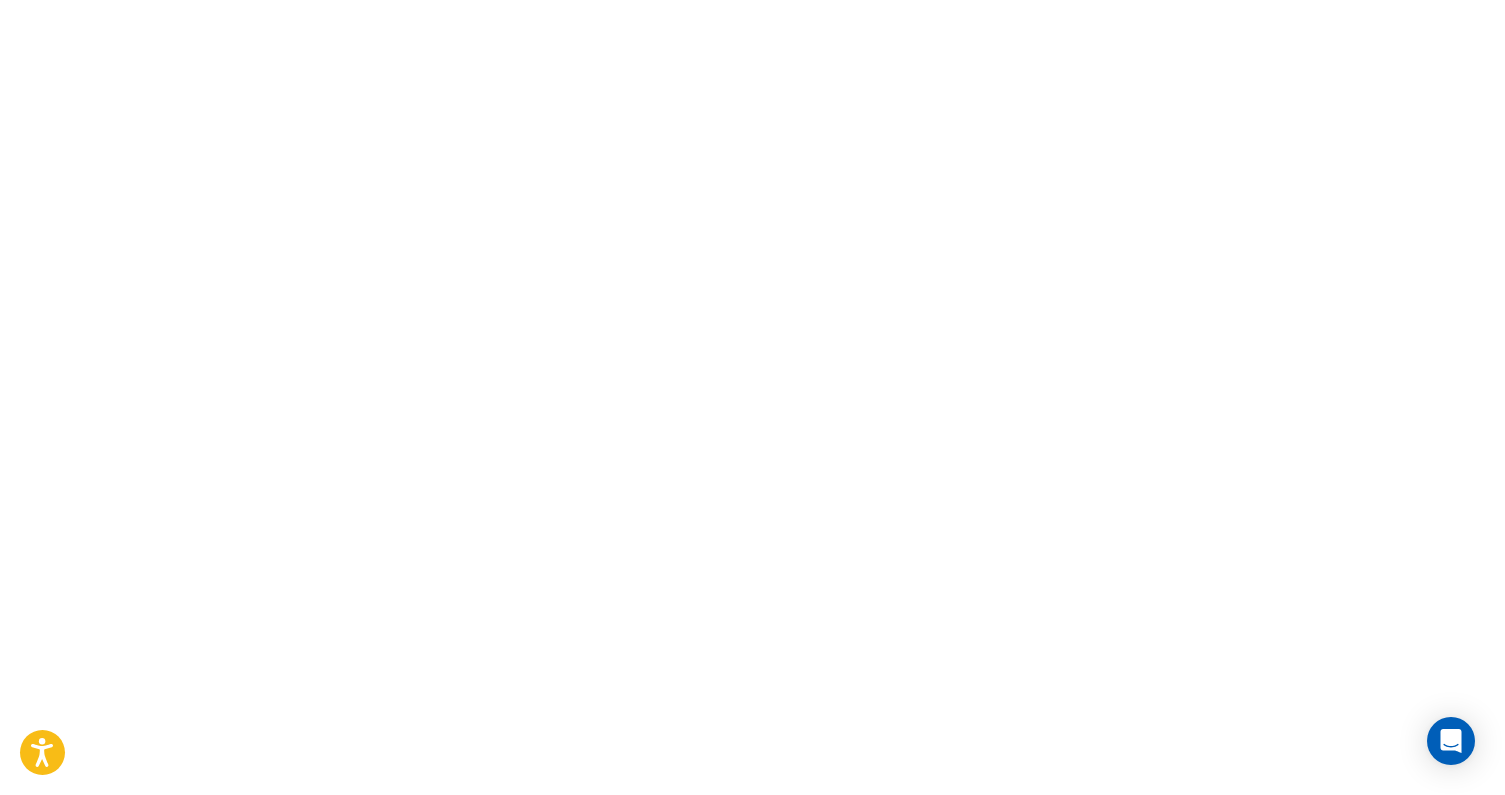 scroll, scrollTop: 0, scrollLeft: 0, axis: both 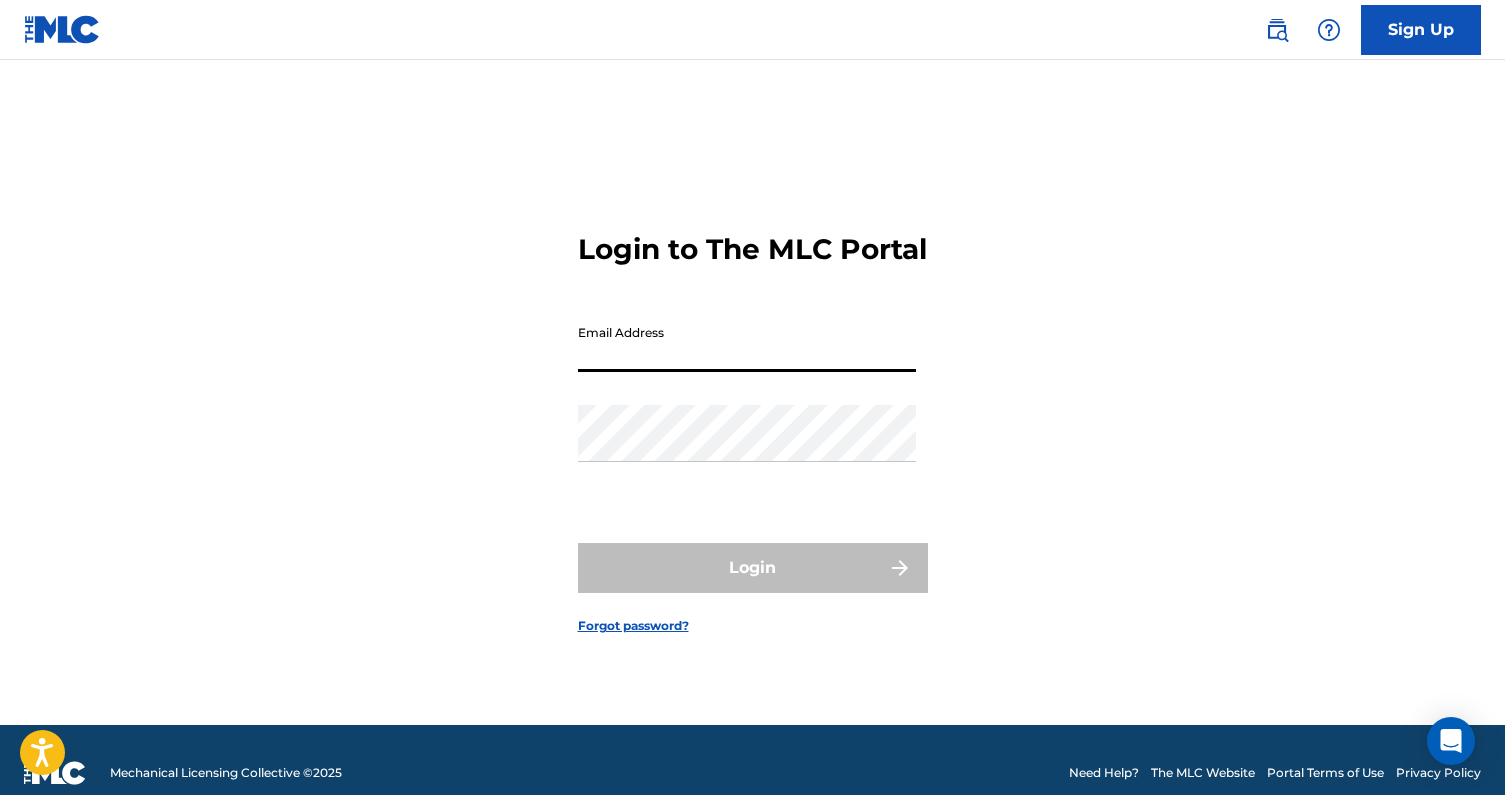 click on "Email Address" at bounding box center [747, 343] 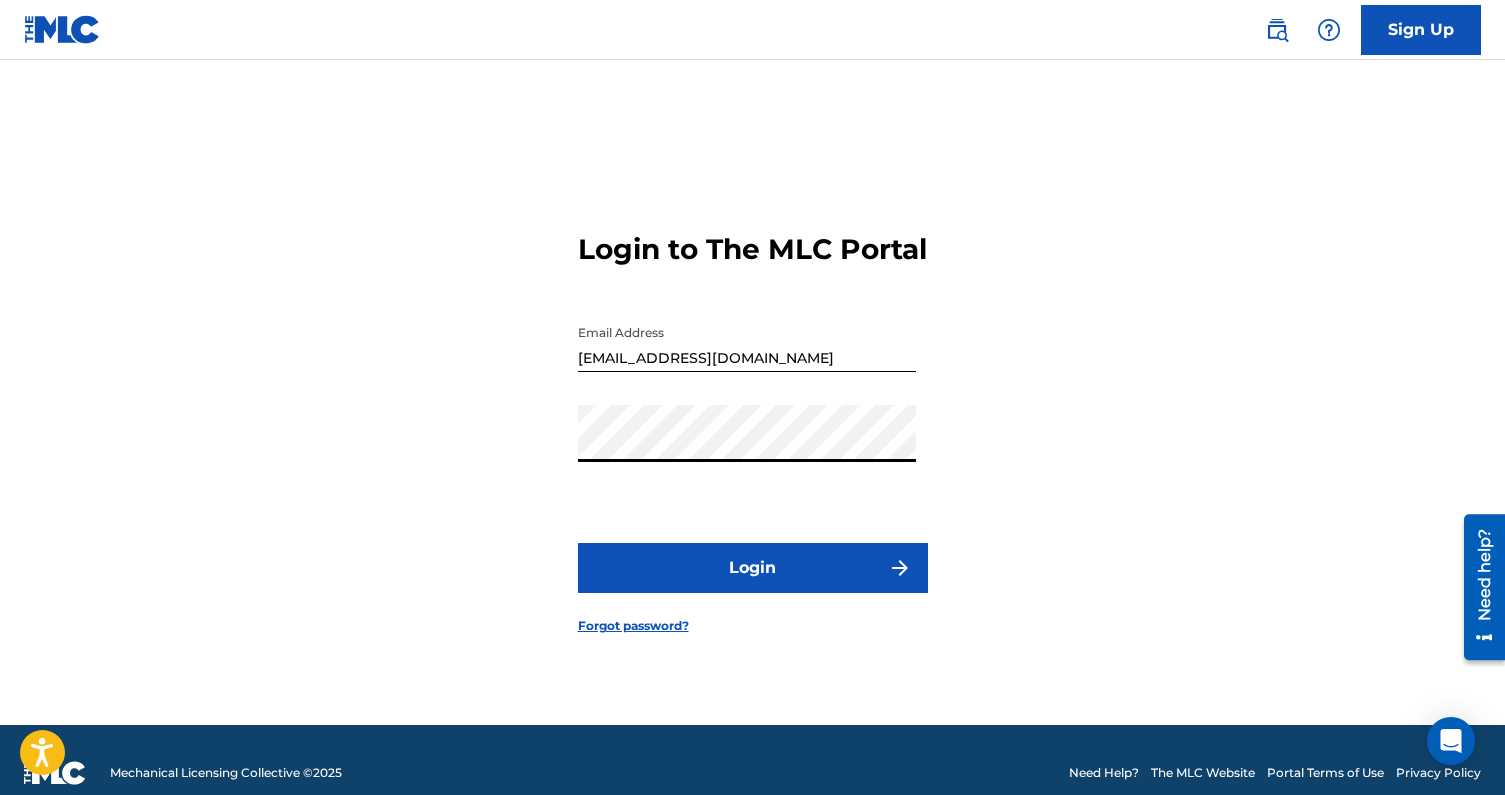 click on "Login" at bounding box center [753, 568] 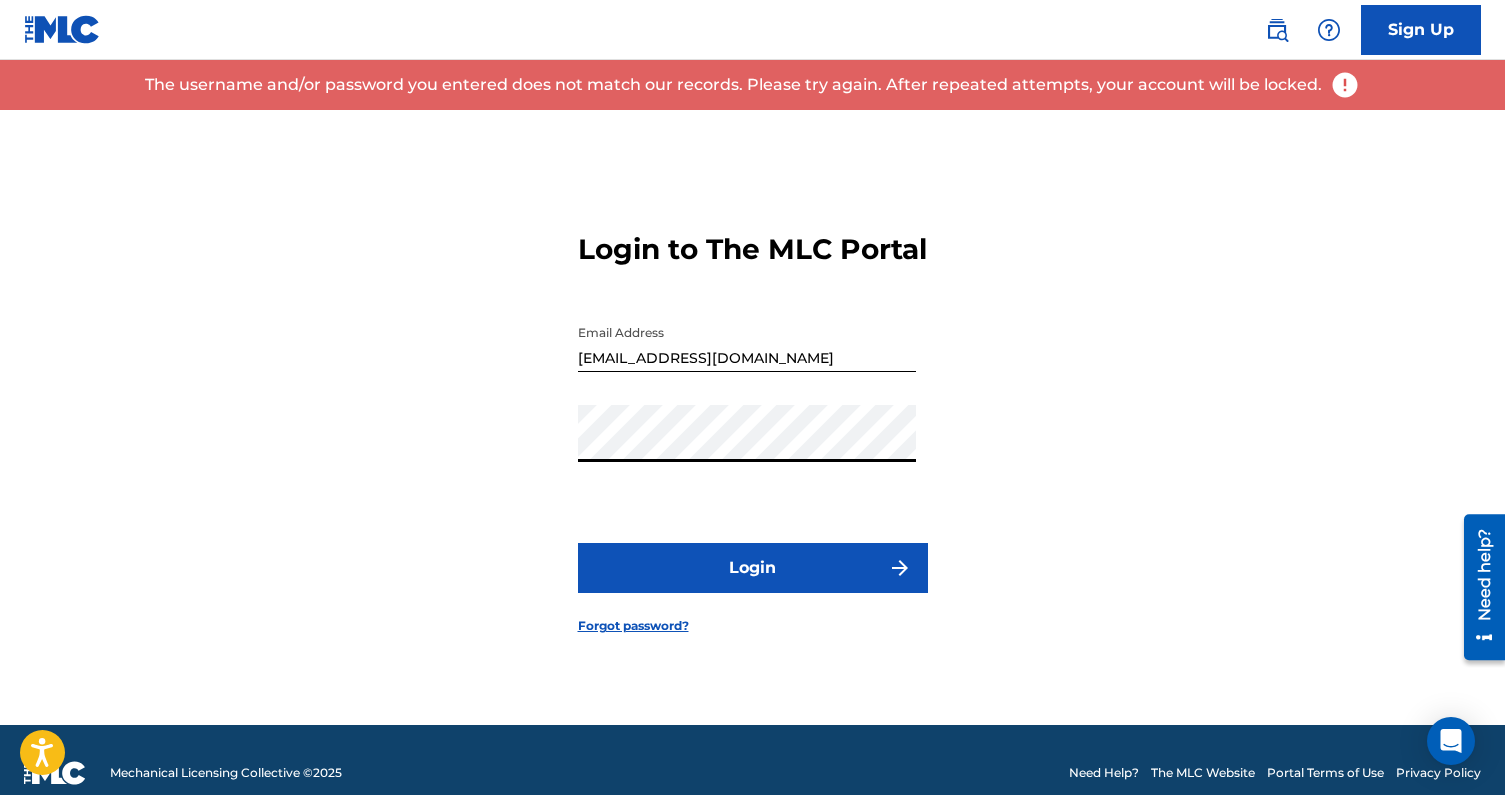 click on "Login" at bounding box center (753, 568) 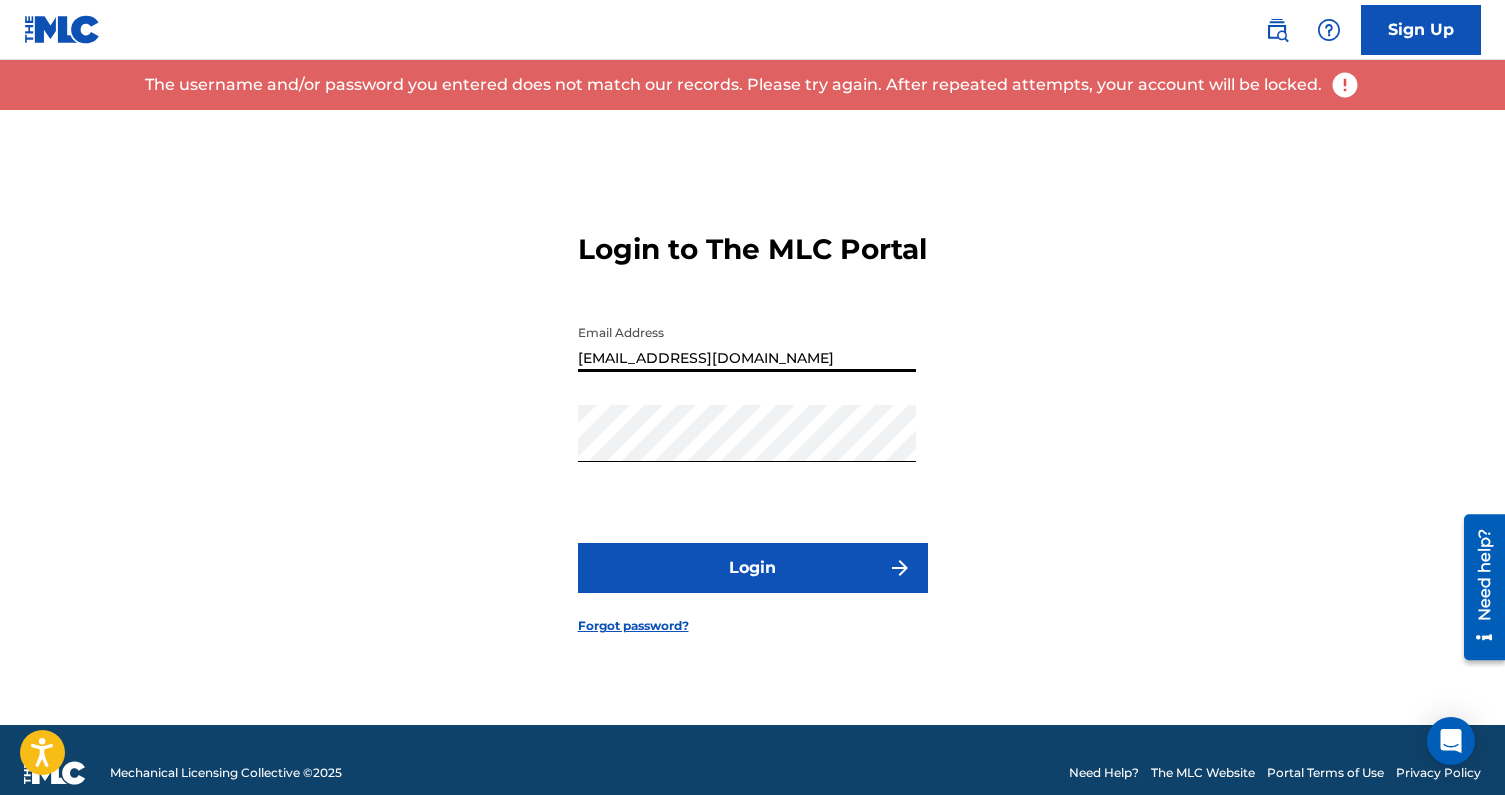 click on "lorenzomarqs@gmail.com" at bounding box center (747, 343) 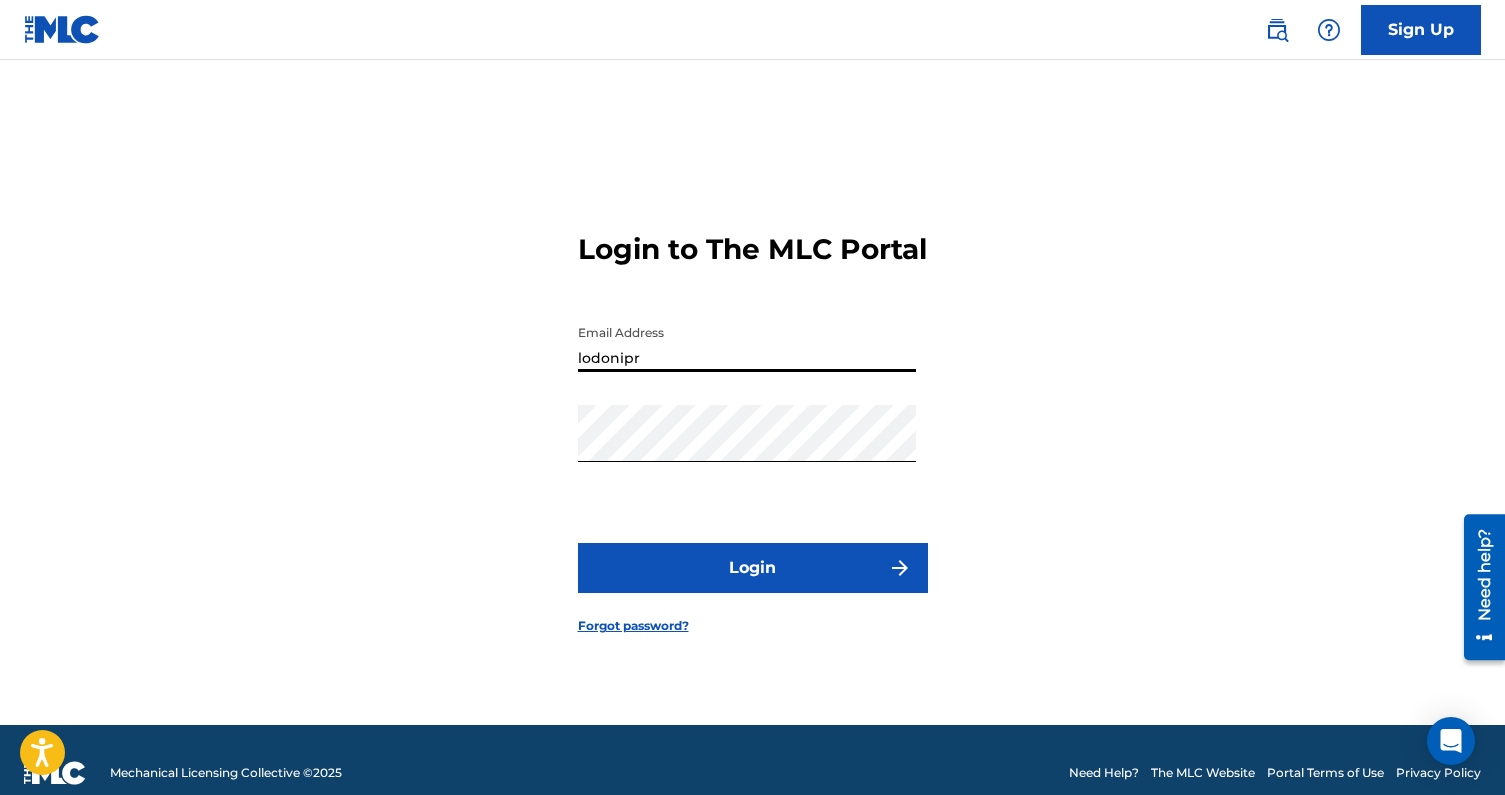 type on "[EMAIL_ADDRESS][DOMAIN_NAME]" 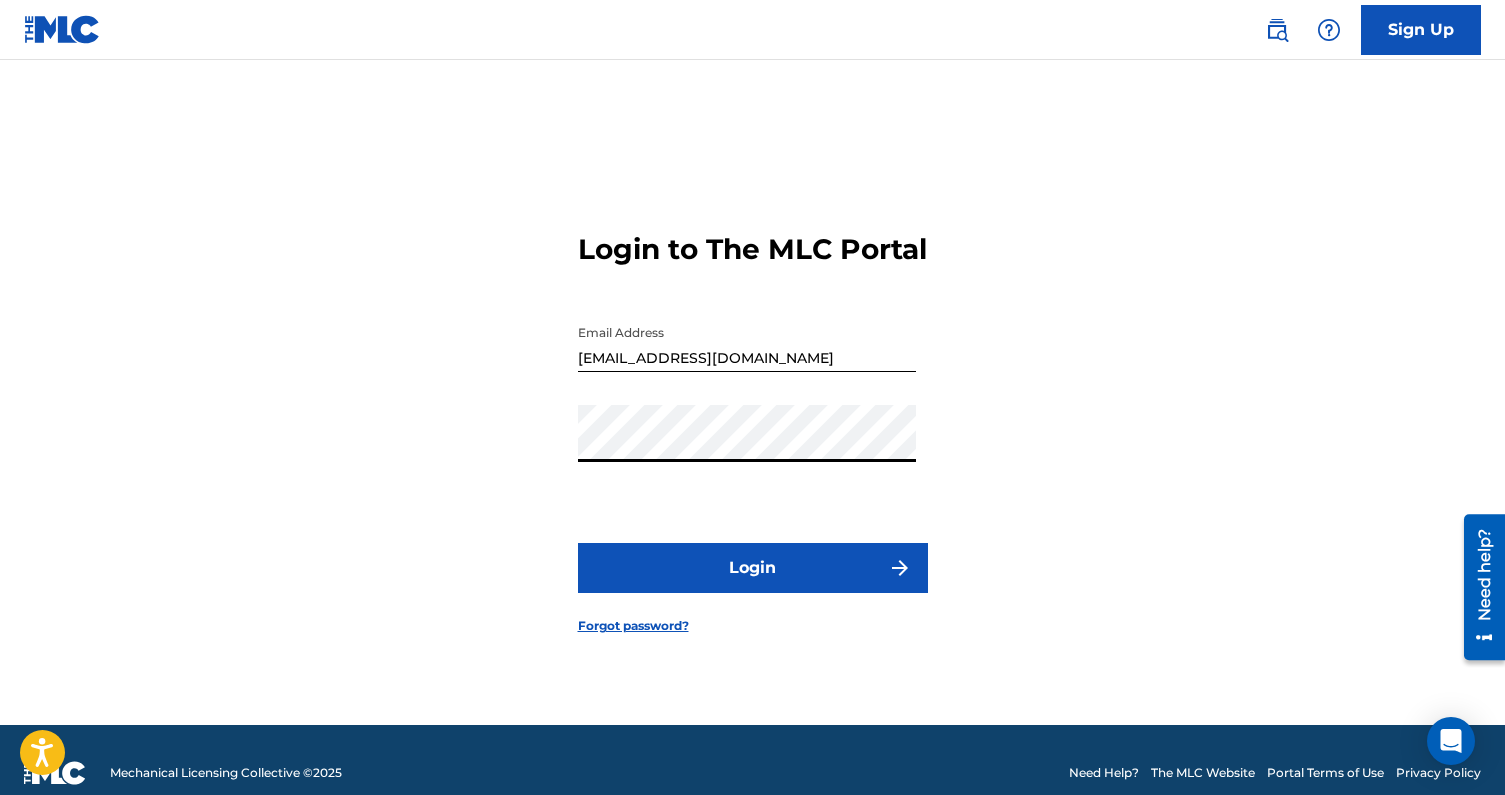 click on "Login" at bounding box center [753, 568] 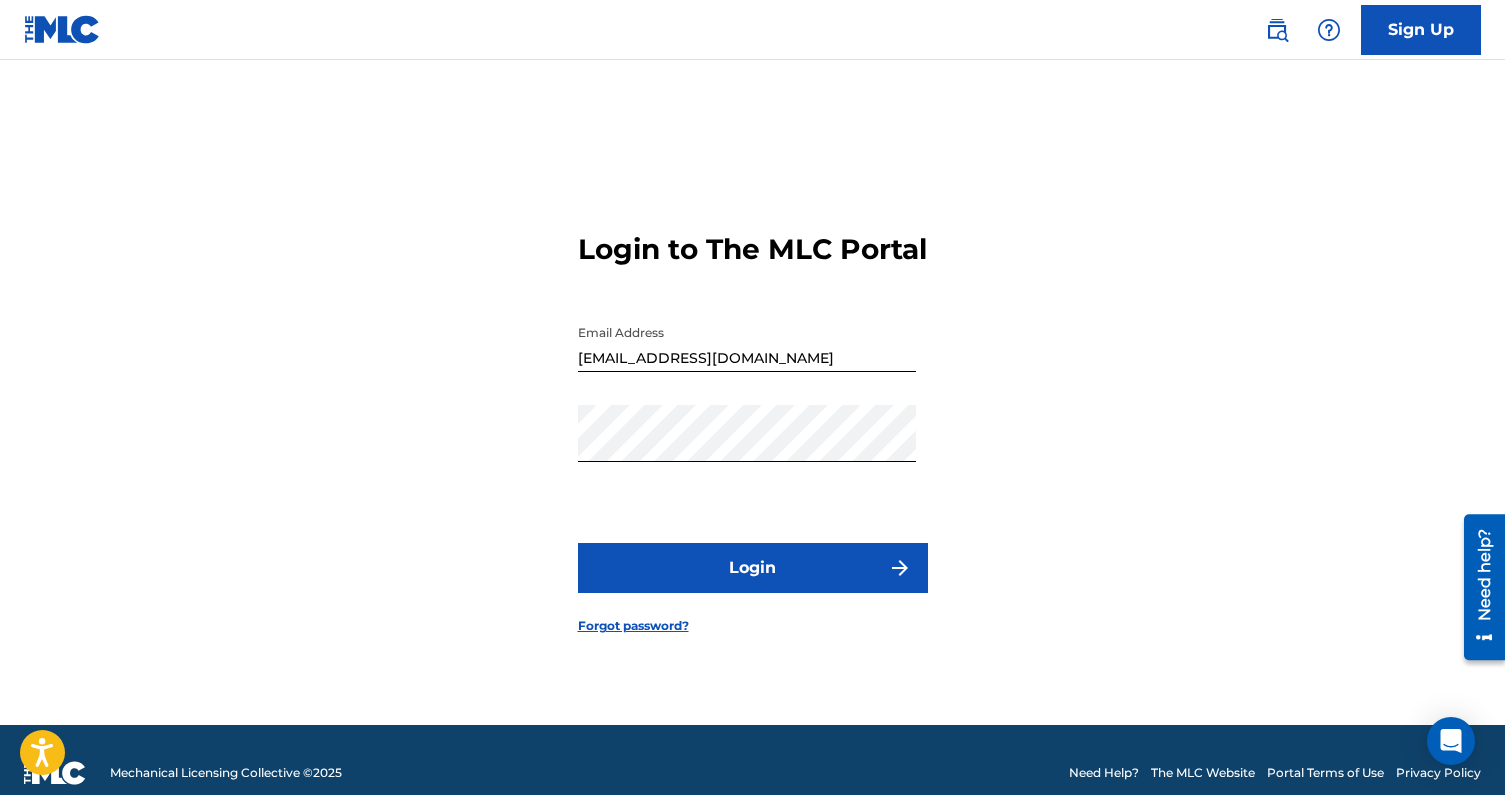 click on "Password" at bounding box center [747, 450] 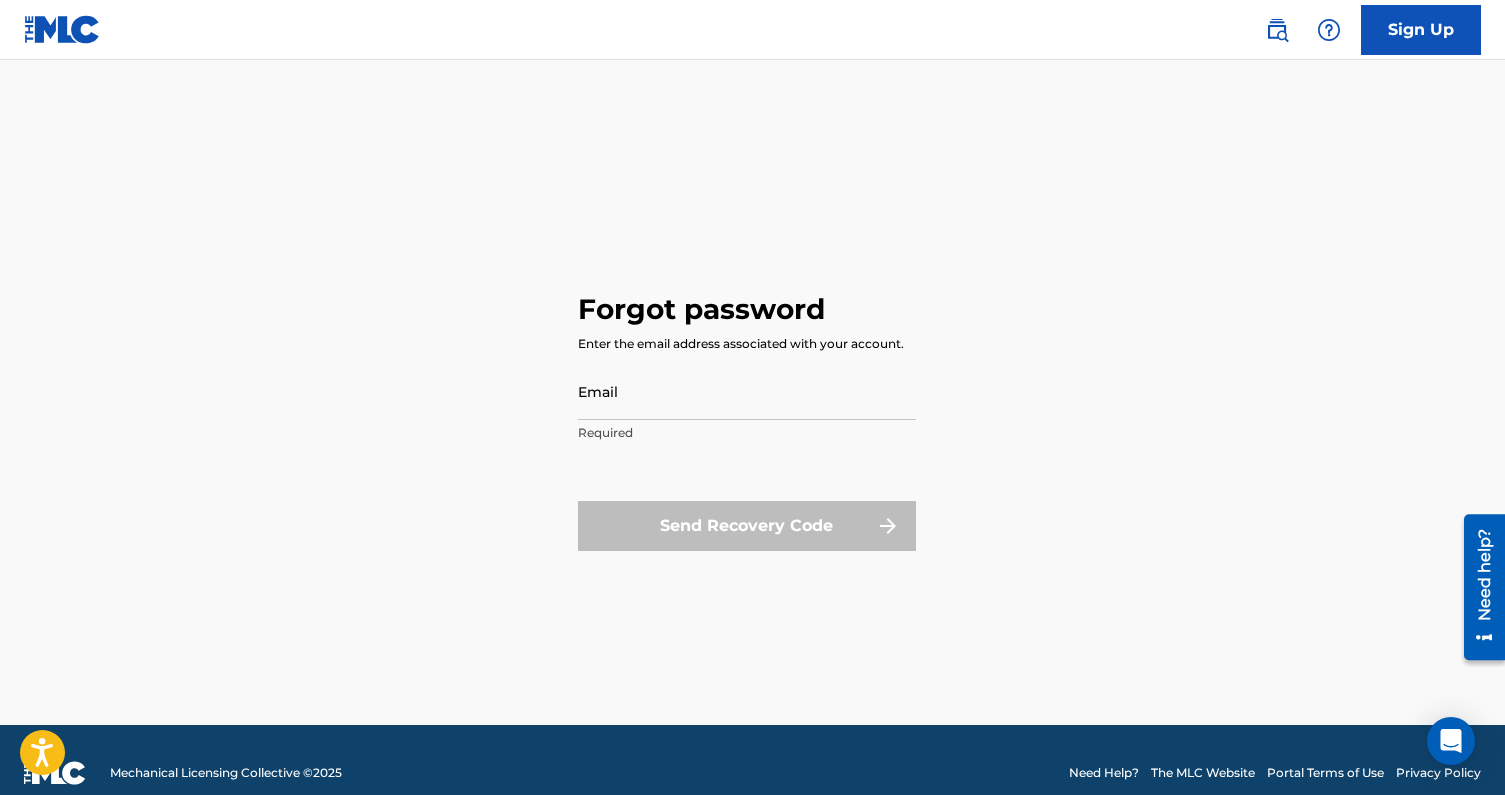 click on "Email" at bounding box center [747, 391] 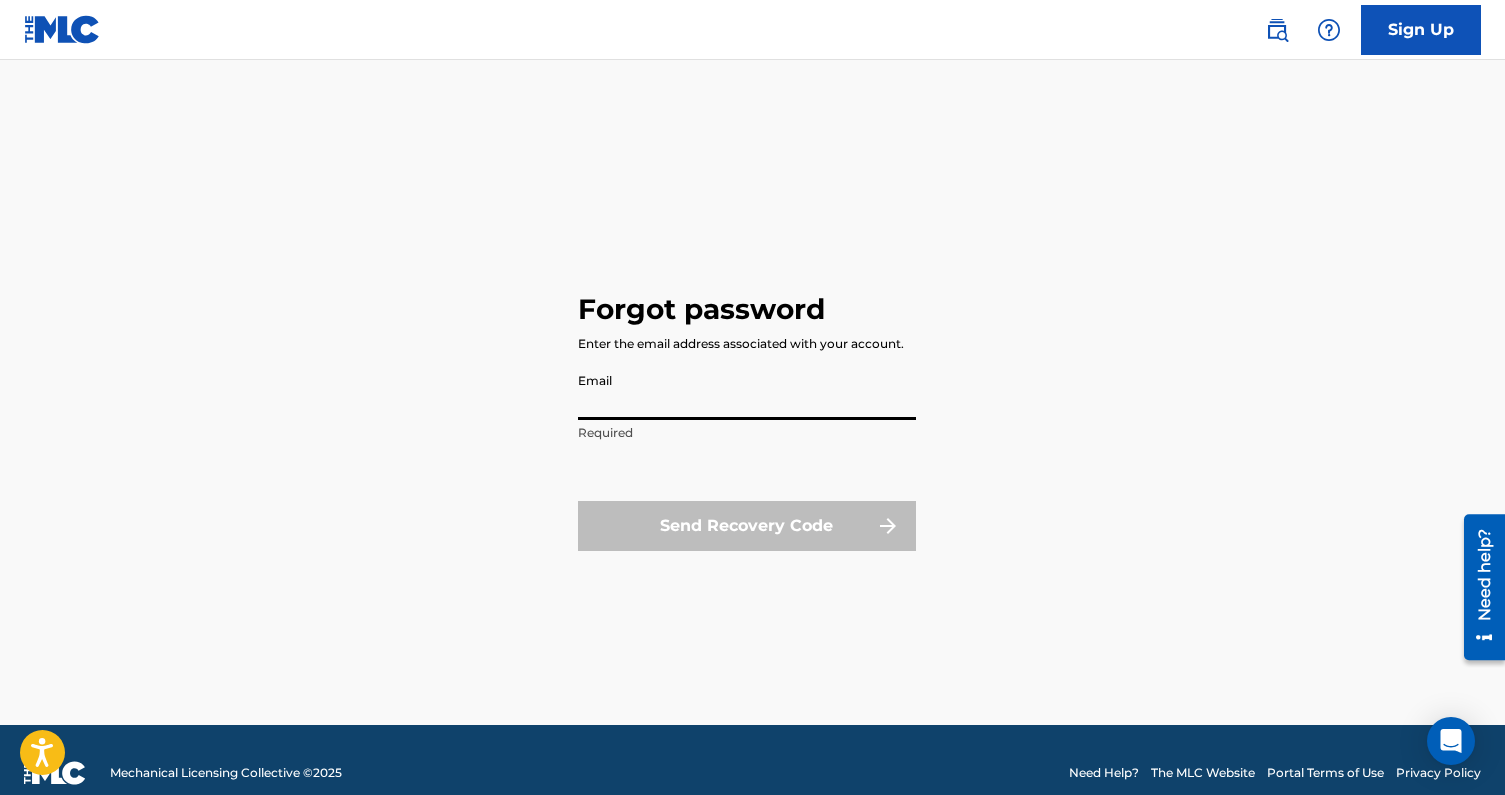 type on "[EMAIL_ADDRESS][DOMAIN_NAME]" 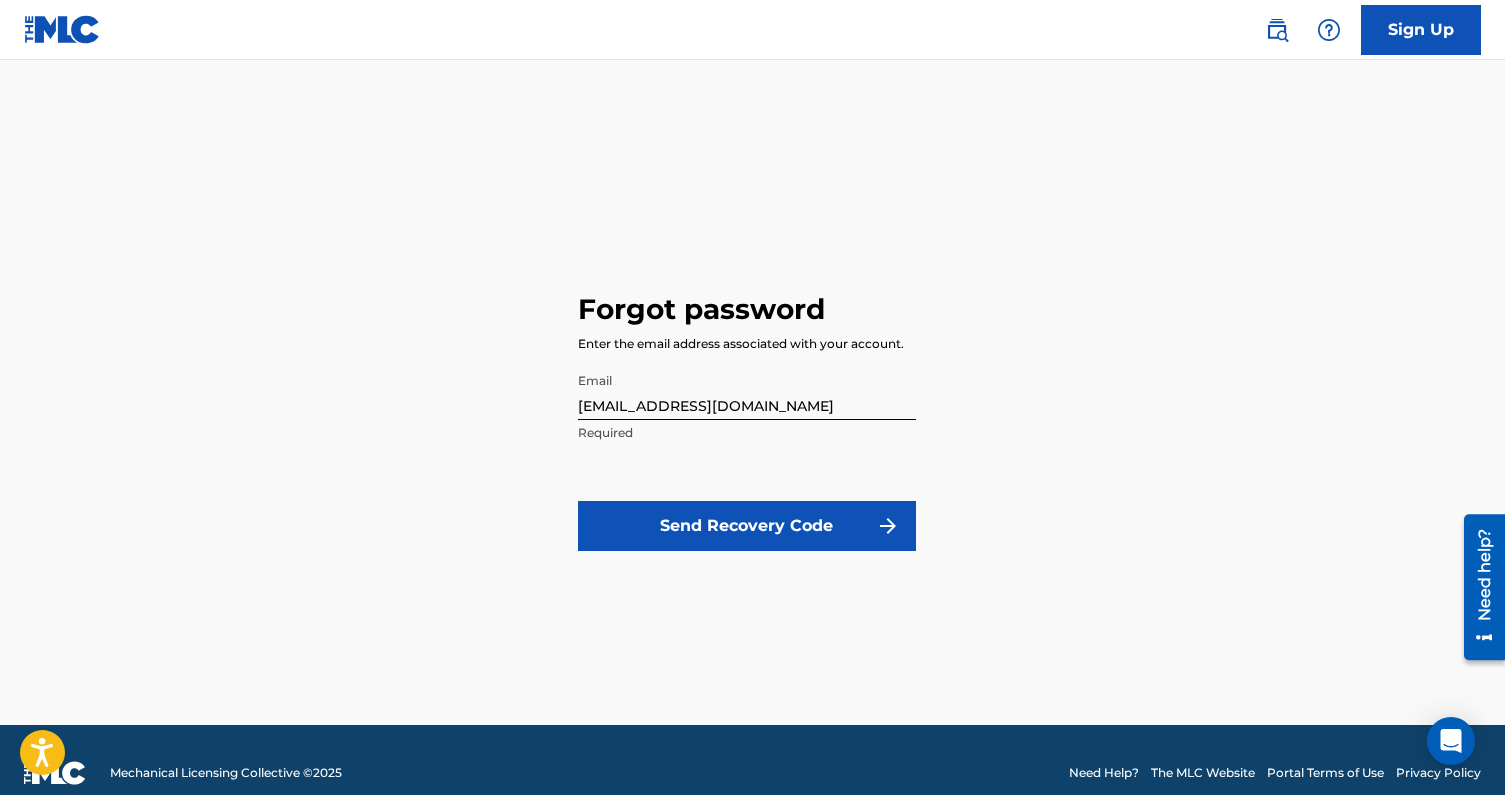 click on "Send Recovery Code" at bounding box center [747, 526] 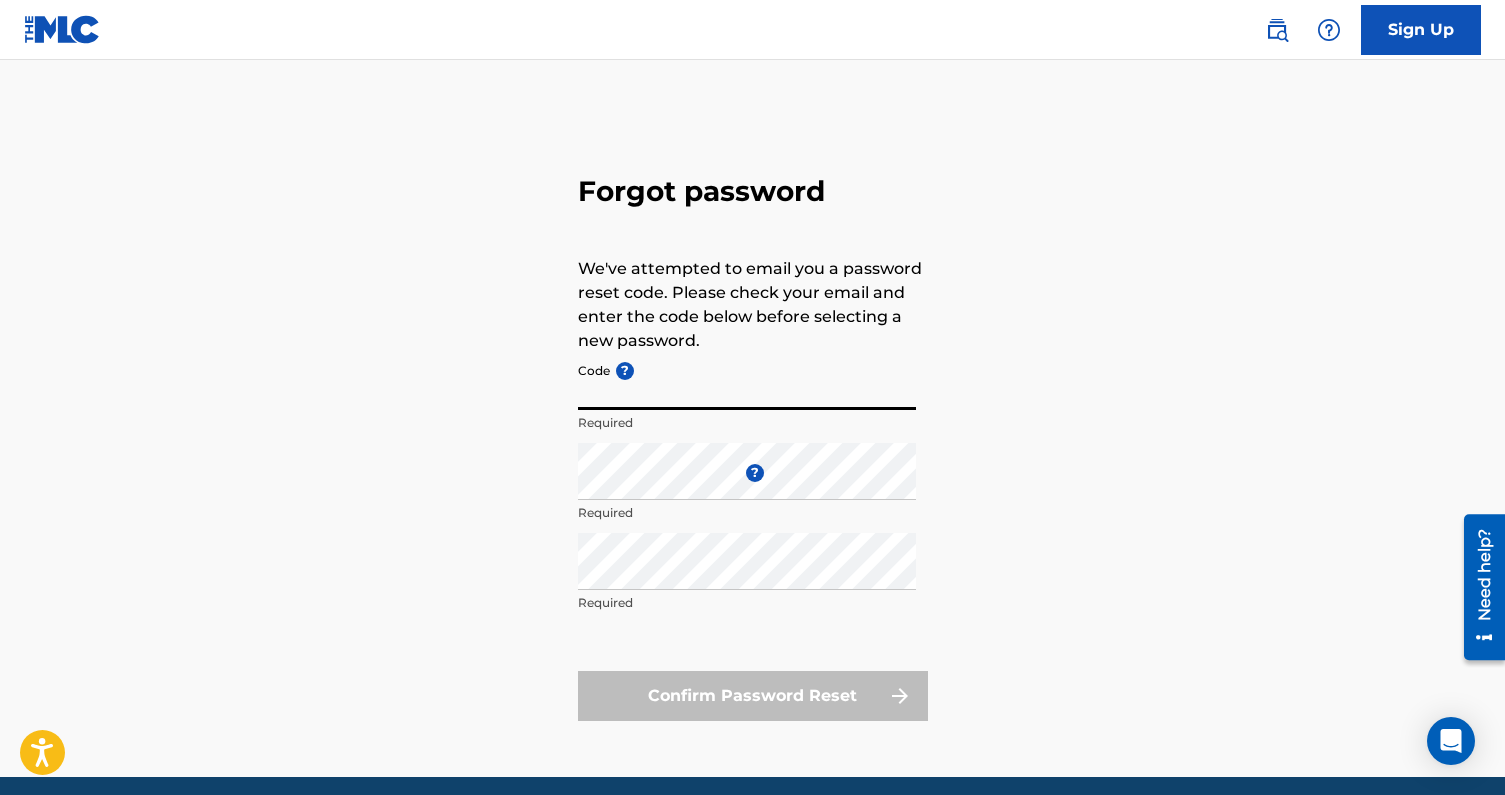 click on "Code ?" at bounding box center (747, 381) 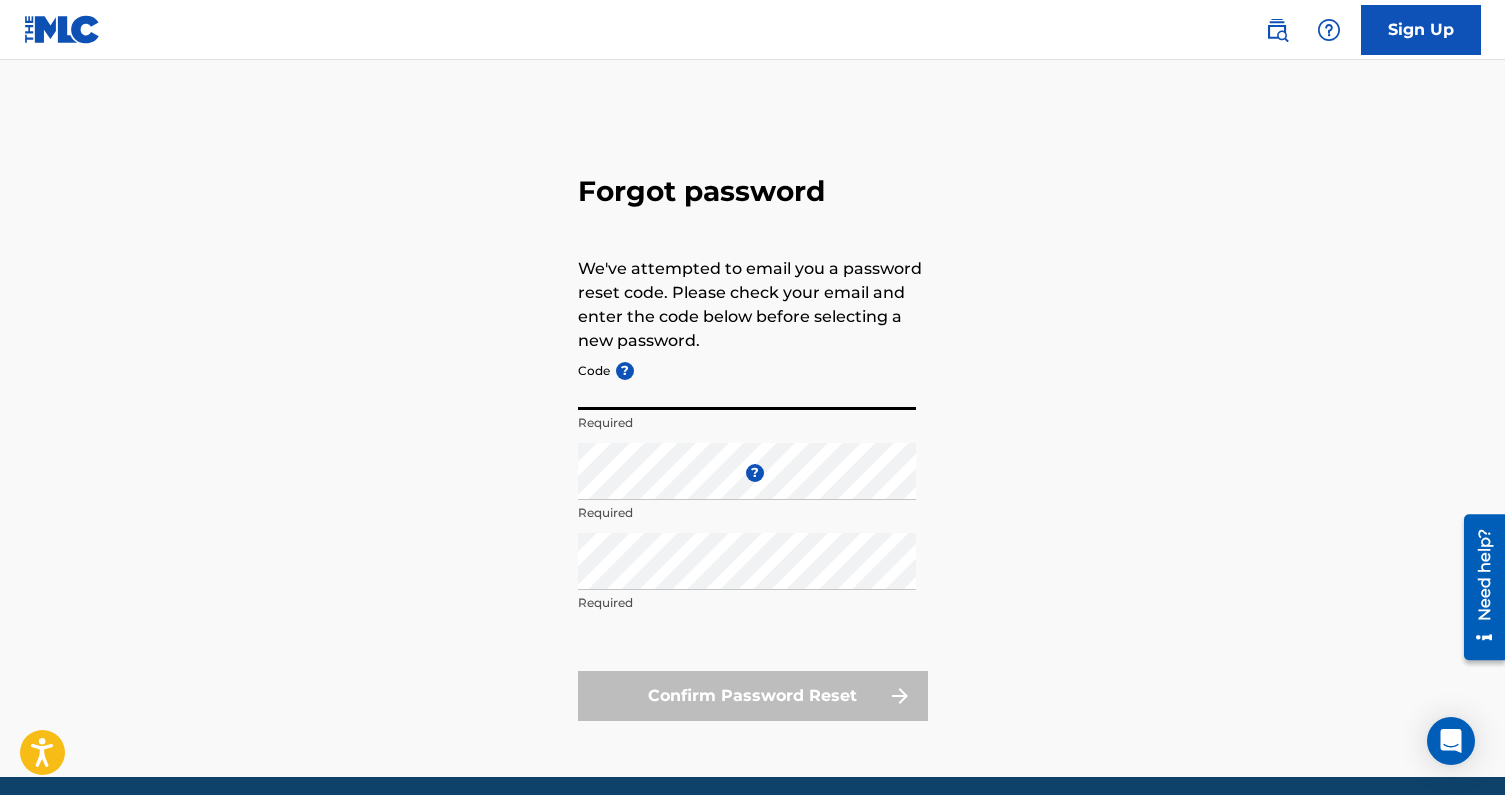 paste on "FP_3b4c461ae2606b582bfe20aefff4" 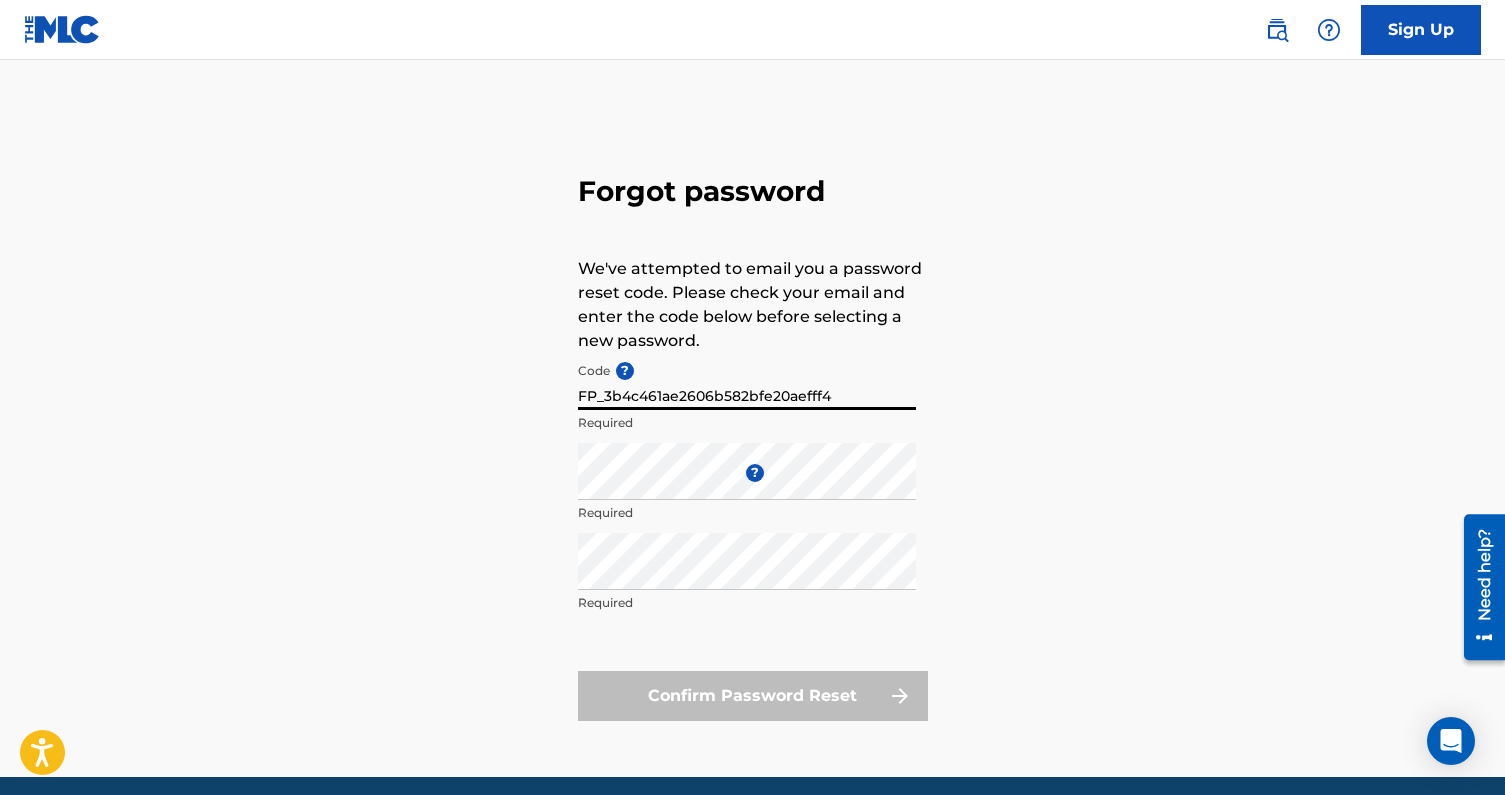 type on "FP_3b4c461ae2606b582bfe20aefff4" 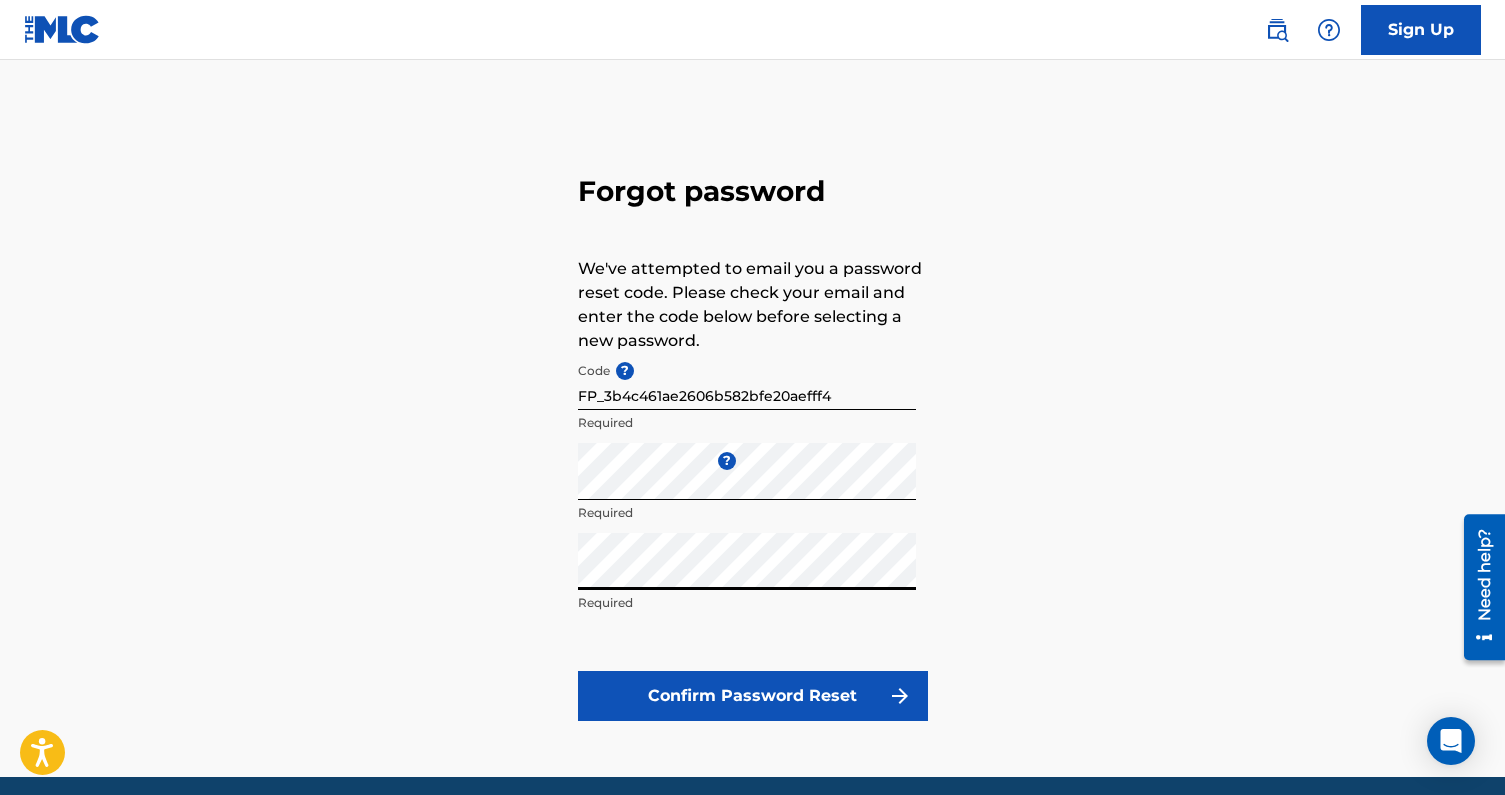 click on "Confirm Password Reset" at bounding box center [753, 696] 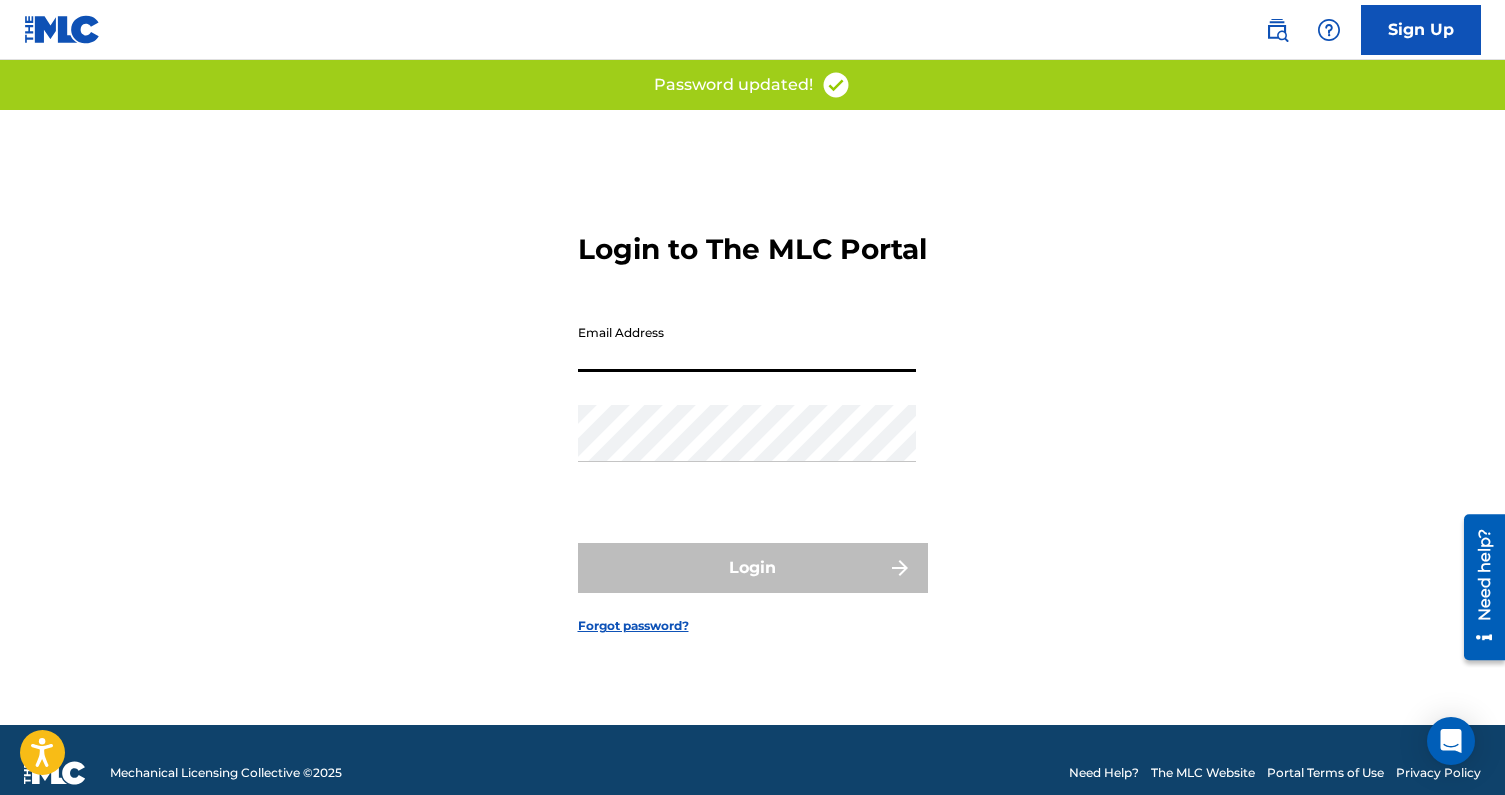 click on "Email Address" at bounding box center [747, 343] 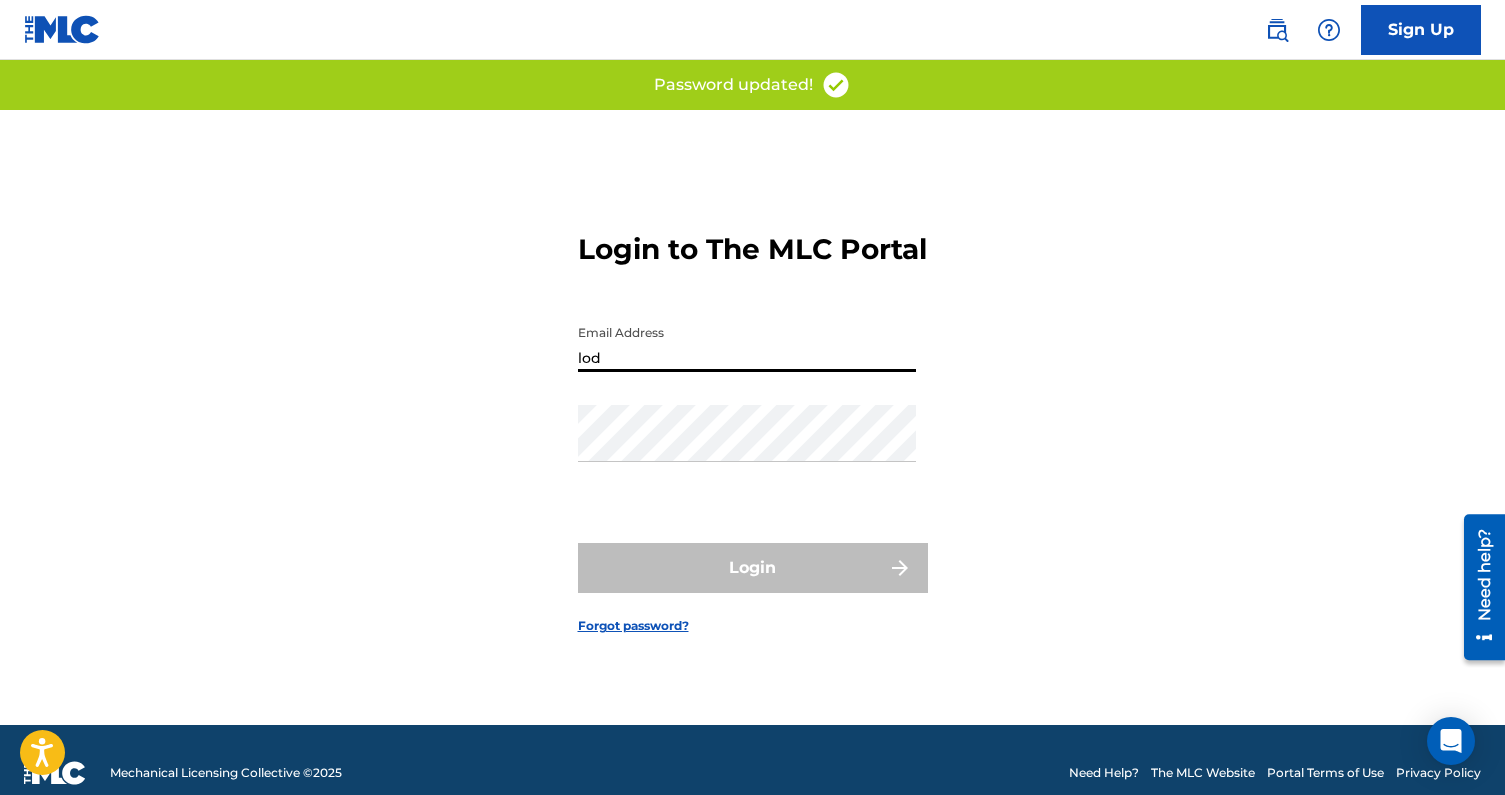 click on "lod" at bounding box center (747, 343) 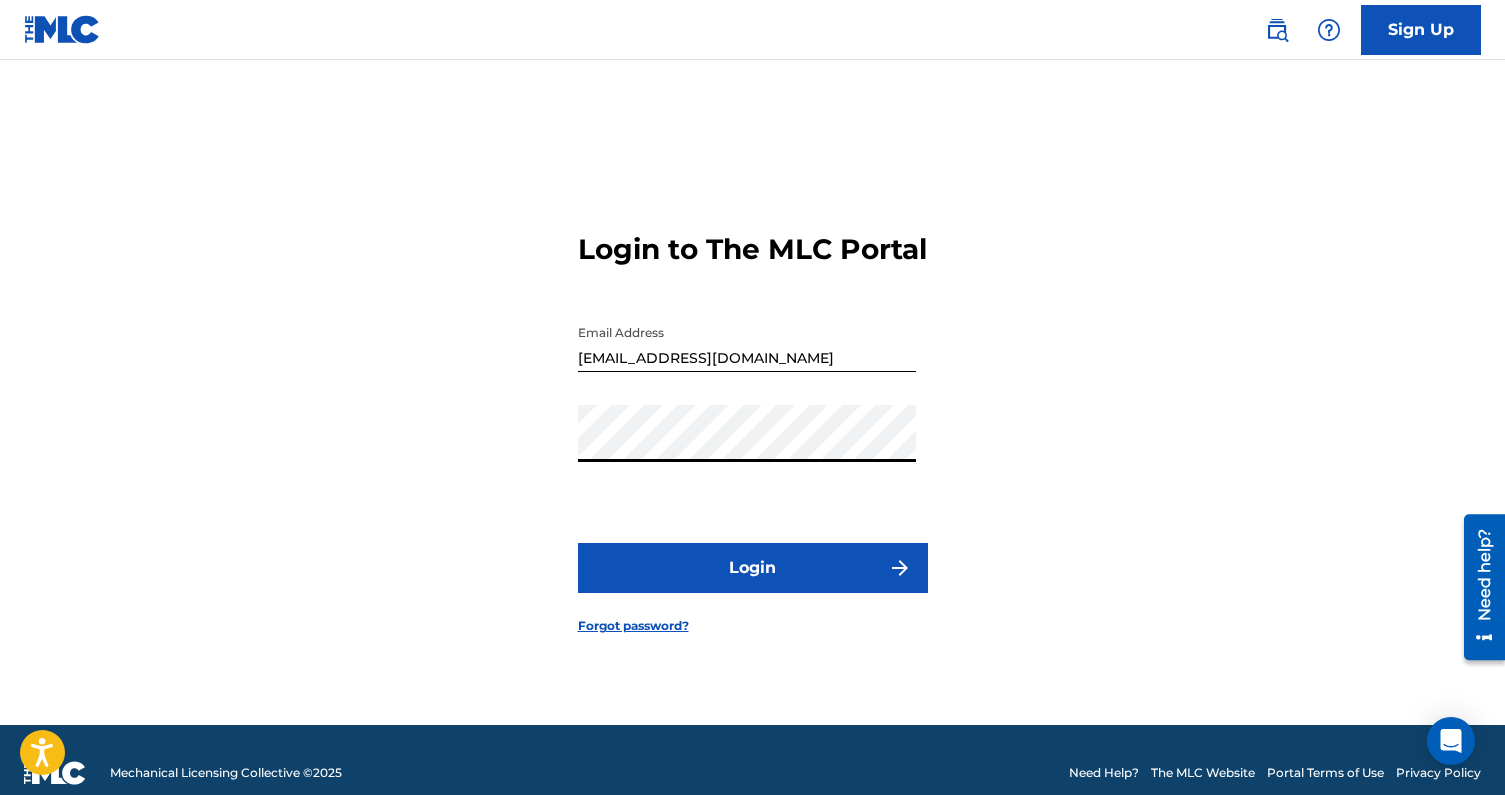 click on "Login" at bounding box center (753, 568) 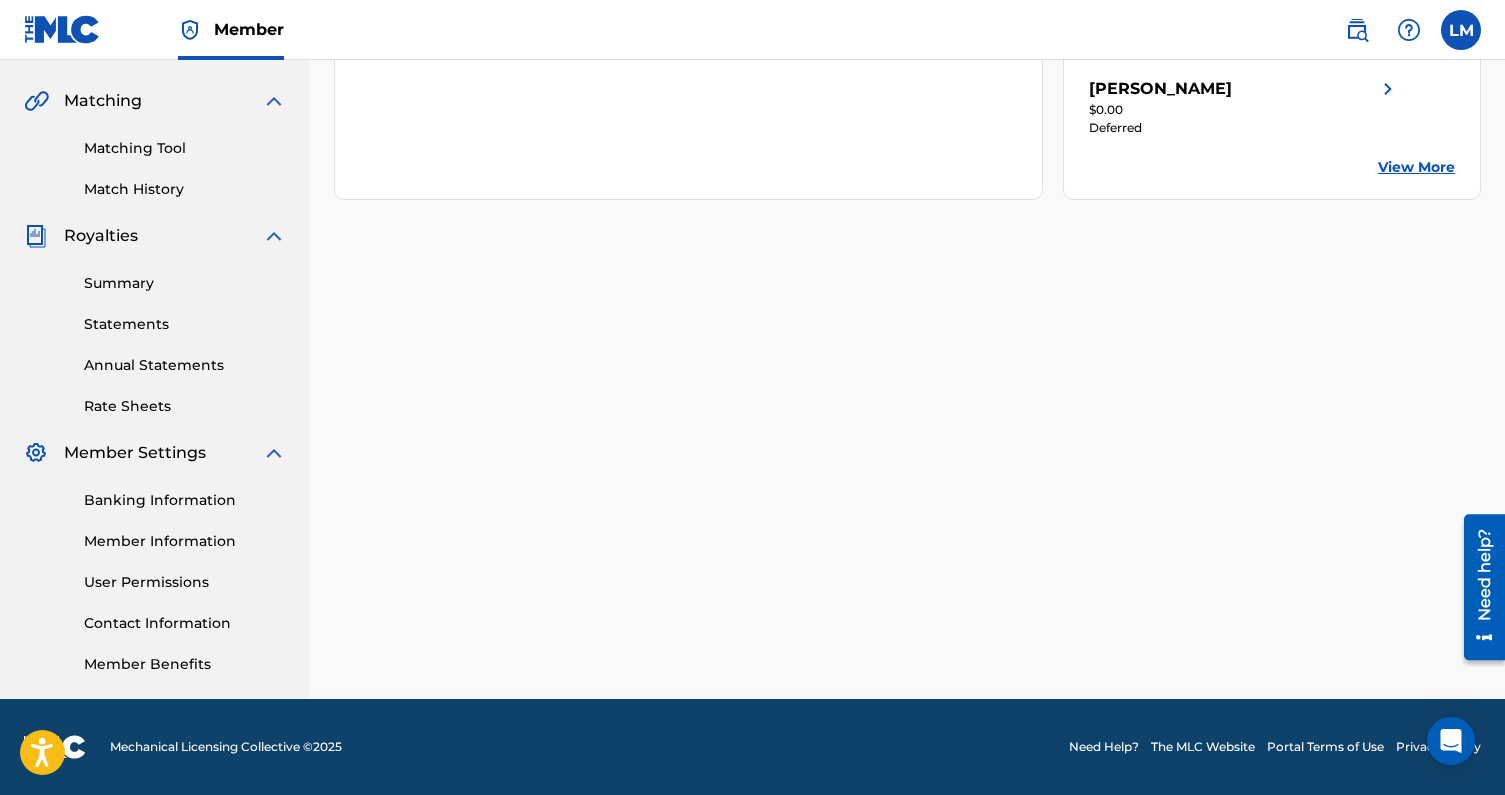 scroll, scrollTop: 0, scrollLeft: 0, axis: both 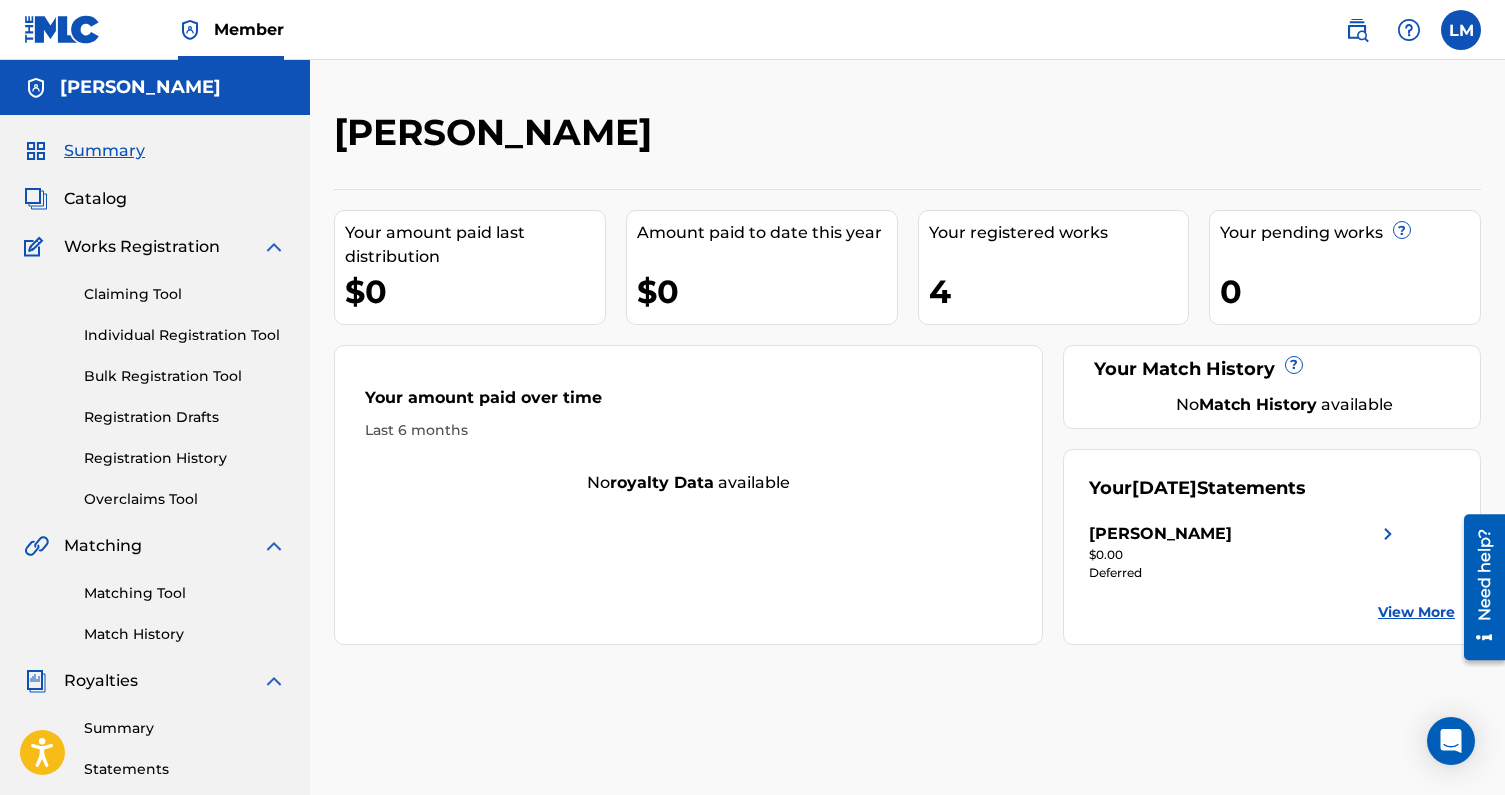 click on "Bulk Registration Tool" at bounding box center (185, 376) 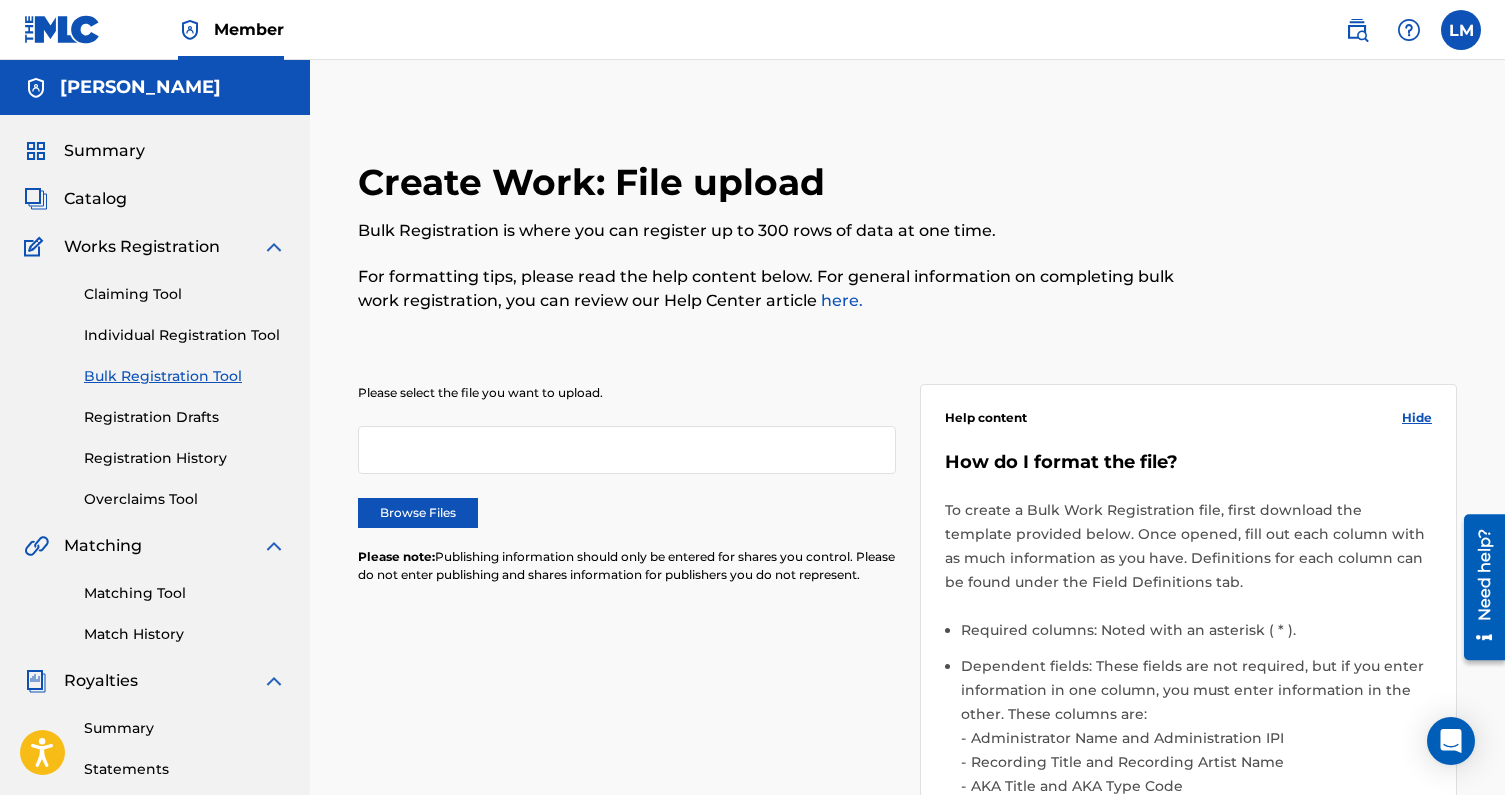 click at bounding box center (627, 450) 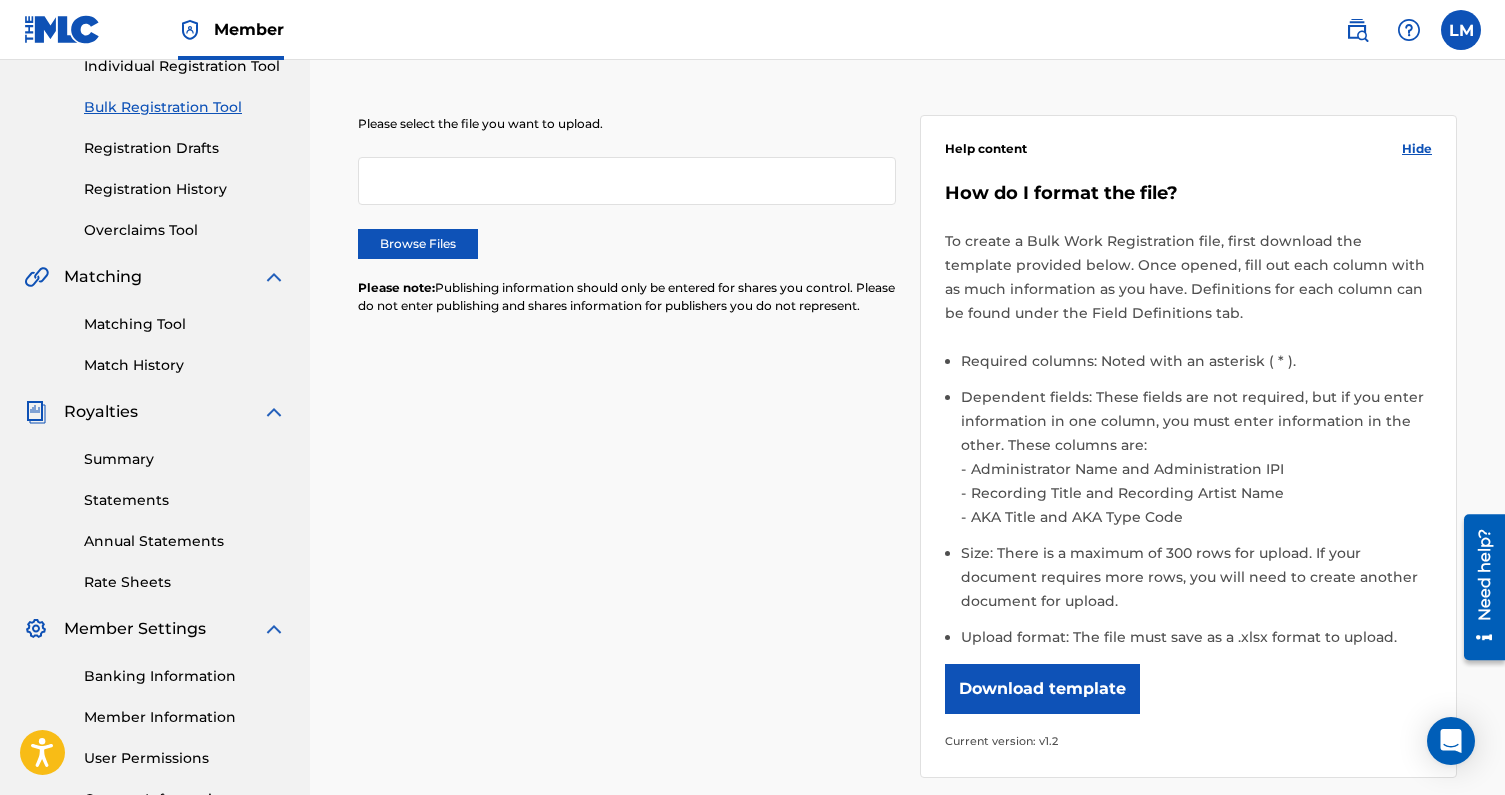 scroll, scrollTop: 271, scrollLeft: 0, axis: vertical 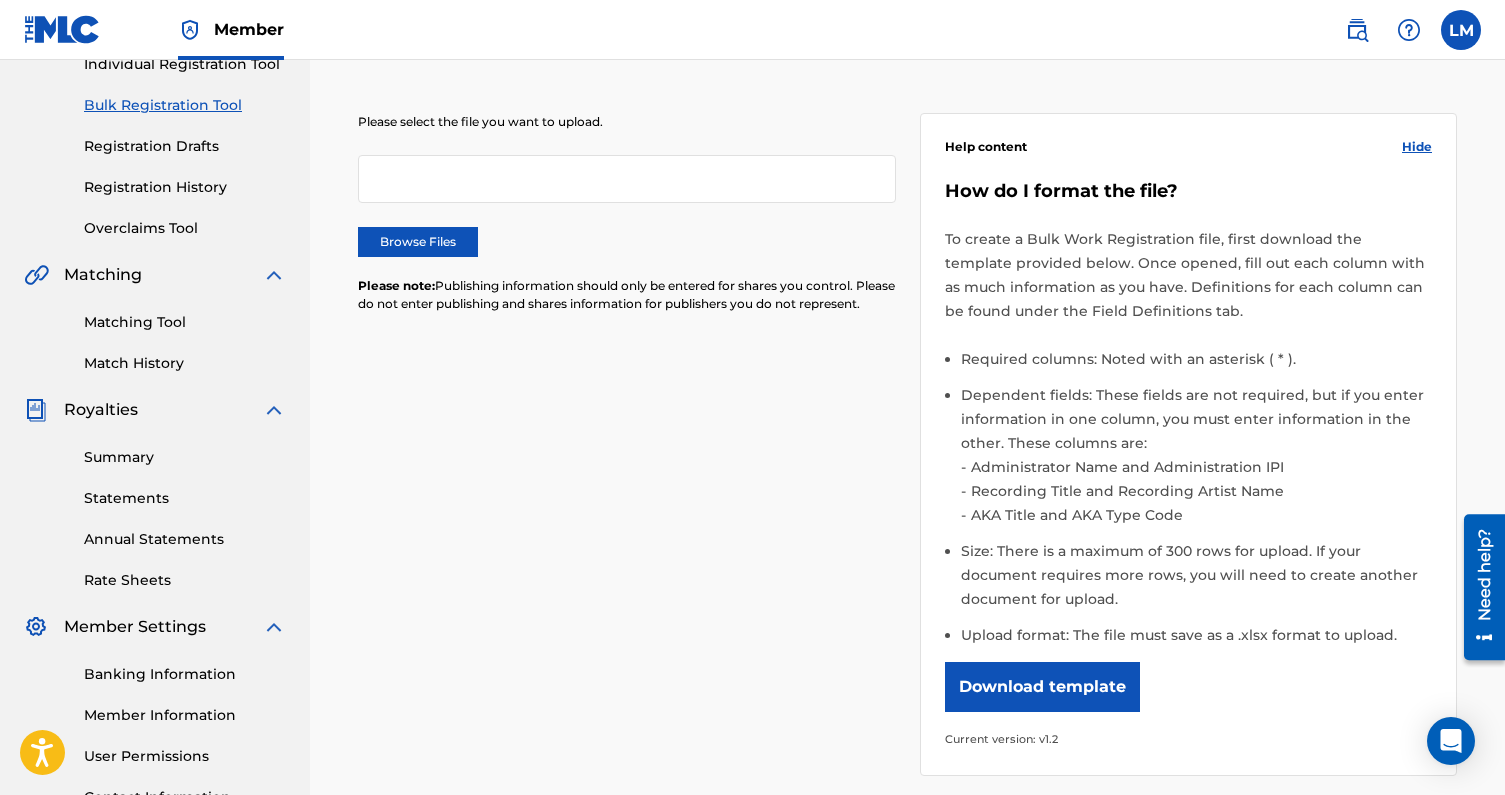 click on "Download template" at bounding box center [1042, 687] 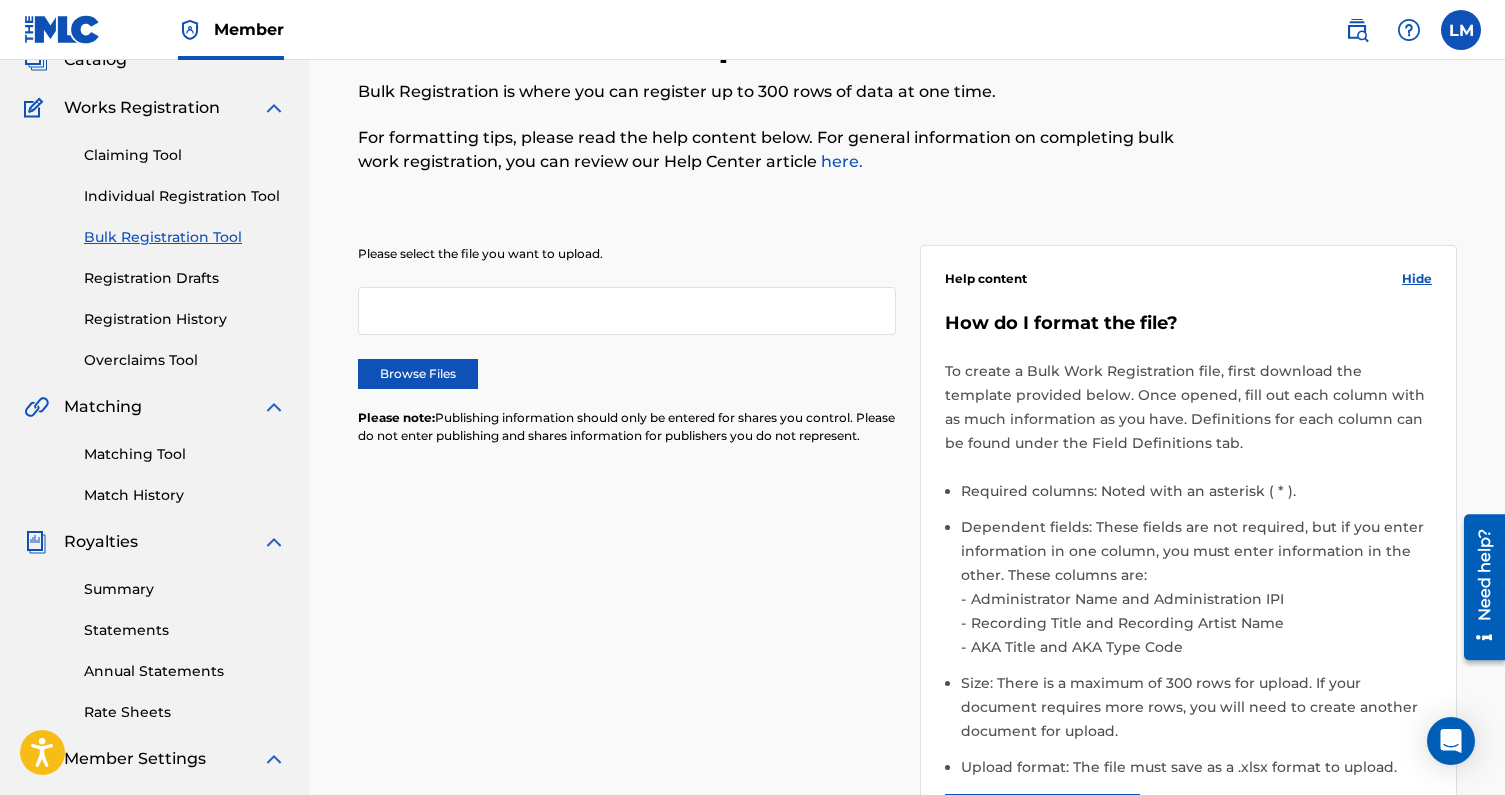 scroll, scrollTop: 69, scrollLeft: 0, axis: vertical 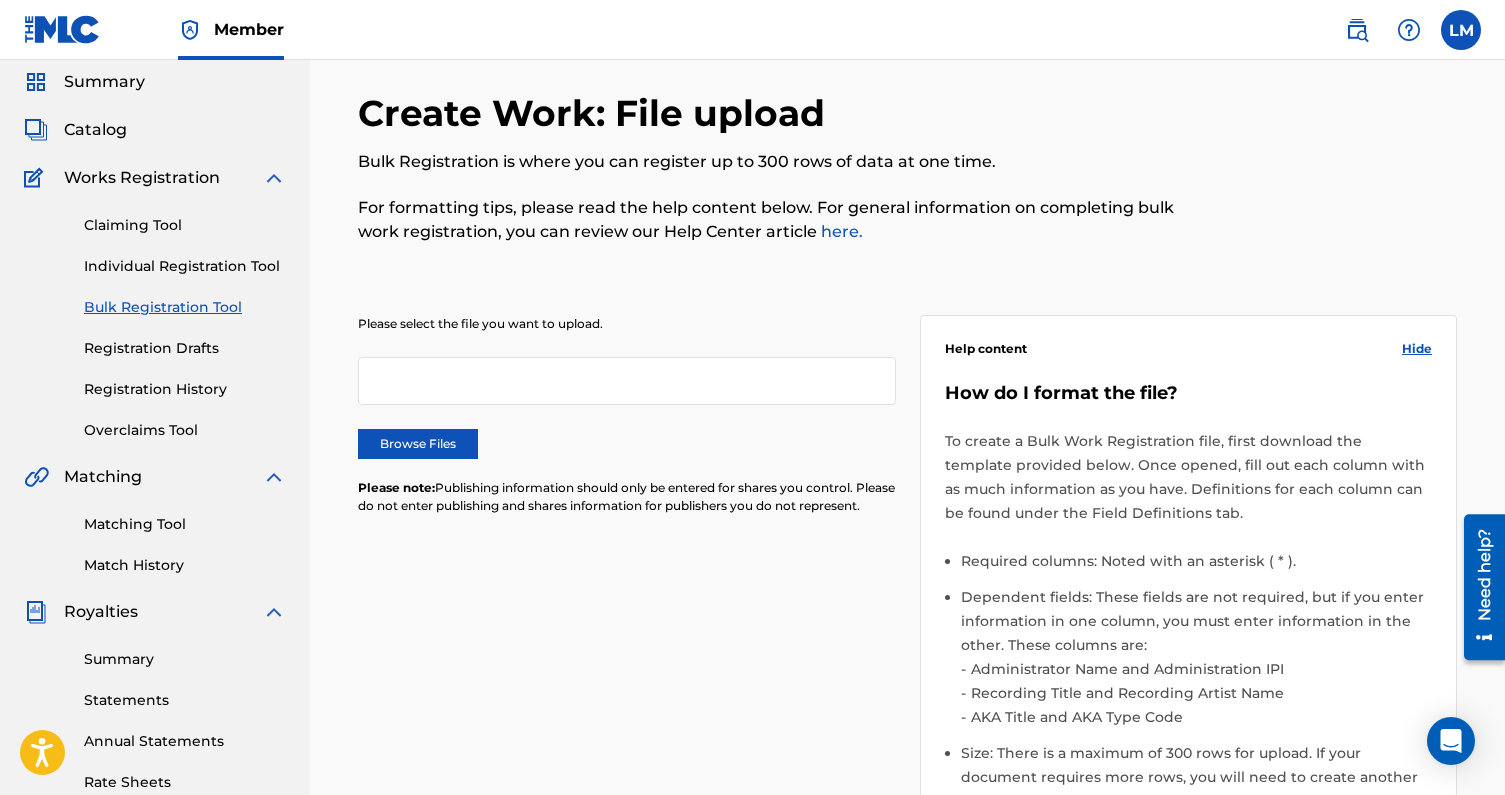 click on "Registration Drafts" at bounding box center [185, 348] 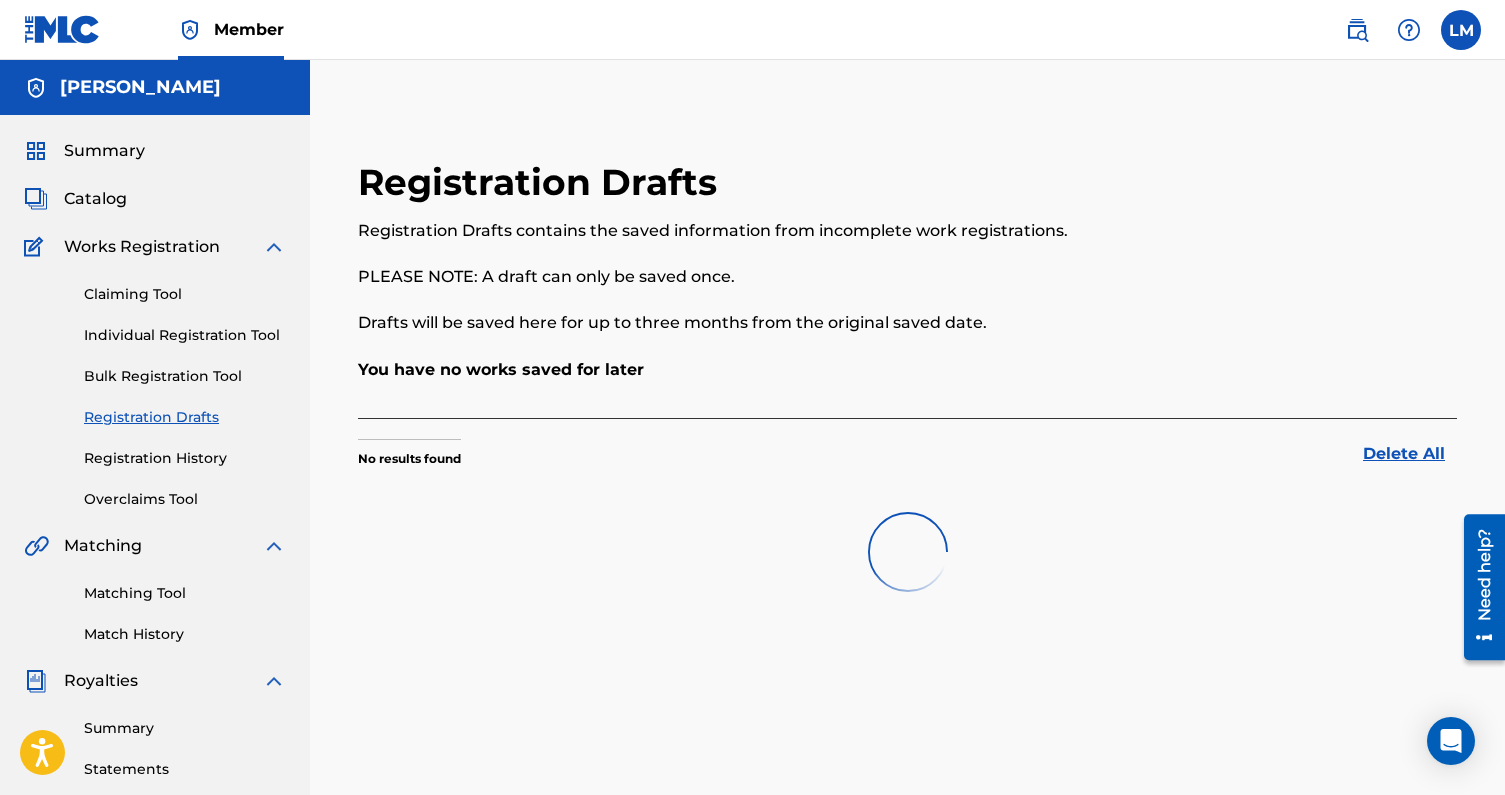 click on "Catalog" at bounding box center (95, 199) 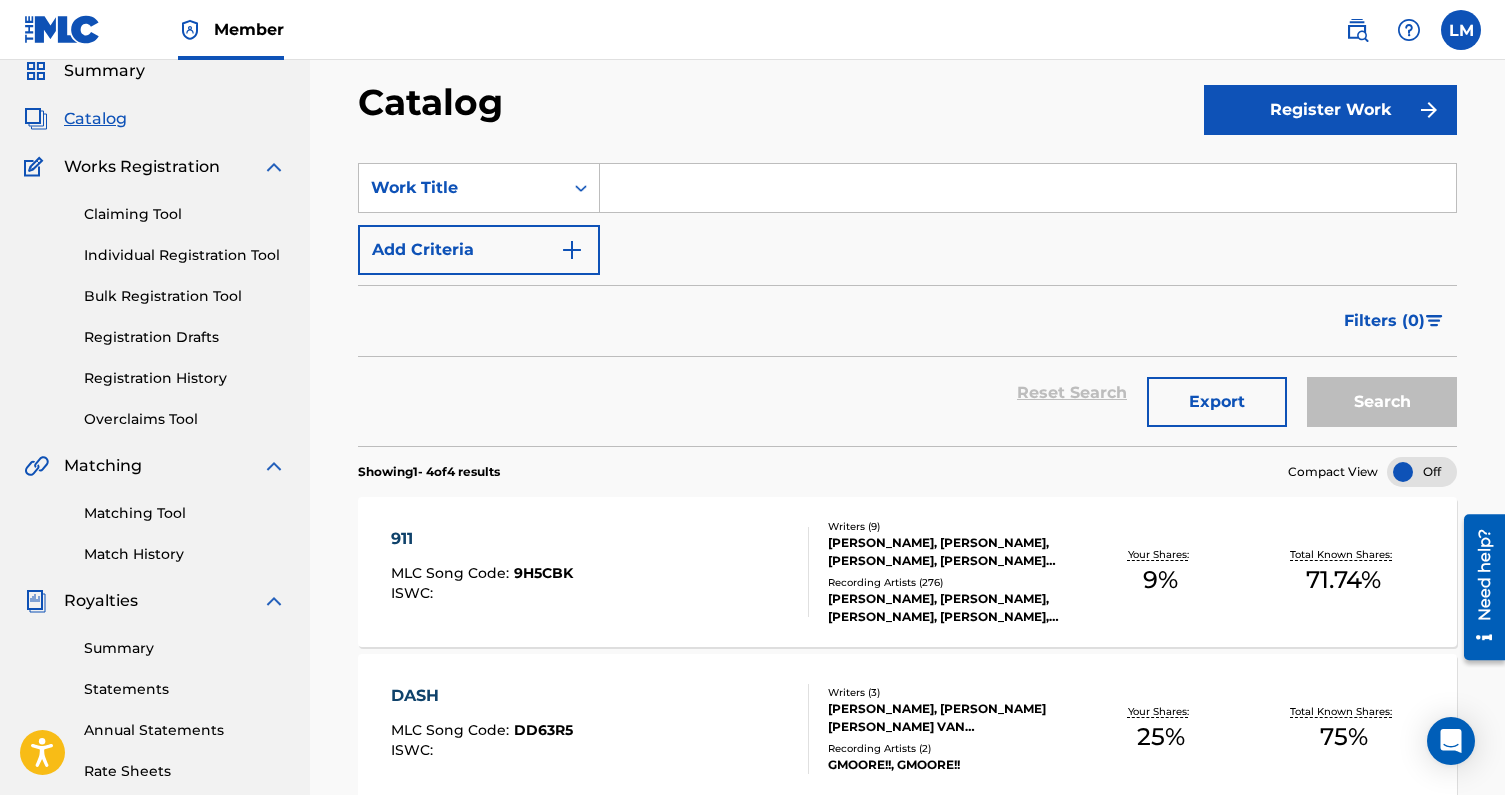 scroll, scrollTop: 0, scrollLeft: 0, axis: both 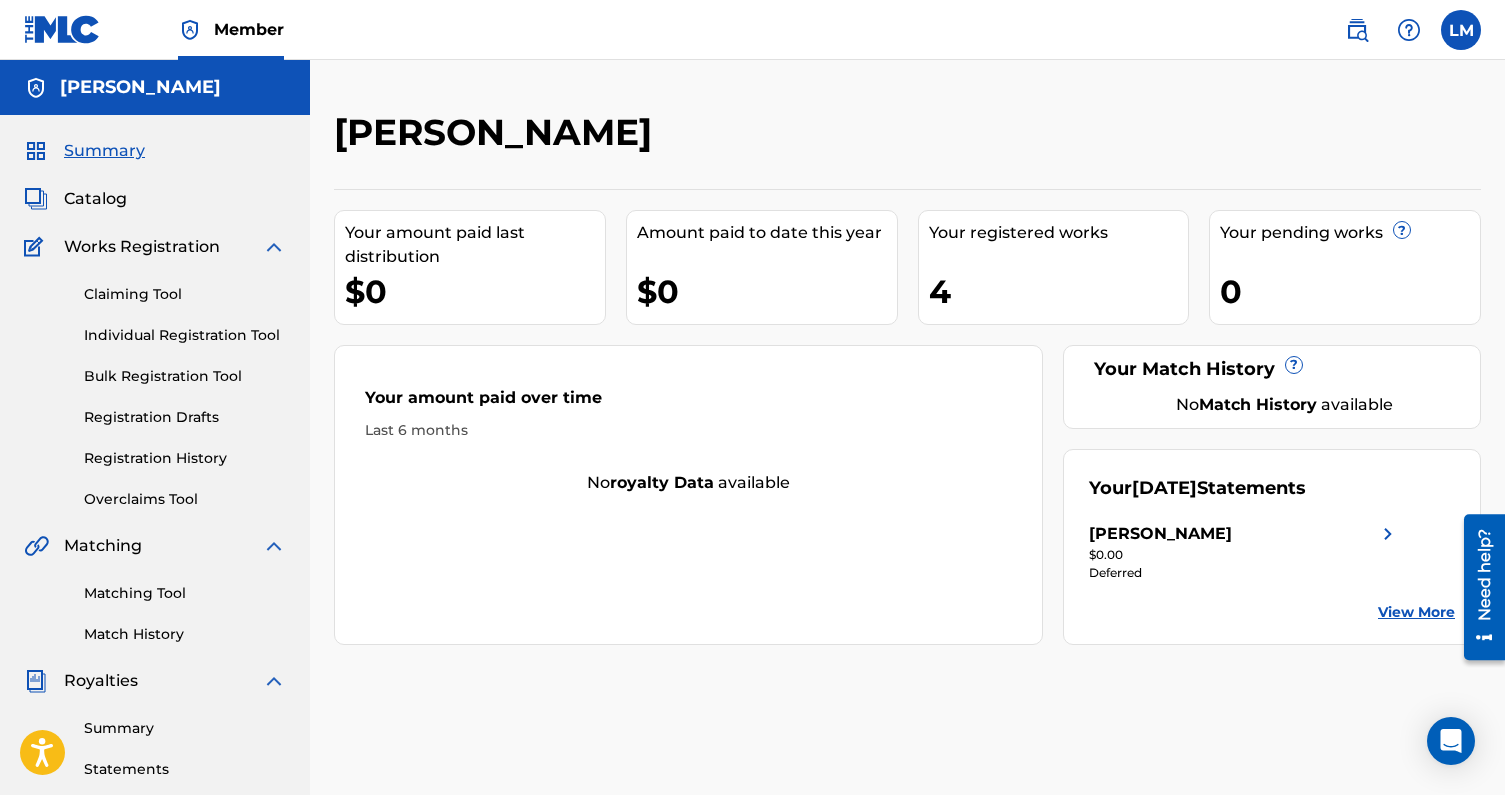 click on "Claiming Tool" at bounding box center [185, 294] 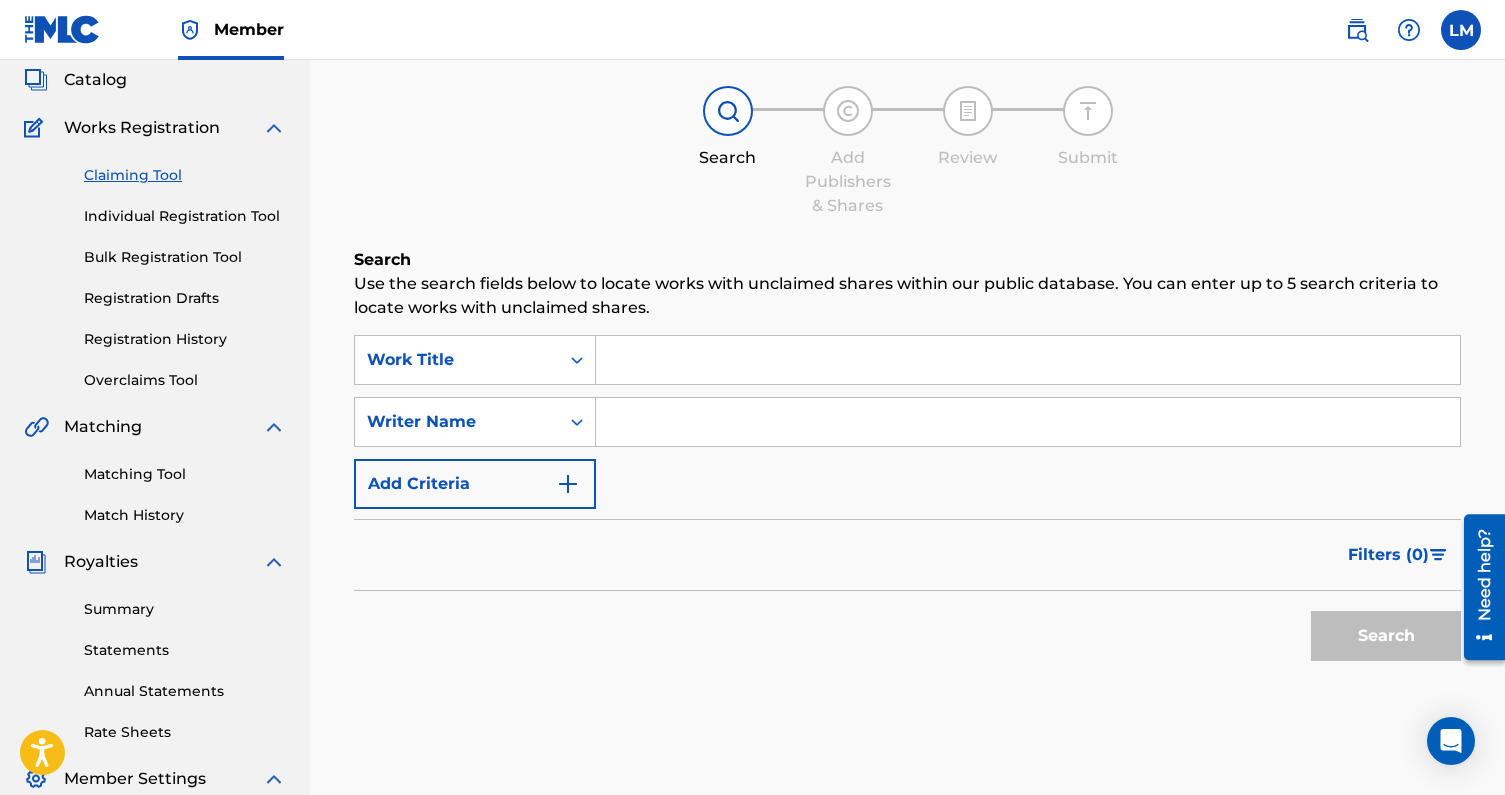 scroll, scrollTop: 123, scrollLeft: 0, axis: vertical 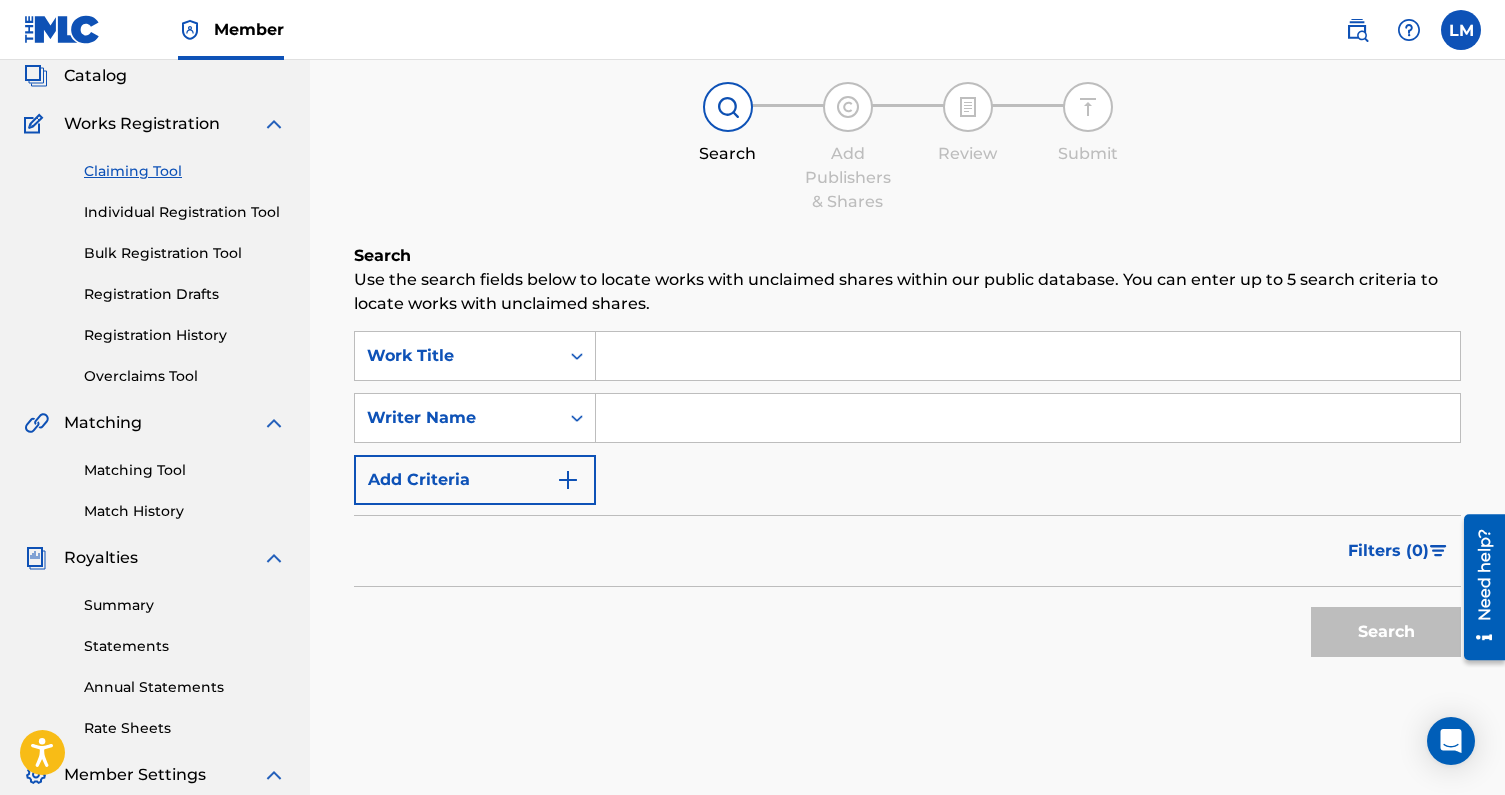click at bounding box center (1028, 356) 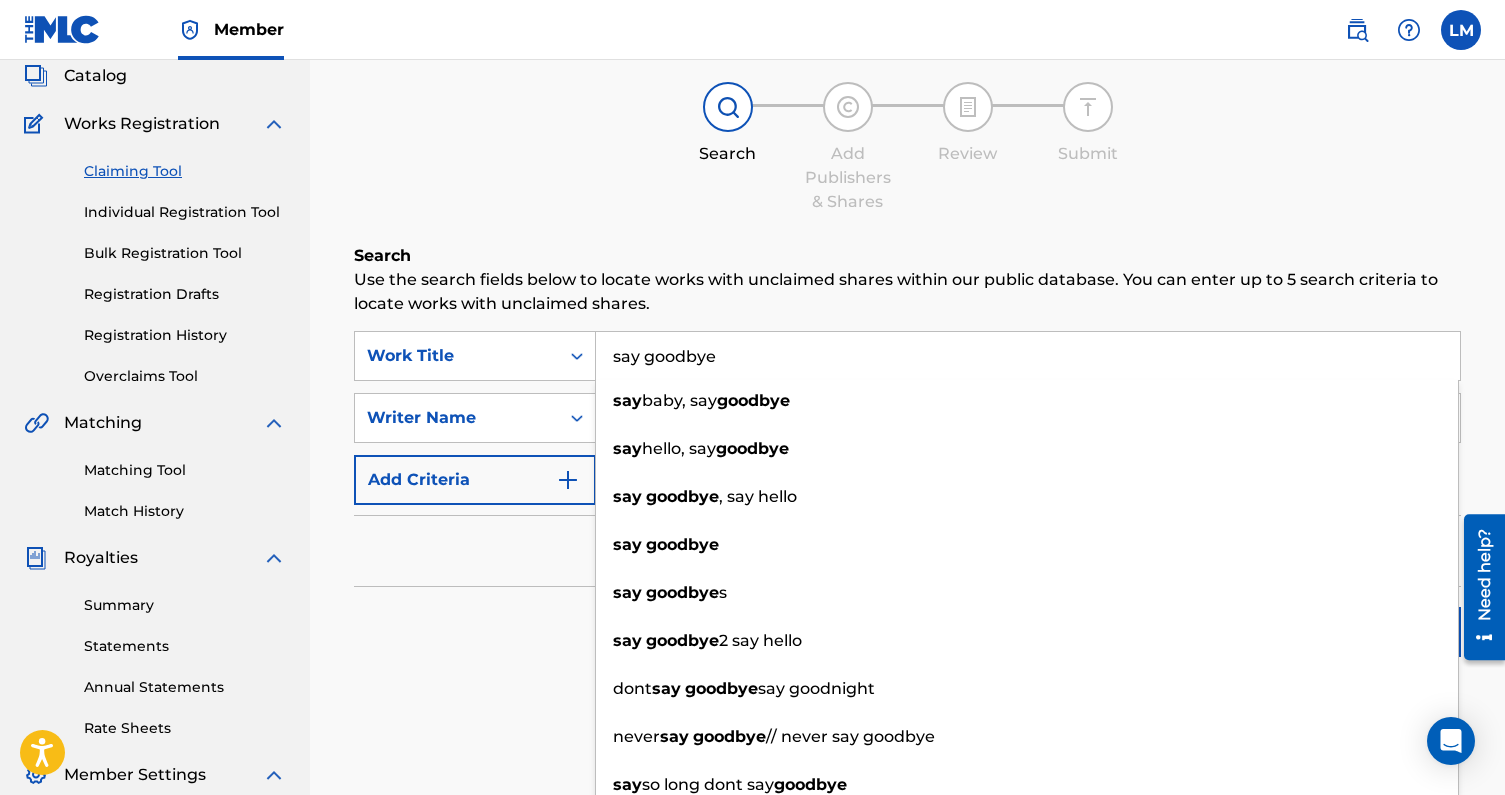 type on "say goodbye" 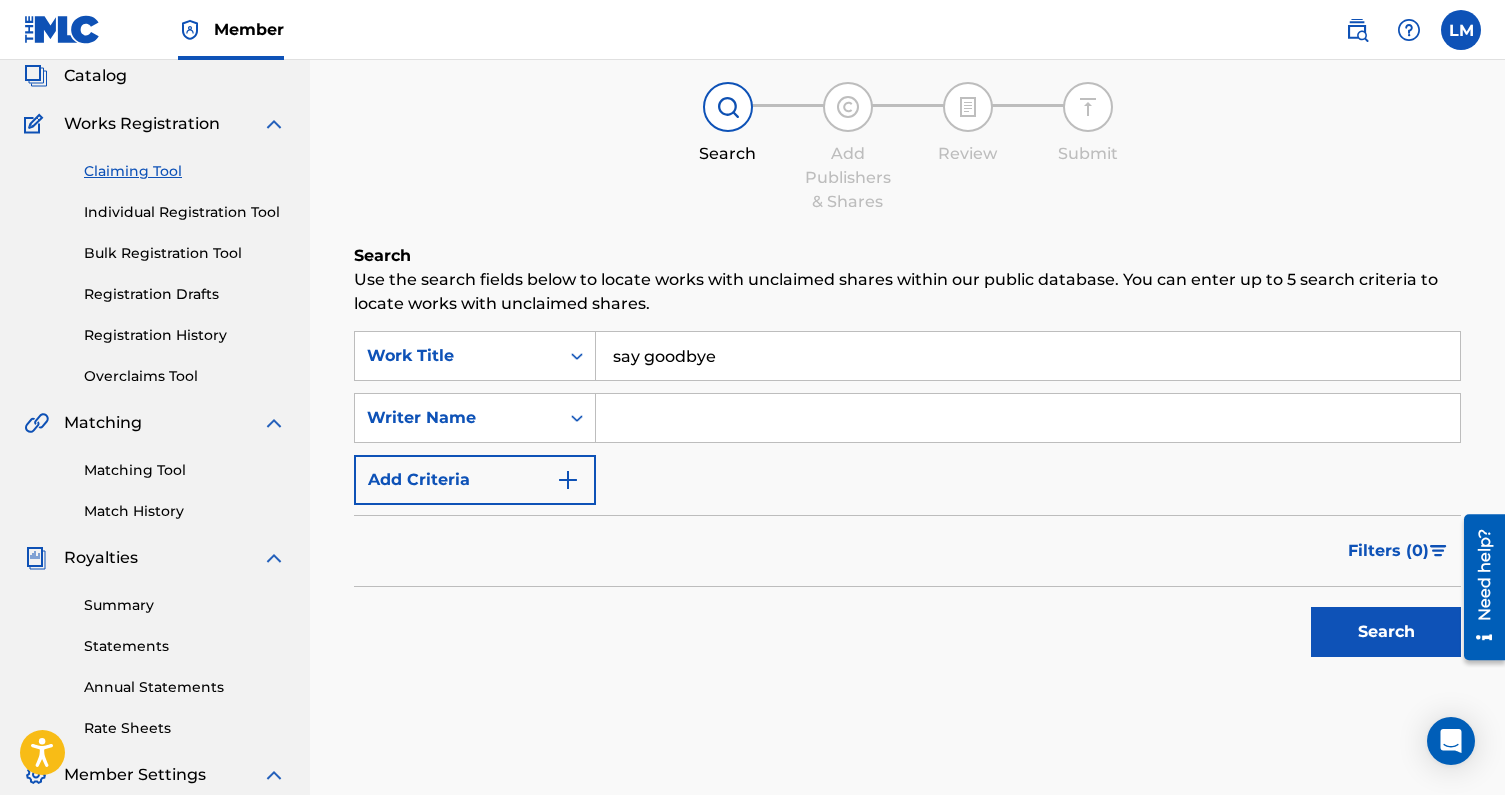 scroll, scrollTop: 136, scrollLeft: 0, axis: vertical 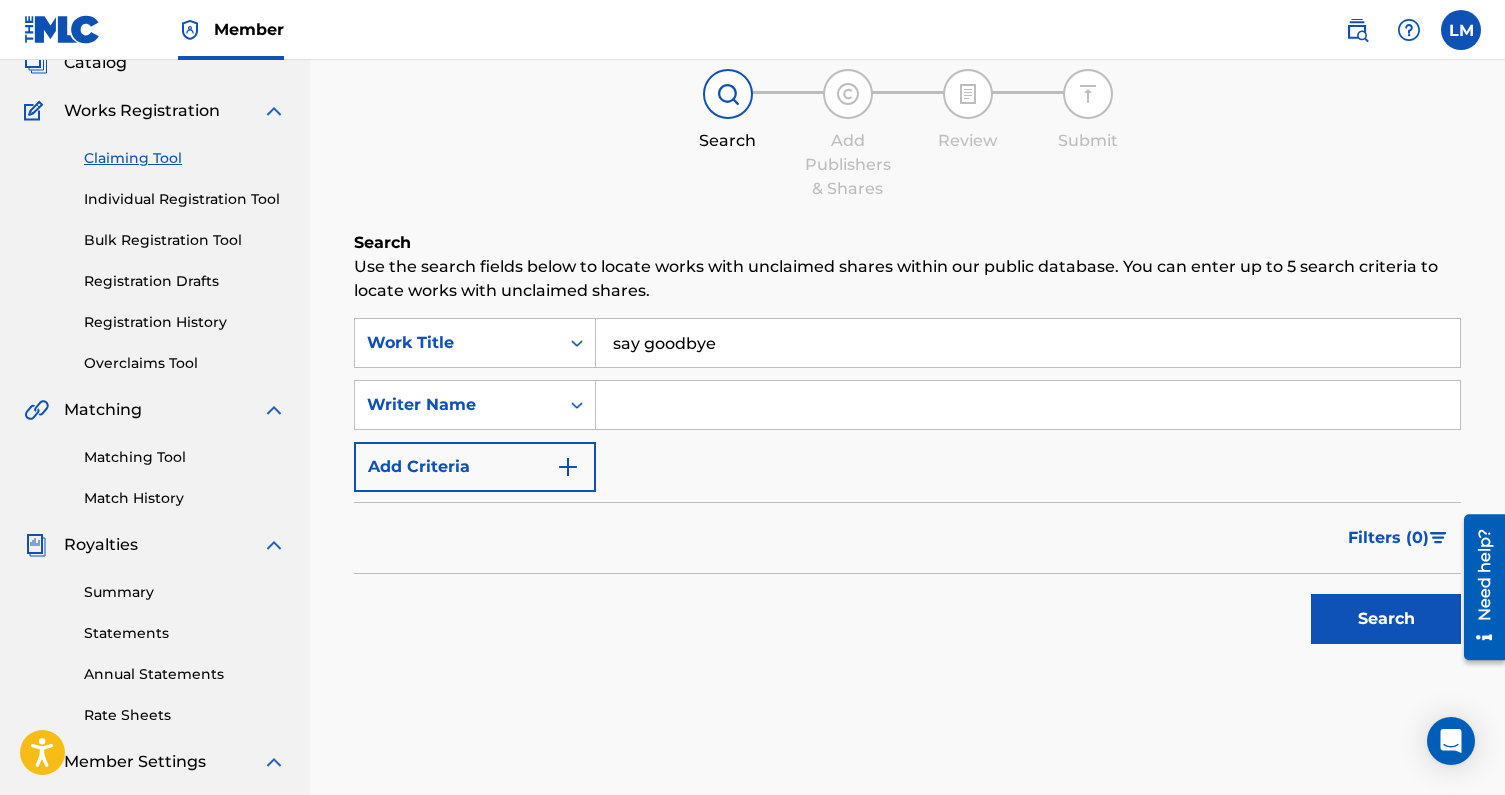 click on "Search" at bounding box center (1386, 619) 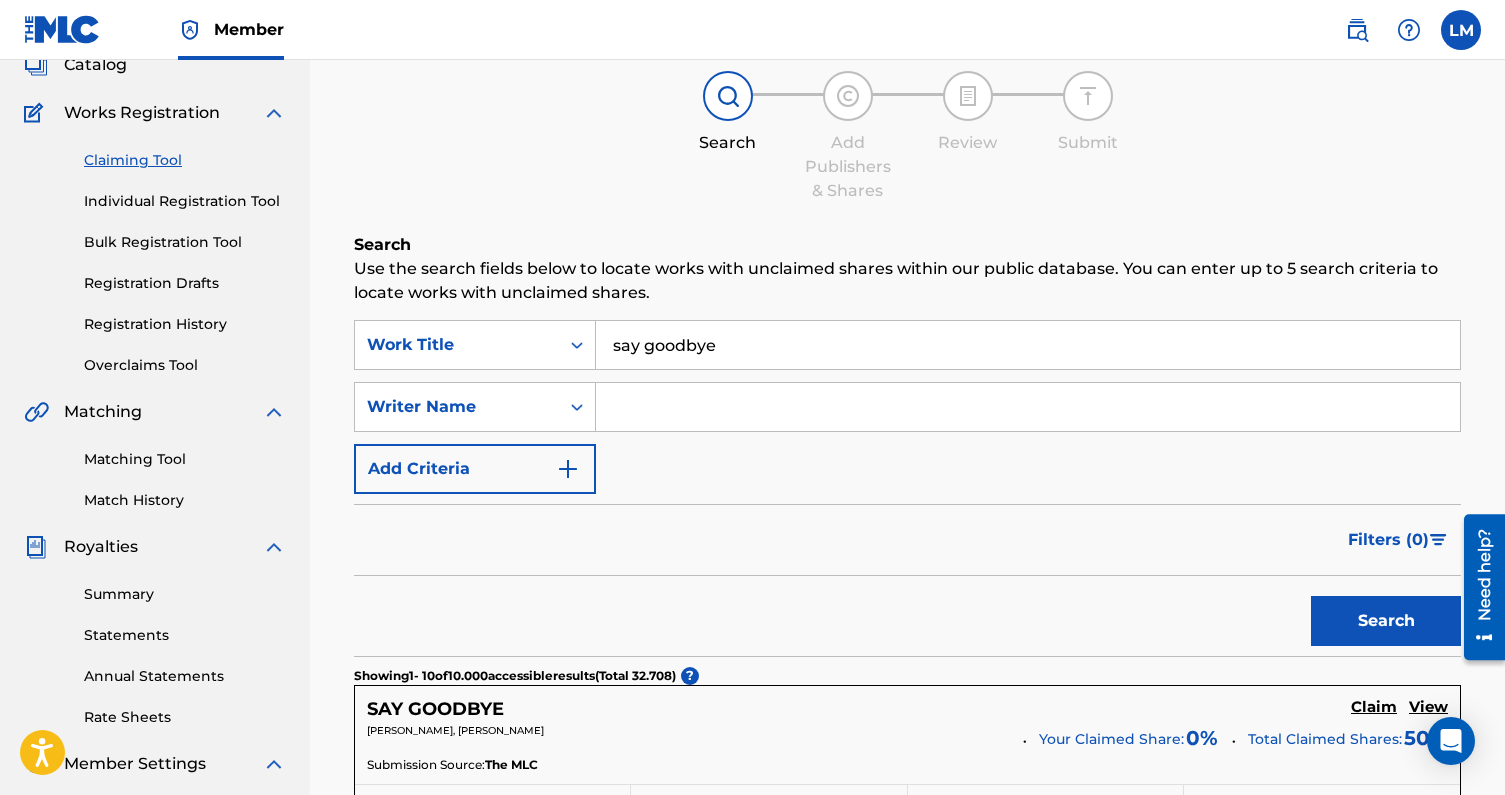 scroll, scrollTop: 185, scrollLeft: 0, axis: vertical 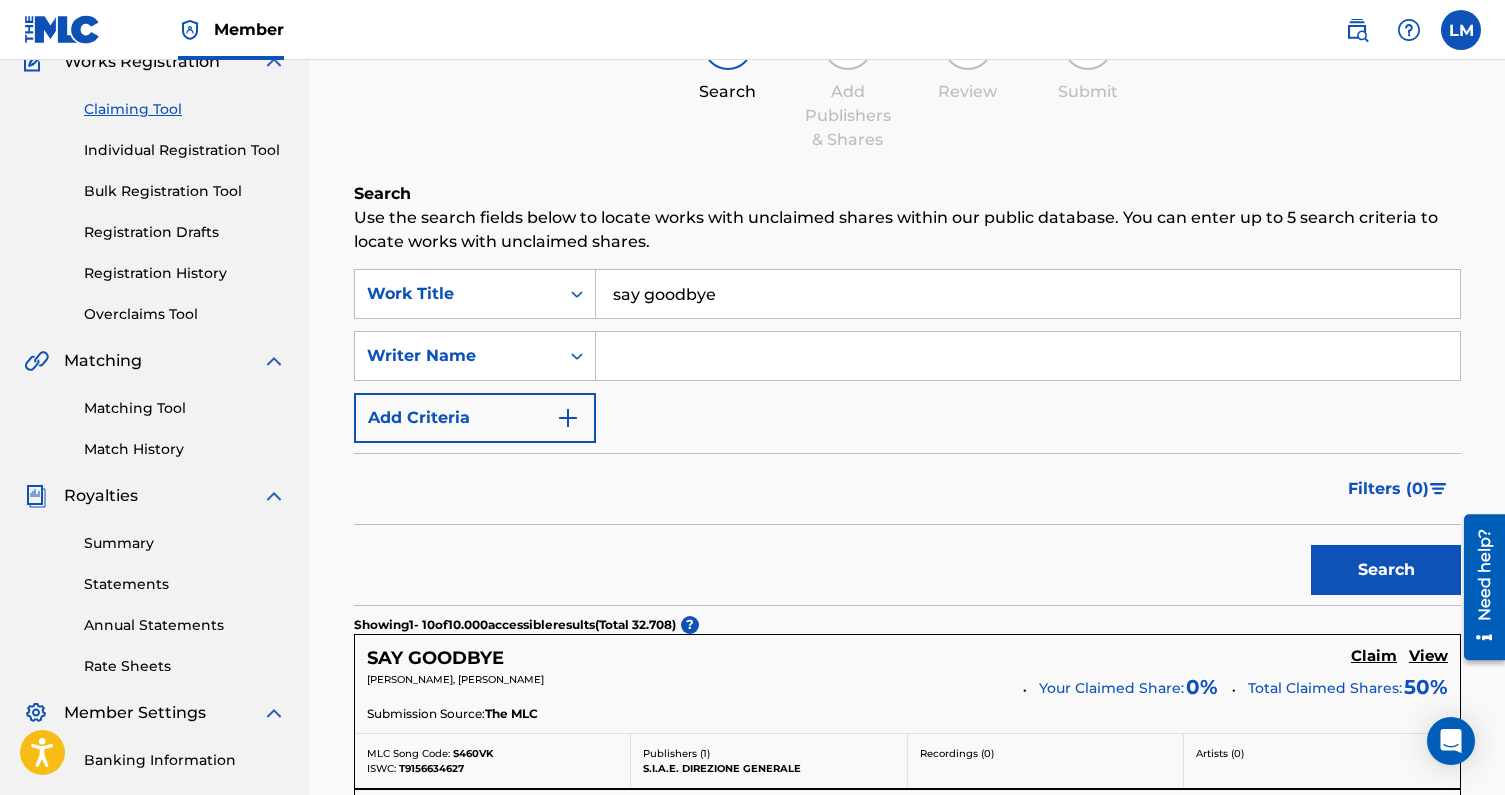 click at bounding box center [1028, 356] 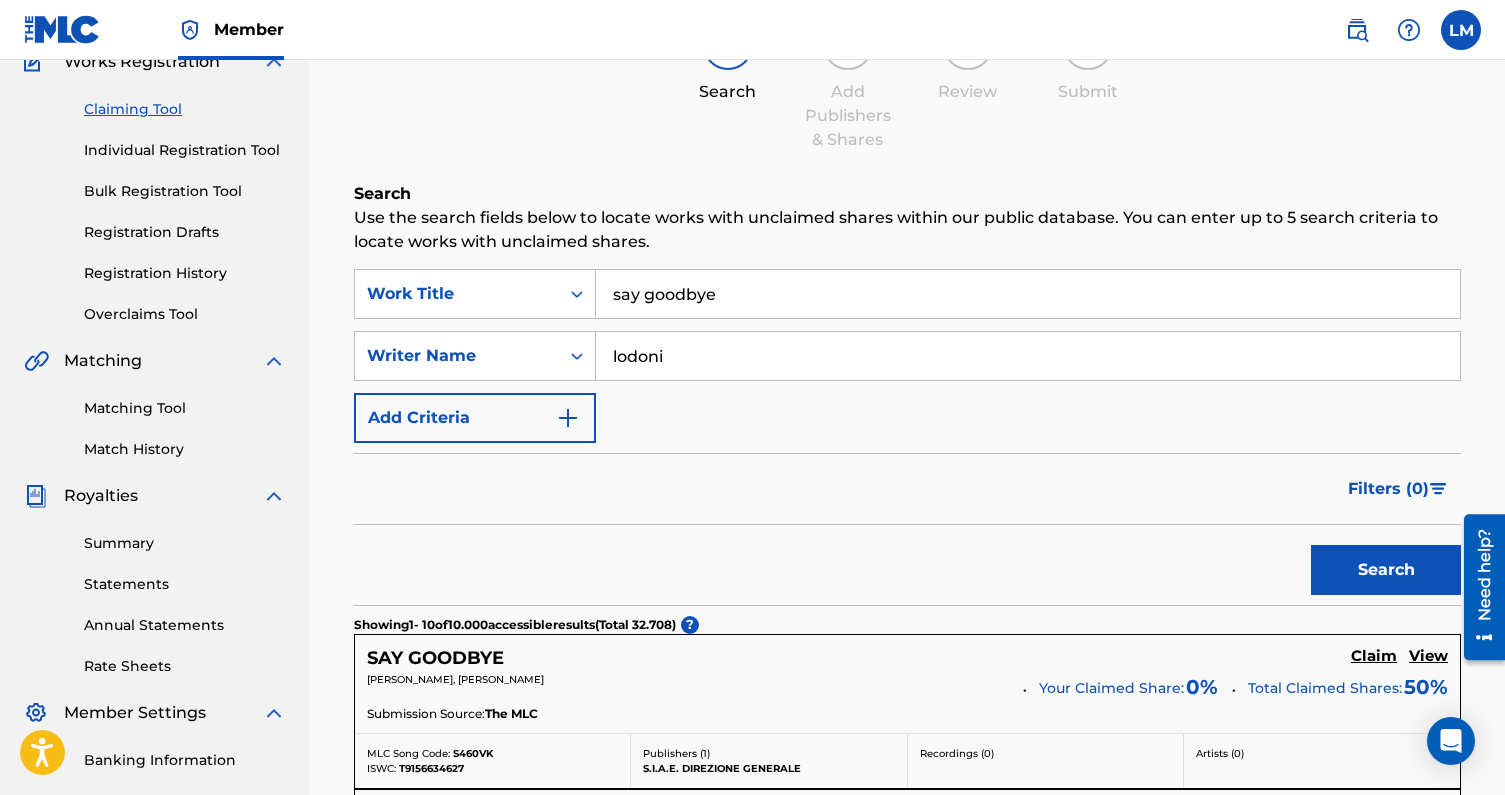 click on "Search" at bounding box center [1386, 570] 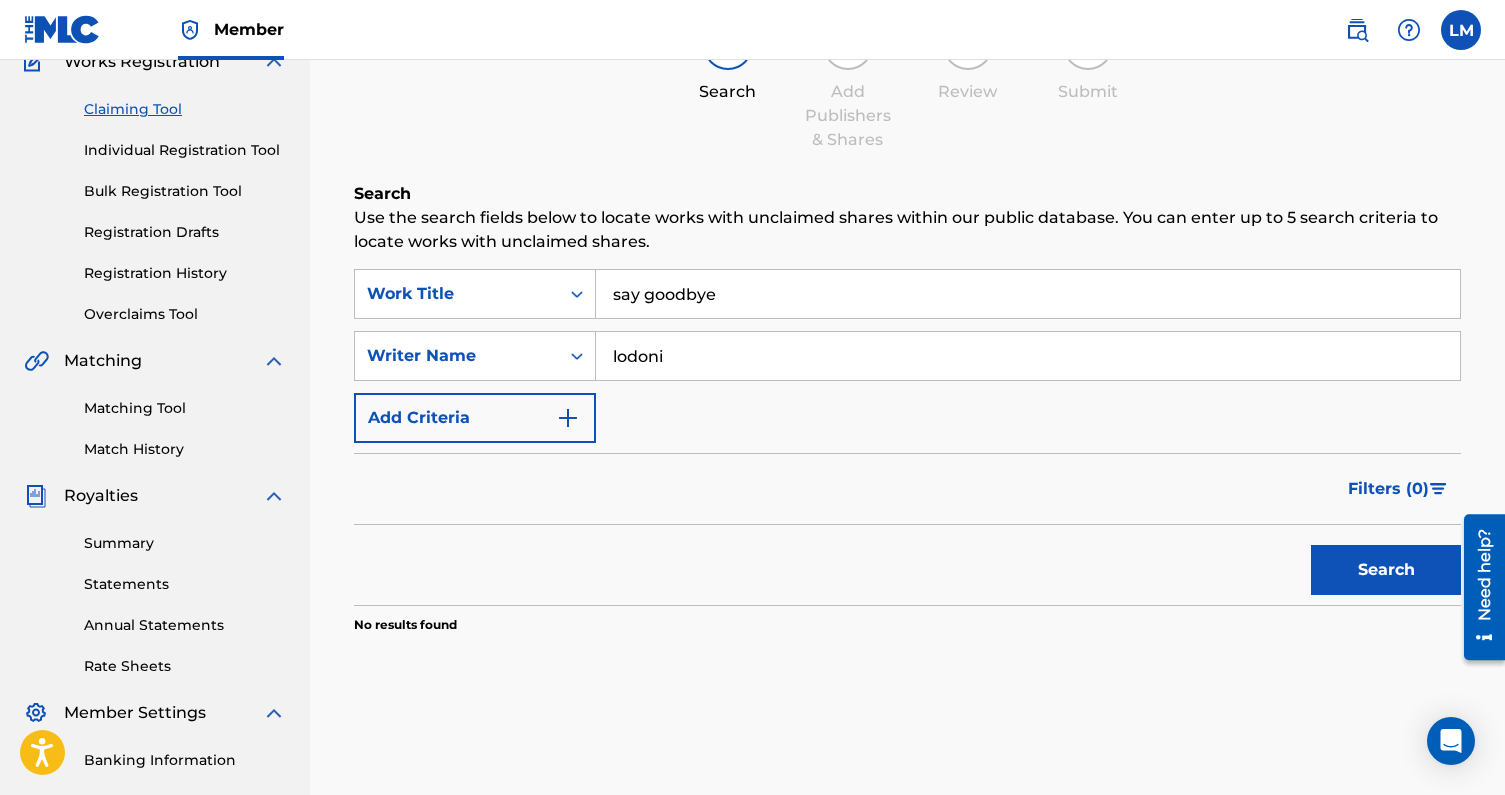click on "lodoni" at bounding box center [1028, 356] 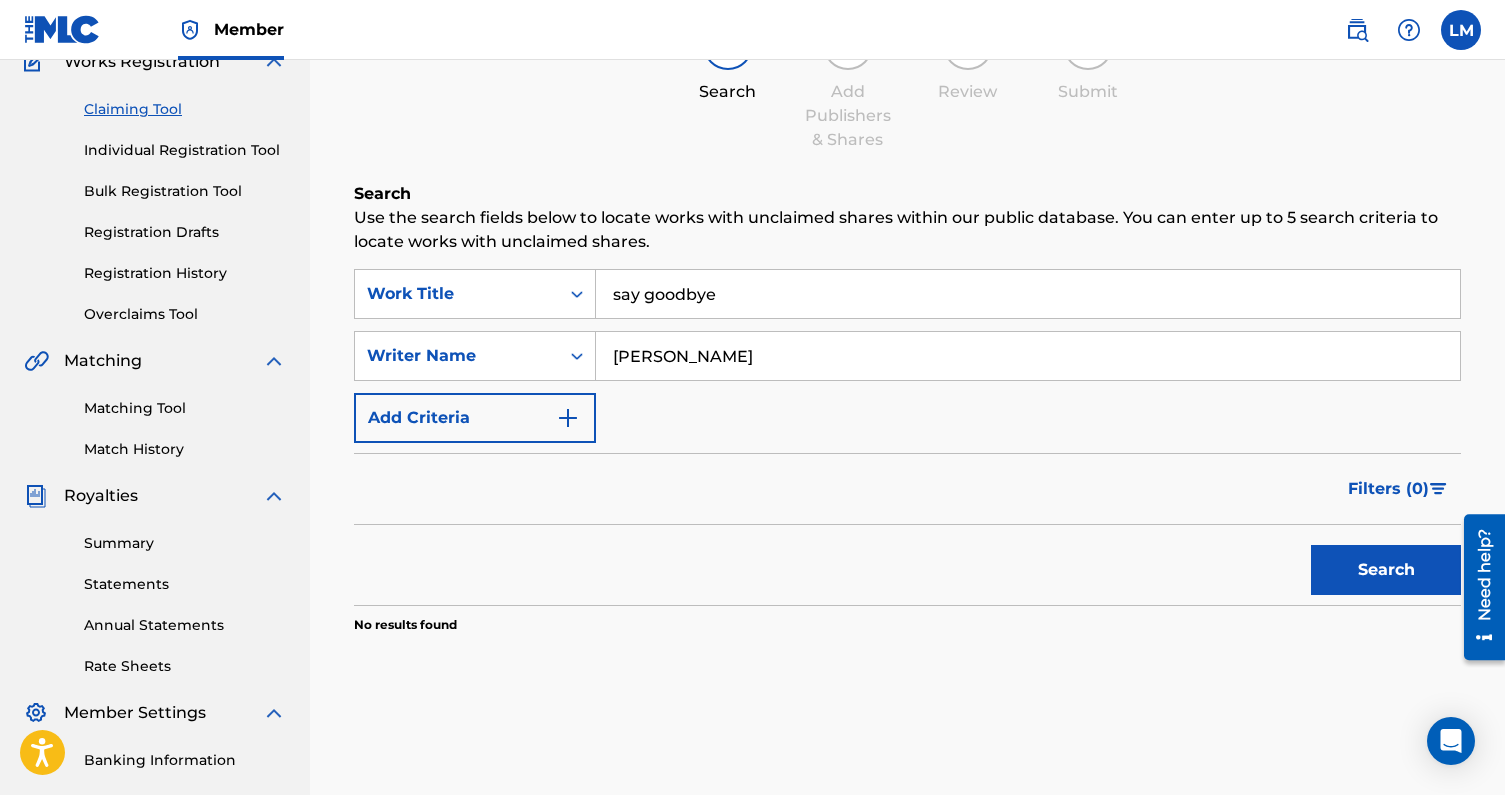 click on "Search" at bounding box center [1386, 570] 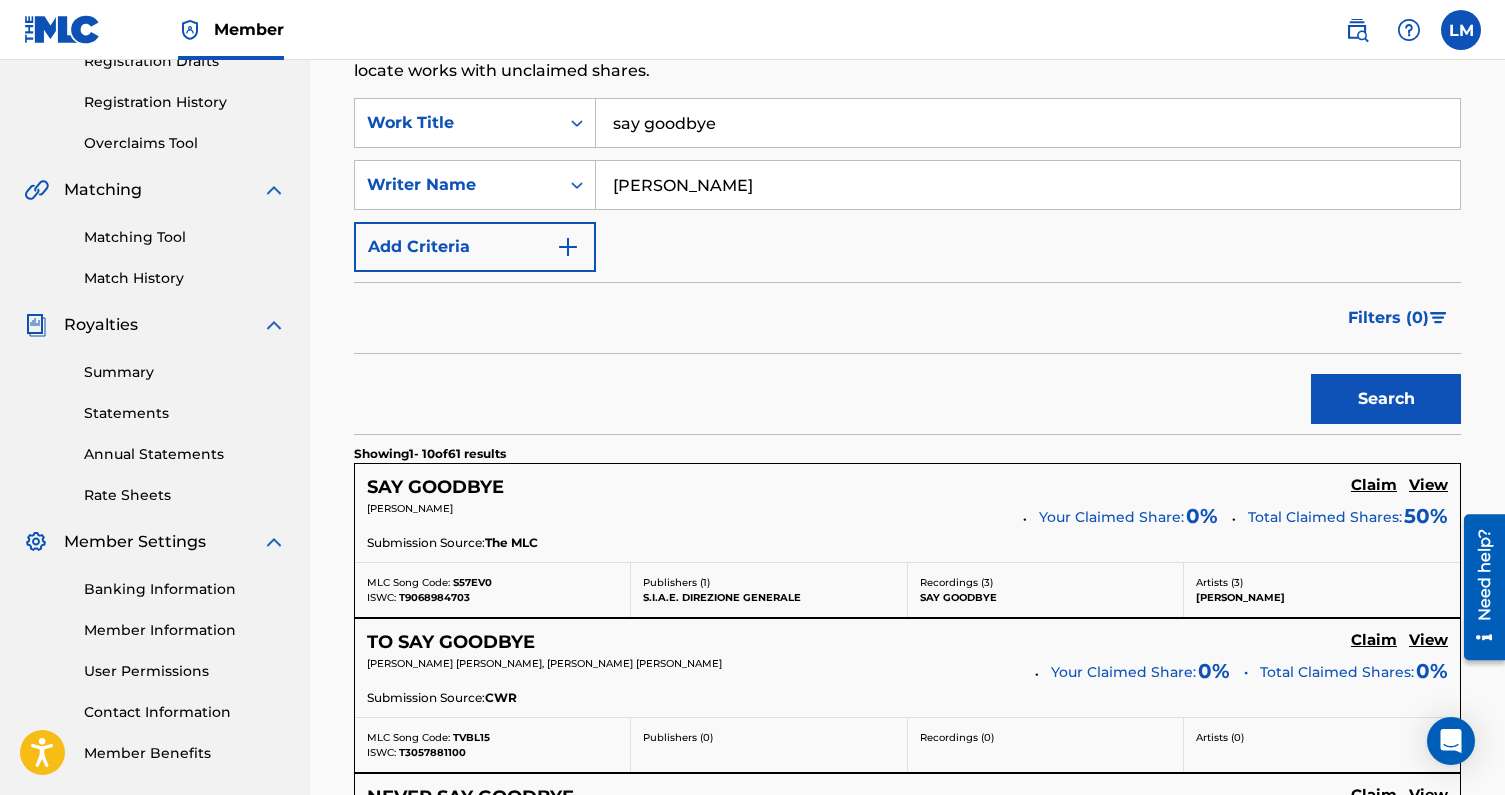 scroll, scrollTop: 255, scrollLeft: 0, axis: vertical 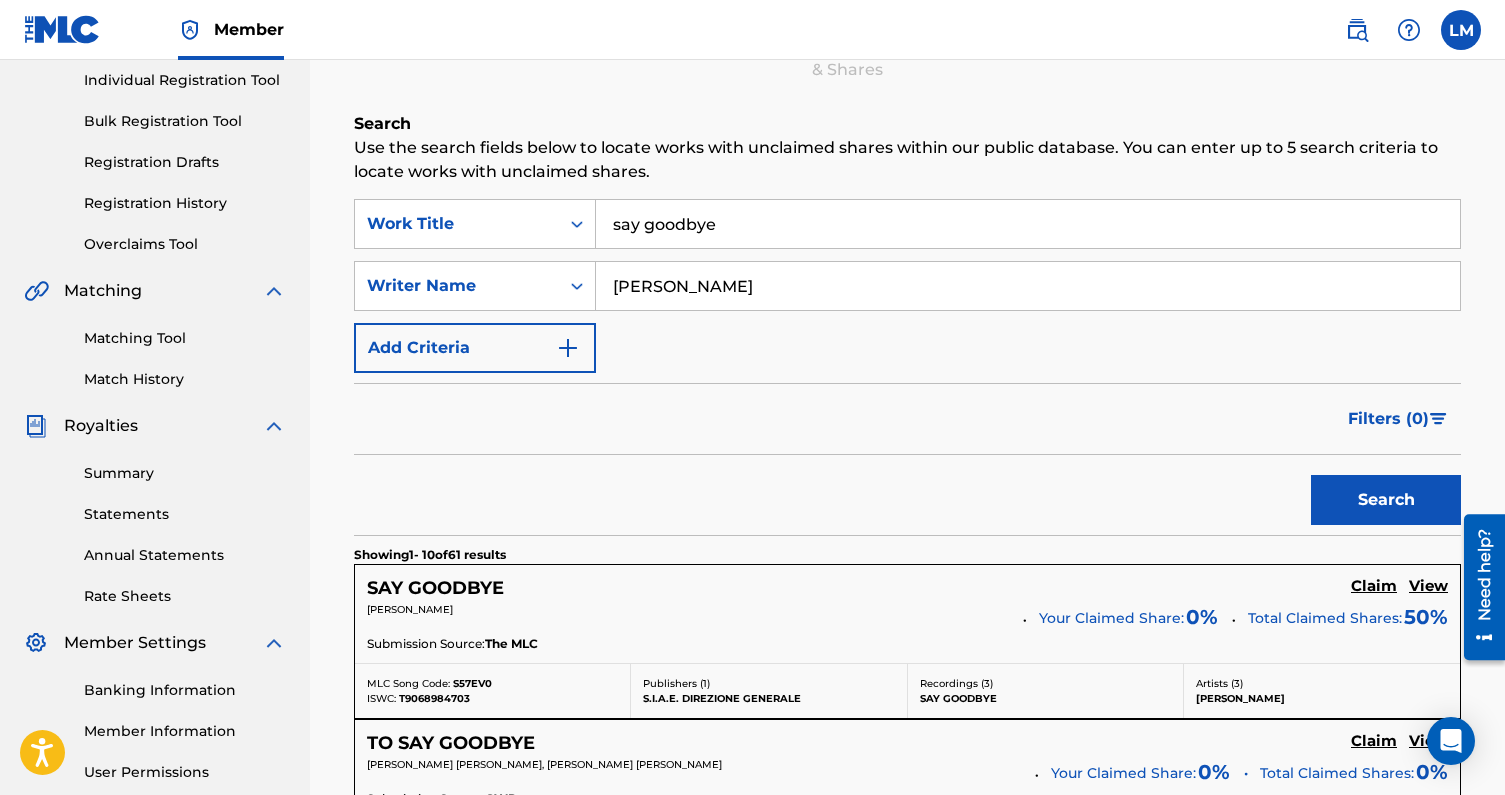 click on "lorenzo" at bounding box center [1028, 286] 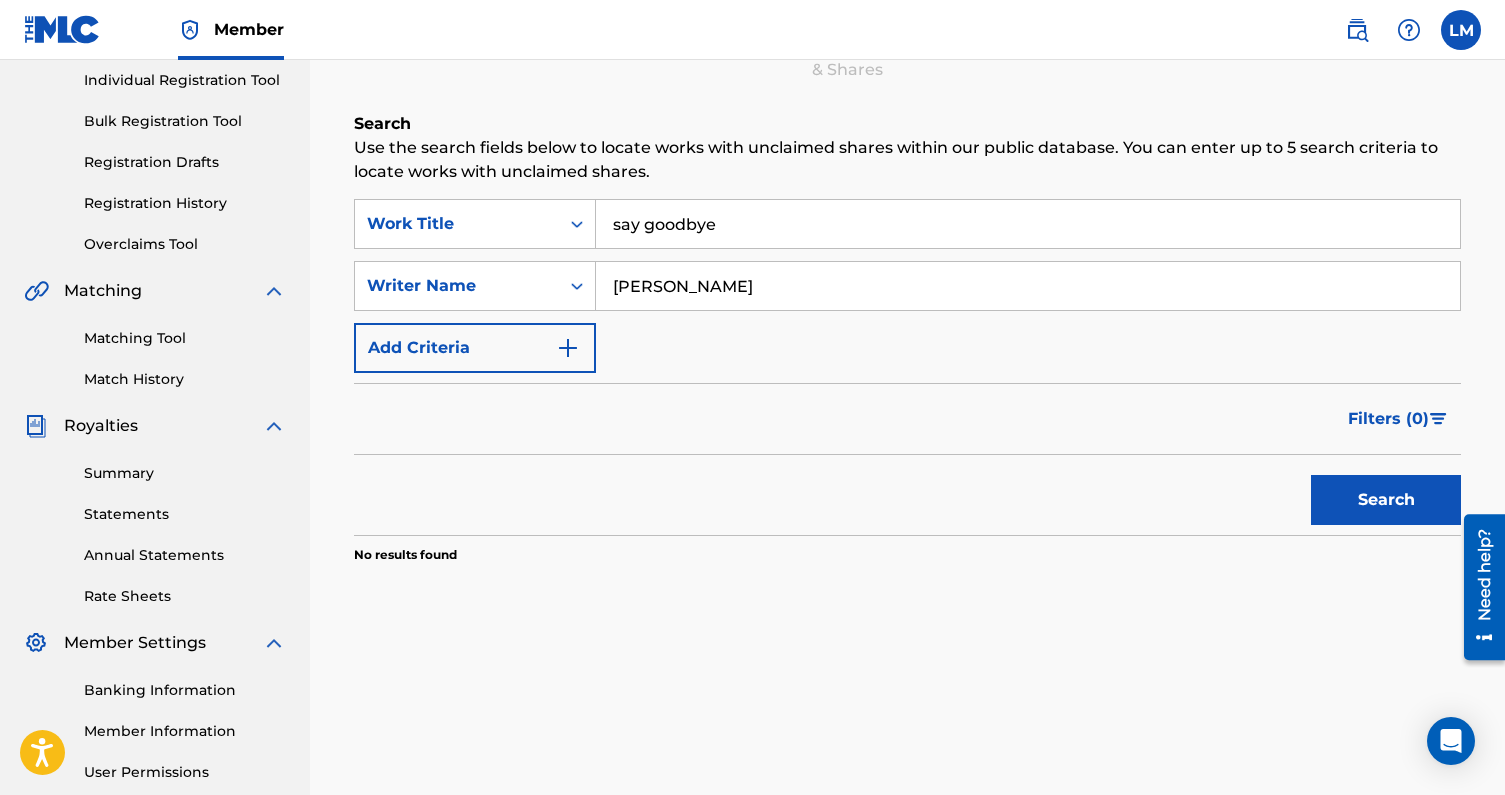 click on "say goodbye" at bounding box center [1028, 224] 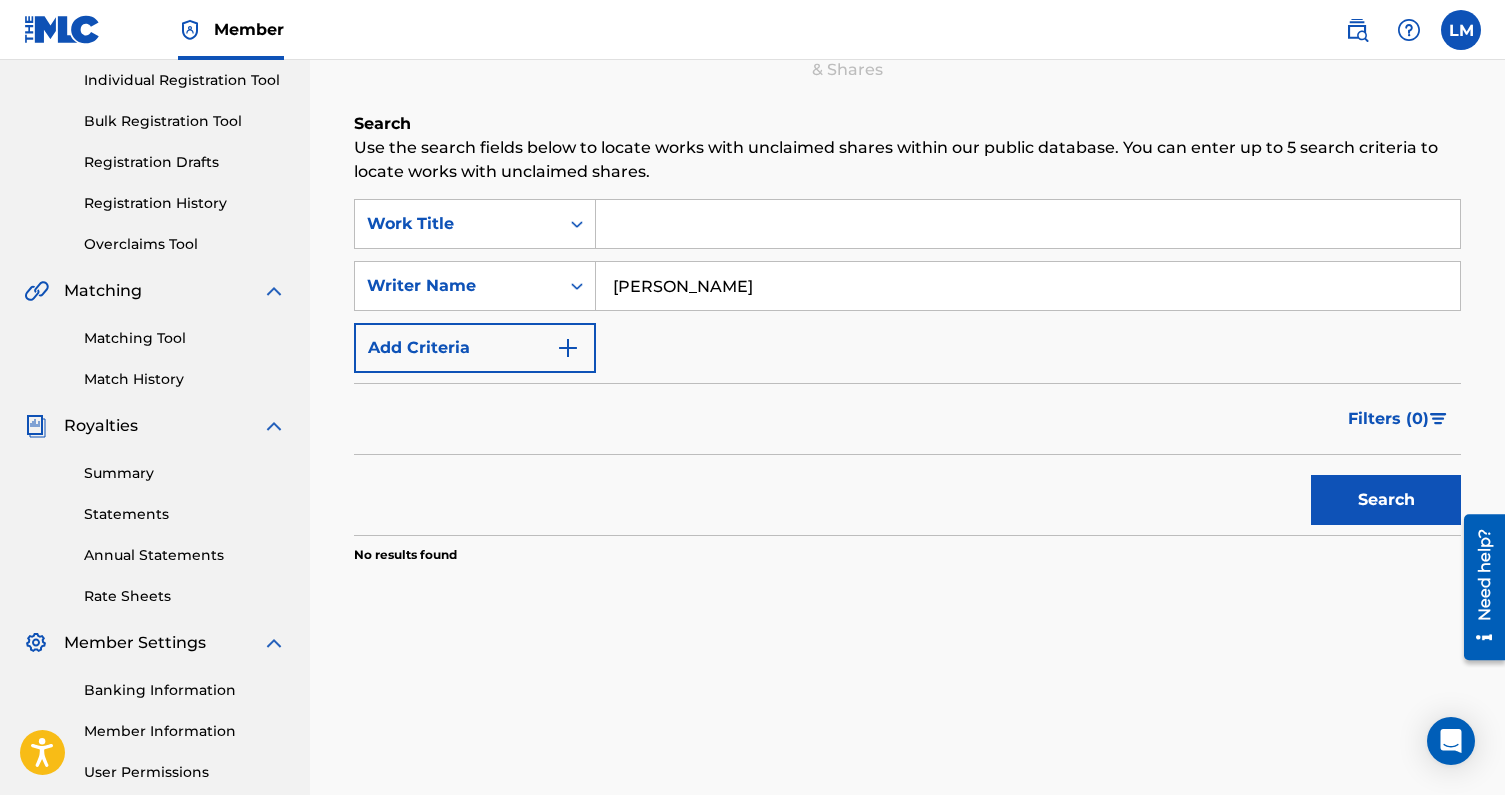 type 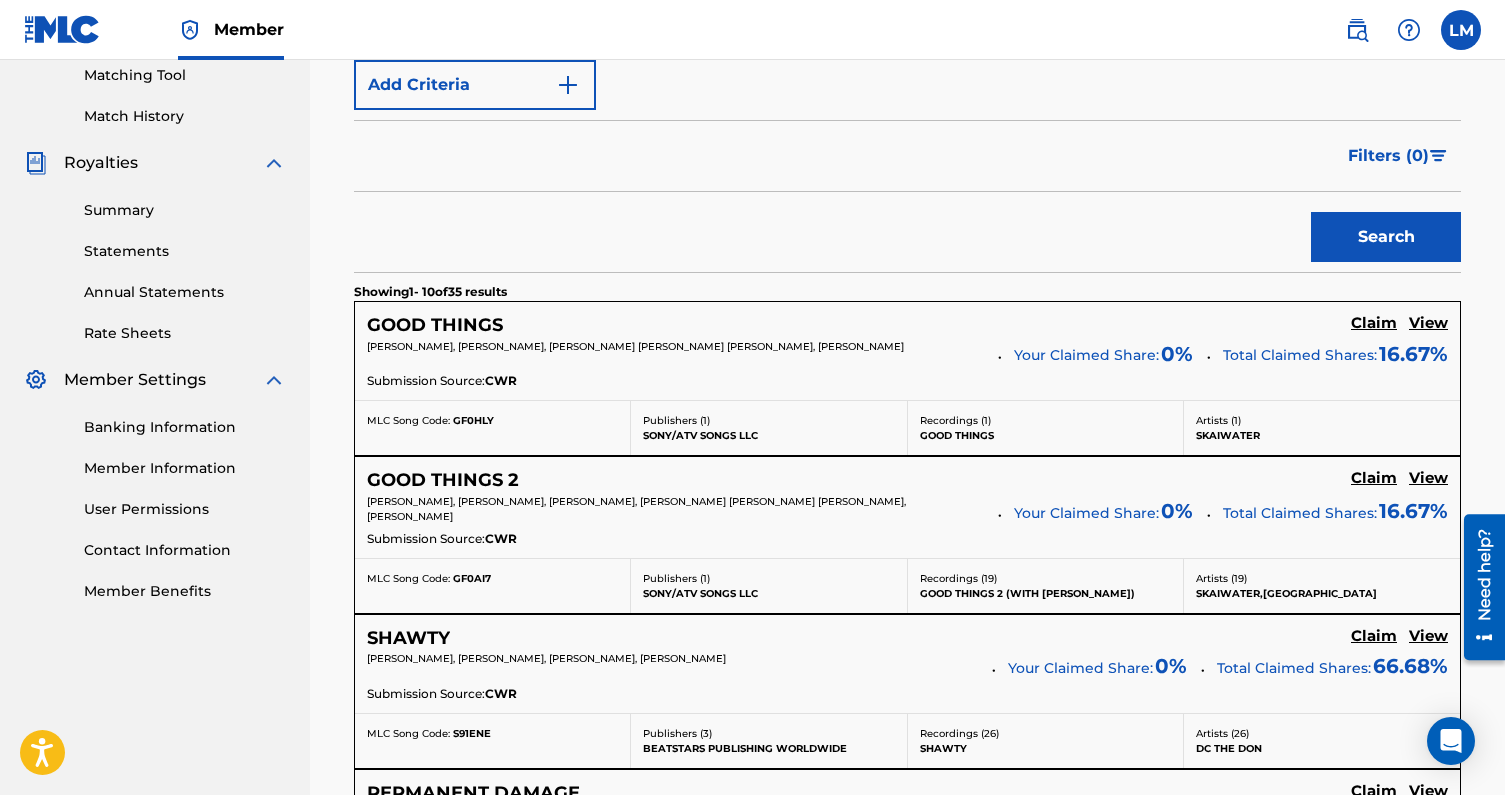 scroll, scrollTop: 528, scrollLeft: 0, axis: vertical 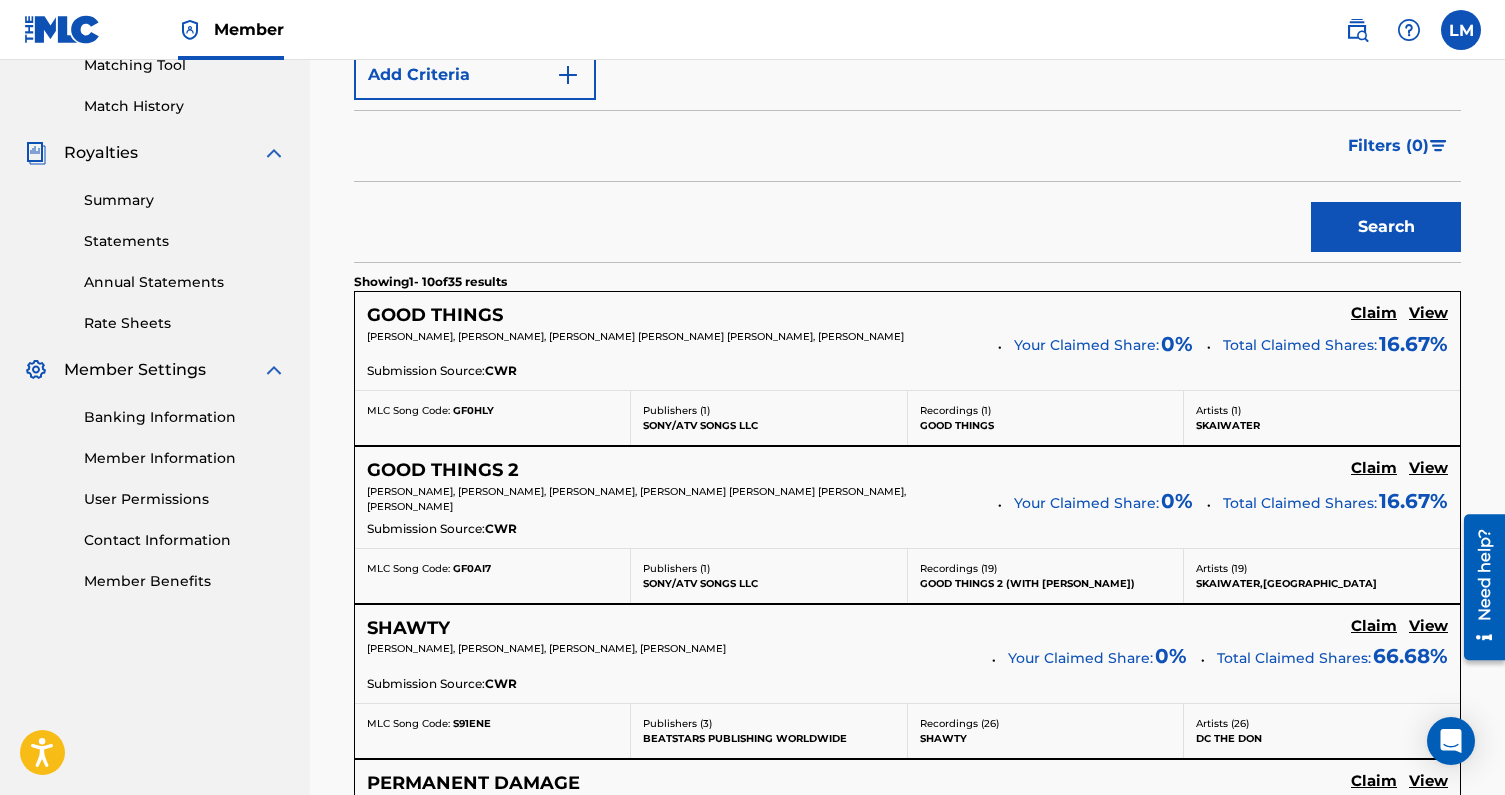 click on "Claim" at bounding box center [1374, 313] 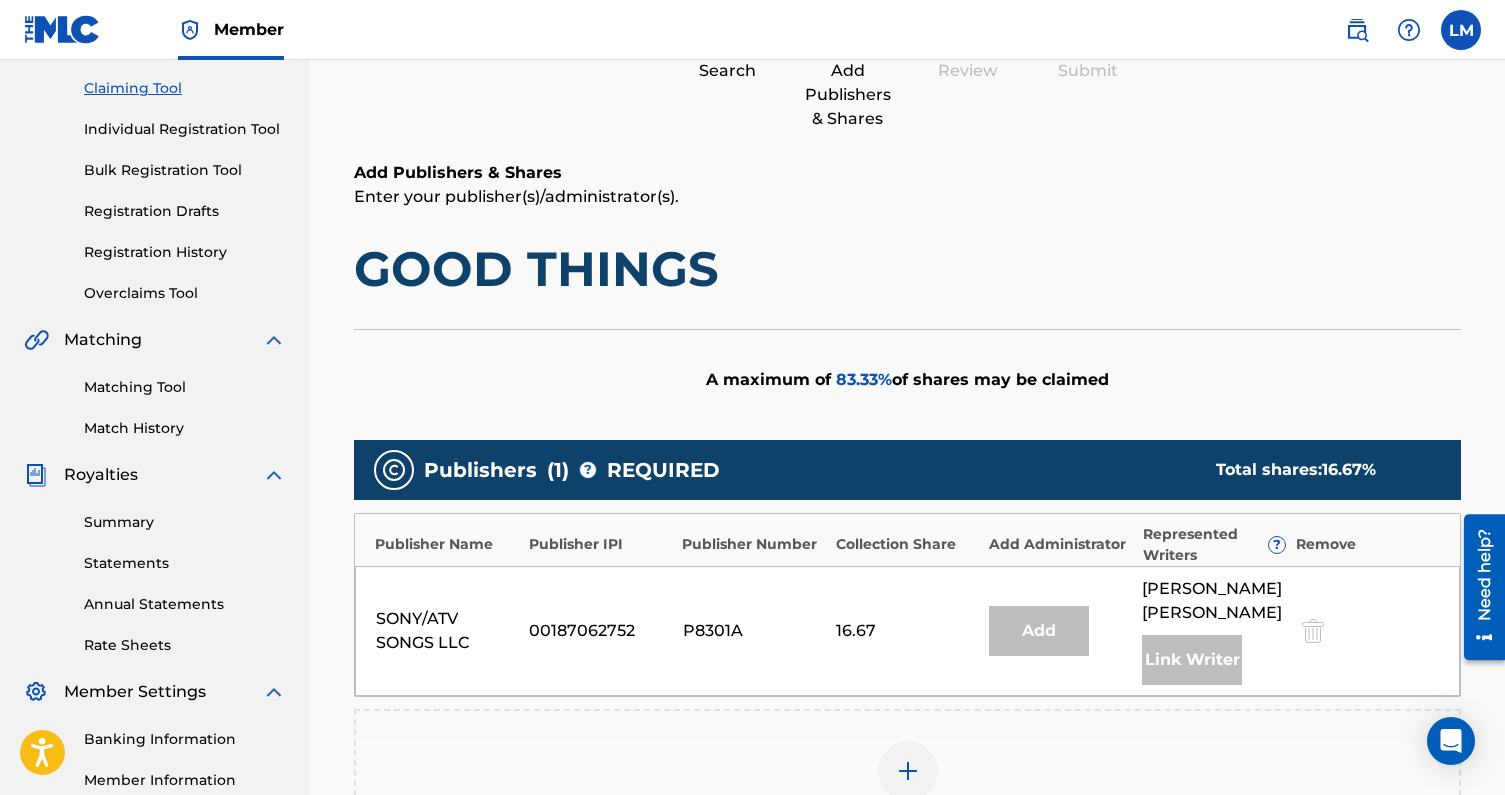 scroll, scrollTop: 587, scrollLeft: 0, axis: vertical 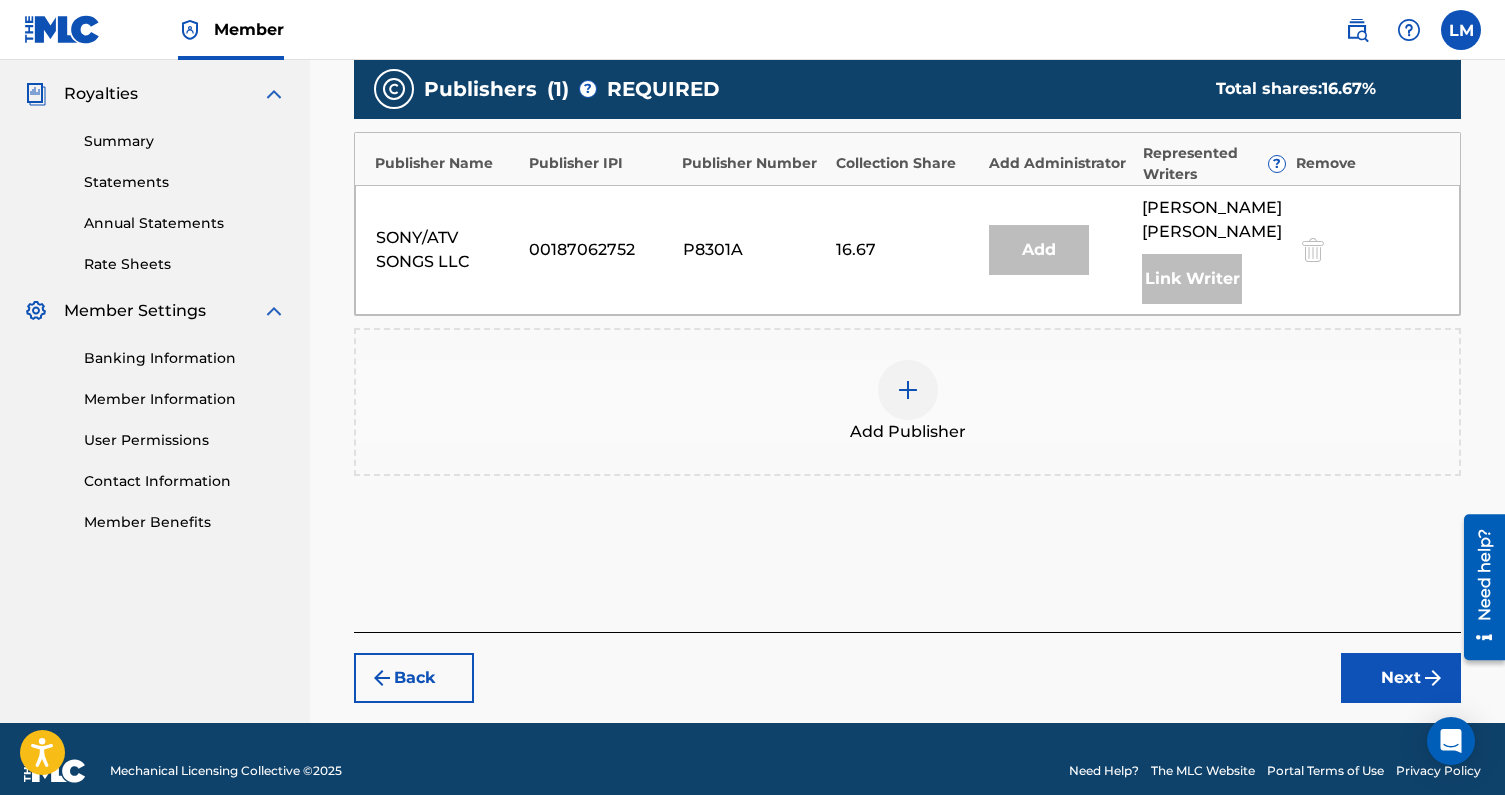 click on "Next" at bounding box center [1401, 678] 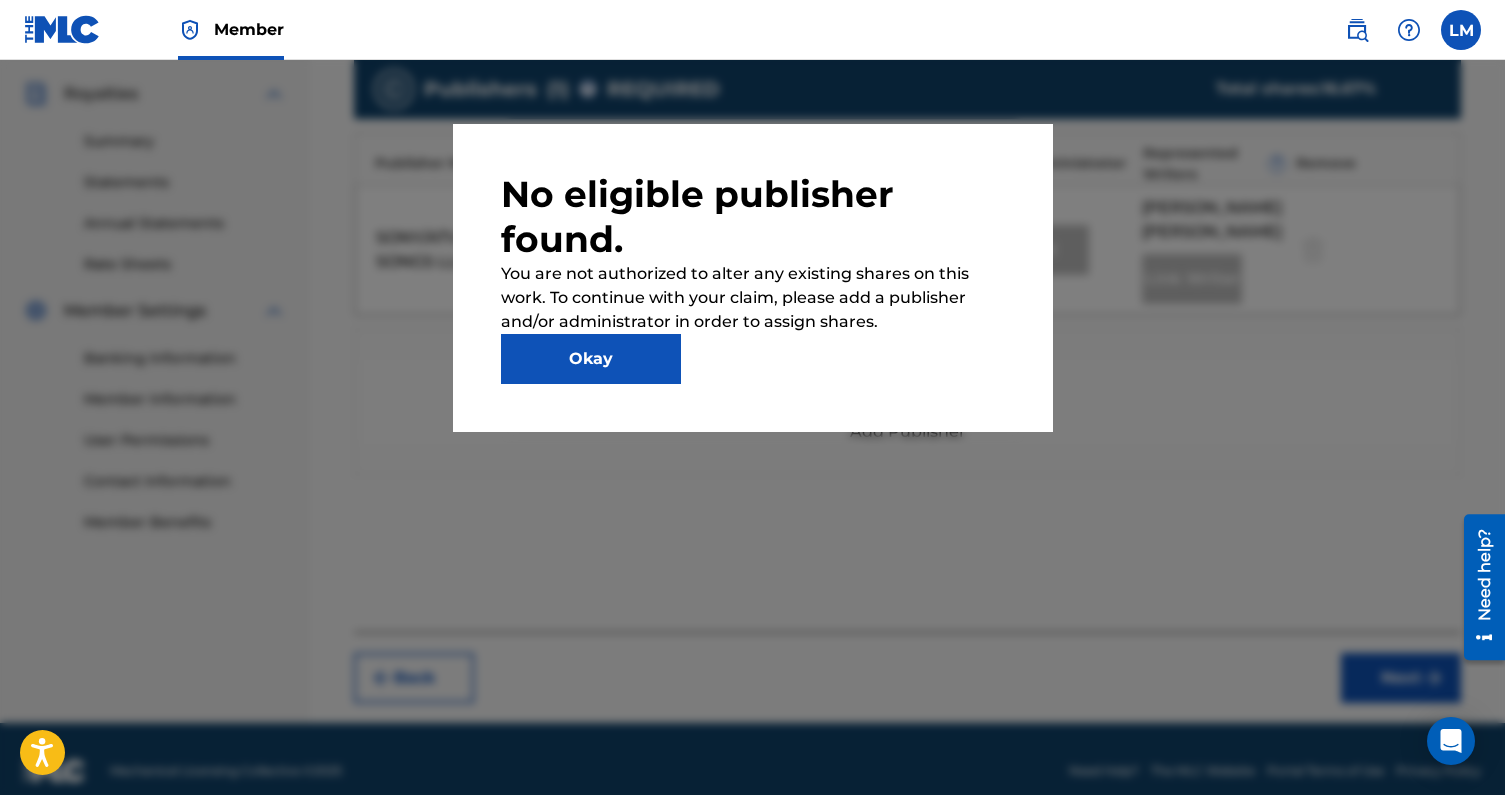 click on "Okay" at bounding box center [591, 359] 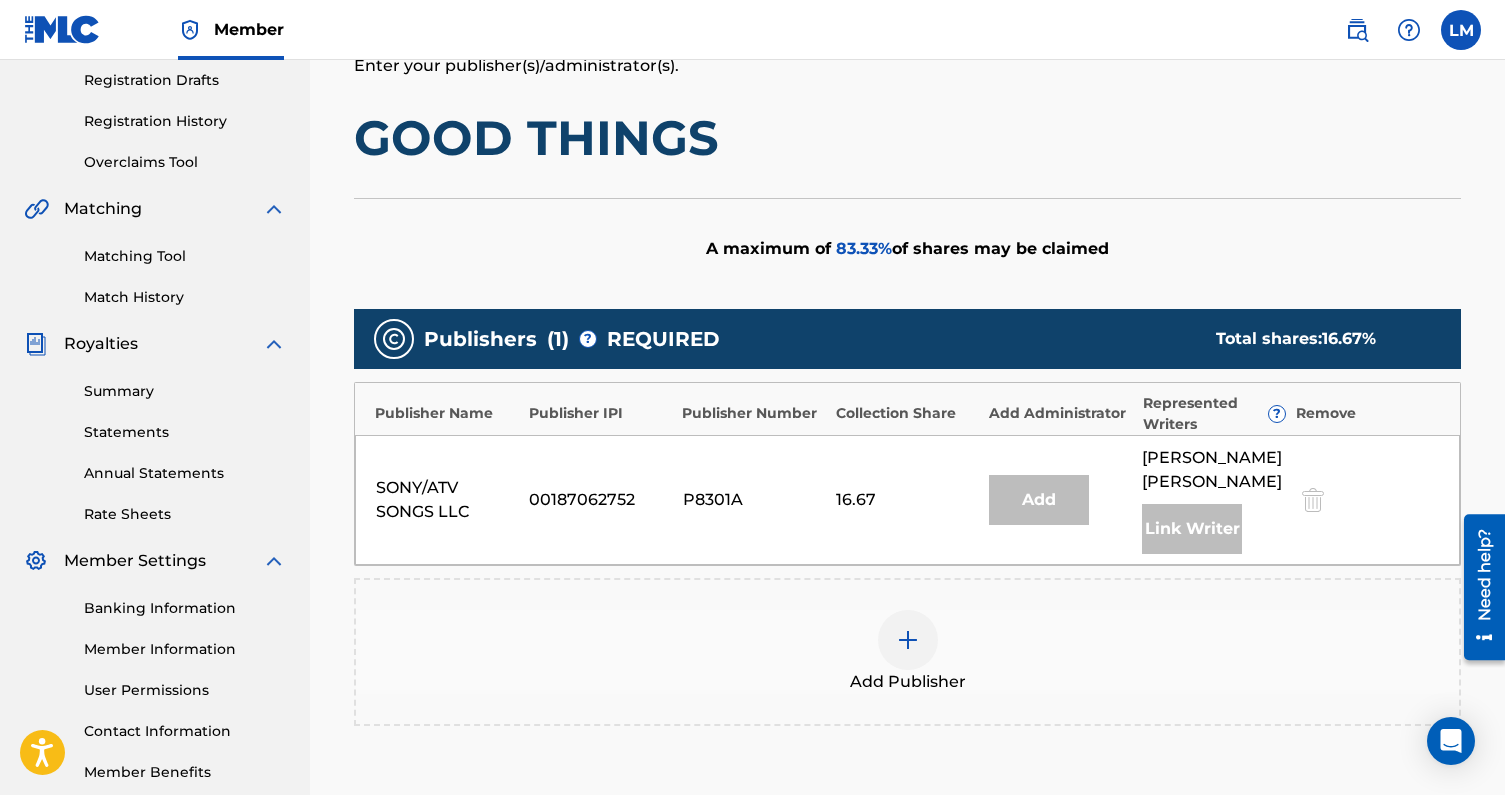 scroll, scrollTop: 339, scrollLeft: 0, axis: vertical 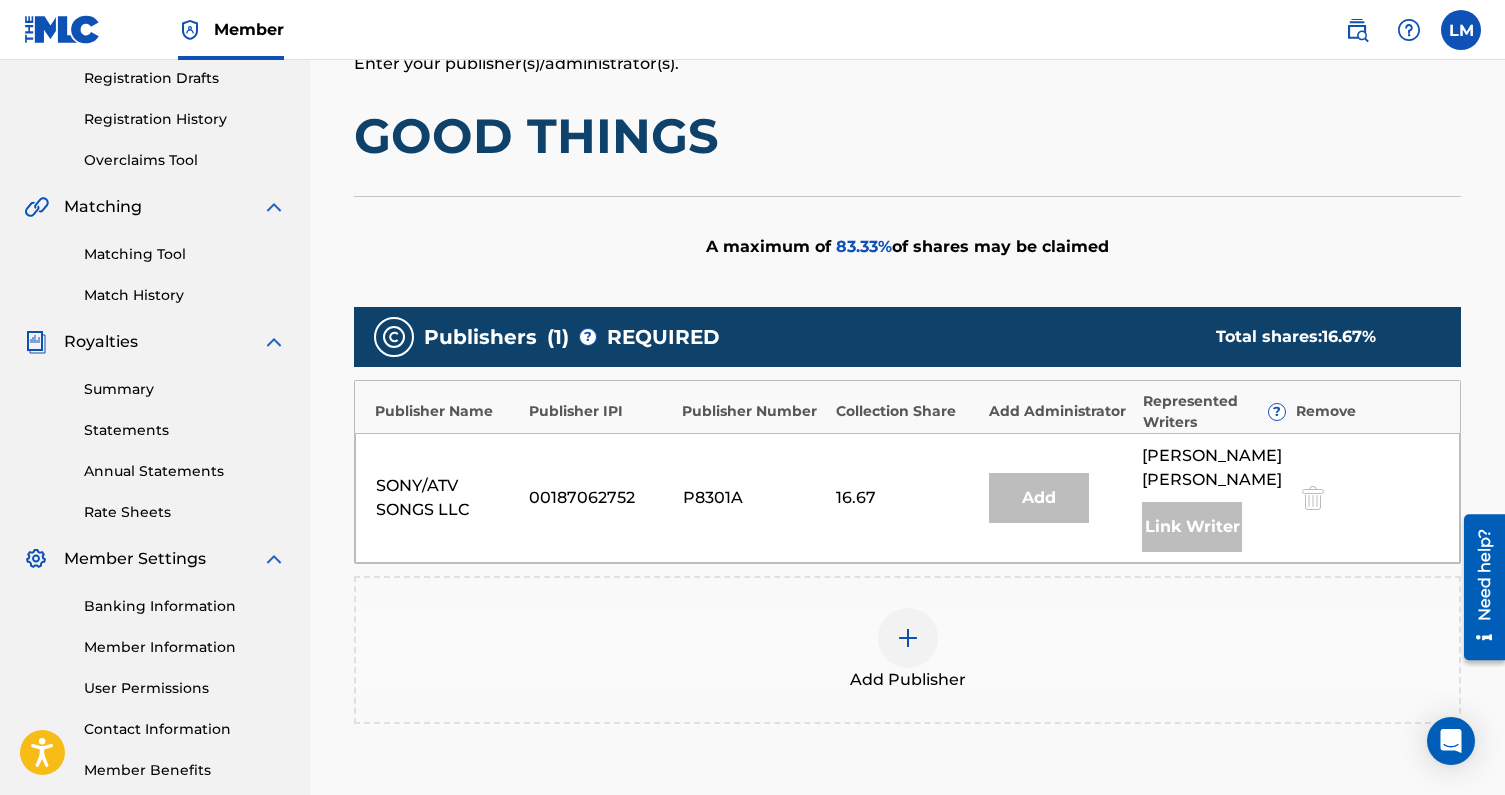 click at bounding box center (908, 638) 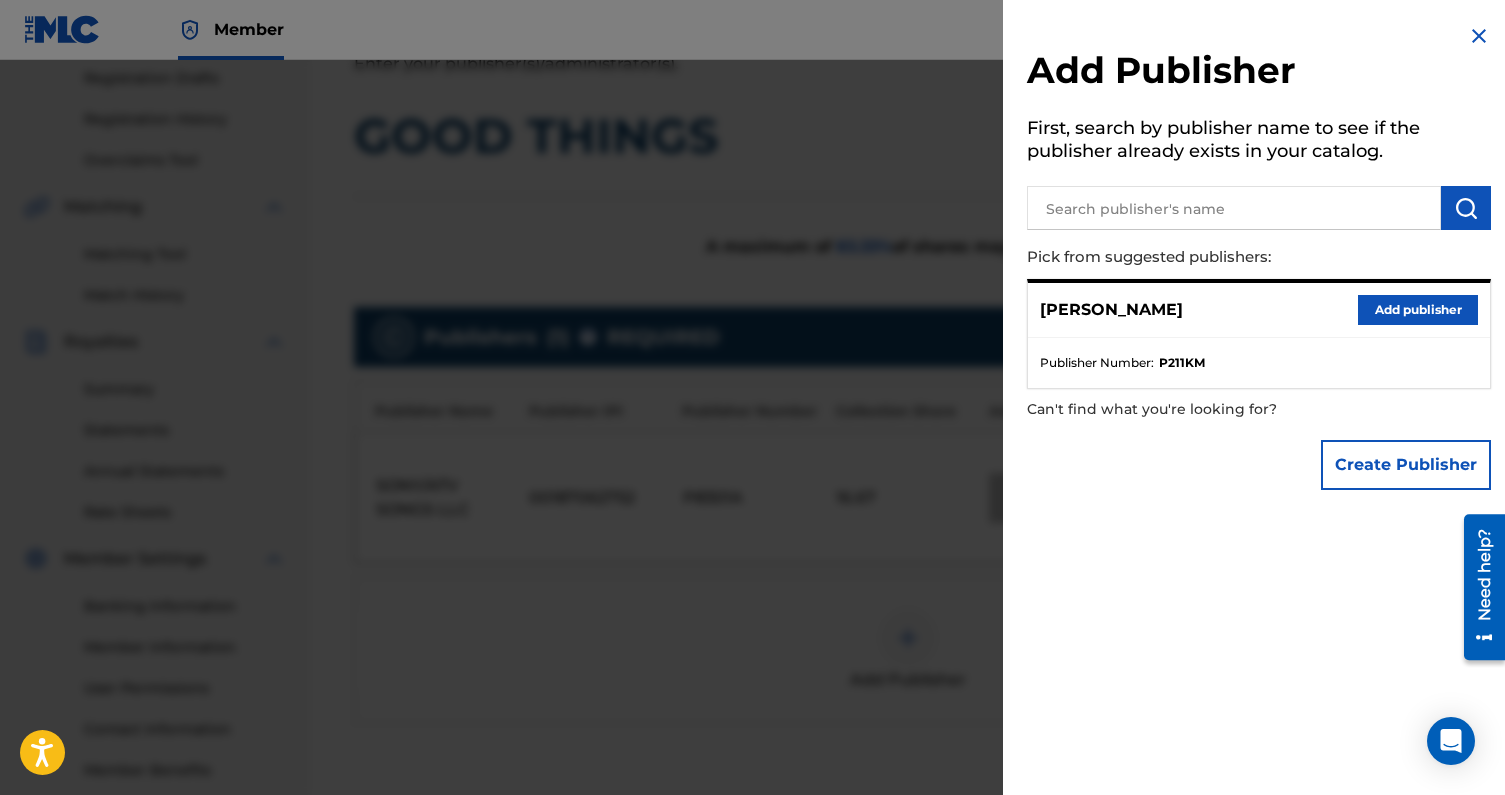 click on "Add publisher" at bounding box center [1418, 310] 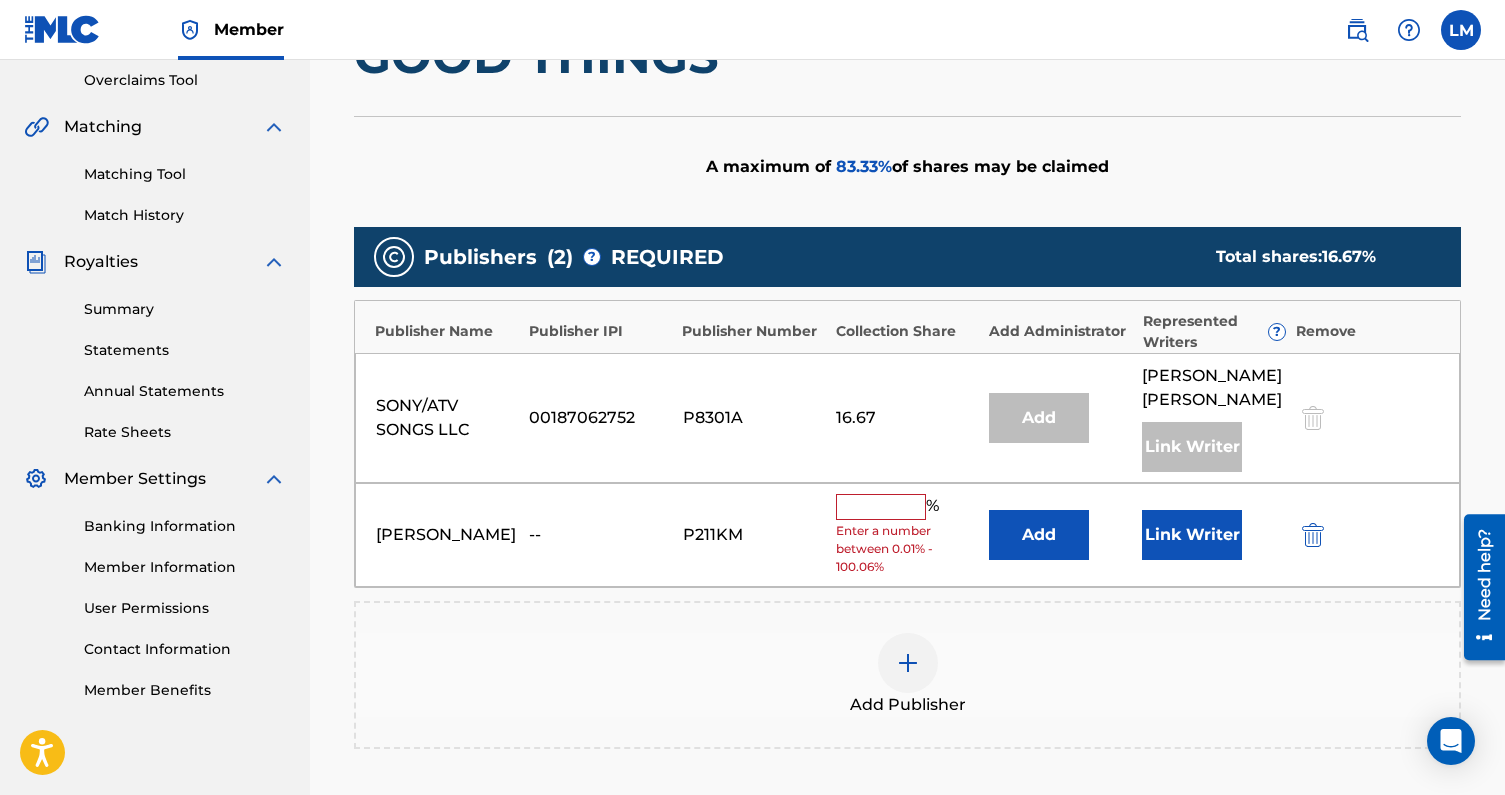scroll, scrollTop: 460, scrollLeft: 0, axis: vertical 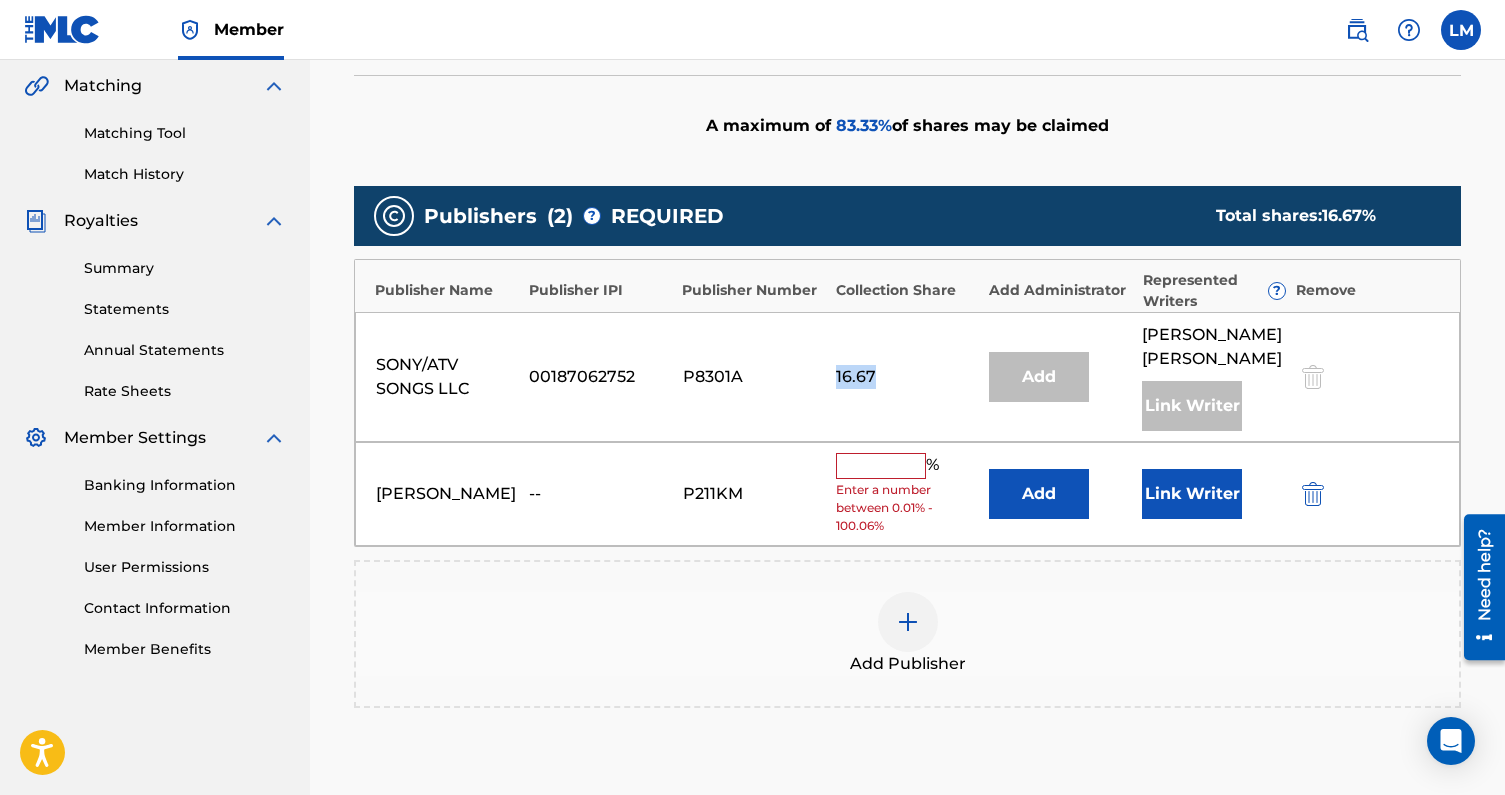 drag, startPoint x: 837, startPoint y: 362, endPoint x: 917, endPoint y: 362, distance: 80 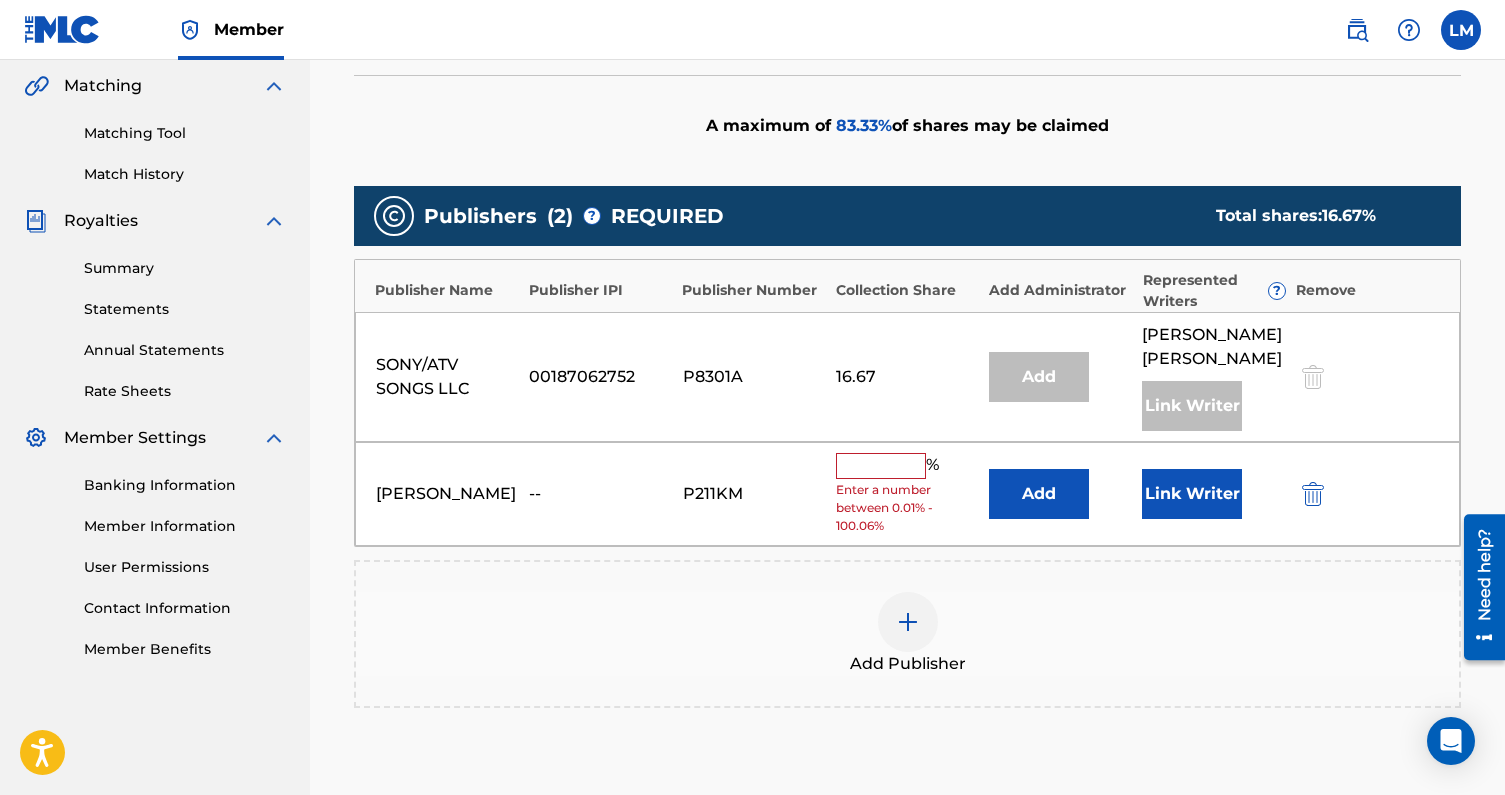click at bounding box center (881, 466) 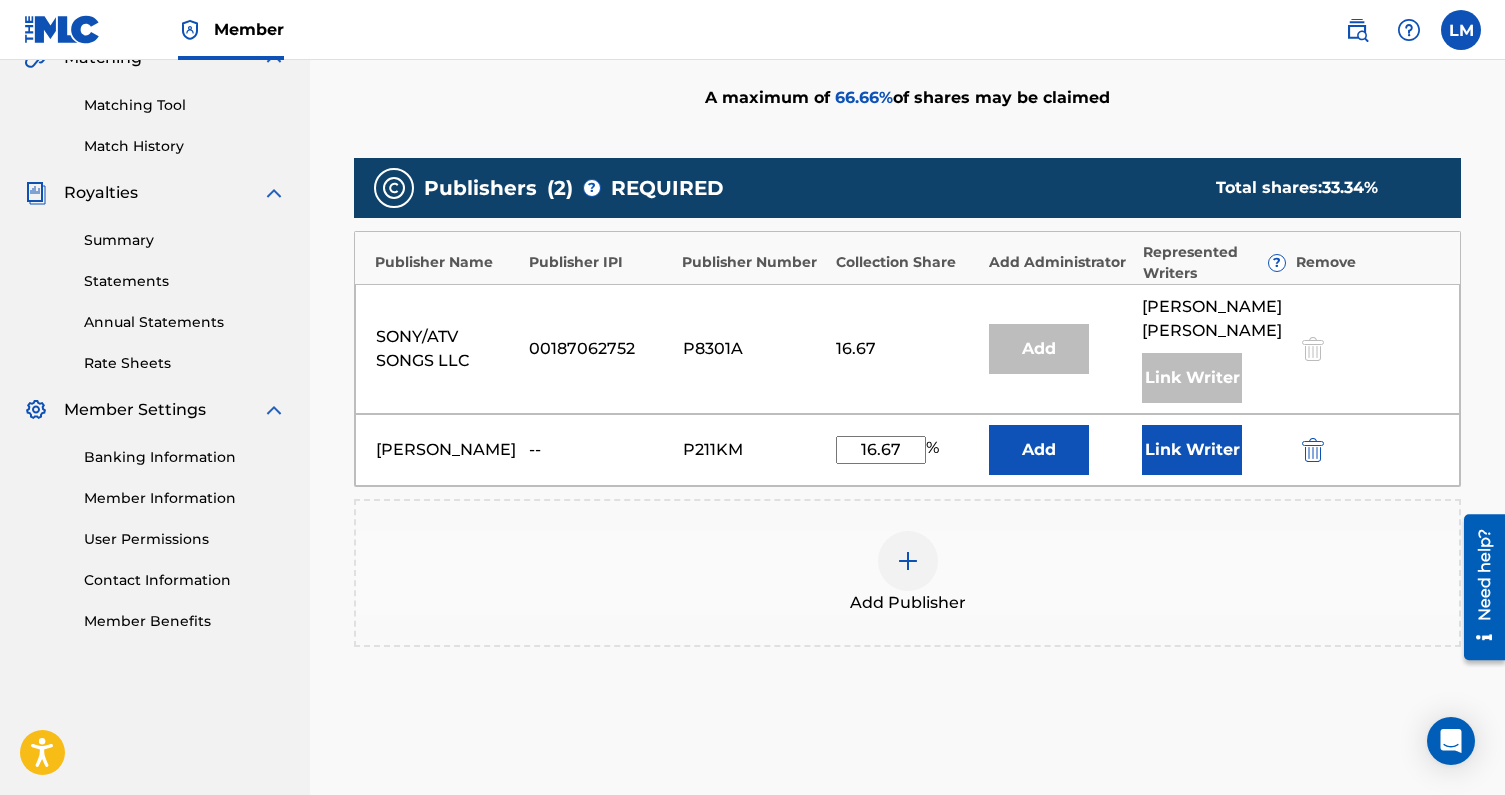 scroll, scrollTop: 493, scrollLeft: 0, axis: vertical 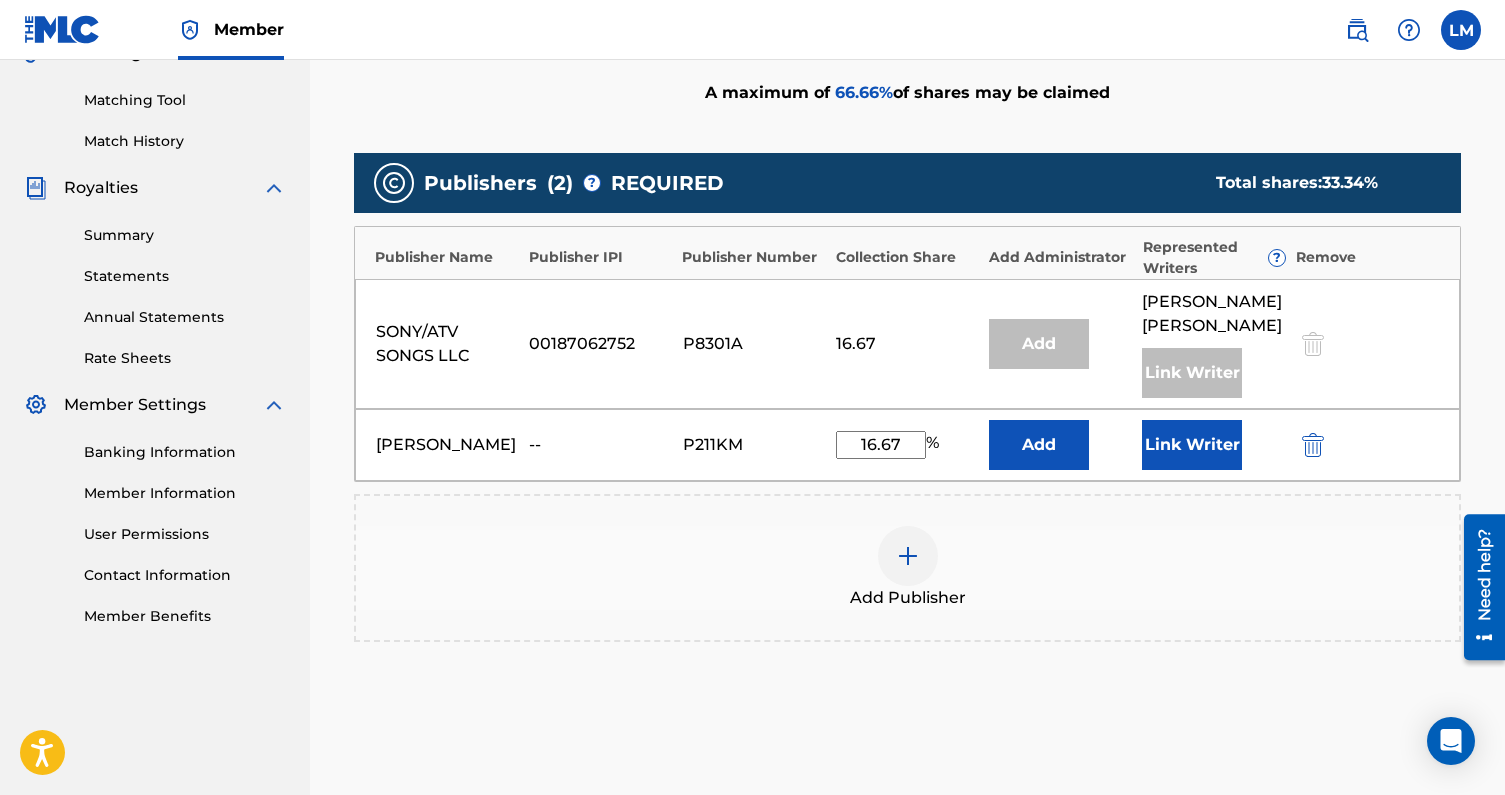 type on "16.67" 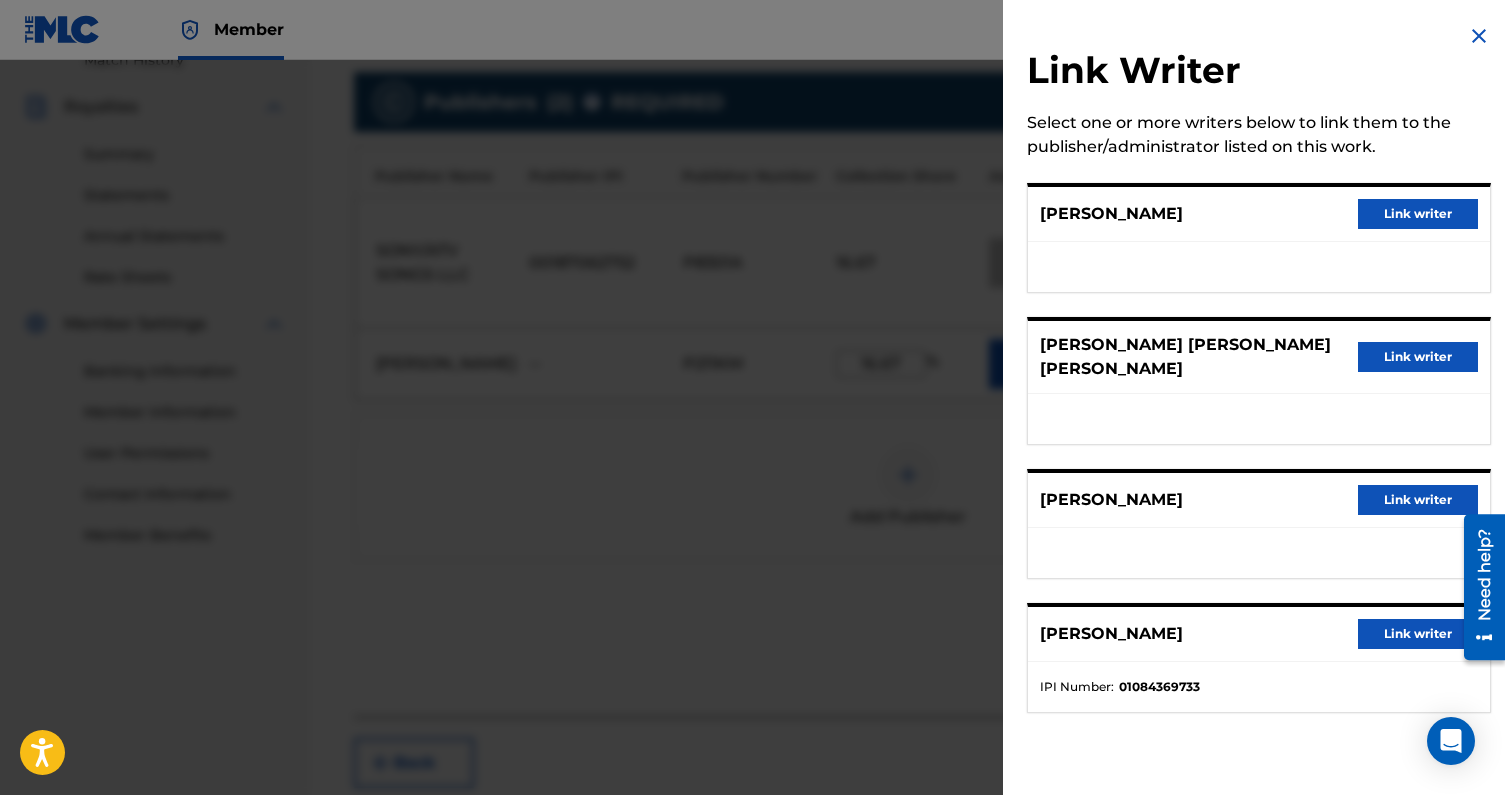 scroll, scrollTop: 593, scrollLeft: 0, axis: vertical 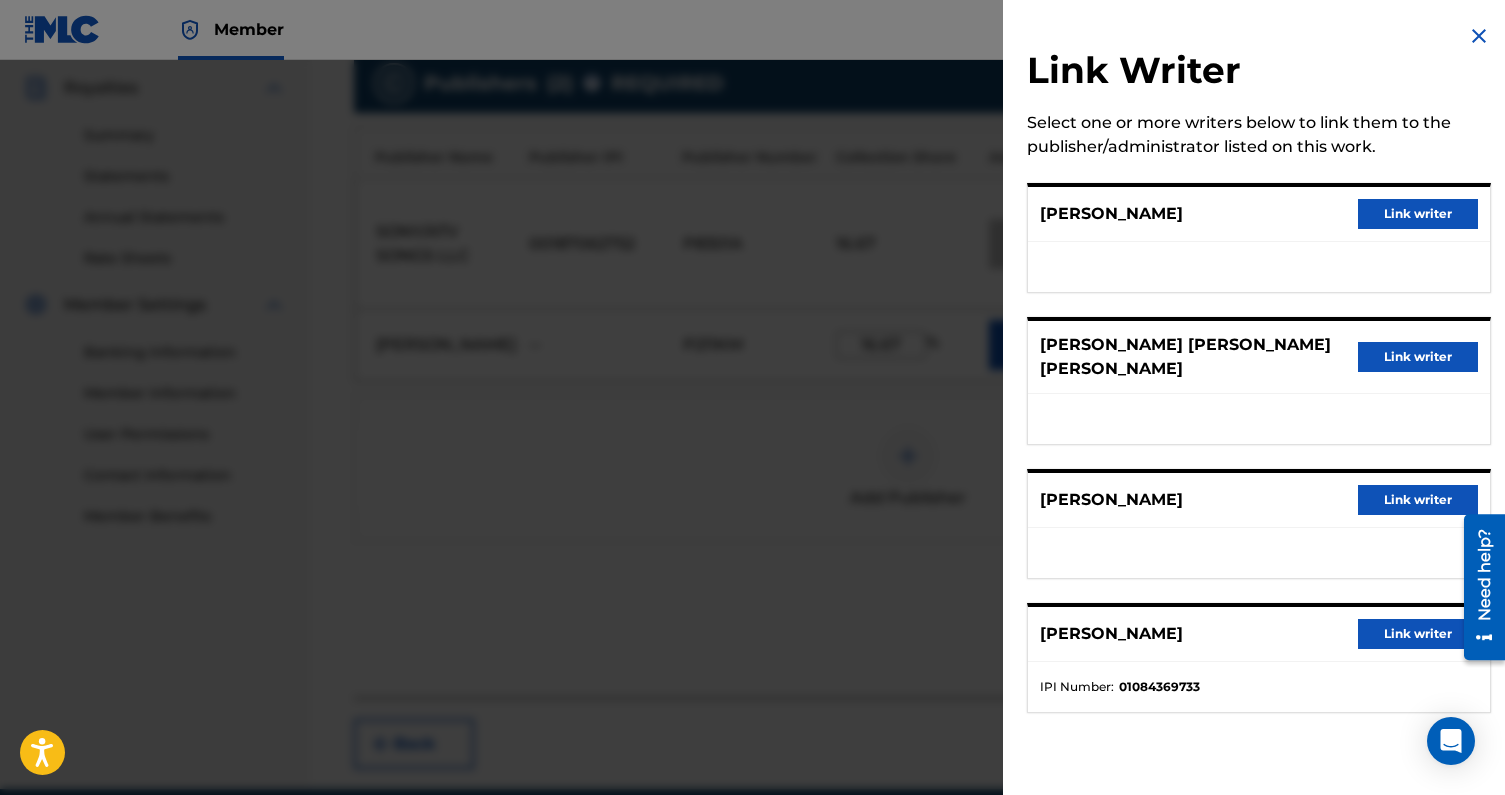 click on "Link writer" at bounding box center [1418, 500] 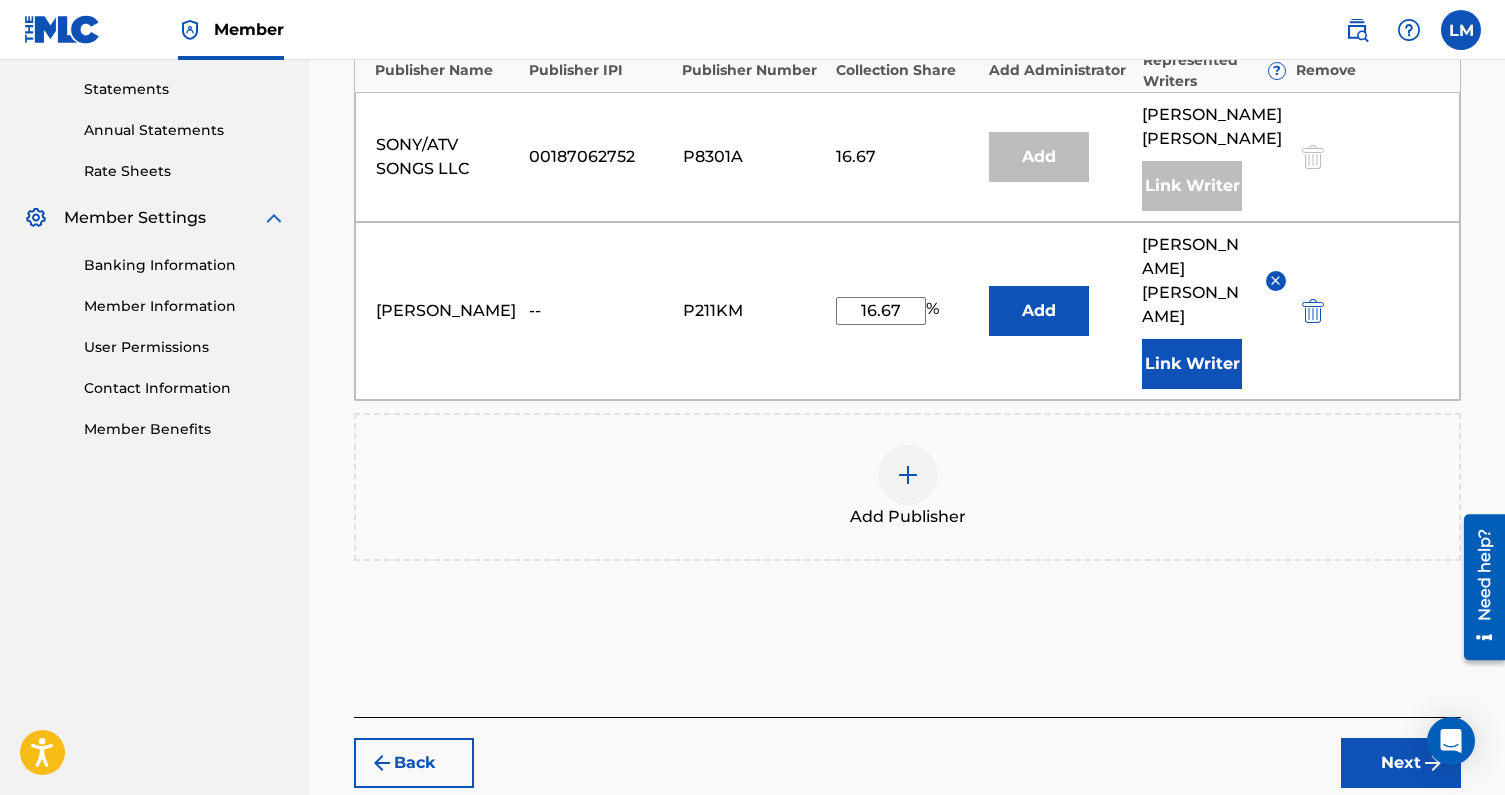 click on "Next" at bounding box center (1401, 763) 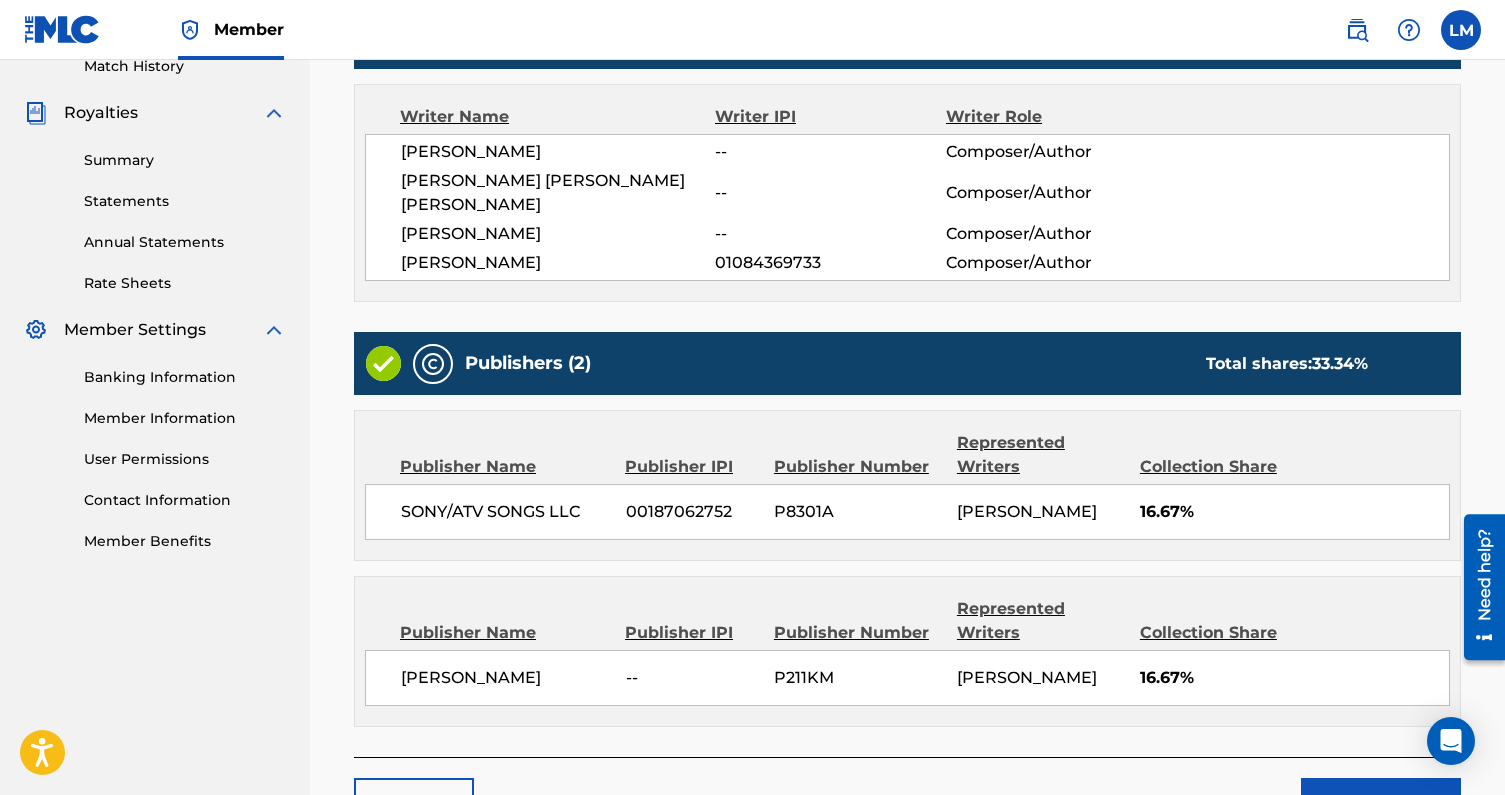 scroll, scrollTop: 570, scrollLeft: 0, axis: vertical 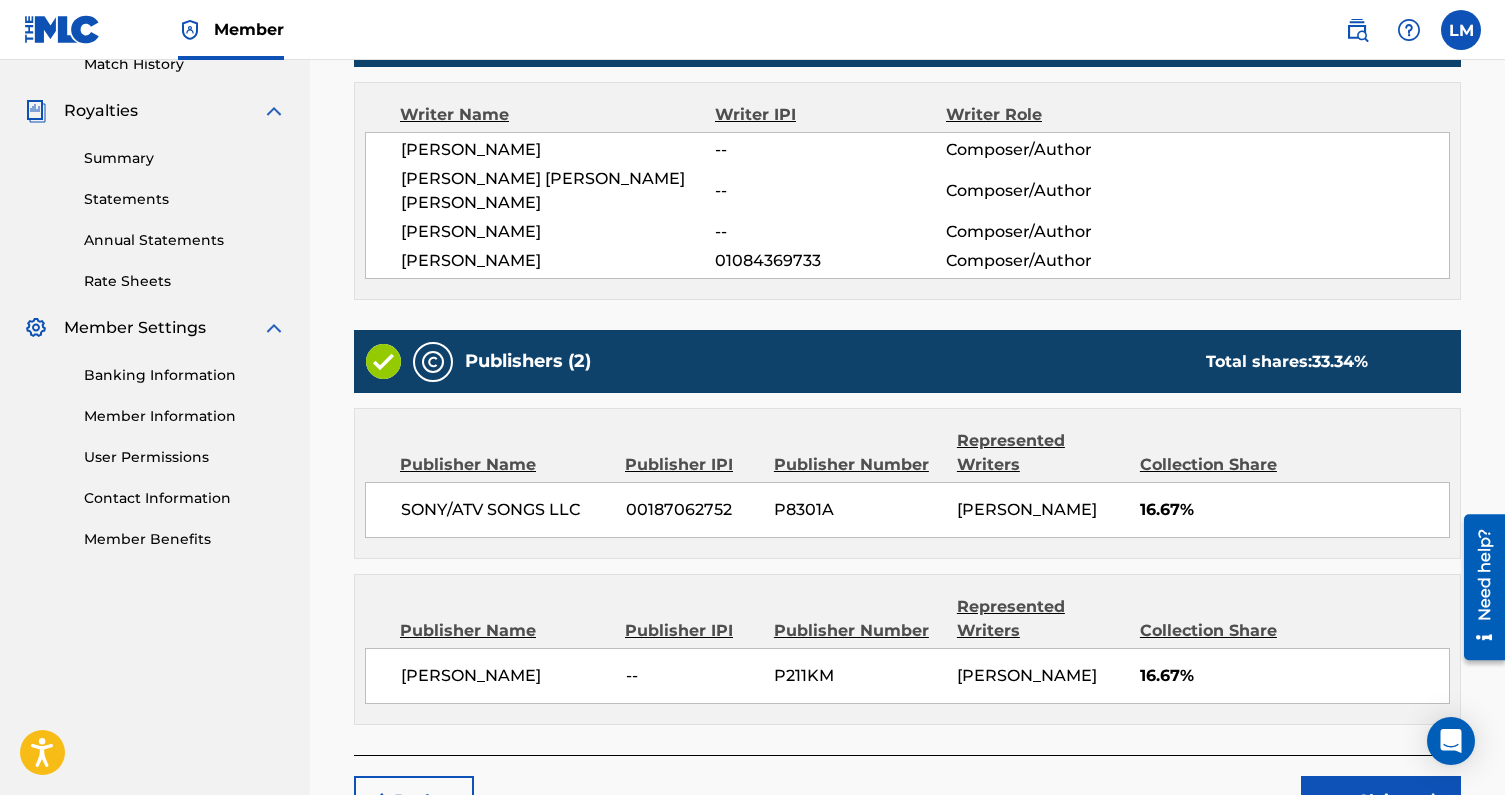 click at bounding box center [1461, 30] 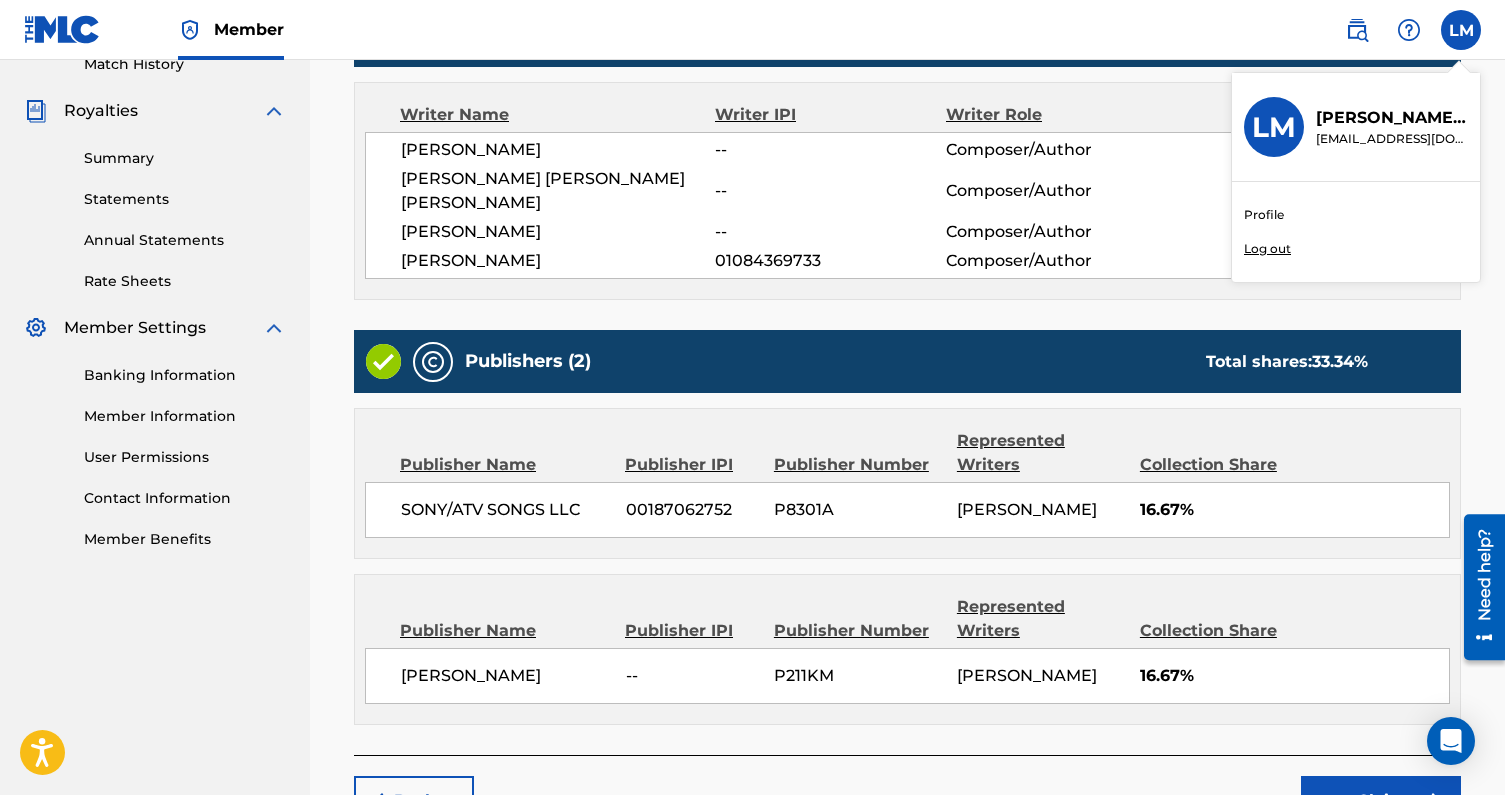 click on "Claim" at bounding box center (1381, 801) 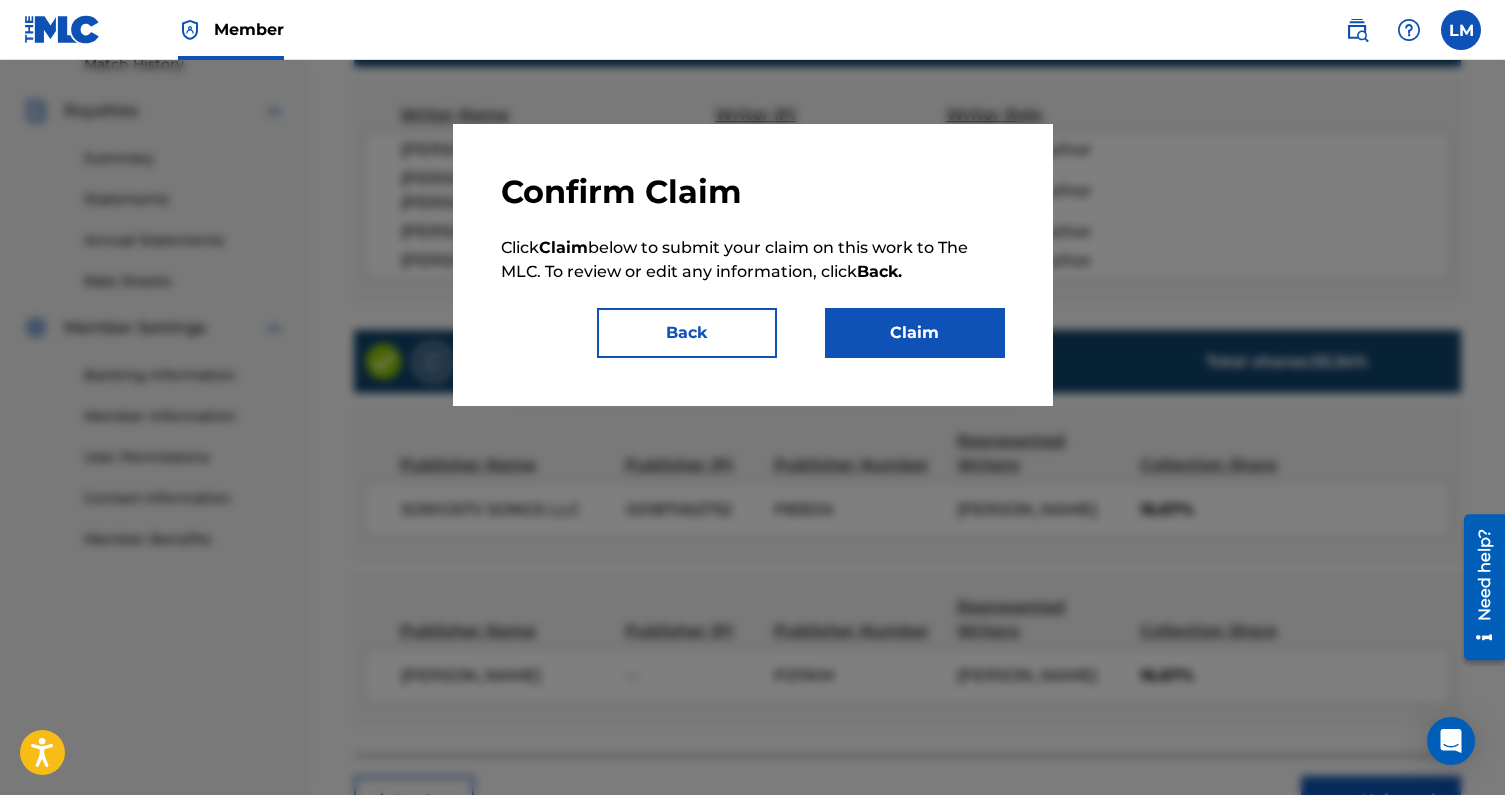 click on "Claim" at bounding box center [915, 333] 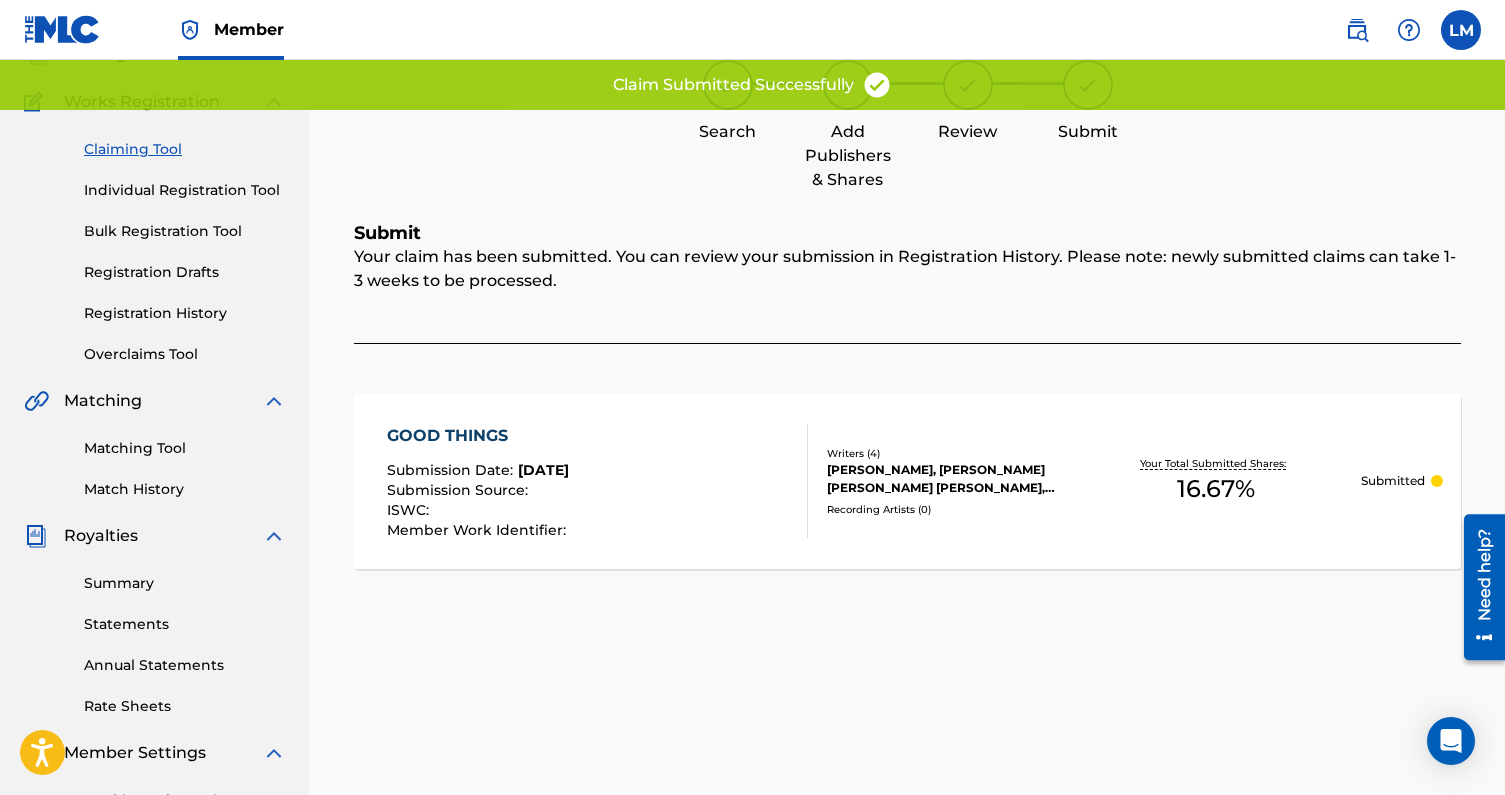 scroll, scrollTop: 227, scrollLeft: 0, axis: vertical 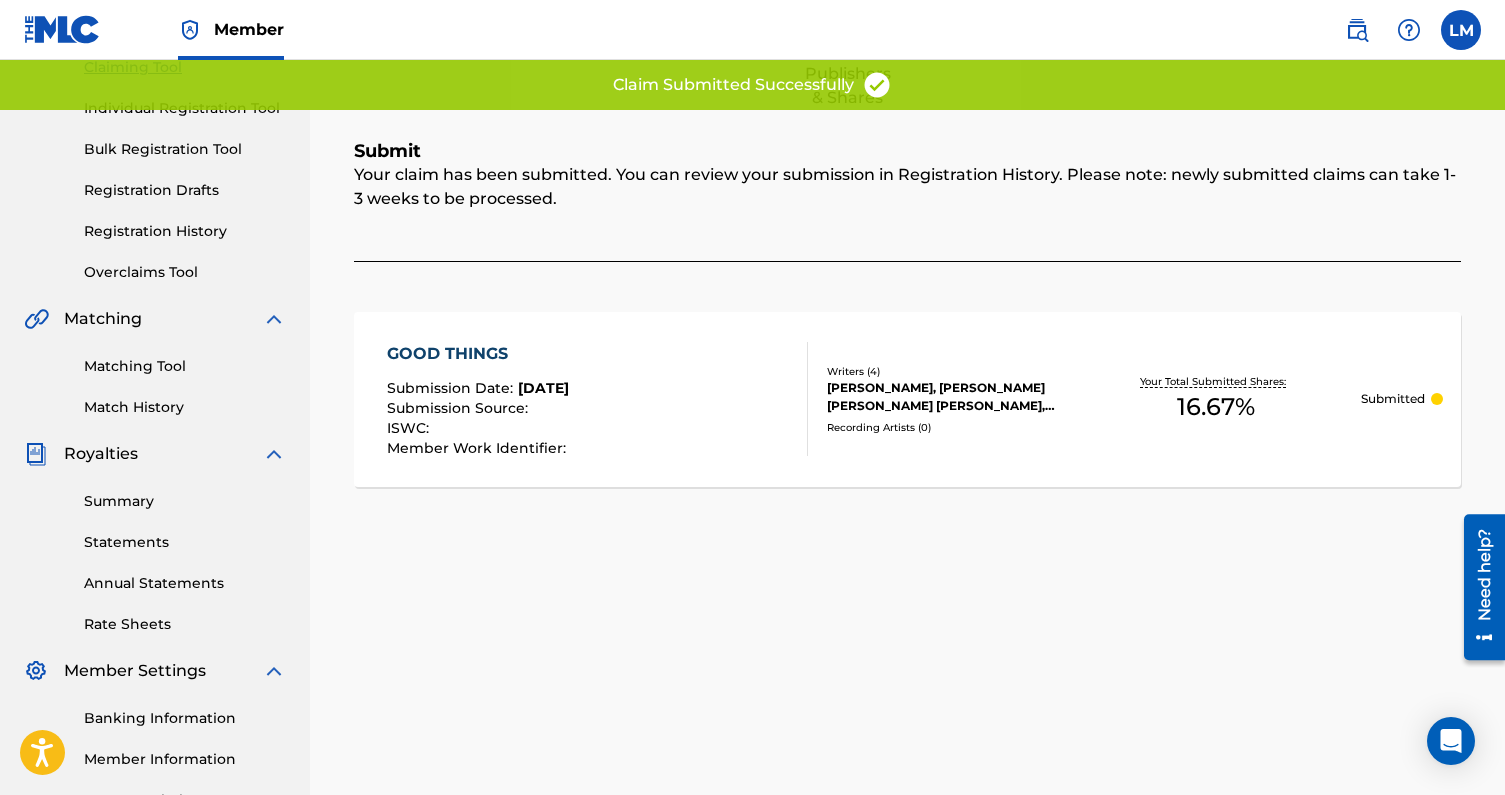 click on "Summary Statements Annual Statements Rate Sheets" at bounding box center [155, 550] 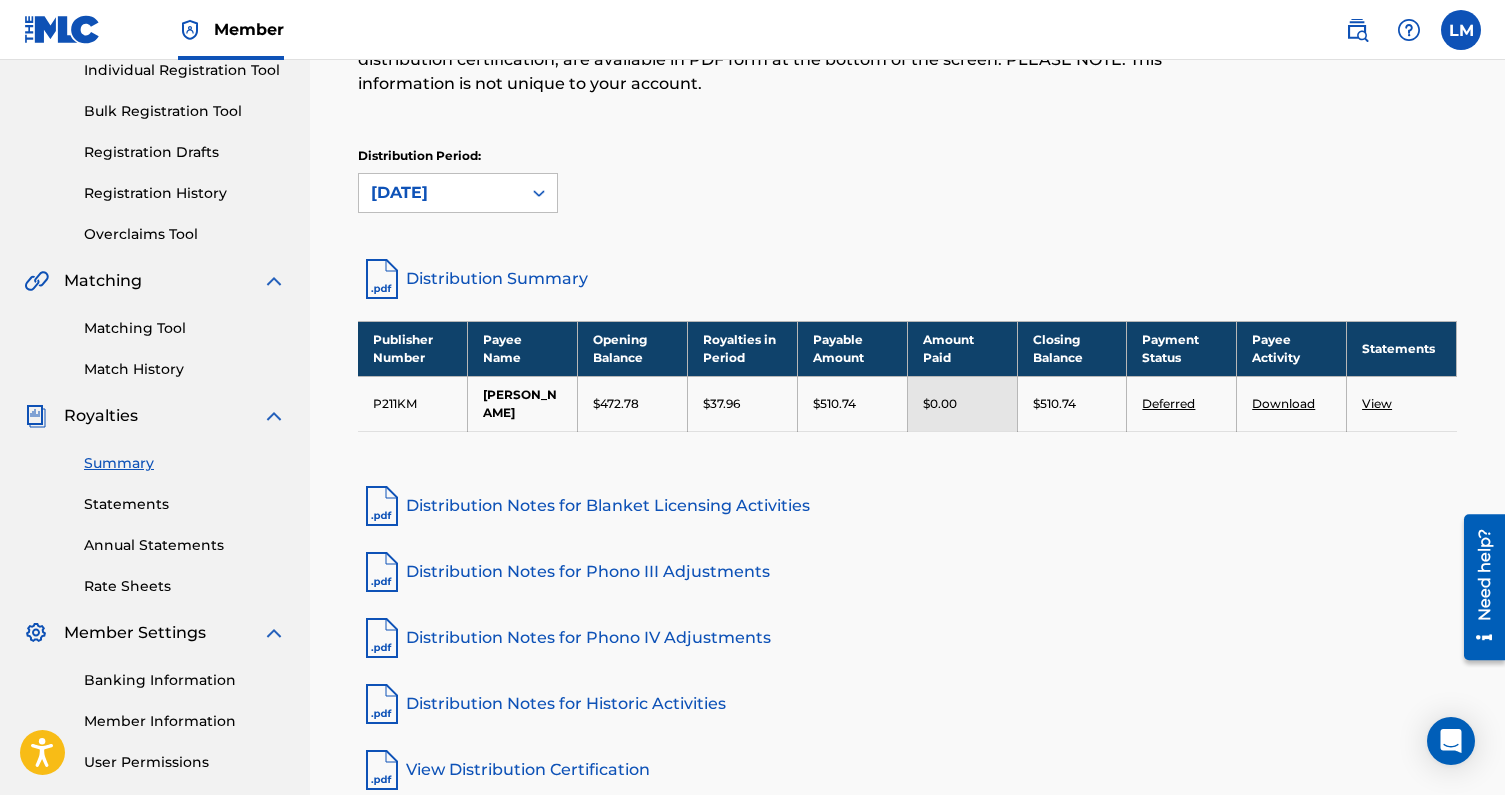 scroll, scrollTop: 269, scrollLeft: 0, axis: vertical 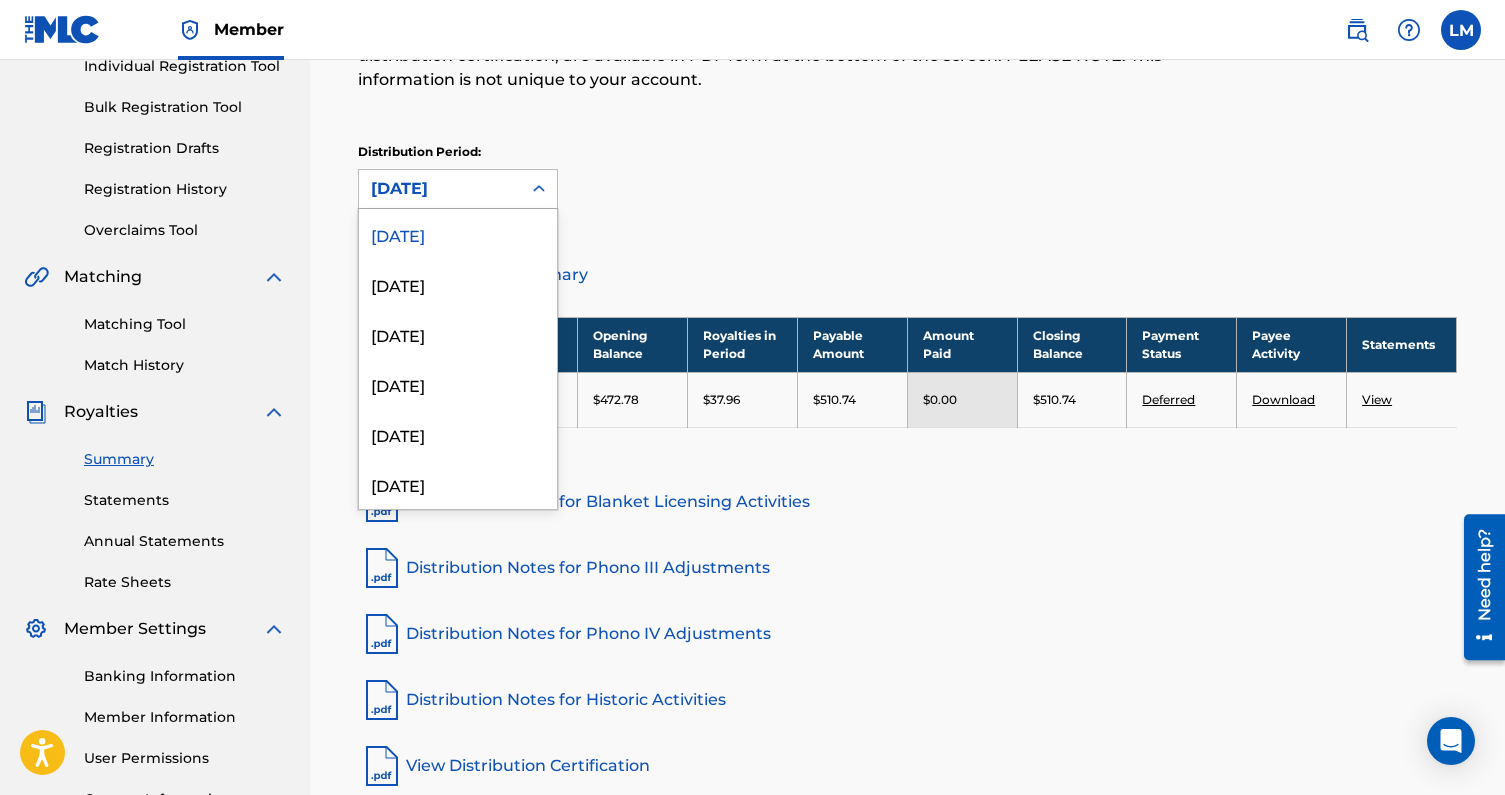 click at bounding box center [539, 189] 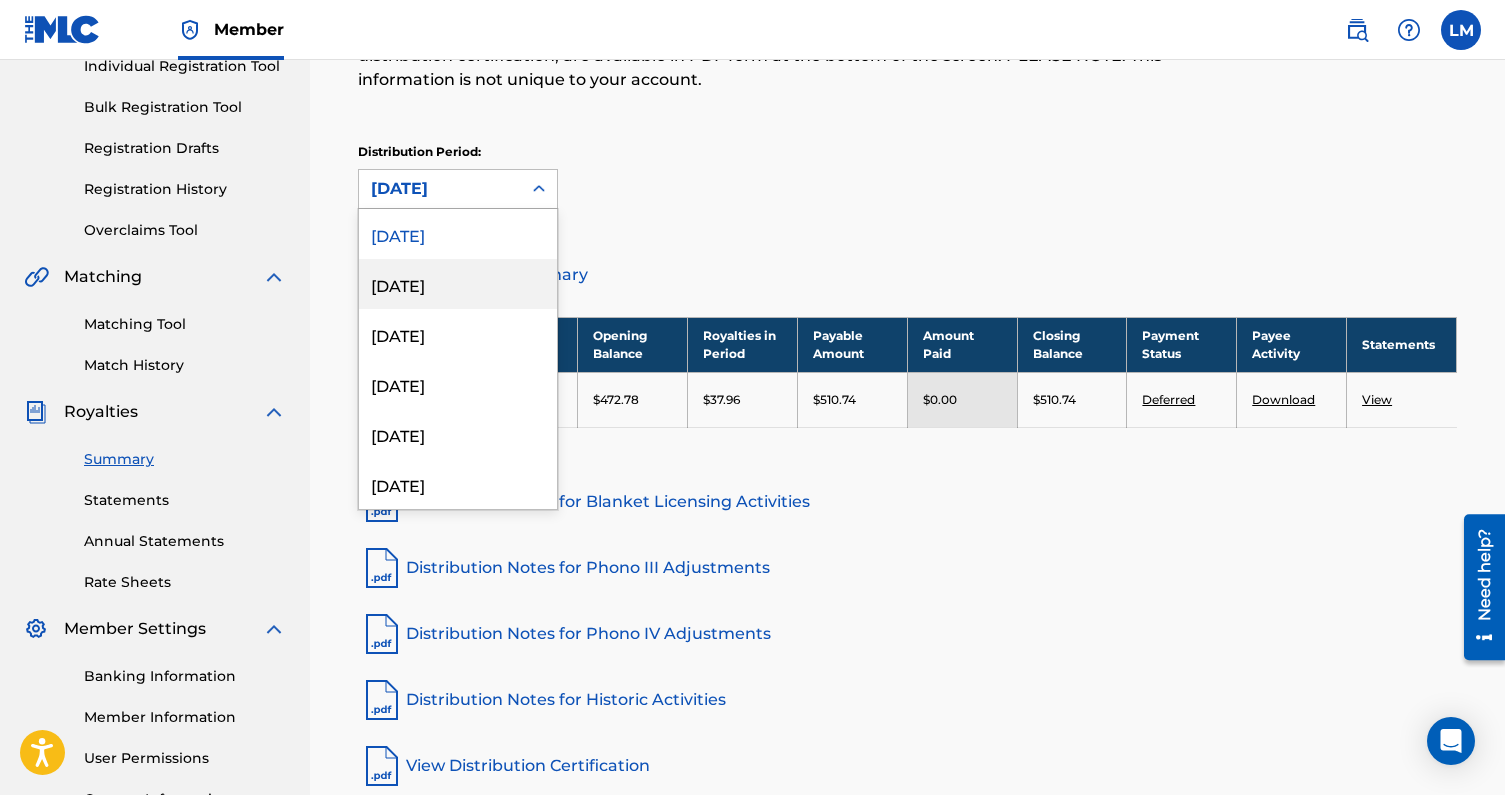 click on "June 2025" at bounding box center (458, 284) 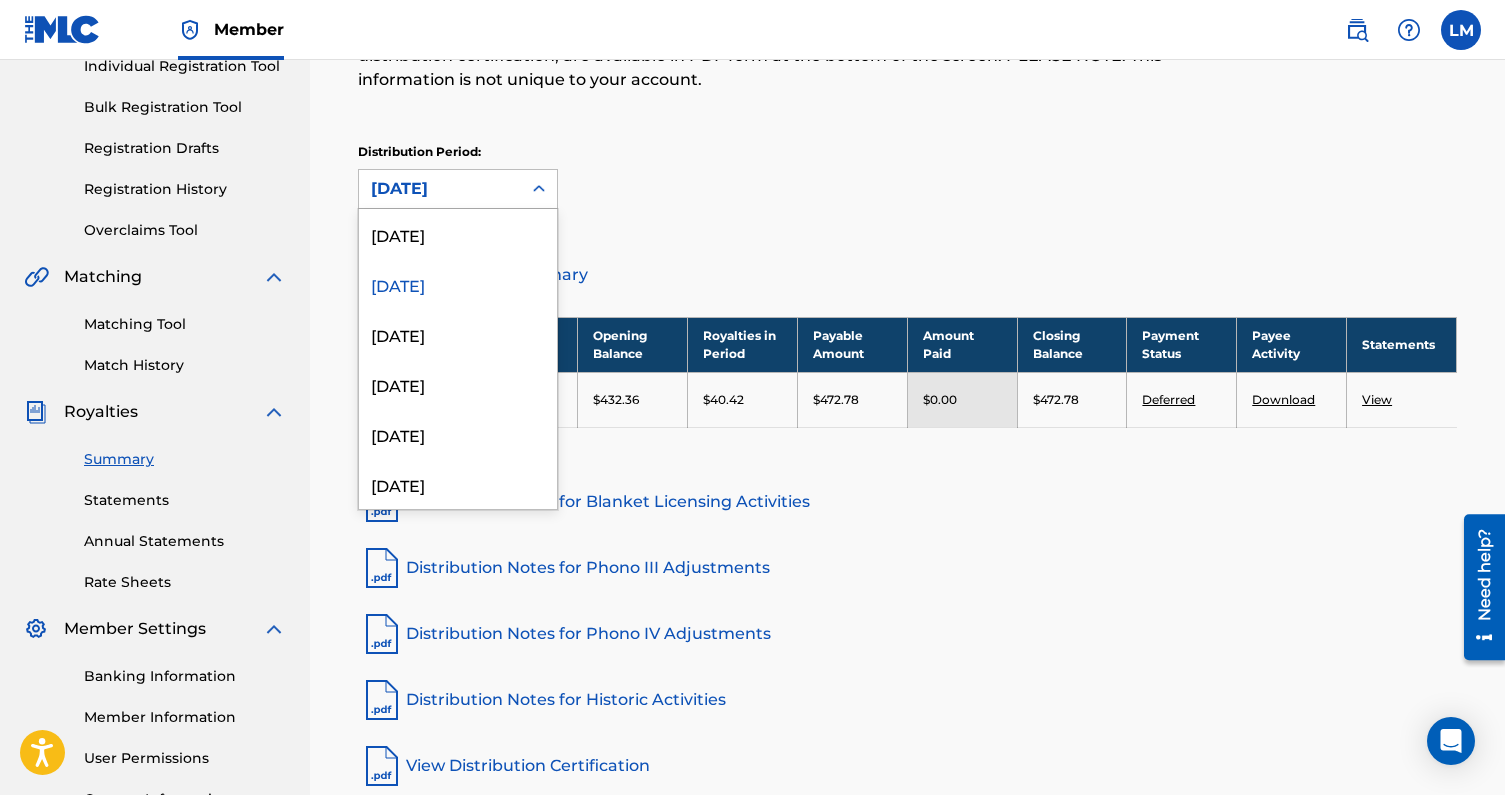 click on "June 2025" at bounding box center [440, 189] 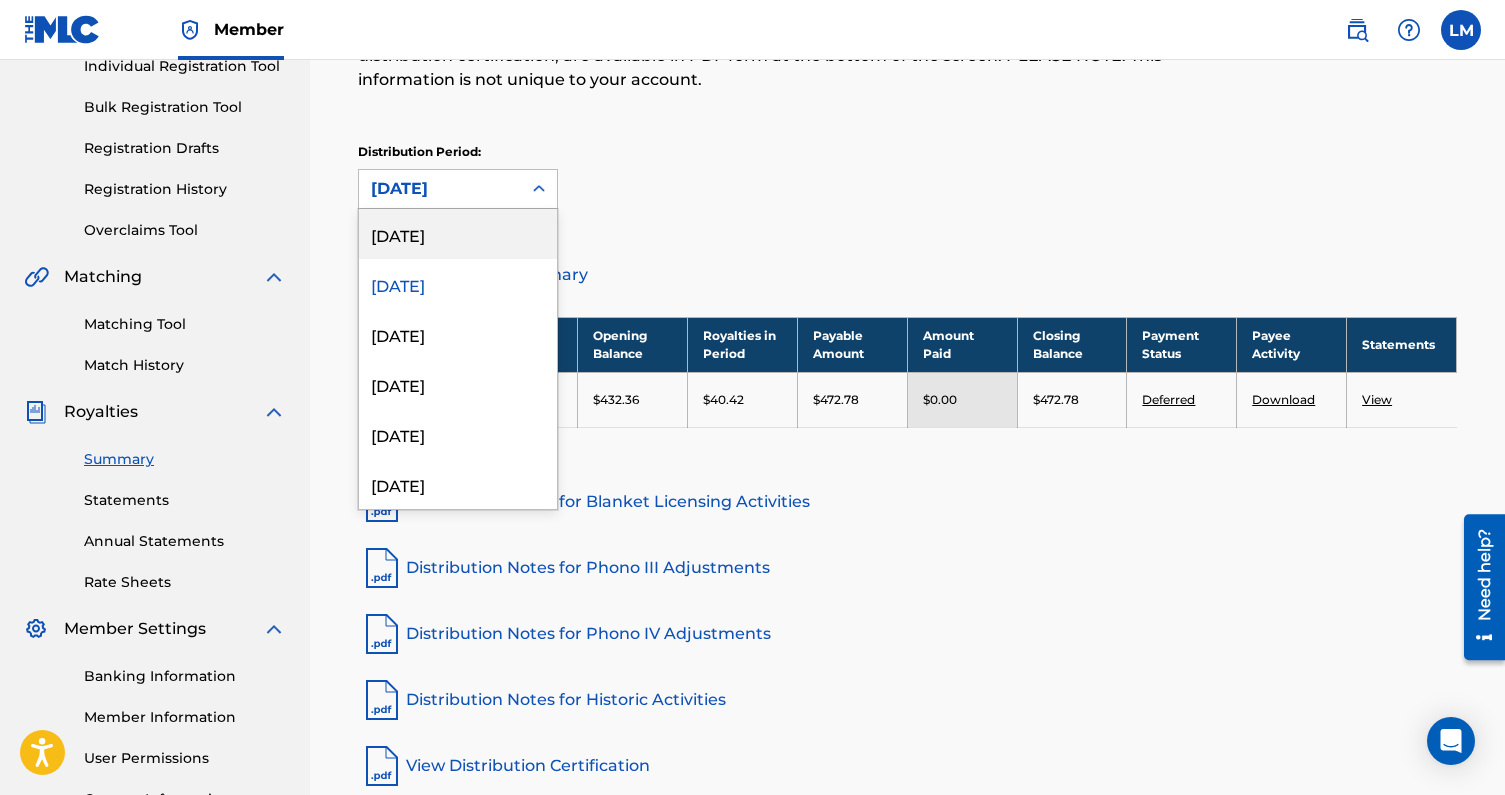 click on "[DATE]" at bounding box center (458, 234) 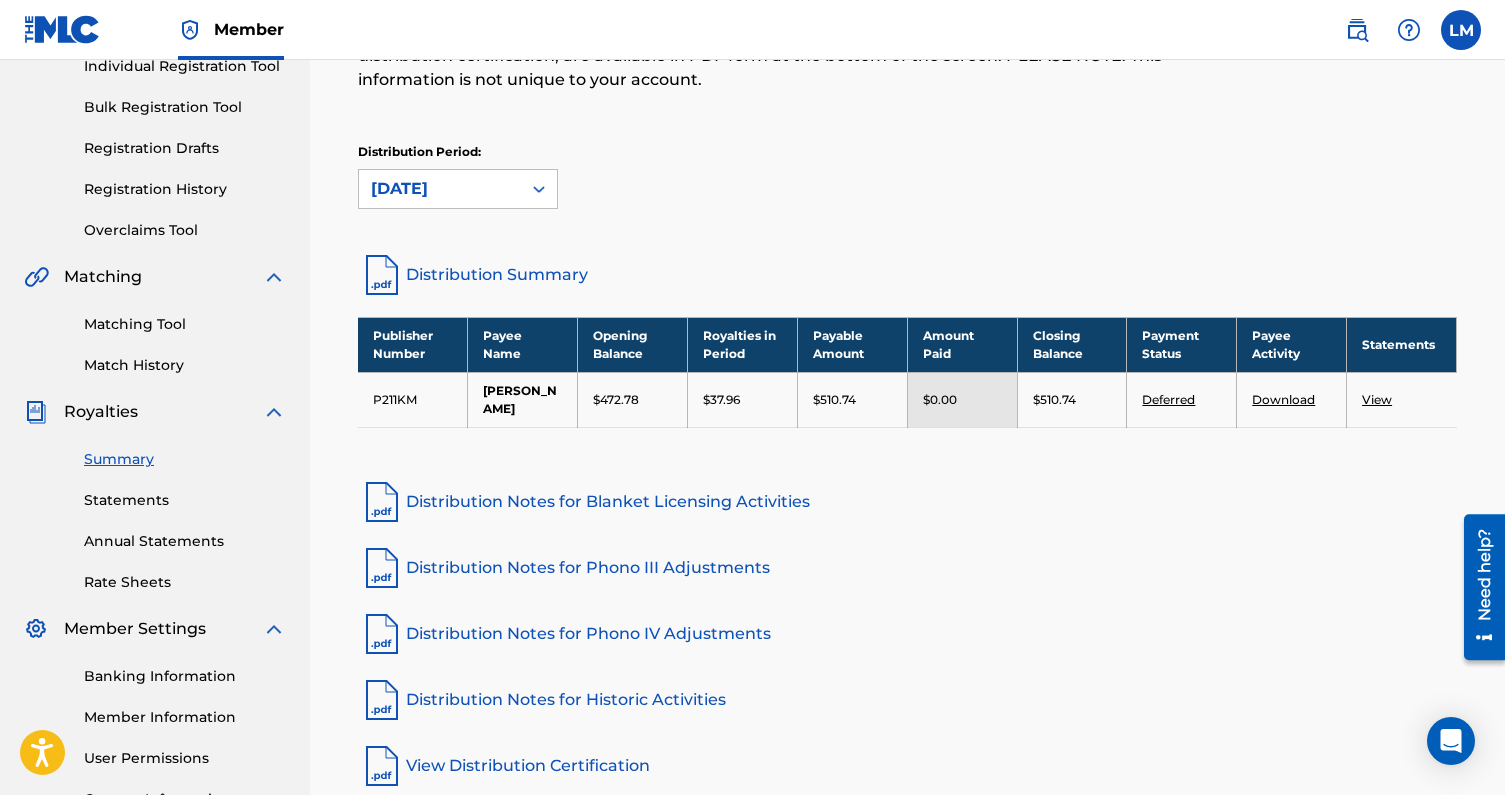 click on "Distribution Period: option July 2025, selected. July 2025" at bounding box center [907, 185] 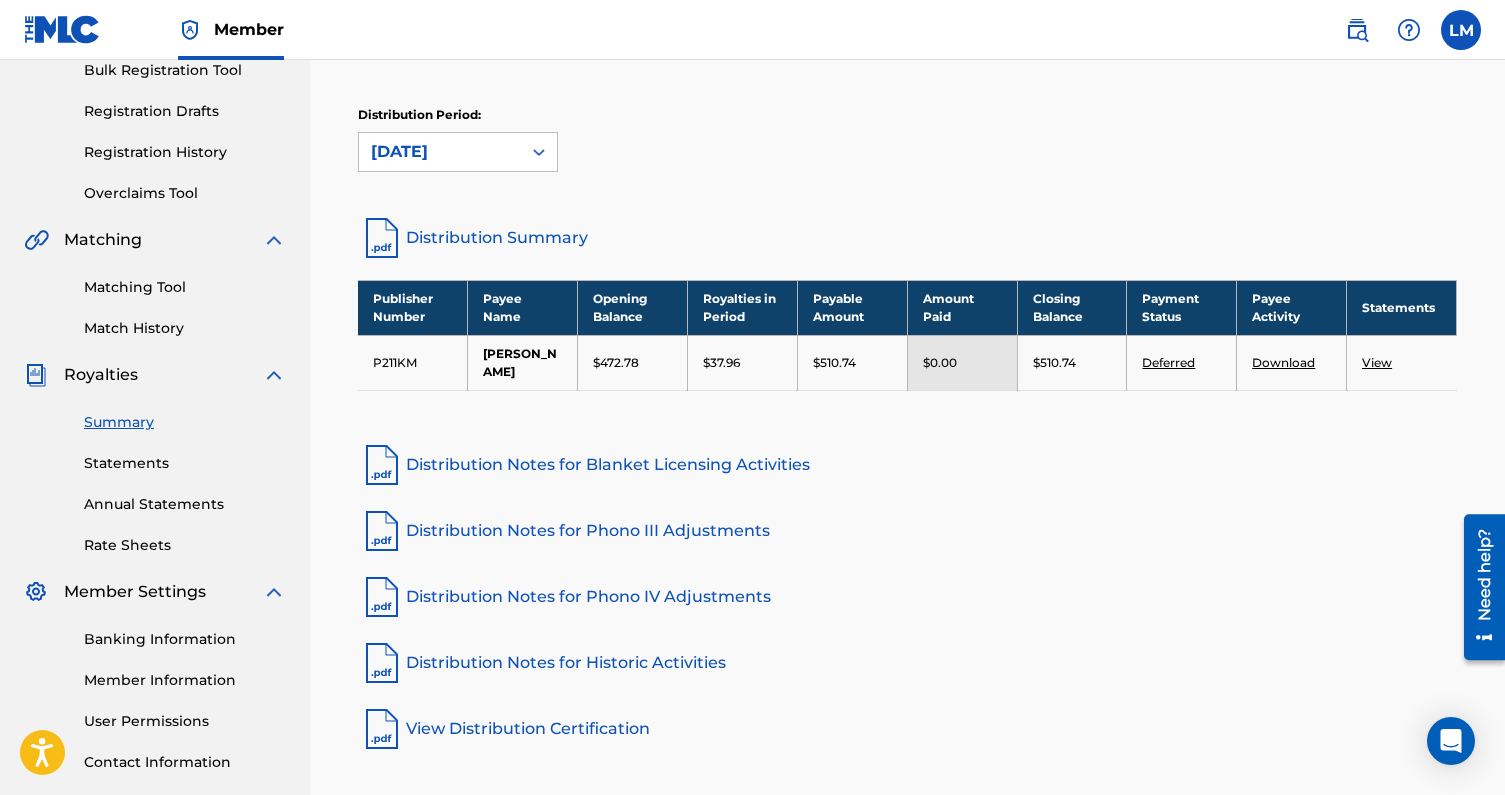 scroll, scrollTop: 337, scrollLeft: 0, axis: vertical 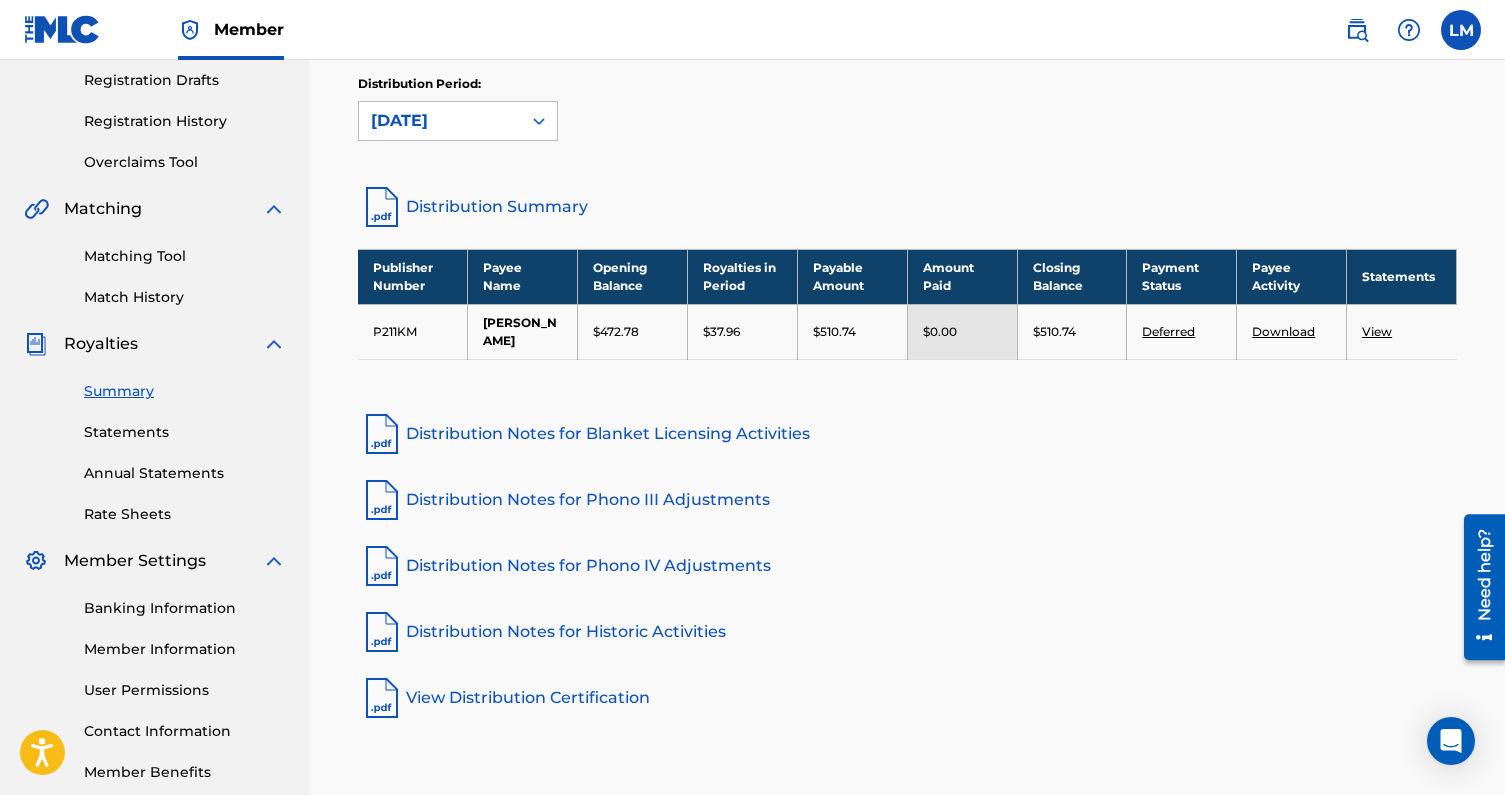 click on "Banking Information" at bounding box center [185, 608] 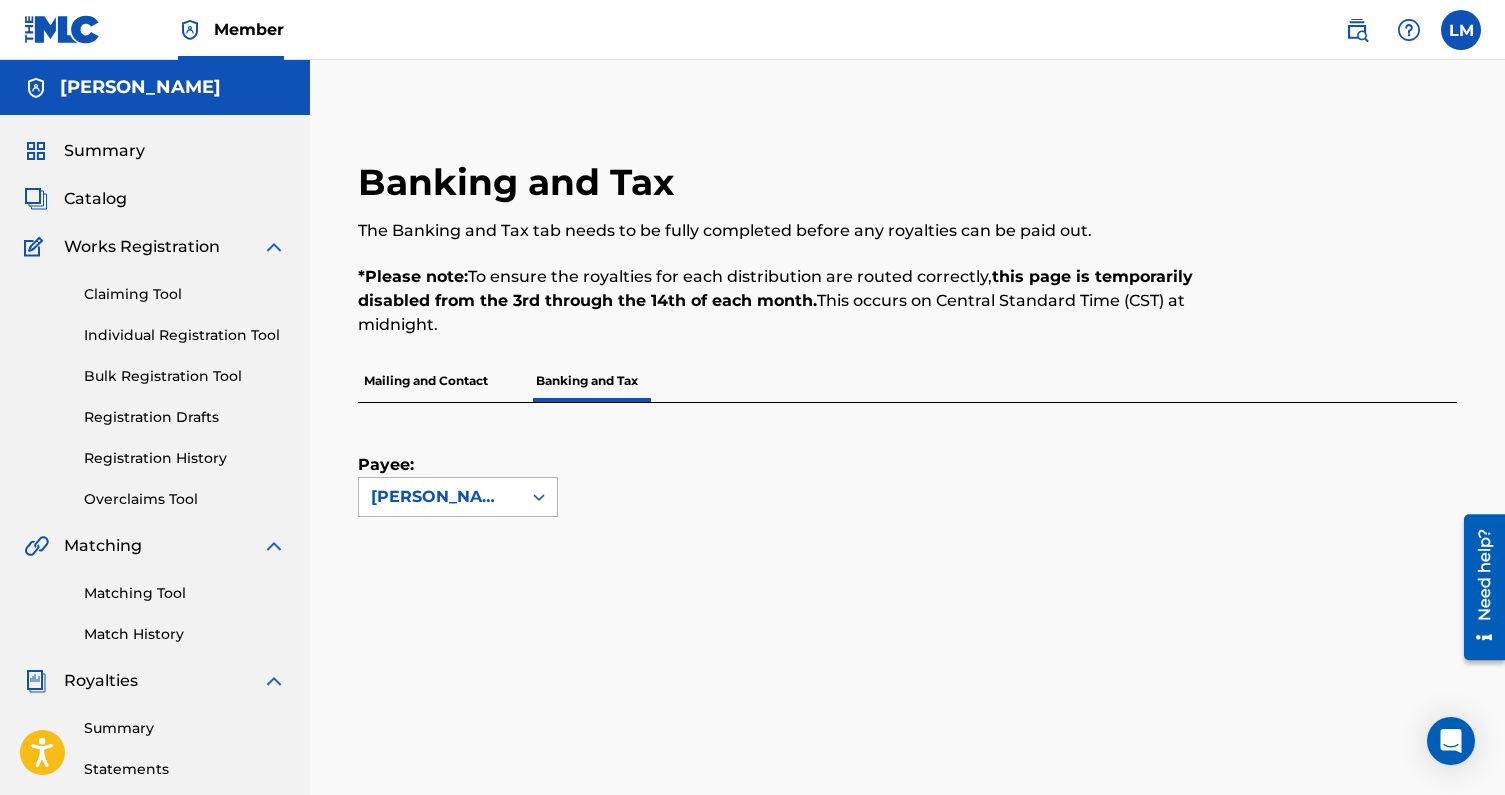 click on "[PERSON_NAME]" at bounding box center (440, 497) 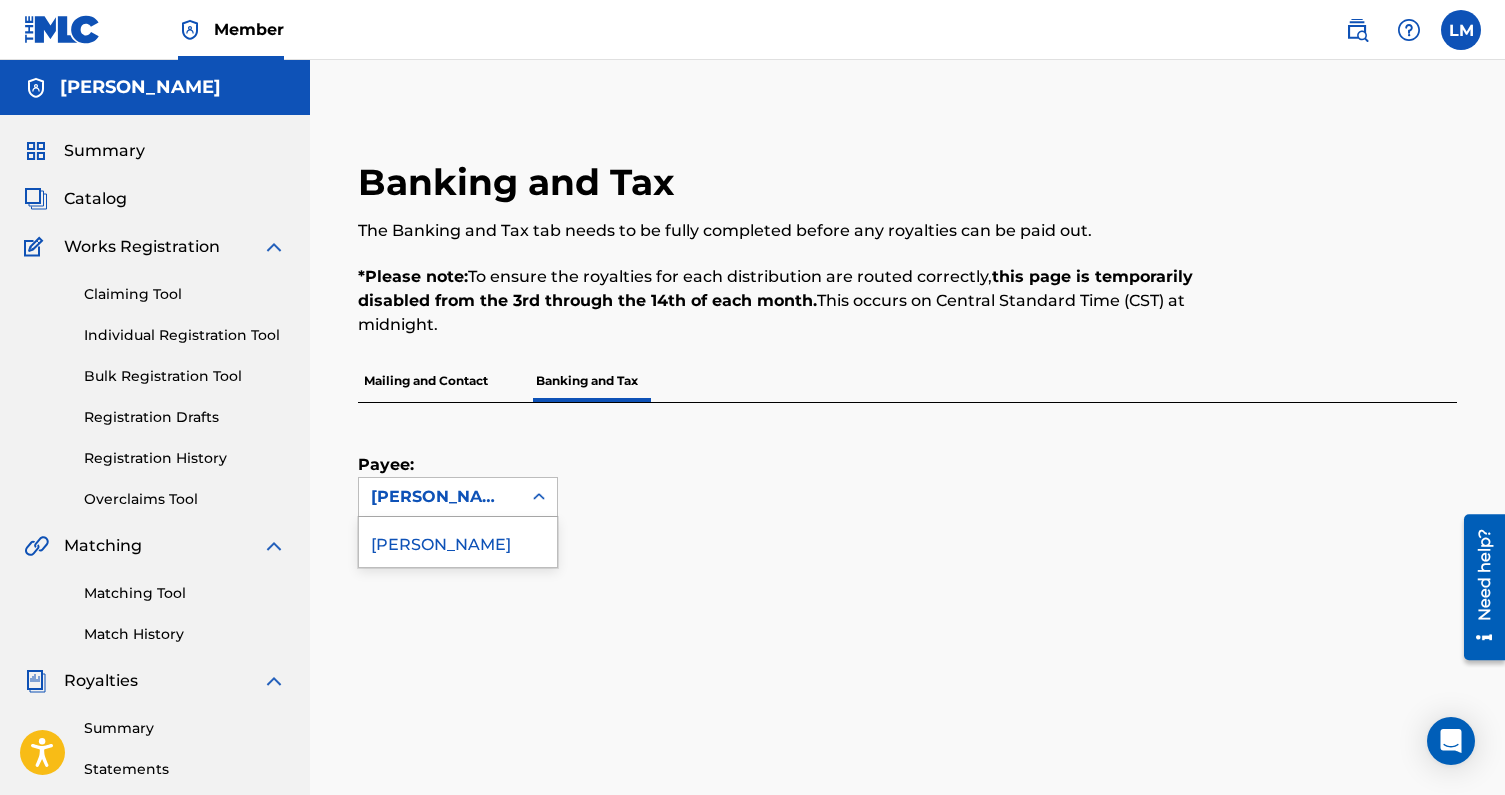 click on "[PERSON_NAME]" at bounding box center (458, 542) 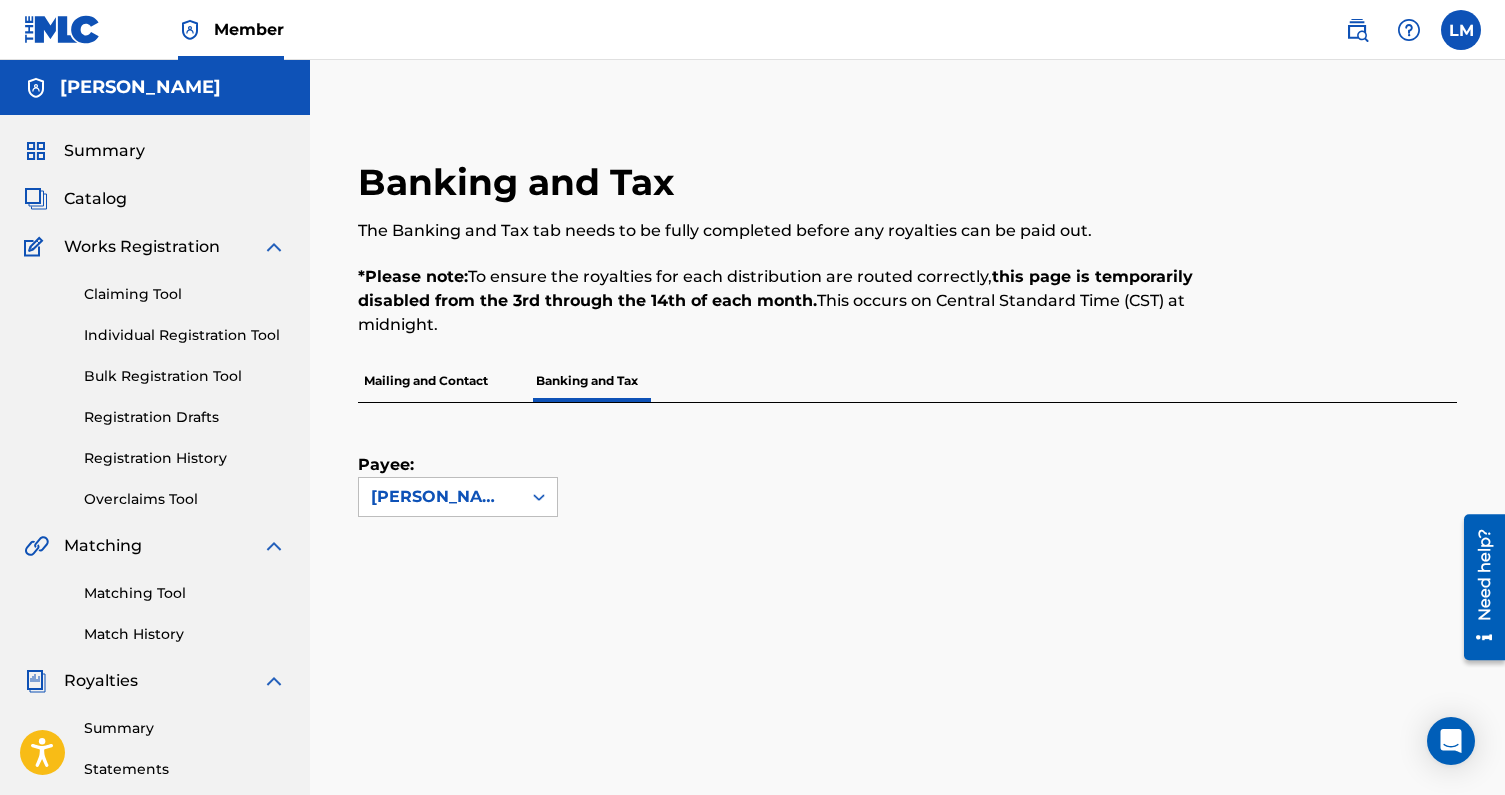 click on "Claiming Tool" at bounding box center [185, 294] 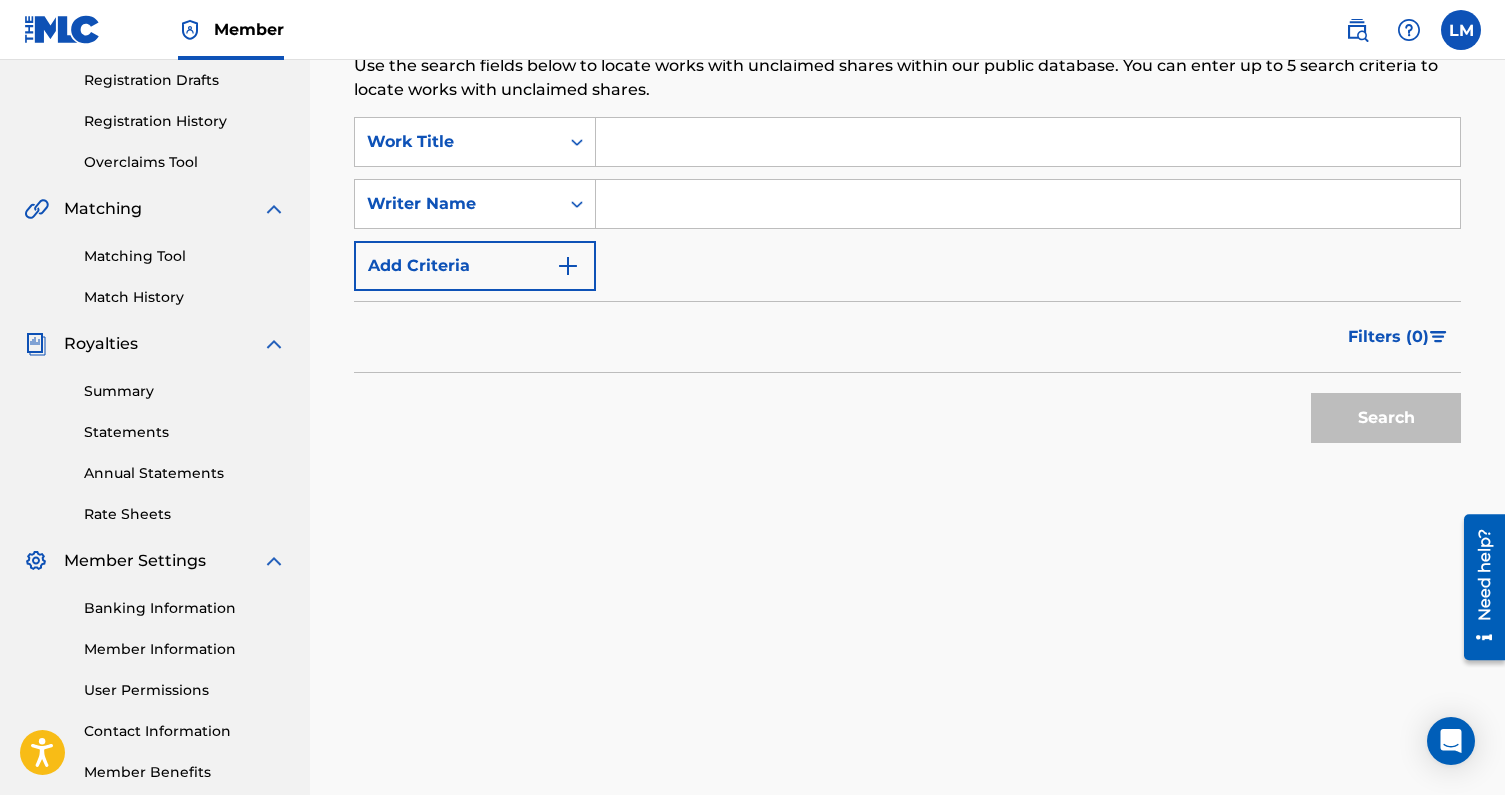 scroll, scrollTop: 11, scrollLeft: 0, axis: vertical 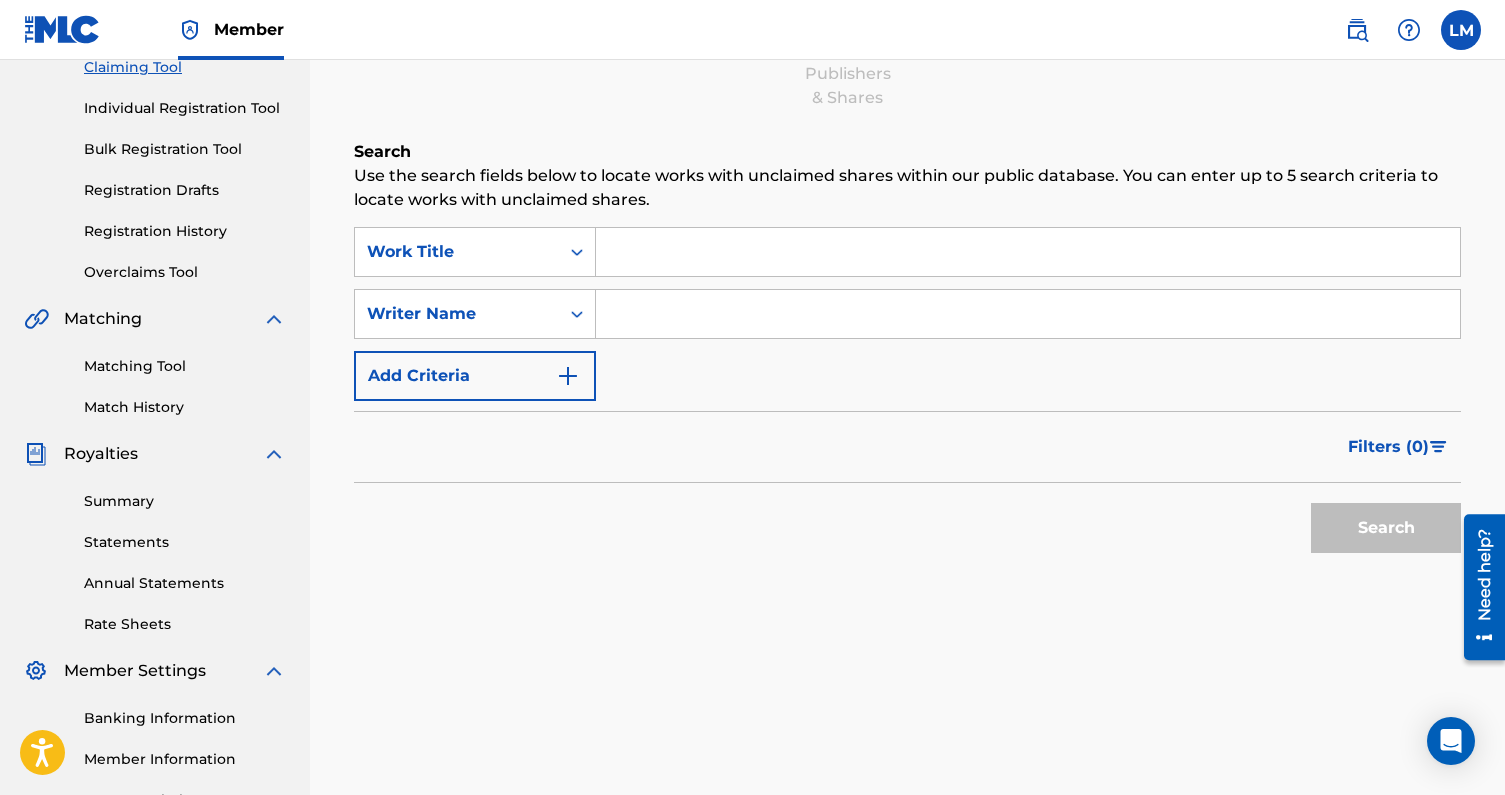 click at bounding box center [1028, 314] 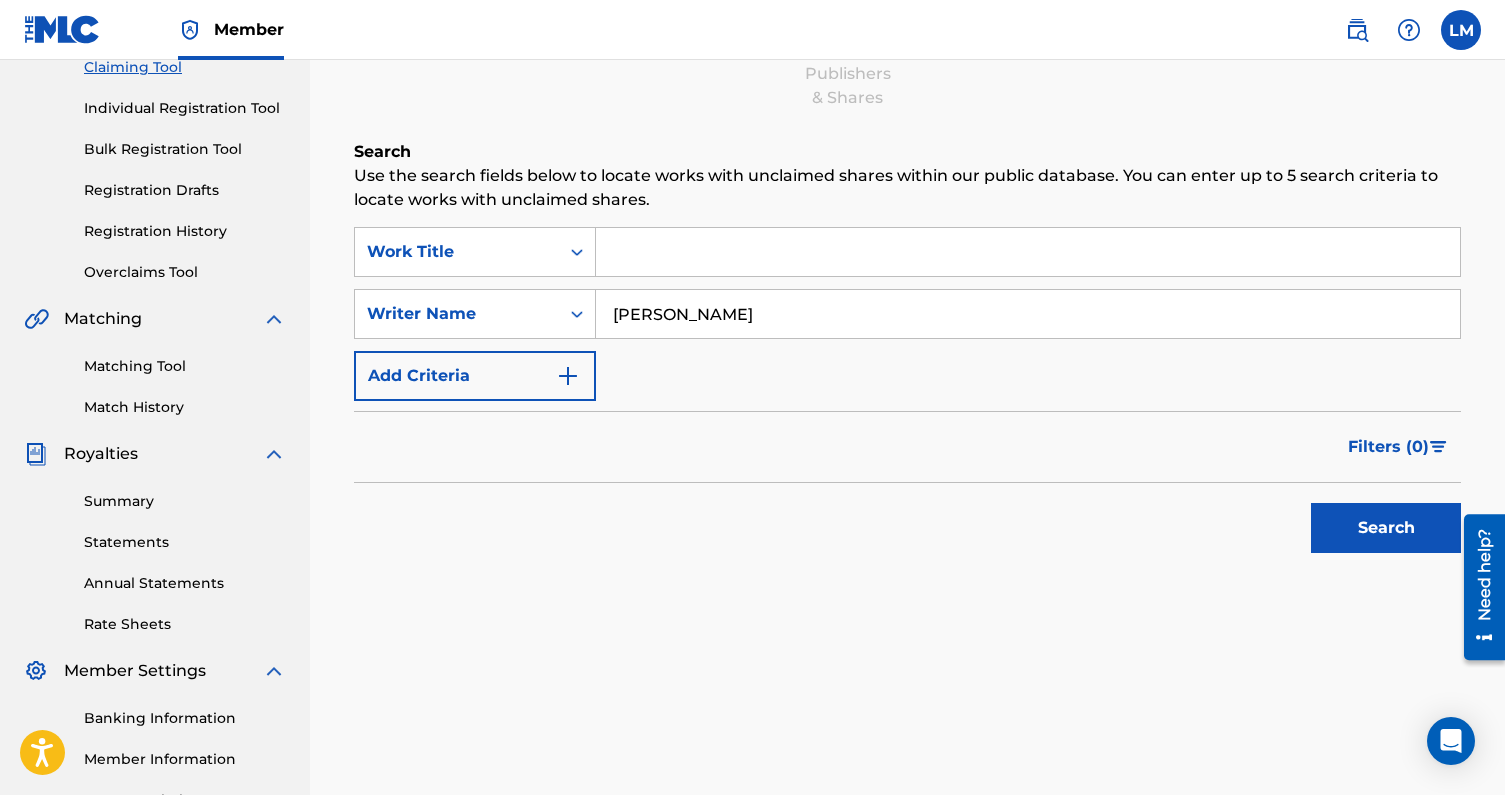 type on "lorenzo spadoni" 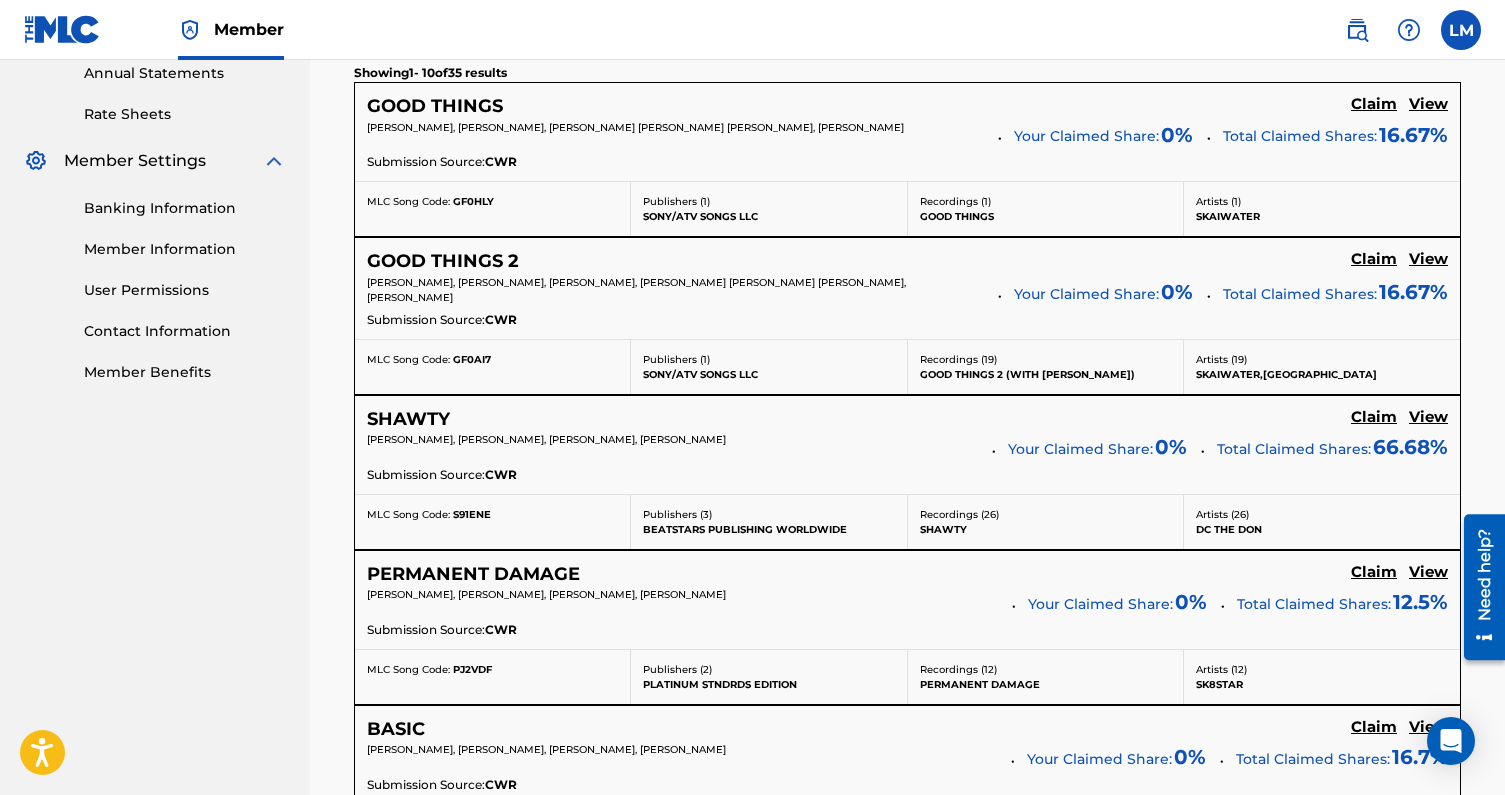 scroll, scrollTop: 728, scrollLeft: 0, axis: vertical 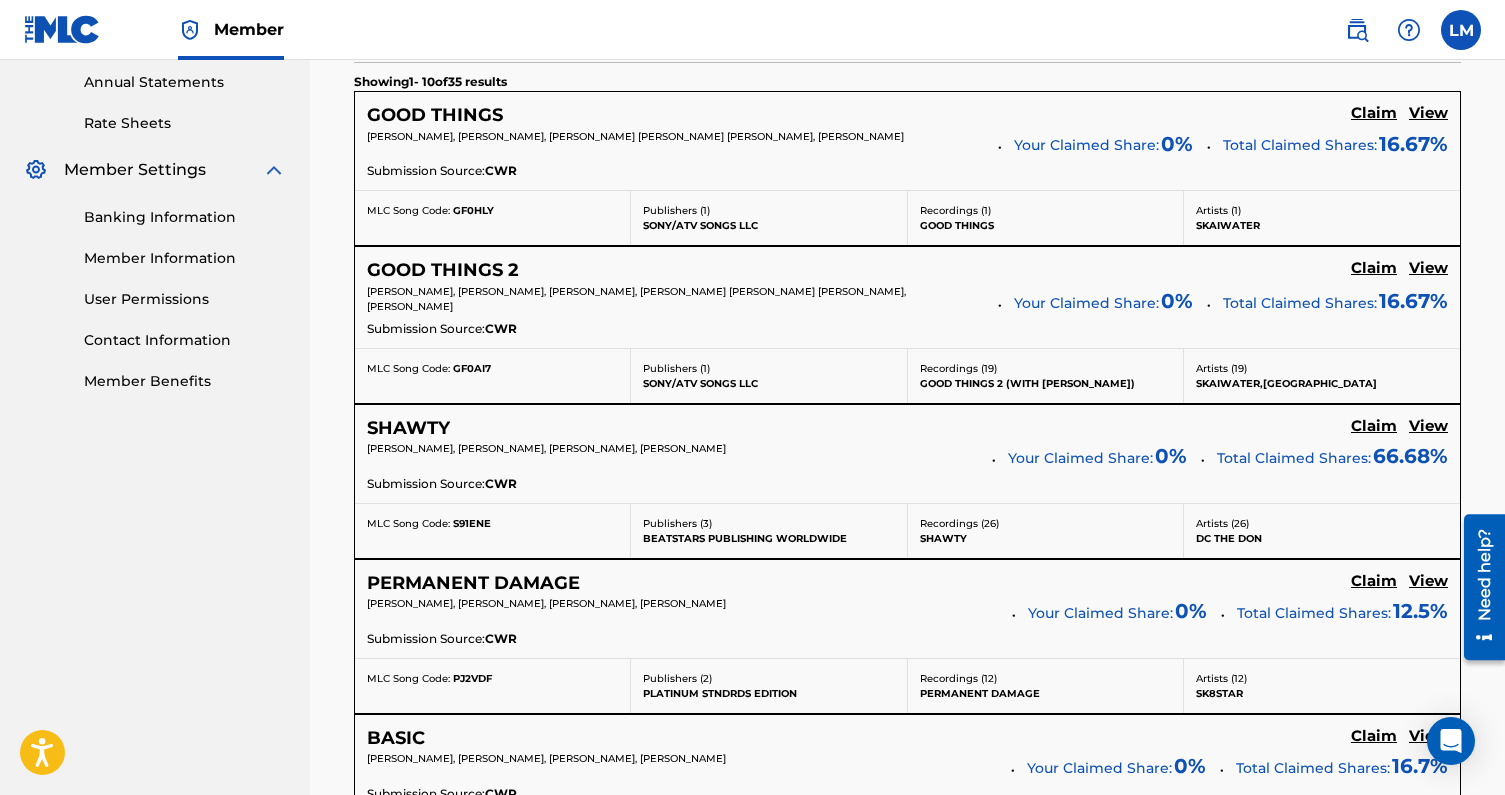 click on "Claim" at bounding box center (1374, 113) 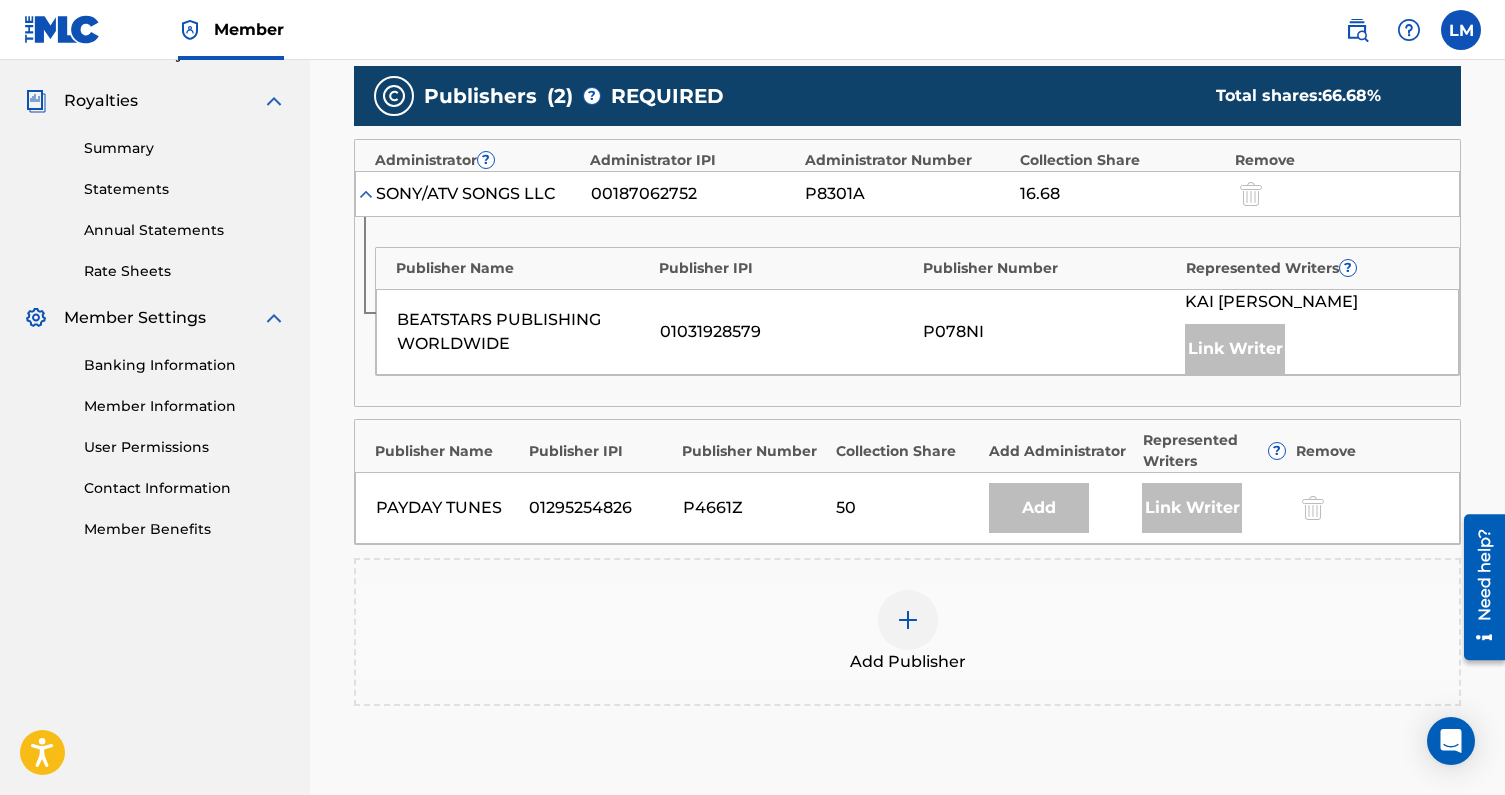scroll, scrollTop: 670, scrollLeft: 0, axis: vertical 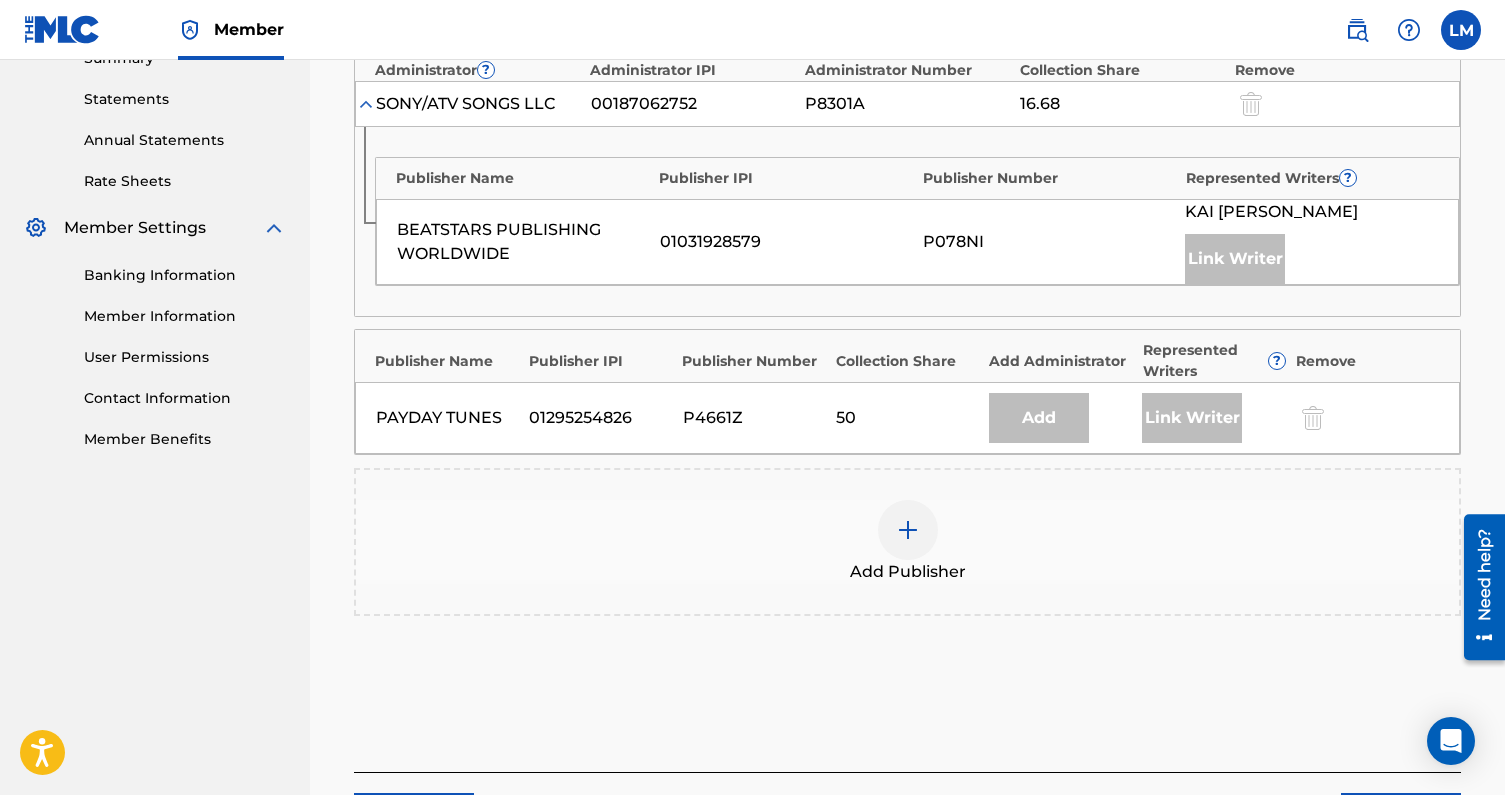 click at bounding box center [908, 530] 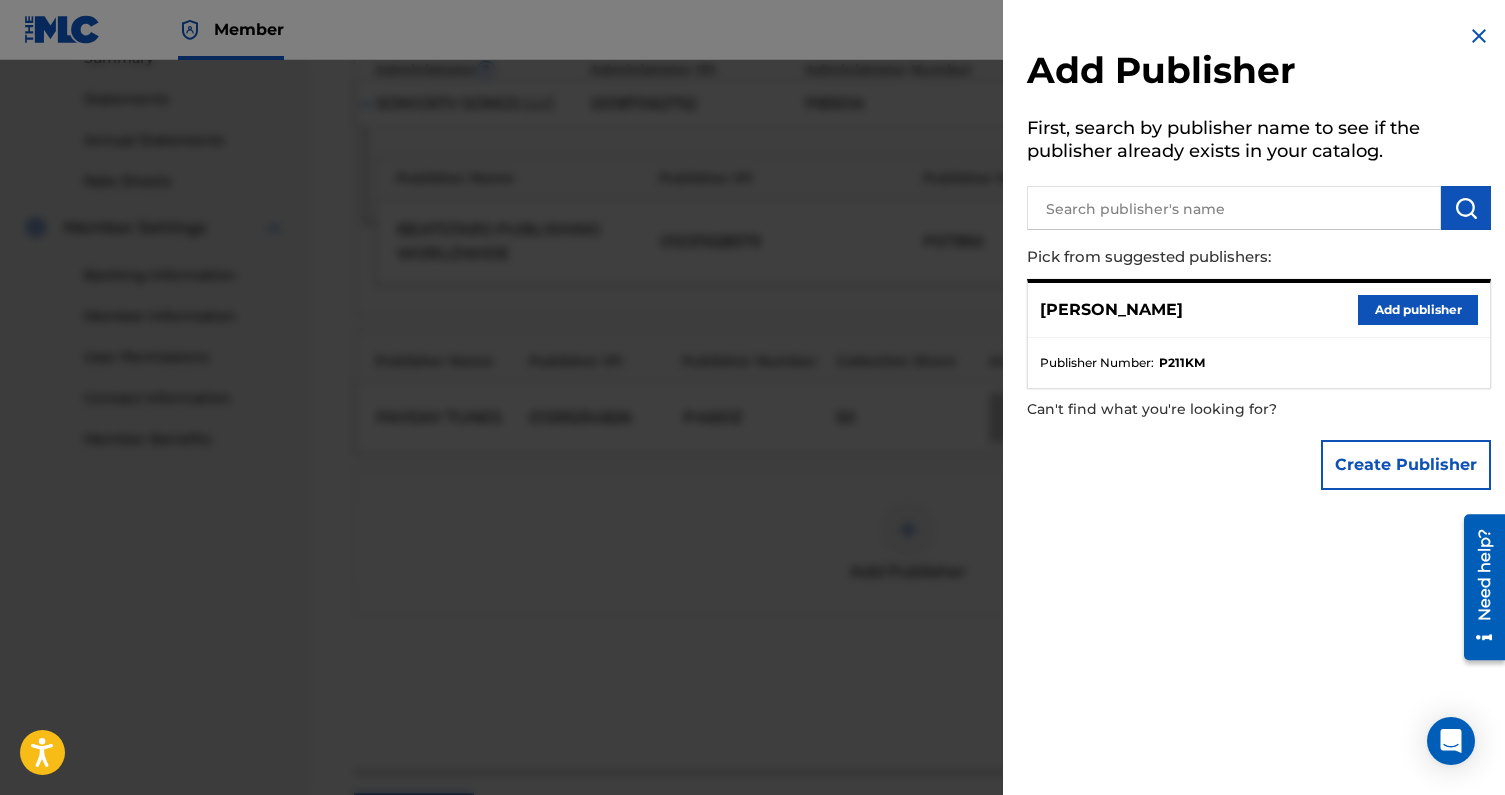 click on "Add publisher" at bounding box center (1418, 310) 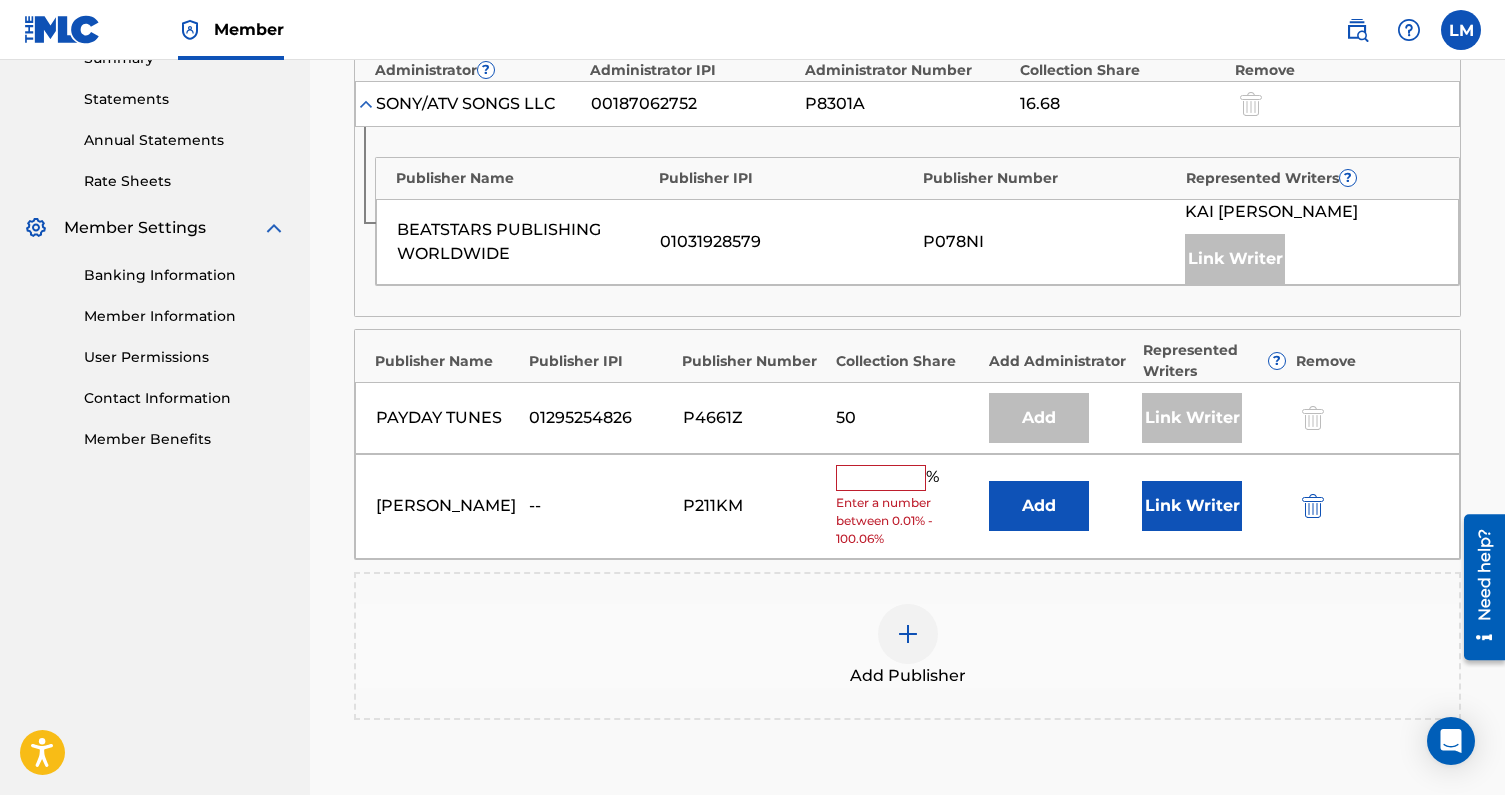 click at bounding box center (881, 478) 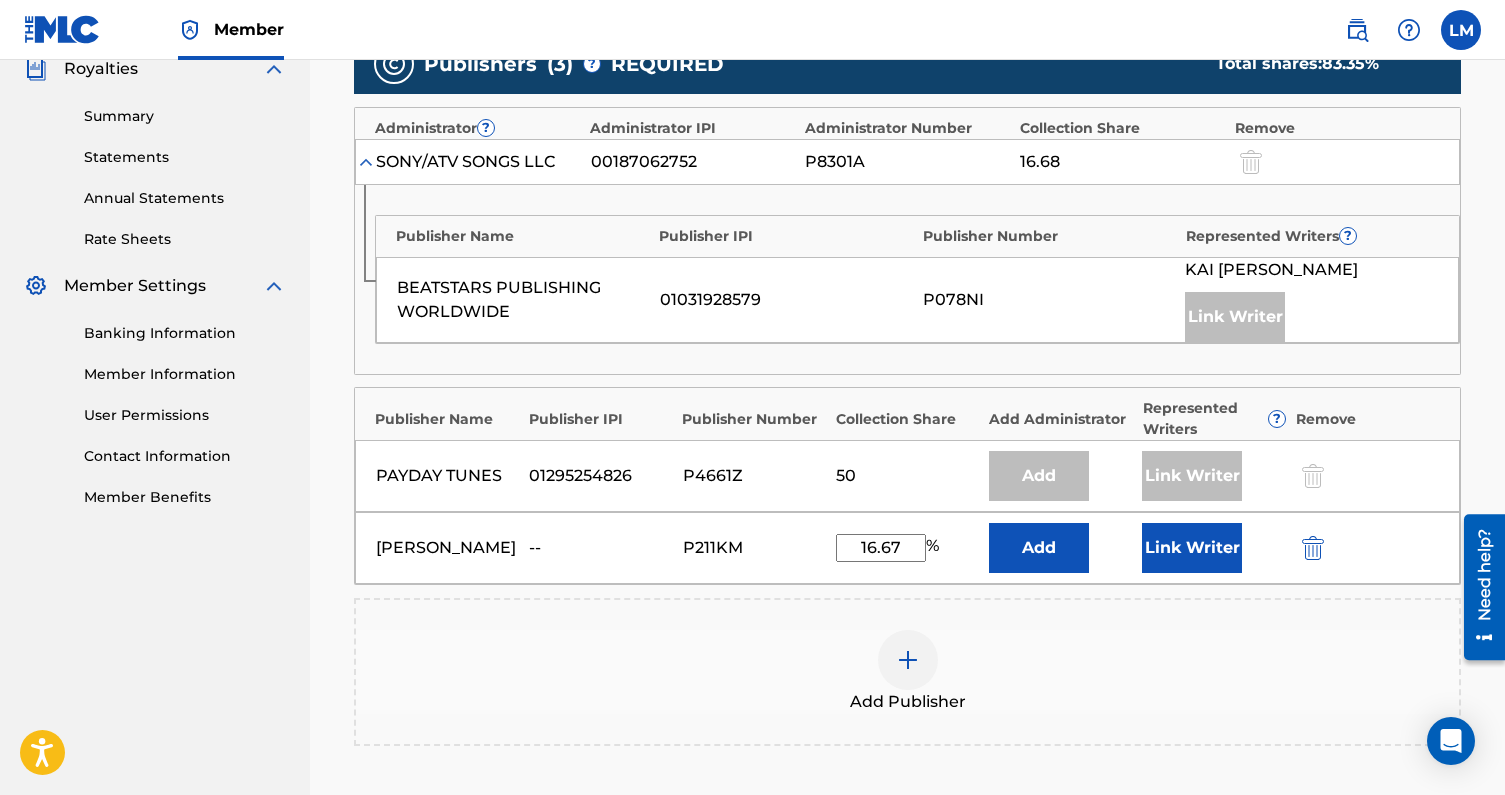 scroll, scrollTop: 610, scrollLeft: 0, axis: vertical 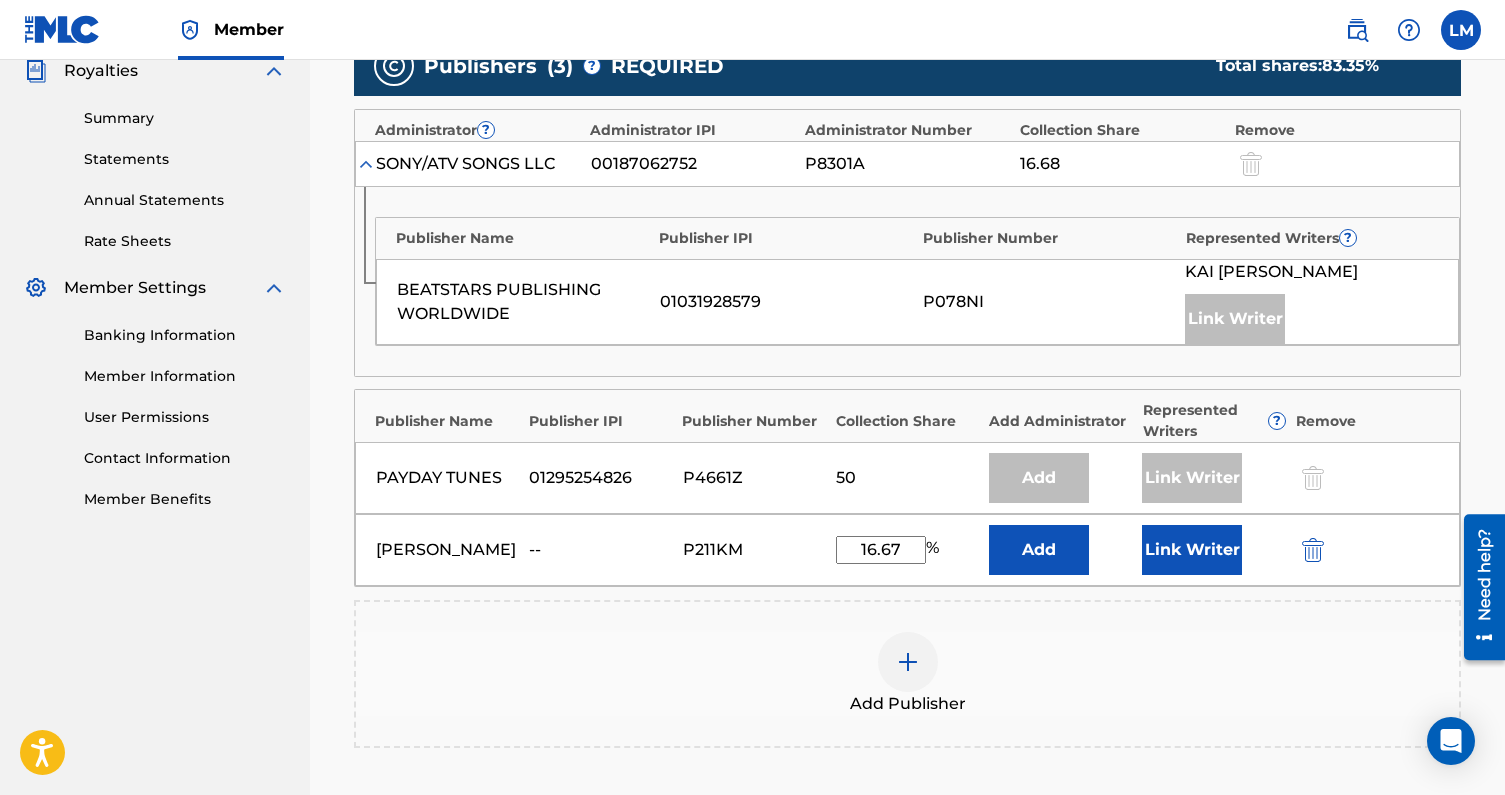 click on "Link Writer" at bounding box center (1192, 550) 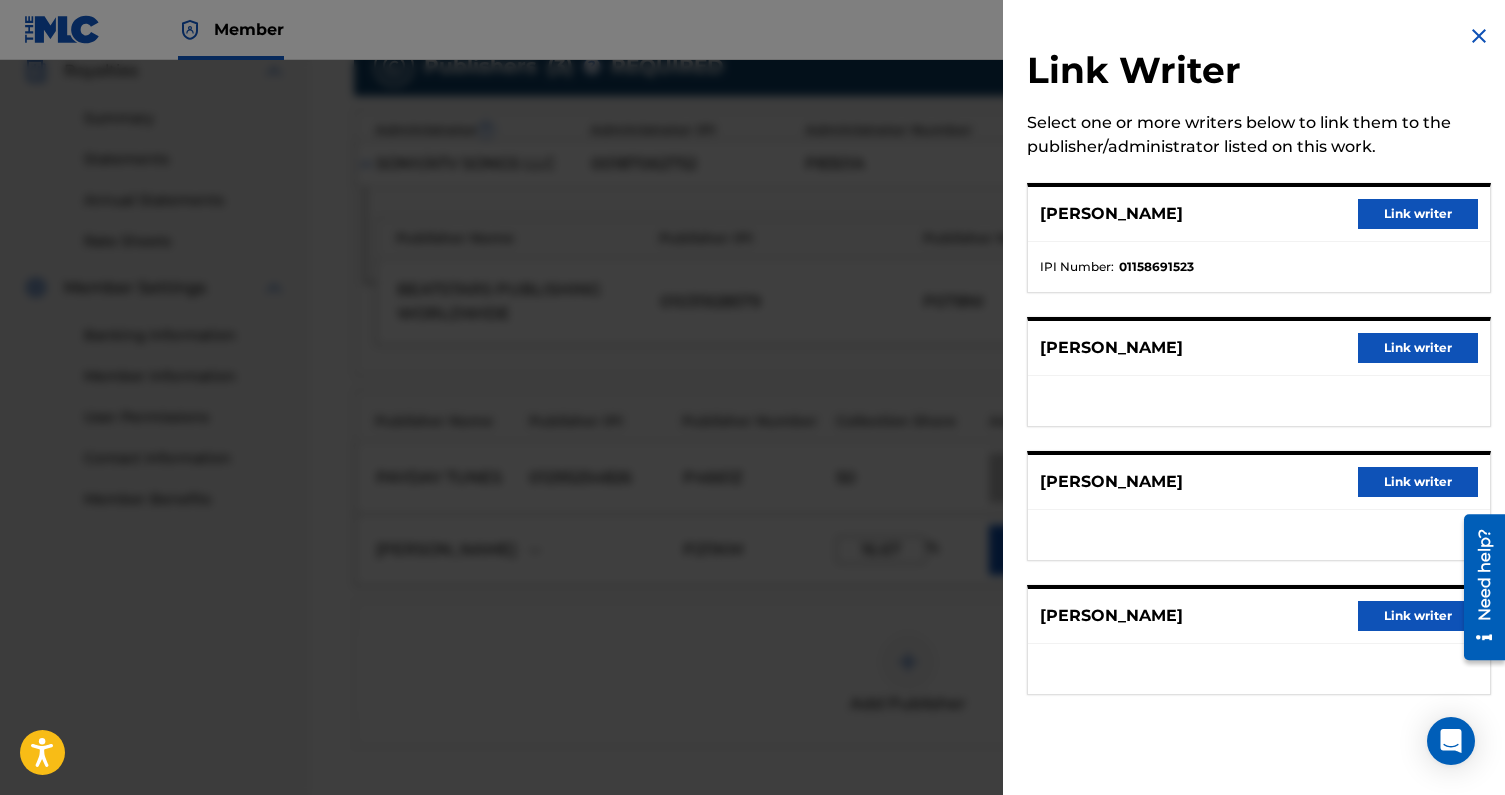 click on "Link writer" at bounding box center [1418, 482] 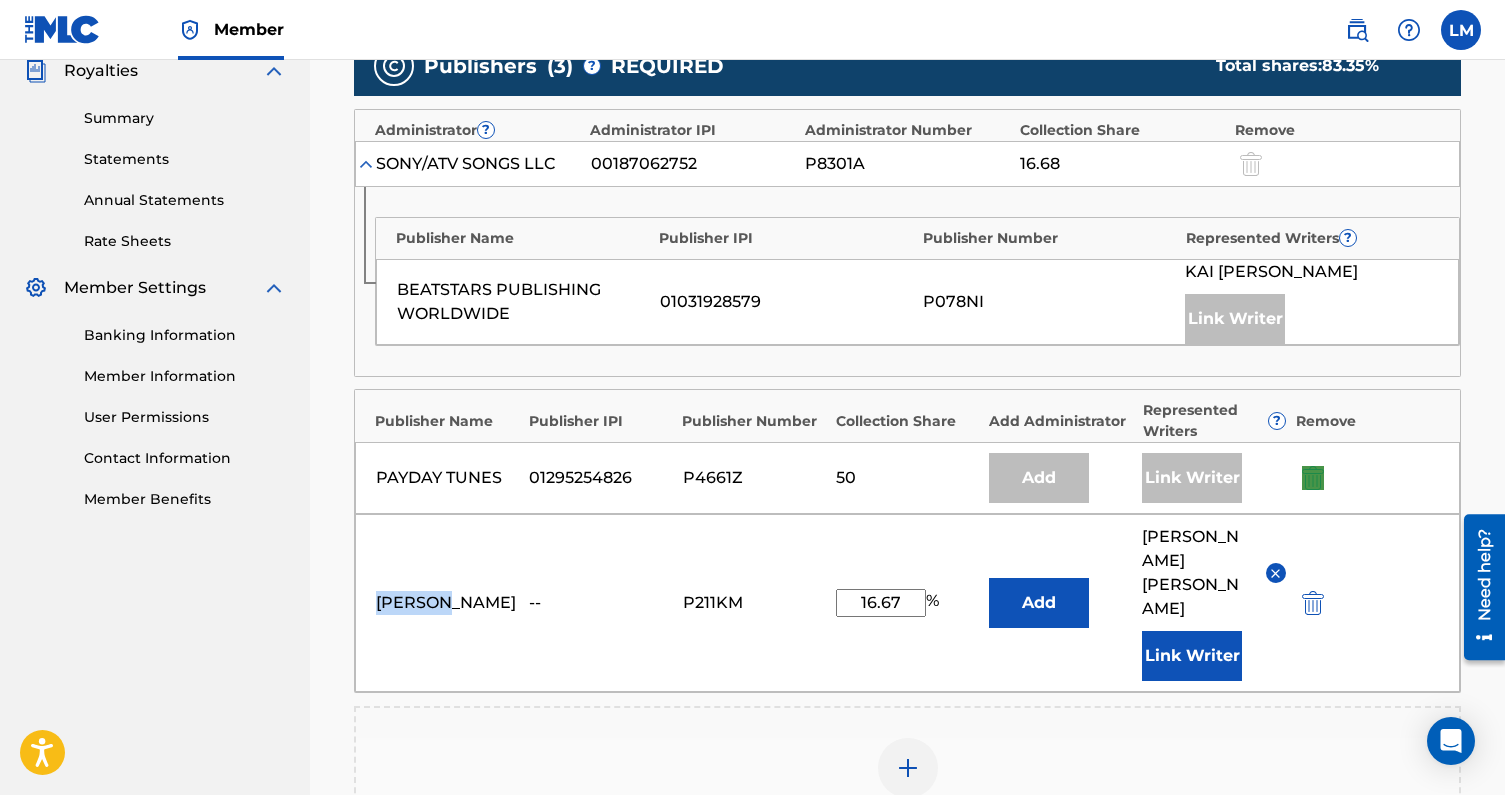 click on "PAYDAY TUNES 01295254826 P4661Z 50 Add Link Writer" at bounding box center [907, 478] 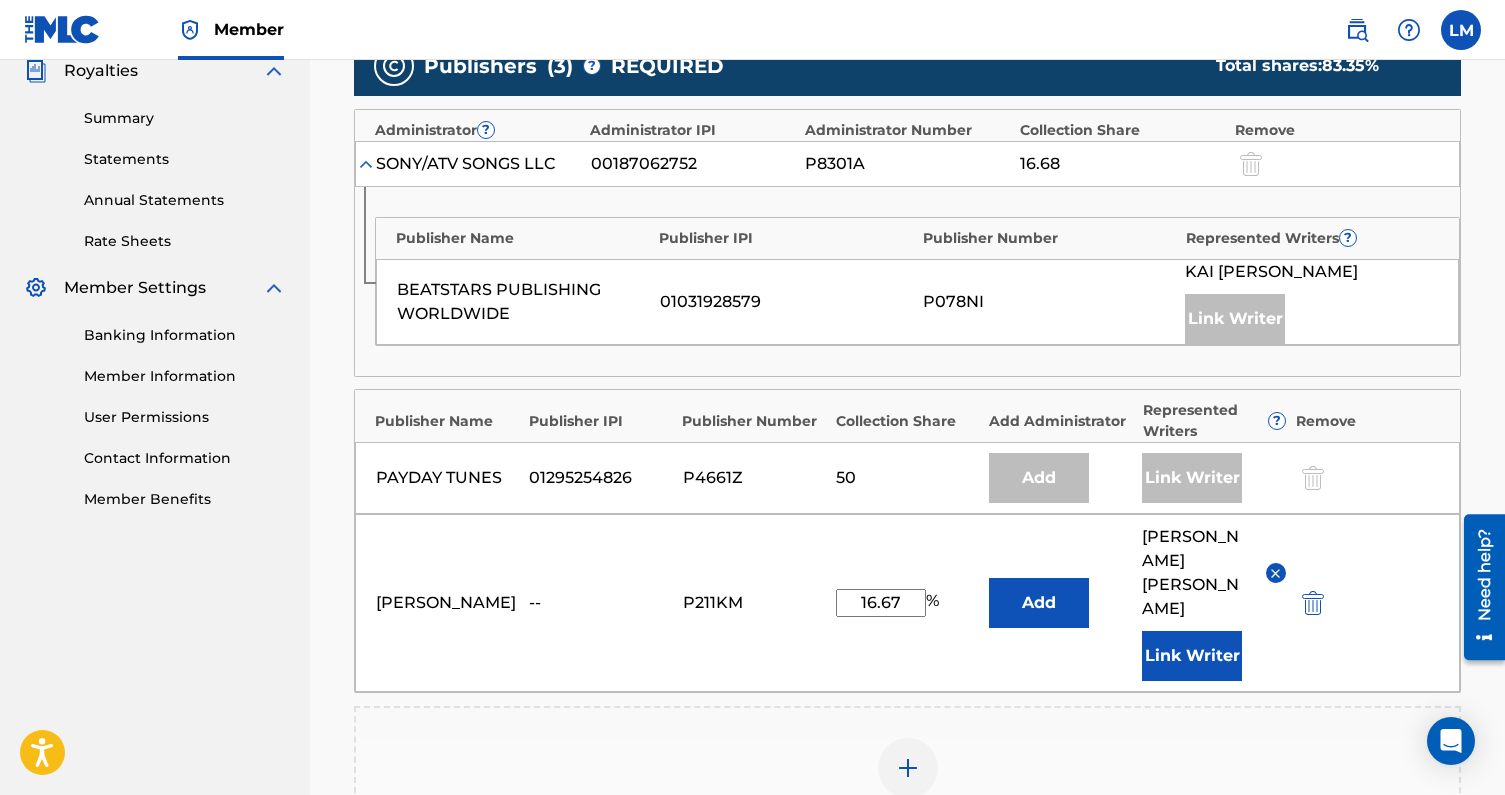 click on "PAYDAY TUNES 01295254826 P4661Z 50 Add Link Writer" at bounding box center [907, 478] 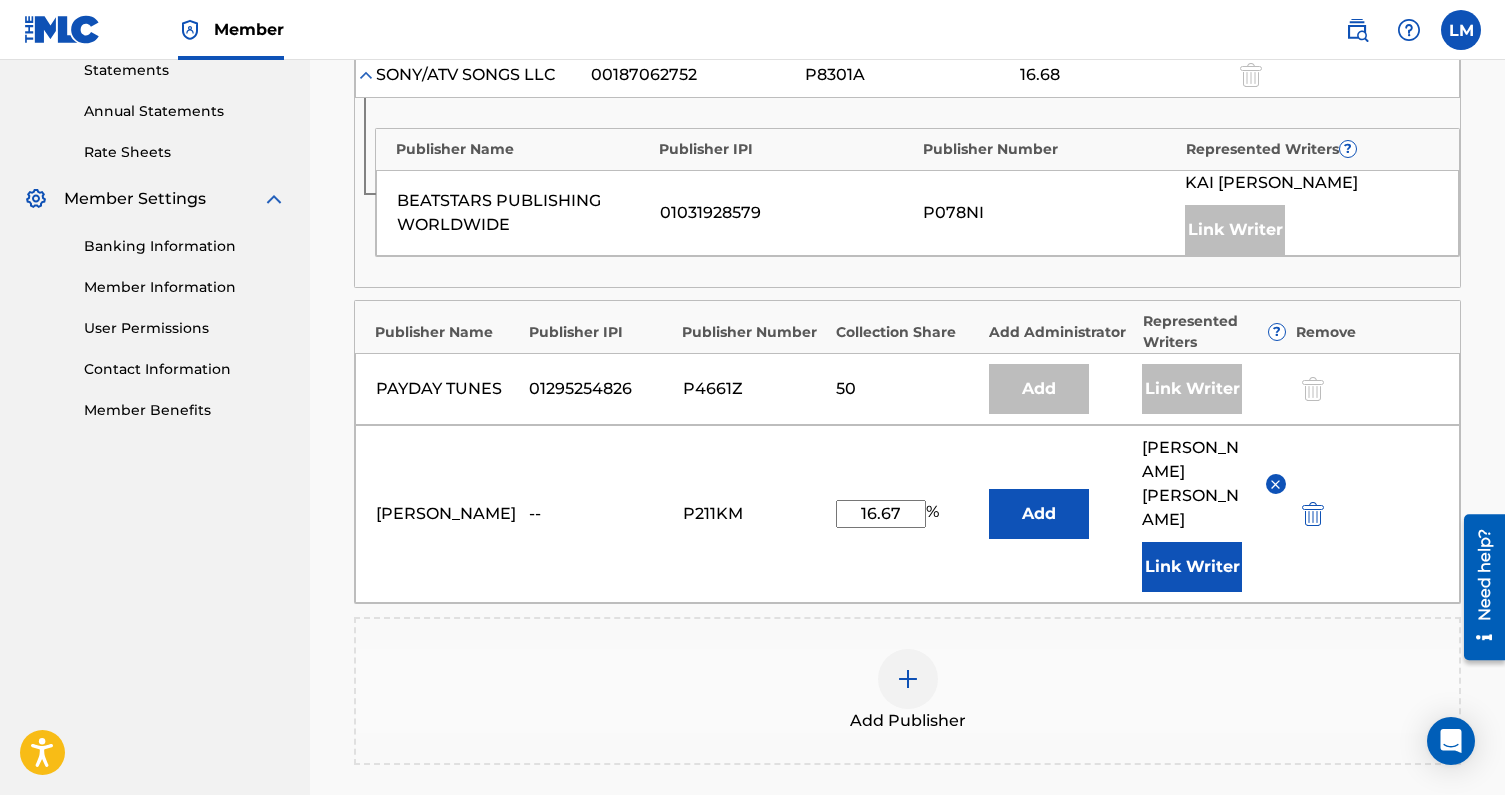click on "Add Publisher" at bounding box center (907, 691) 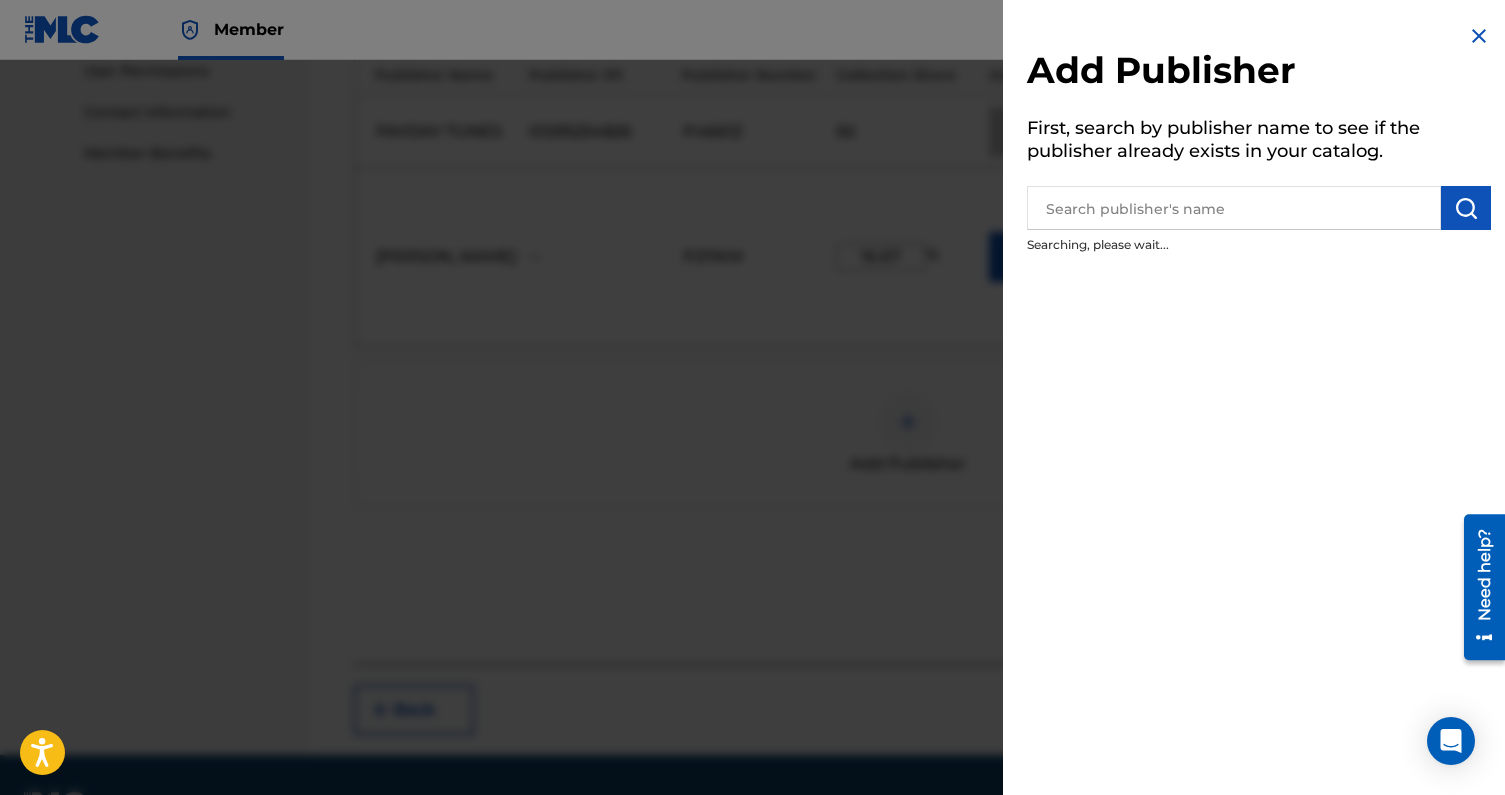 scroll, scrollTop: 963, scrollLeft: 0, axis: vertical 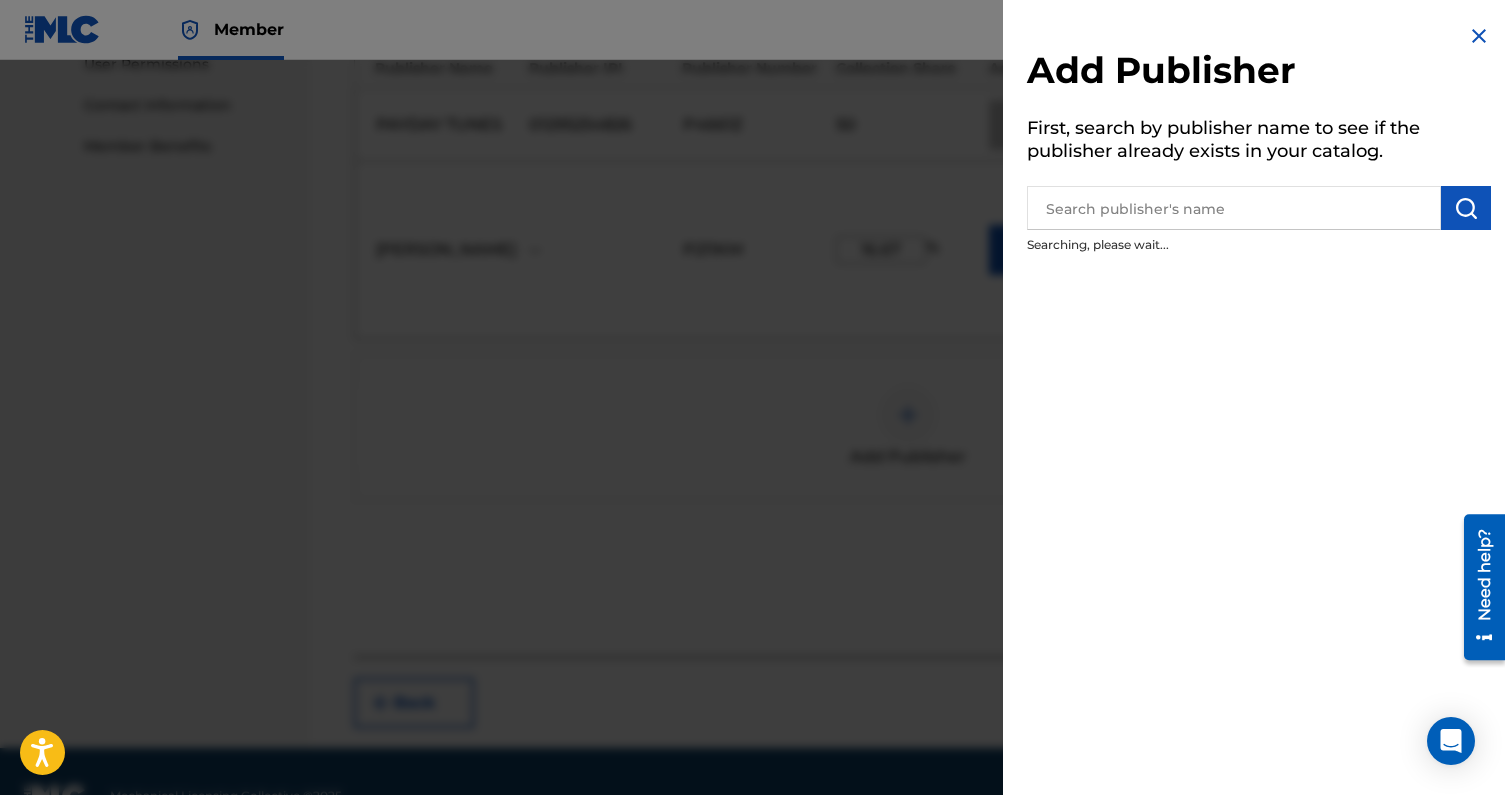 click at bounding box center [752, 457] 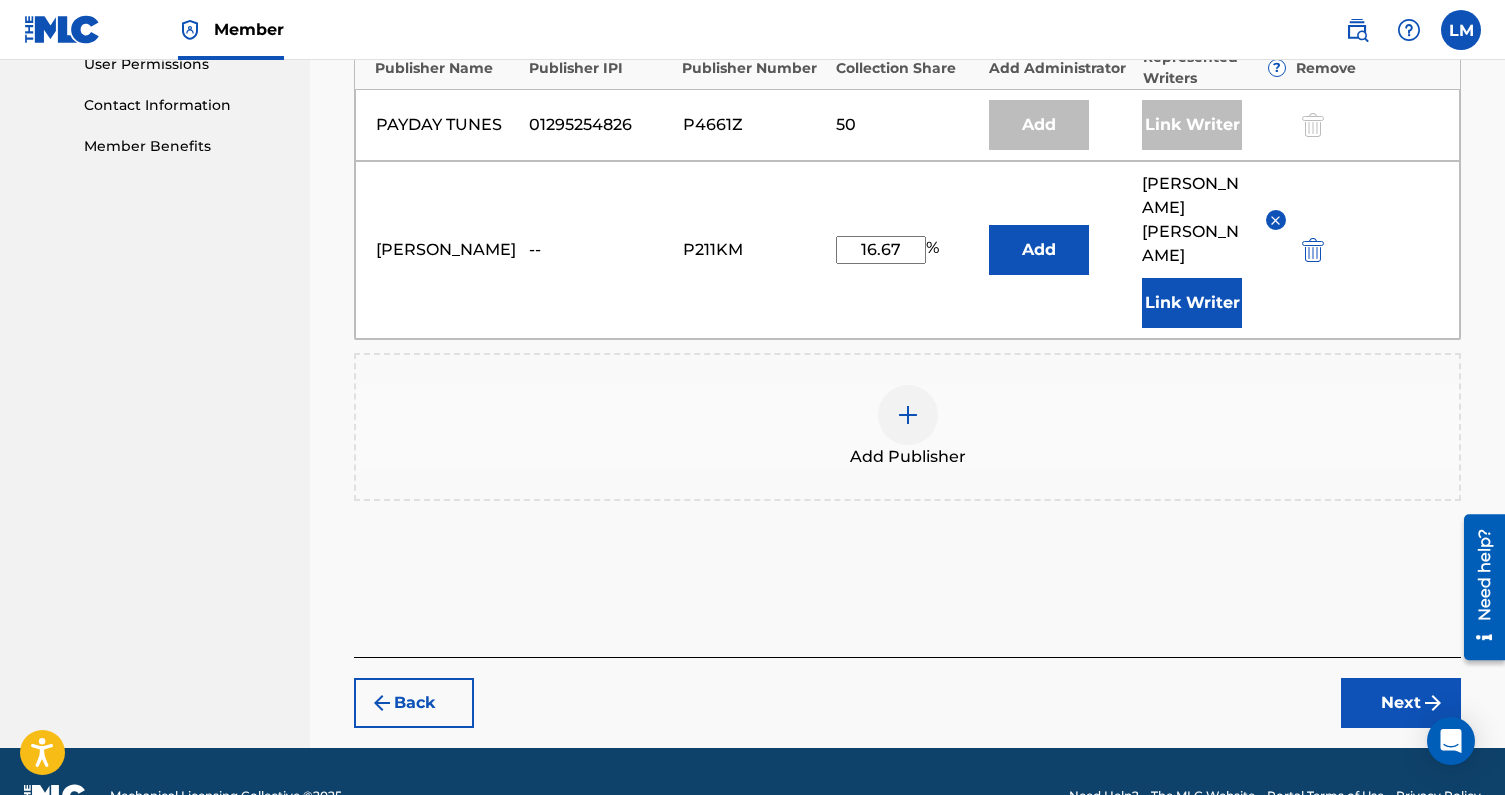 click on "Next" at bounding box center [1401, 703] 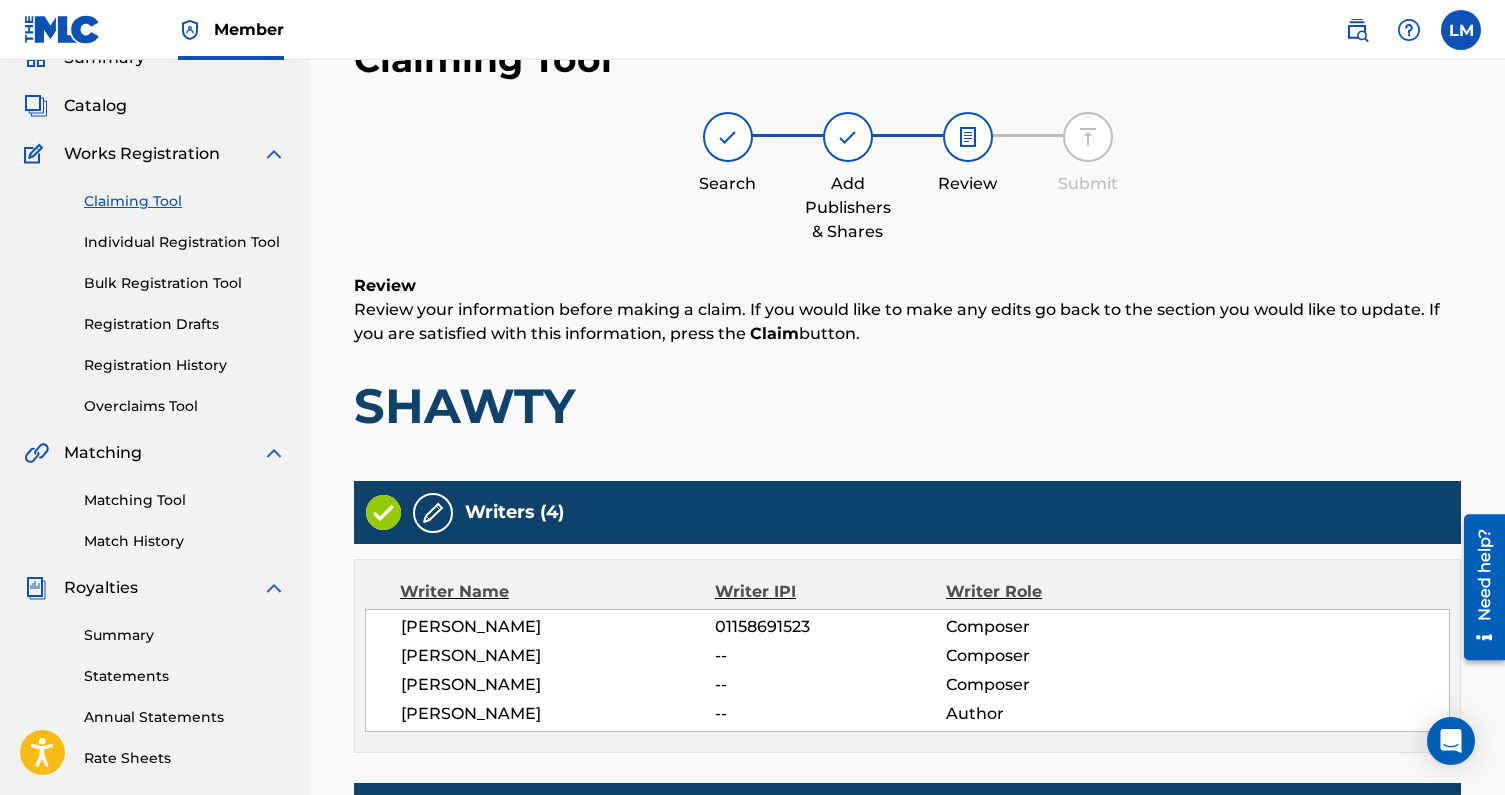 scroll, scrollTop: 987, scrollLeft: 0, axis: vertical 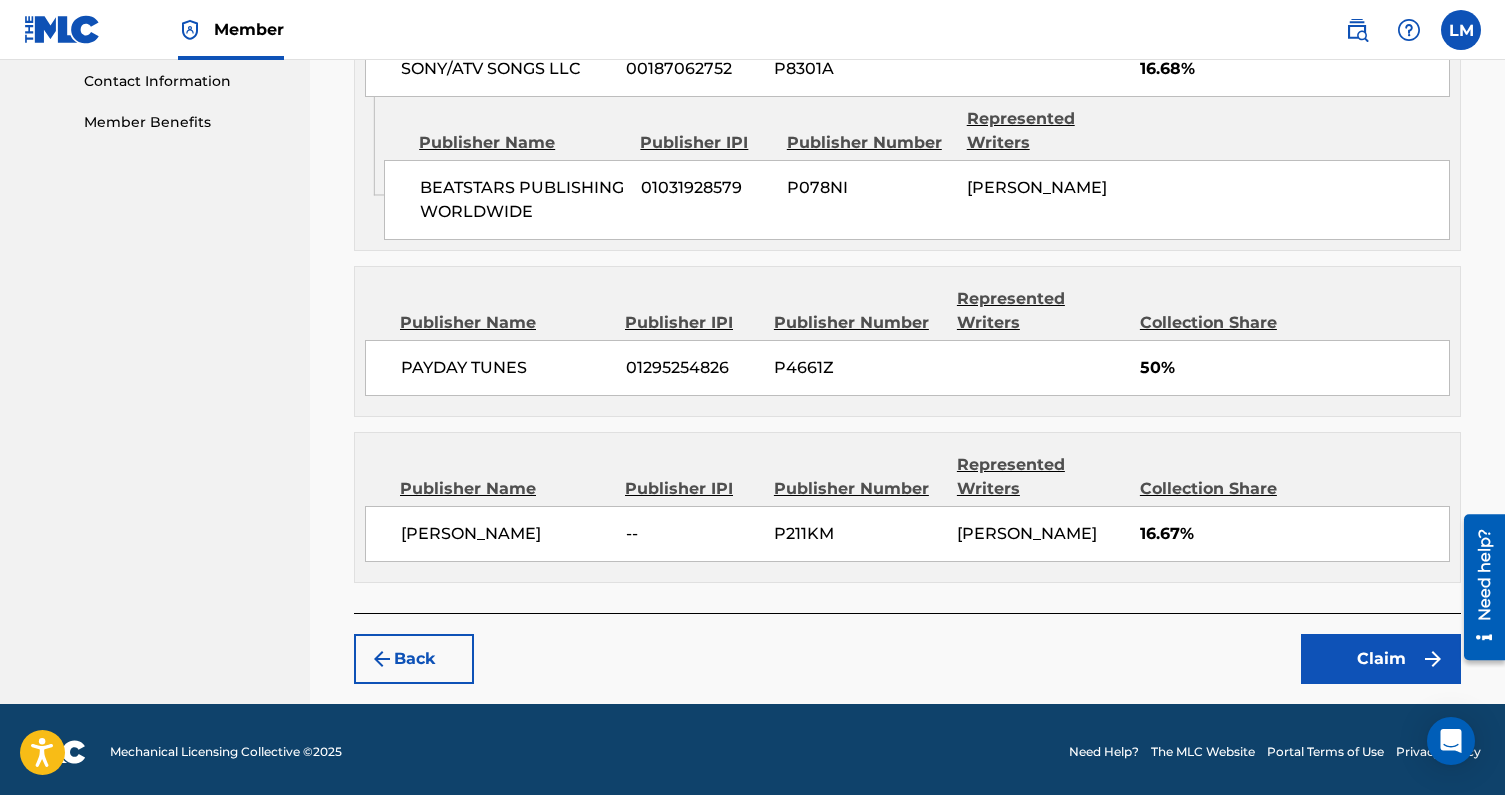 click on "Claim" at bounding box center [1381, 659] 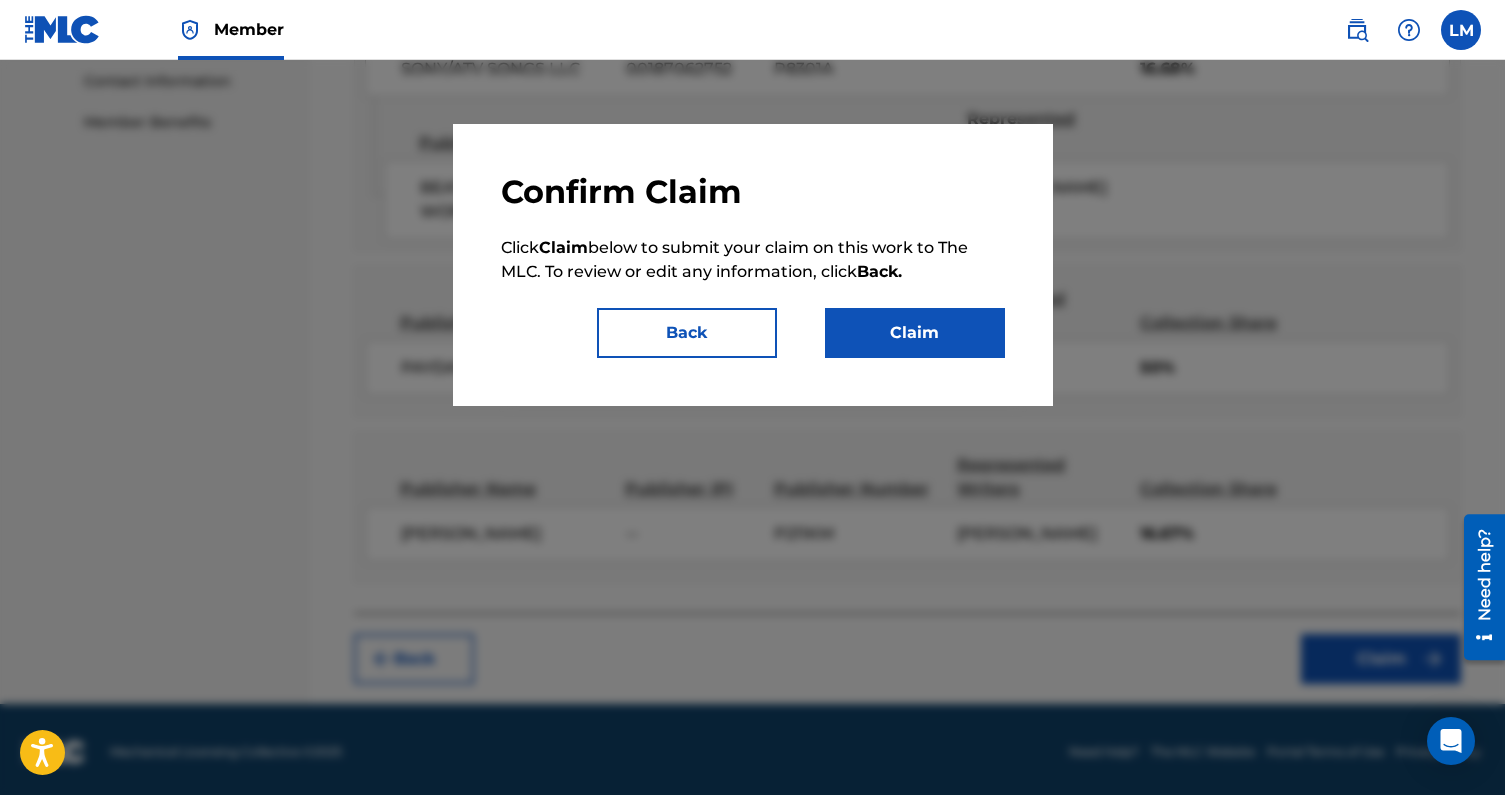 click on "Claim" at bounding box center [915, 333] 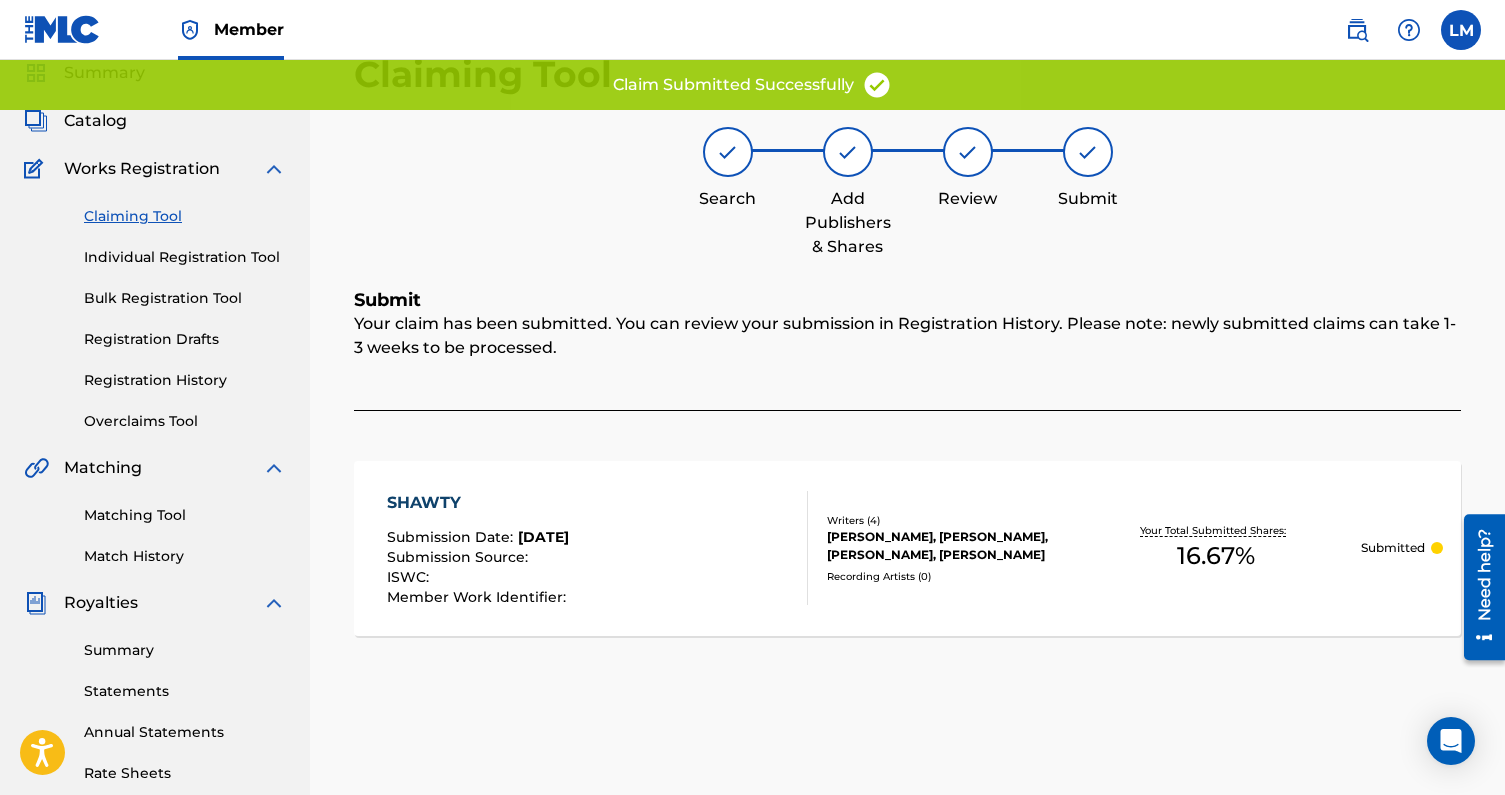 scroll, scrollTop: 0, scrollLeft: 0, axis: both 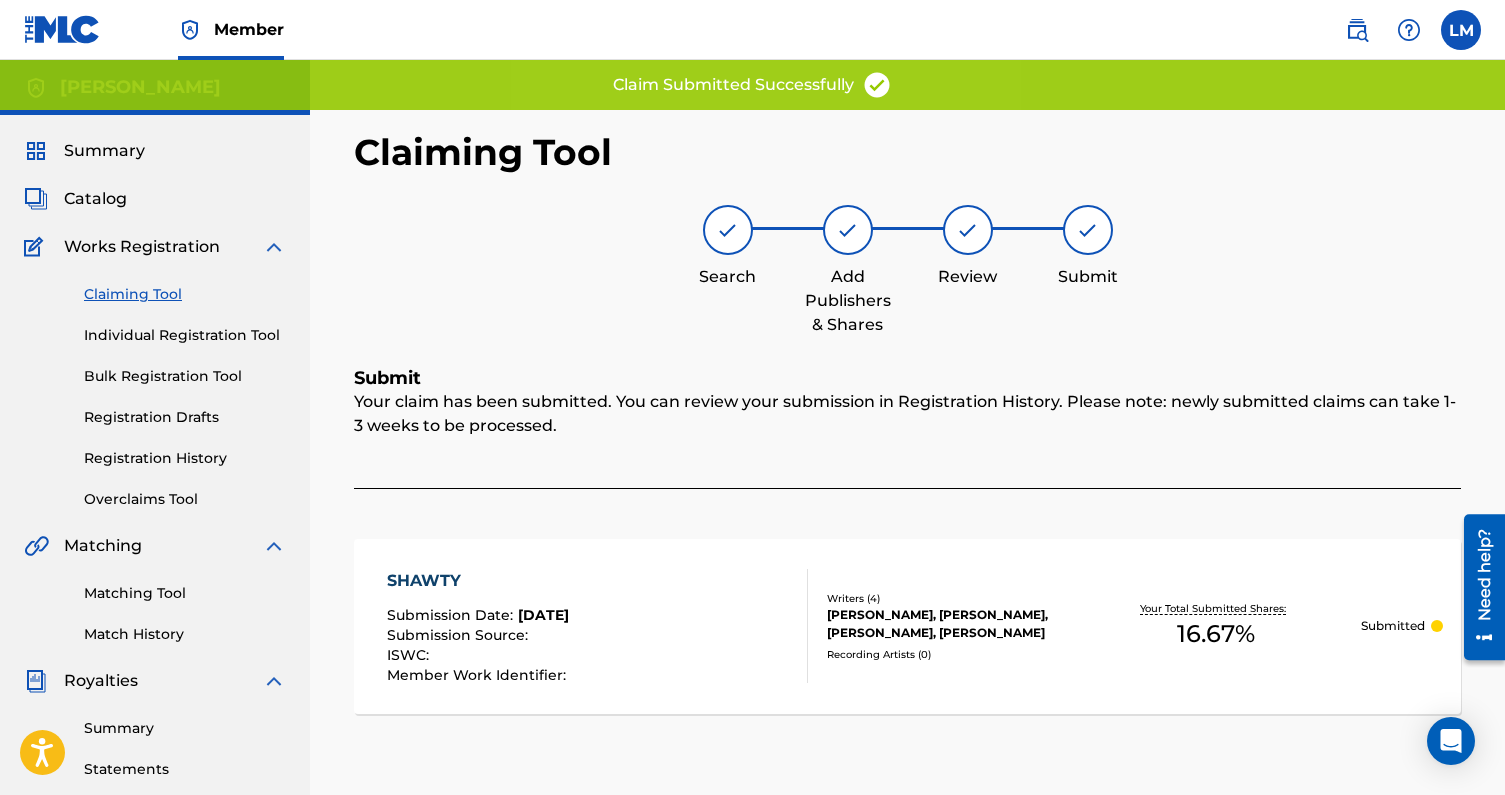 click on "Claiming Tool" at bounding box center (185, 294) 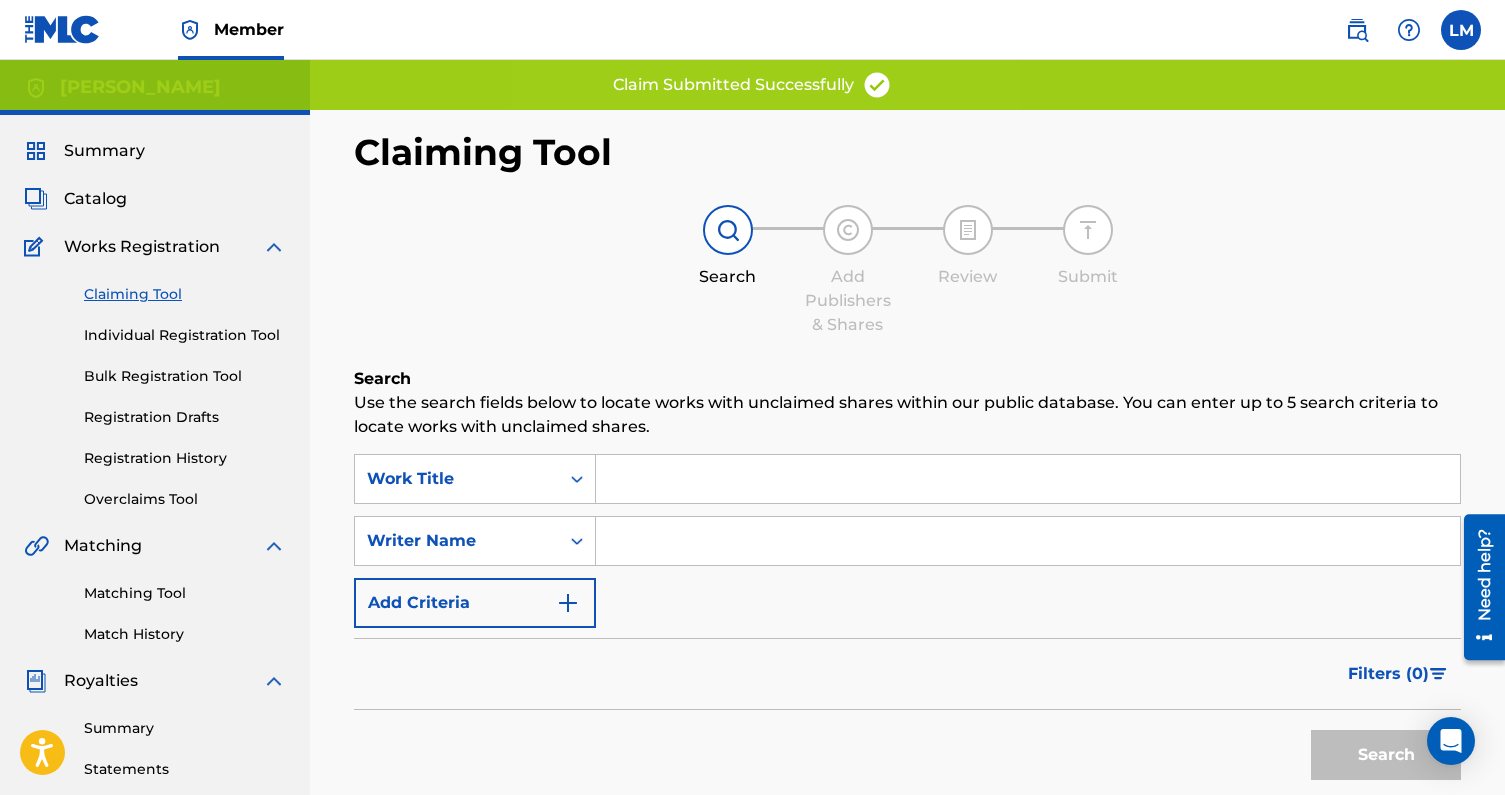 click at bounding box center (1028, 541) 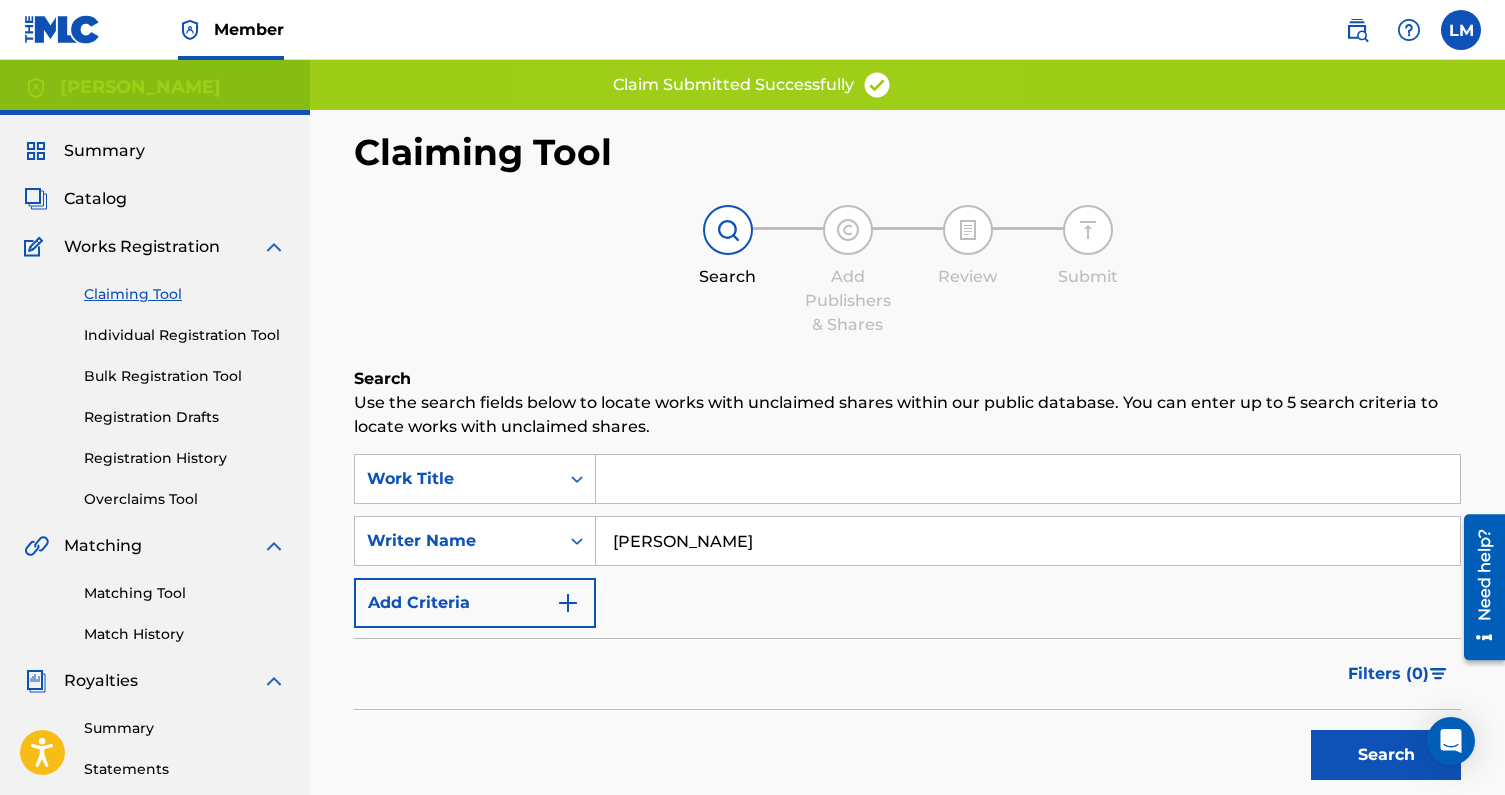 type on "lorenzo spadoni" 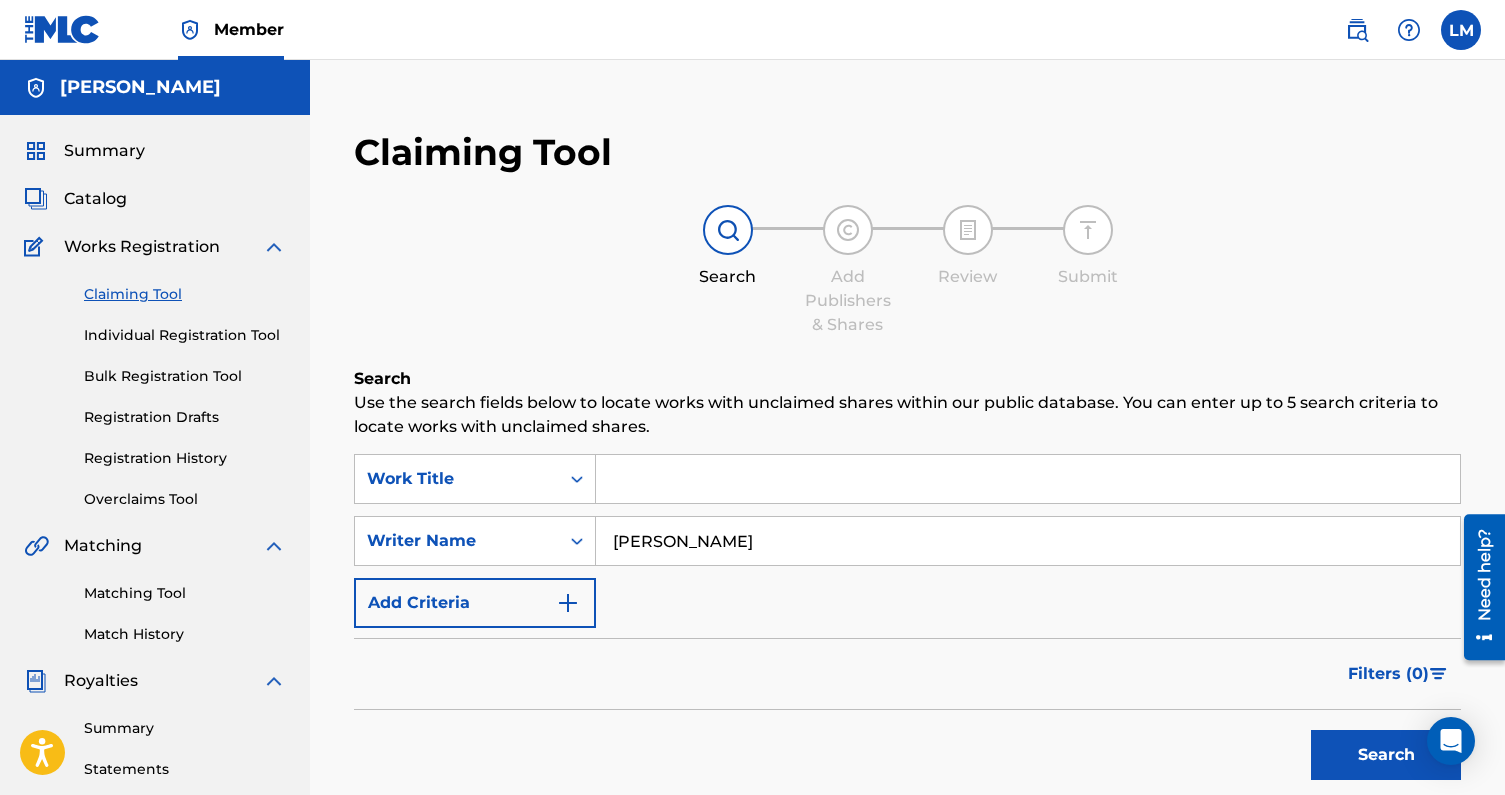 click on "Search" at bounding box center (1386, 755) 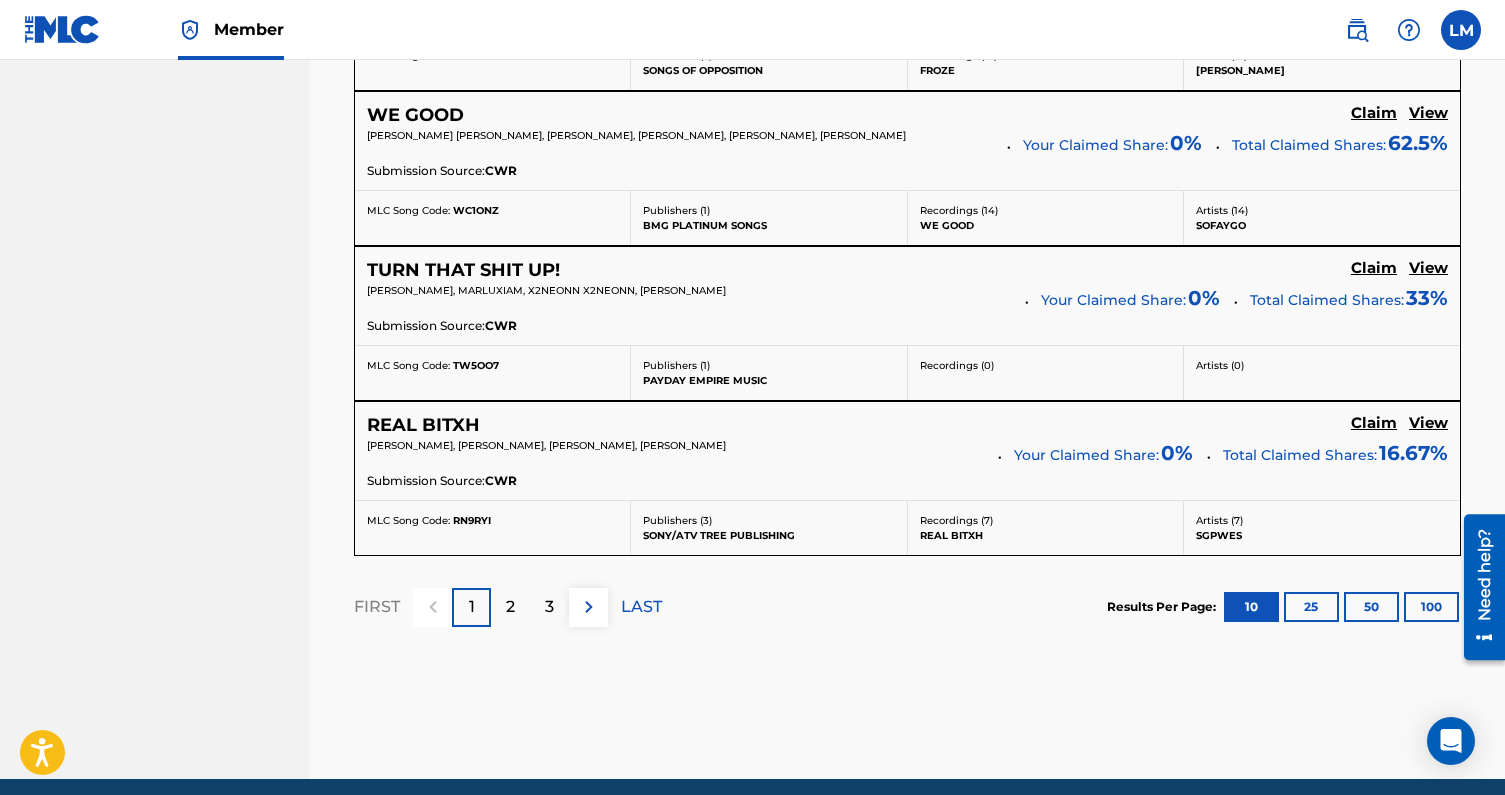 scroll, scrollTop: 1893, scrollLeft: 0, axis: vertical 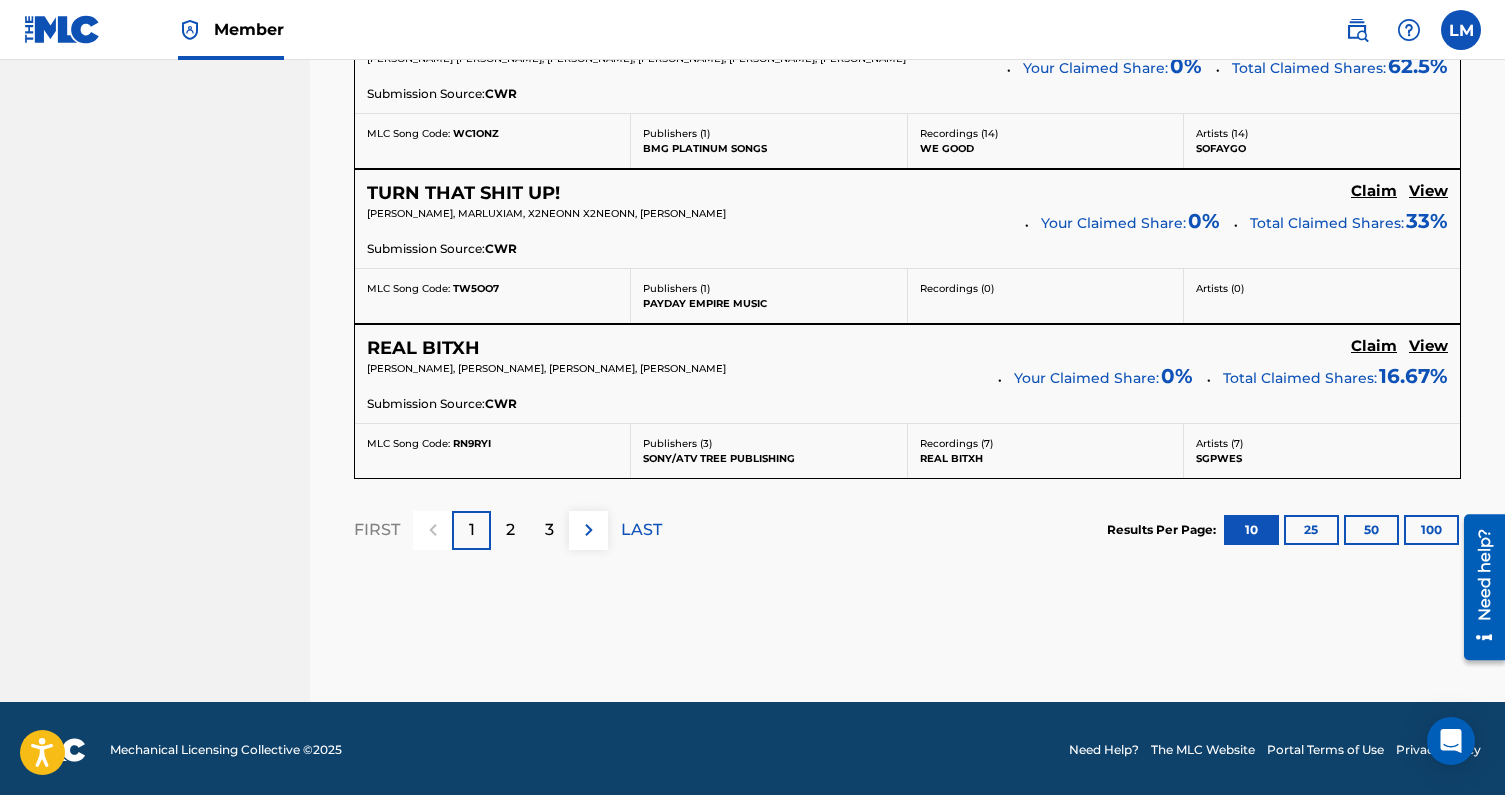 click on "2" at bounding box center (510, 530) 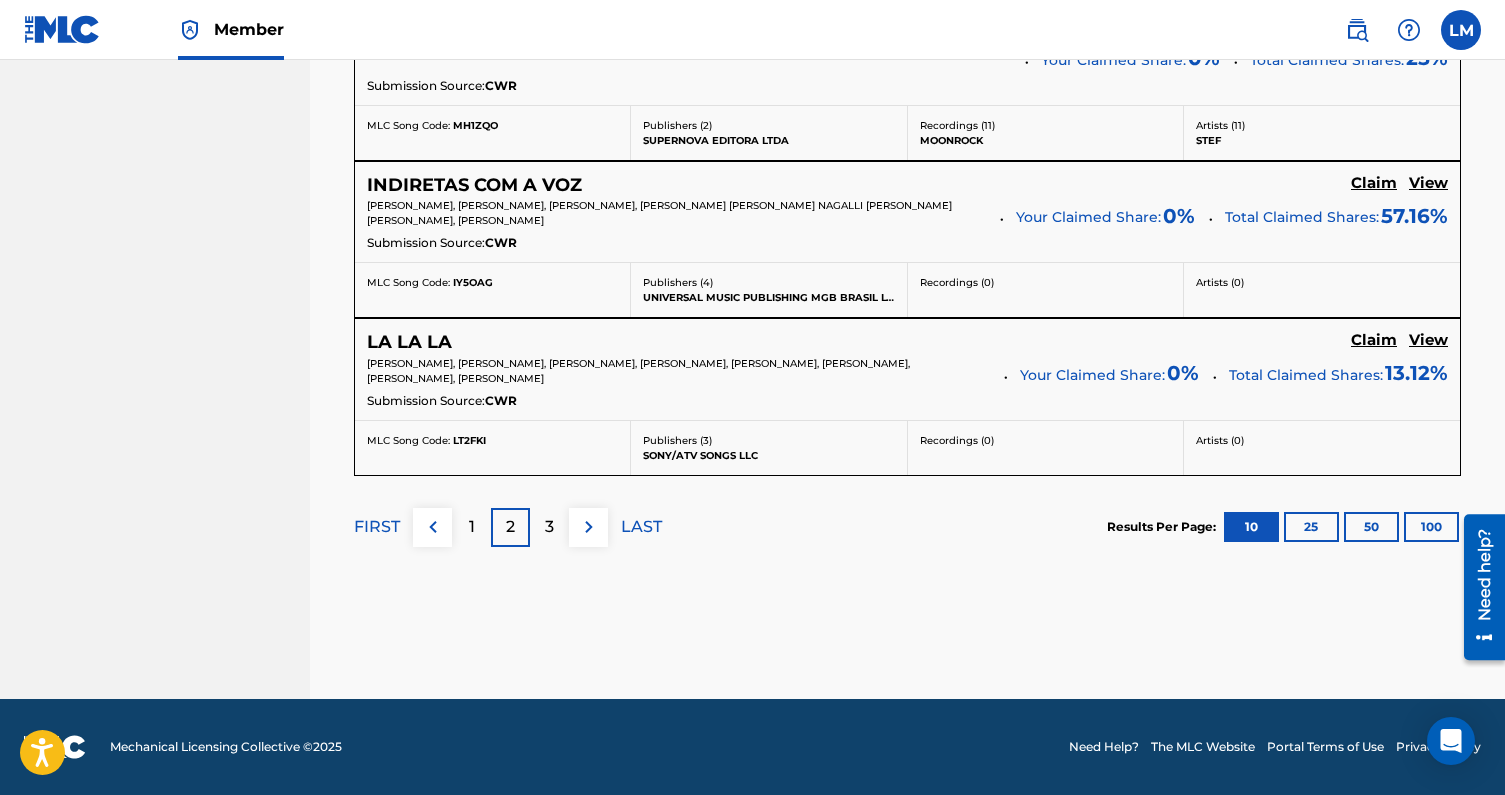 click on "3" at bounding box center (549, 527) 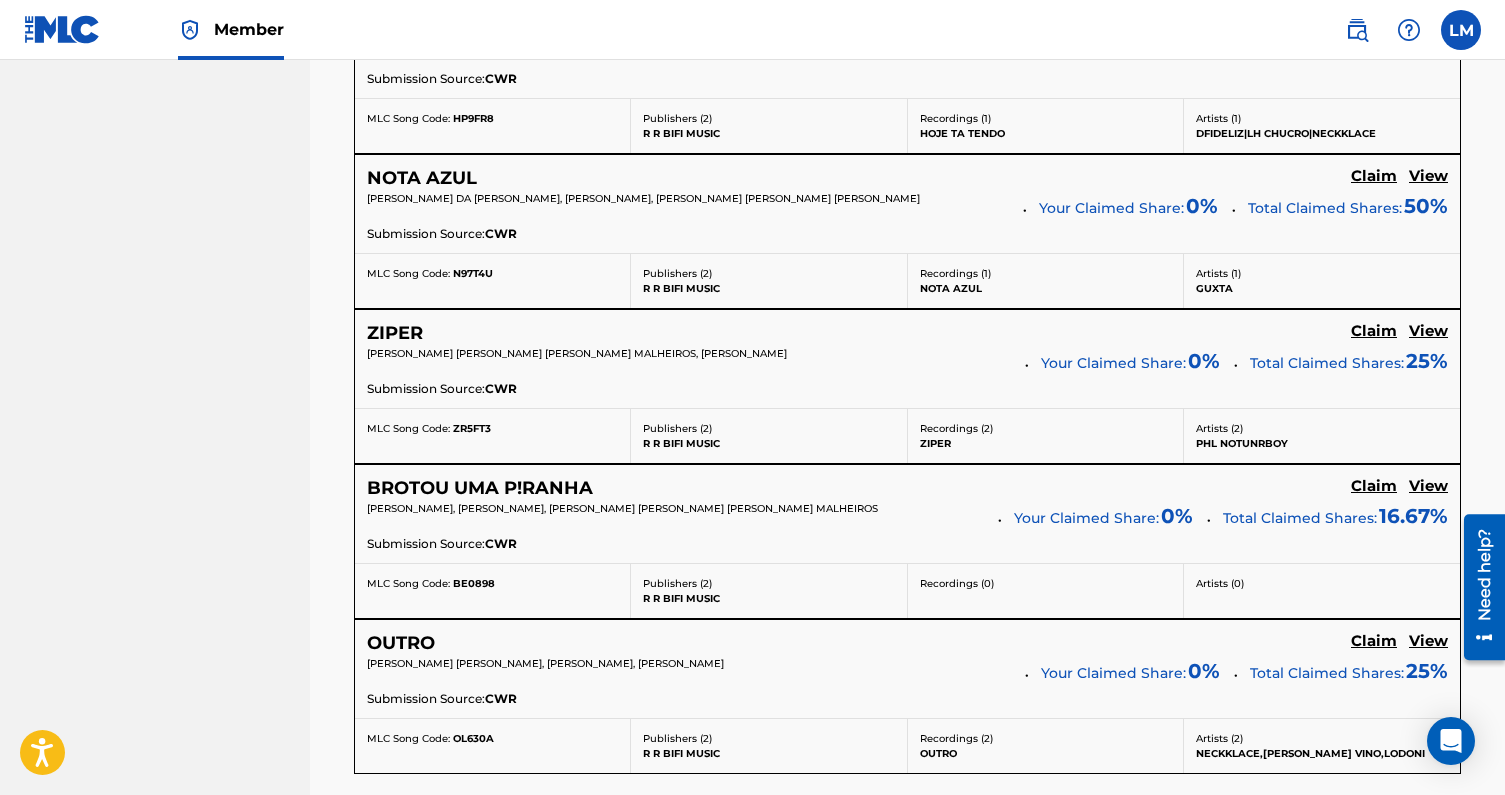 scroll, scrollTop: 1908, scrollLeft: 0, axis: vertical 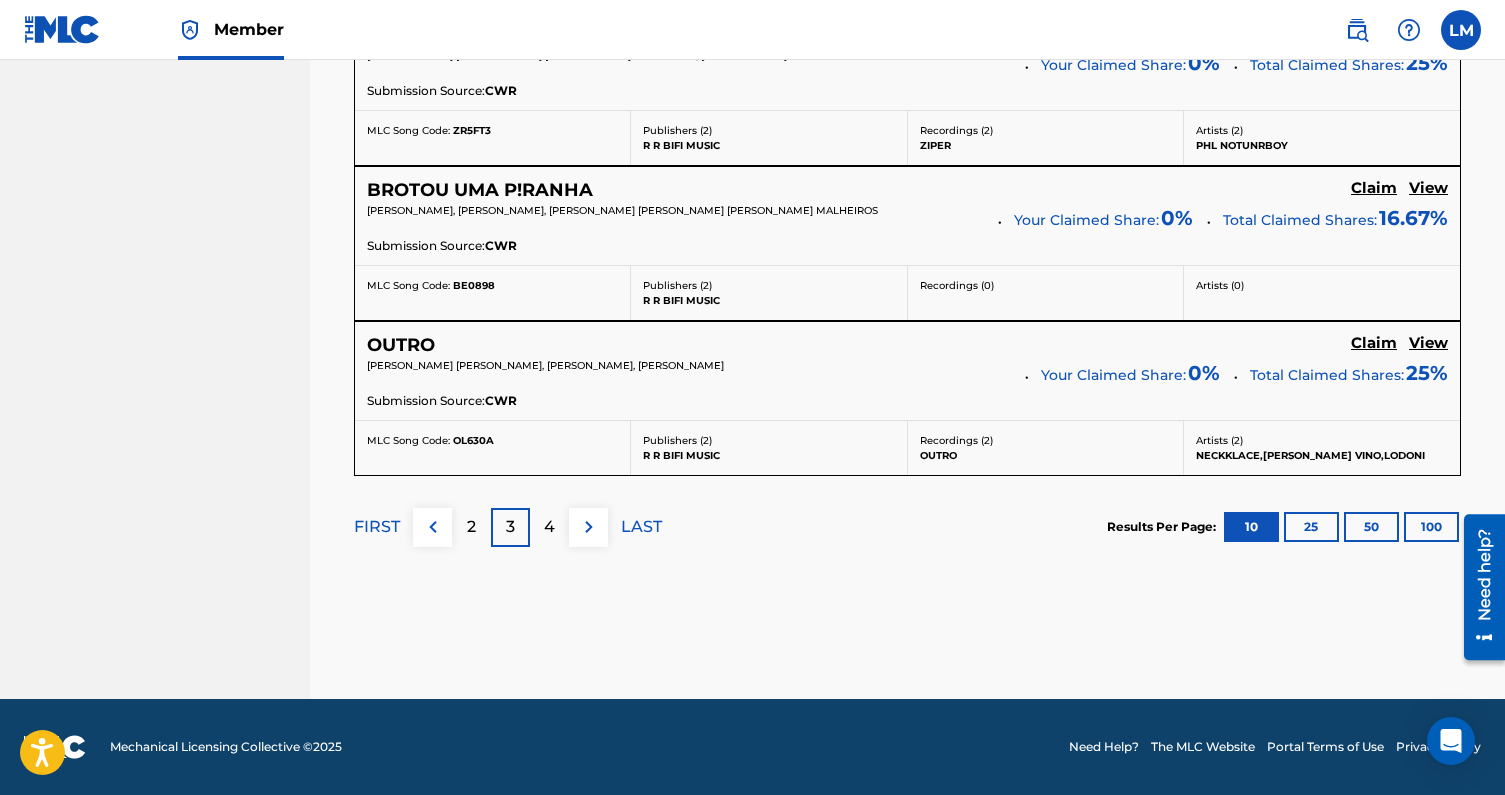 click on "2" at bounding box center (471, 527) 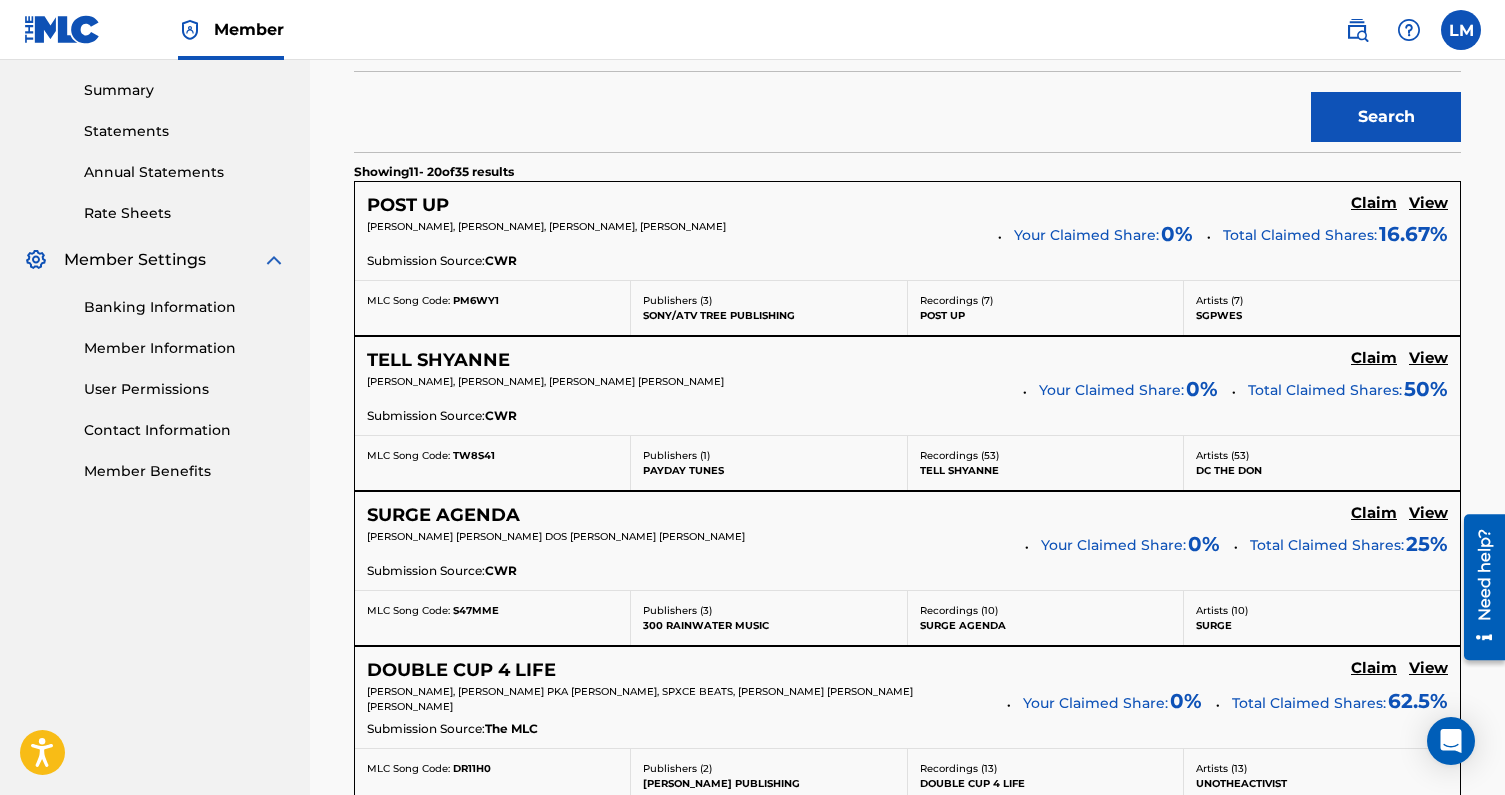 scroll, scrollTop: 655, scrollLeft: 0, axis: vertical 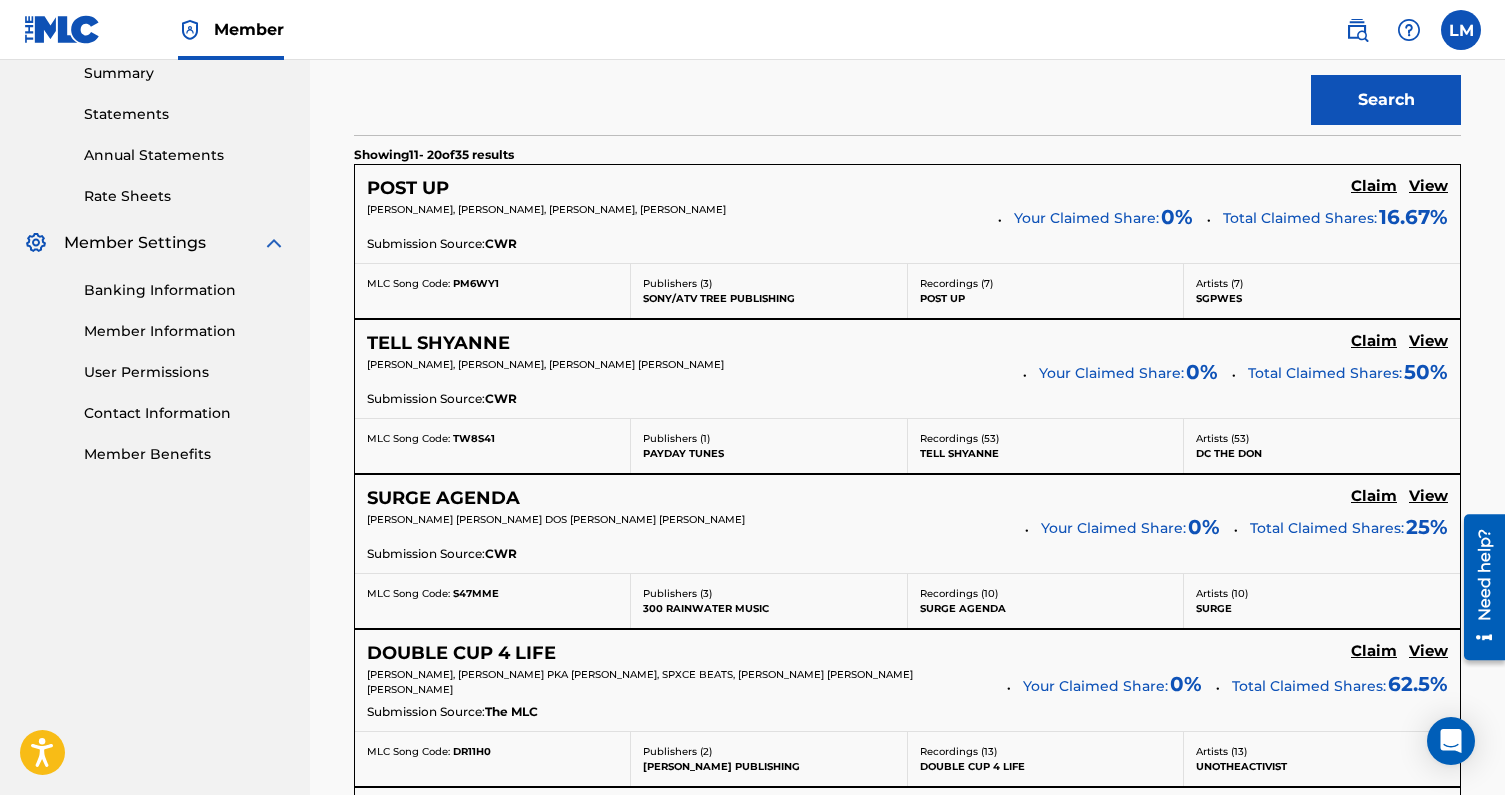 click on "Claim" at bounding box center (1374, 186) 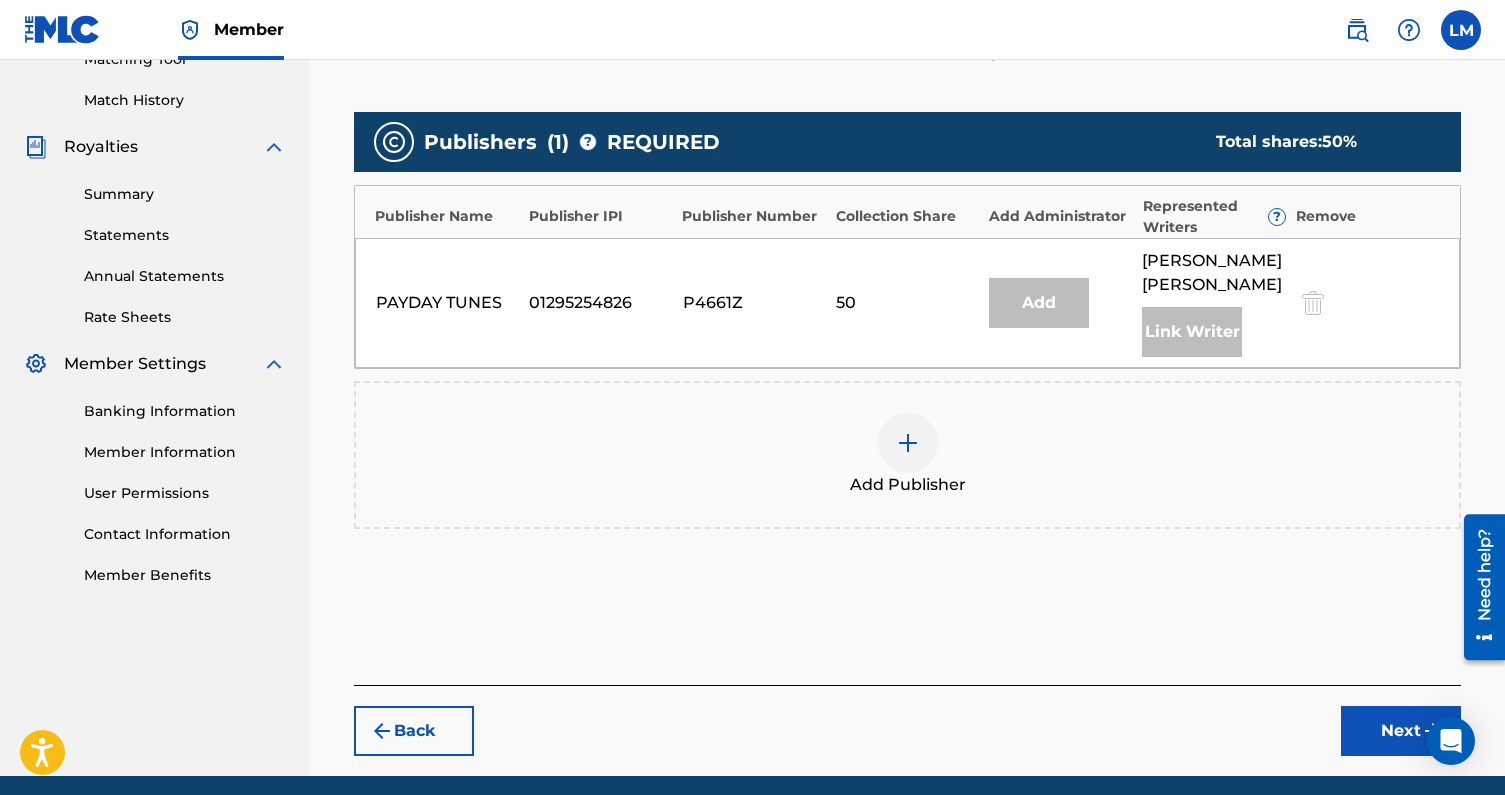 scroll, scrollTop: 520, scrollLeft: 0, axis: vertical 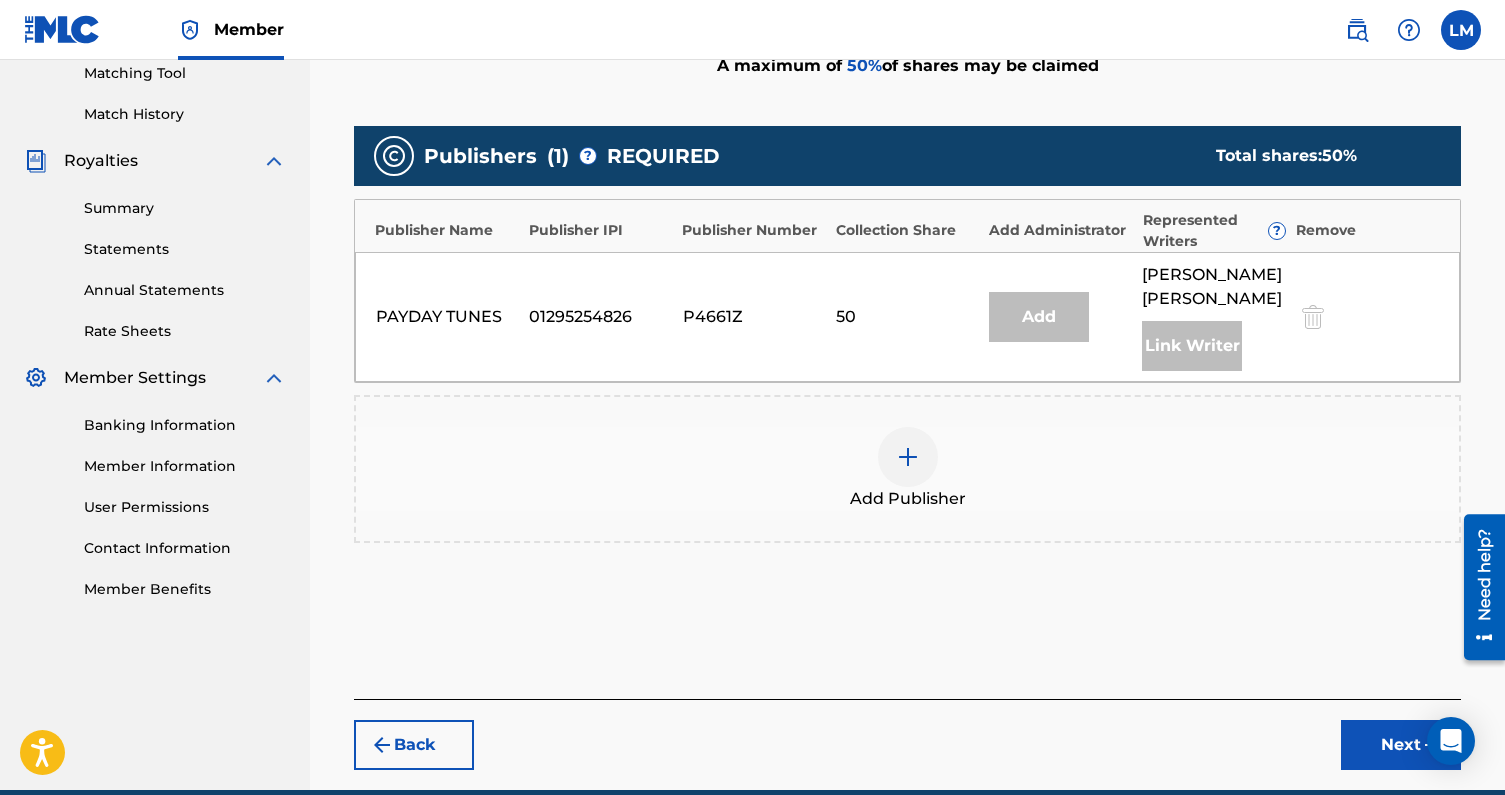 click at bounding box center [908, 457] 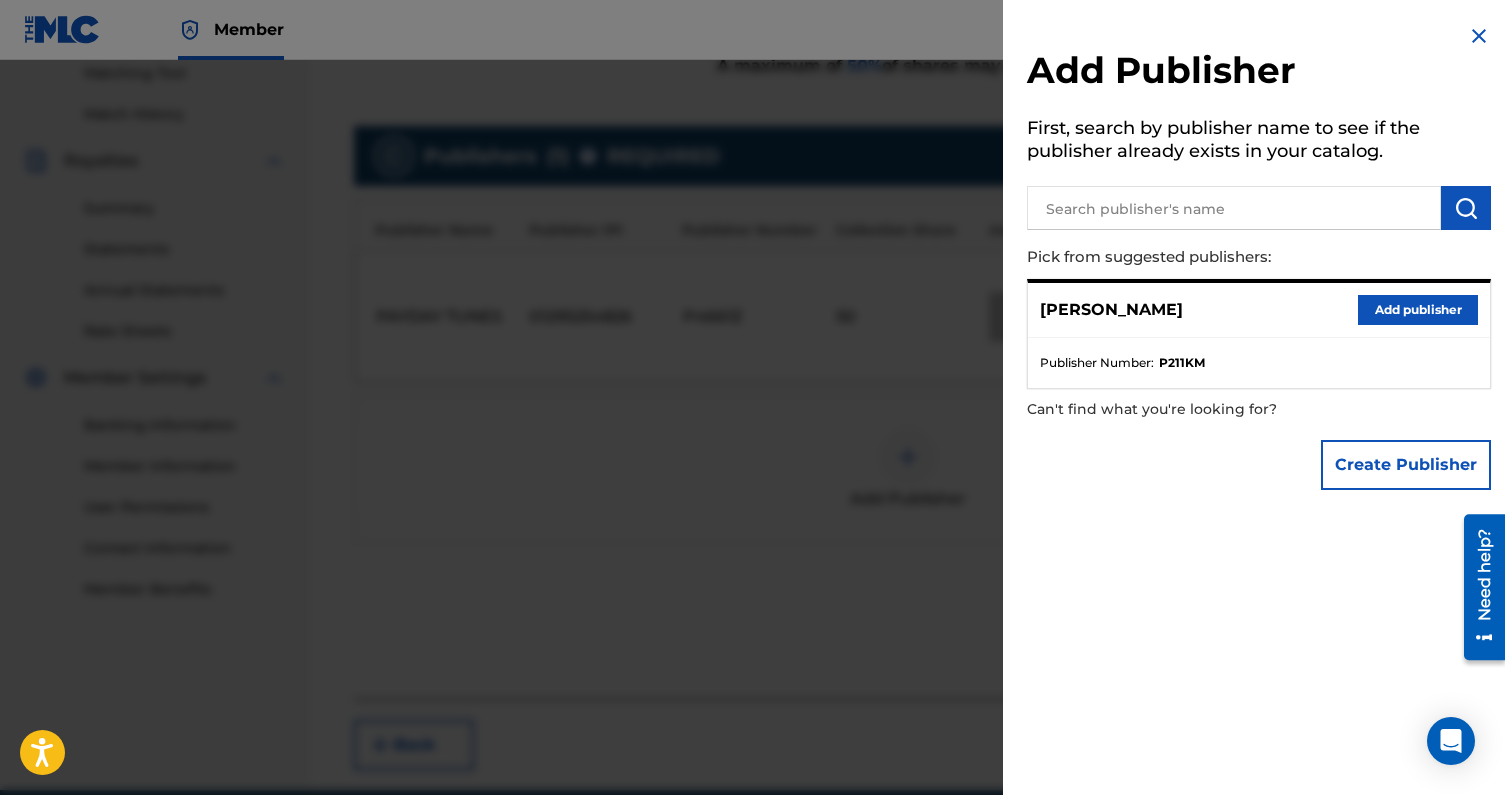 click at bounding box center [1234, 208] 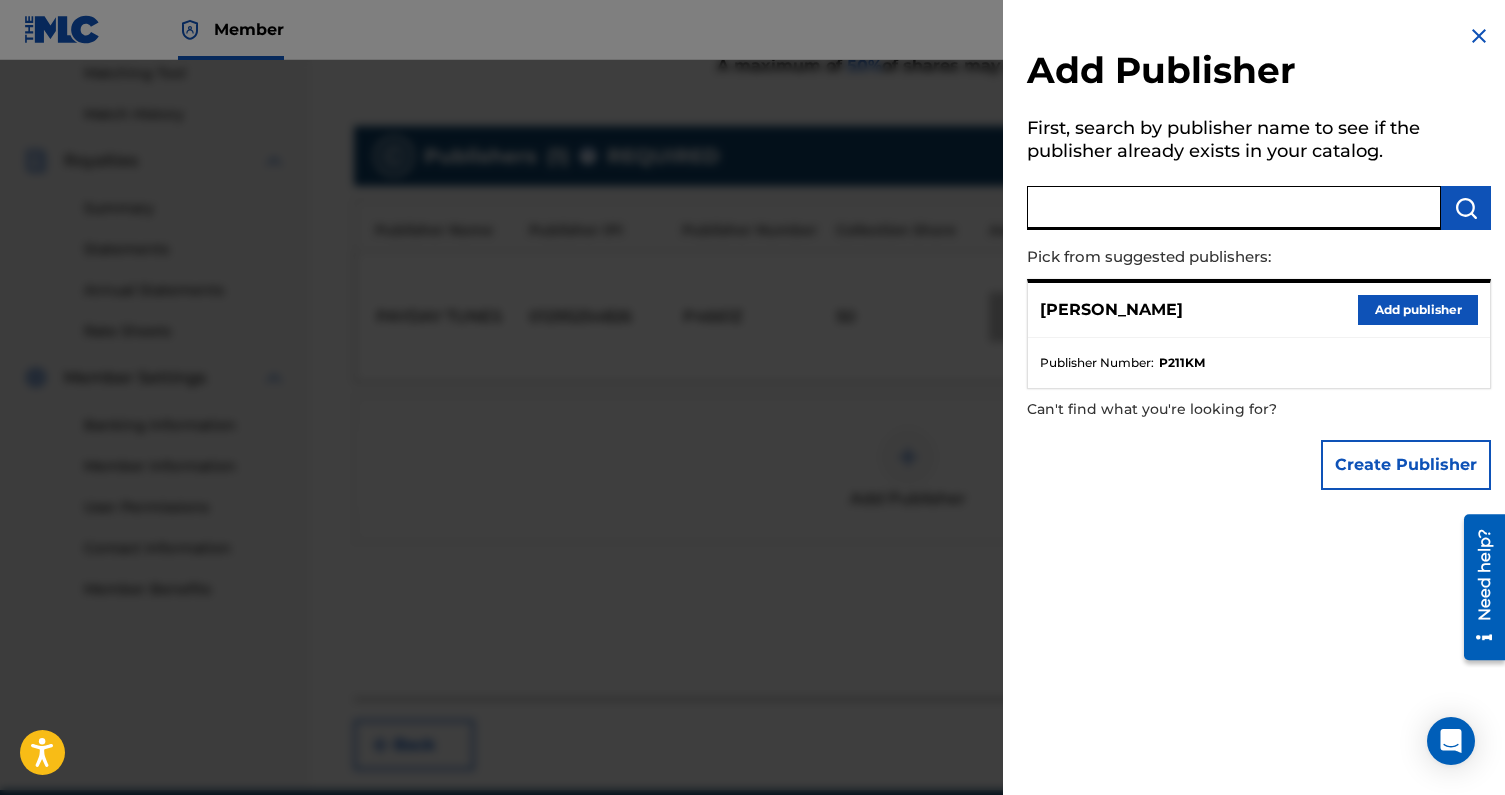click on "Add publisher" at bounding box center (1418, 310) 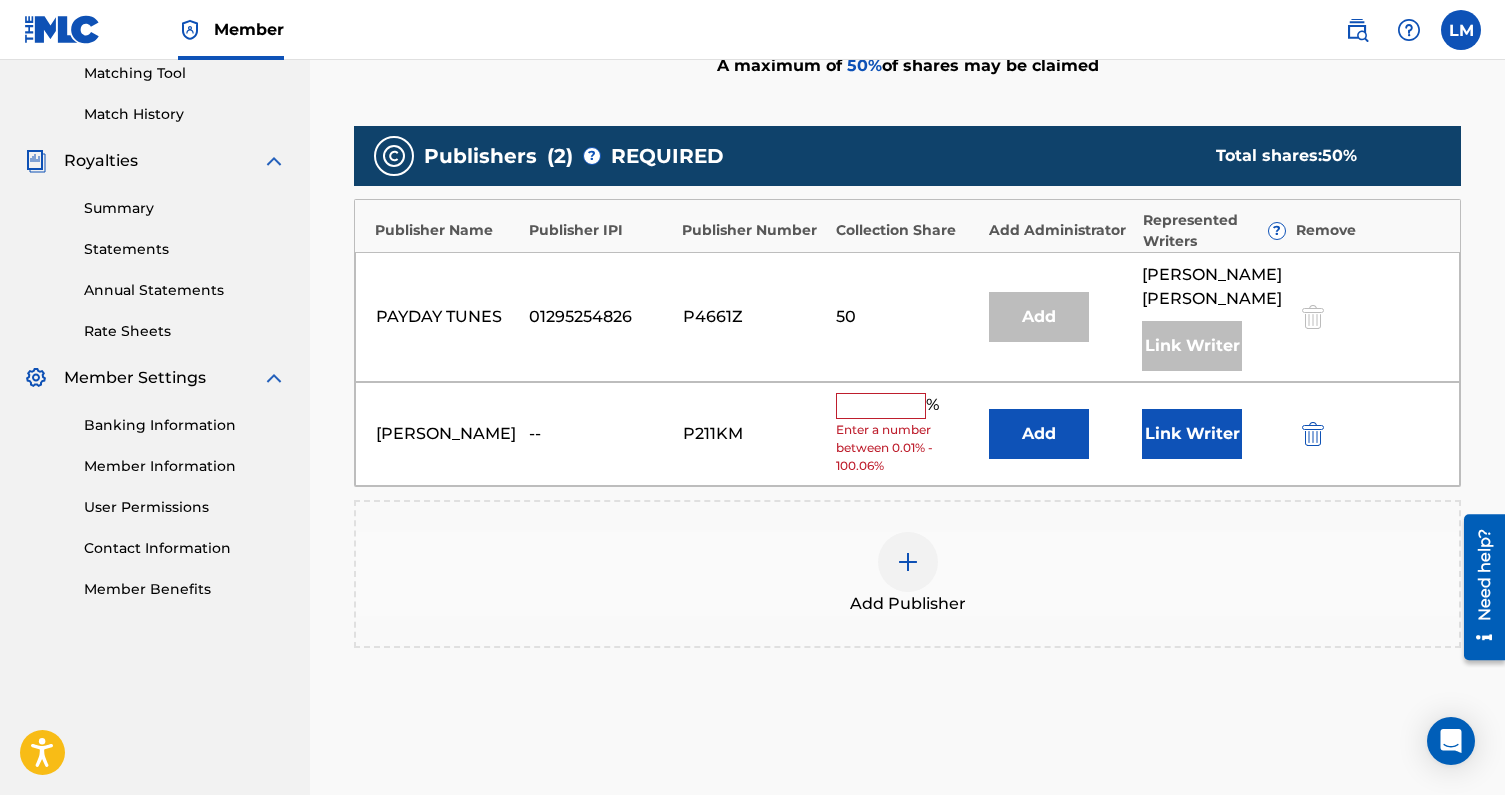 click at bounding box center (881, 406) 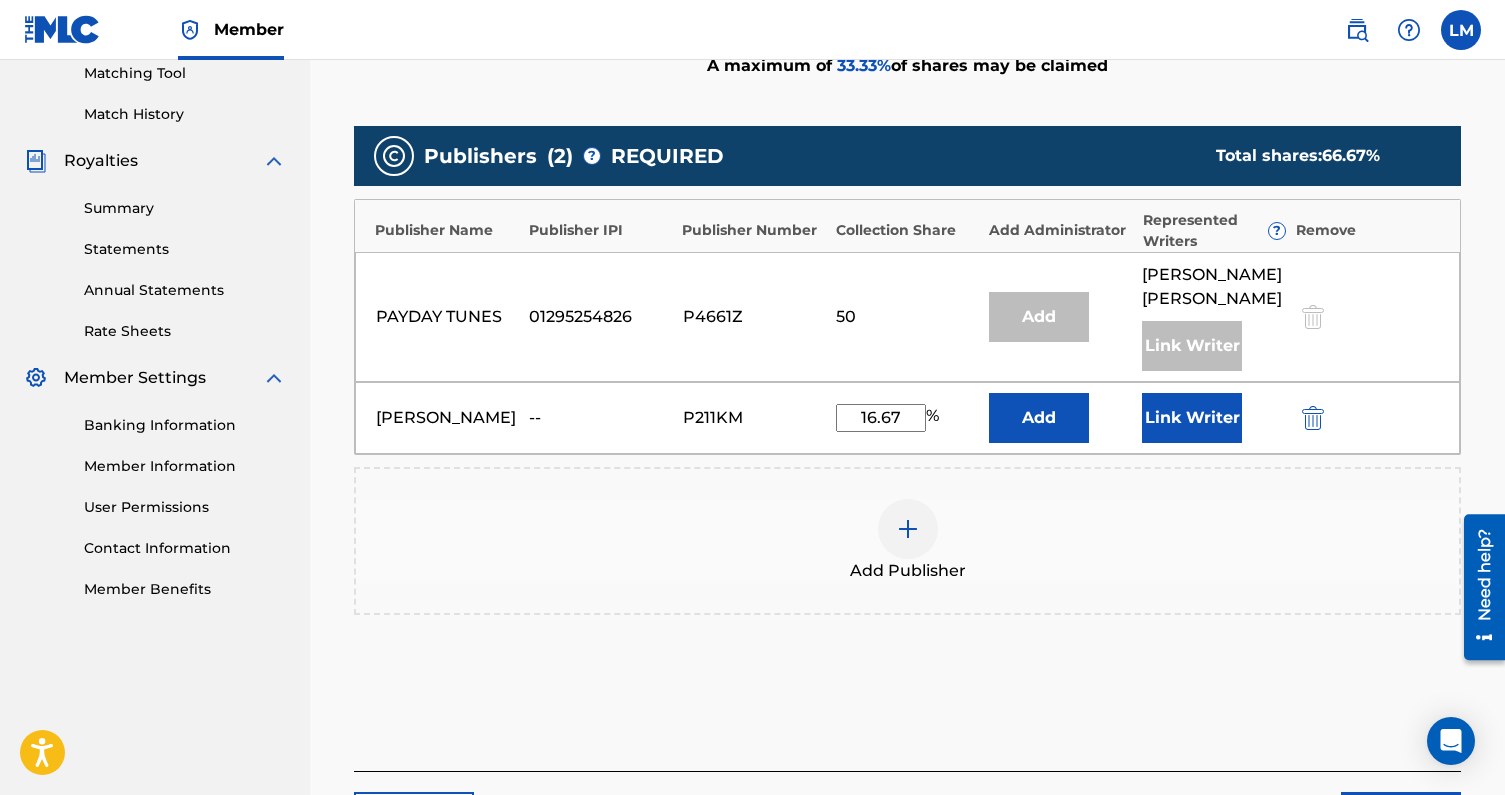 click on "Add" at bounding box center [1039, 418] 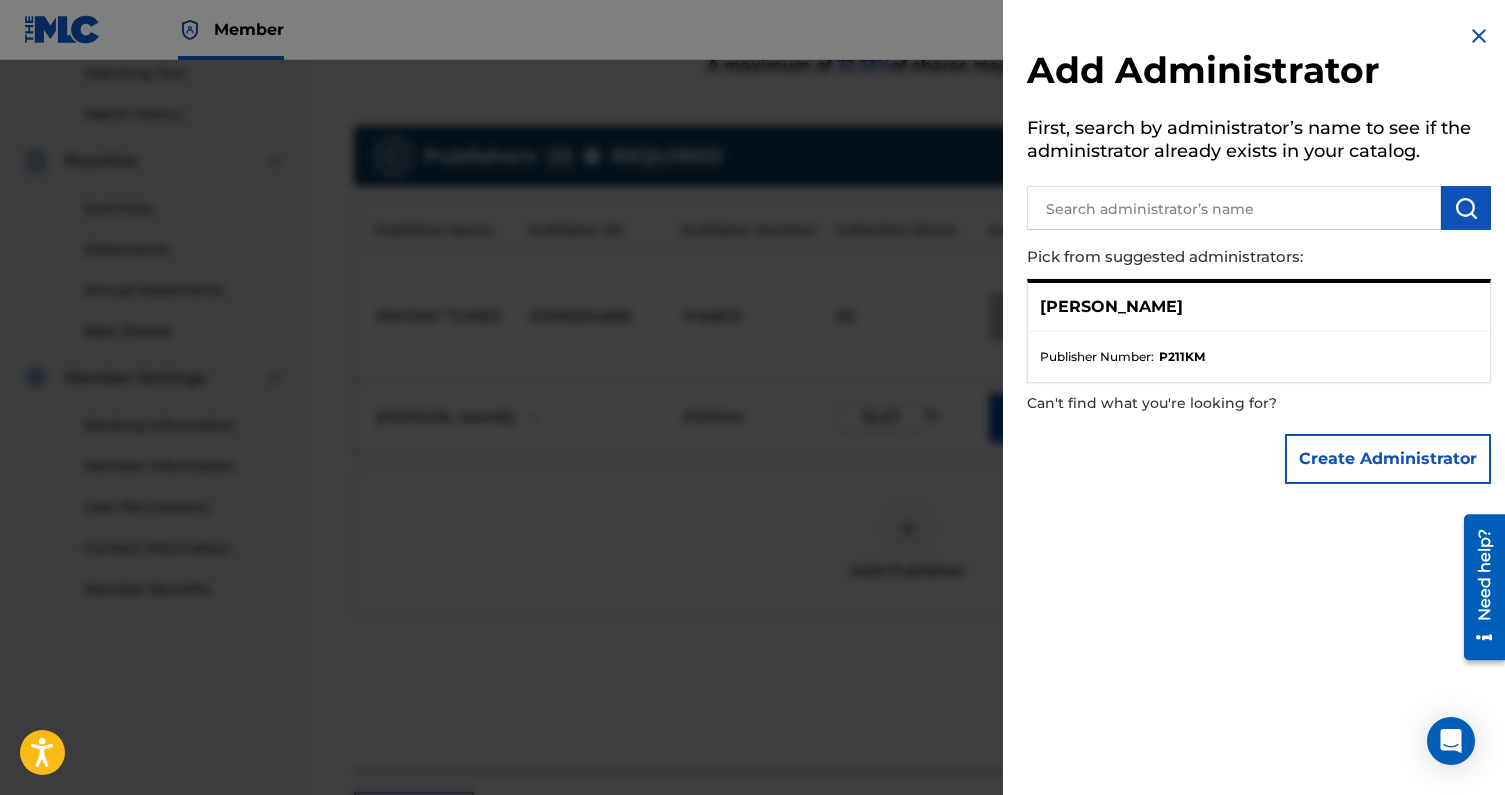 click on "[PERSON_NAME]" at bounding box center [1259, 307] 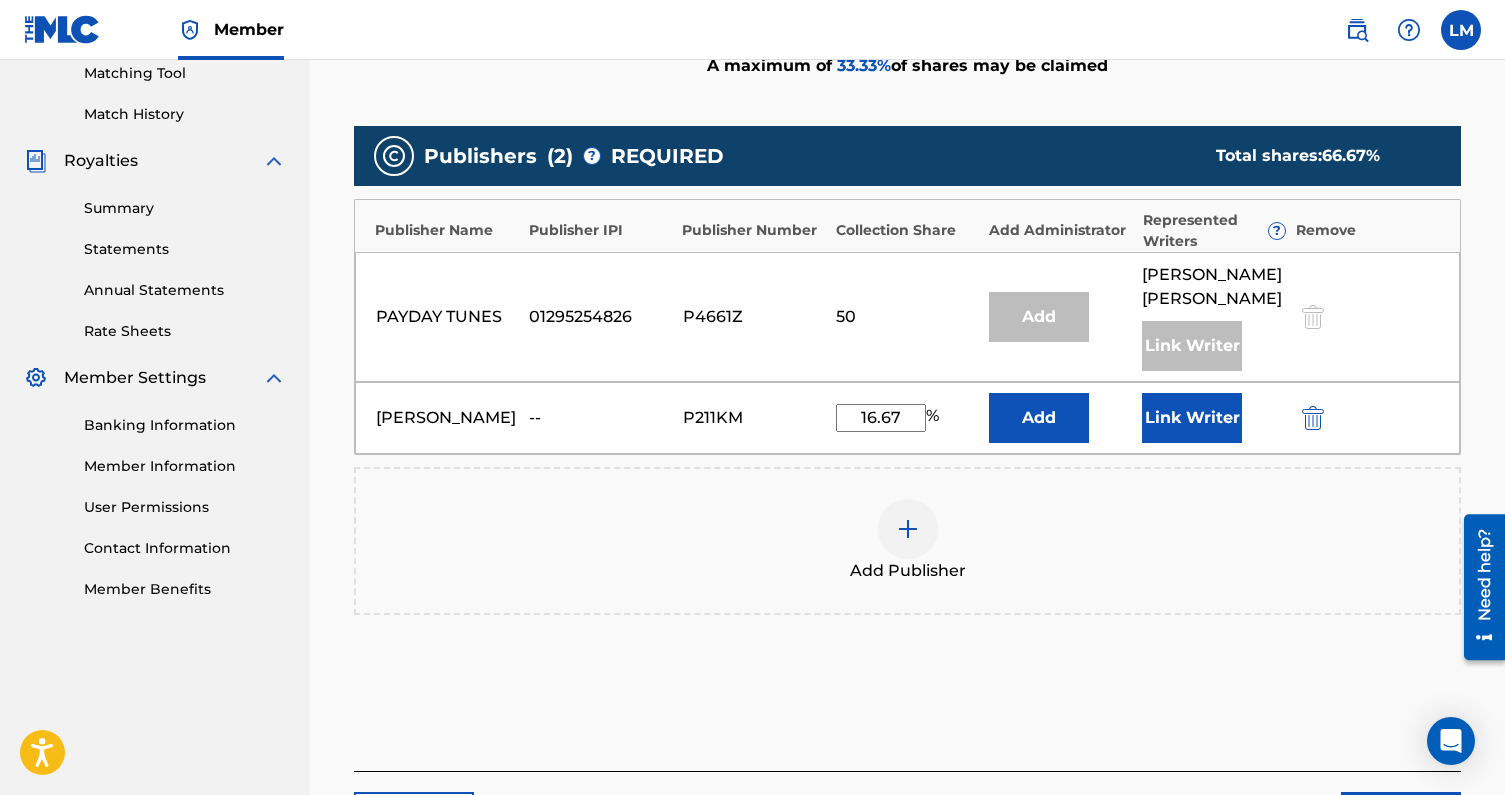 click on "Link Writer" at bounding box center (1192, 418) 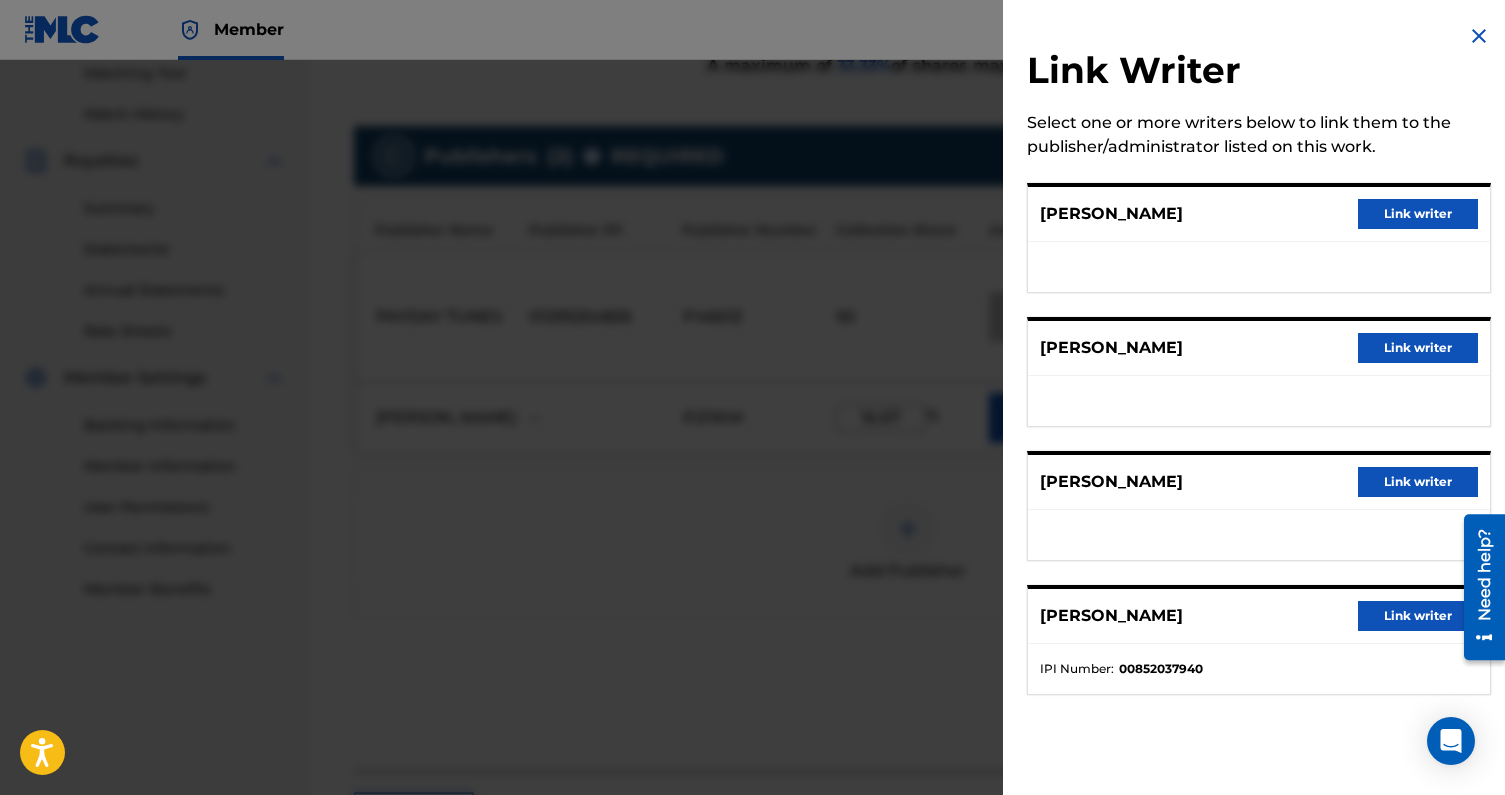 click on "Link writer" at bounding box center (1418, 214) 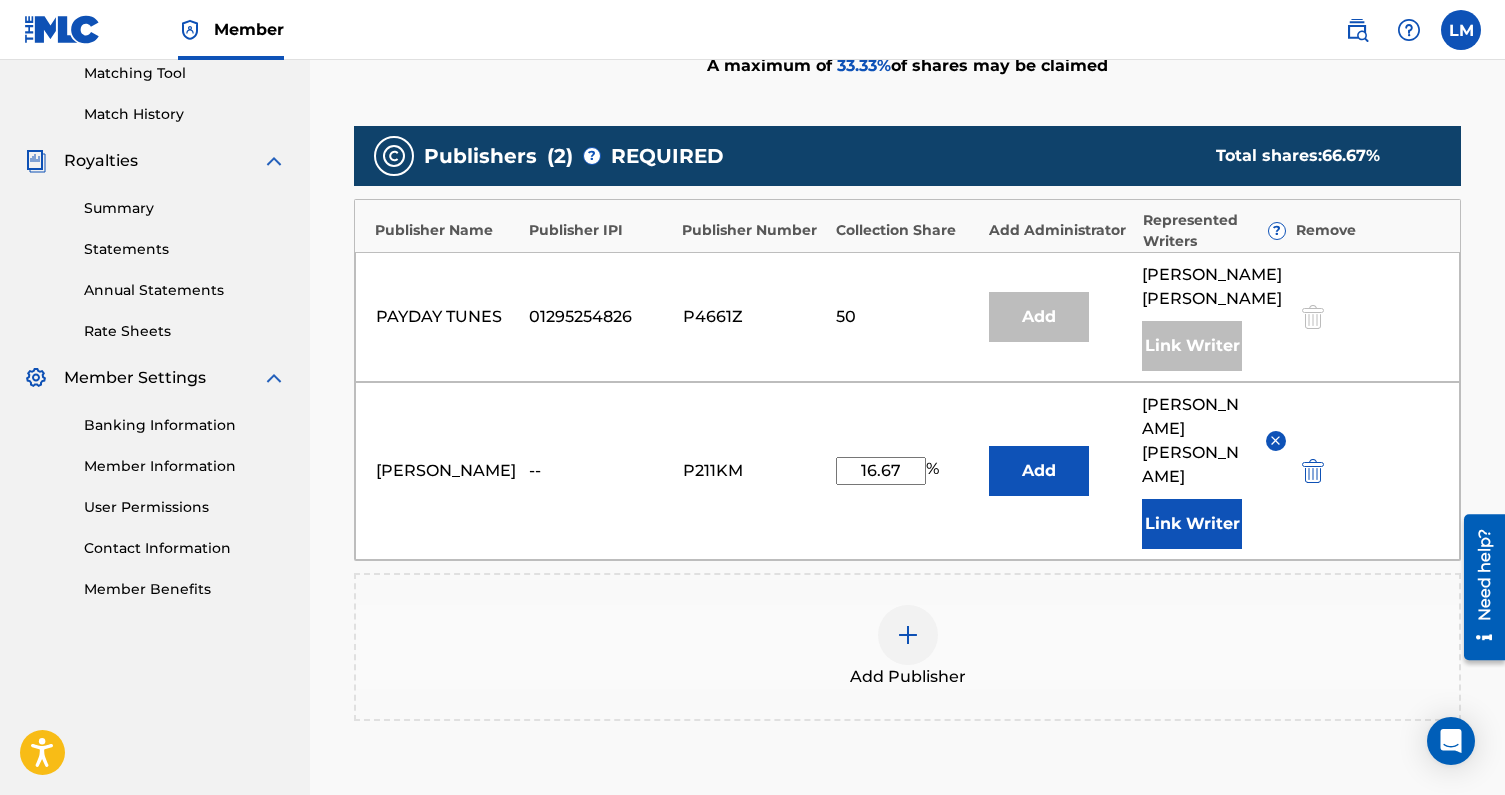 click on "LORENZO SPADONI -- P211KM 16.67 % Add LORENZO MARQUES   SPADONI Link Writer" at bounding box center (907, 471) 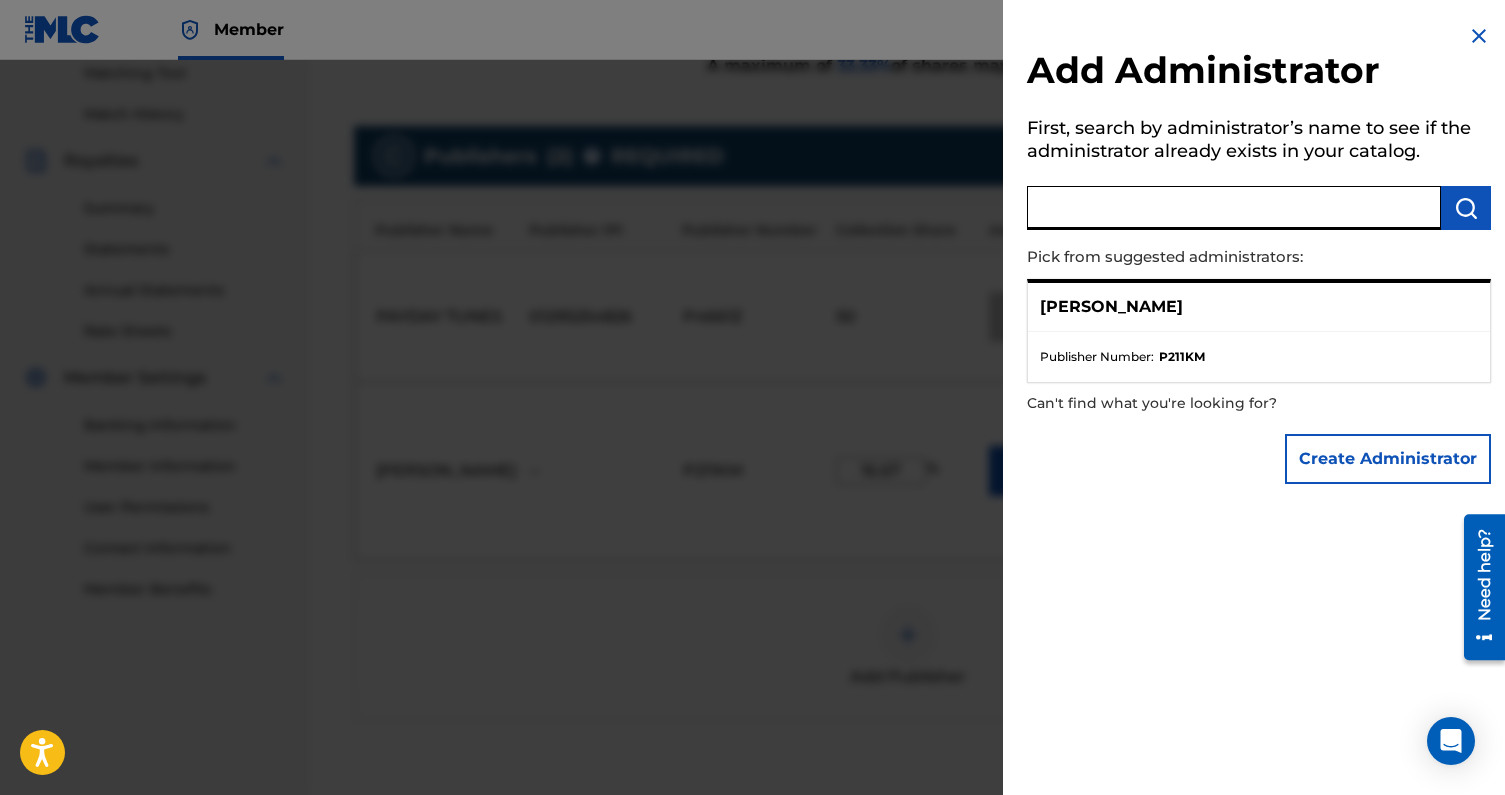 click at bounding box center [1234, 208] 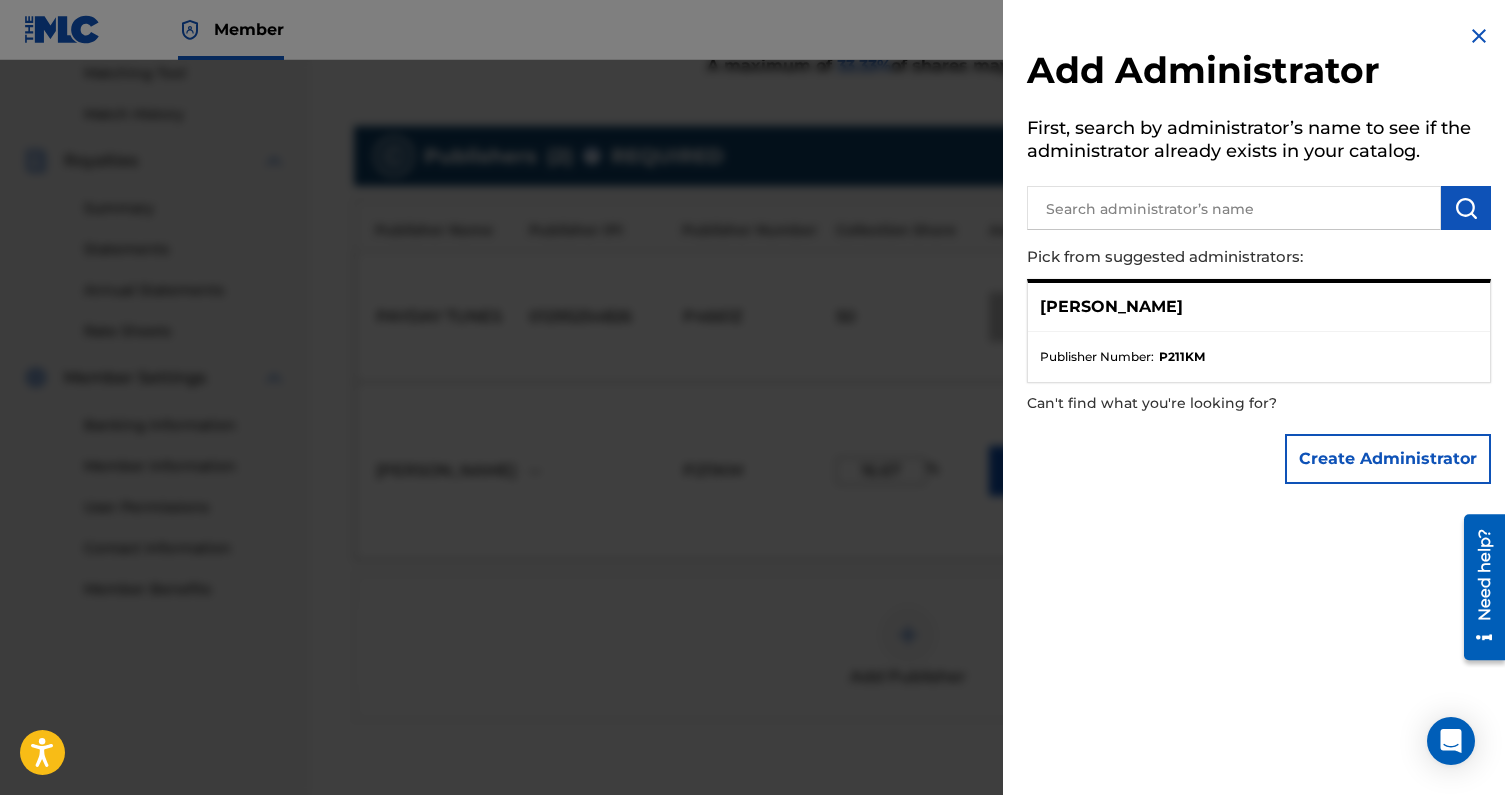 click on "Publisher Number : P211KM" at bounding box center (1259, 357) 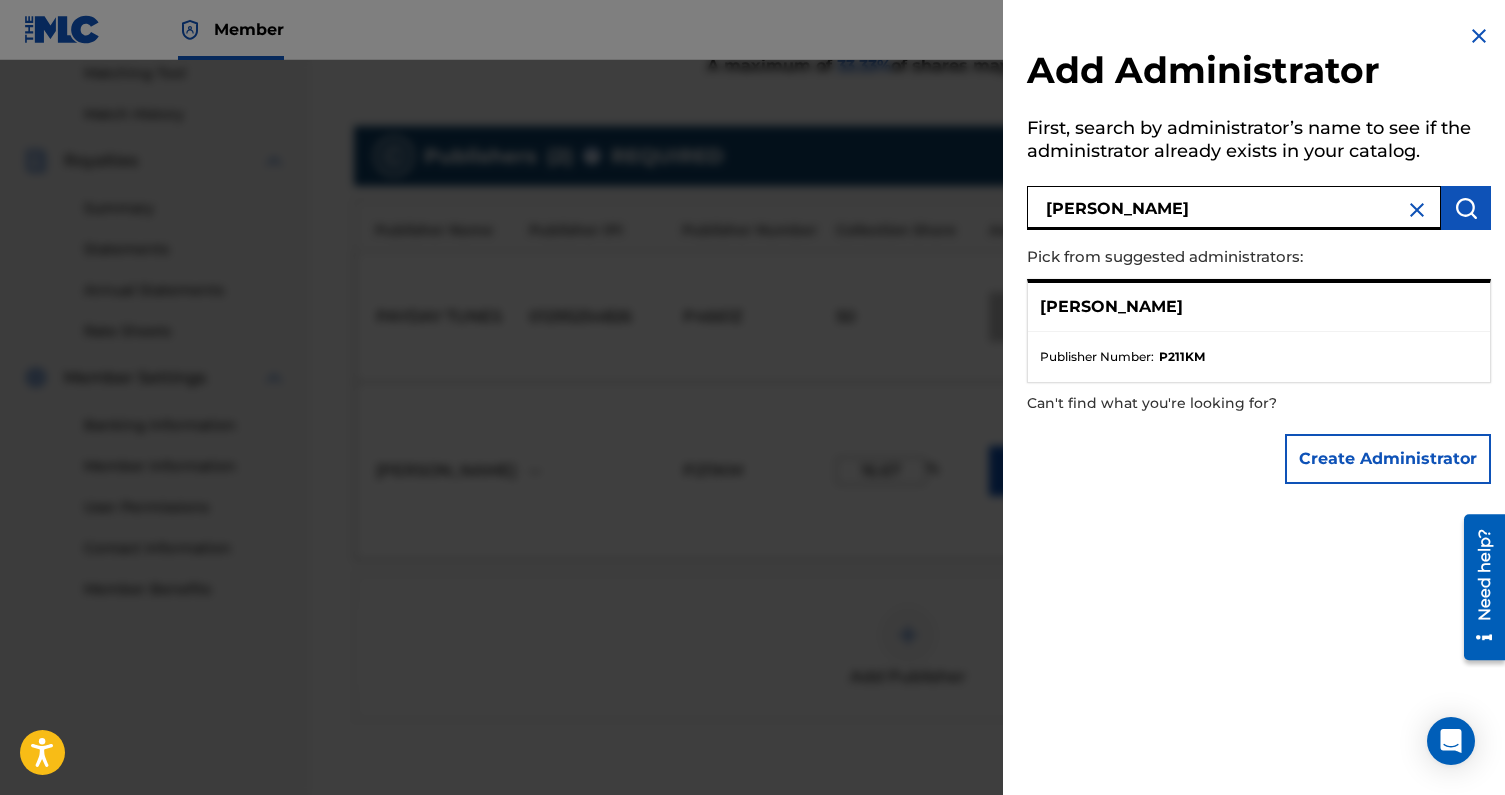 type on "lorenzo spado" 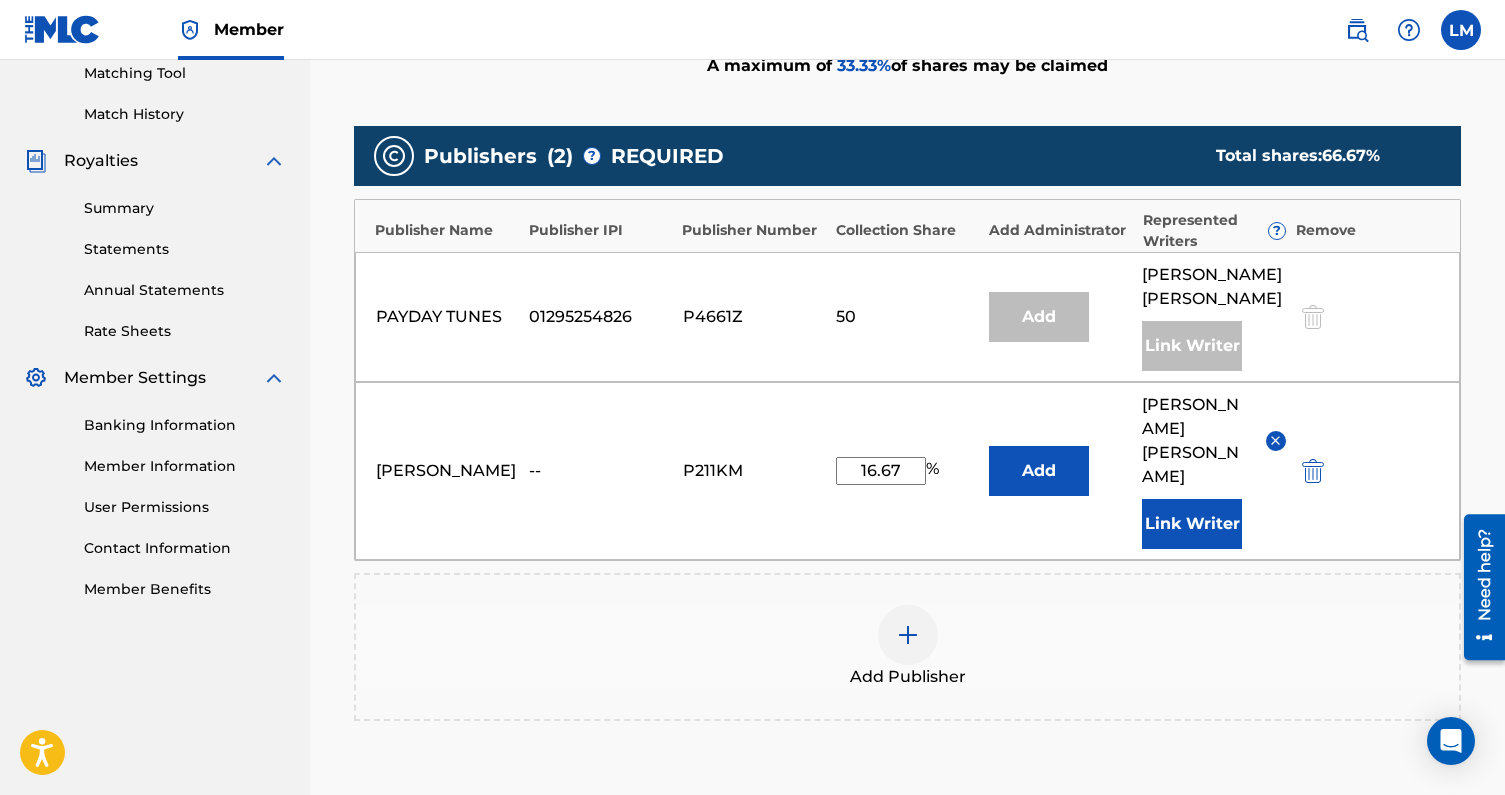 click on "Add Publisher" at bounding box center (907, 647) 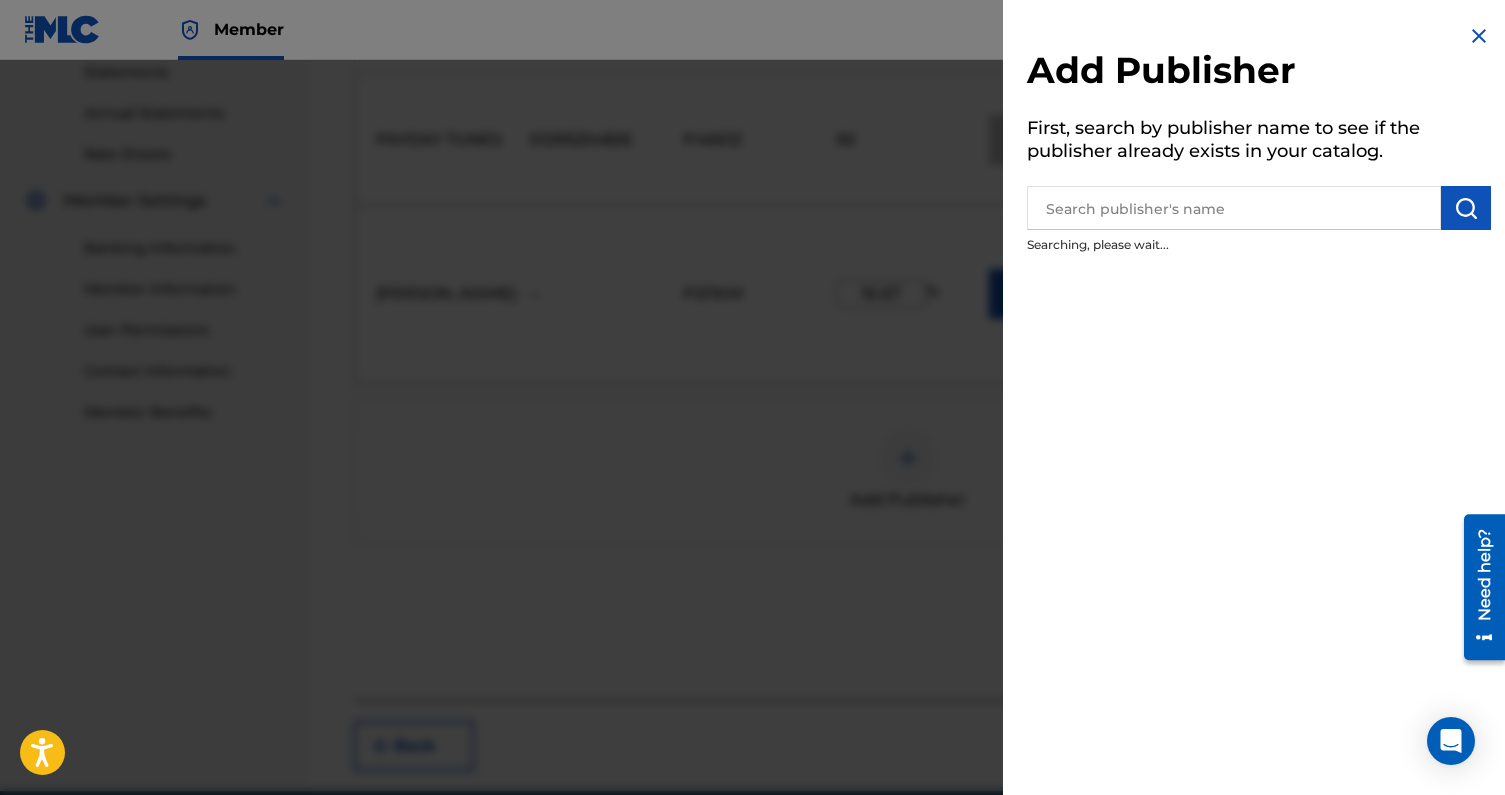 click at bounding box center (752, 457) 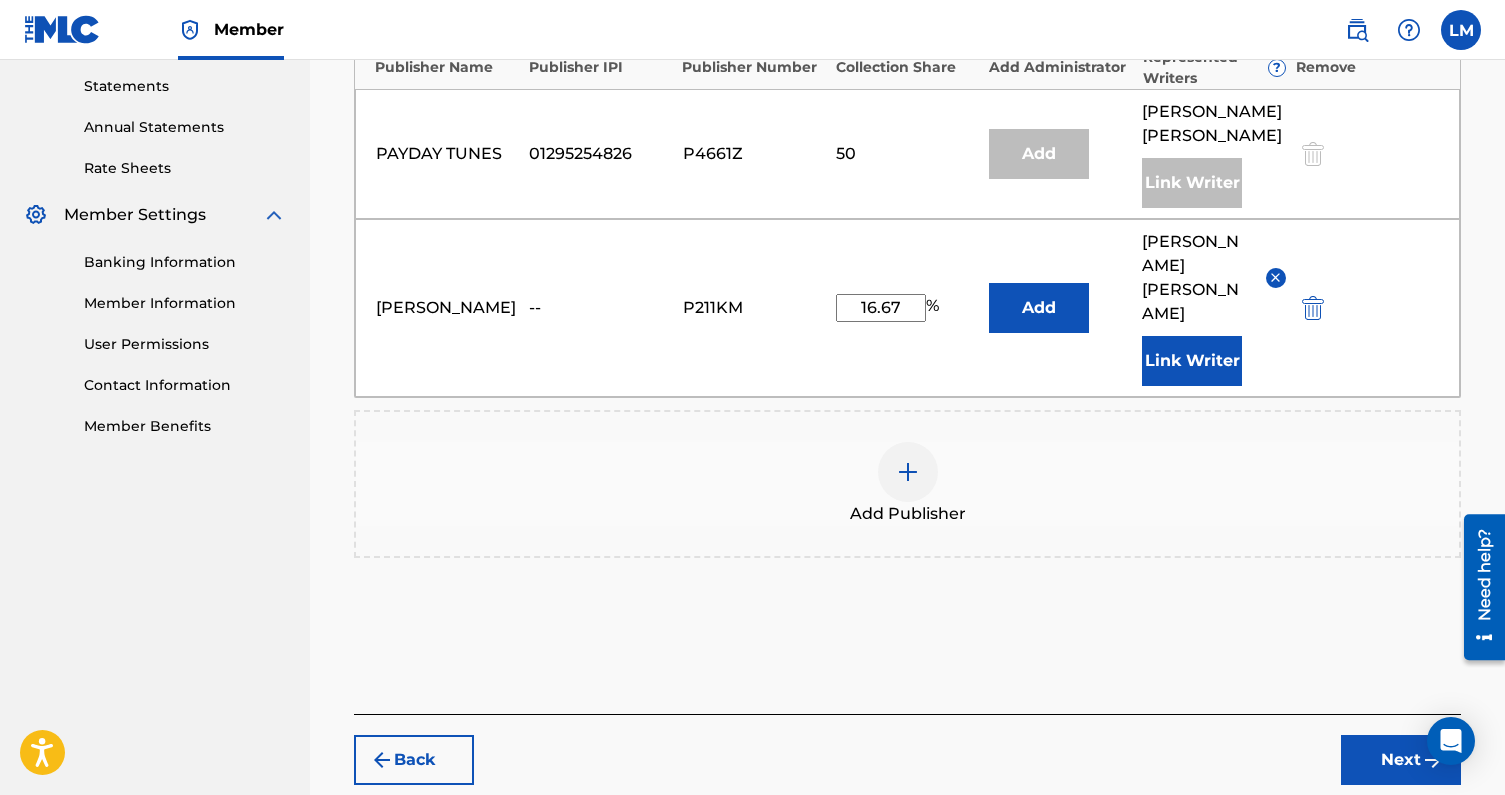 click on "Next" at bounding box center [1401, 760] 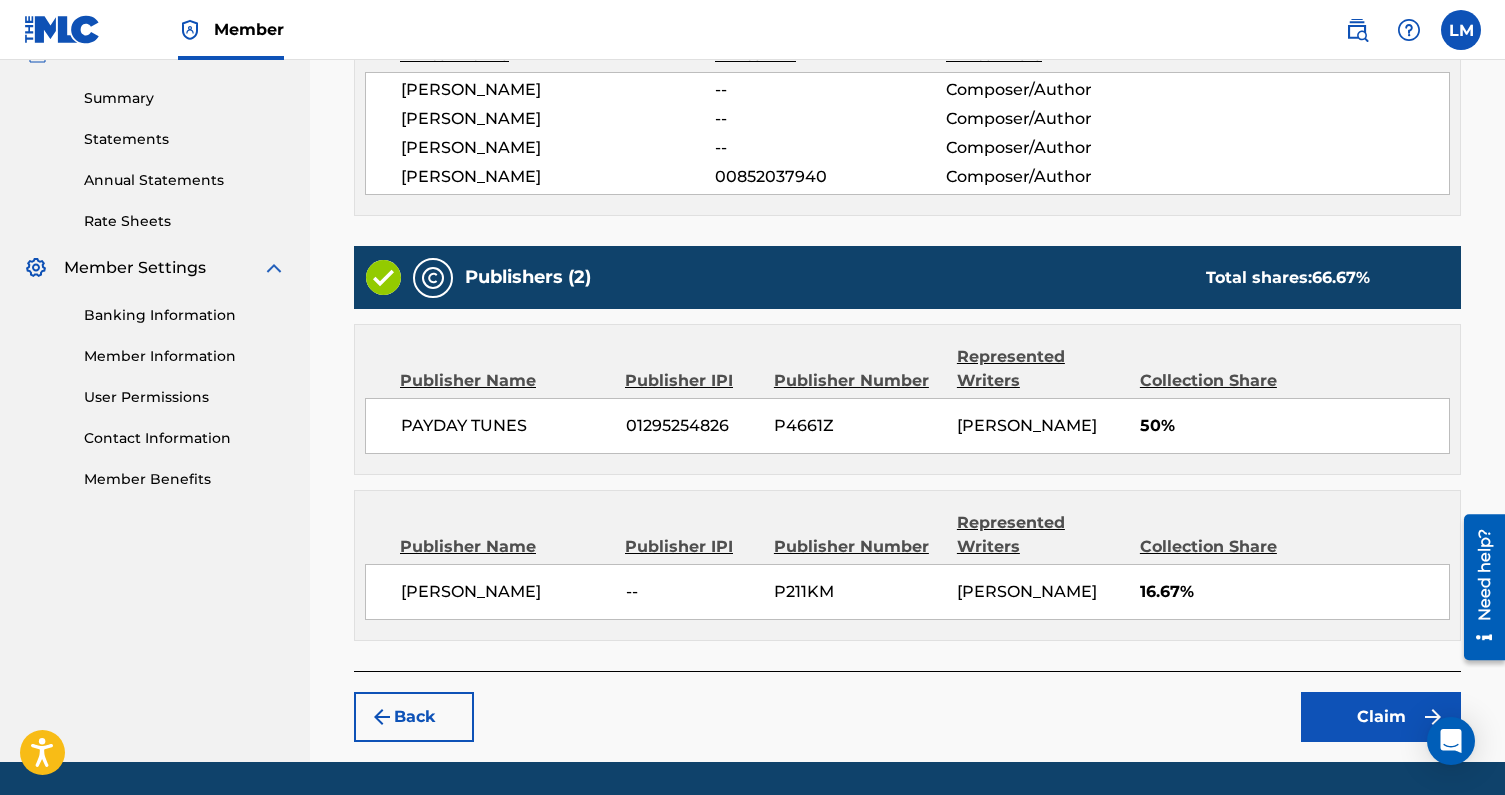 scroll, scrollTop: 675, scrollLeft: 0, axis: vertical 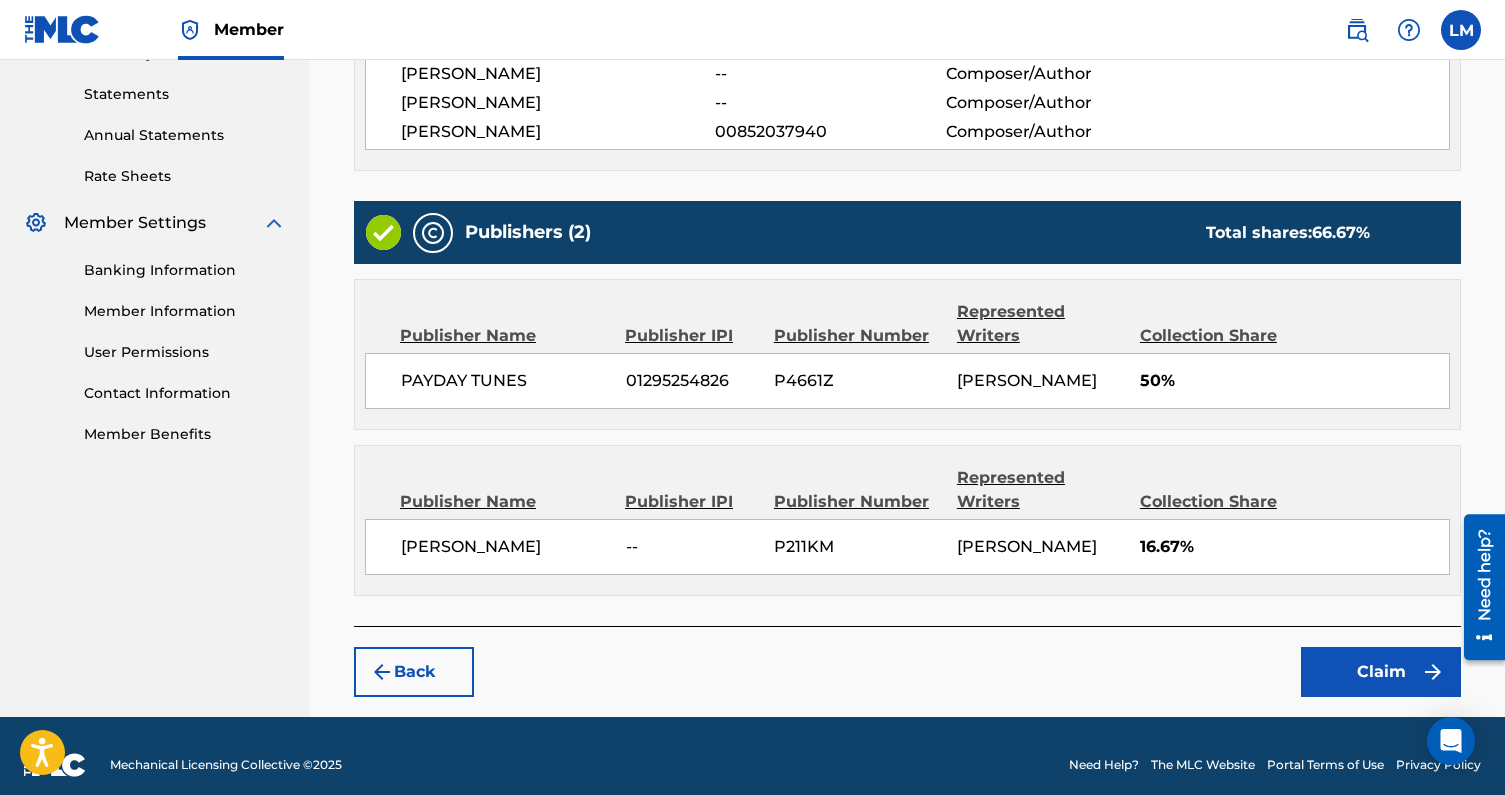 click on "Claim" at bounding box center [1381, 672] 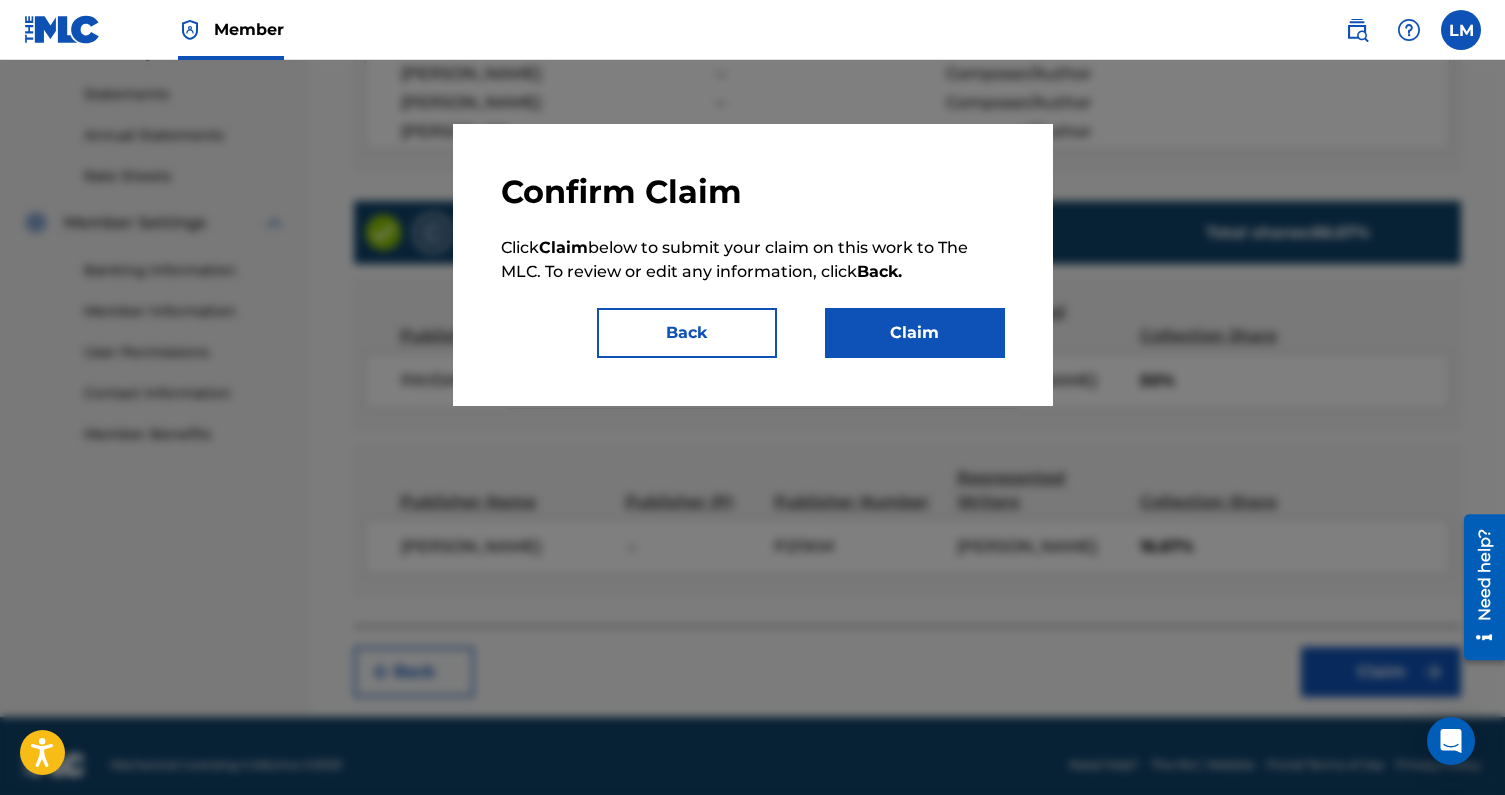 click on "Claim" at bounding box center (915, 333) 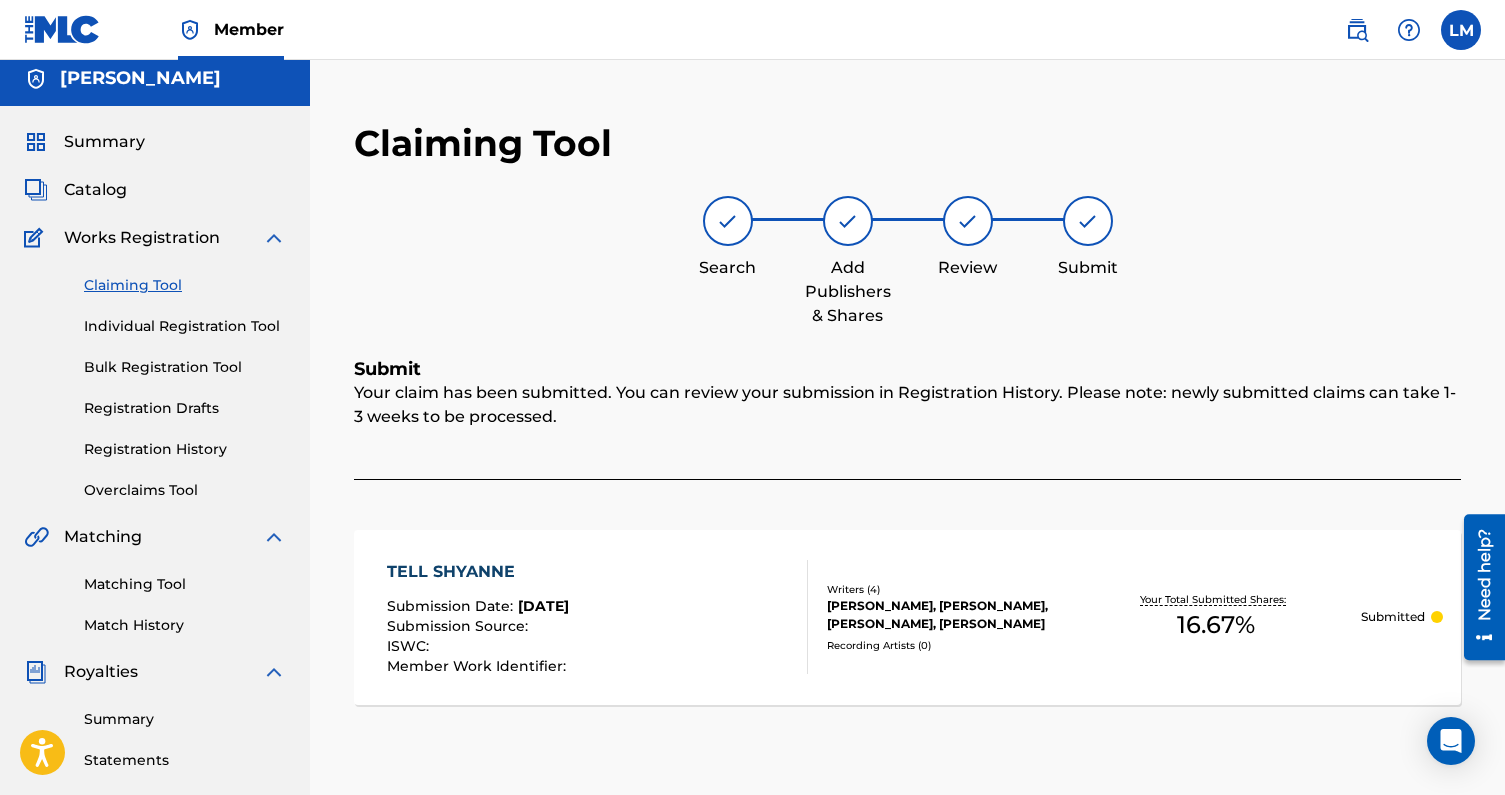 scroll, scrollTop: 0, scrollLeft: 0, axis: both 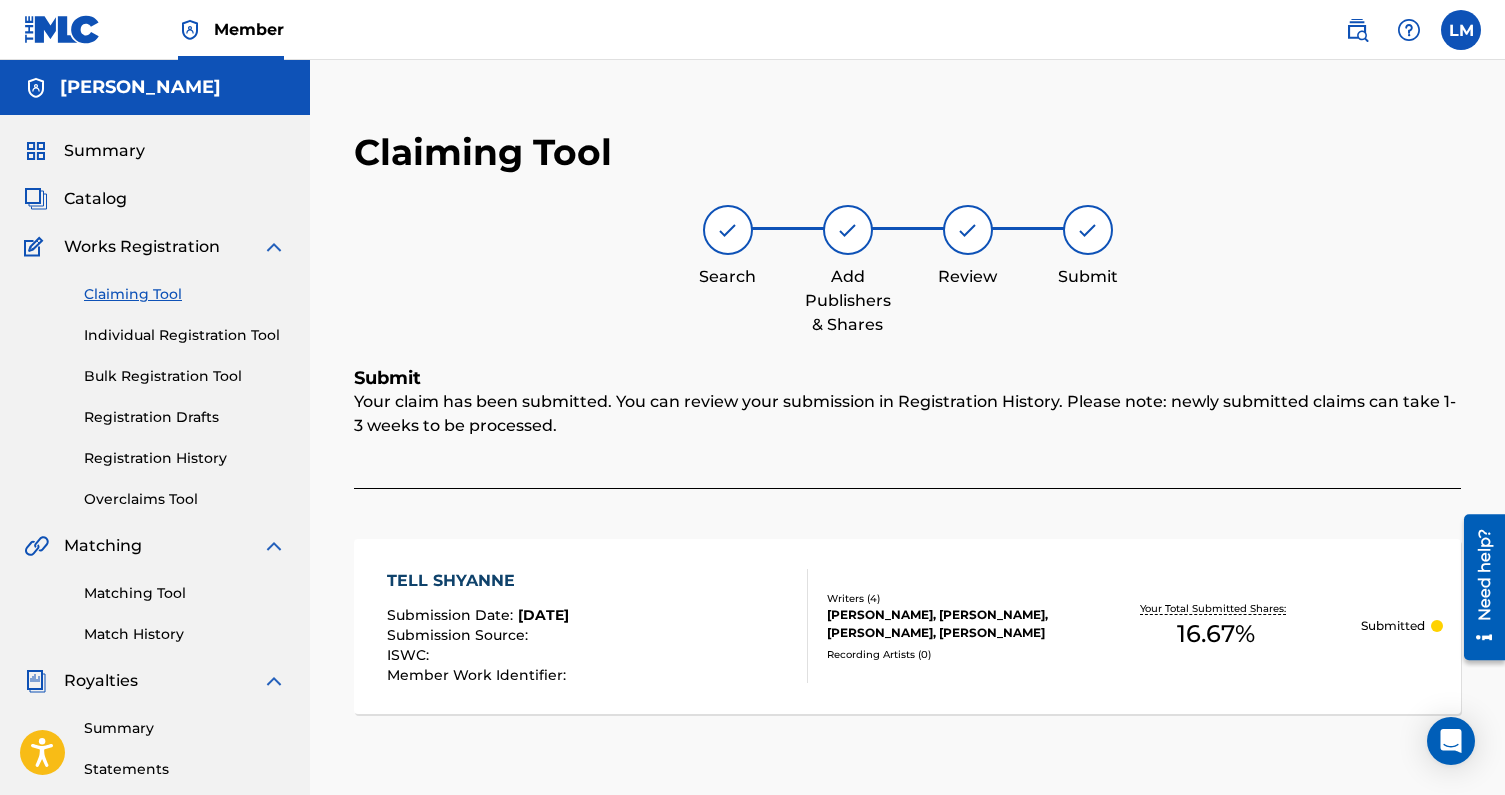 click on "Individual Registration Tool" at bounding box center (185, 335) 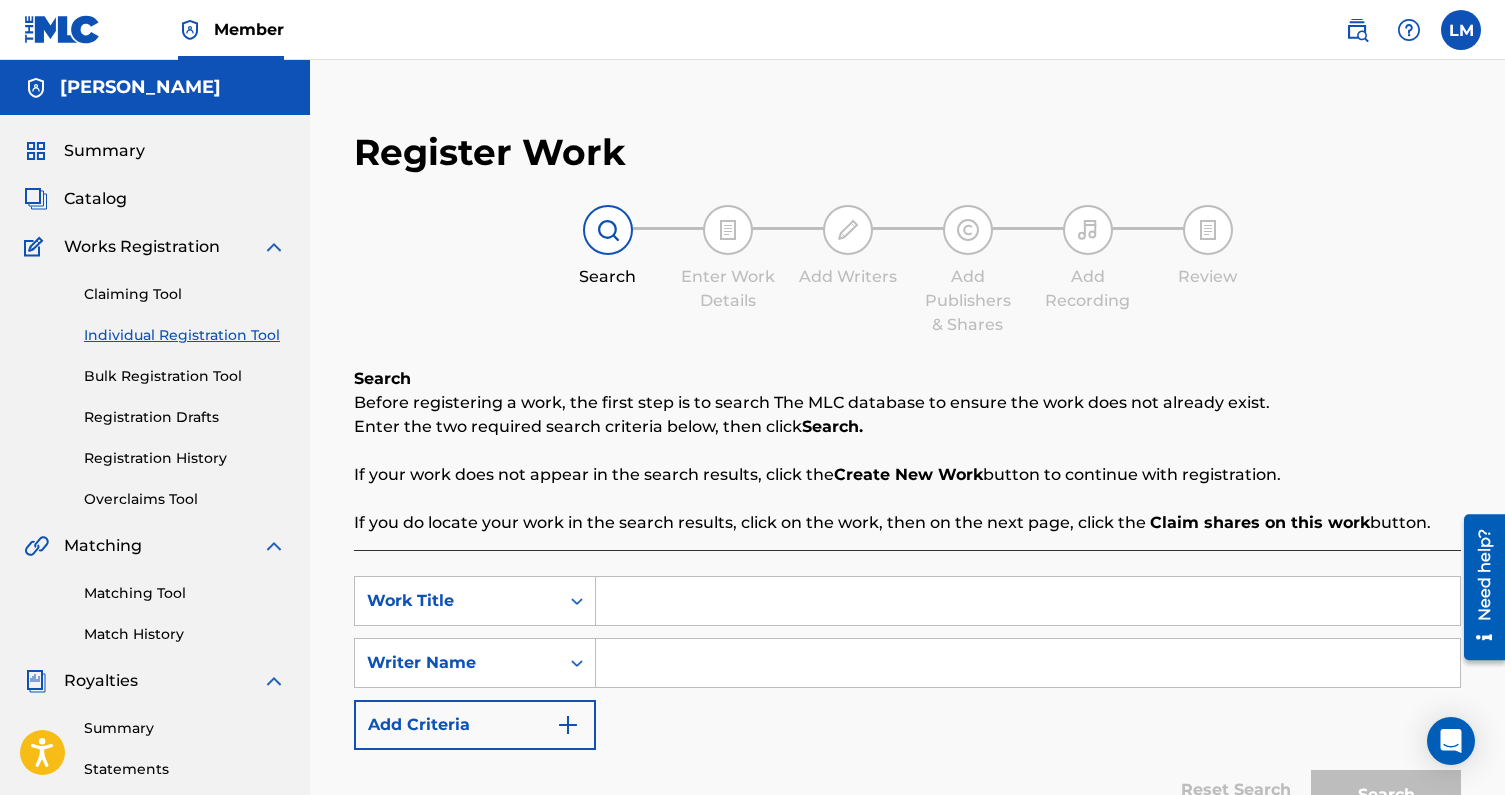 click on "Matching Tool Match History" at bounding box center [155, 601] 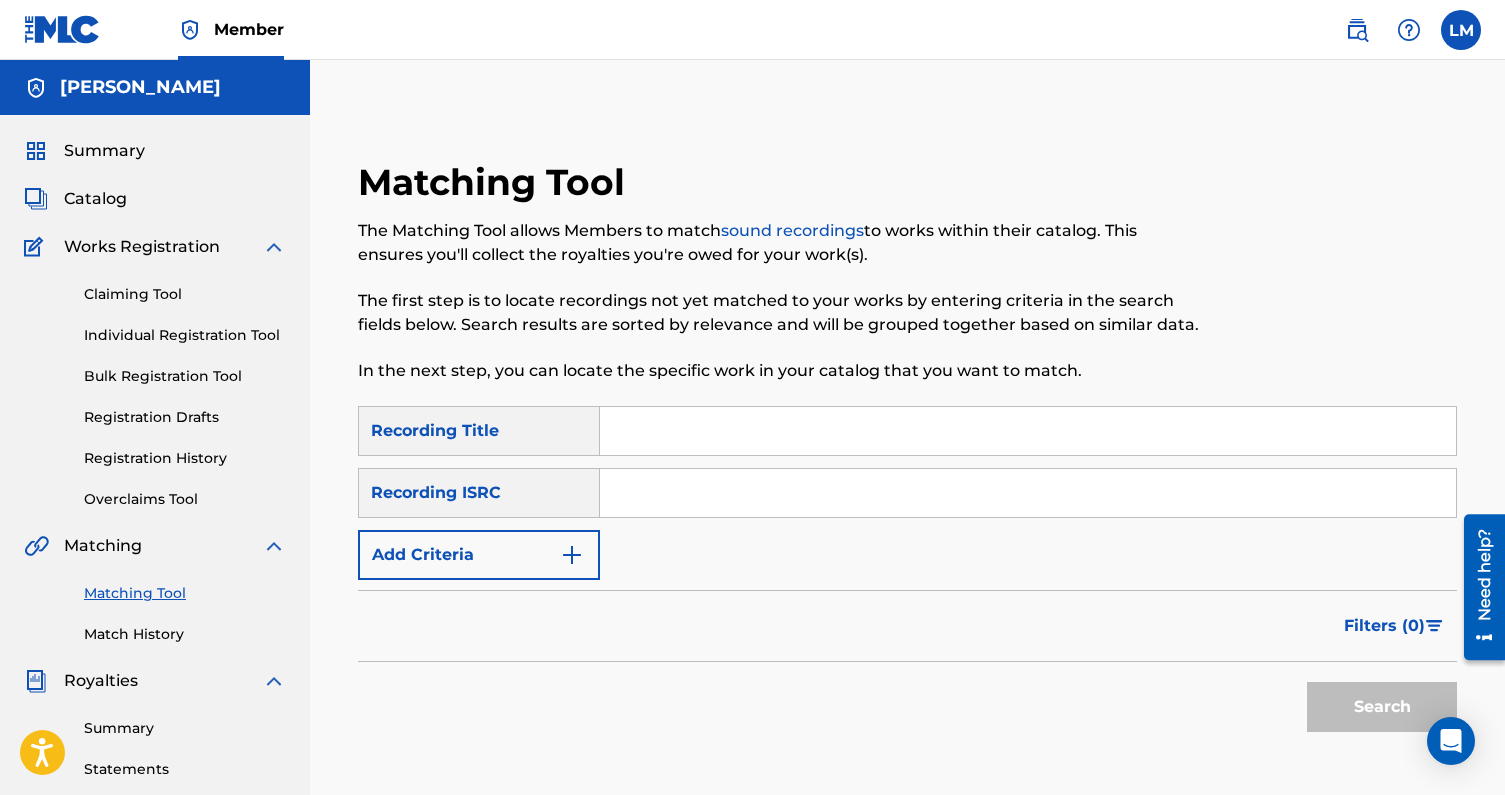 click at bounding box center [1028, 431] 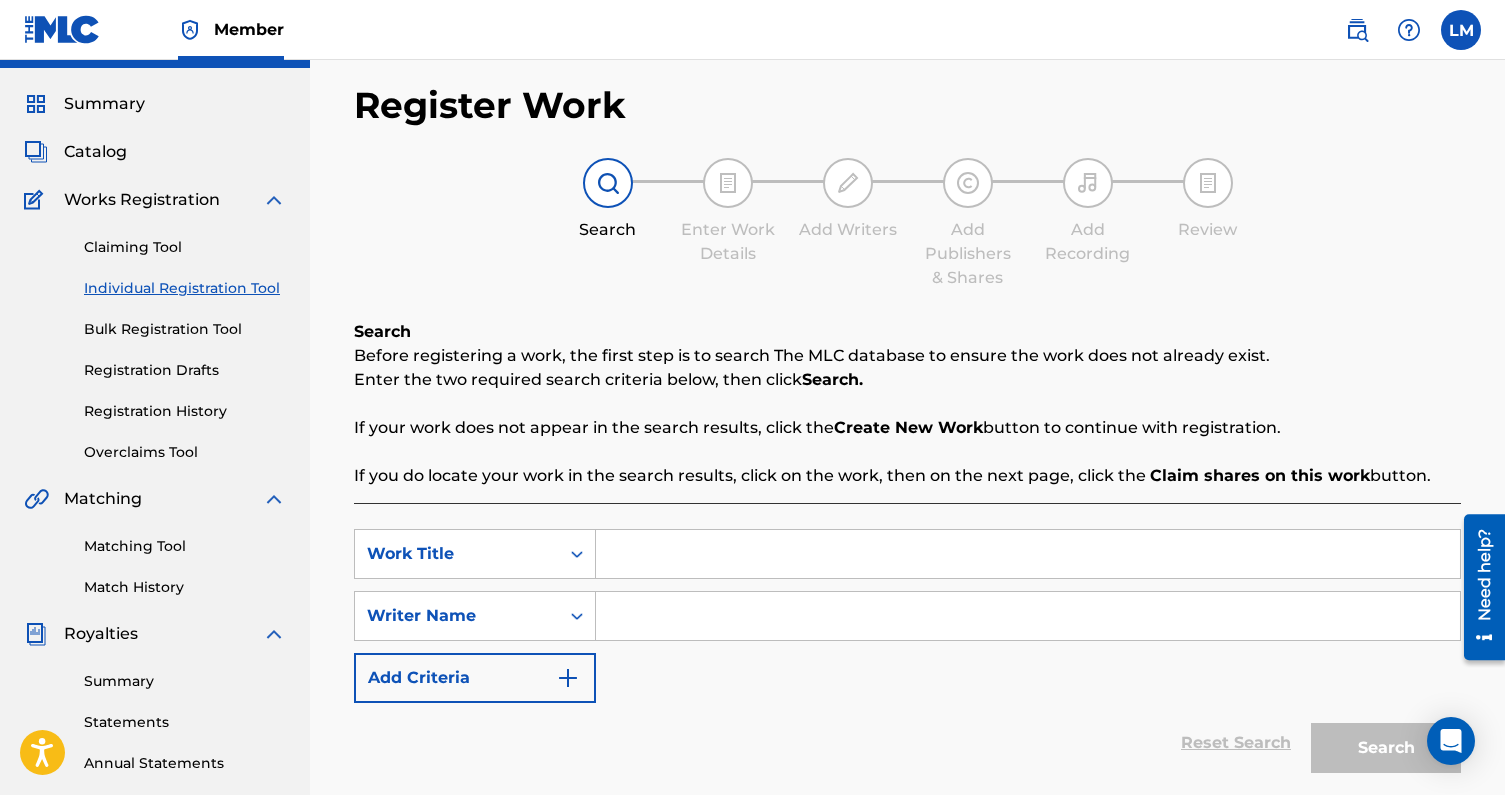 scroll, scrollTop: 51, scrollLeft: 0, axis: vertical 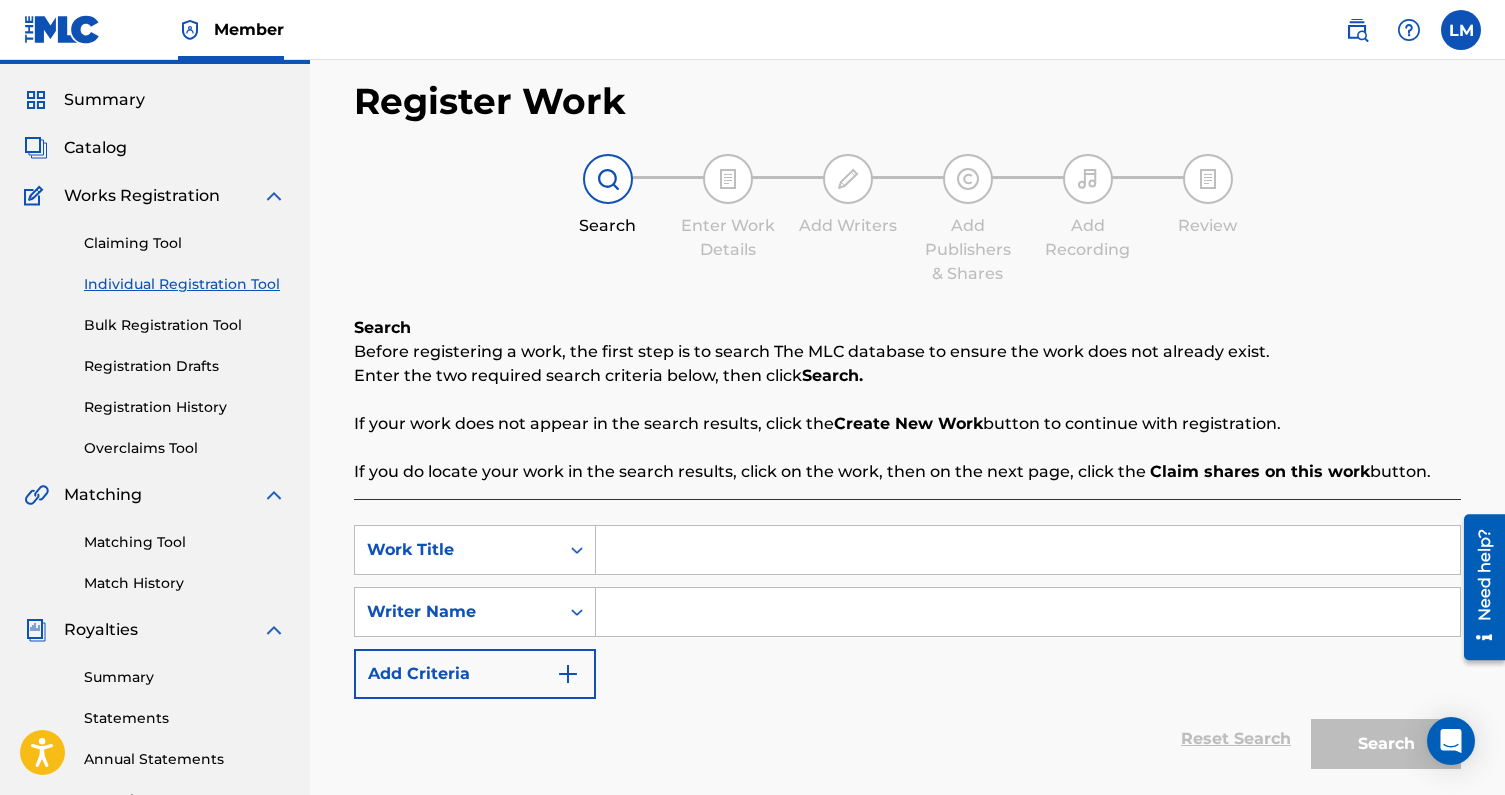 click on "Claiming Tool" at bounding box center (185, 243) 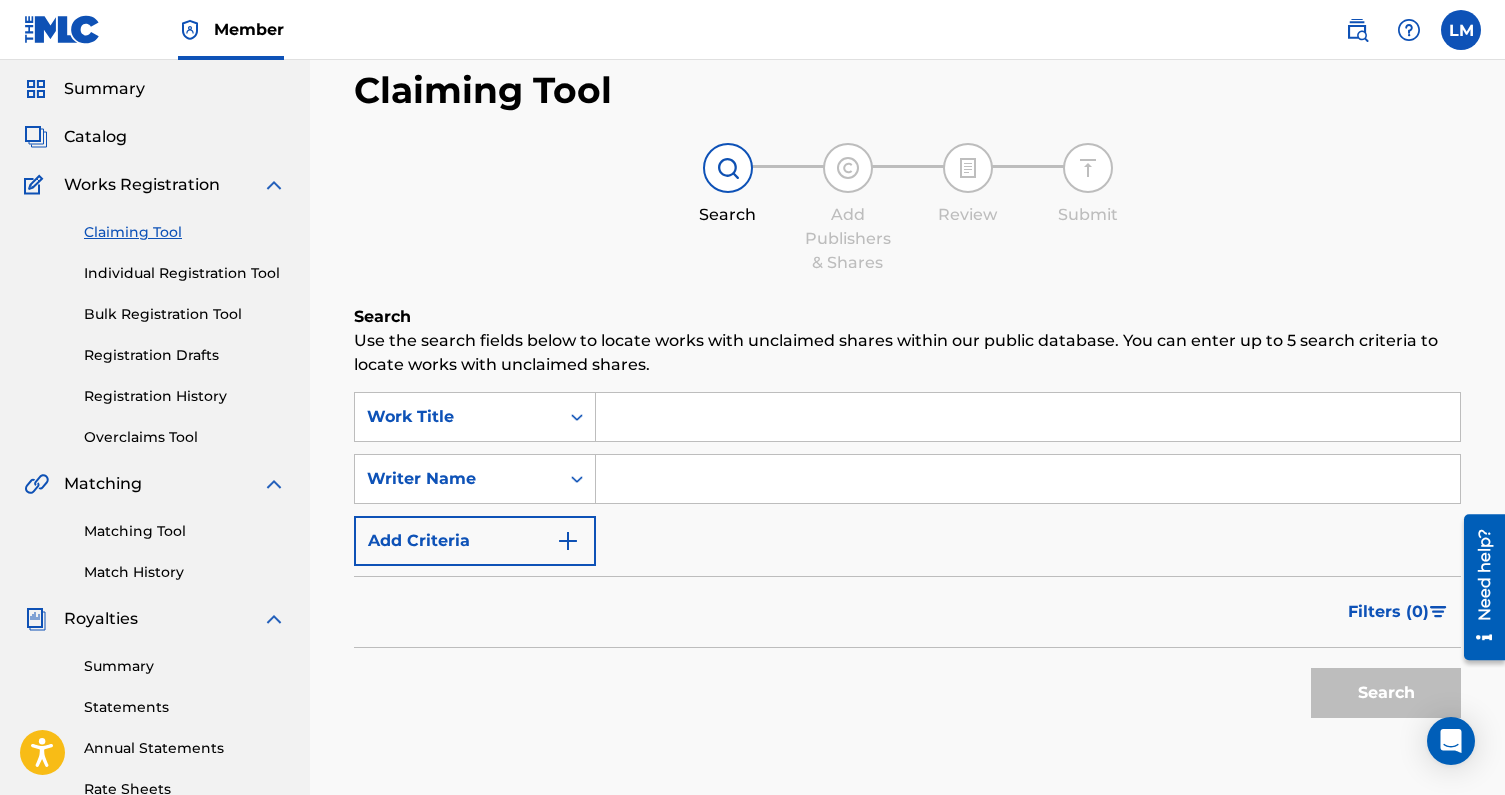scroll, scrollTop: 80, scrollLeft: 0, axis: vertical 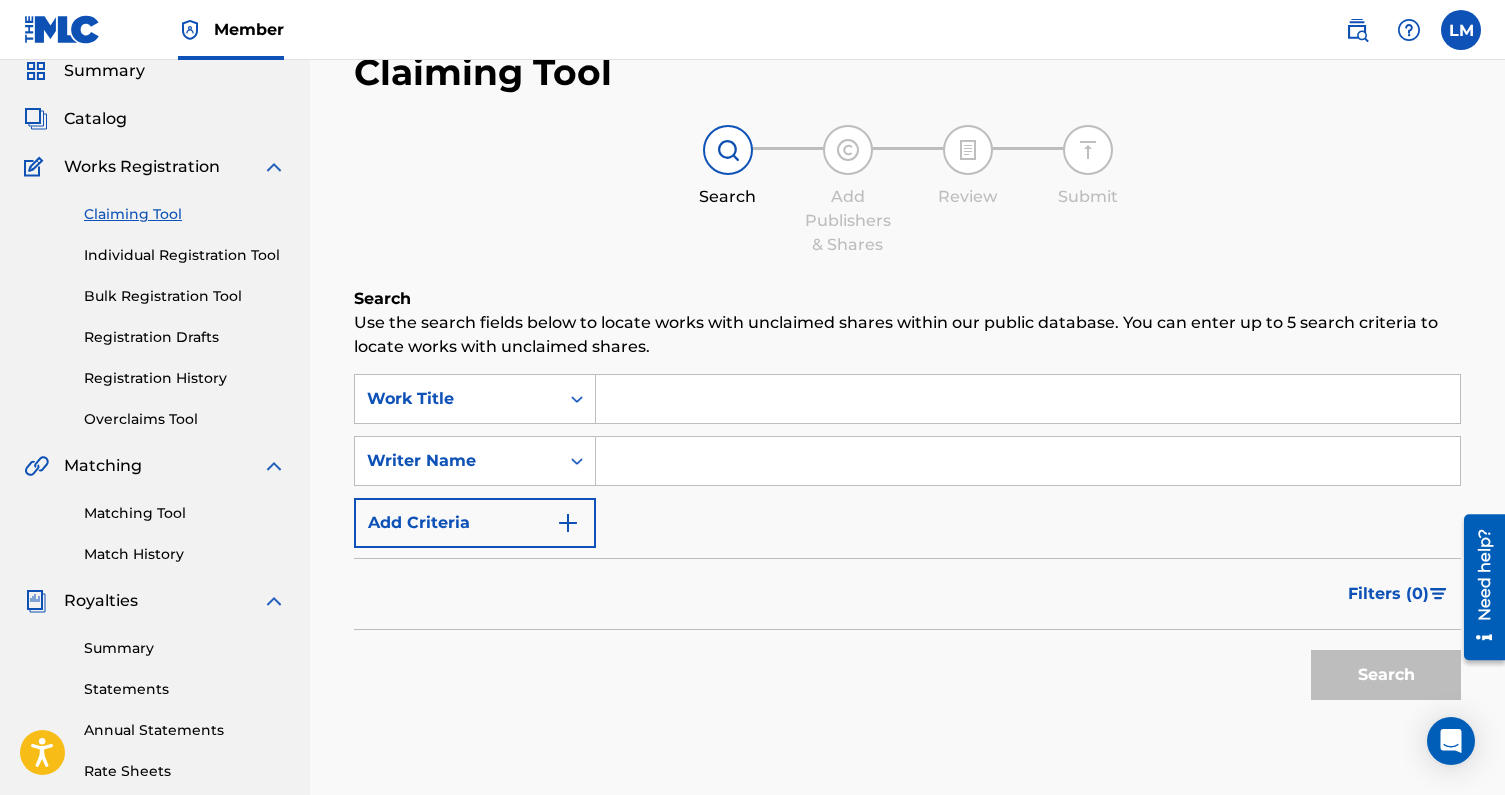 click on "SearchWithCriteriadecc7f89-8c67-4fea-ae9a-9324ae6e5423 Work Title SearchWithCriteria0fe9ba33-f81c-4af0-8eef-dc58ab8337e1 Writer Name Add Criteria" at bounding box center (907, 461) 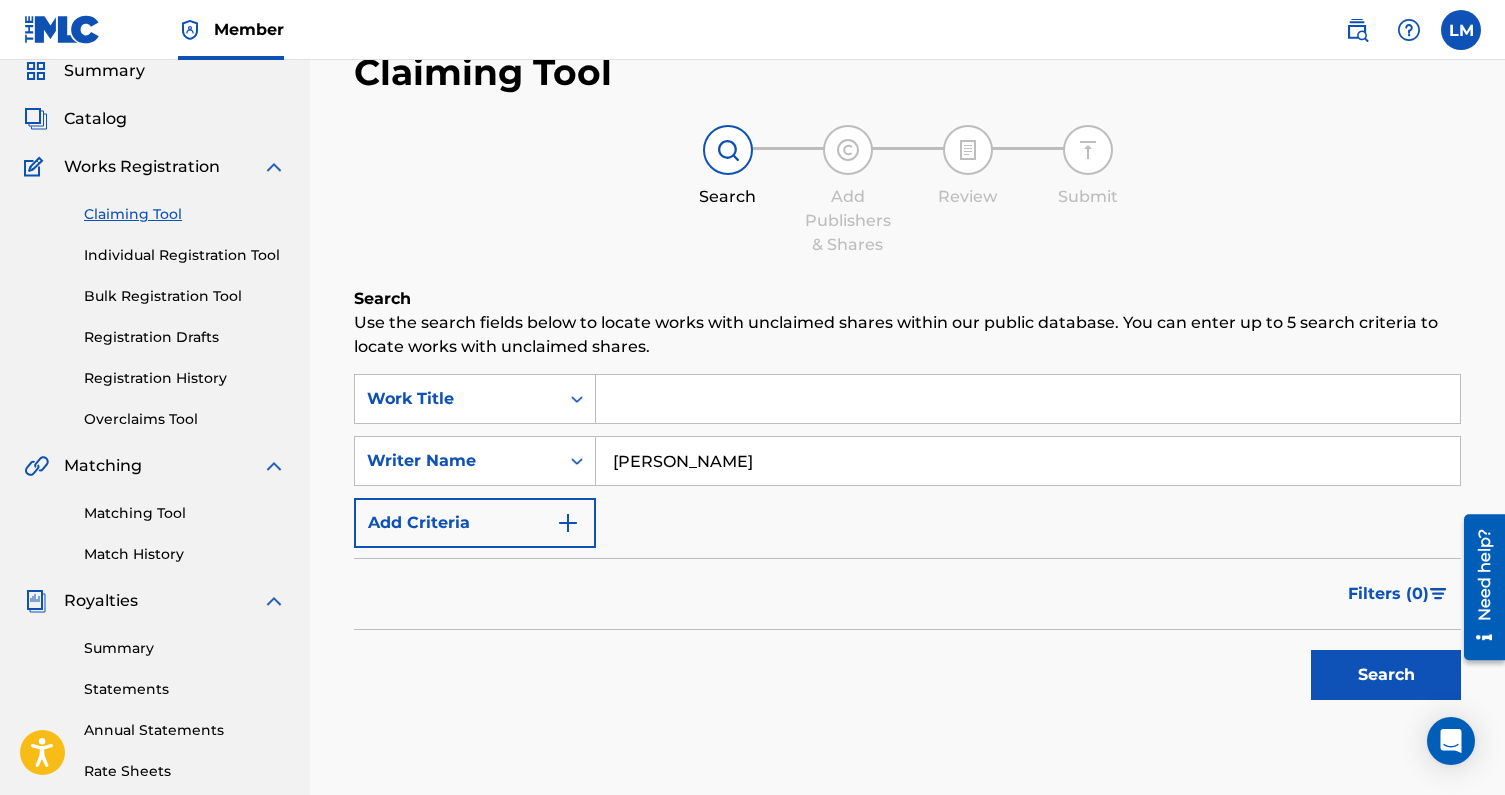 click on "Search" at bounding box center (1386, 675) 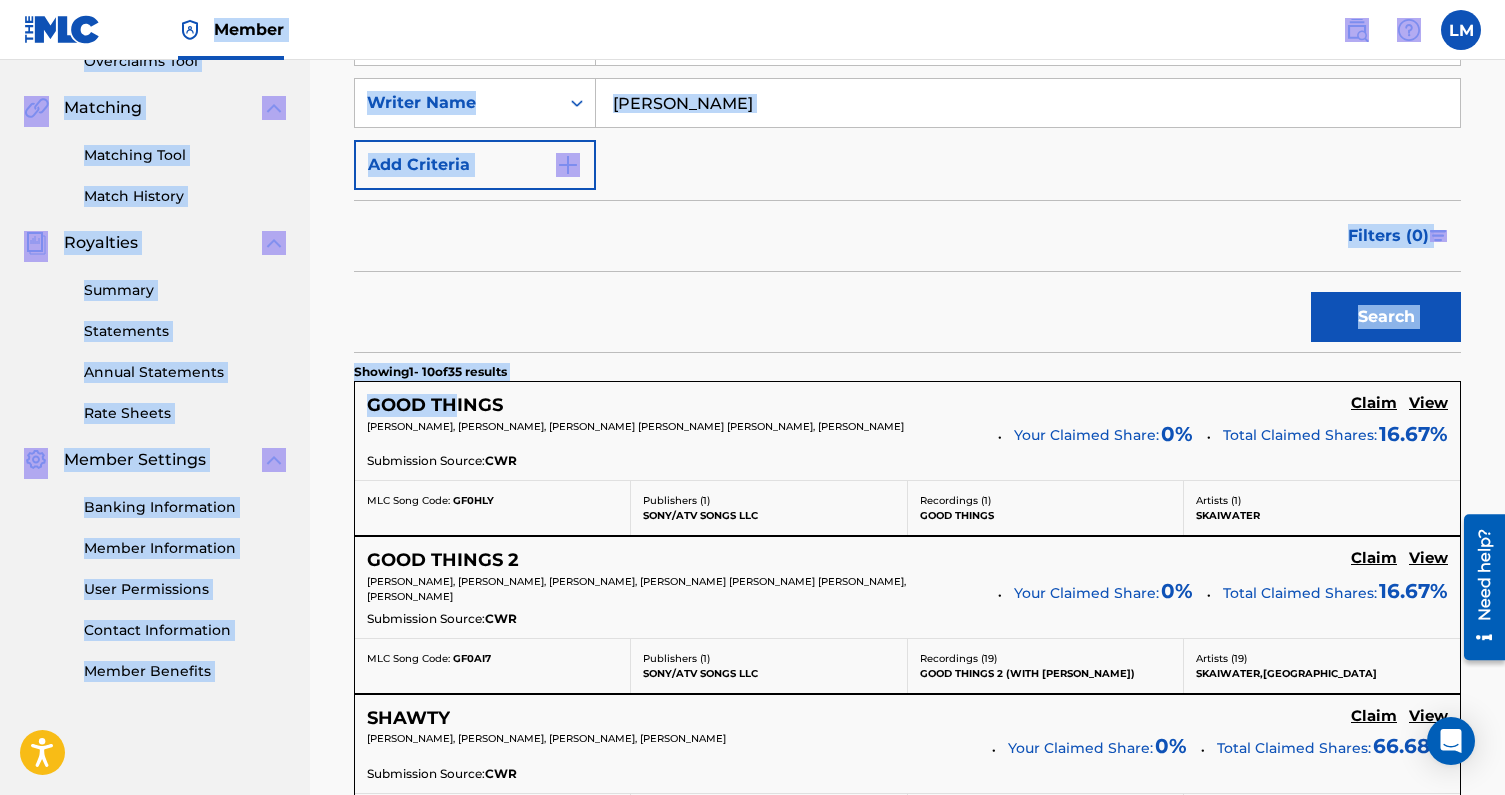 scroll, scrollTop: 301, scrollLeft: 0, axis: vertical 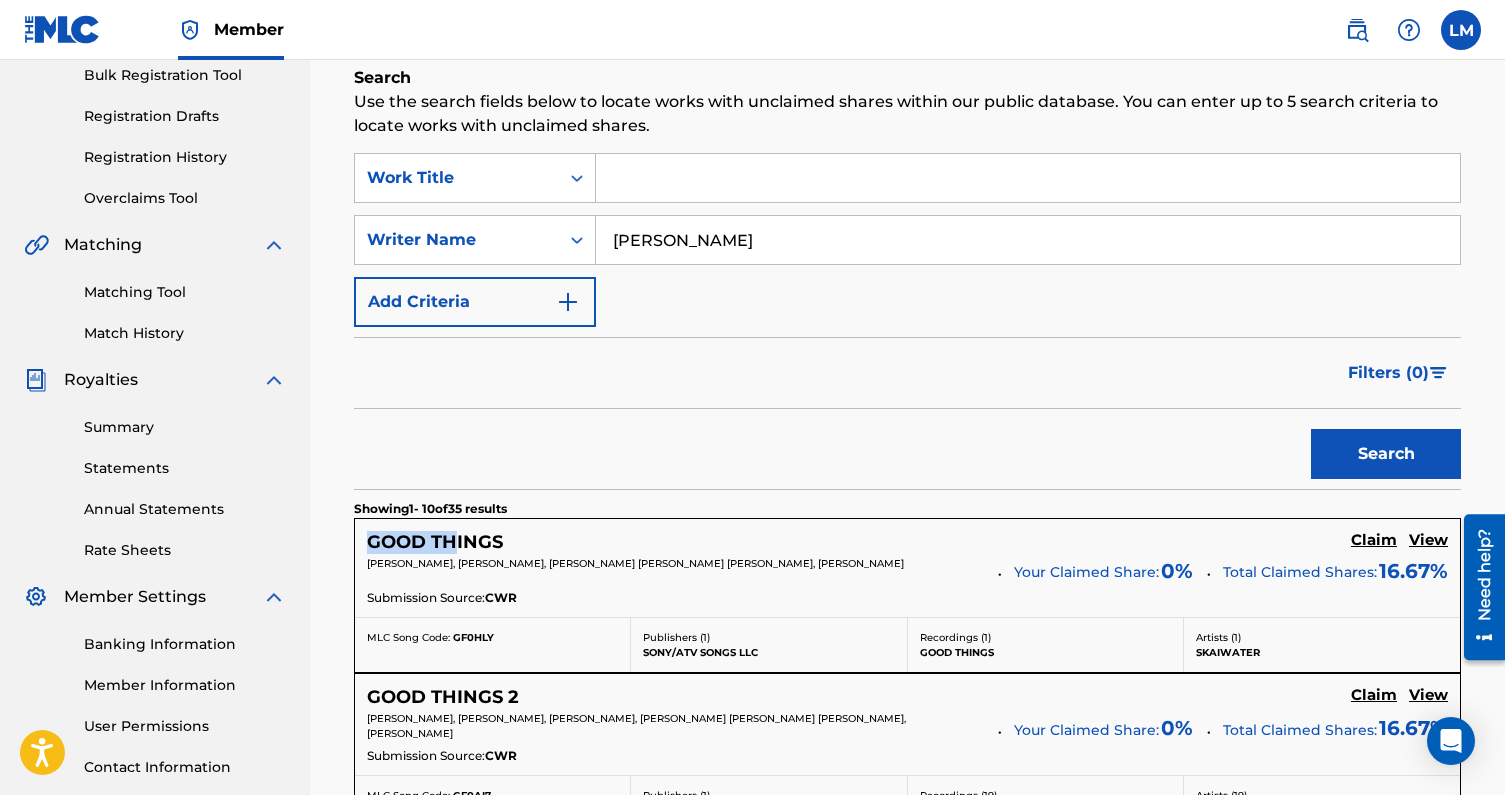 drag, startPoint x: 453, startPoint y: 404, endPoint x: 669, endPoint y: 513, distance: 241.94421 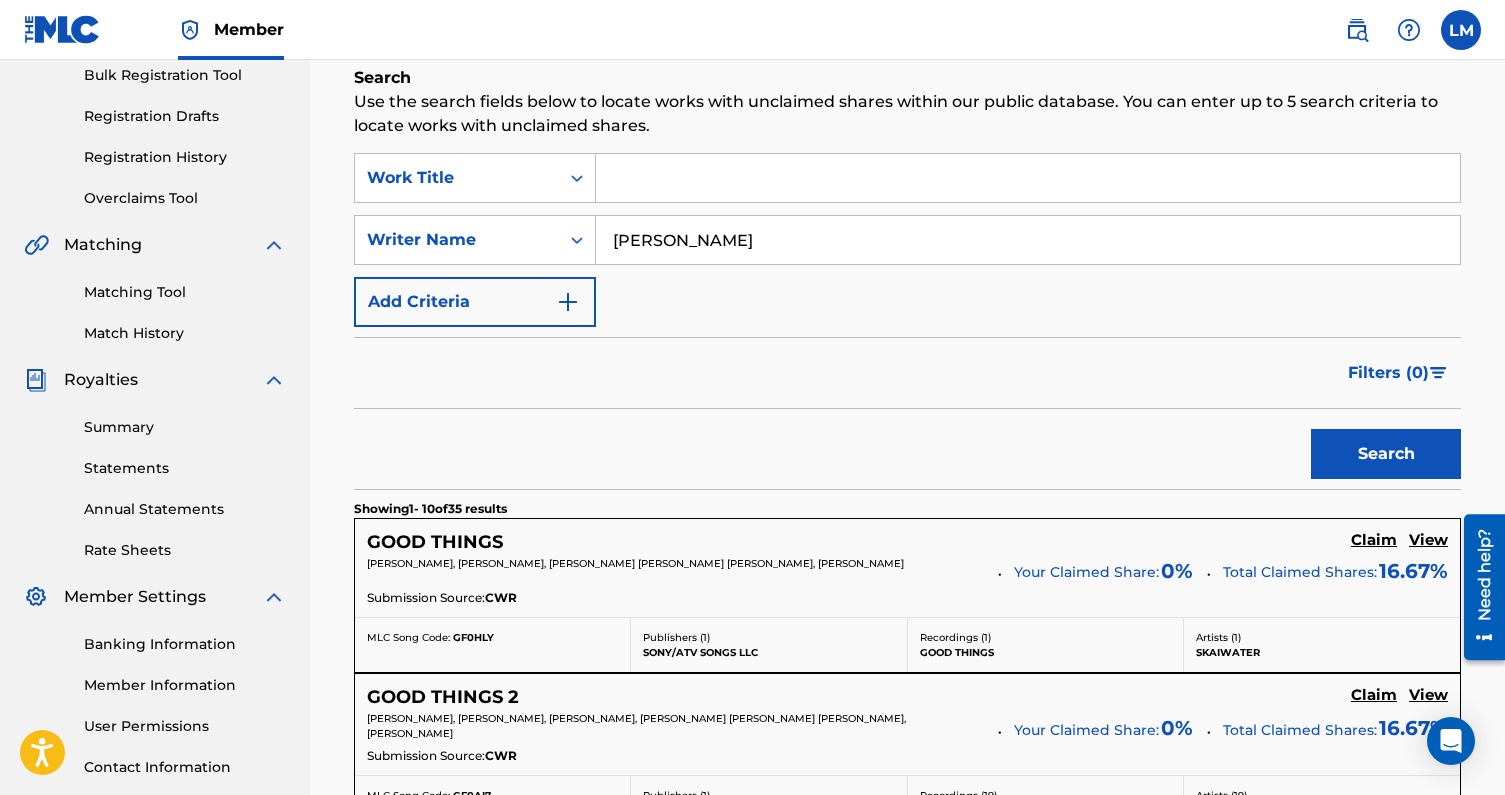 click on "Filters ( 0 )" at bounding box center [907, 373] 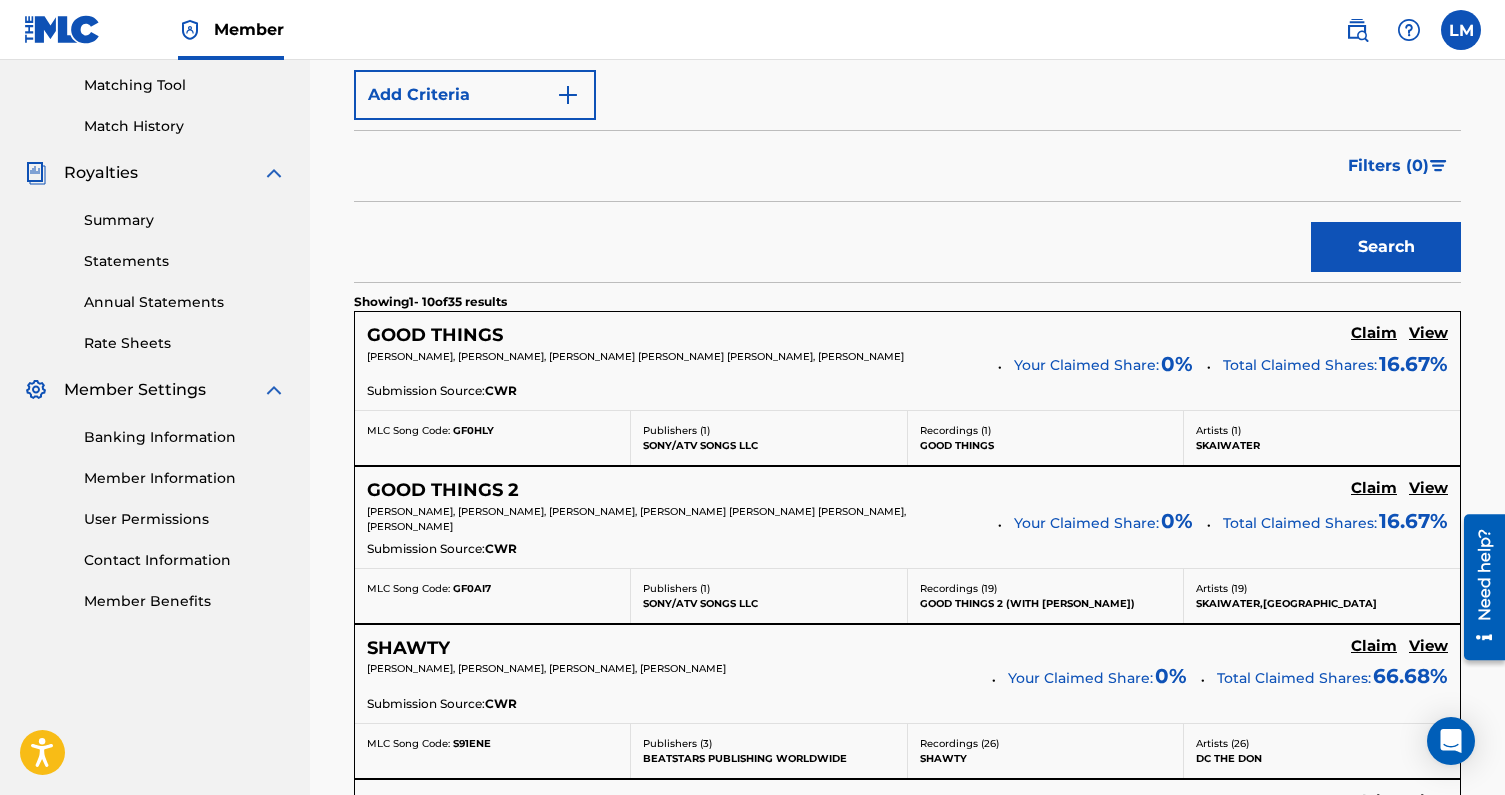 scroll, scrollTop: 538, scrollLeft: 0, axis: vertical 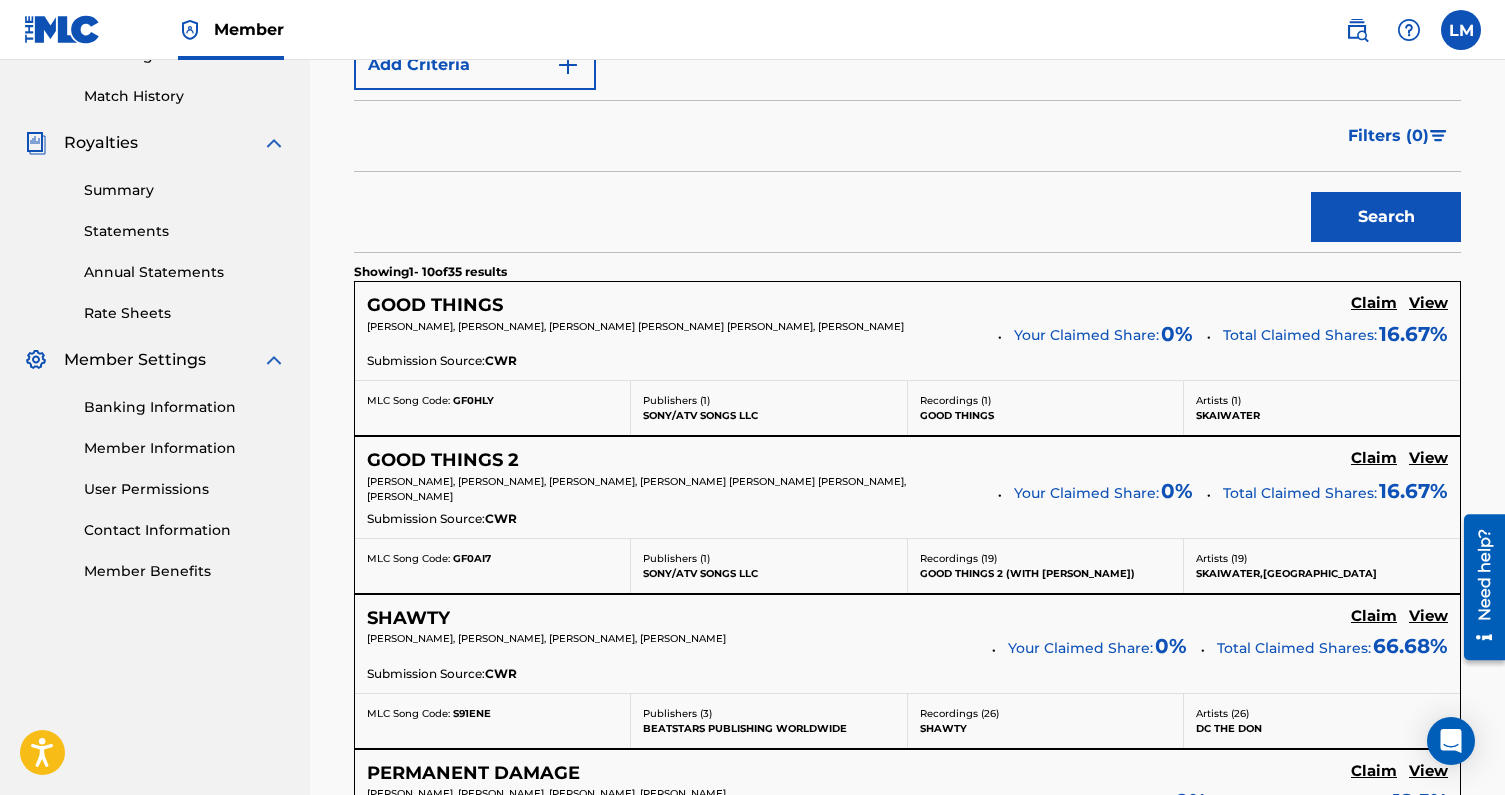 click on "Search" at bounding box center (907, 212) 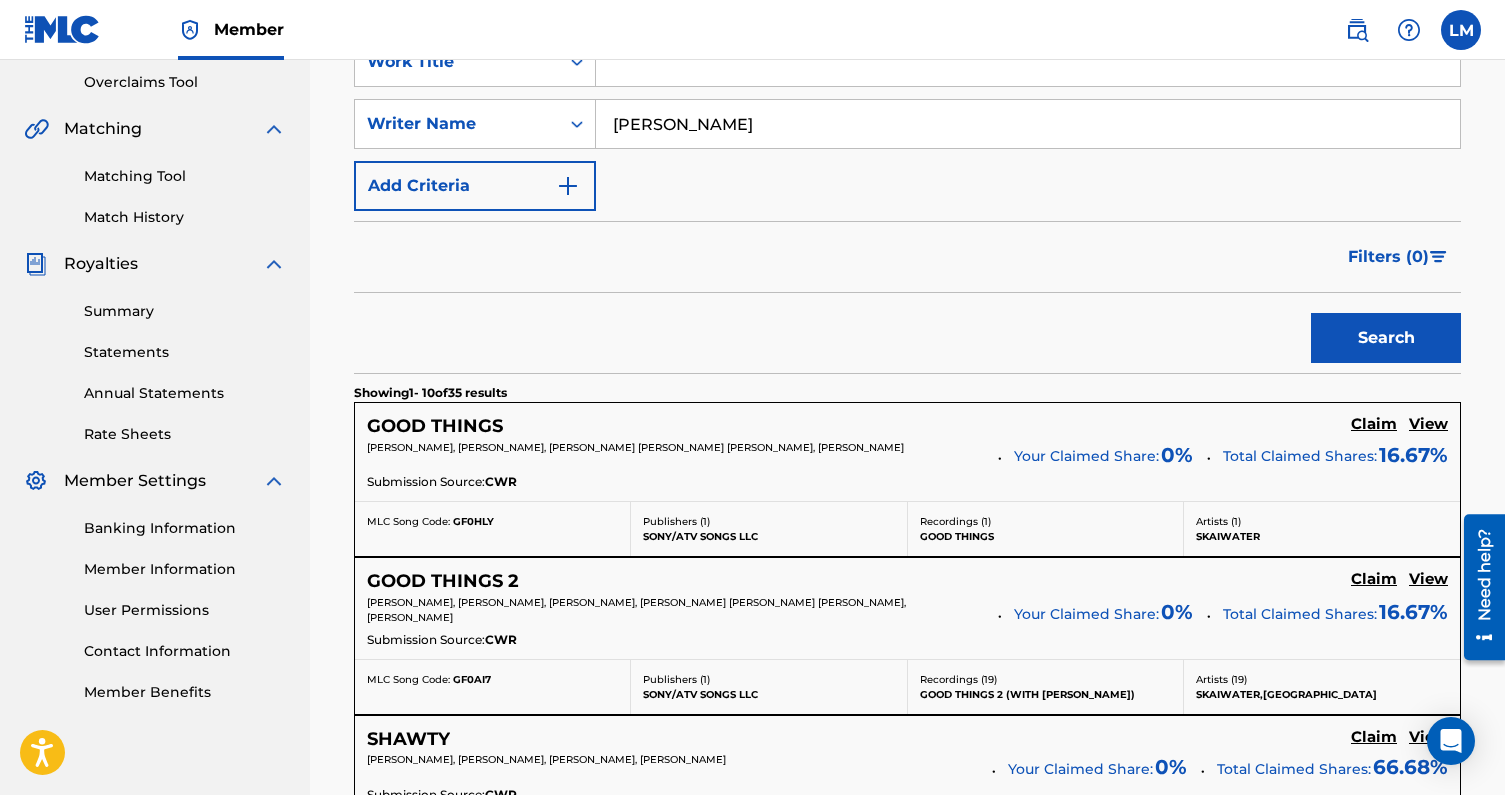 scroll, scrollTop: 476, scrollLeft: 0, axis: vertical 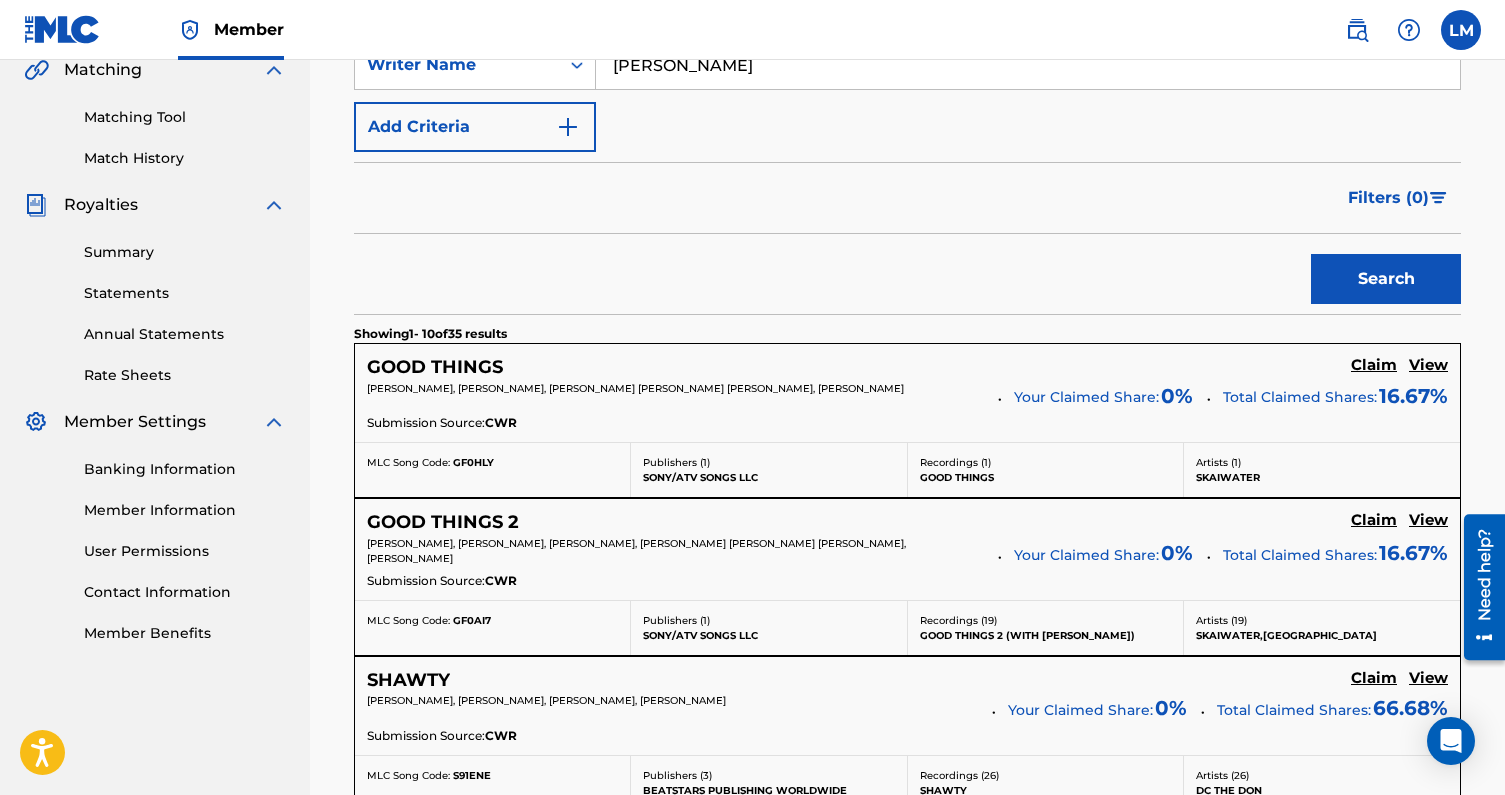 click on "GOOD THINGS 2" at bounding box center (443, 522) 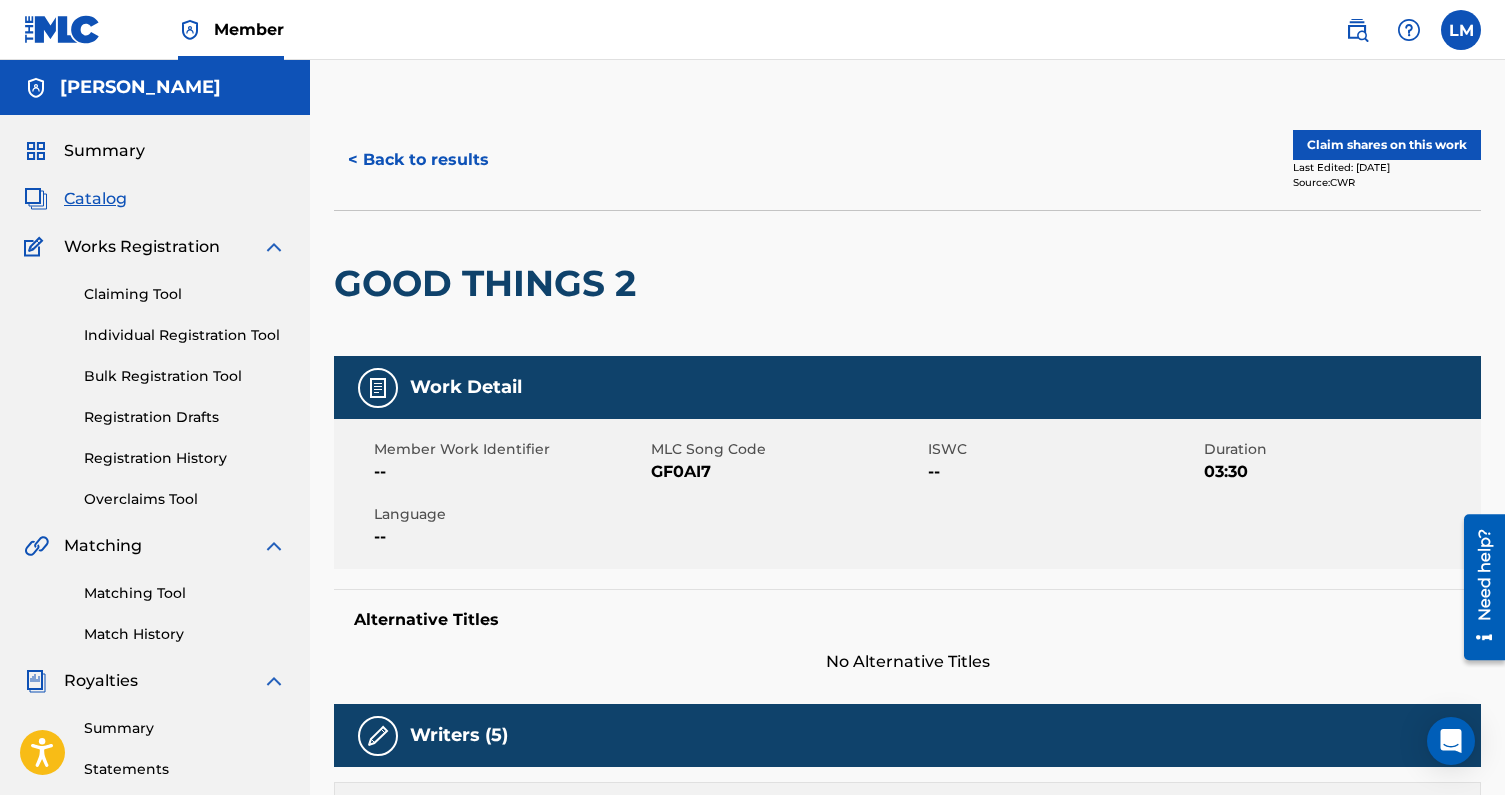 click on "Overclaims Tool" at bounding box center (185, 499) 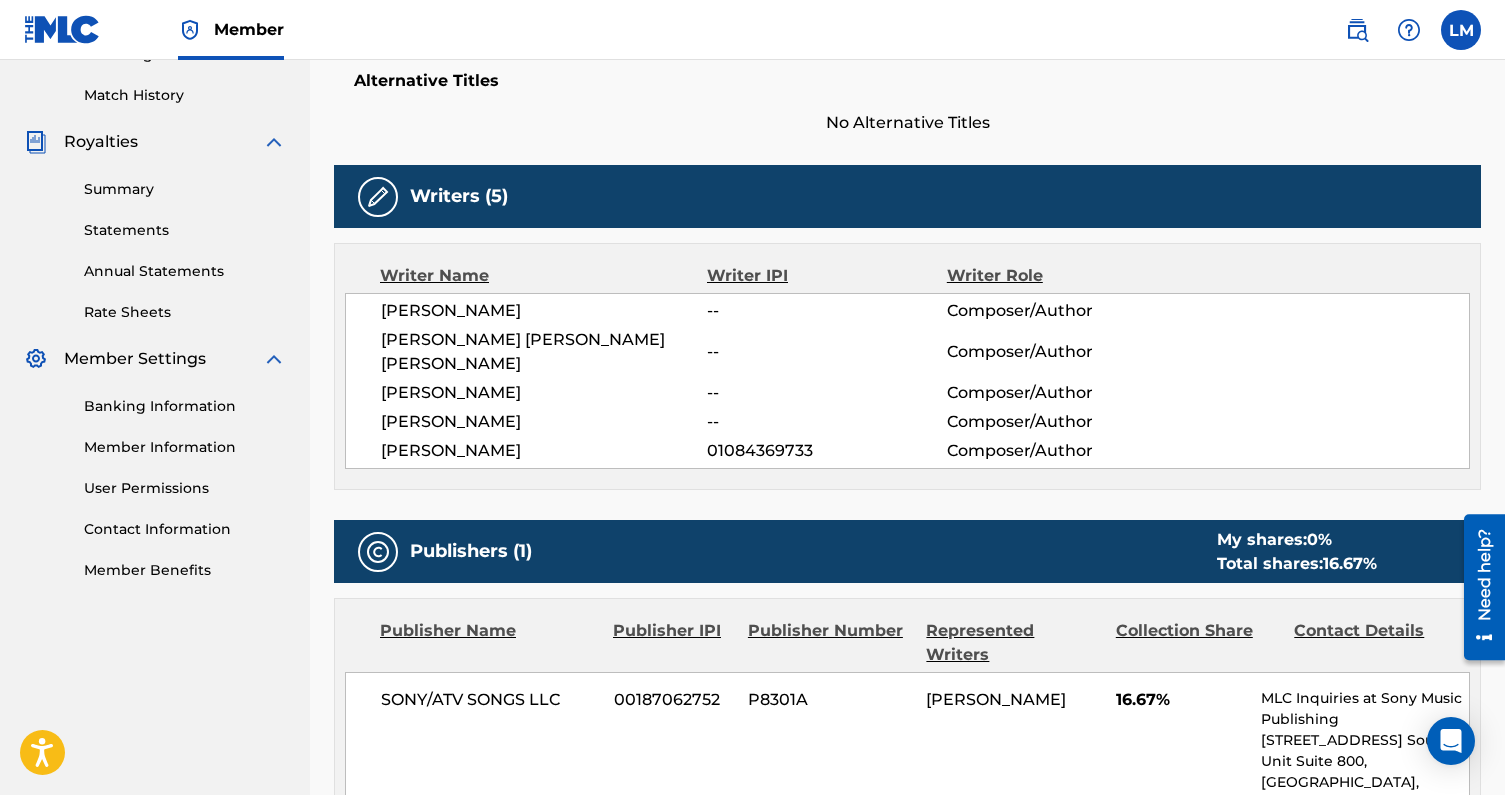 scroll, scrollTop: 0, scrollLeft: 0, axis: both 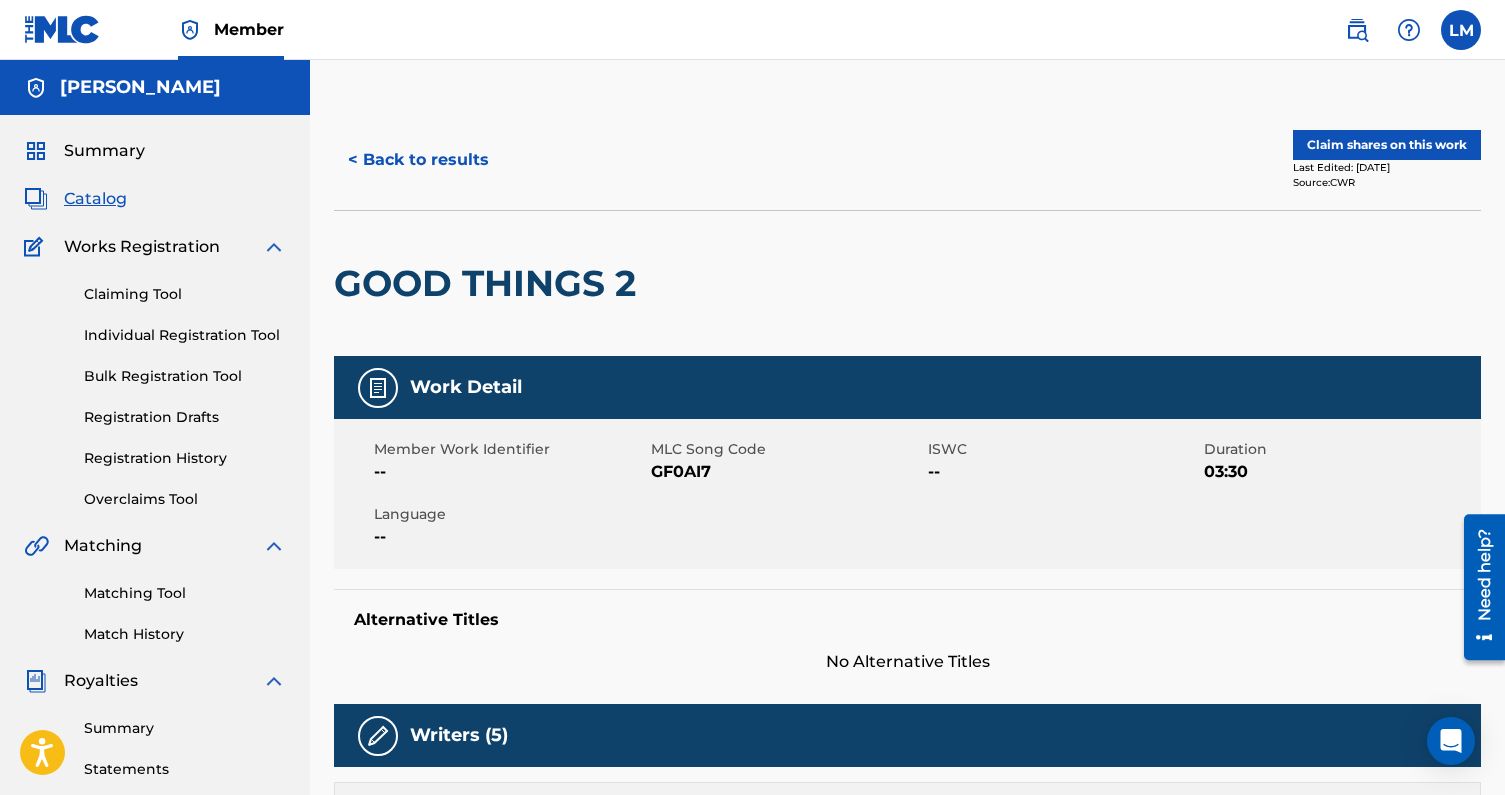 click on "< Back to results" at bounding box center [418, 160] 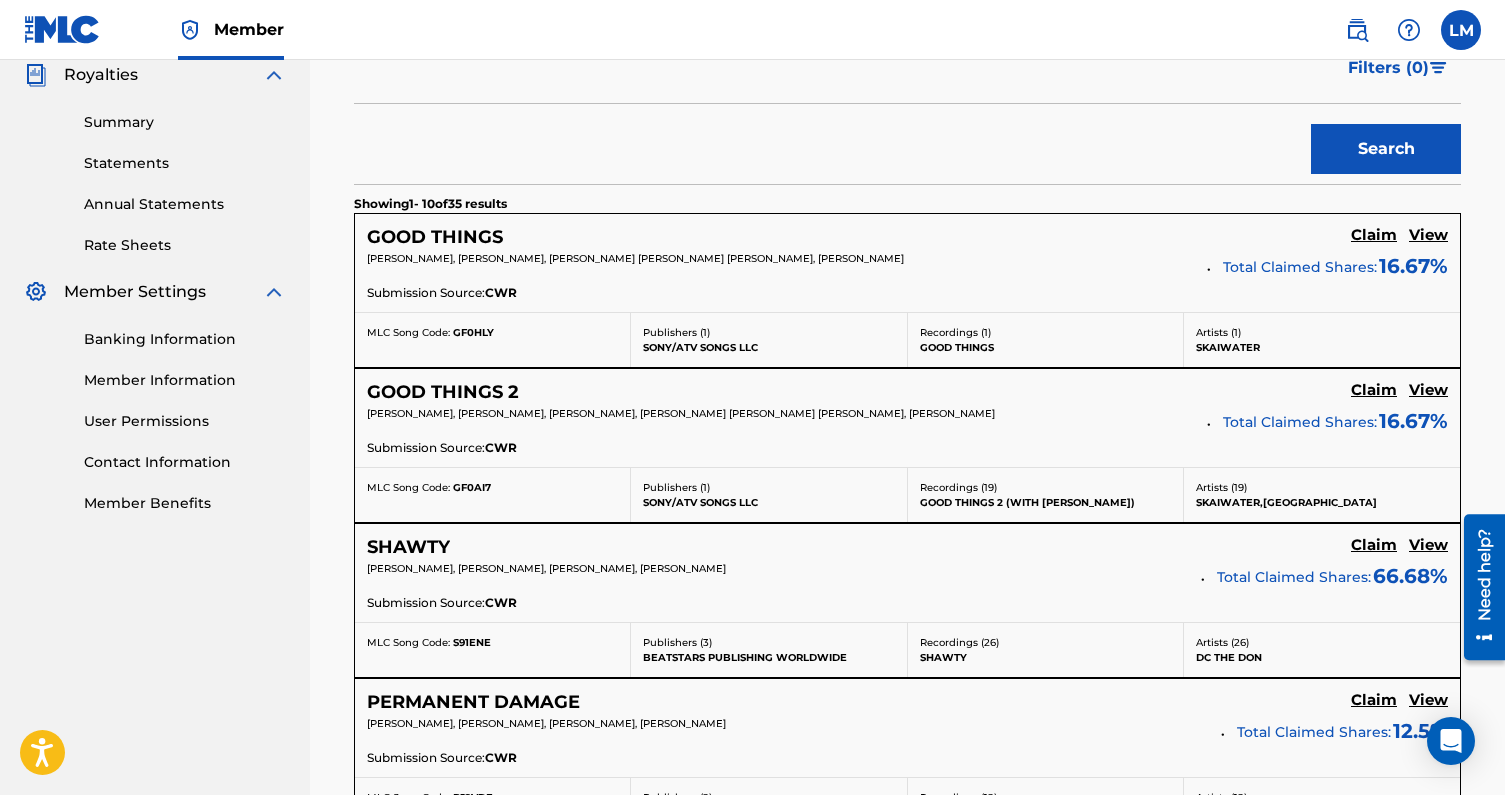 scroll, scrollTop: 654, scrollLeft: 0, axis: vertical 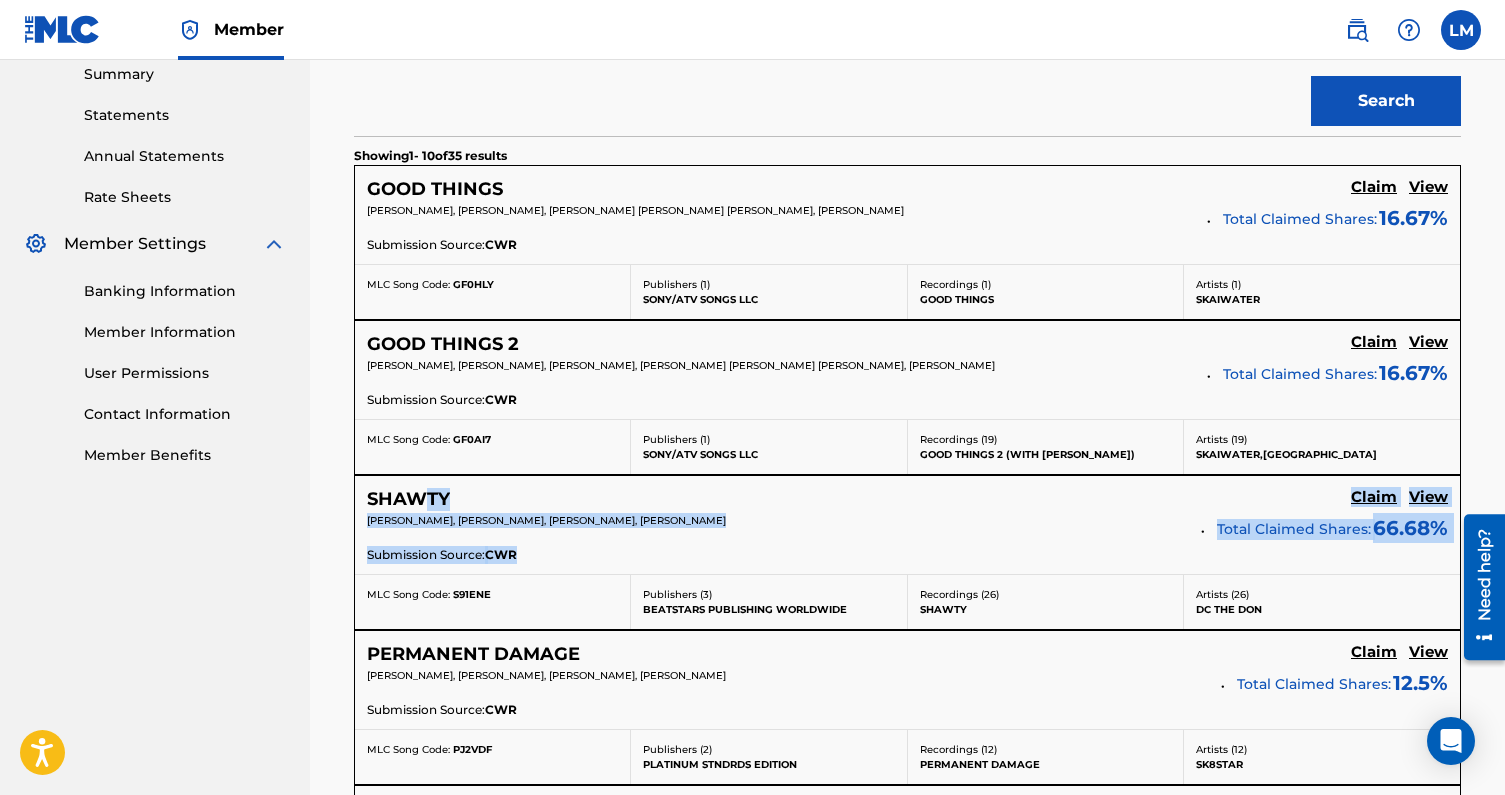 drag, startPoint x: 419, startPoint y: 492, endPoint x: 599, endPoint y: 568, distance: 195.3868 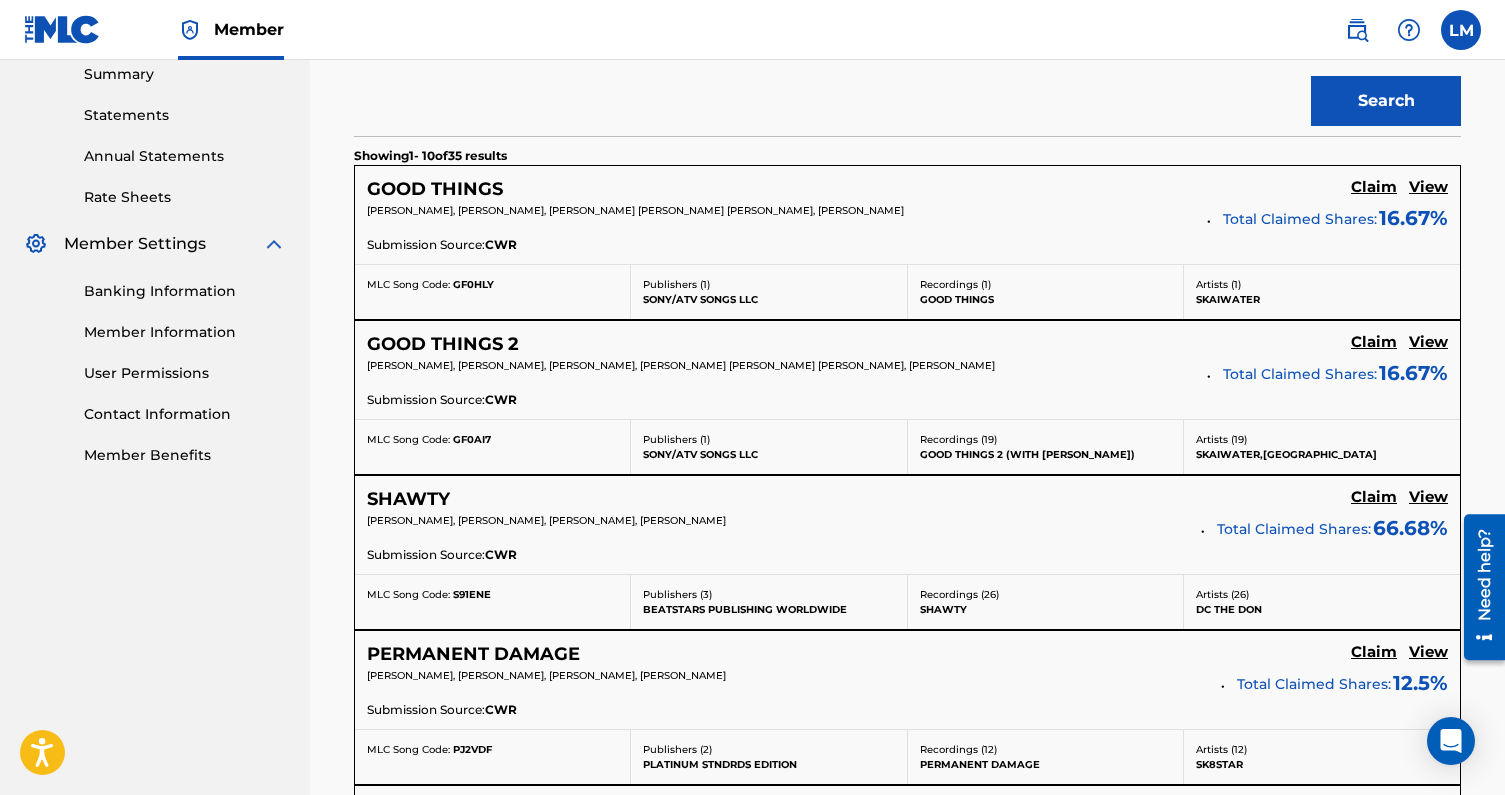 click on "Search" at bounding box center [907, 96] 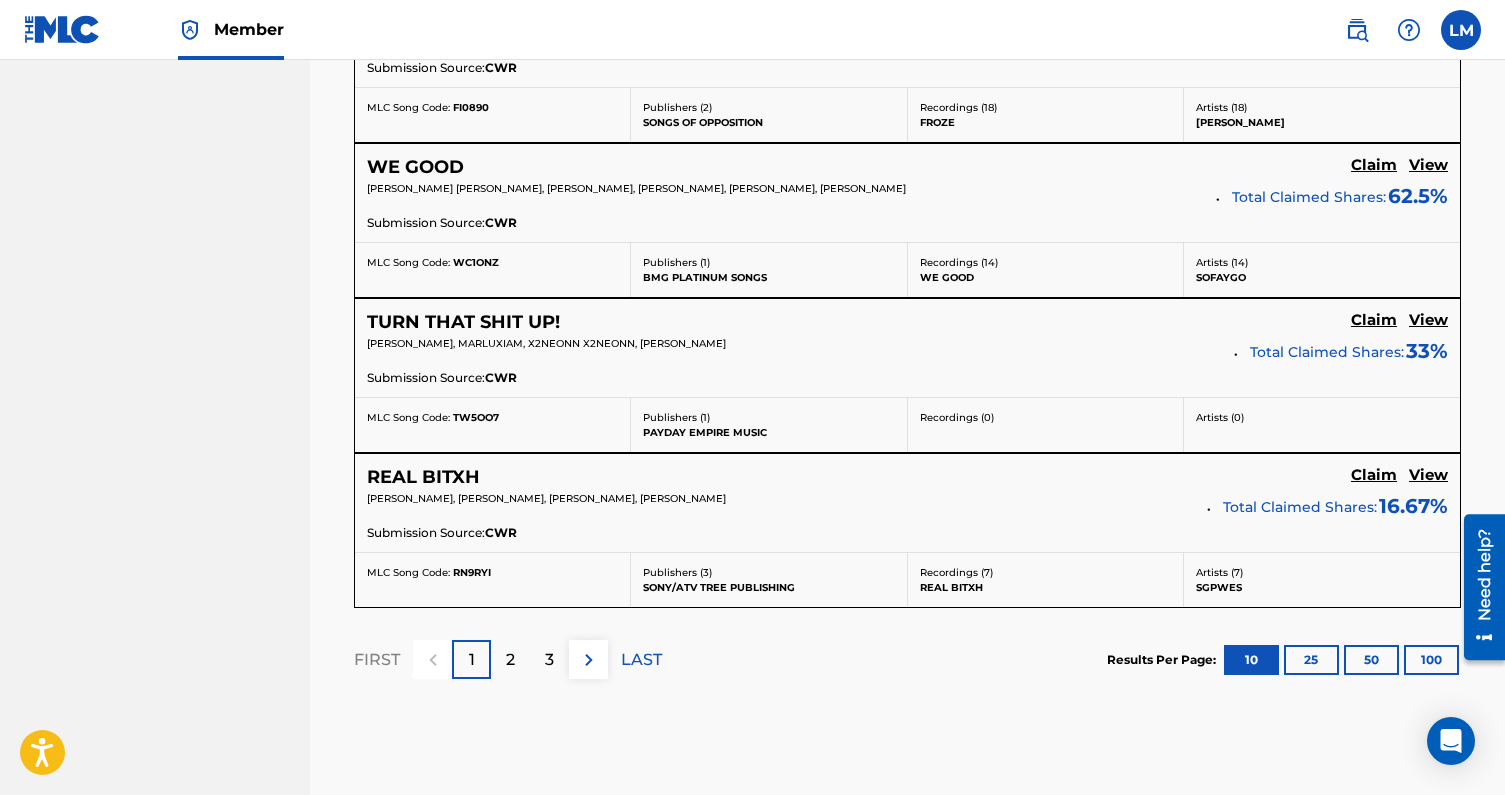 scroll, scrollTop: 1893, scrollLeft: 0, axis: vertical 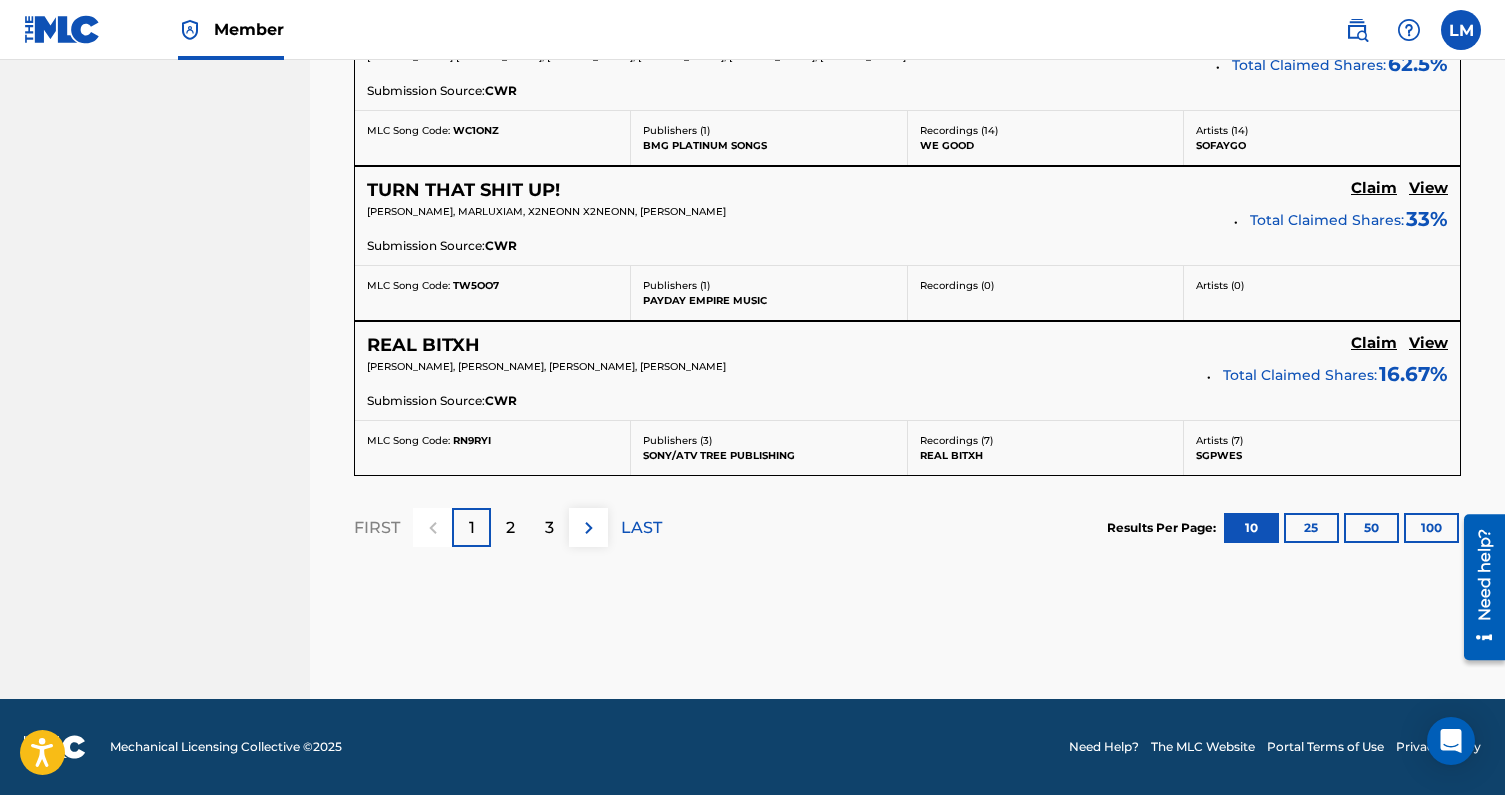 click on "2" at bounding box center [510, 528] 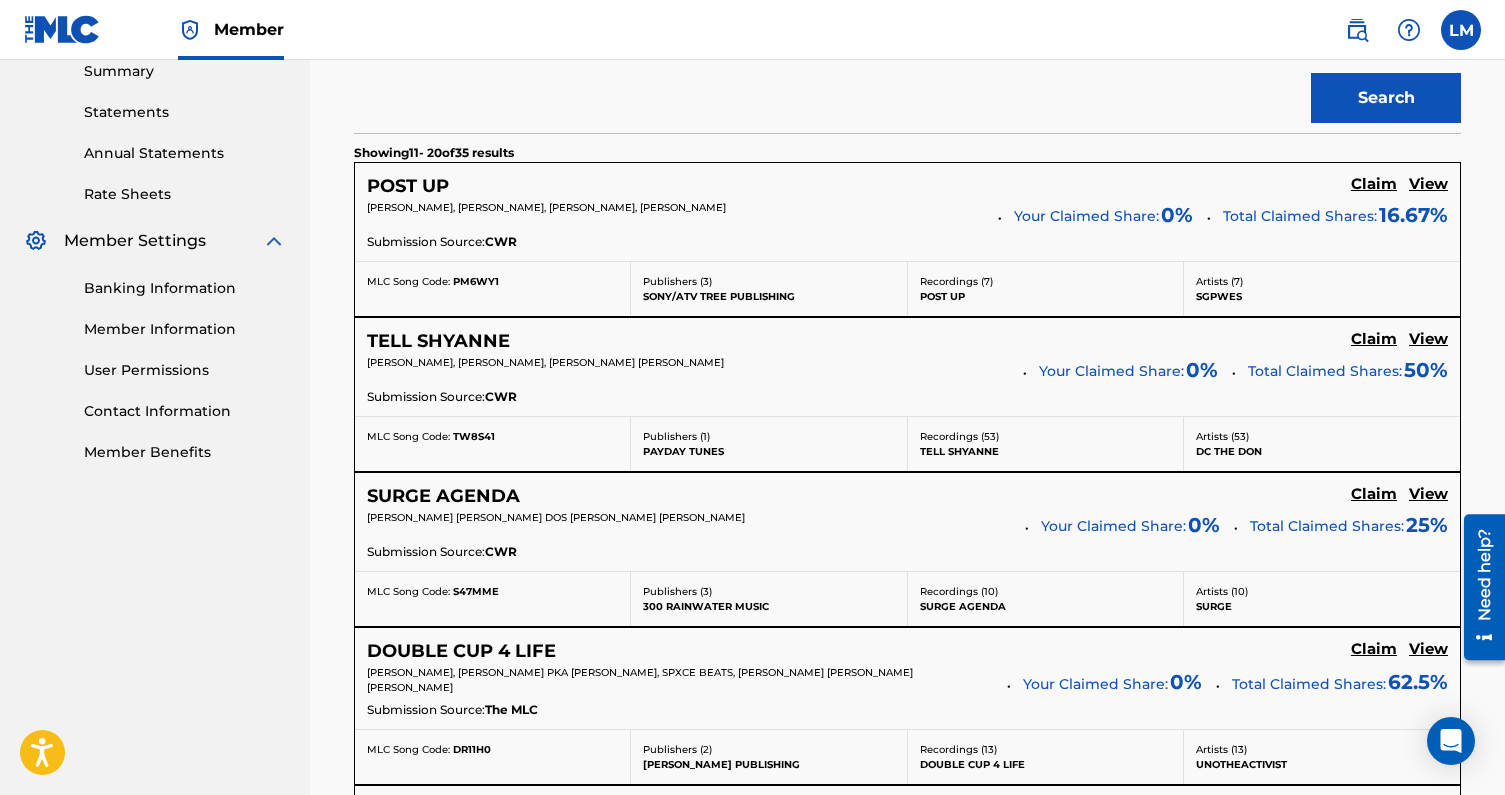 scroll, scrollTop: 649, scrollLeft: 0, axis: vertical 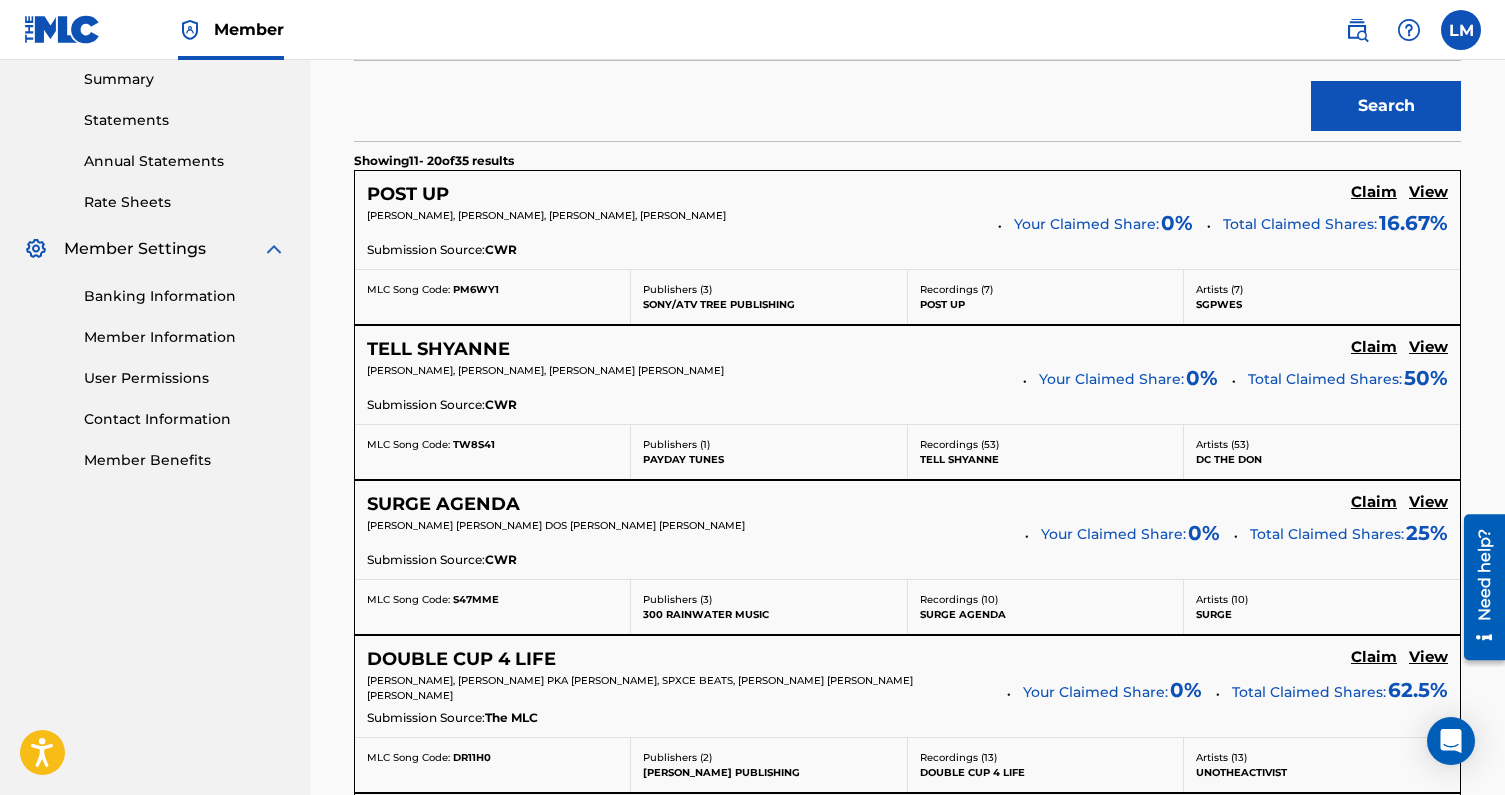 click on "View" at bounding box center (1428, 347) 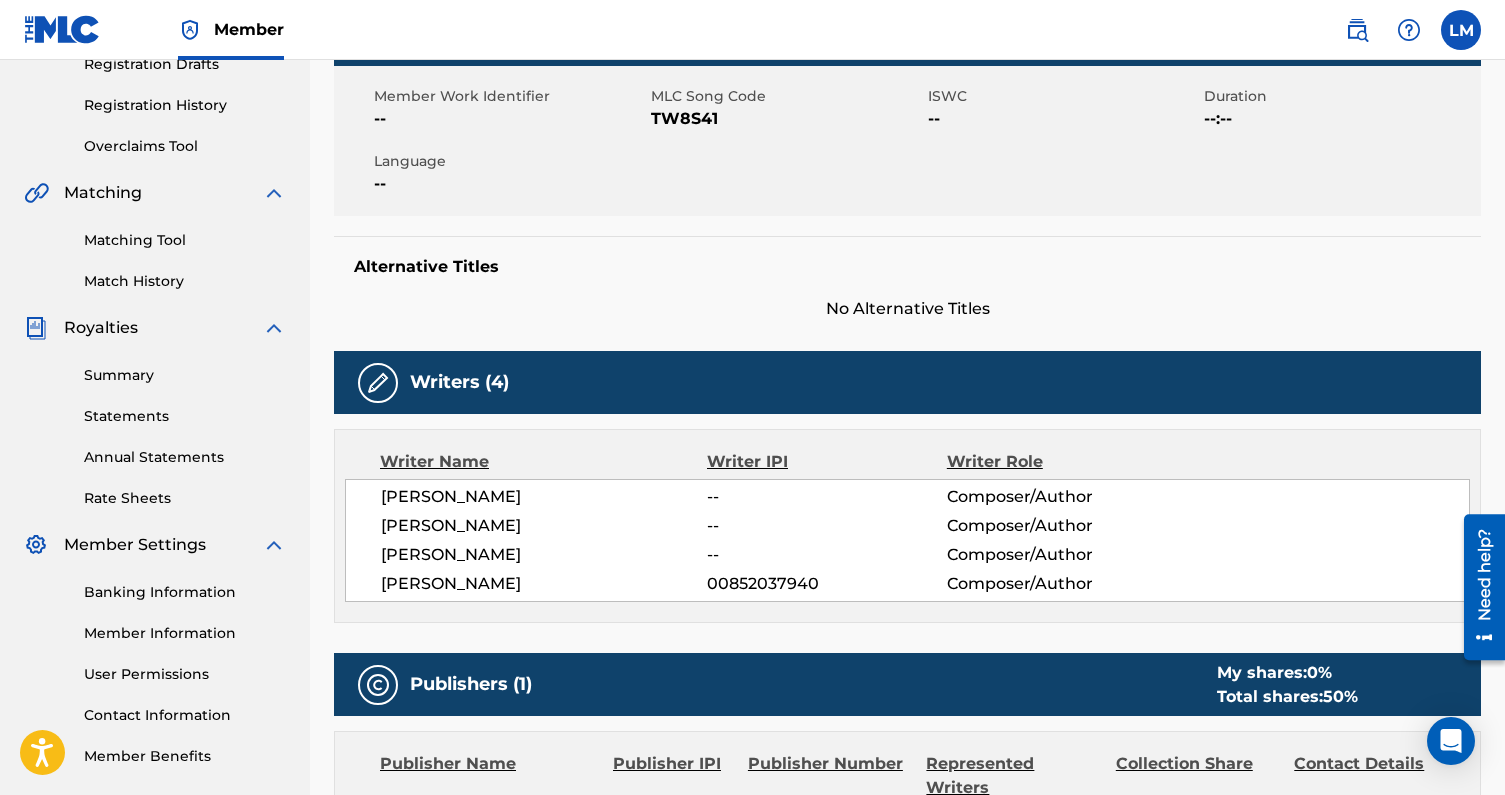 scroll, scrollTop: 0, scrollLeft: 0, axis: both 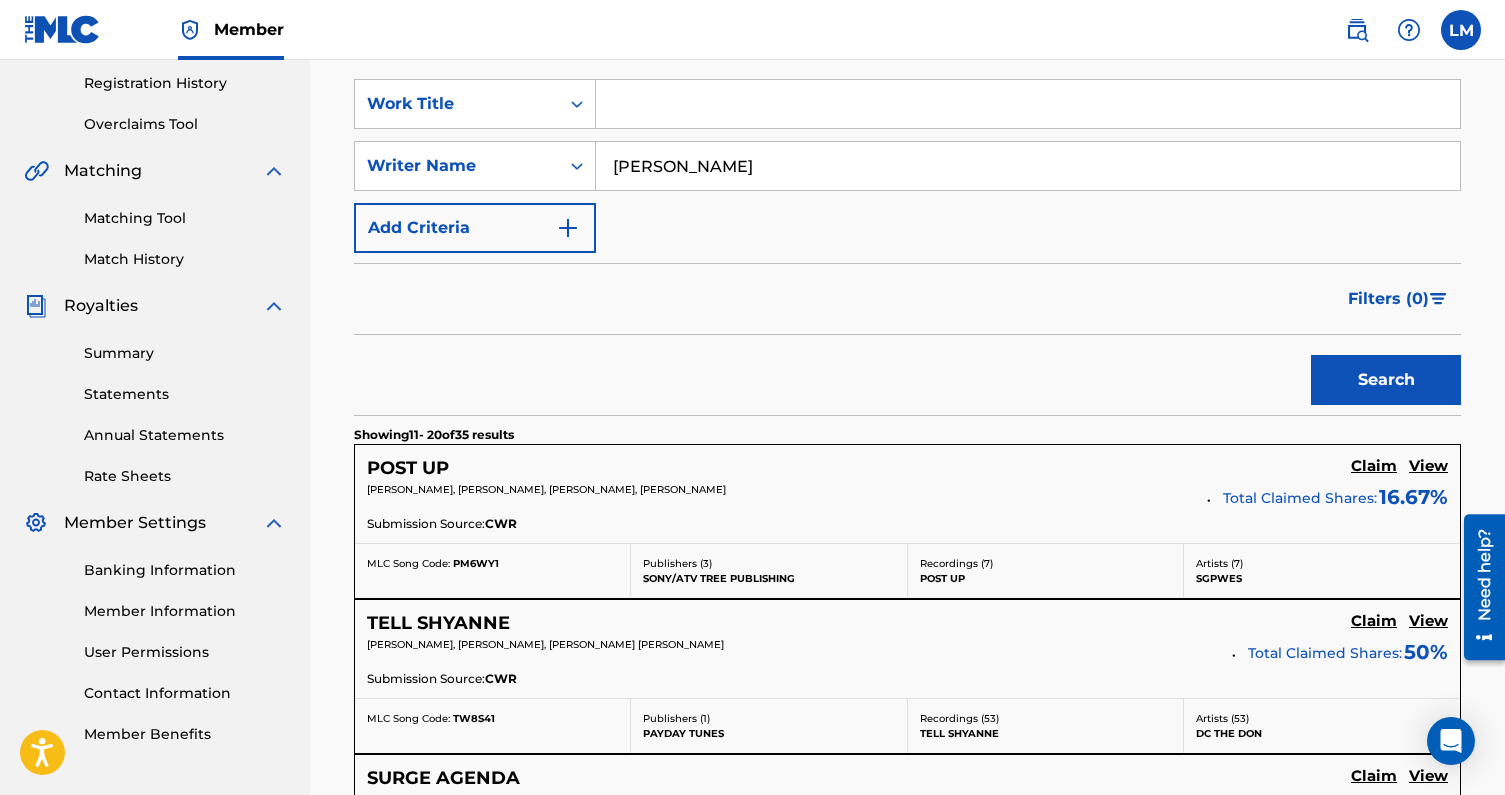 click on "Registration History" at bounding box center (185, 83) 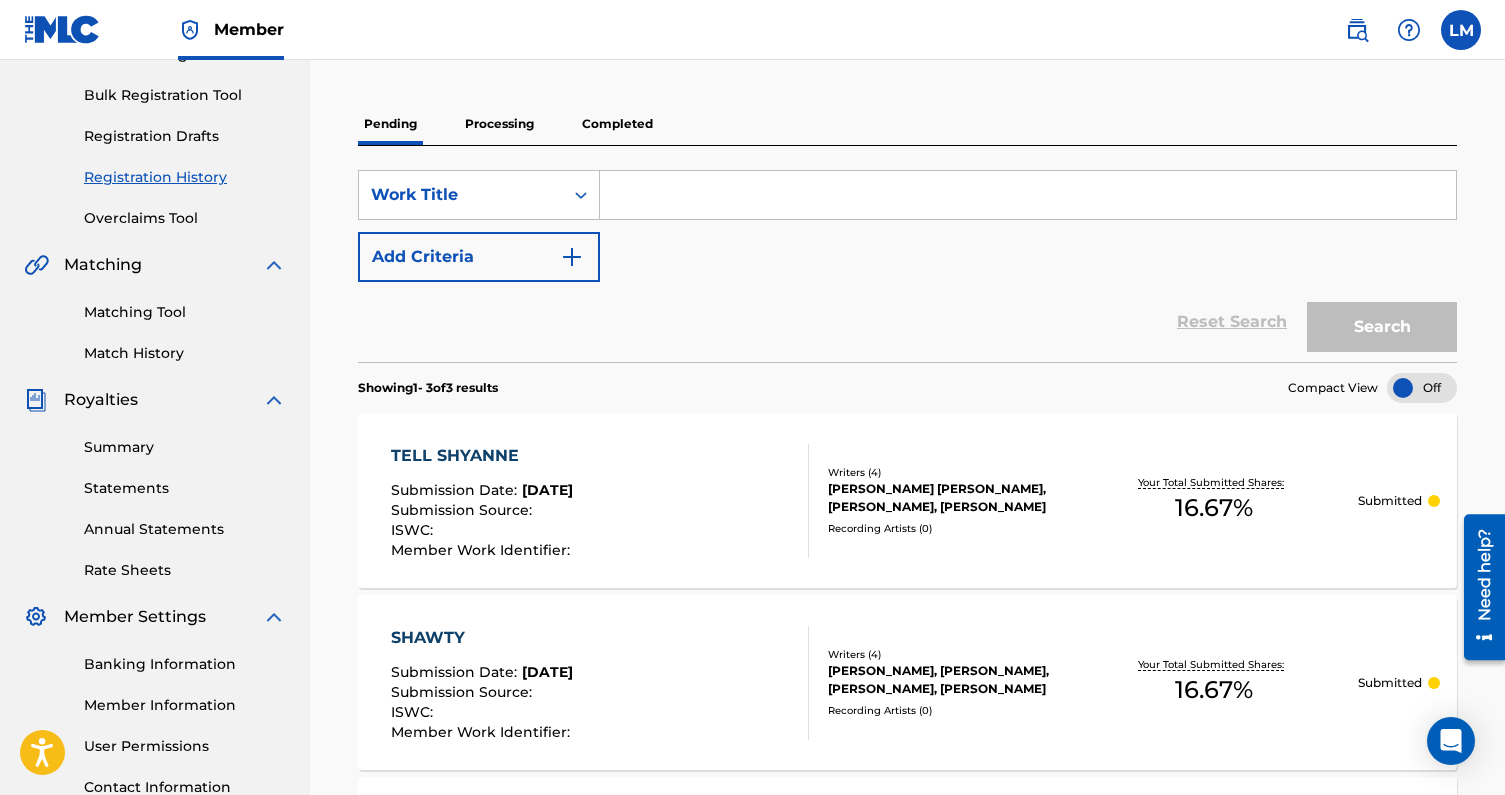scroll, scrollTop: 0, scrollLeft: 0, axis: both 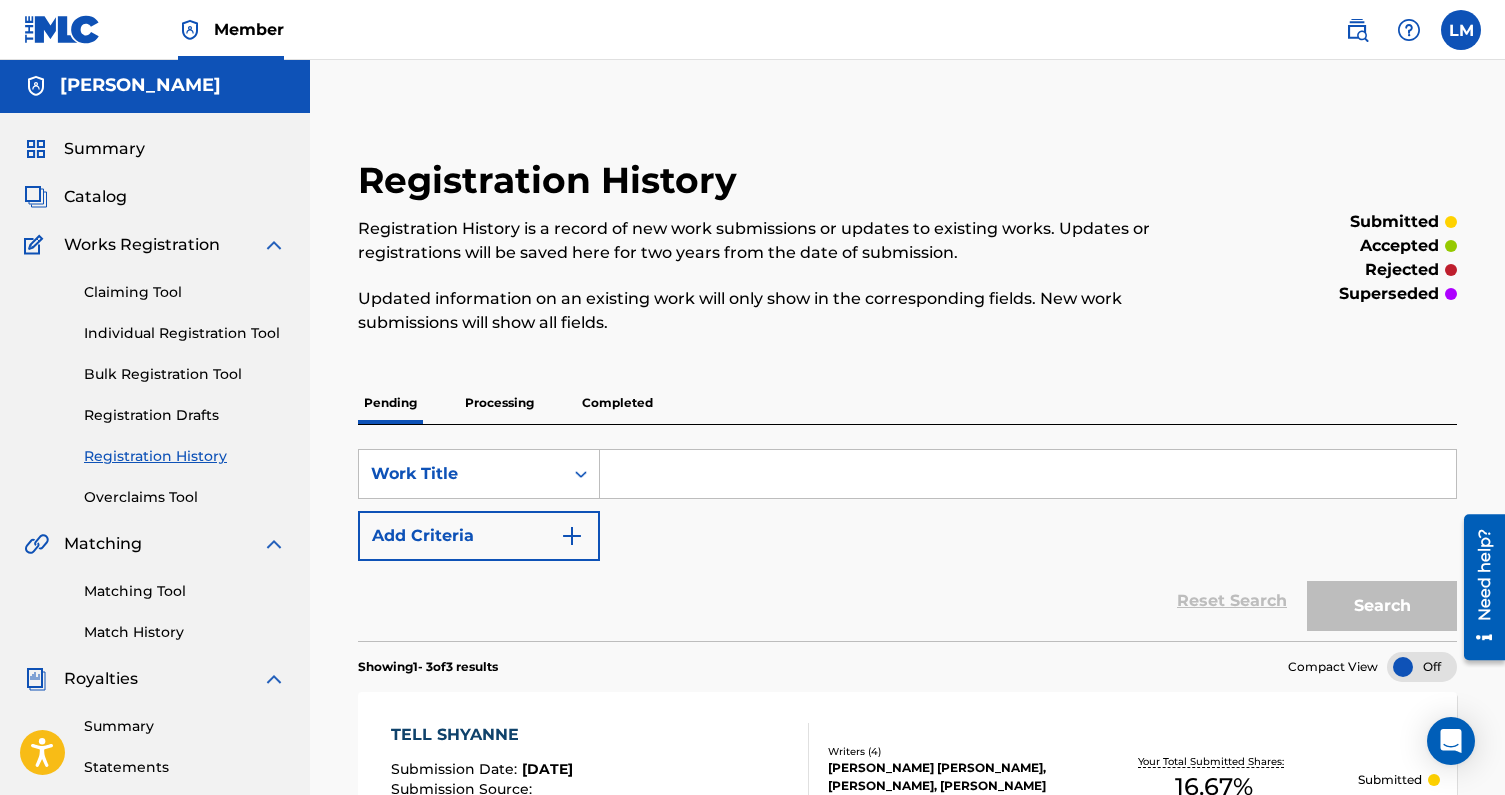 click at bounding box center (1028, 474) 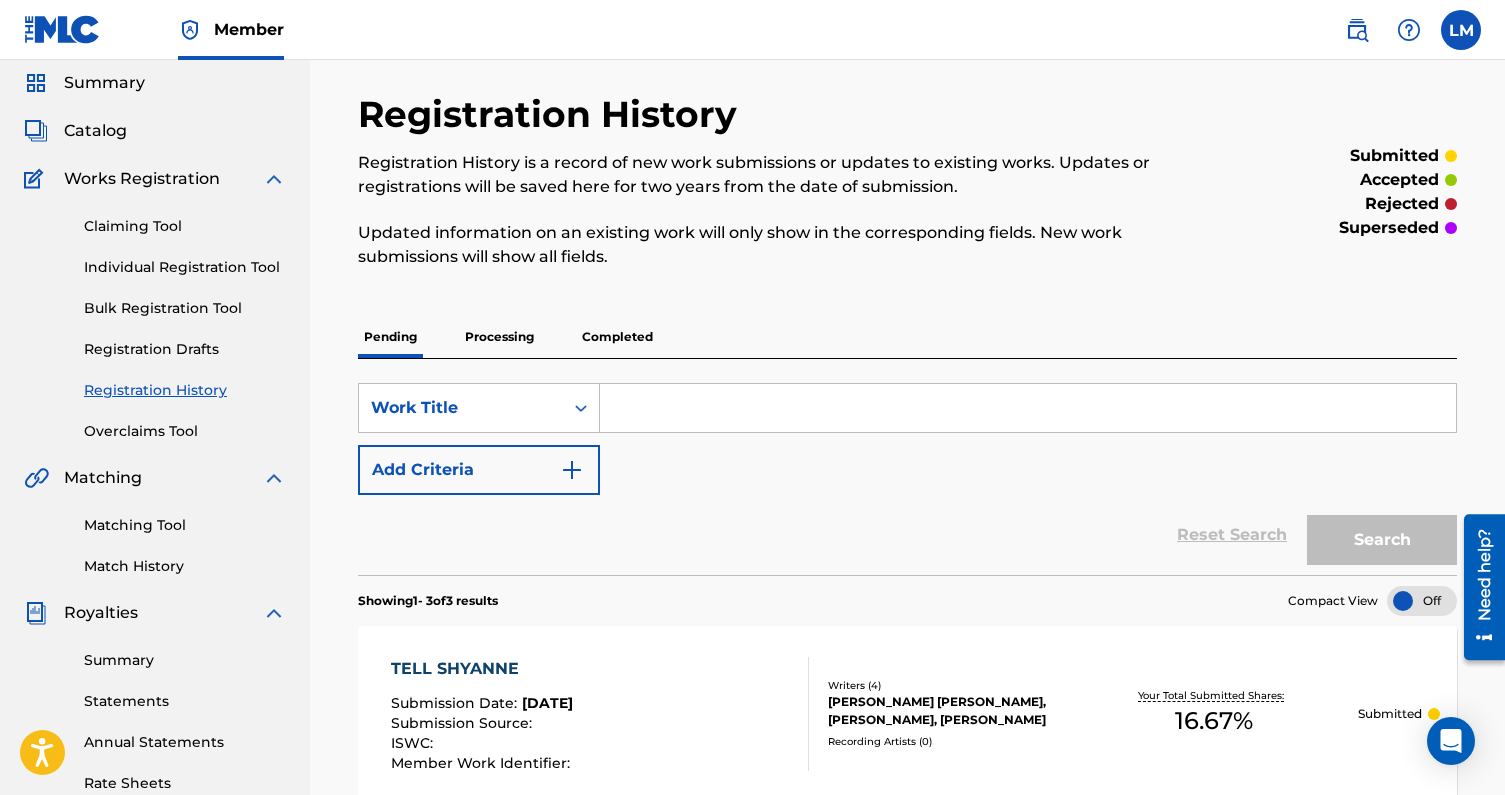 scroll, scrollTop: 85, scrollLeft: 0, axis: vertical 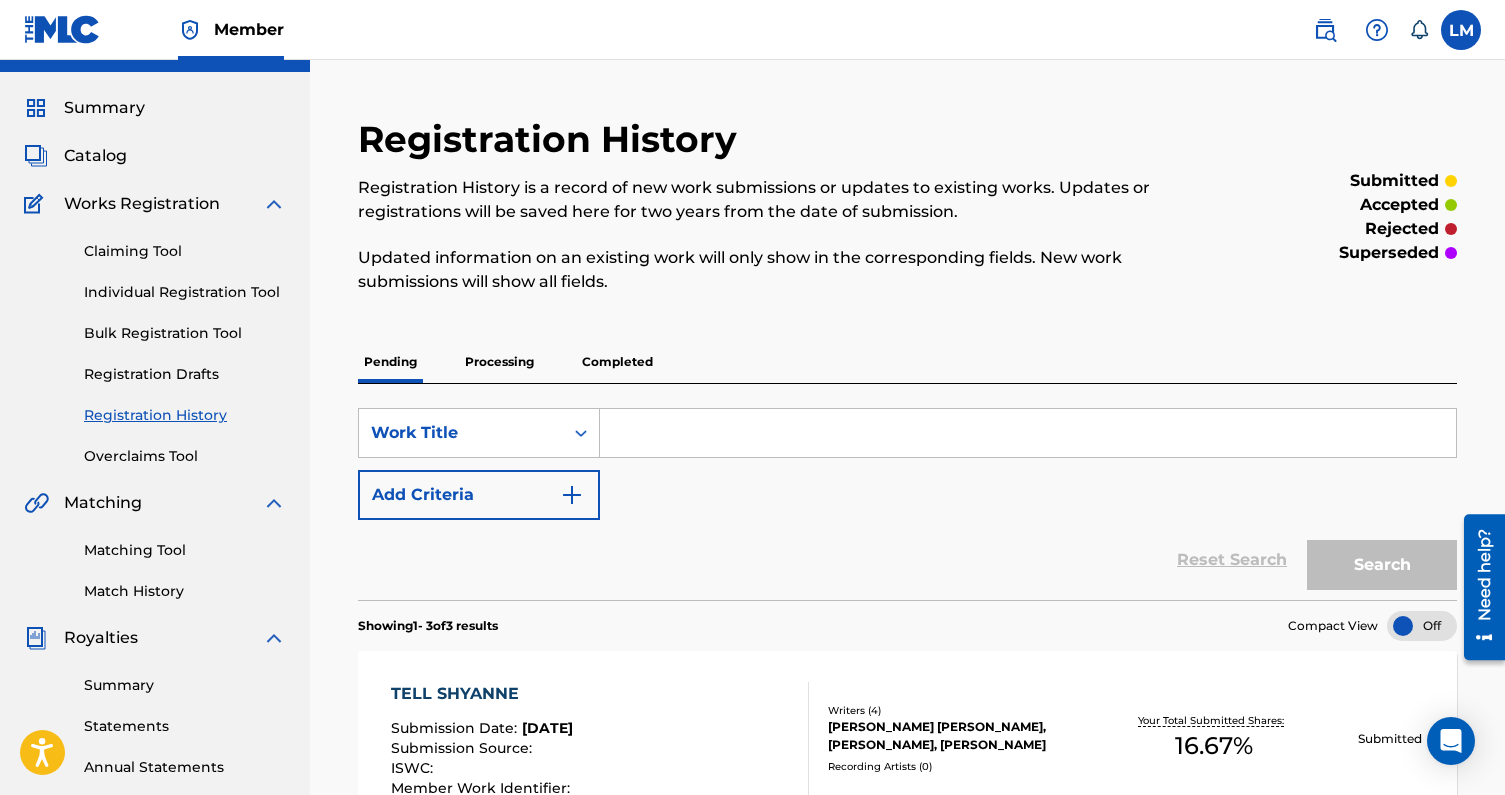 click on "Claiming Tool" at bounding box center (185, 251) 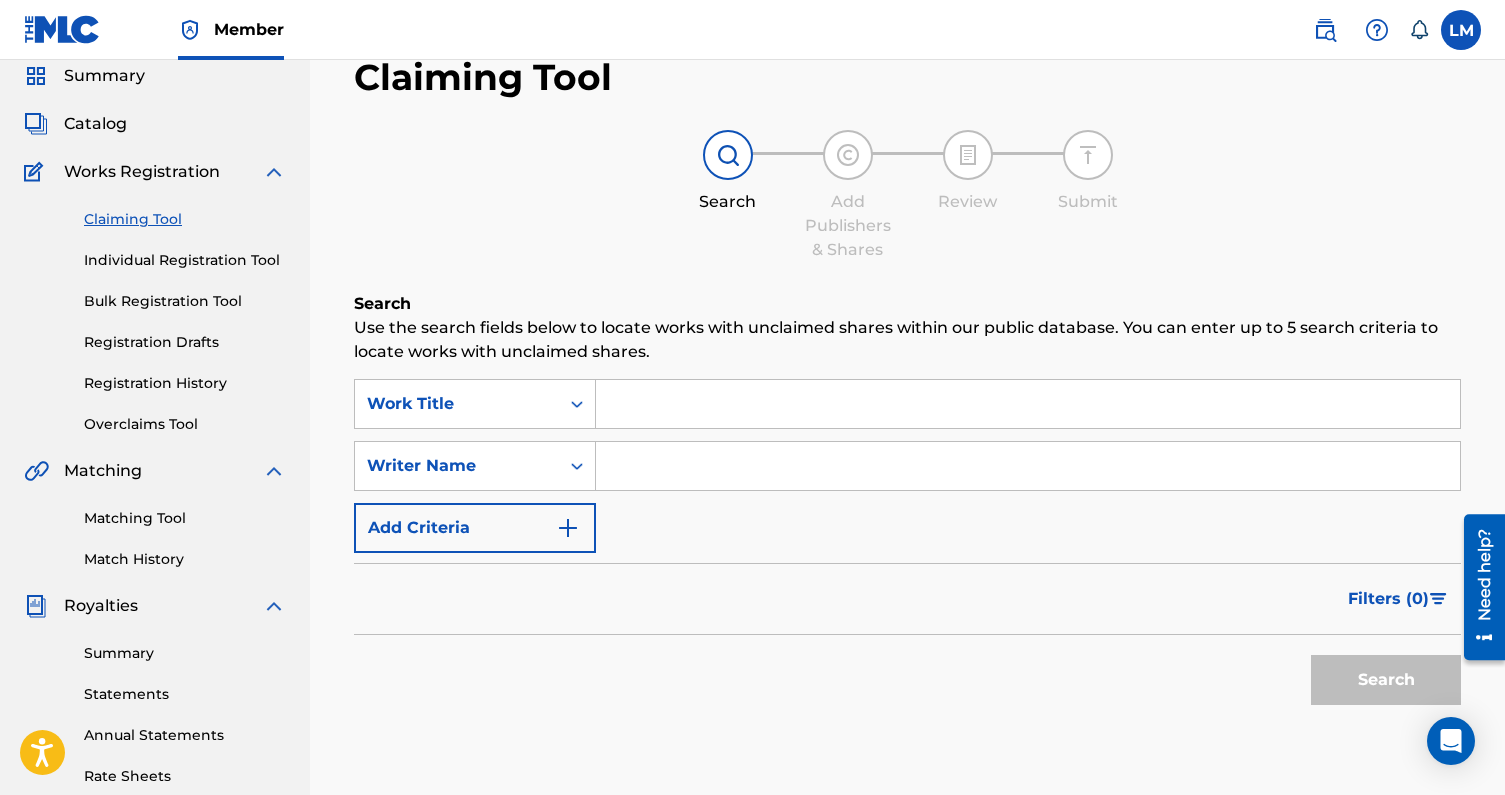 scroll, scrollTop: 113, scrollLeft: 0, axis: vertical 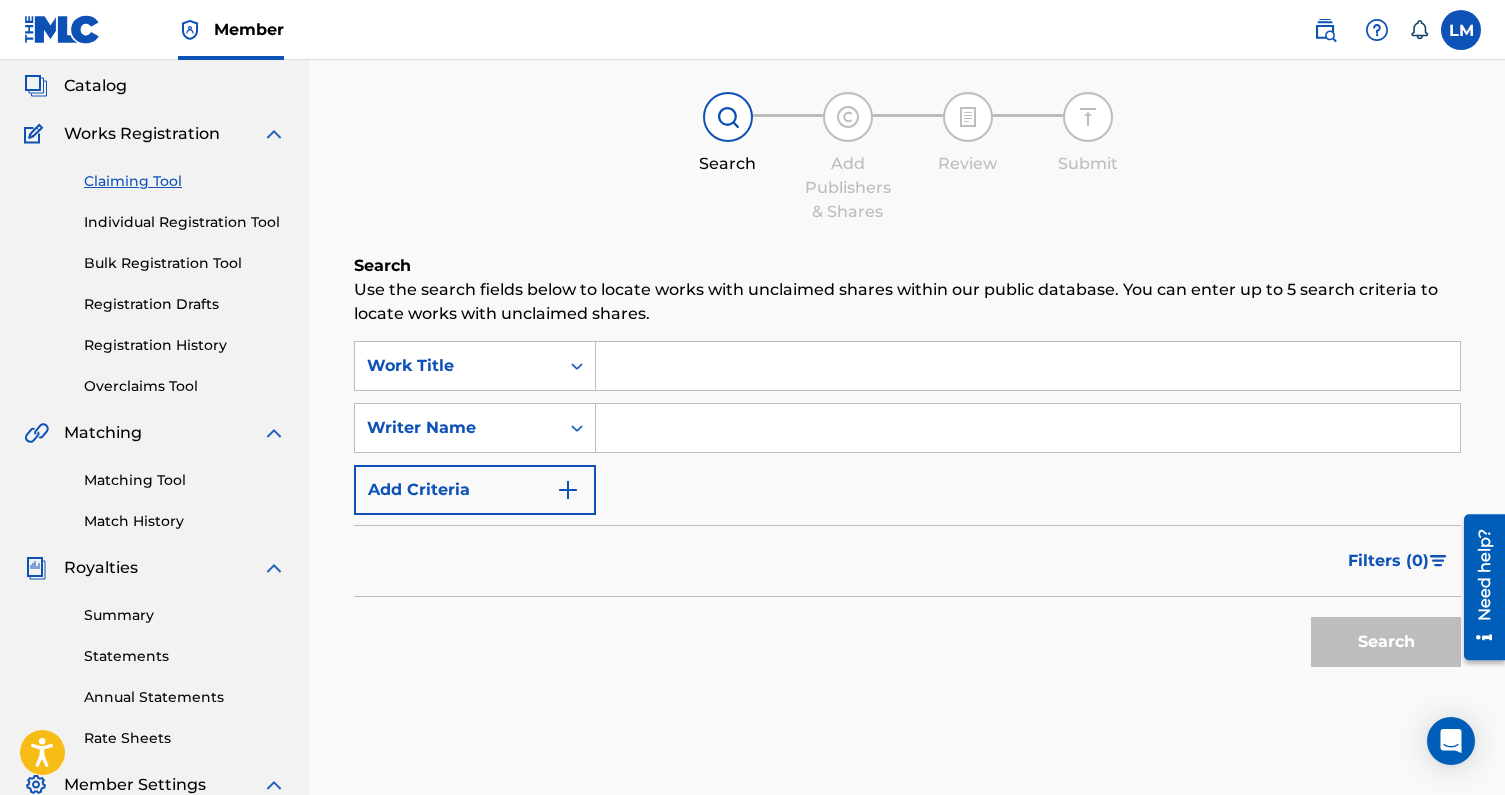 click on "Works Registration" at bounding box center (142, 134) 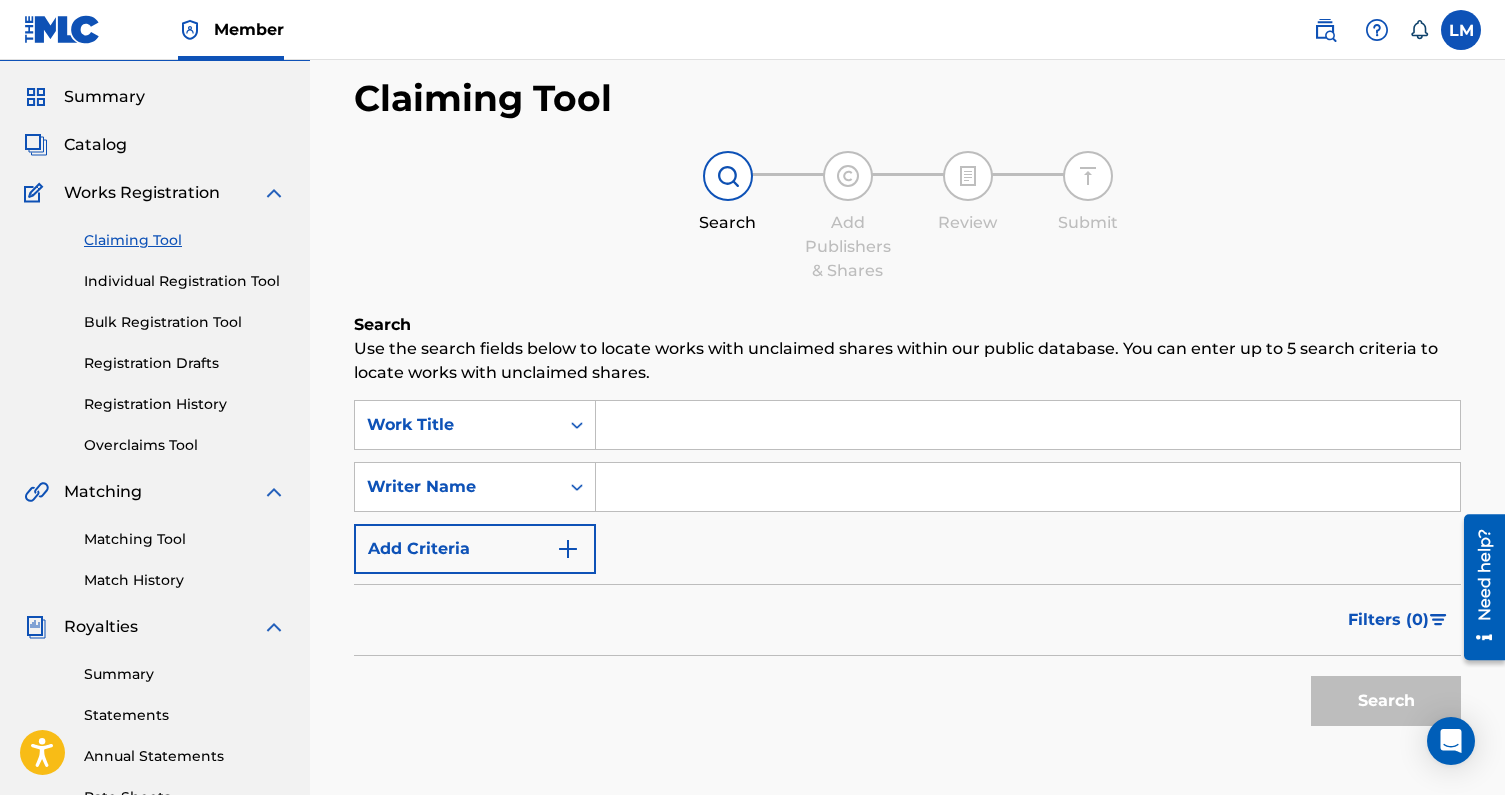 scroll, scrollTop: 0, scrollLeft: 0, axis: both 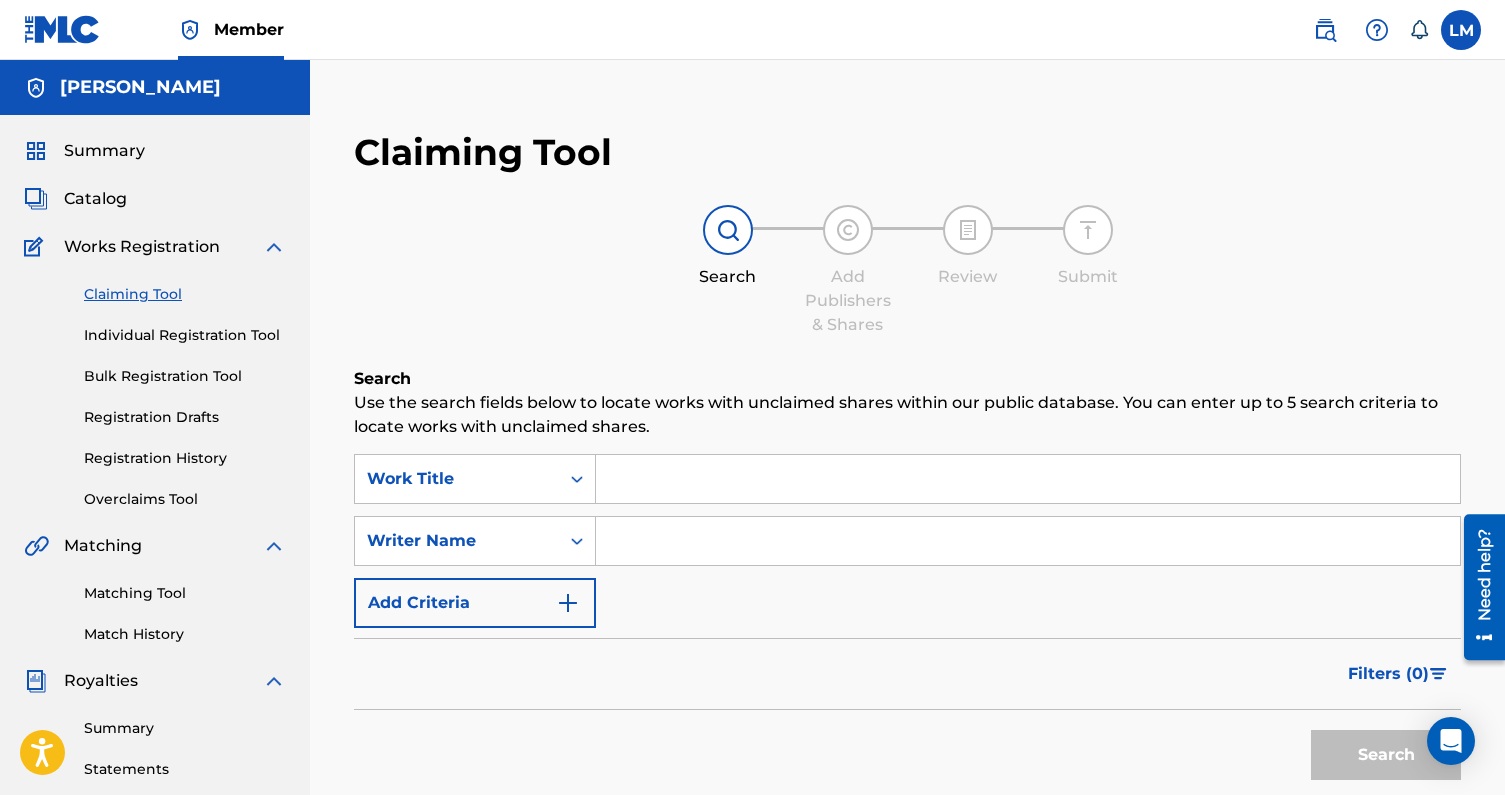 click on "Summary" at bounding box center [104, 151] 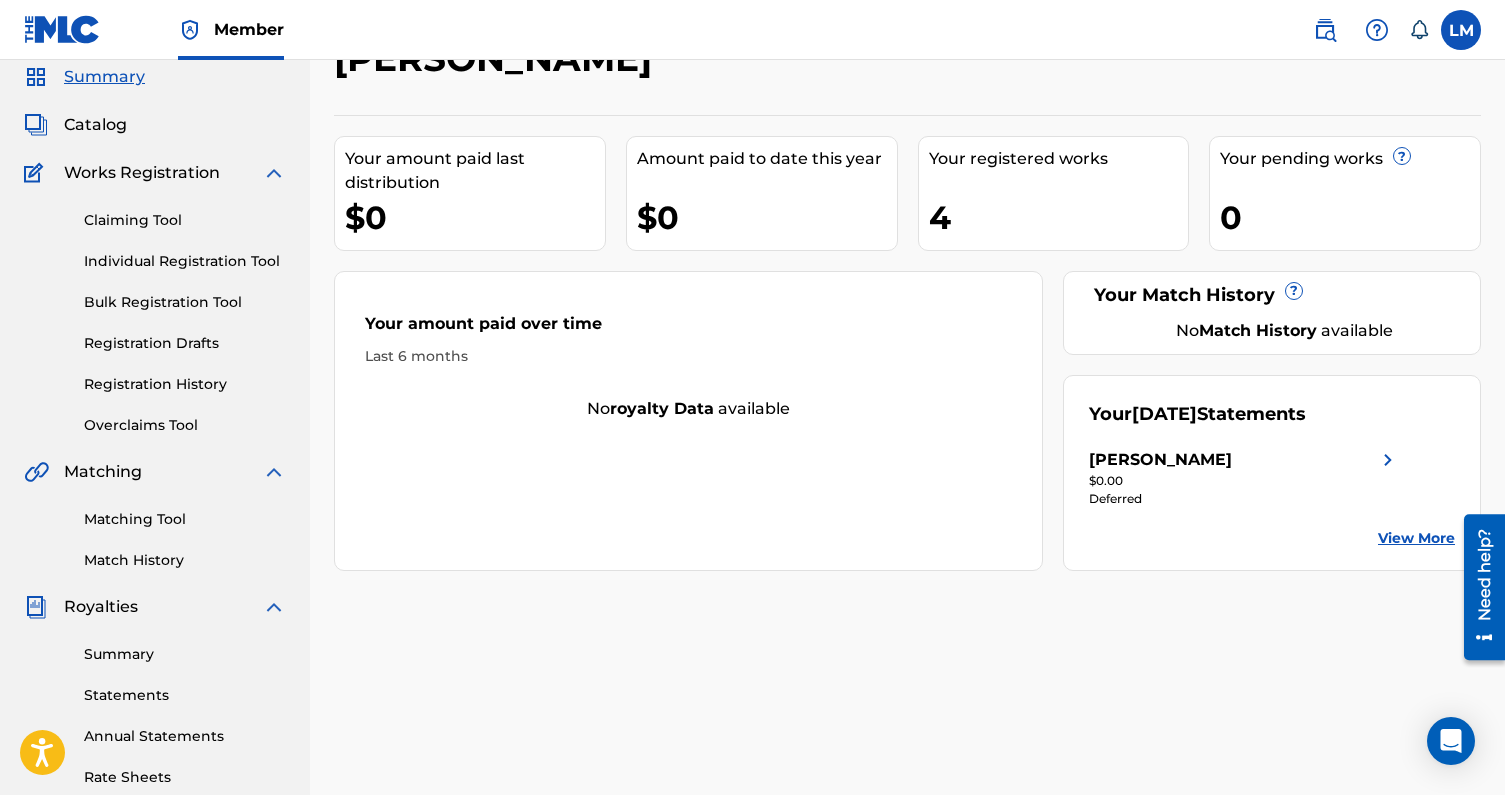 scroll, scrollTop: 88, scrollLeft: 0, axis: vertical 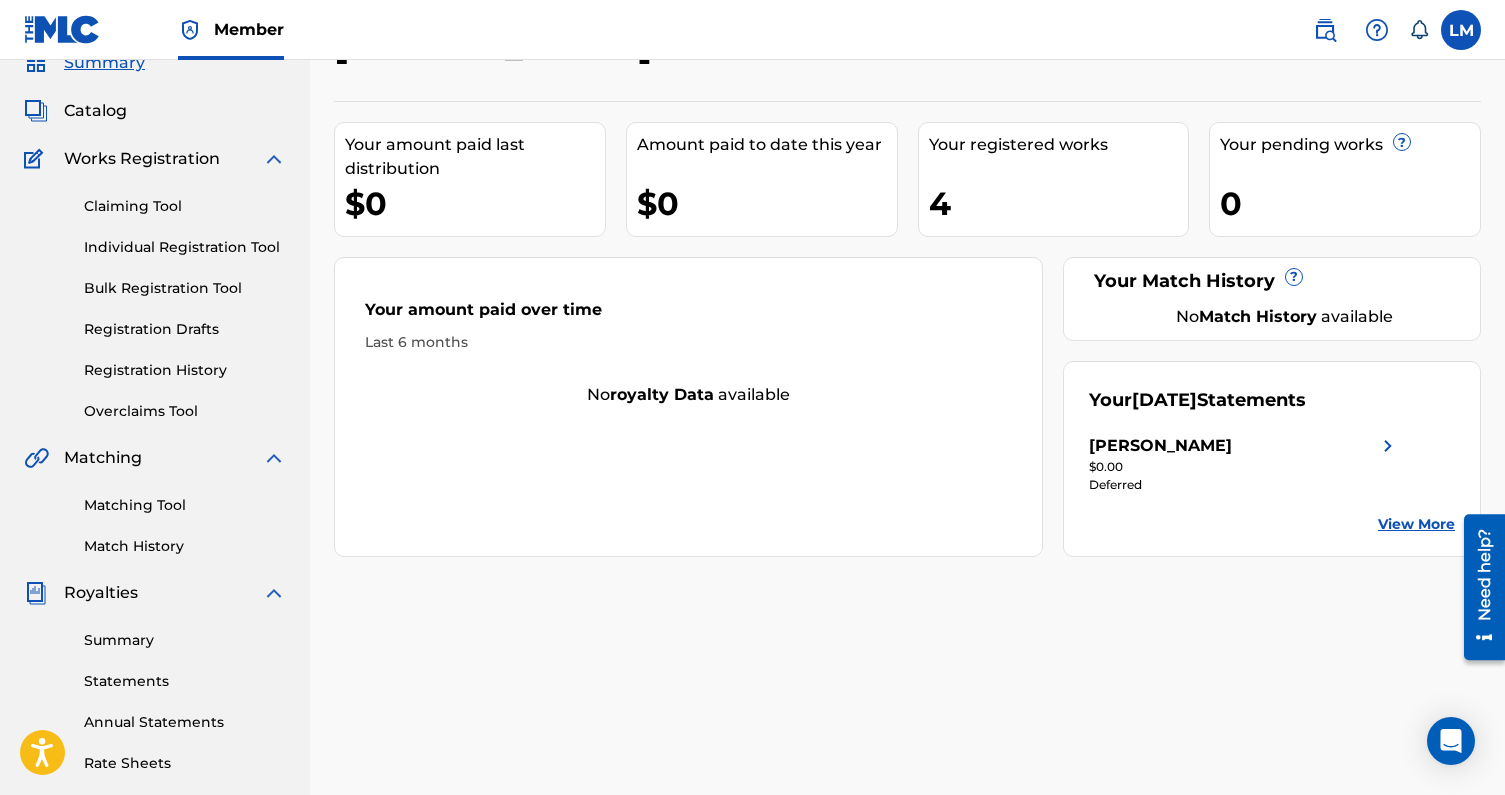 click on "[PERSON_NAME]" at bounding box center (1160, 446) 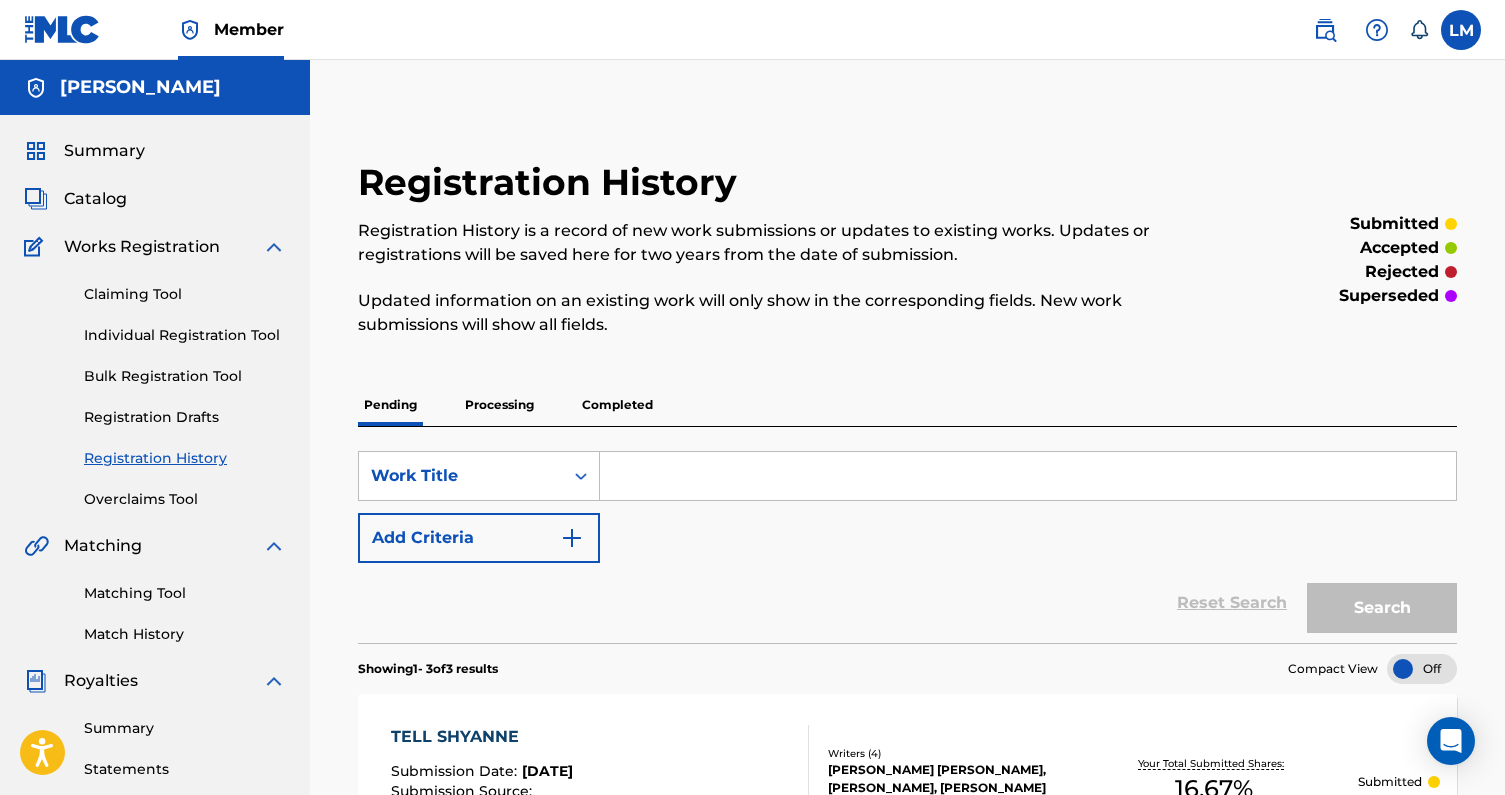 scroll, scrollTop: 0, scrollLeft: 0, axis: both 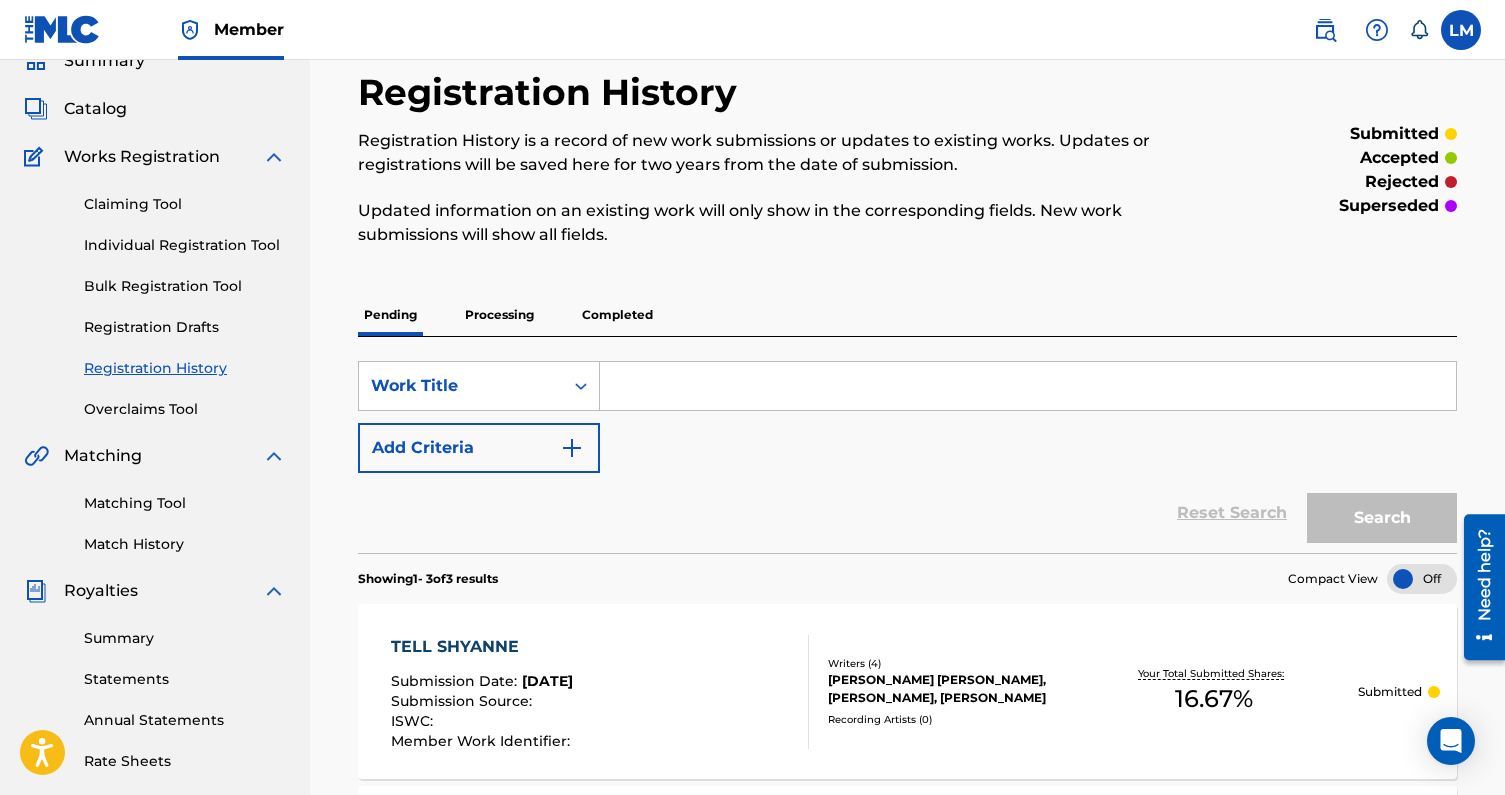 click on "Claiming Tool" at bounding box center [185, 204] 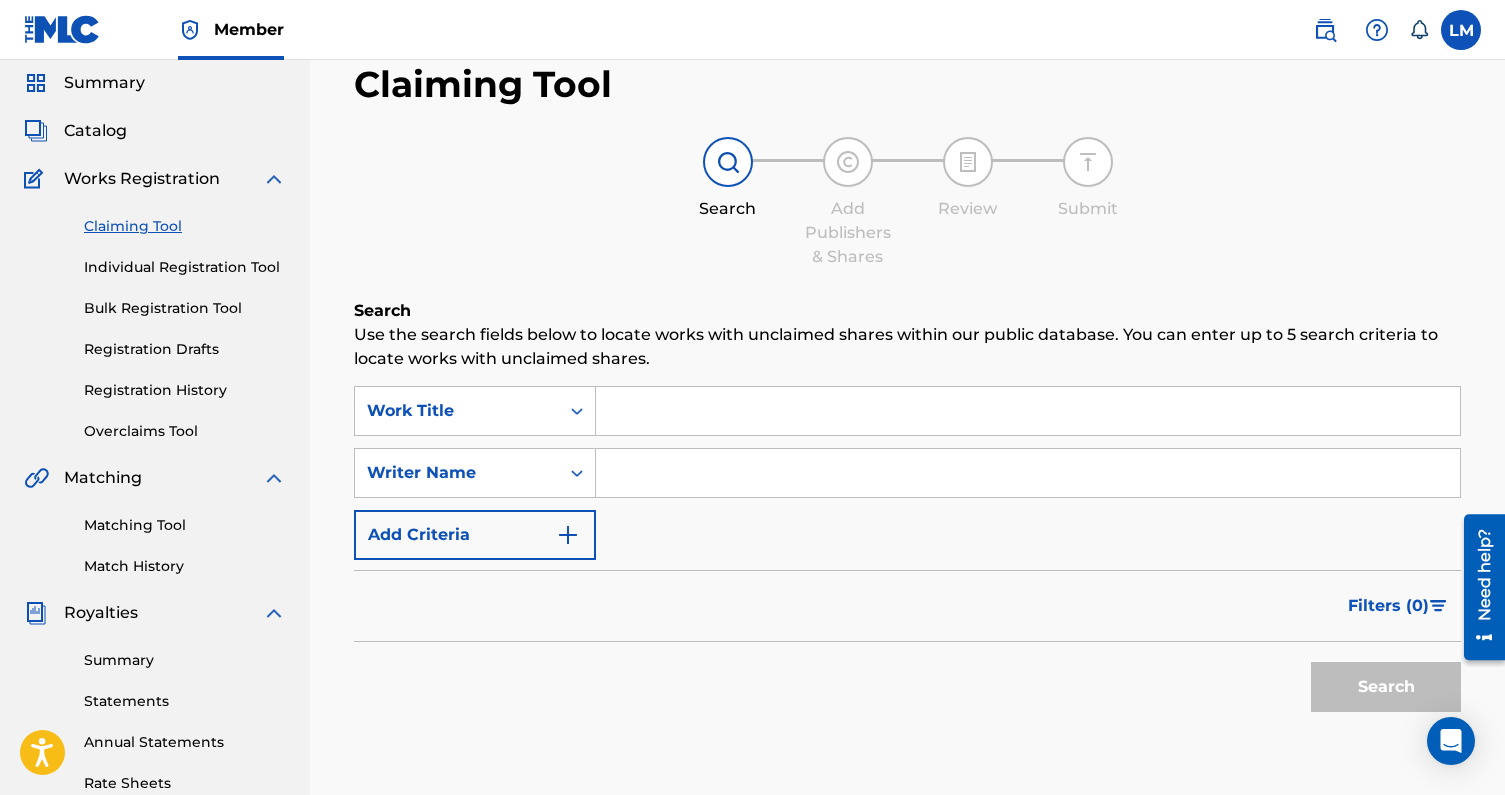 scroll, scrollTop: 113, scrollLeft: 0, axis: vertical 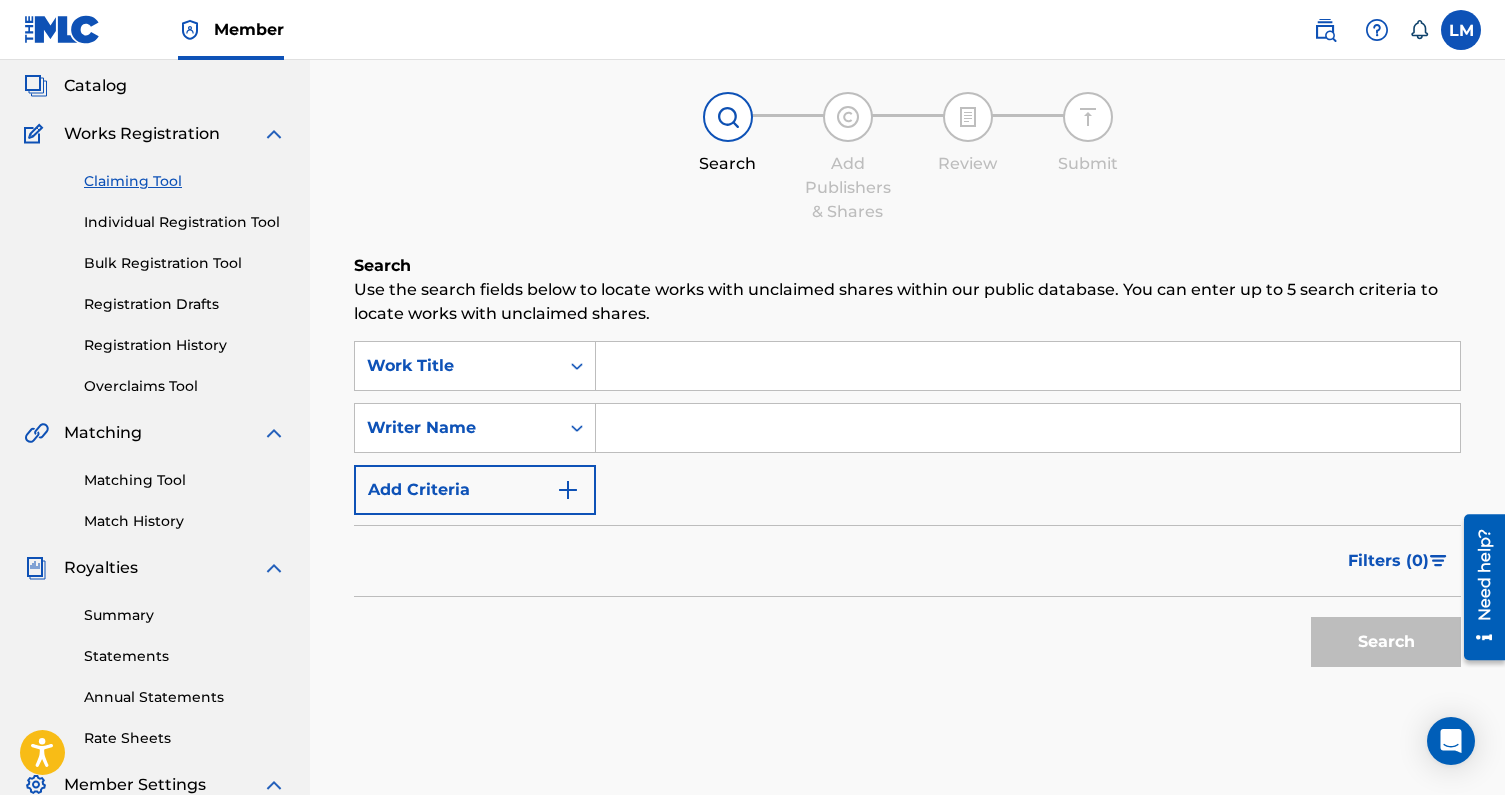click at bounding box center [1028, 428] 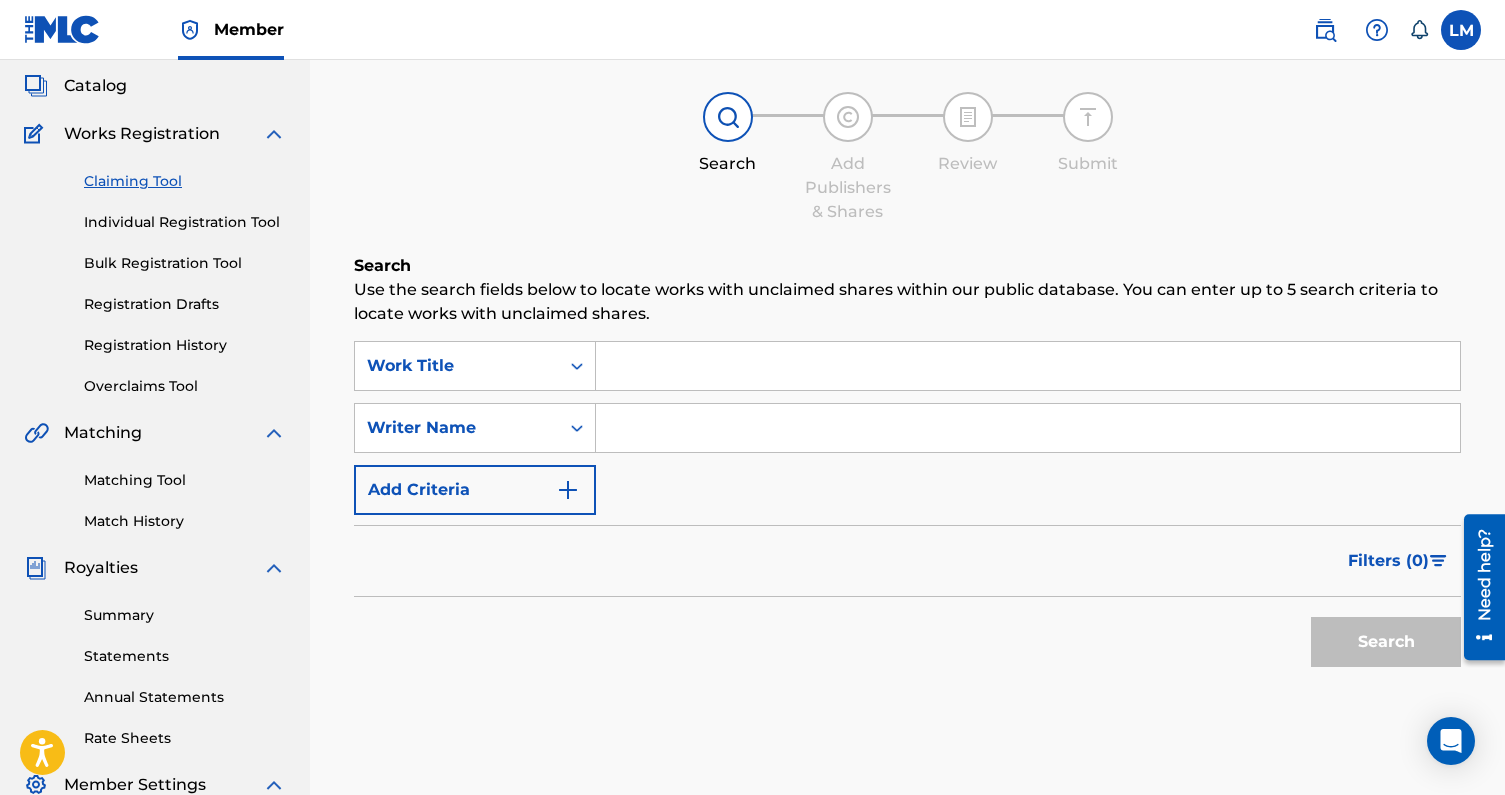click on "Individual Registration Tool" at bounding box center [185, 222] 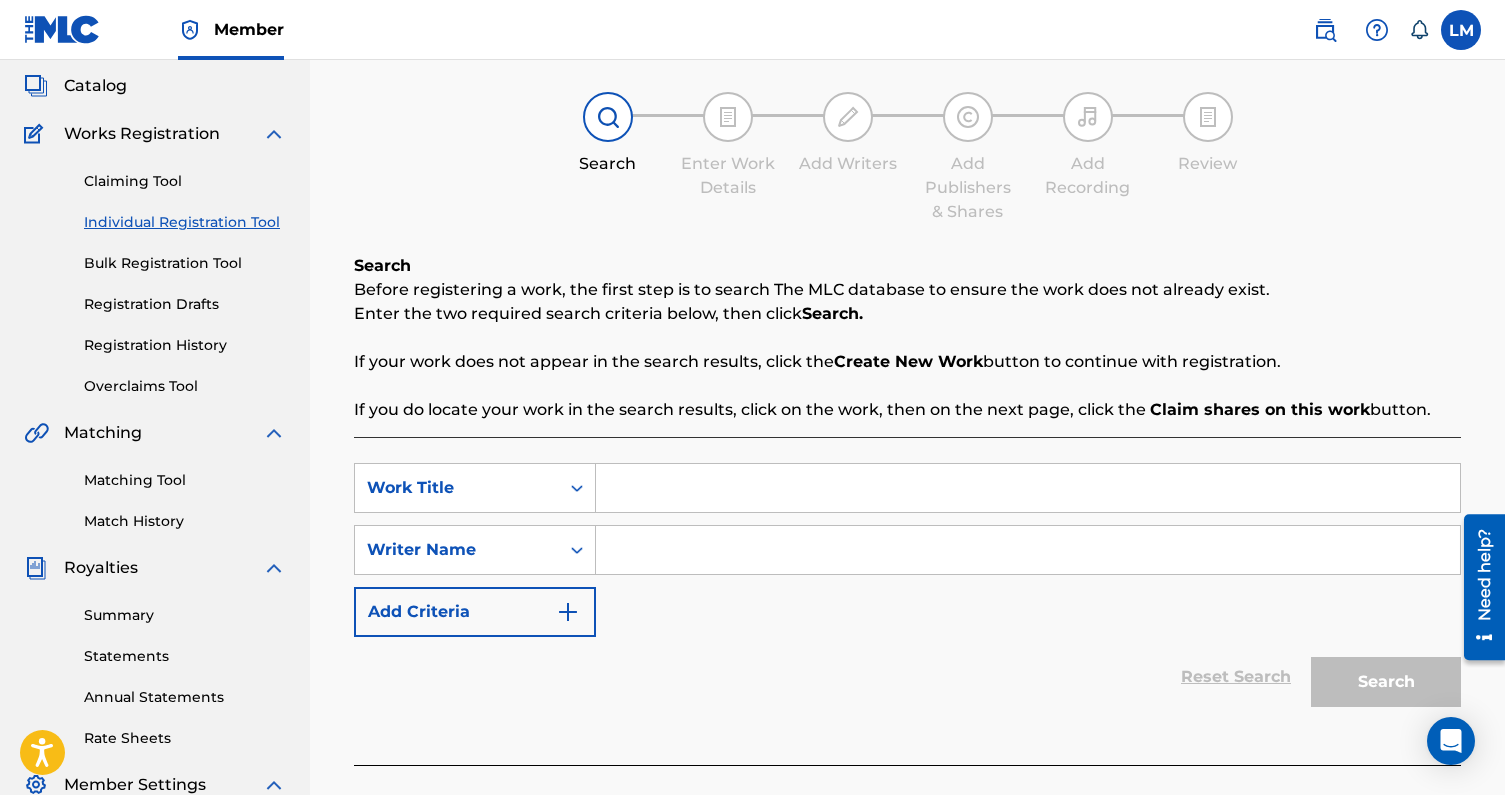 scroll, scrollTop: 0, scrollLeft: 0, axis: both 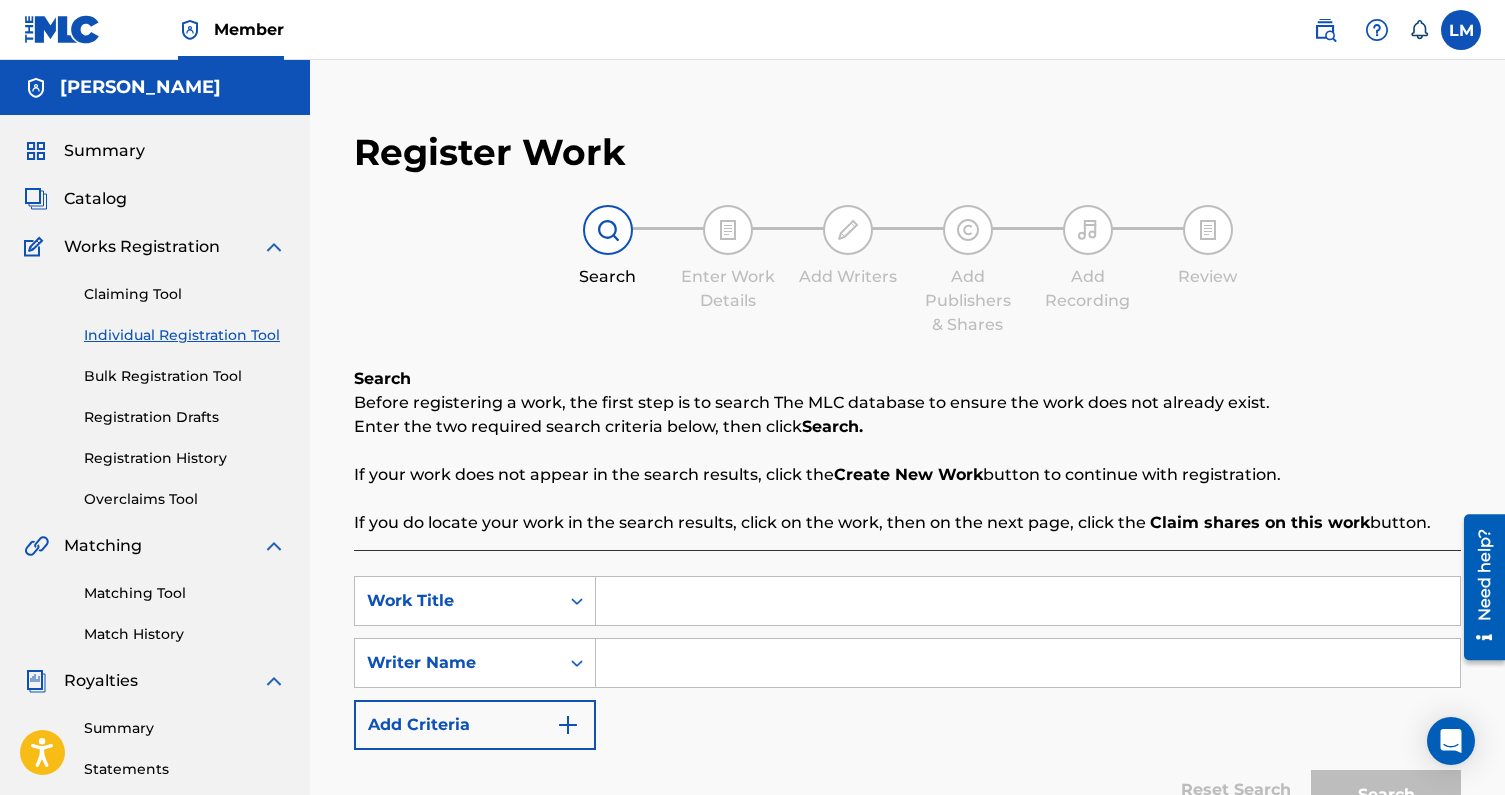 click at bounding box center (1028, 663) 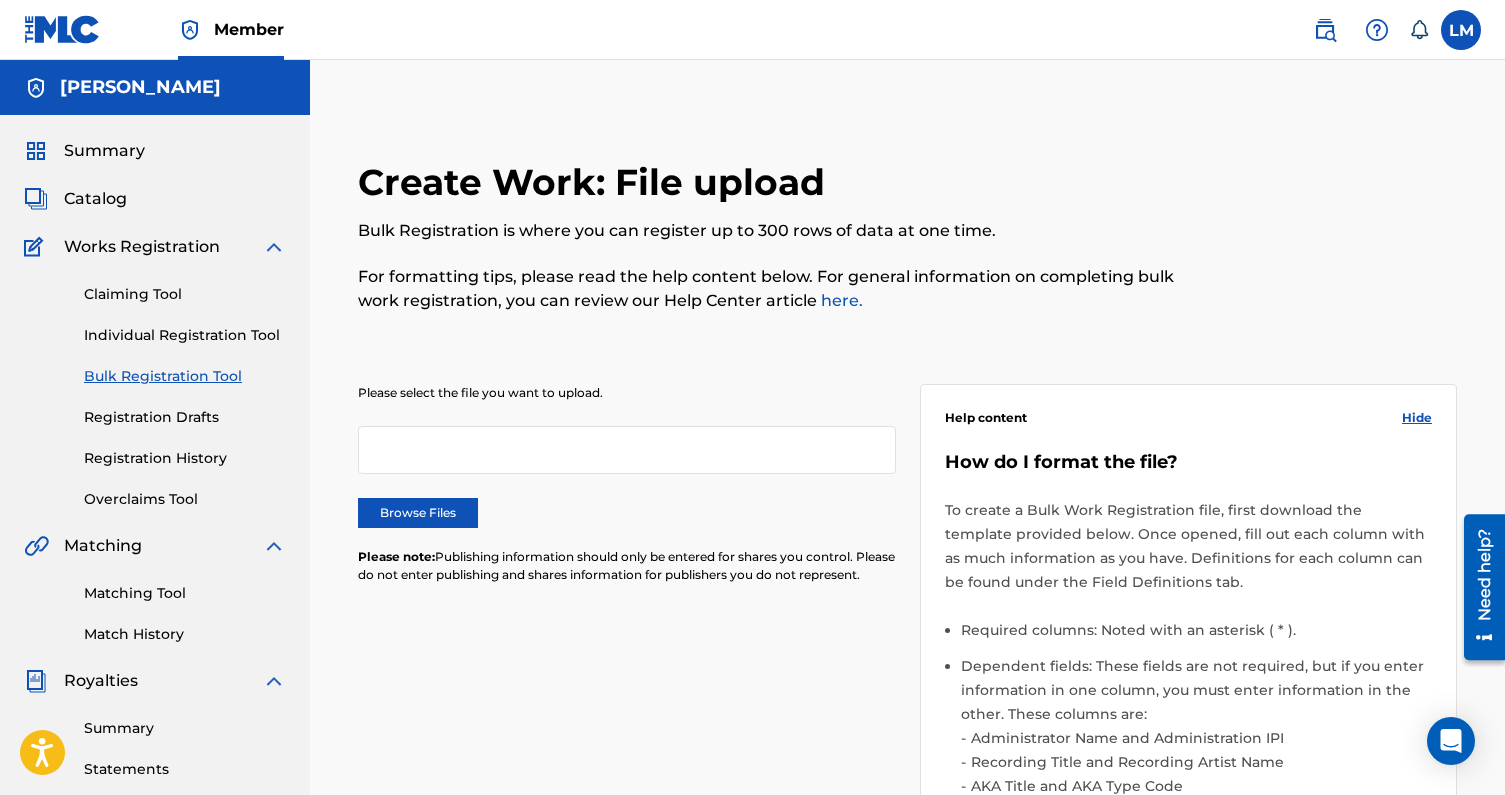 click on "Claiming Tool" at bounding box center [185, 294] 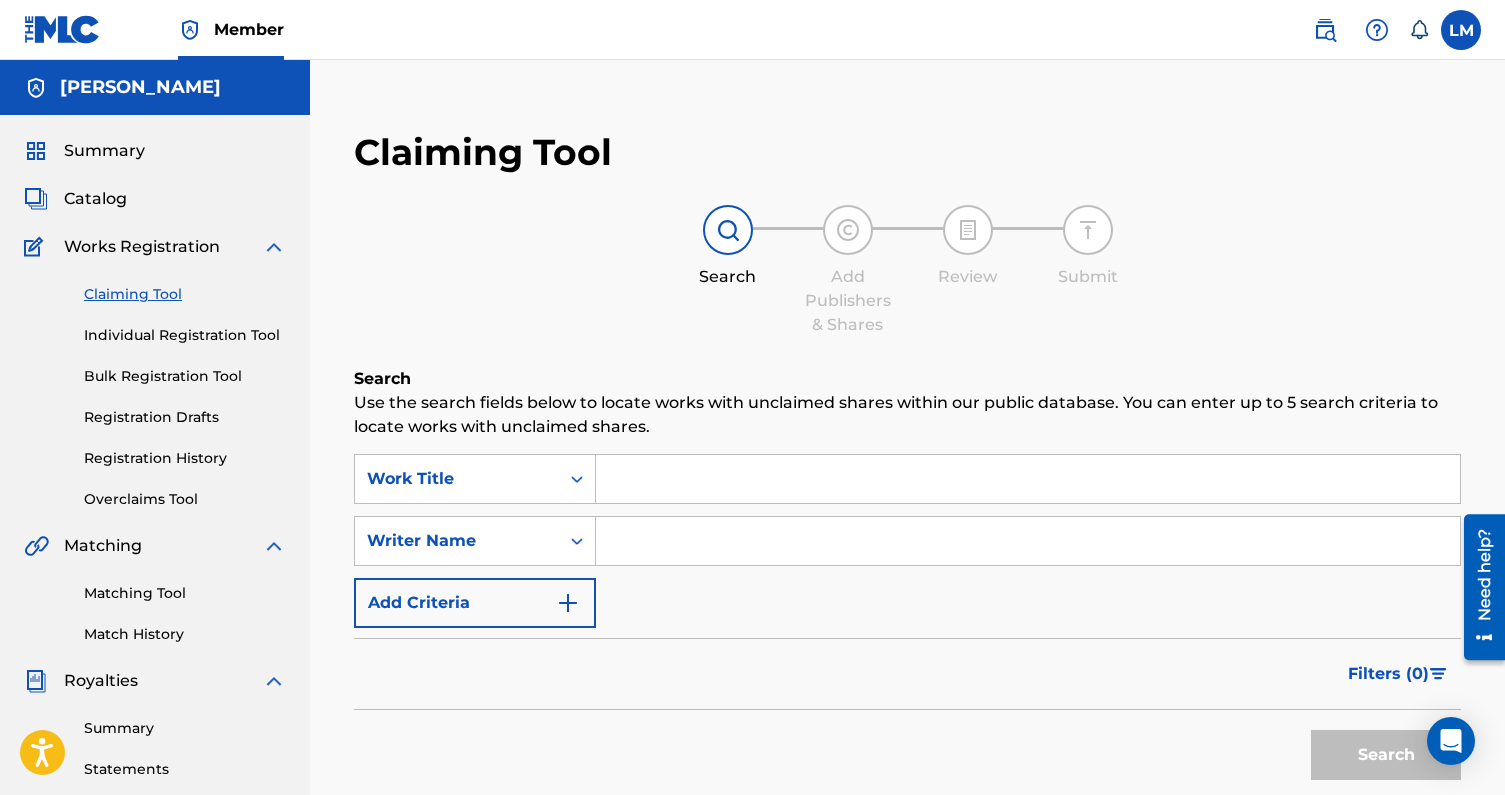 click at bounding box center (1028, 541) 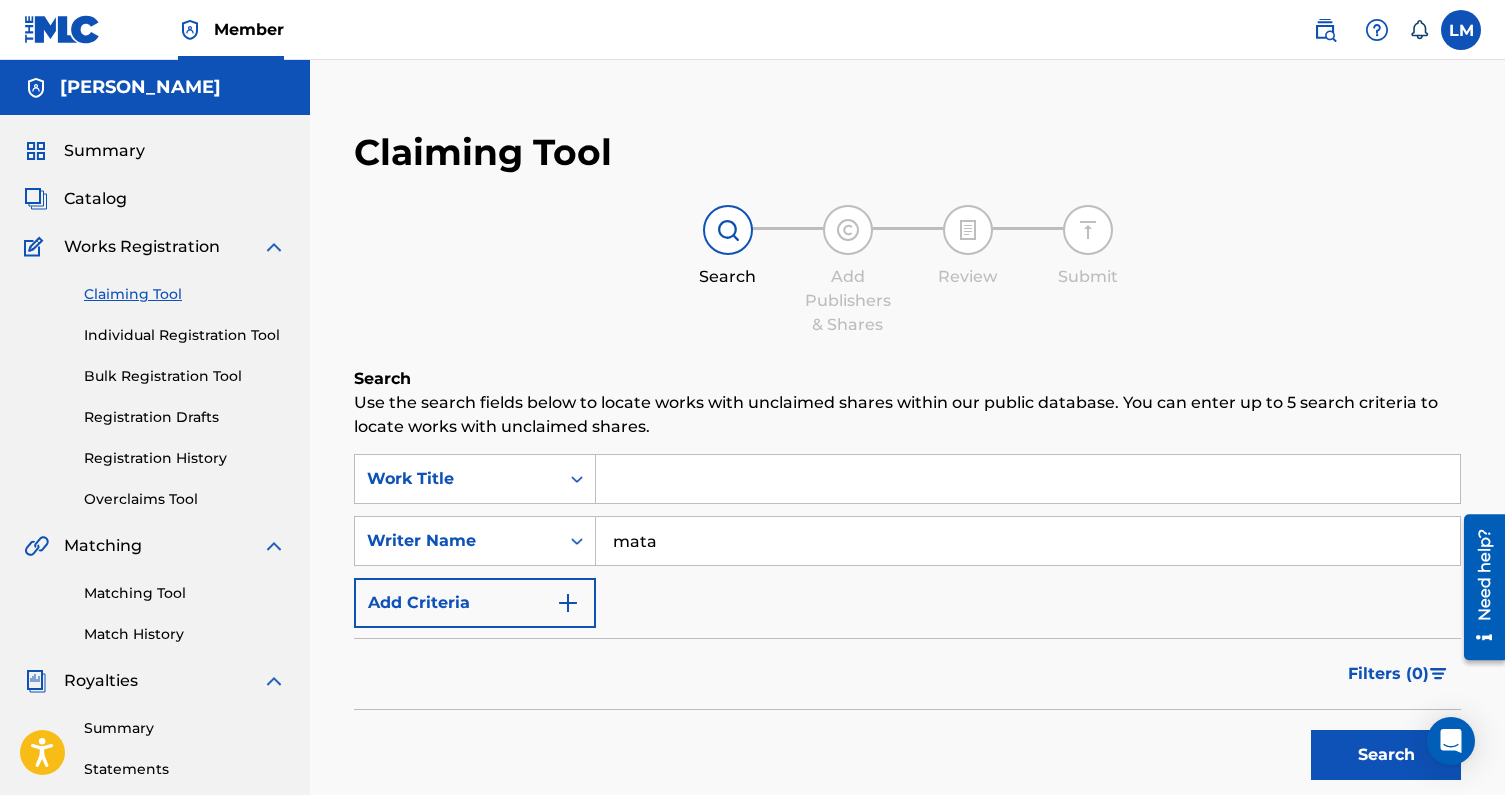 click on "Search" at bounding box center (1386, 755) 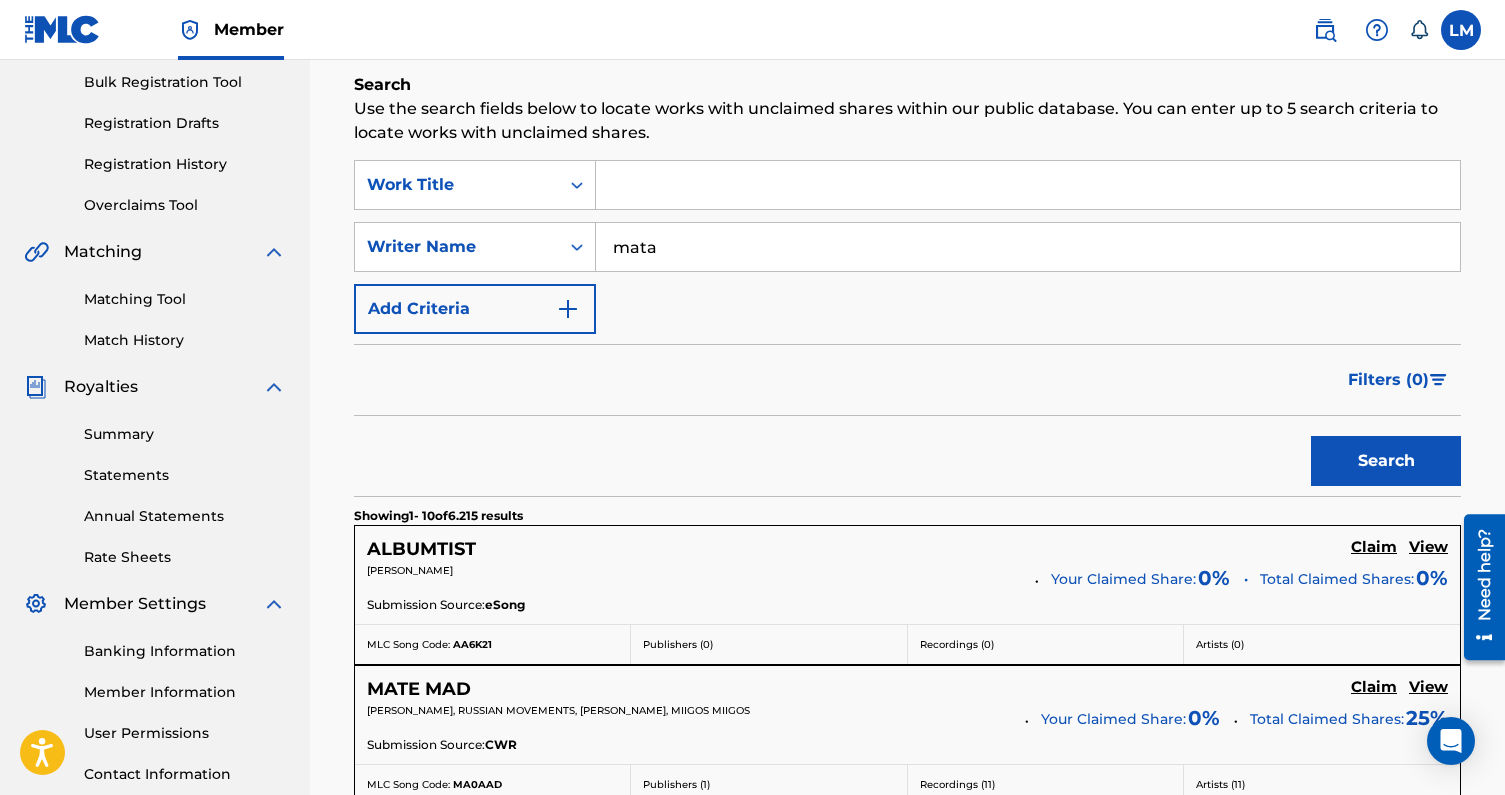 scroll, scrollTop: 356, scrollLeft: 0, axis: vertical 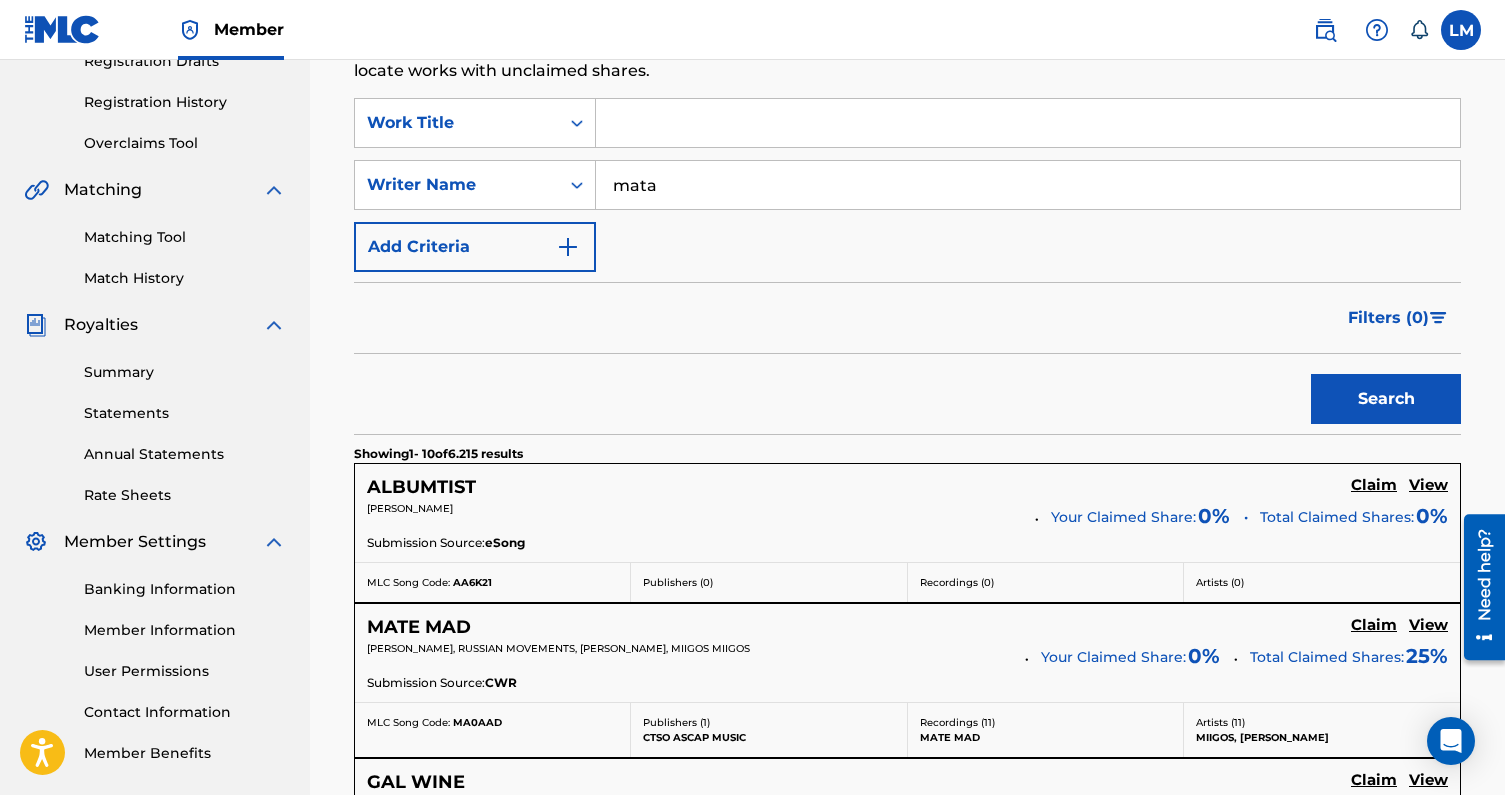 click on "mata" at bounding box center (1028, 185) 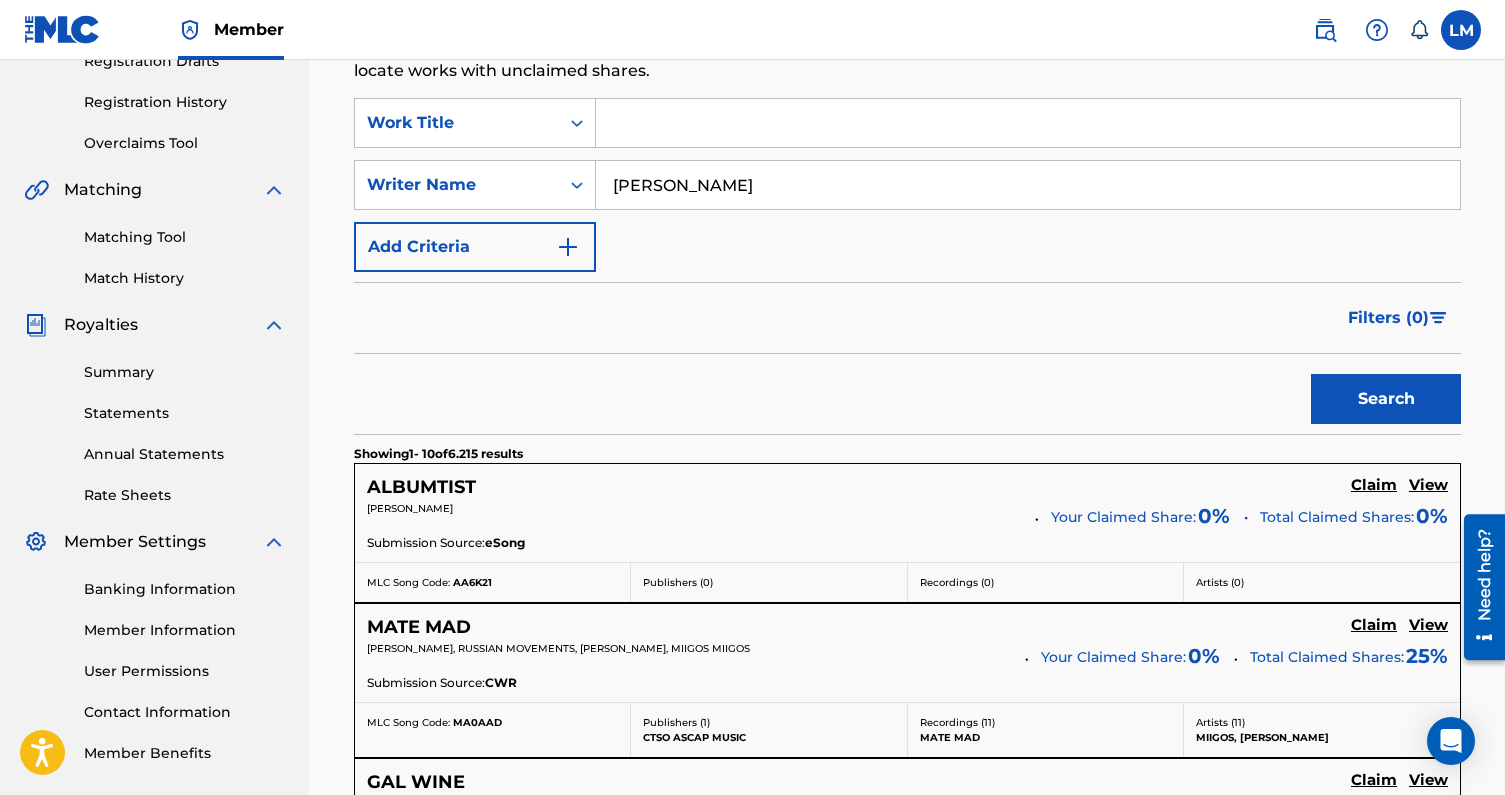 type on "Michał Matczak" 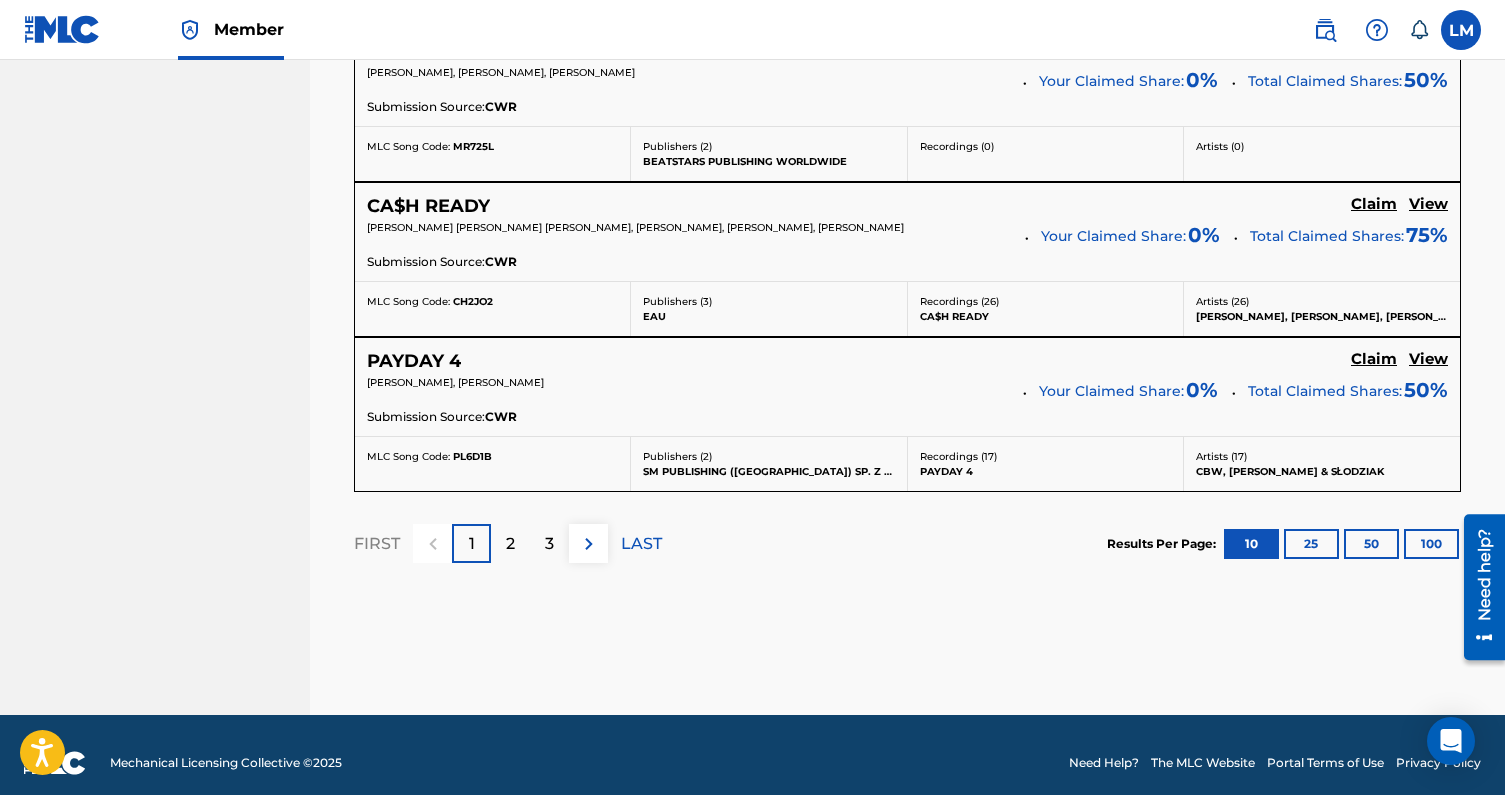 scroll, scrollTop: 1895, scrollLeft: 0, axis: vertical 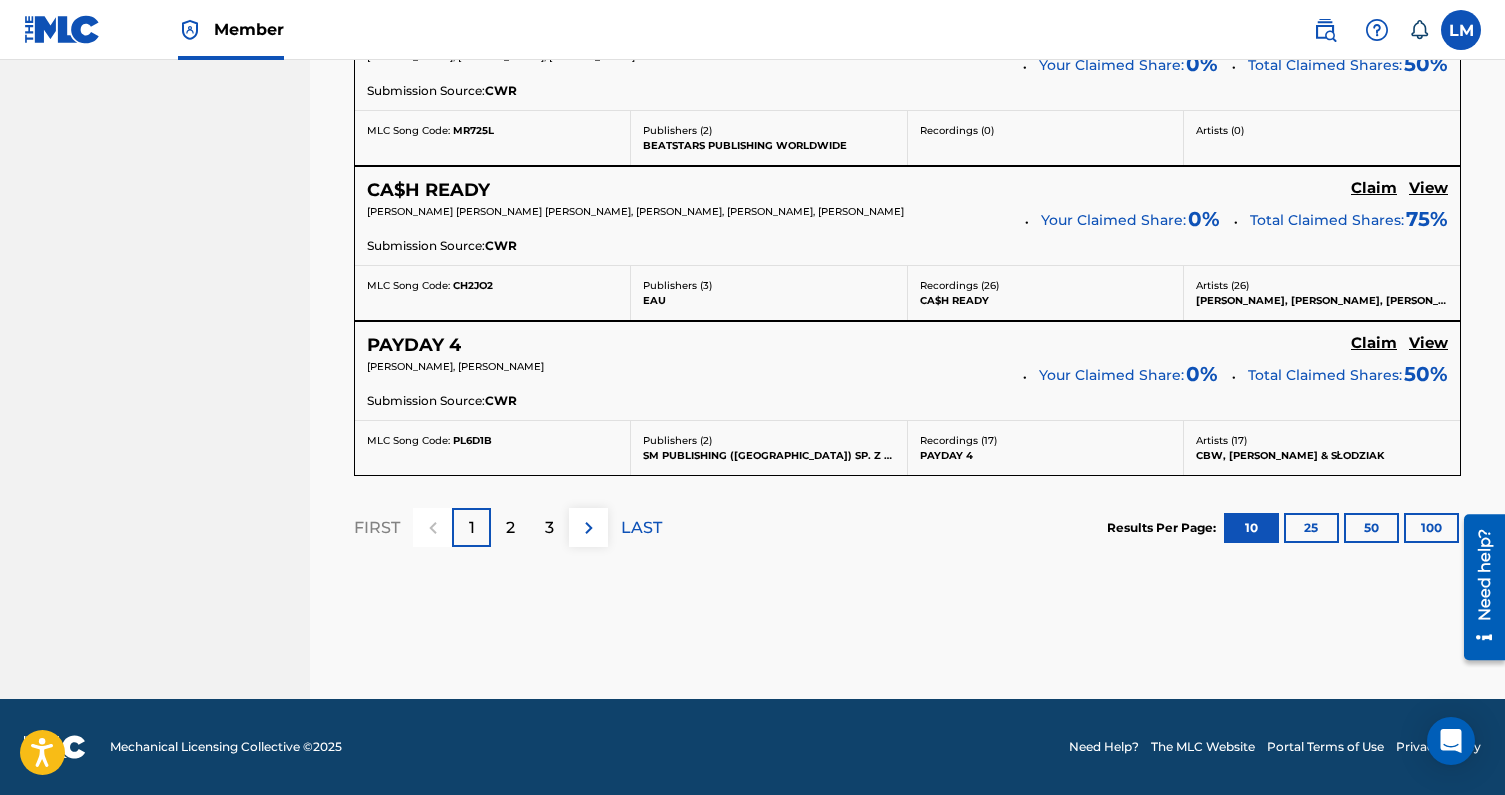 click on "2" at bounding box center [510, 528] 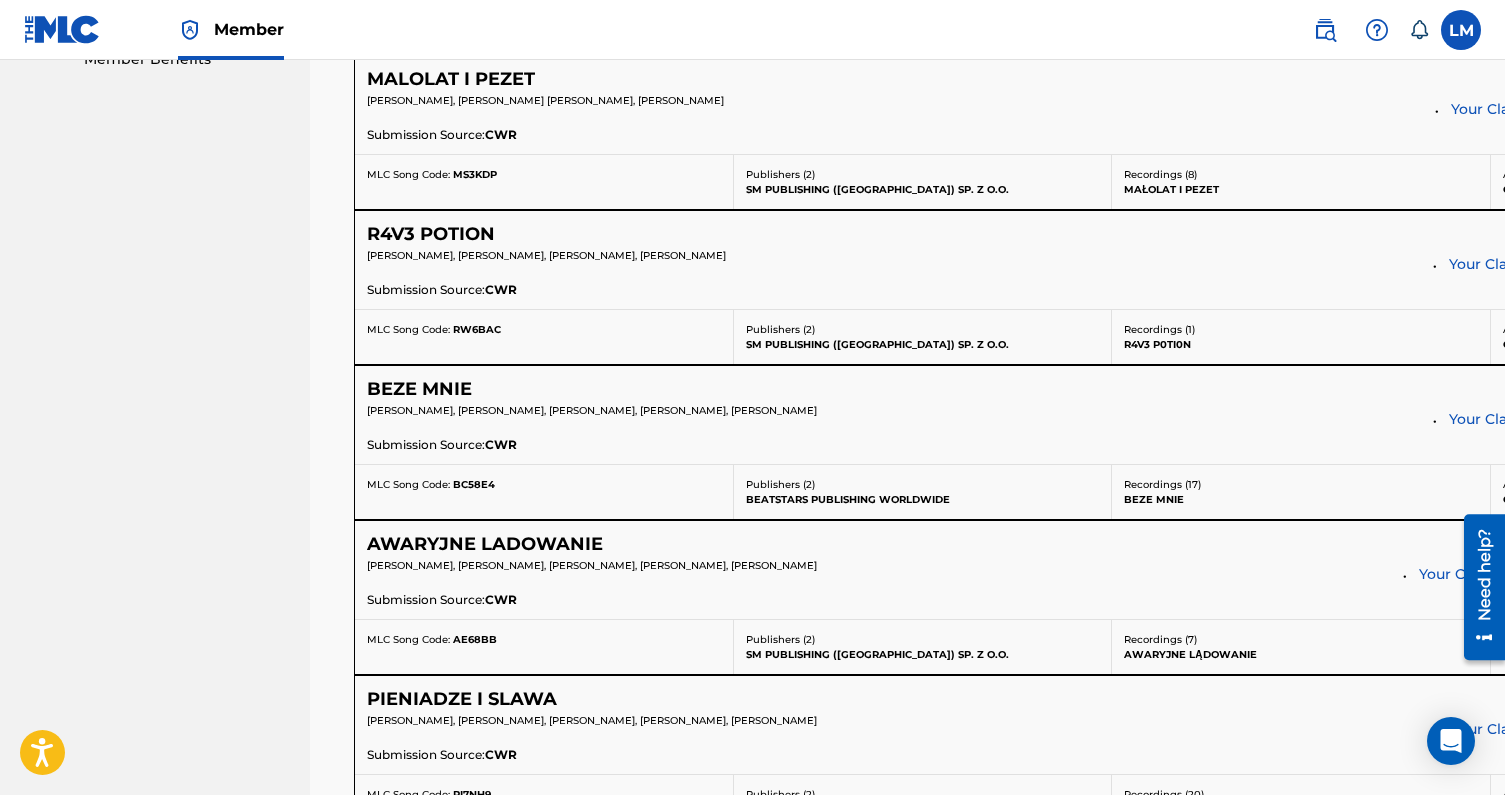scroll, scrollTop: 0, scrollLeft: 0, axis: both 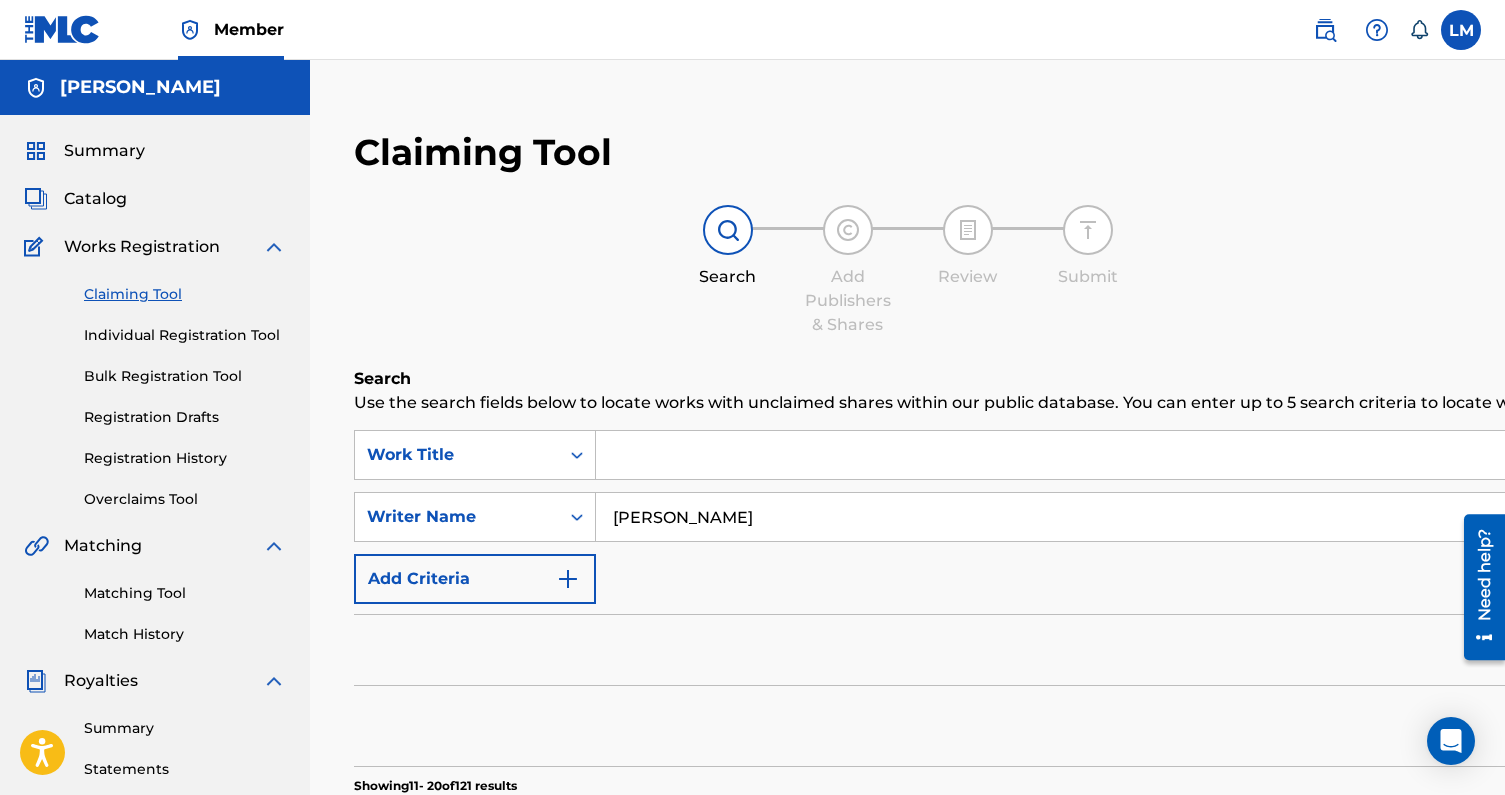 click at bounding box center [1233, 455] 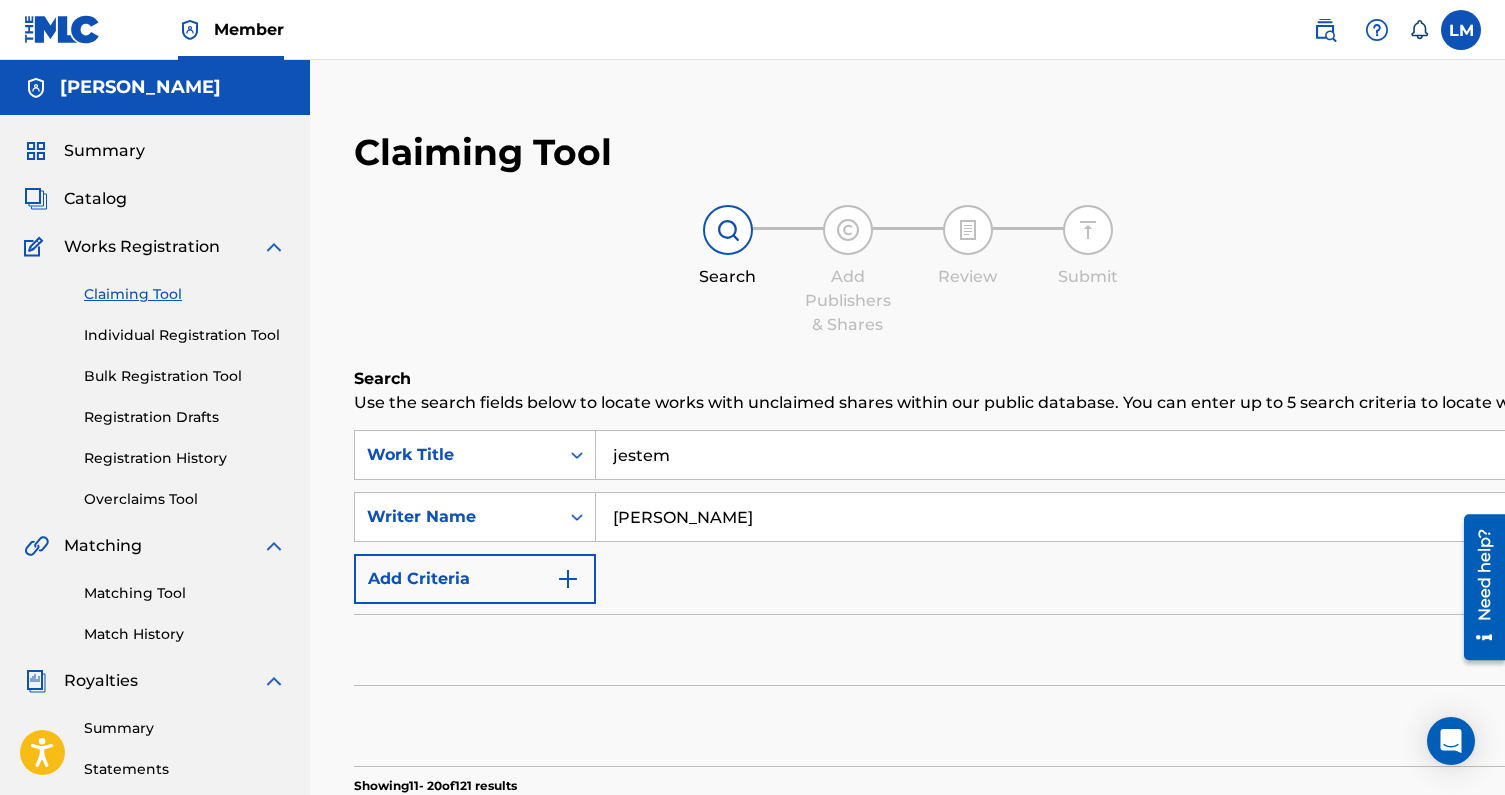 type on "jestem" 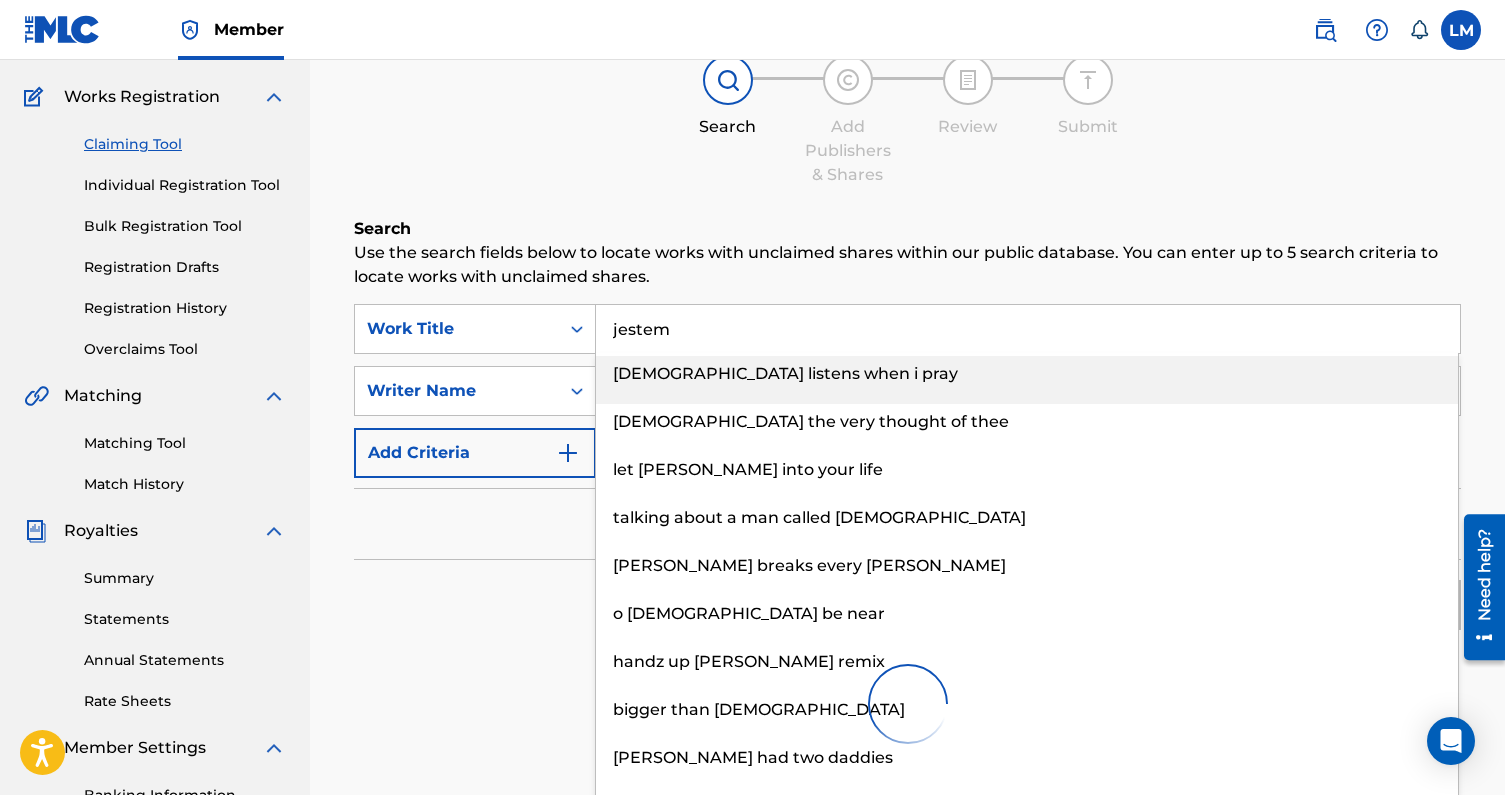 scroll, scrollTop: 228, scrollLeft: 0, axis: vertical 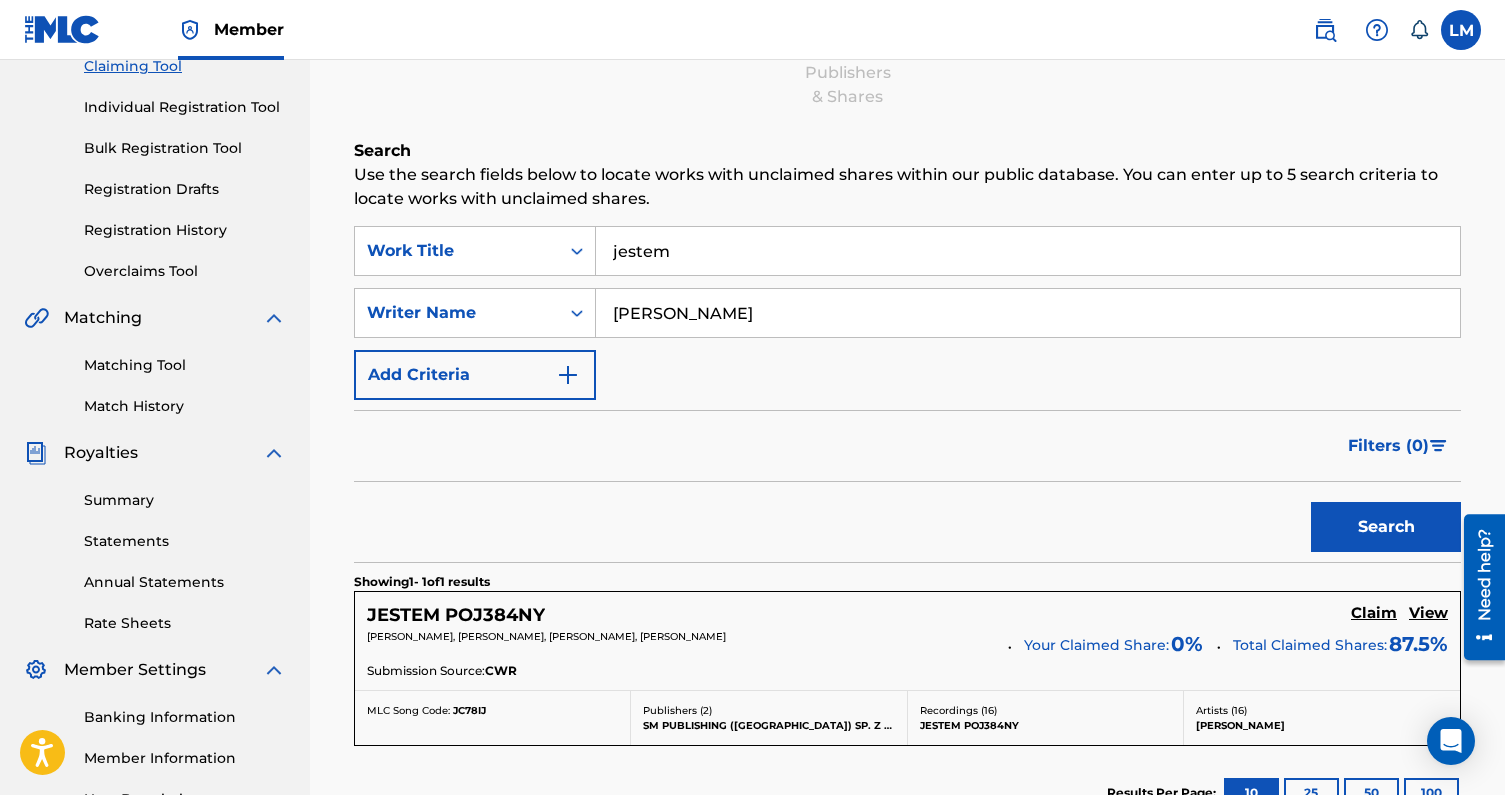click on "Filters ( 0 )" at bounding box center [907, 446] 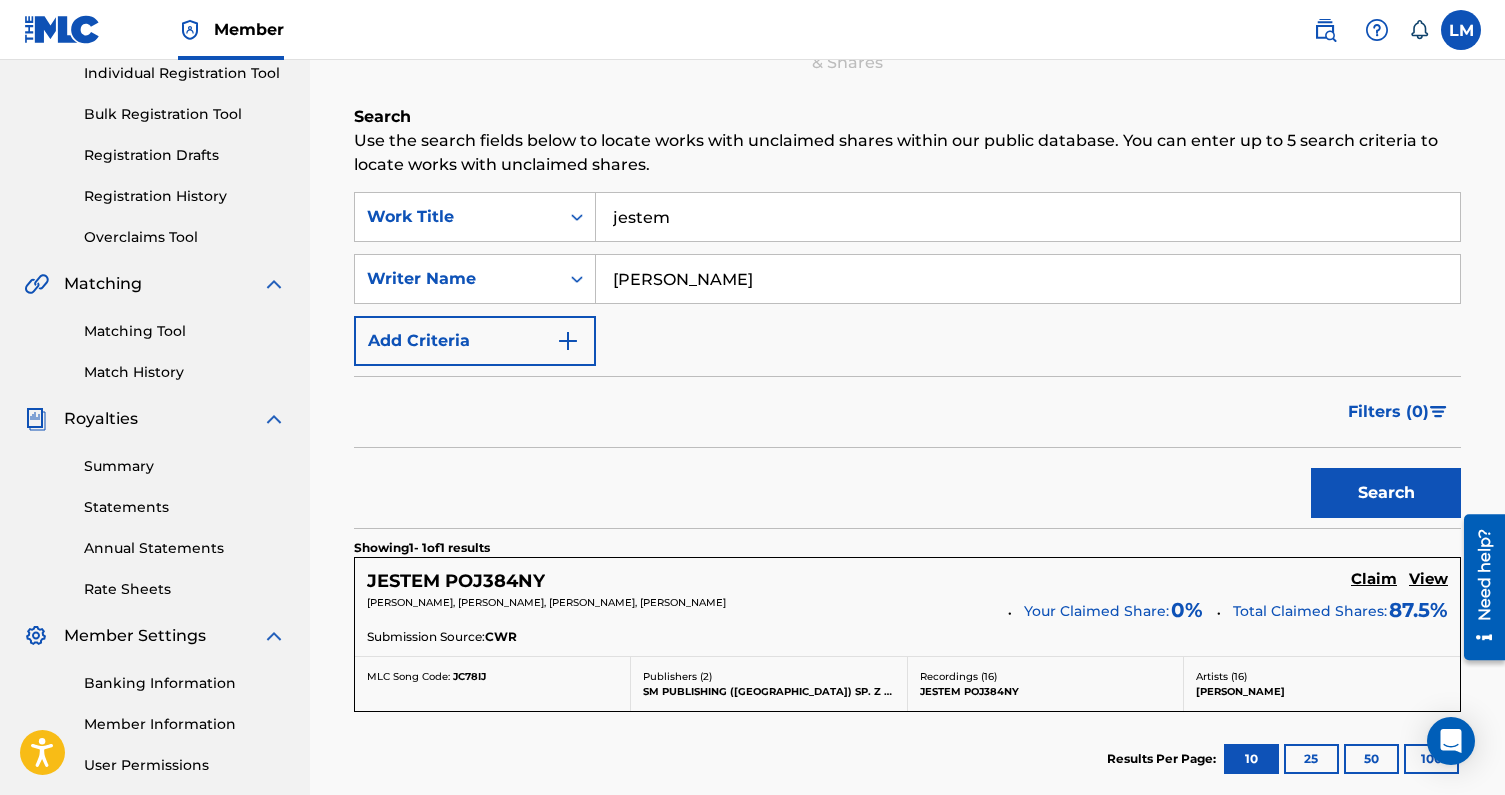 scroll, scrollTop: 263, scrollLeft: 0, axis: vertical 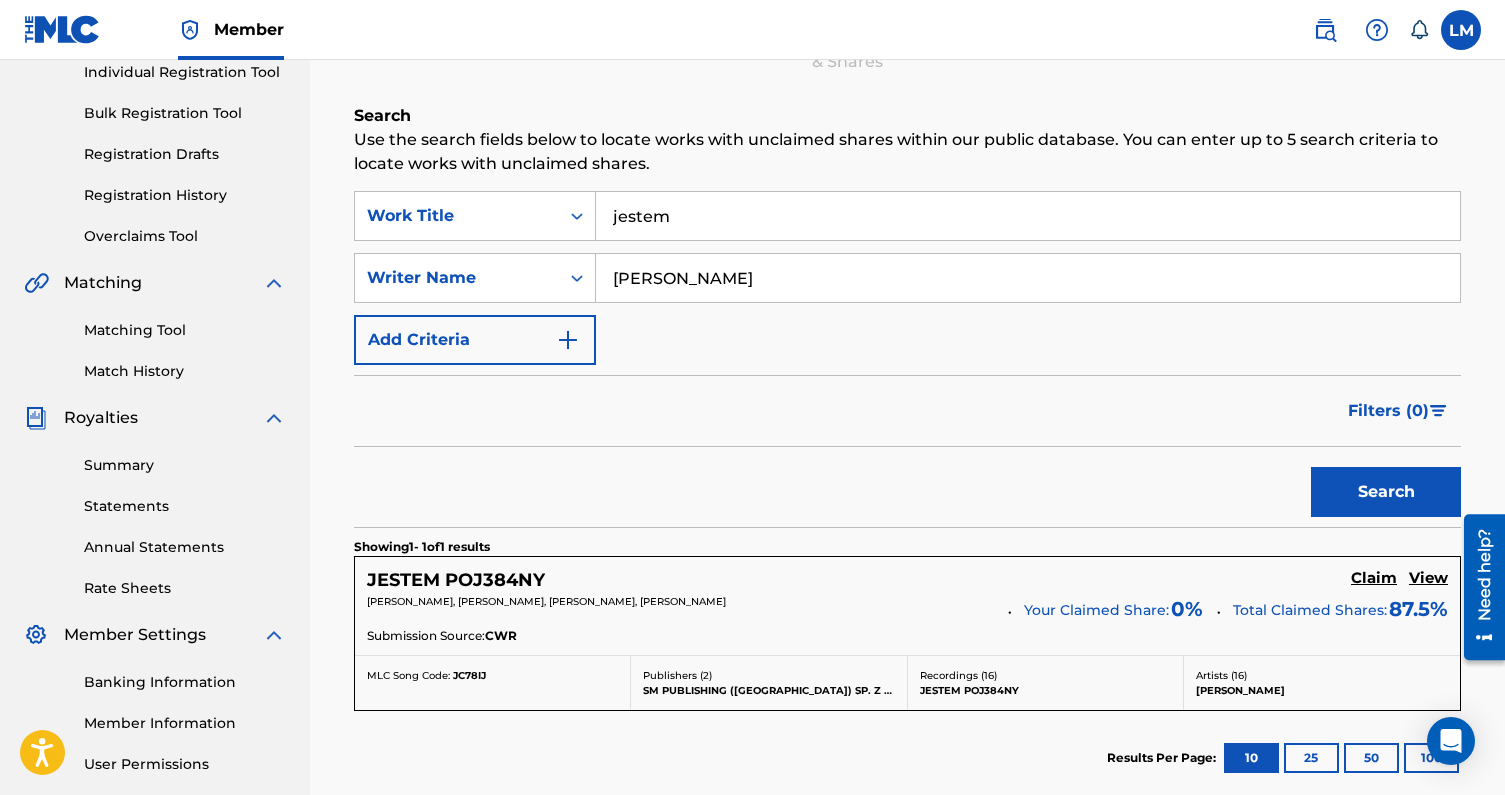 click on "JESTEM POJ384NY" at bounding box center [456, 580] 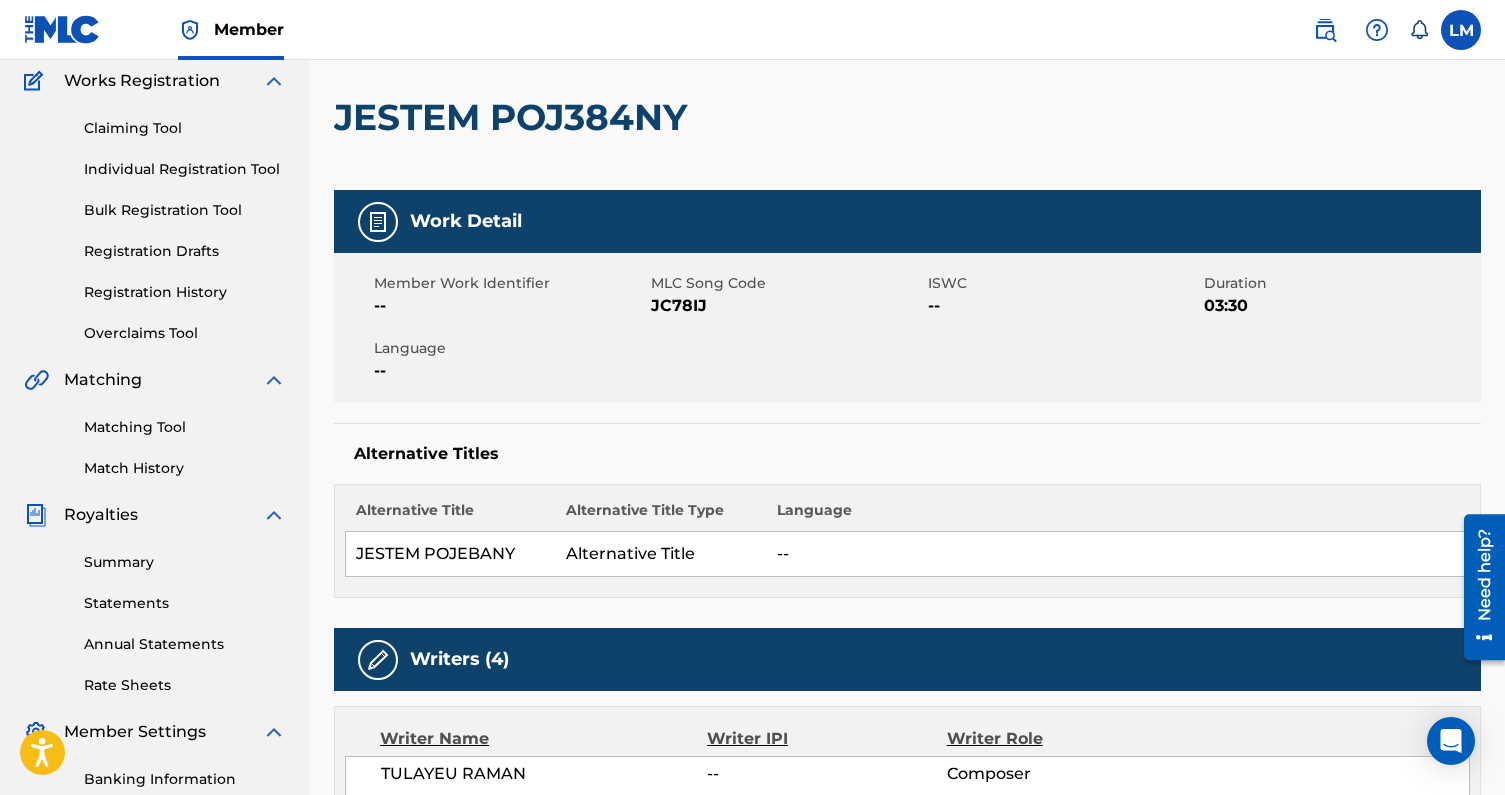 scroll, scrollTop: 0, scrollLeft: 0, axis: both 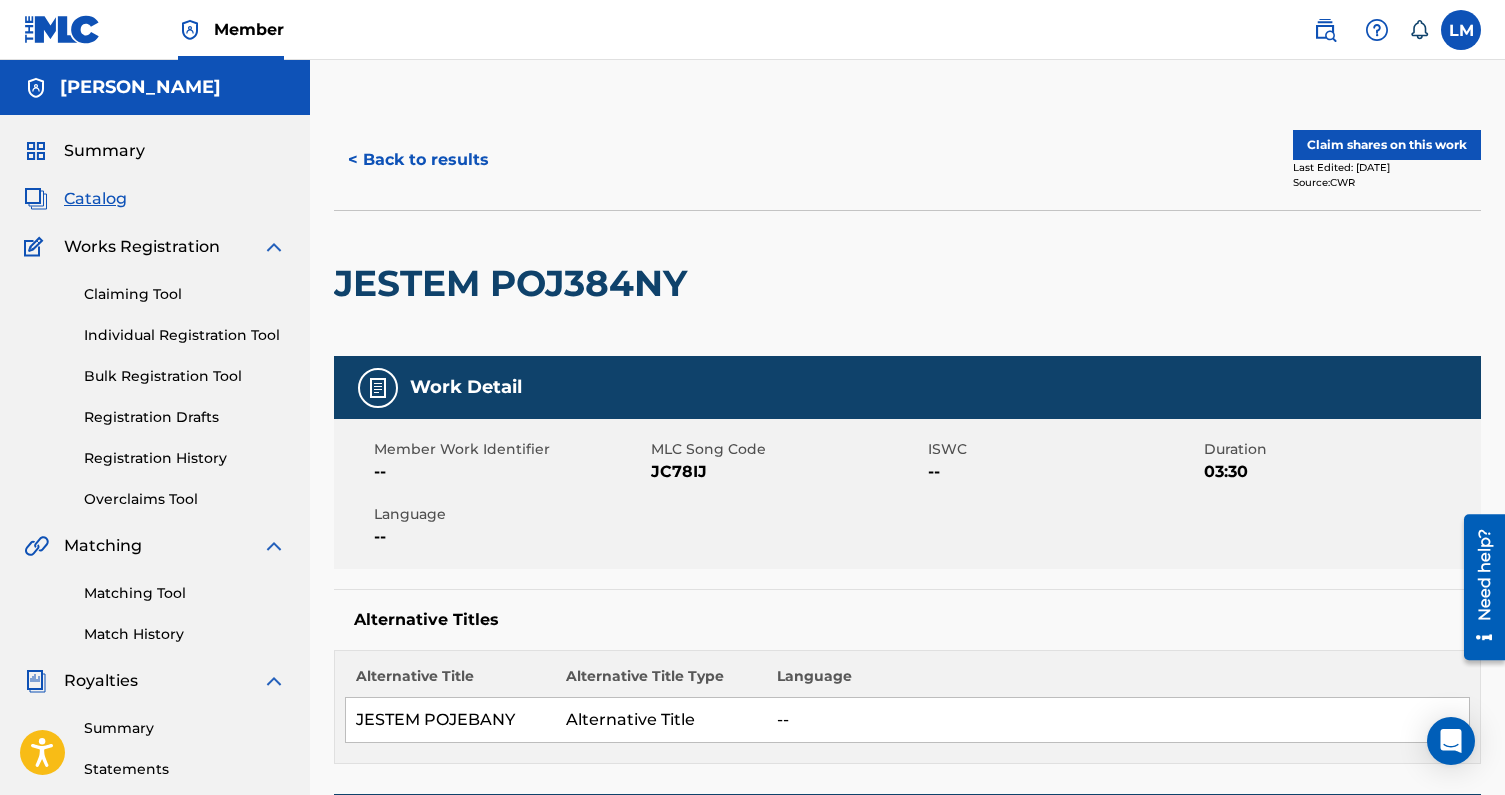 click on "Claim shares on this work" at bounding box center (1387, 145) 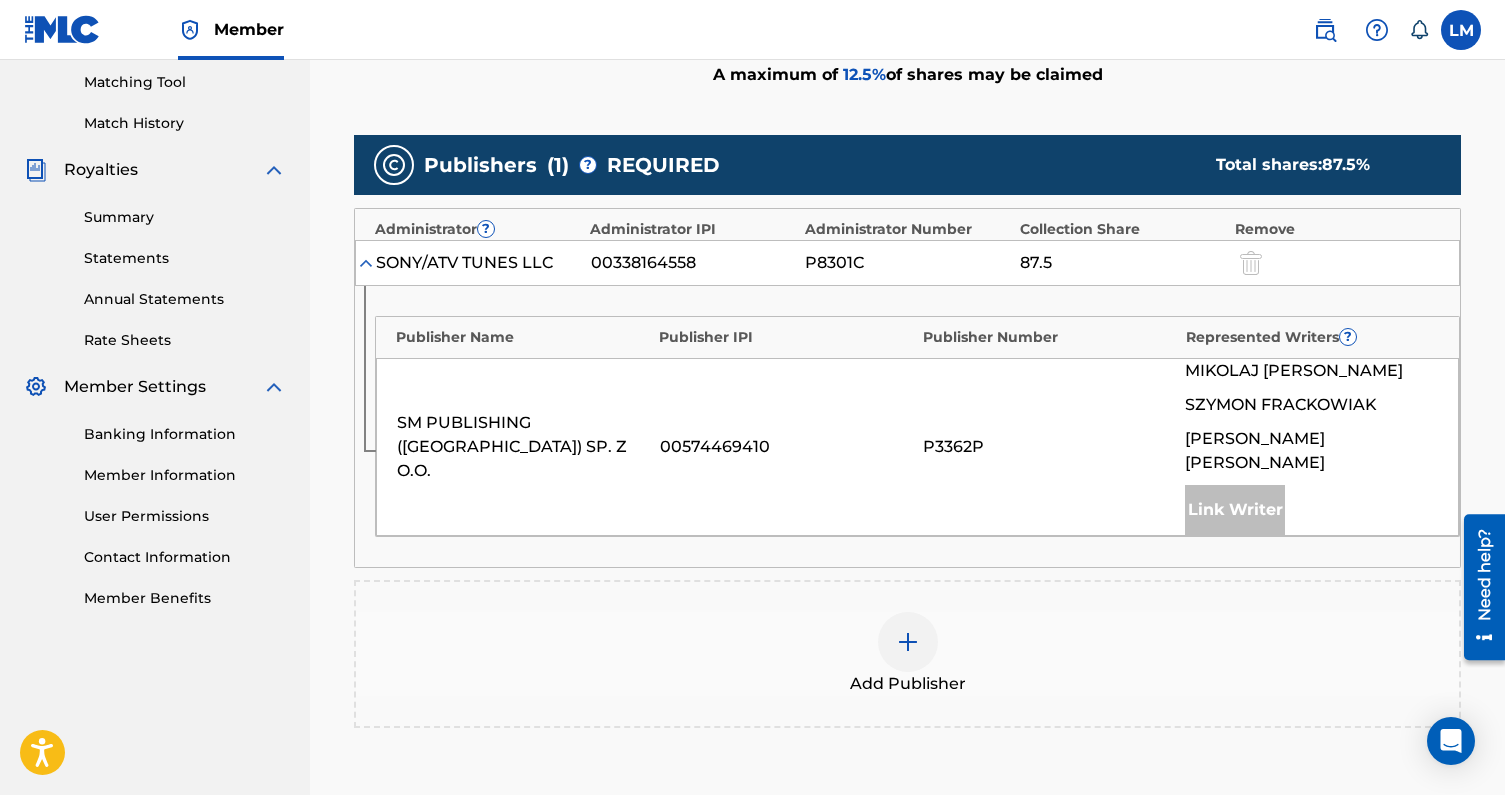 scroll, scrollTop: 486, scrollLeft: 0, axis: vertical 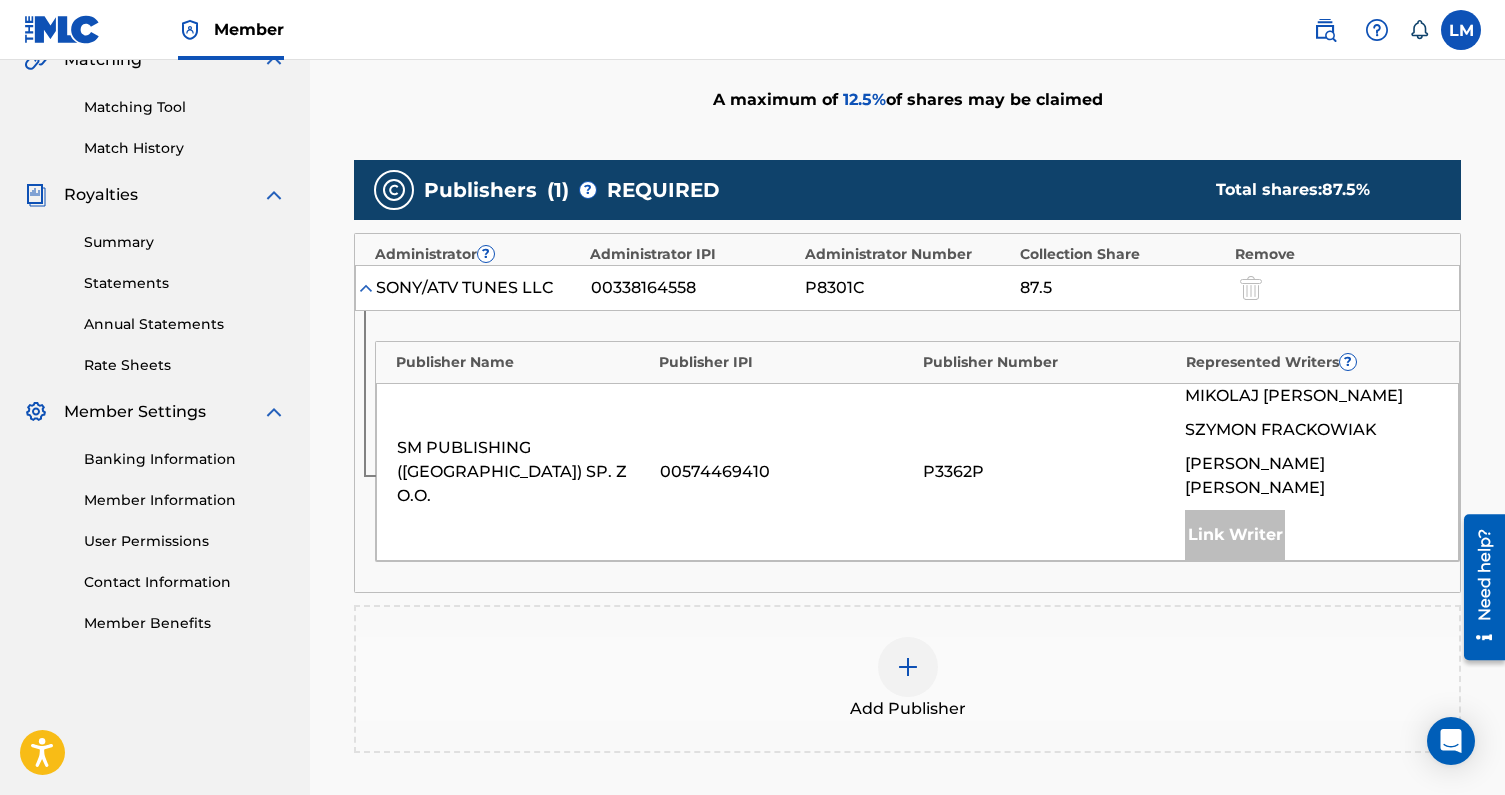 click at bounding box center (908, 667) 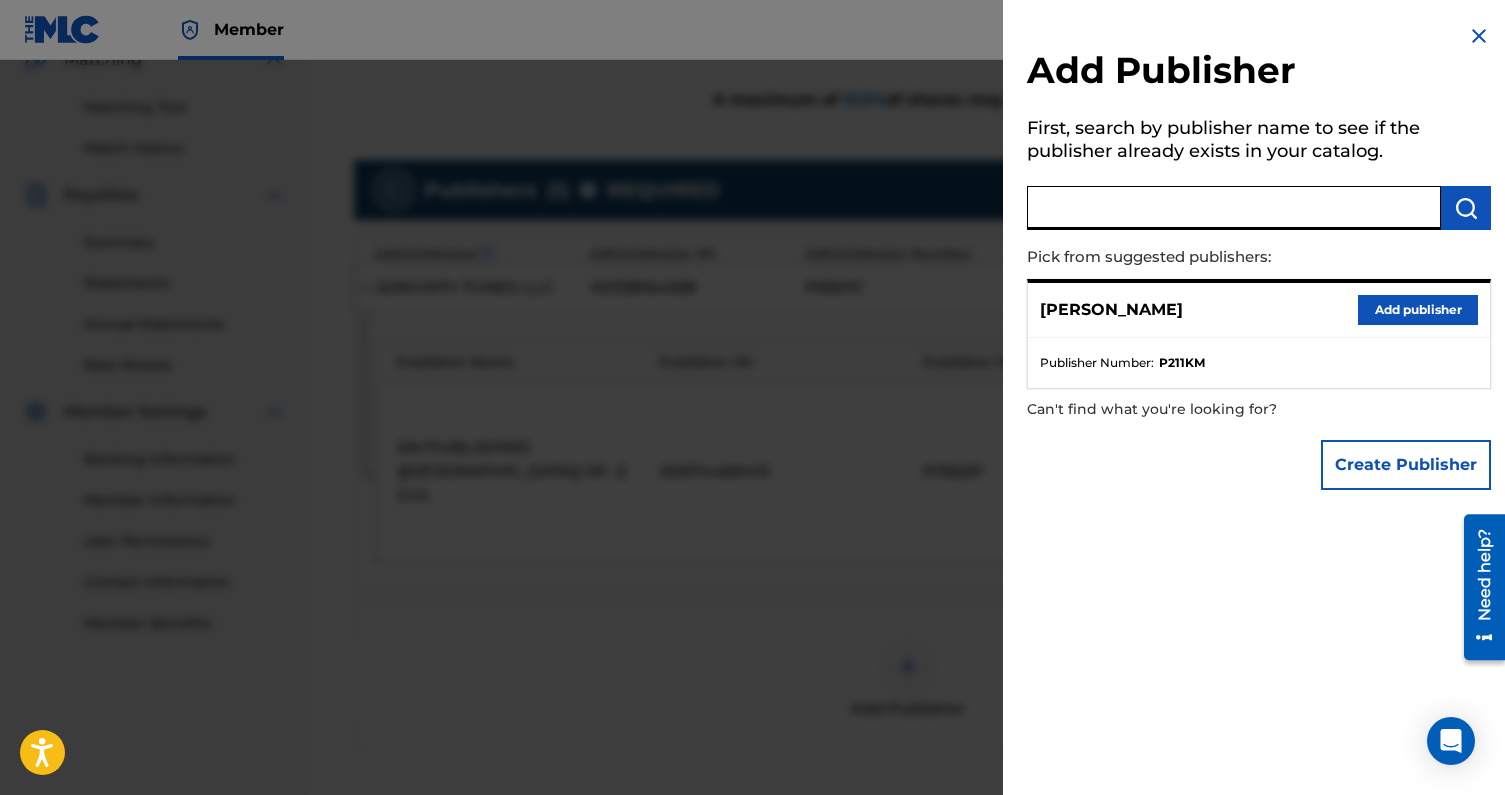 click at bounding box center (1234, 208) 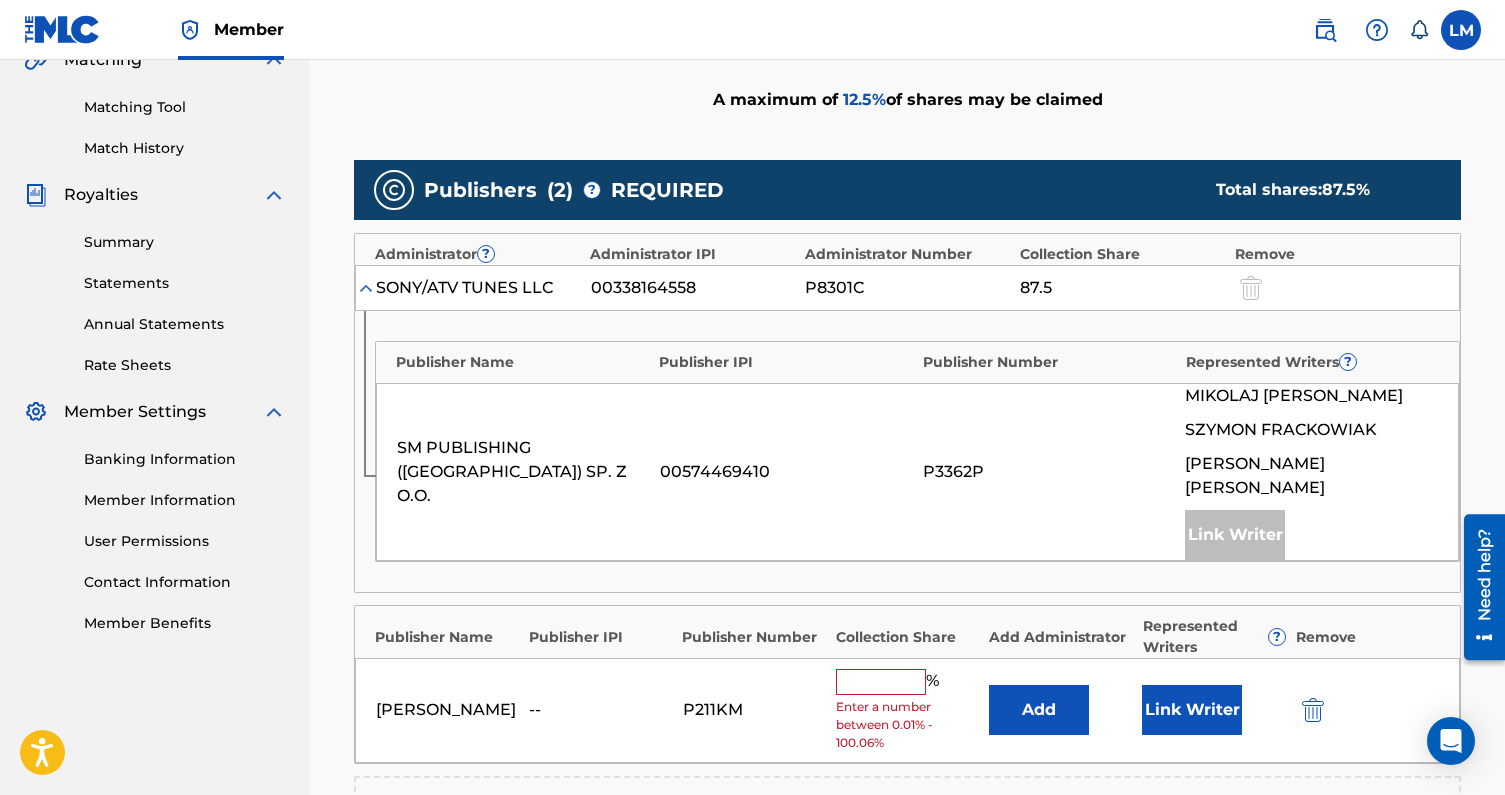 click at bounding box center [881, 682] 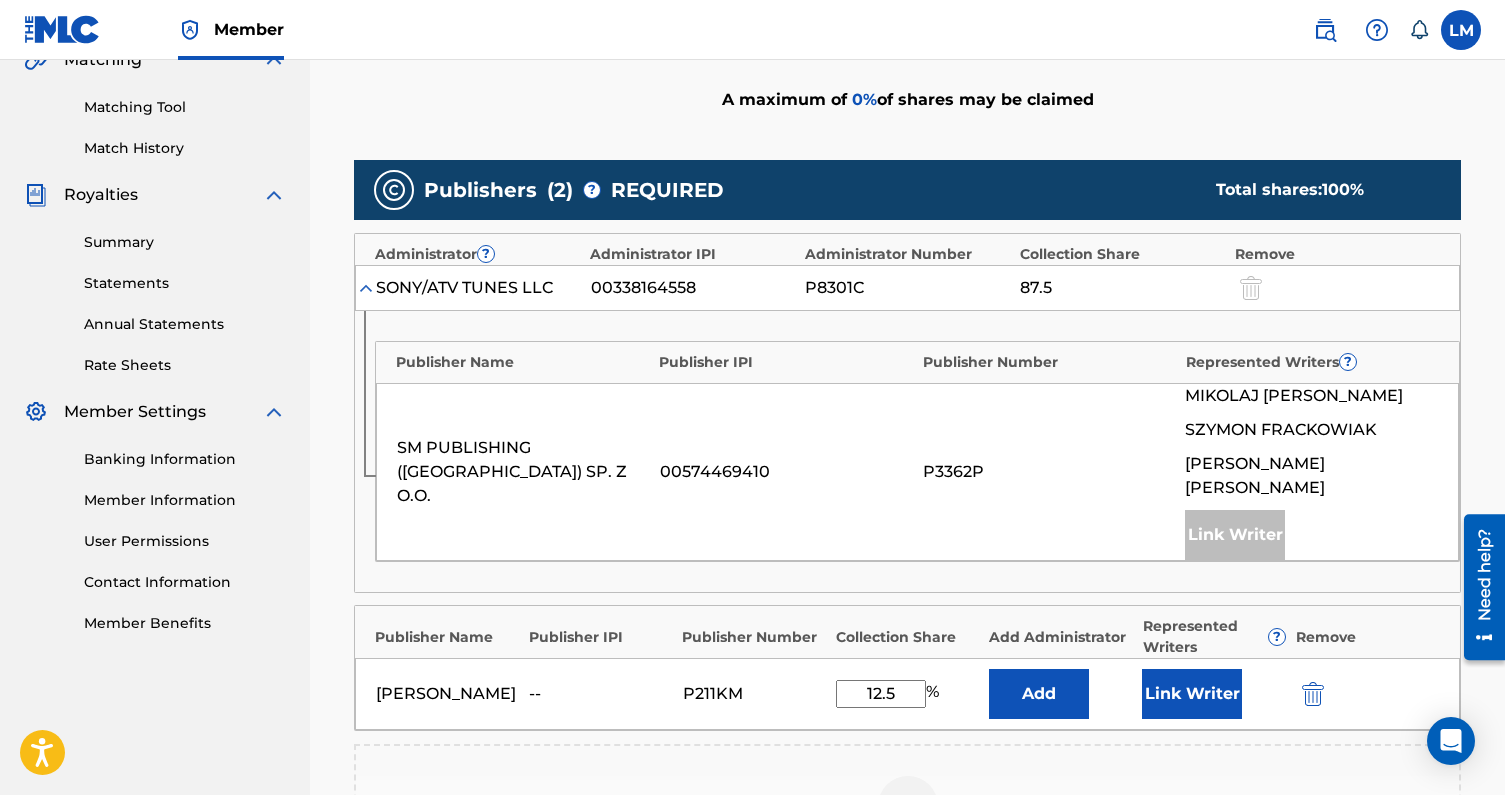 type on "12.5" 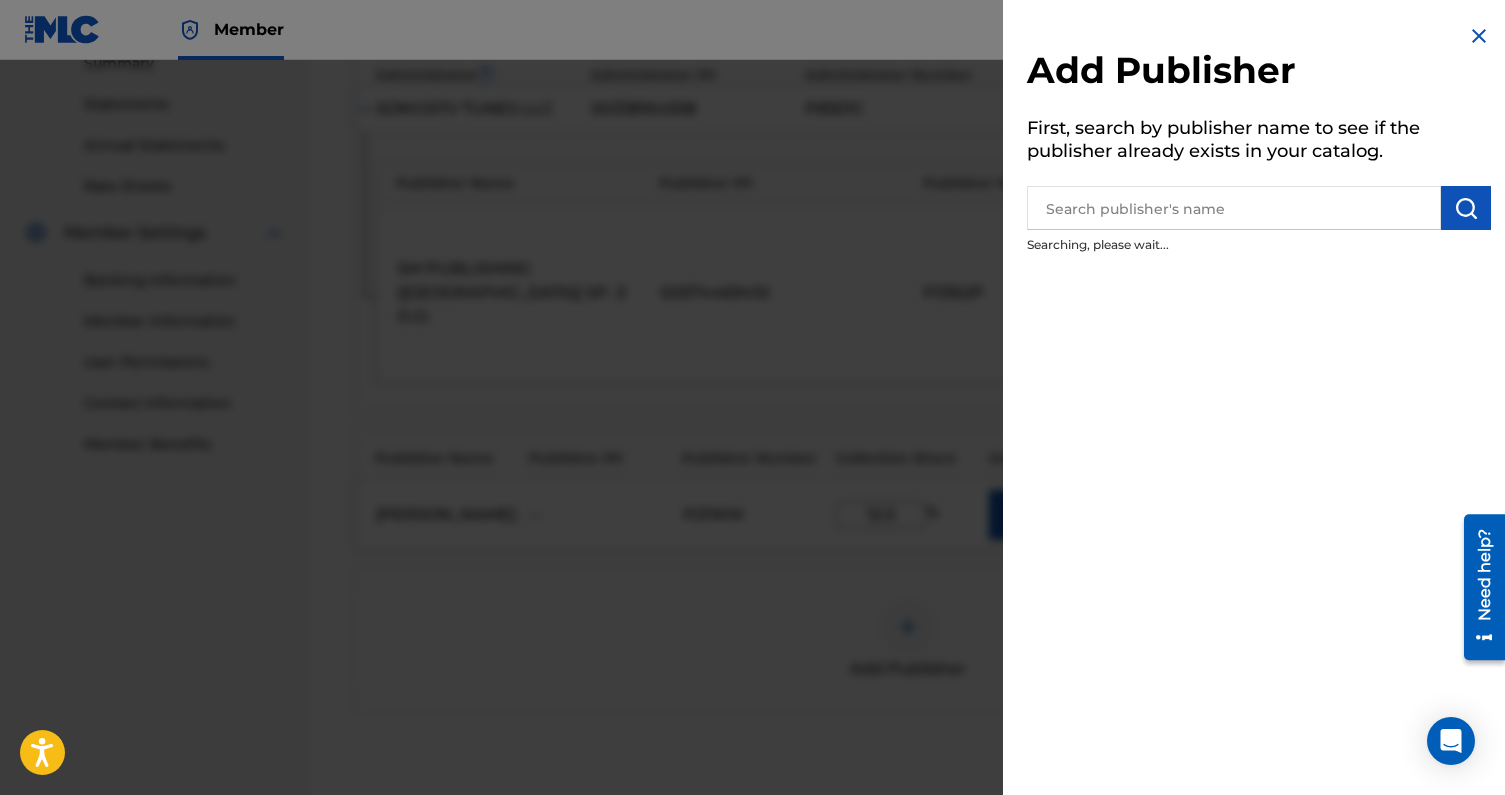 scroll, scrollTop: 697, scrollLeft: 0, axis: vertical 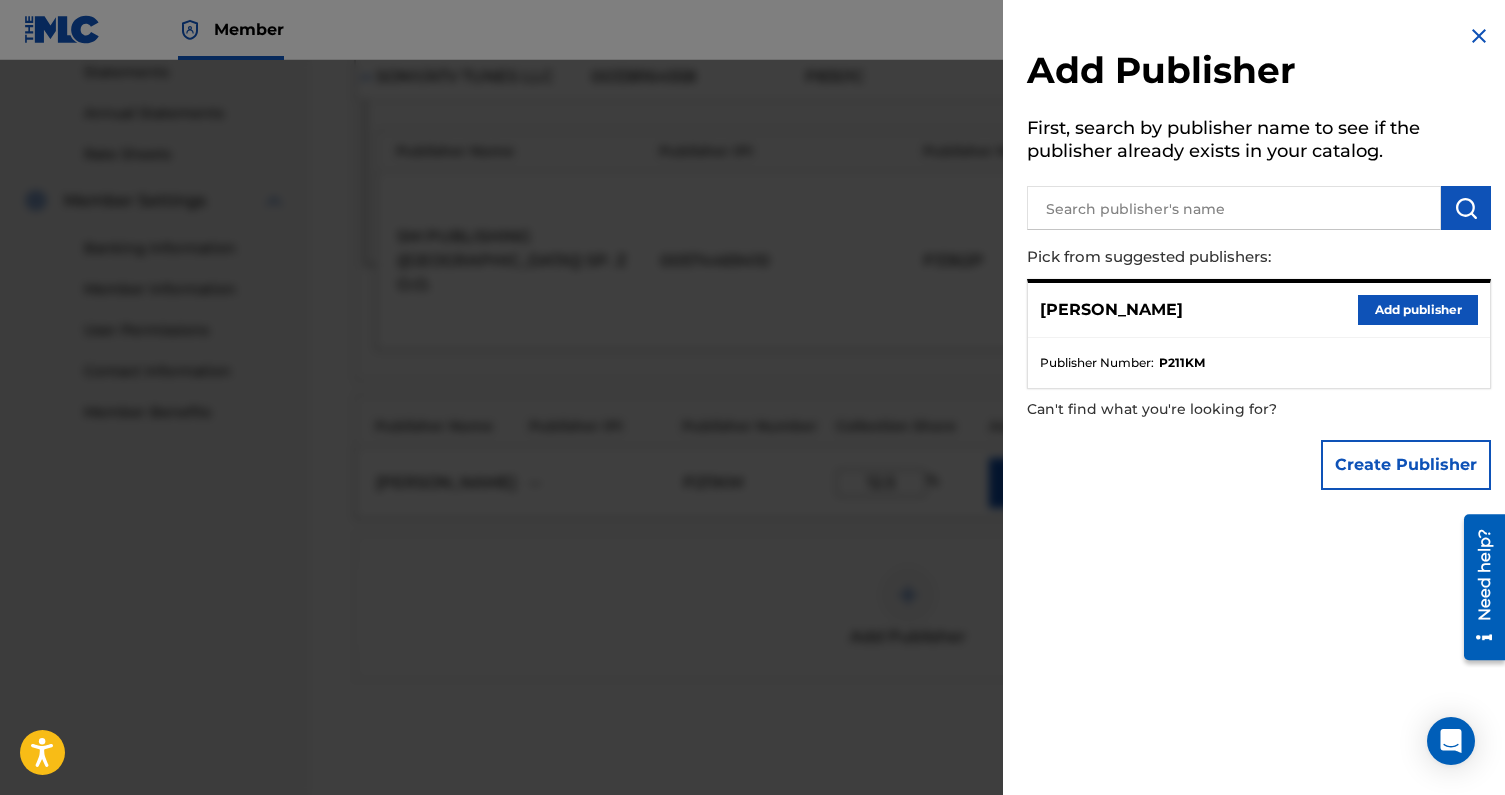click on "Add publisher" at bounding box center [1418, 310] 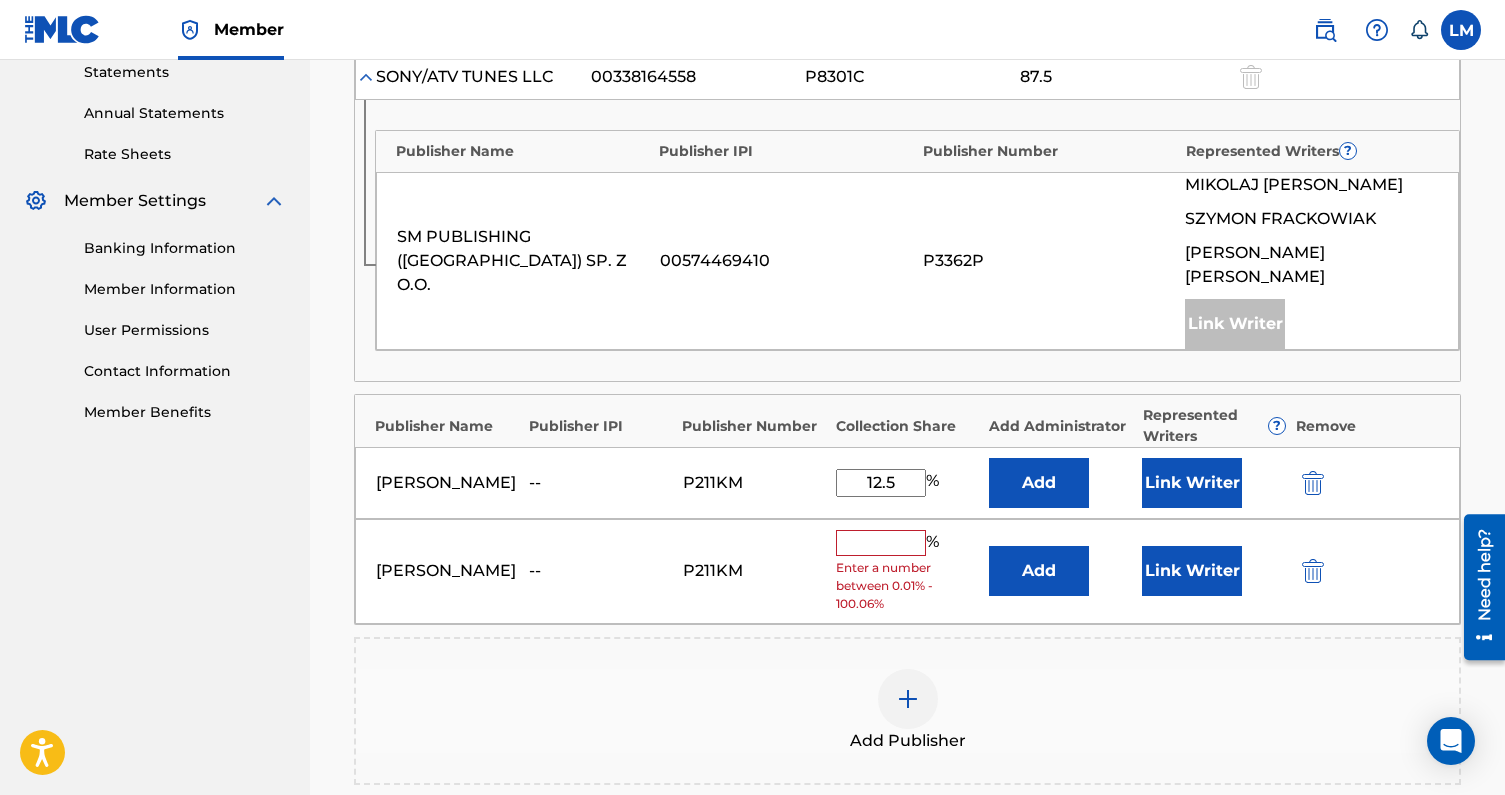 click at bounding box center (1313, 571) 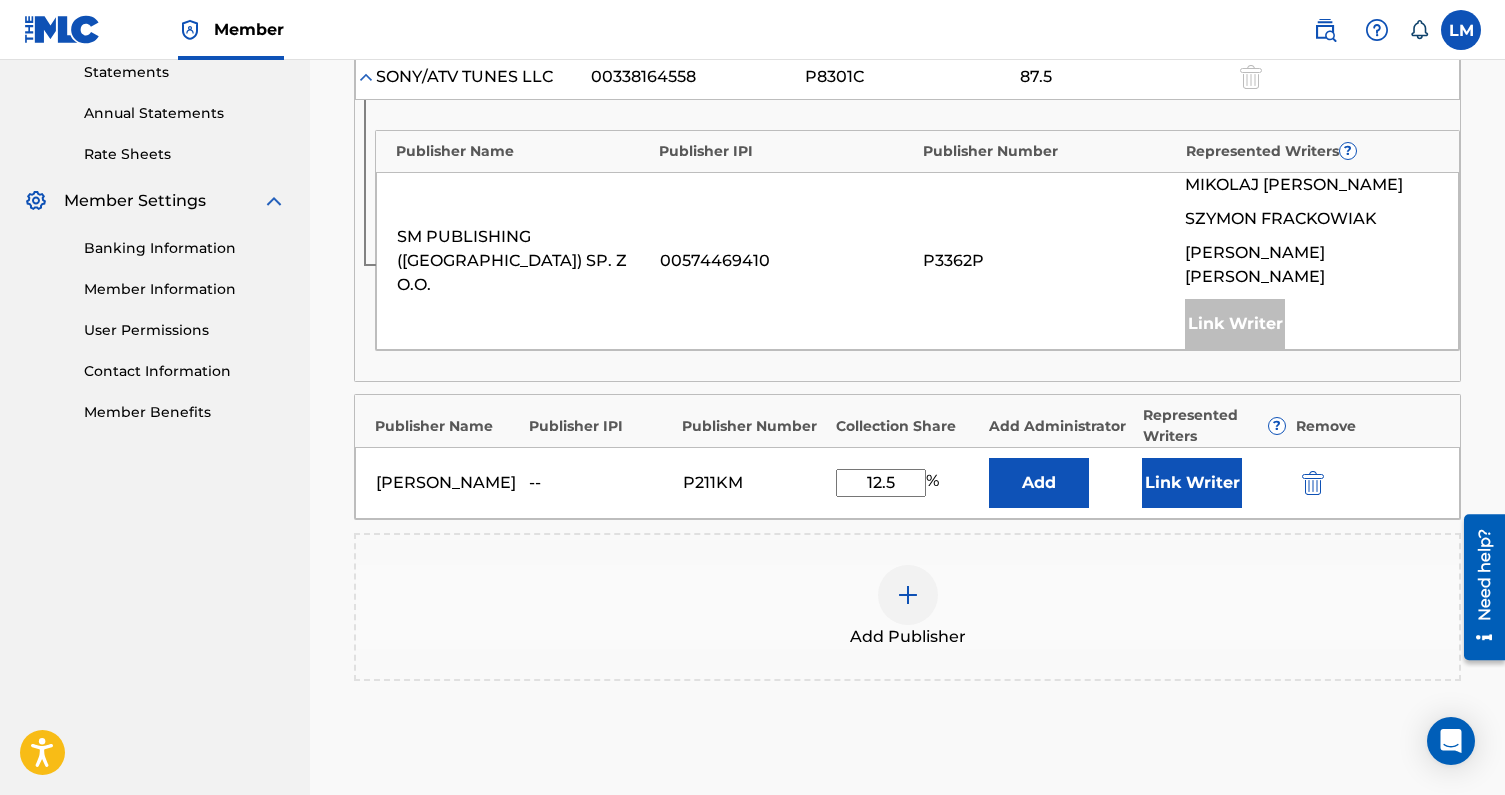click on "Link Writer" at bounding box center (1192, 483) 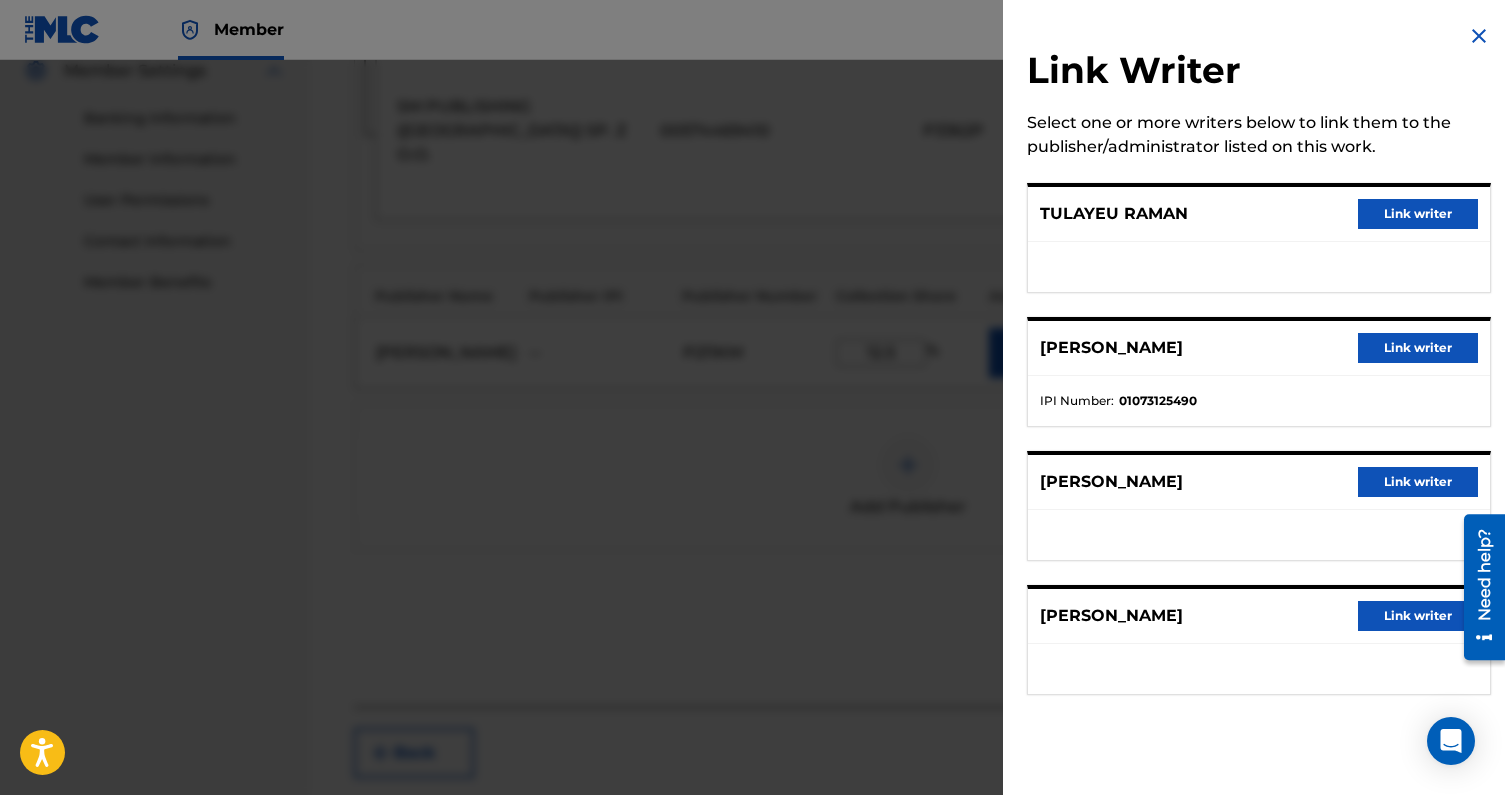 scroll, scrollTop: 901, scrollLeft: 0, axis: vertical 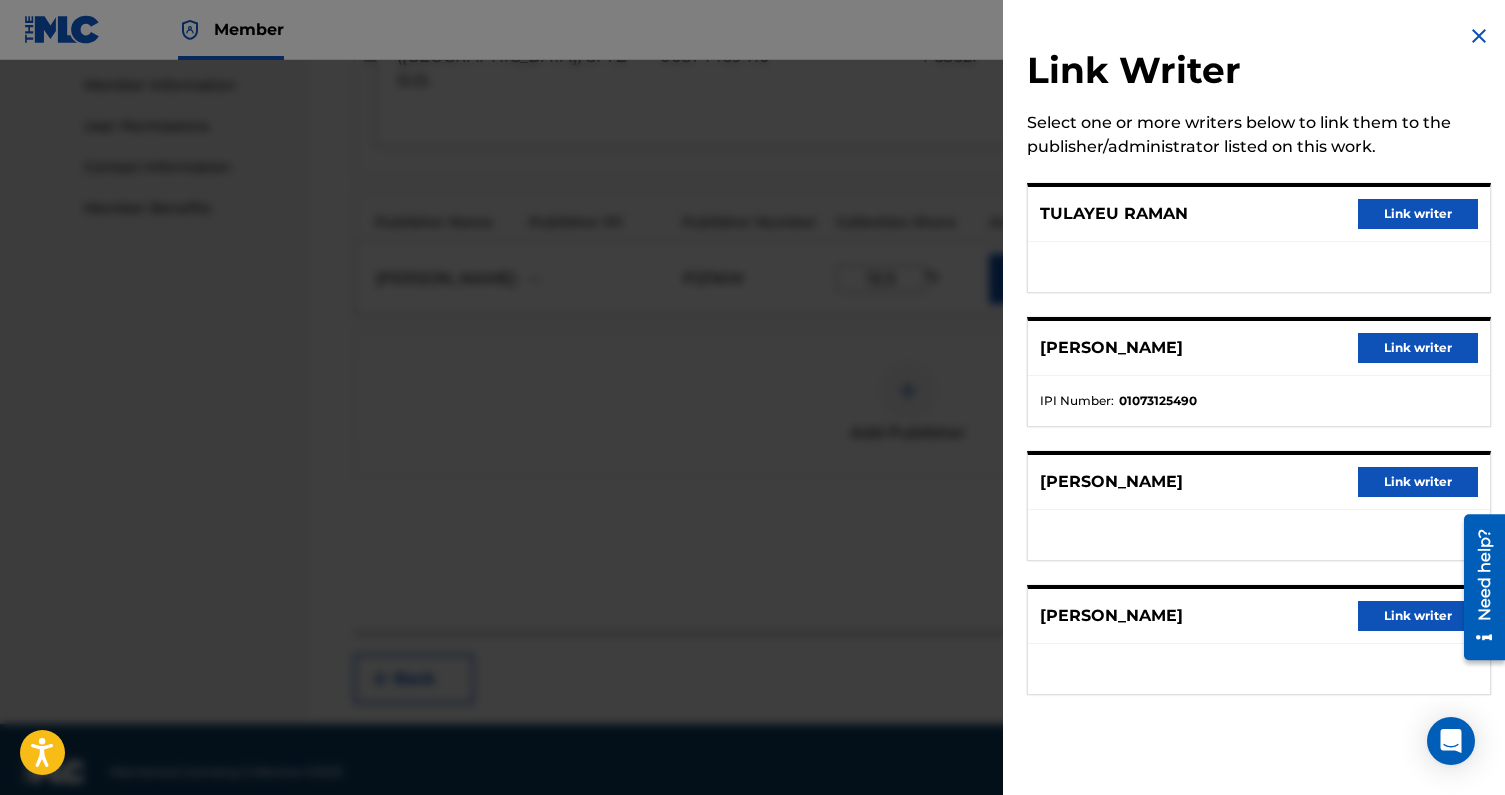 click at bounding box center [1479, 36] 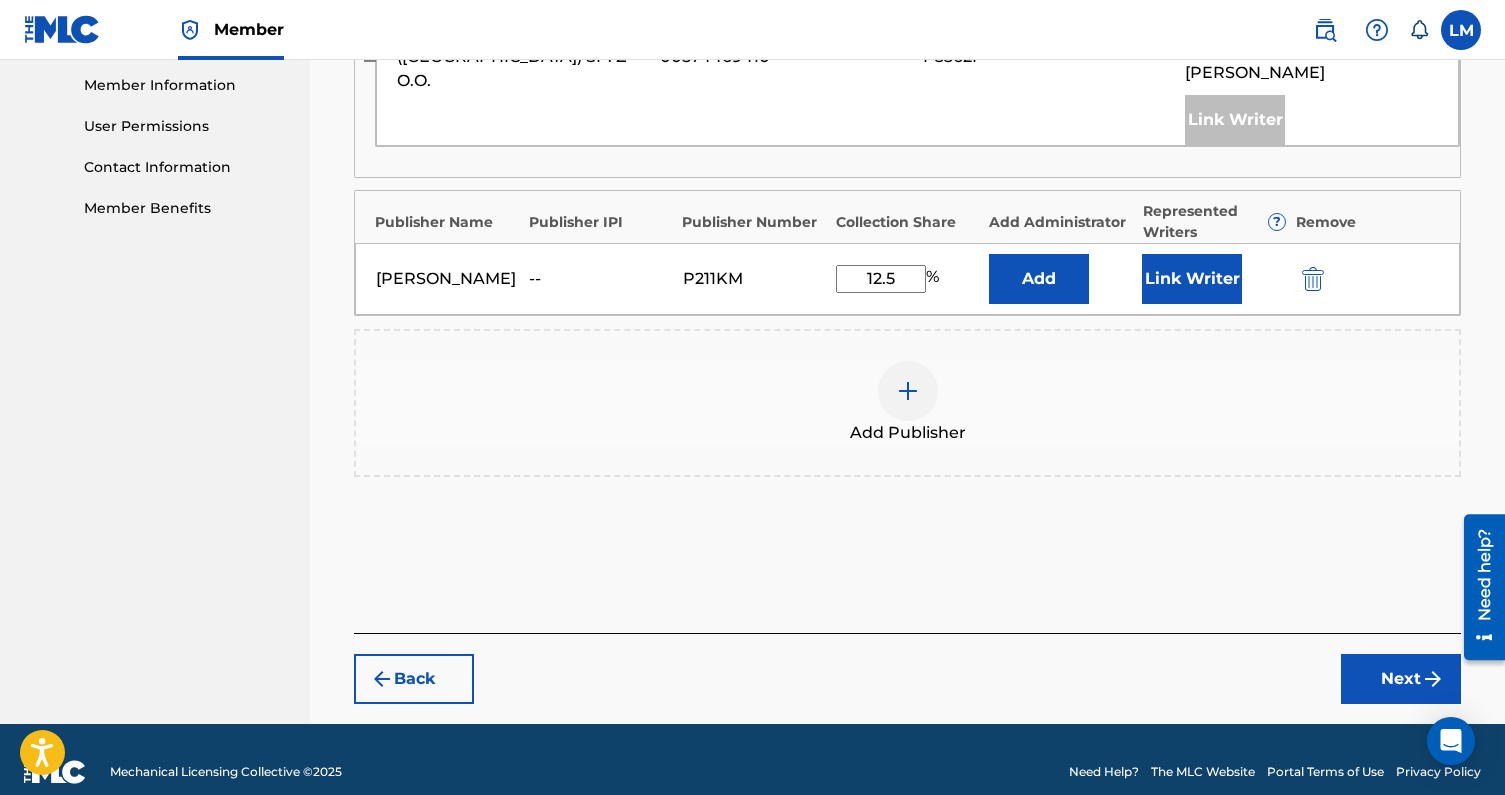 click on "Next" at bounding box center (1401, 679) 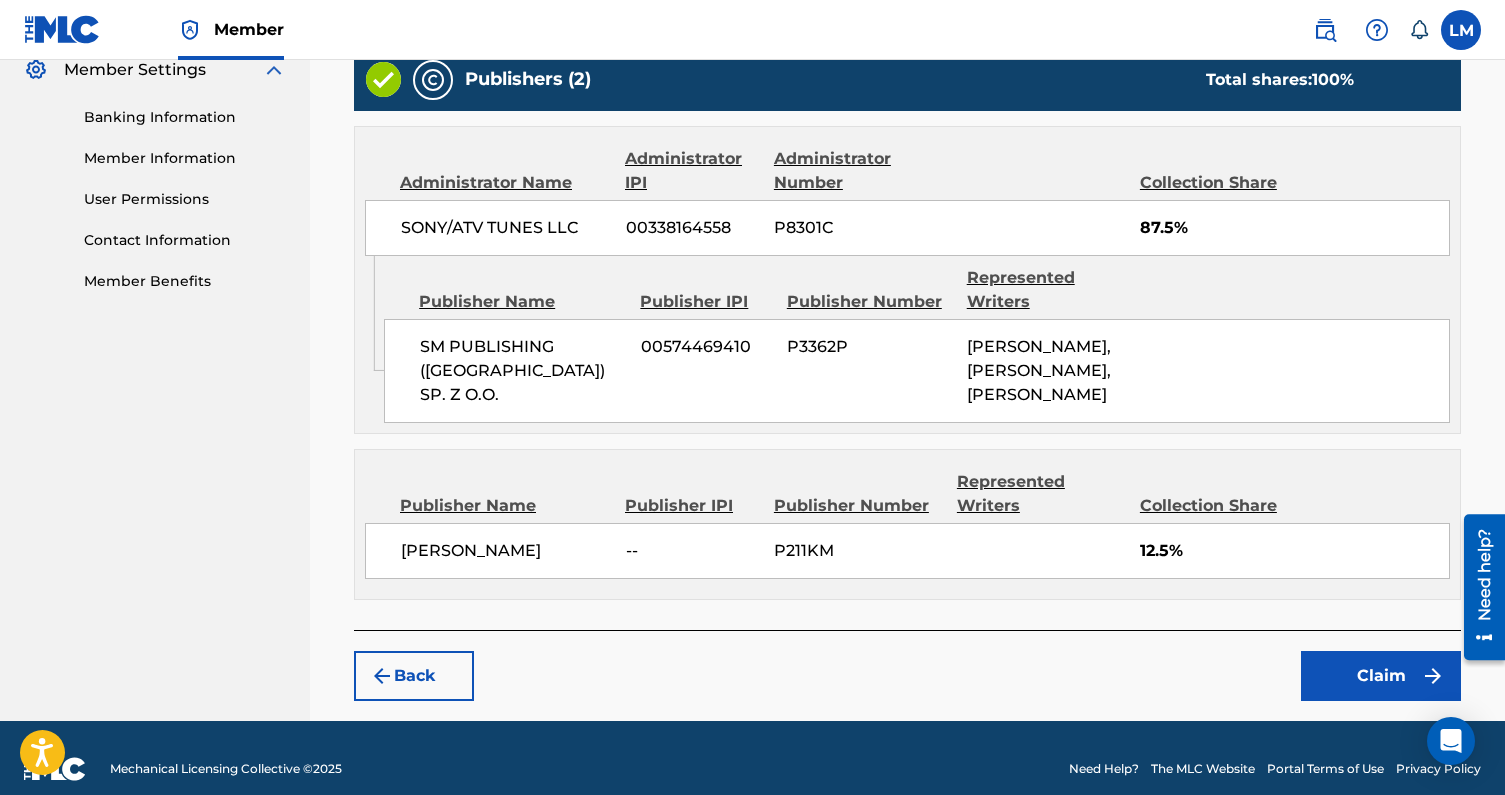 scroll, scrollTop: 870, scrollLeft: 0, axis: vertical 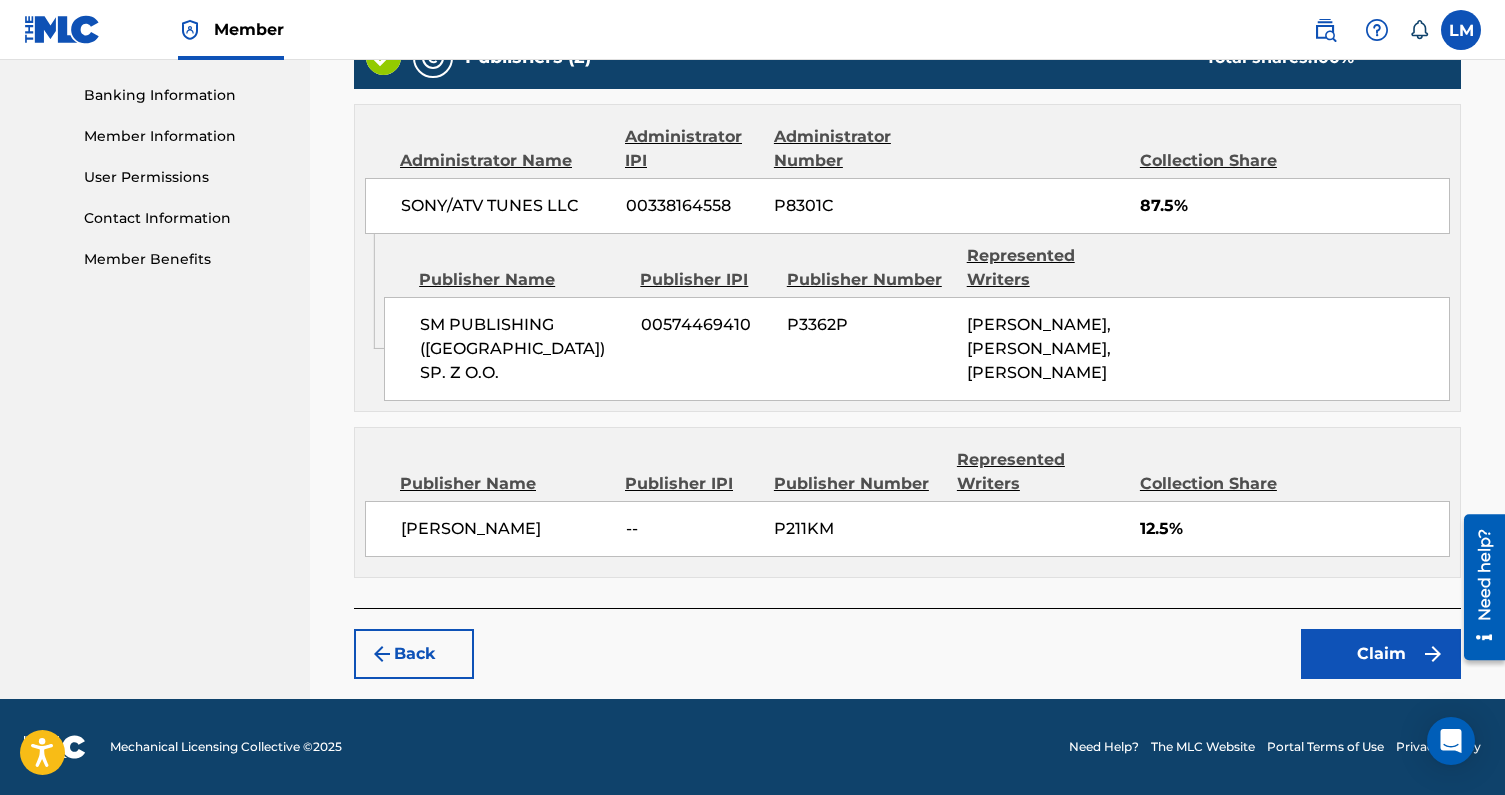 click on "Represented Writers" at bounding box center (1041, 472) 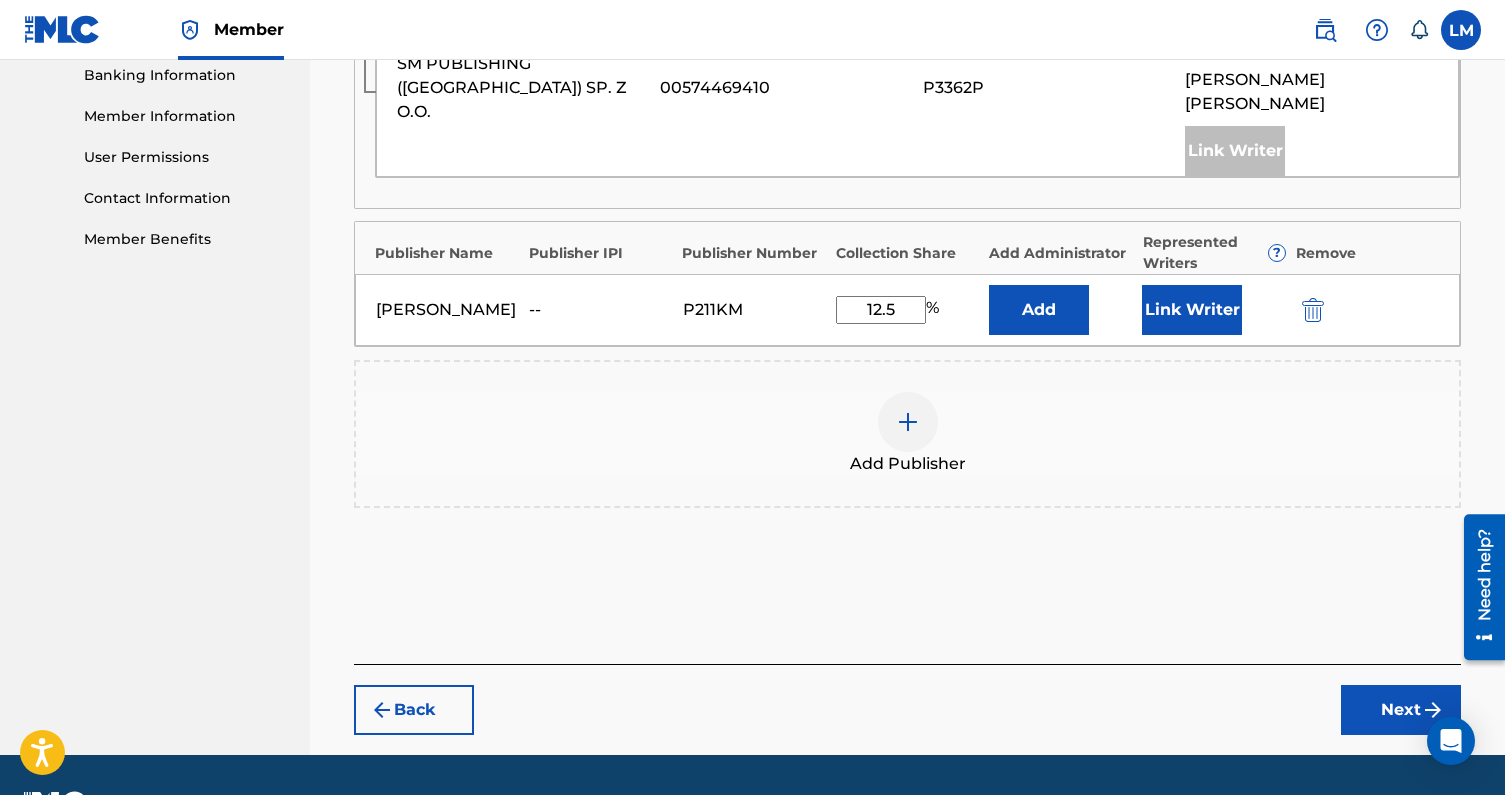 click on "Link Writer" at bounding box center (1192, 310) 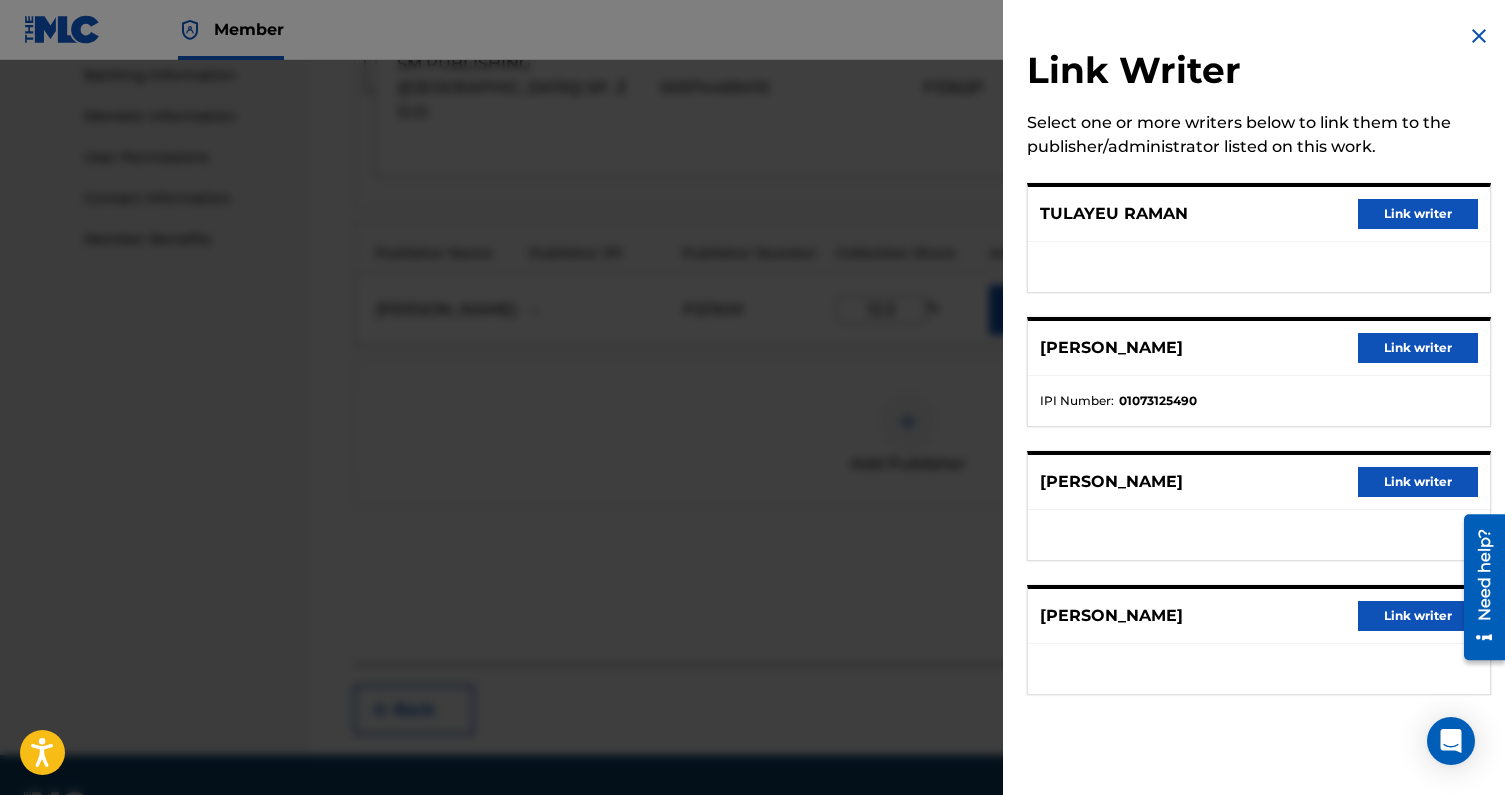 scroll, scrollTop: 901, scrollLeft: 0, axis: vertical 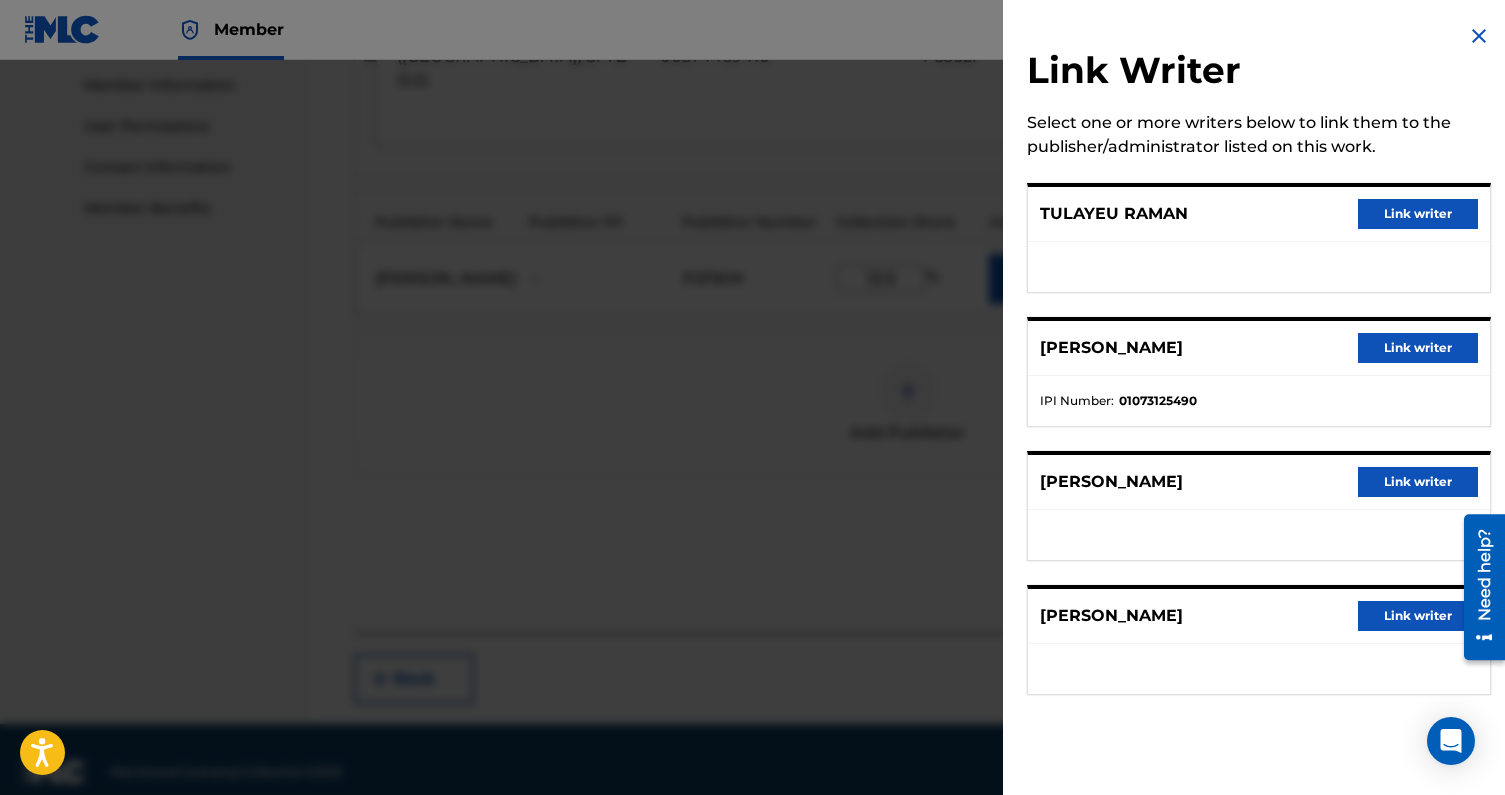 click at bounding box center [1479, 36] 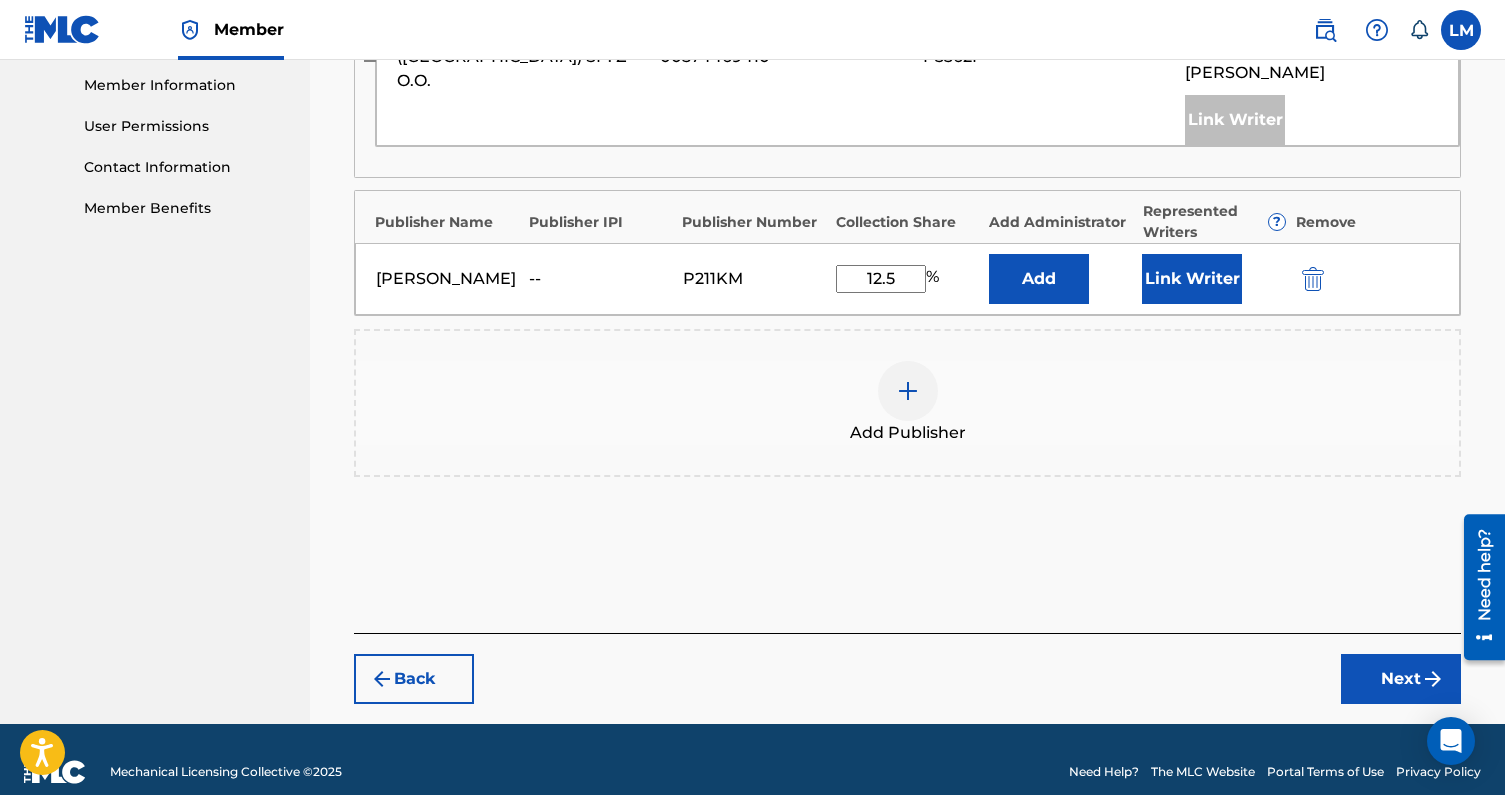 click on "Add" at bounding box center (1039, 279) 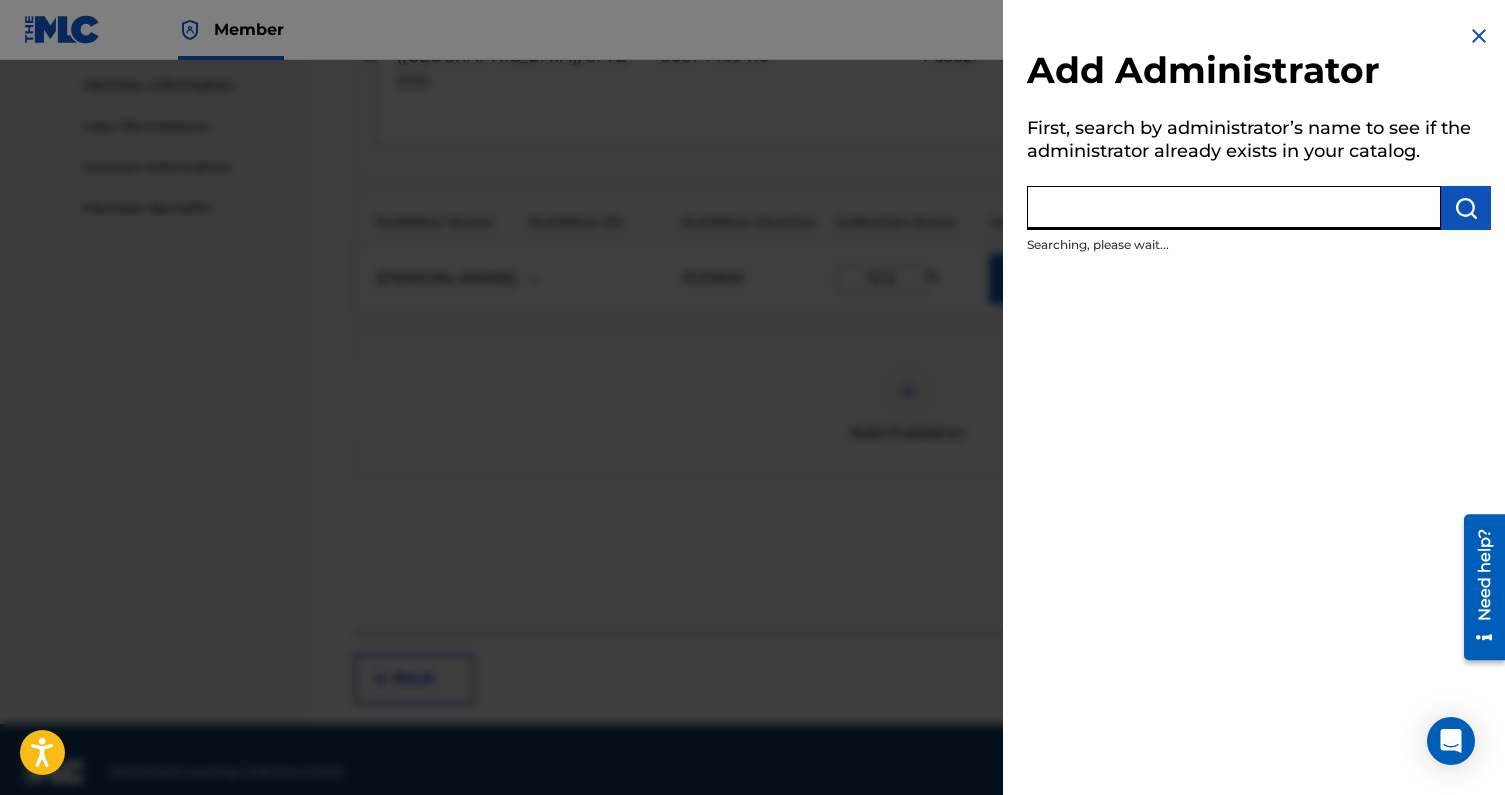 click at bounding box center (1234, 208) 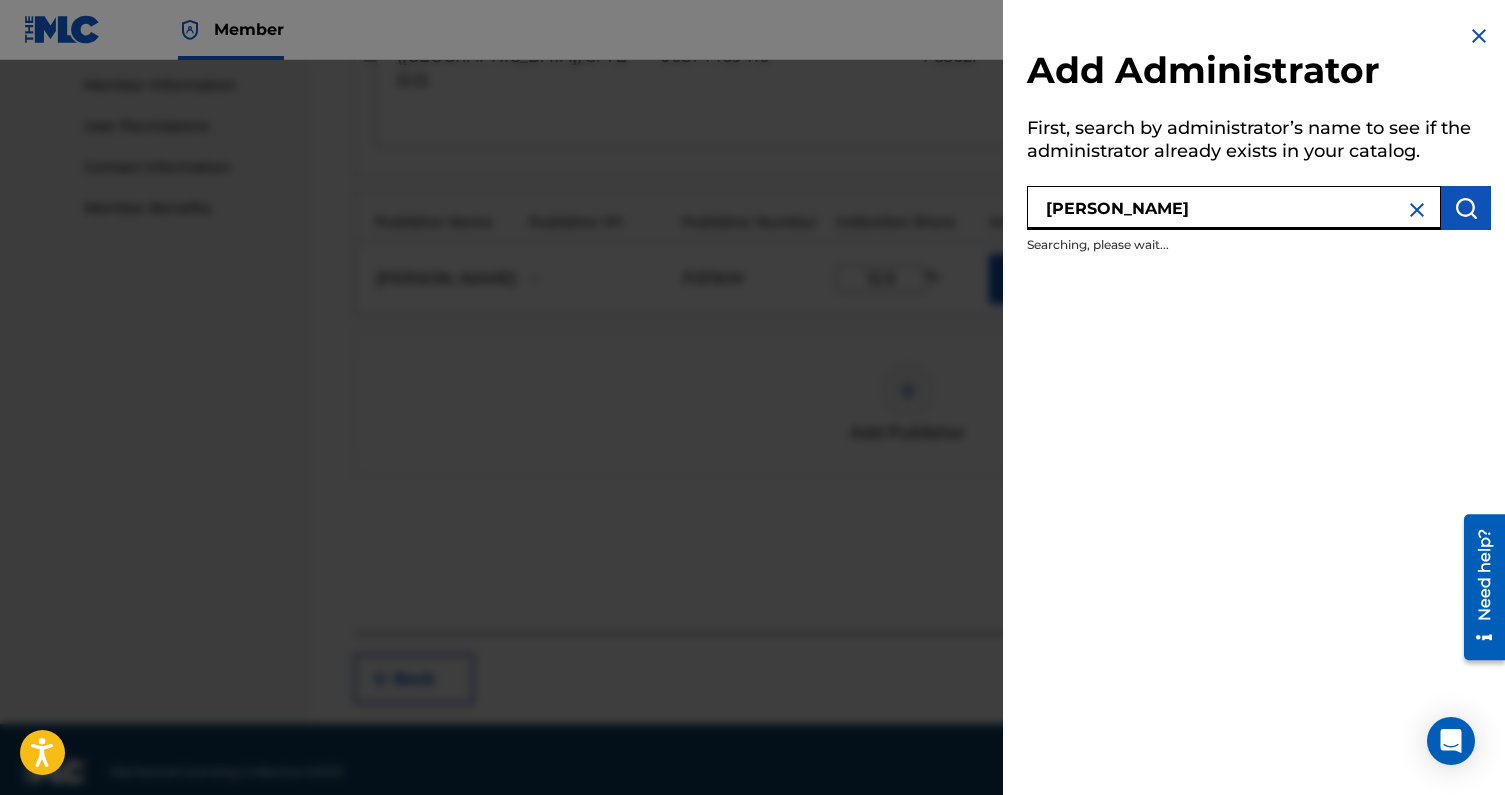 type on "lorenzo" 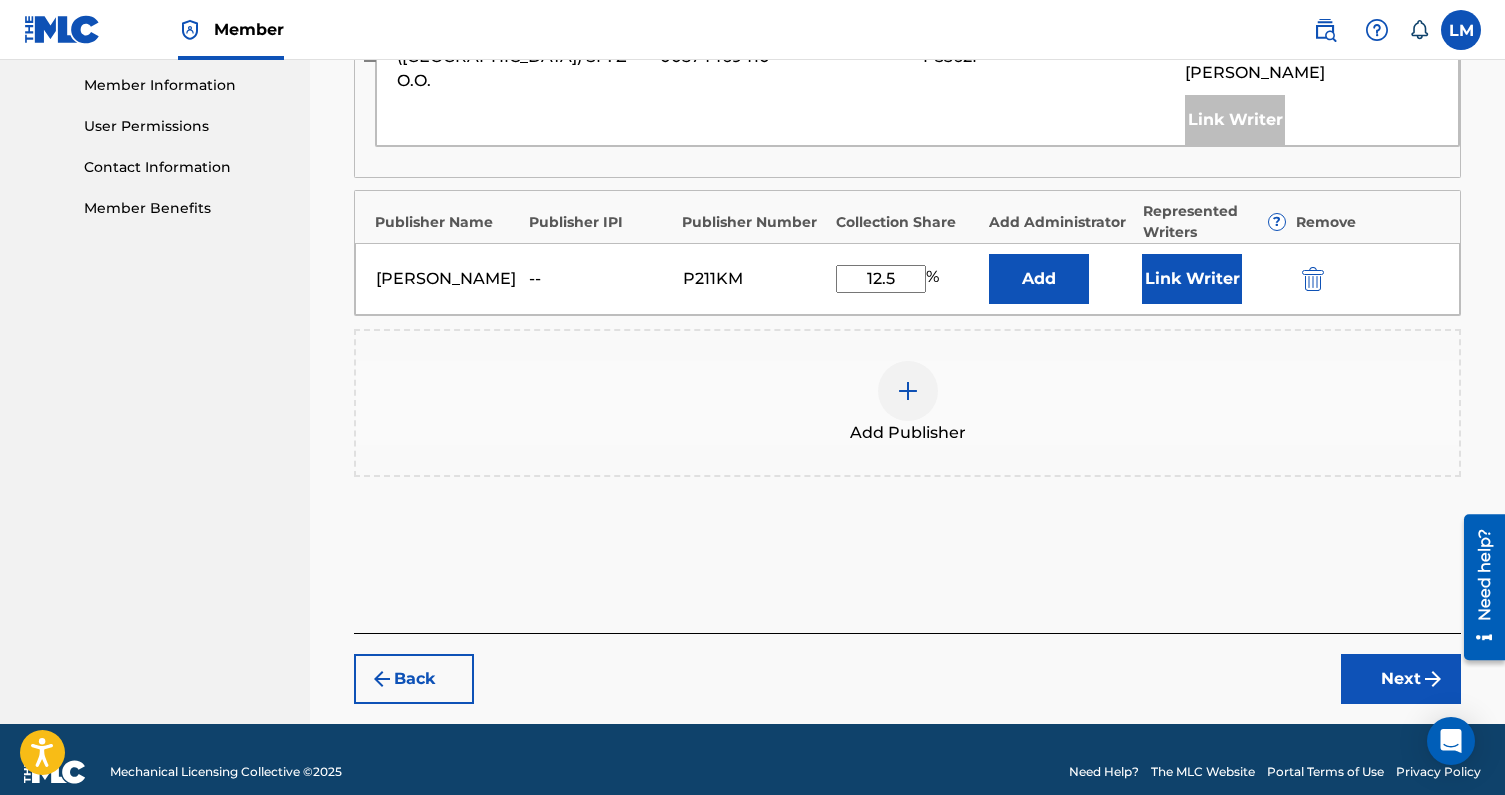 click on "Add" at bounding box center (1039, 279) 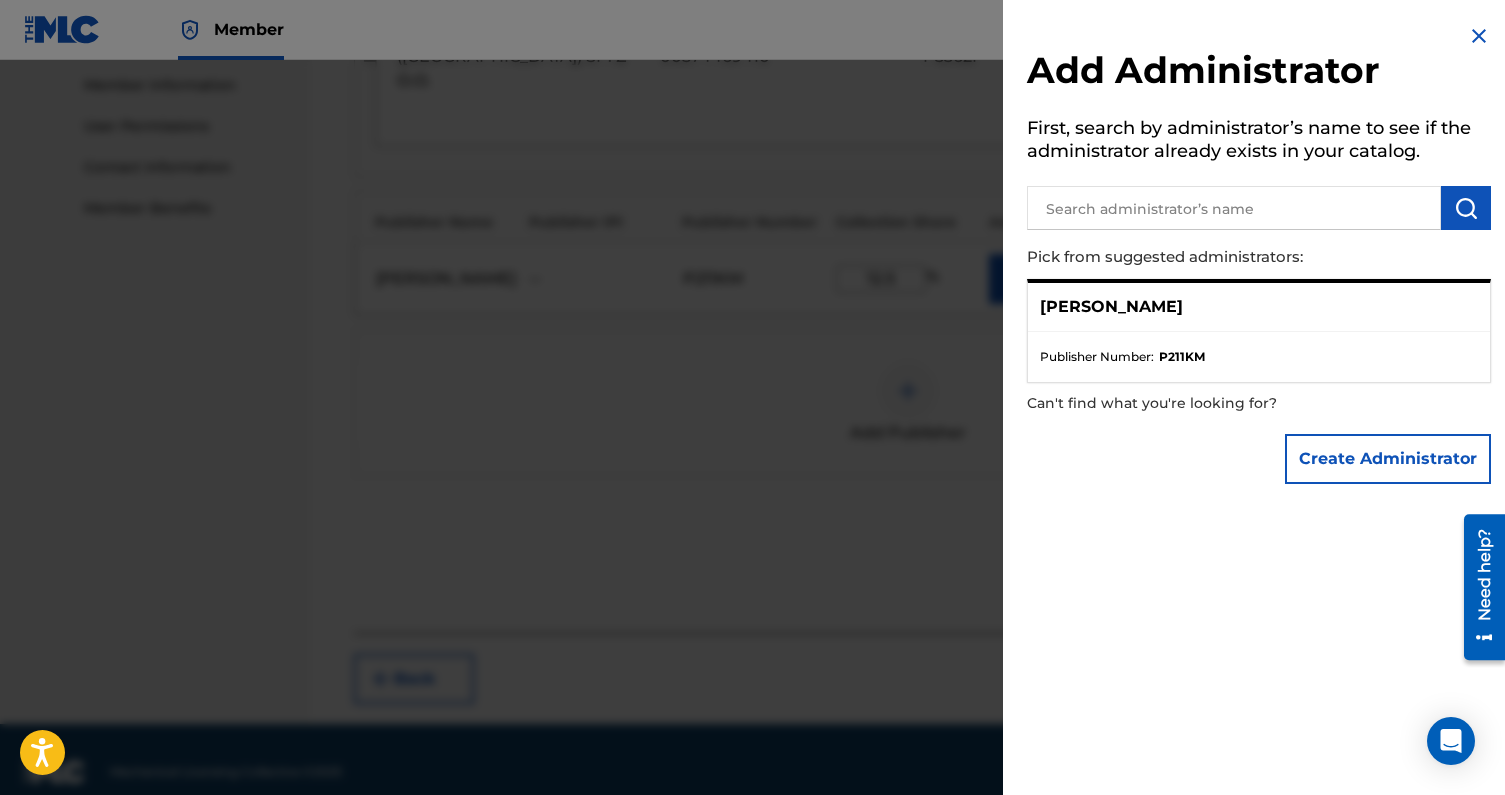 click on "[PERSON_NAME]" at bounding box center [1111, 307] 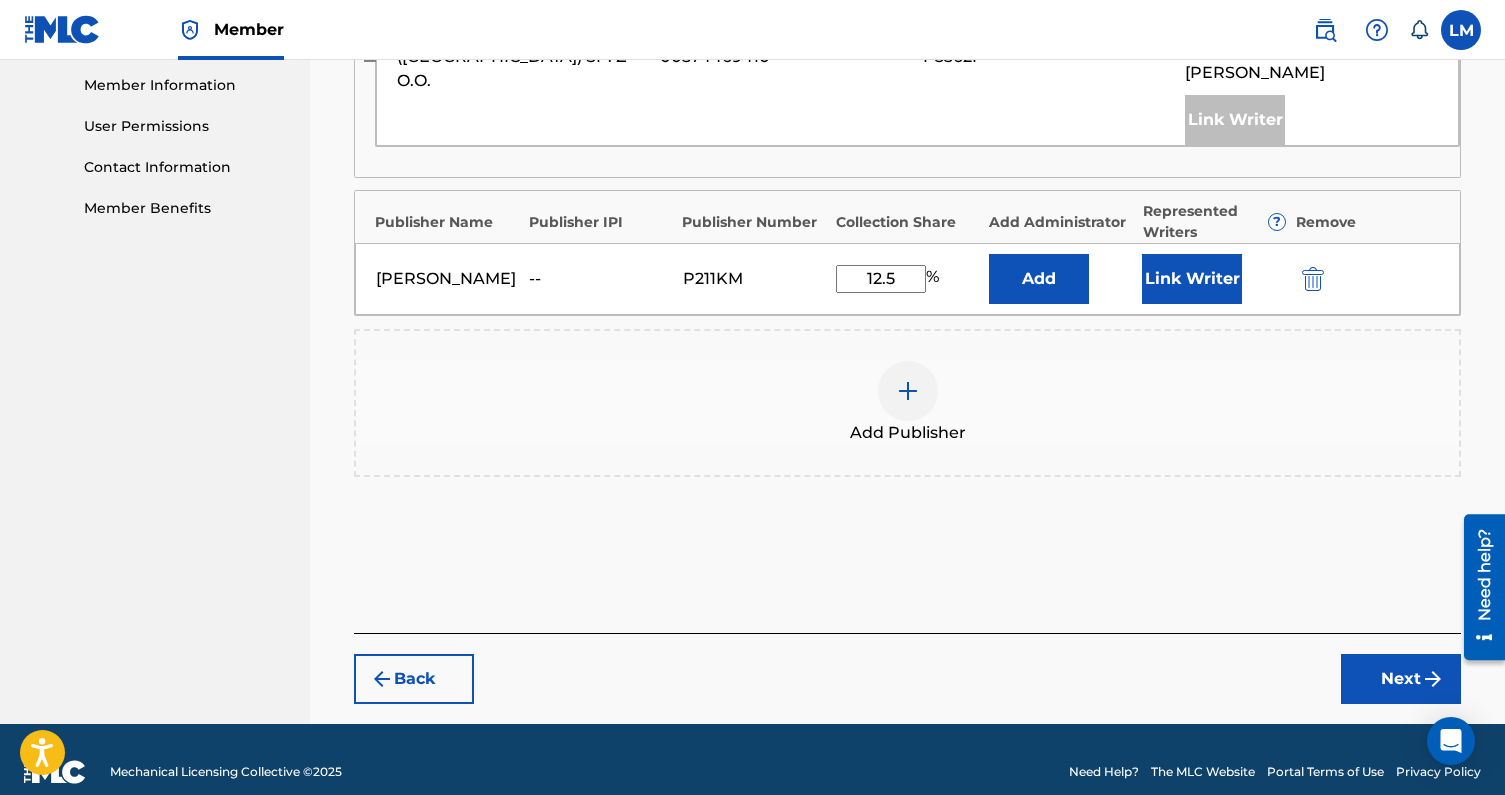 scroll, scrollTop: 815, scrollLeft: 0, axis: vertical 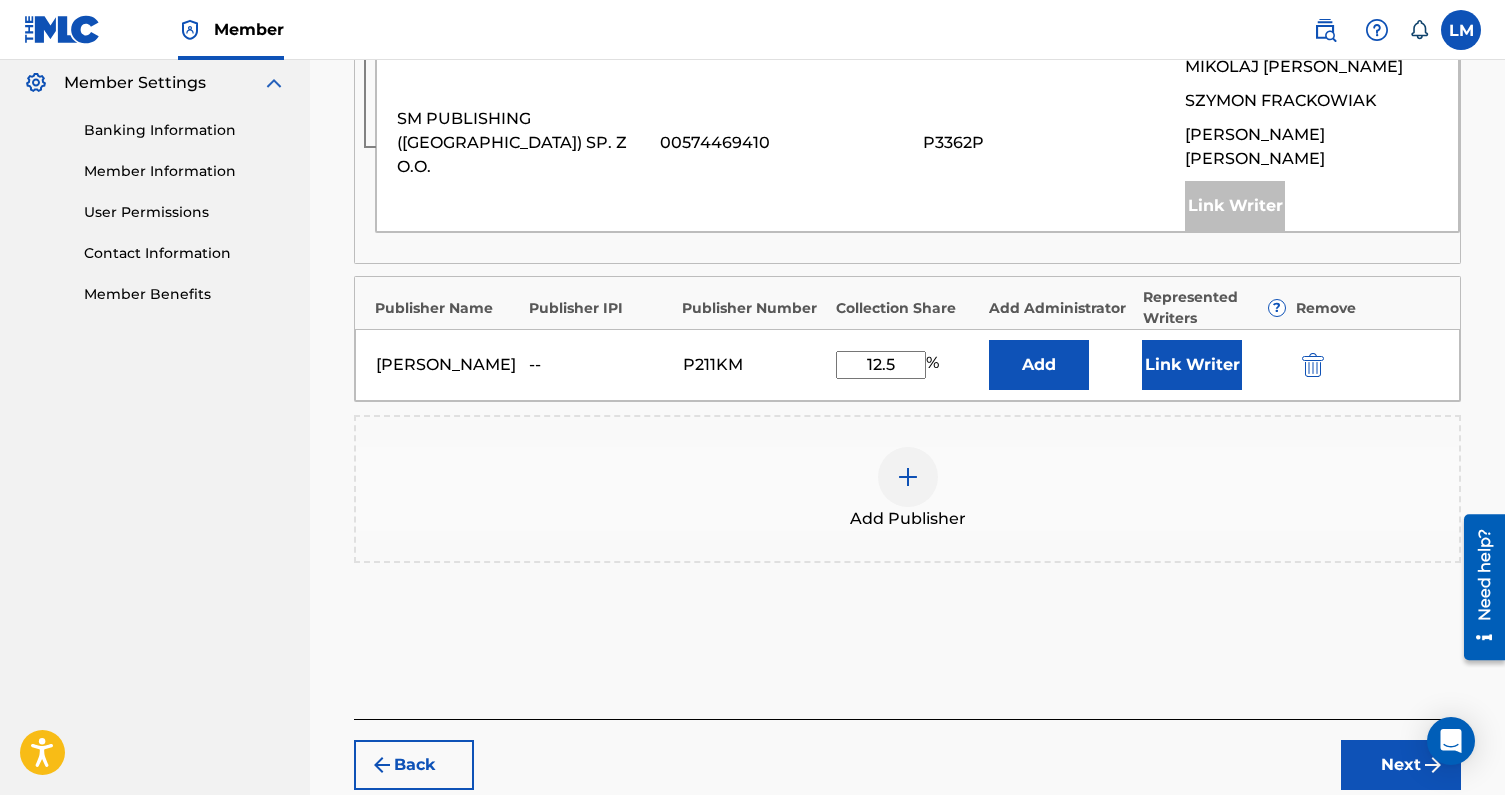 click on "Next" at bounding box center [1401, 765] 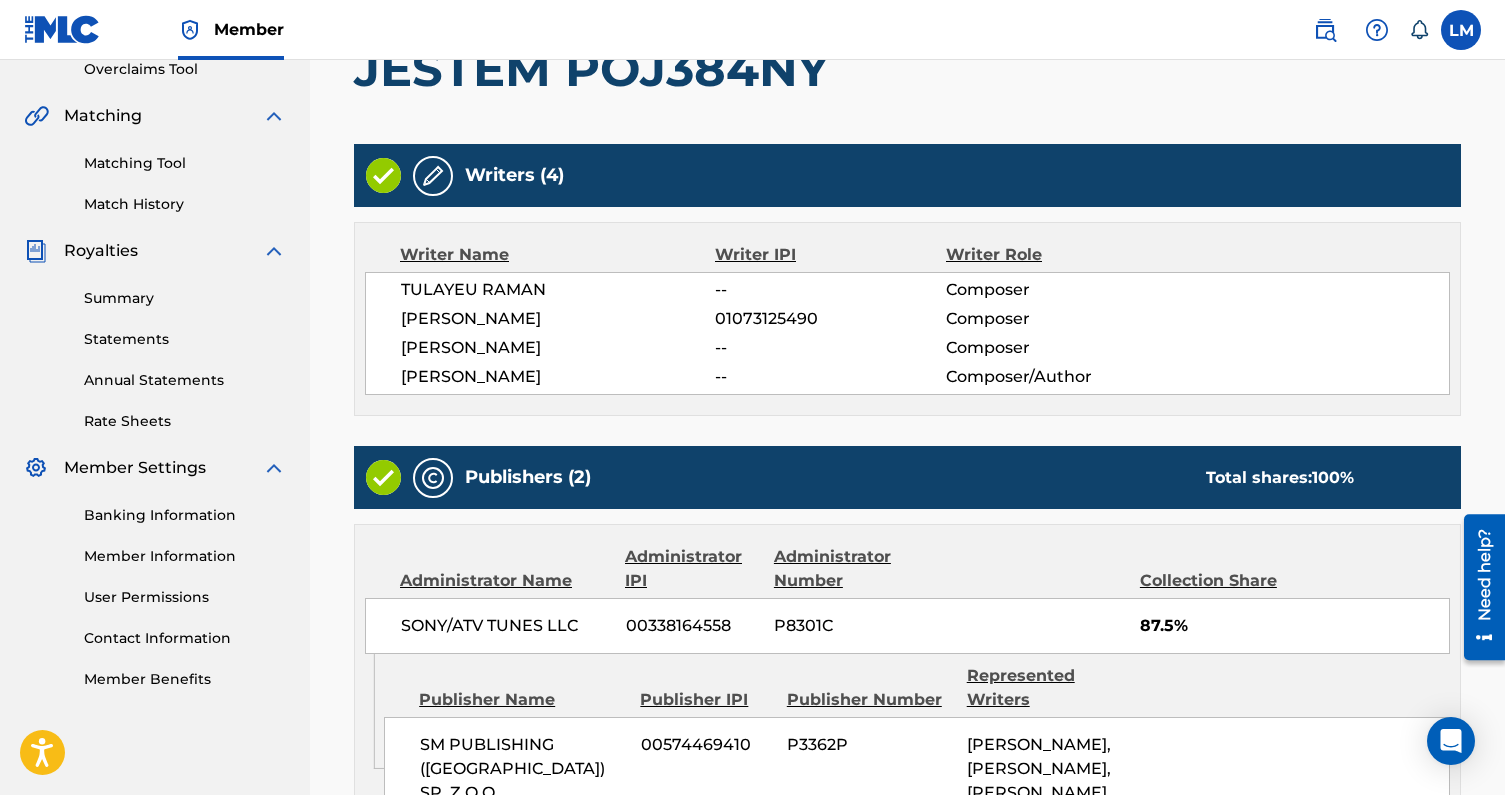 scroll, scrollTop: 870, scrollLeft: 0, axis: vertical 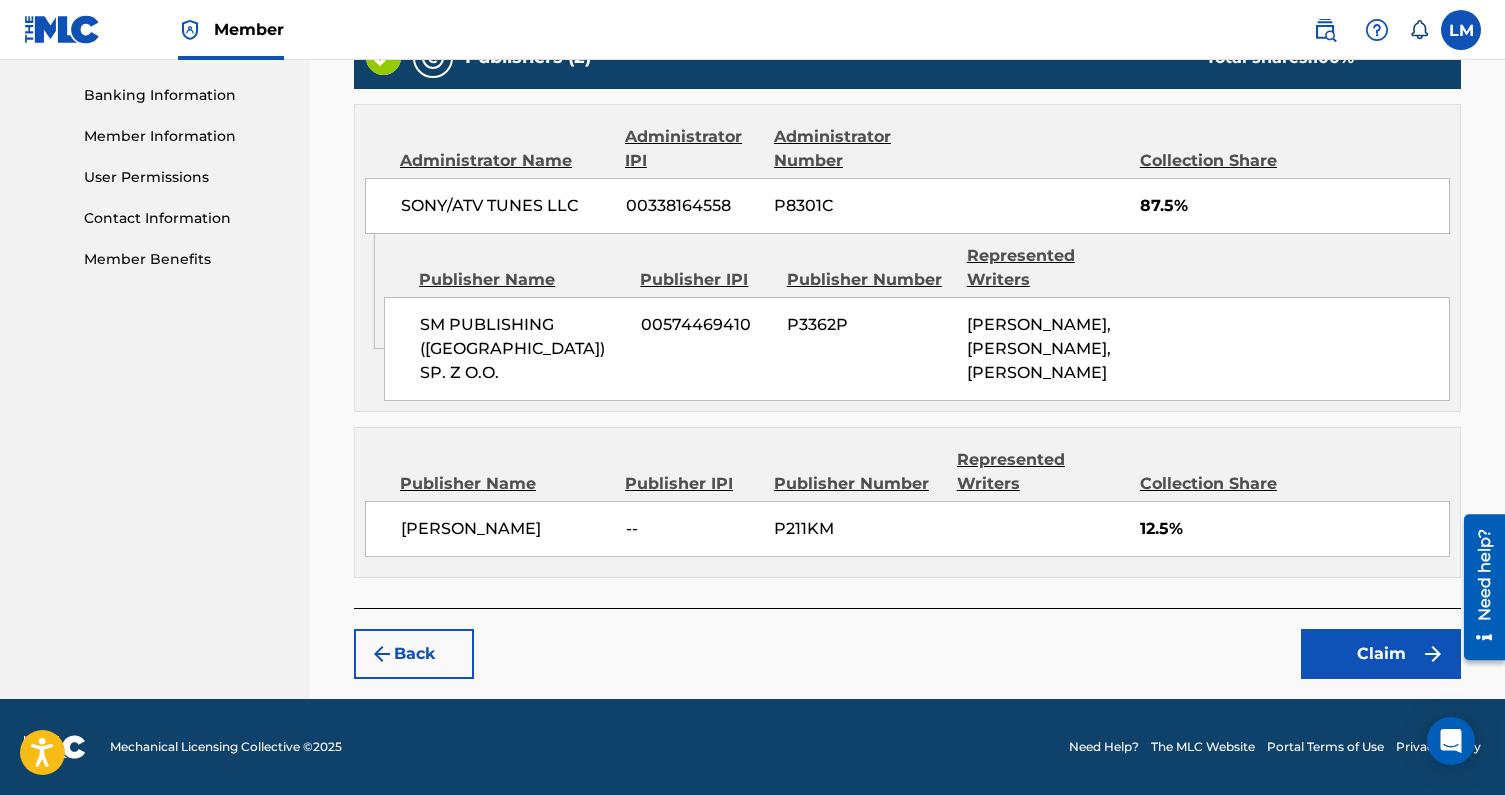 click on "Claim" at bounding box center [1381, 654] 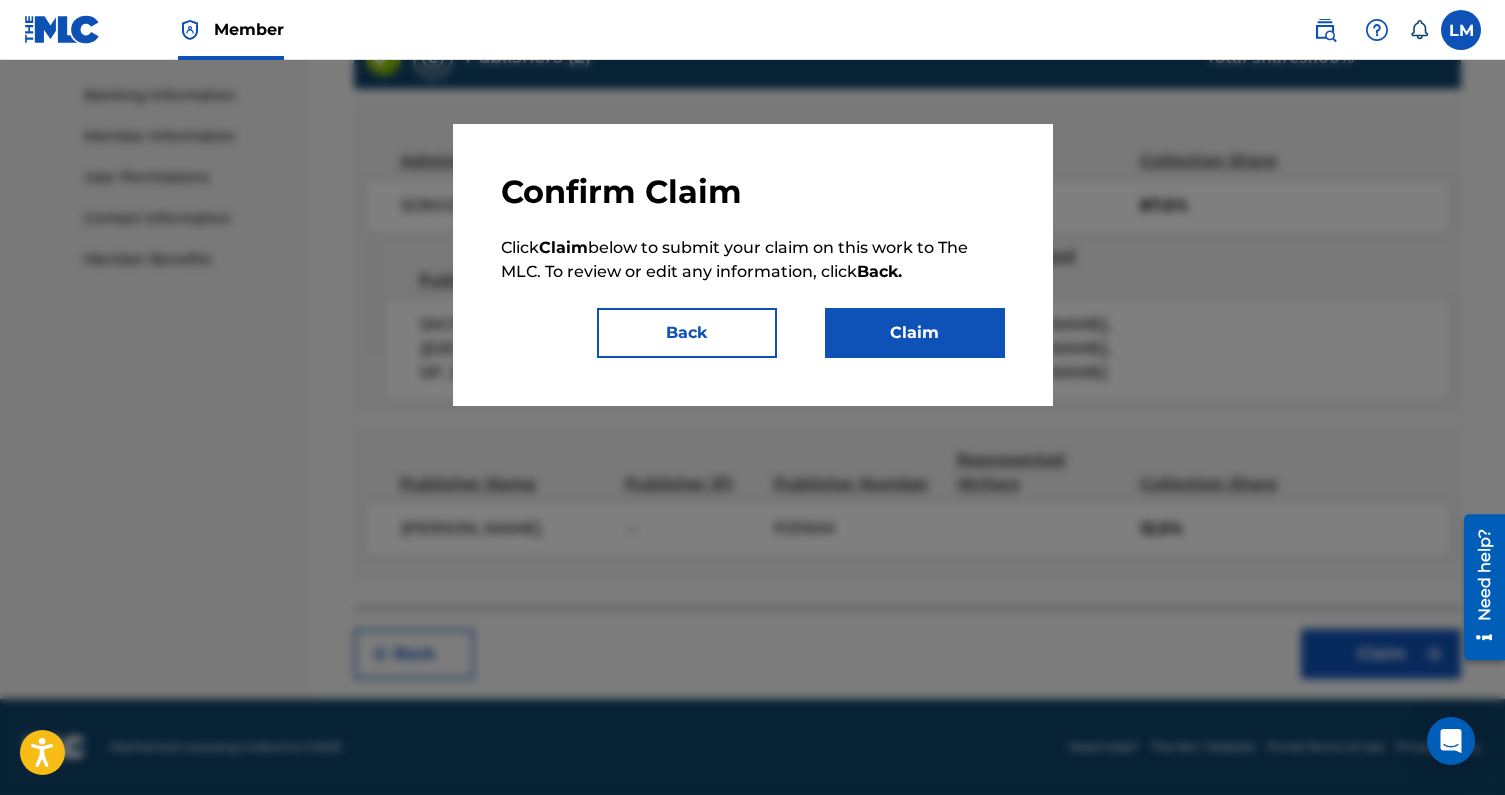 click on "Claim" at bounding box center (915, 333) 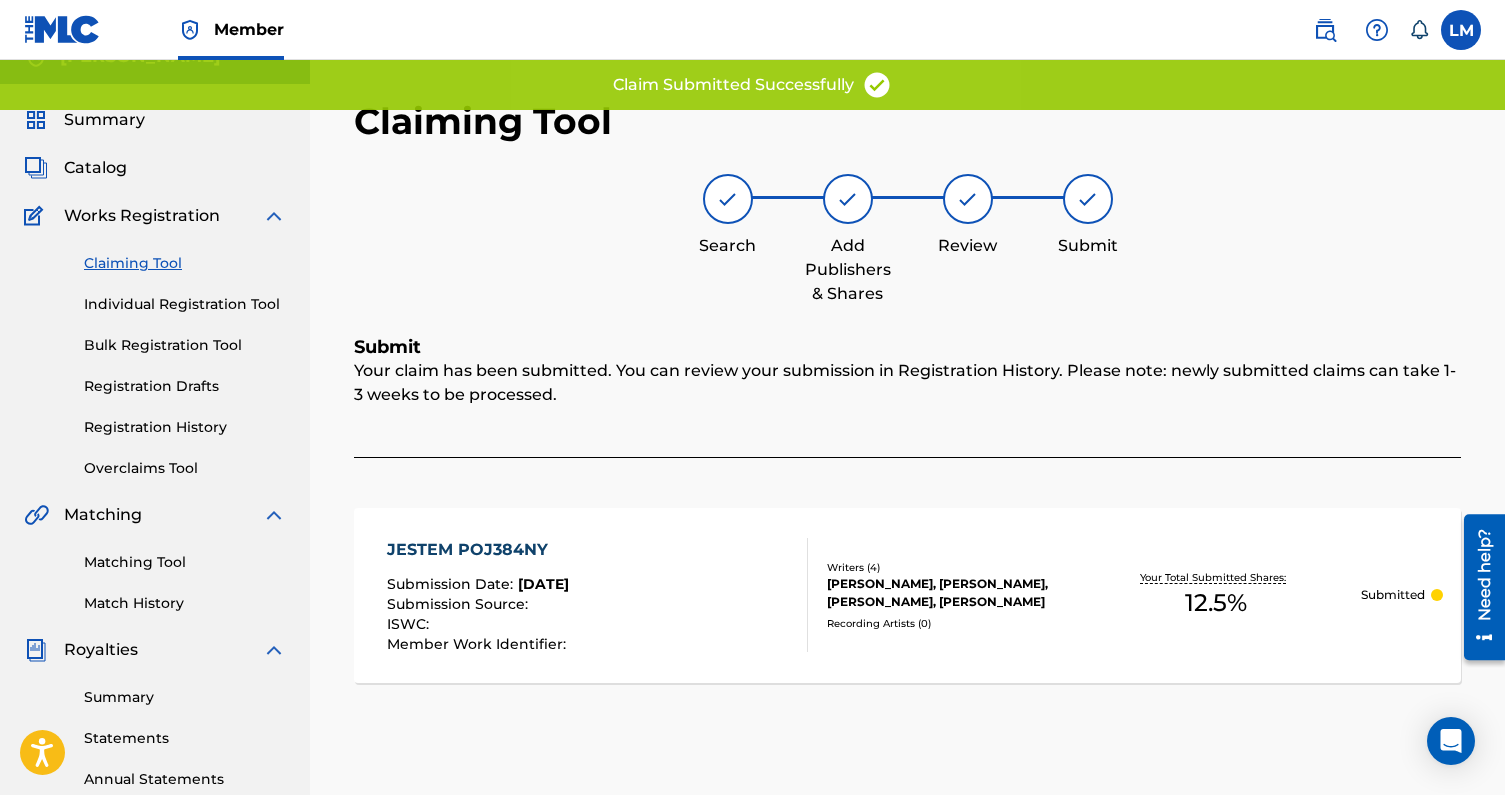 scroll, scrollTop: 0, scrollLeft: 0, axis: both 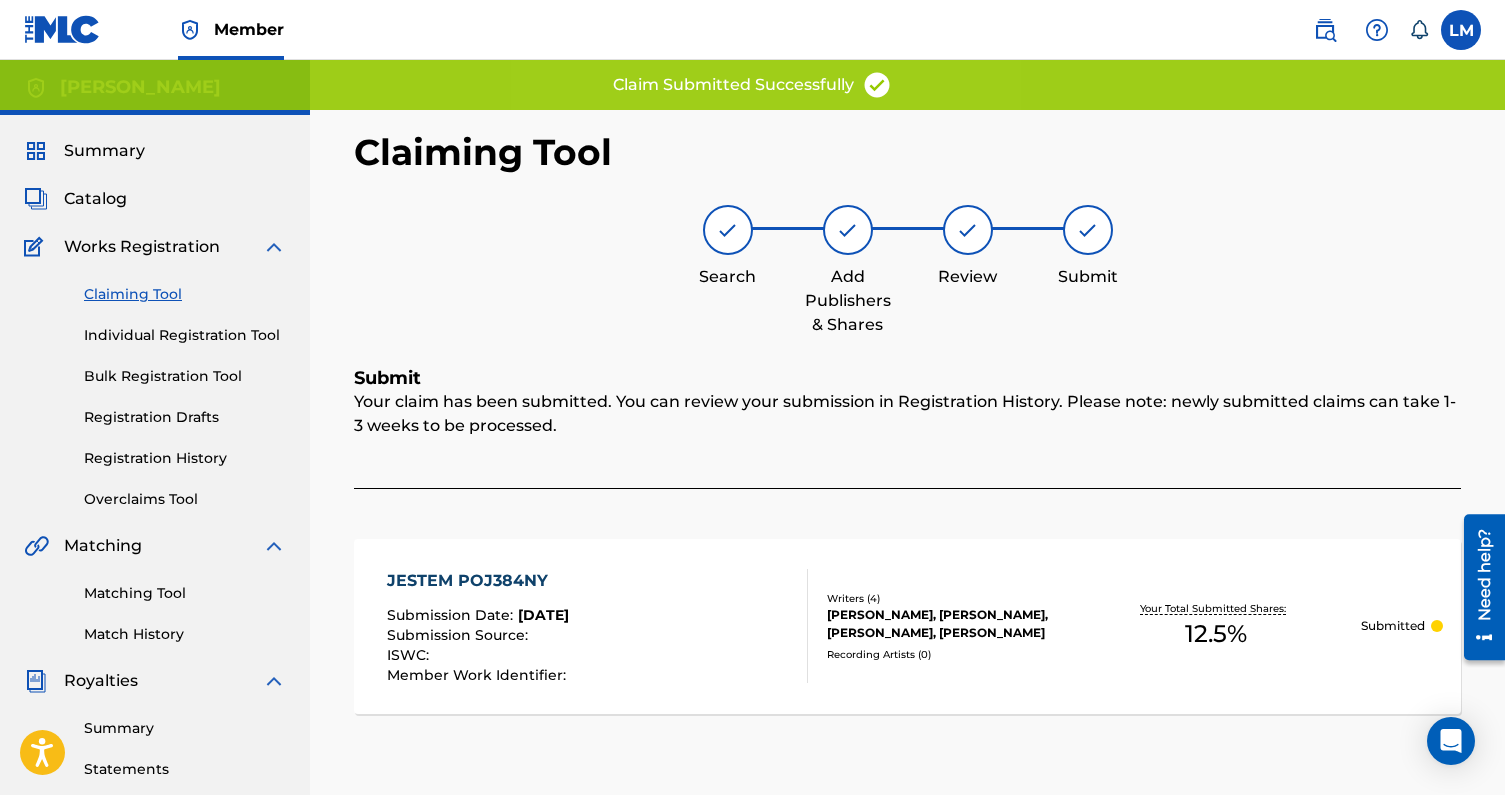 click on "Claiming Tool" at bounding box center (185, 294) 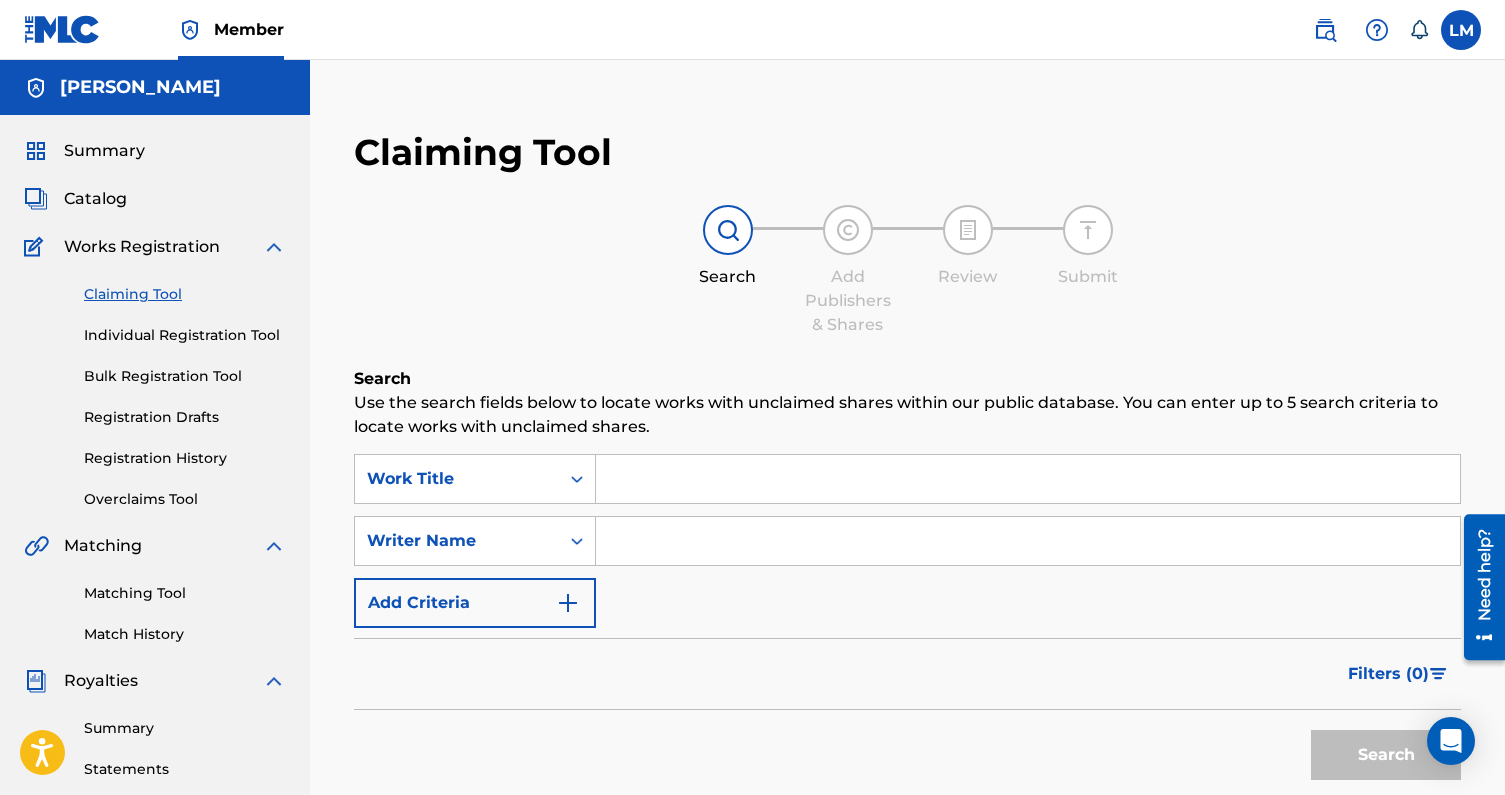 click at bounding box center [1028, 541] 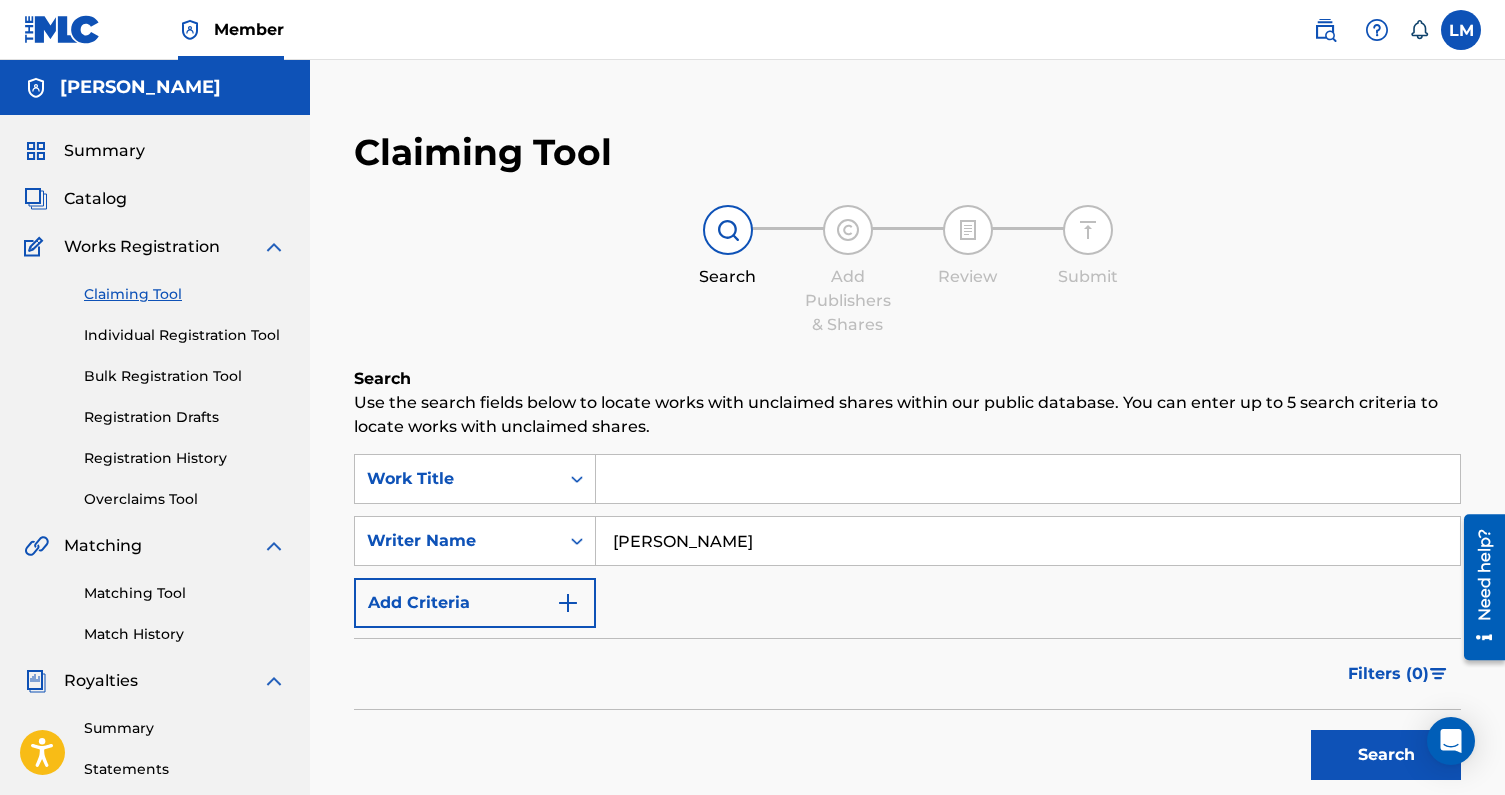 type on "Michał Matczak" 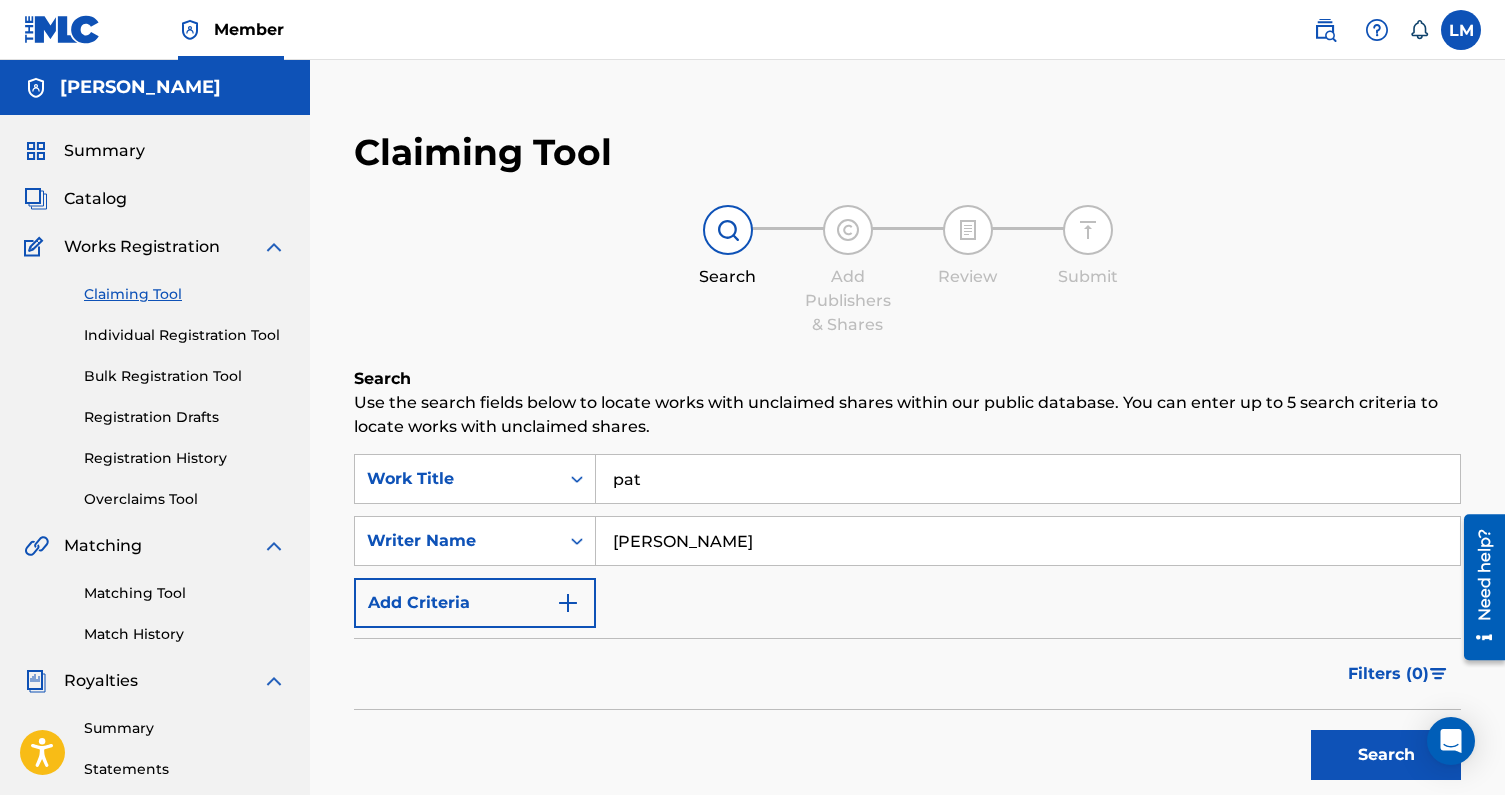 click on "Search" at bounding box center [1386, 755] 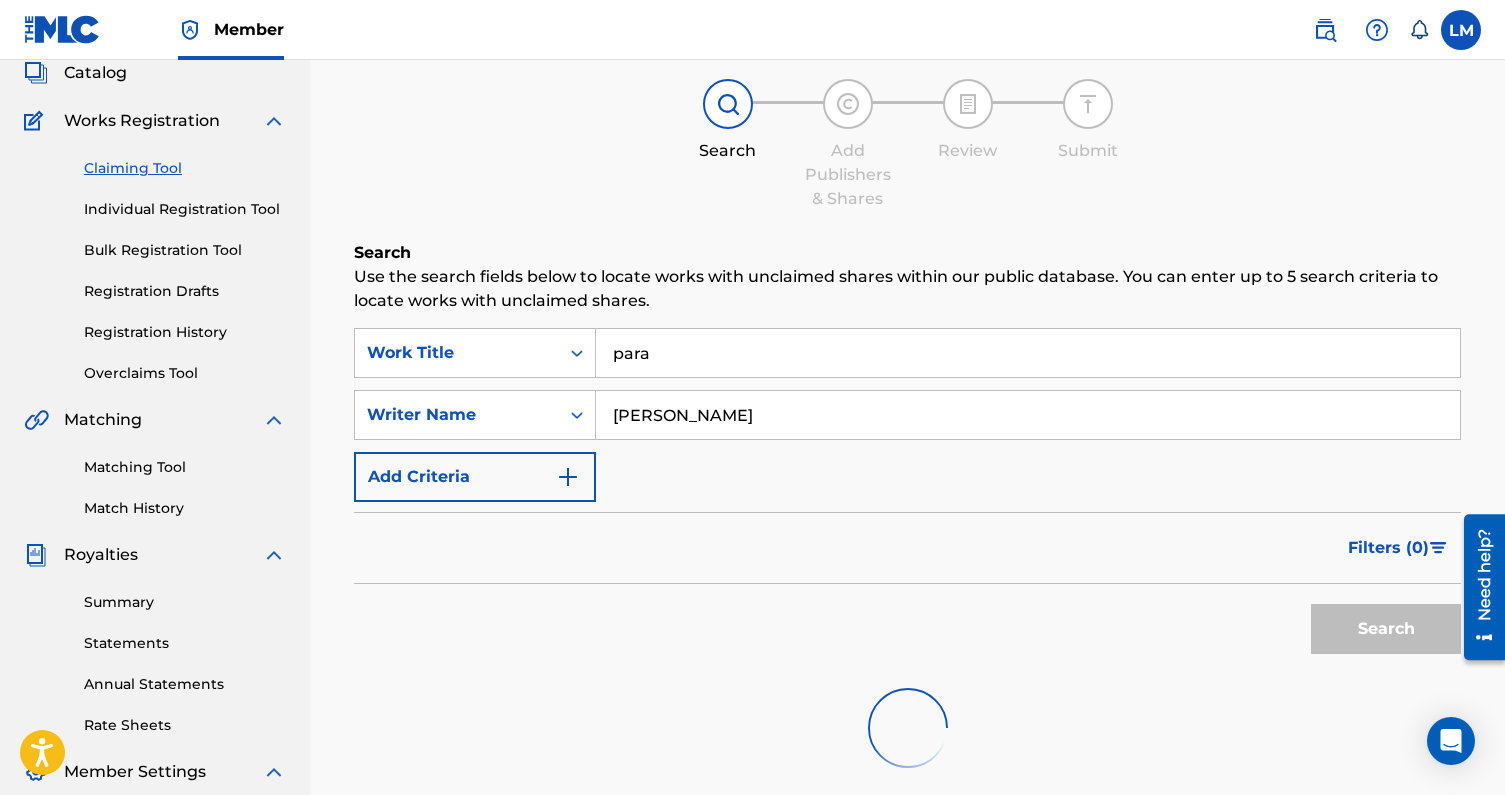 scroll, scrollTop: 166, scrollLeft: 0, axis: vertical 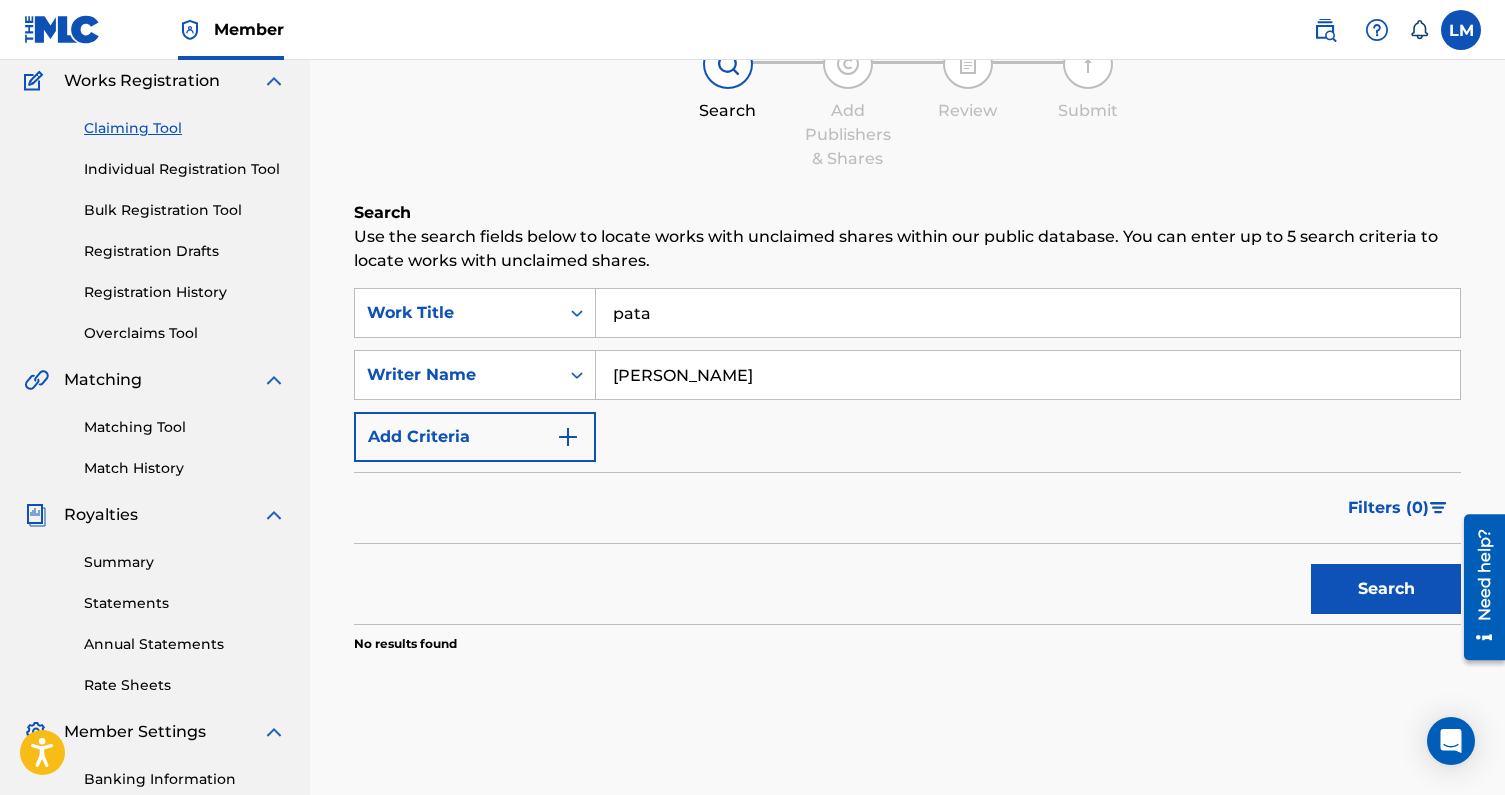 type on "americas free part 2" 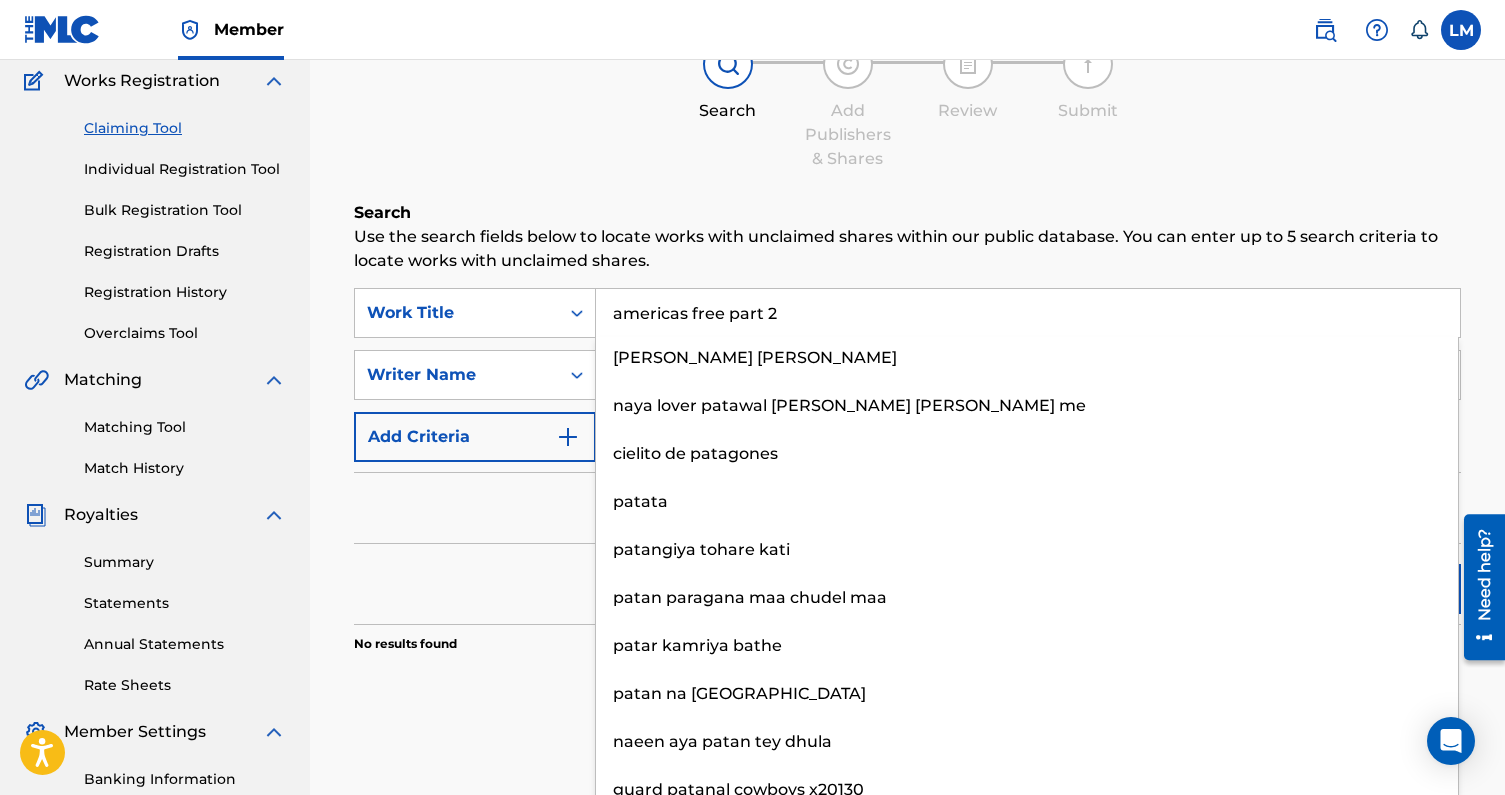 click on "americas free part 2" at bounding box center [1028, 313] 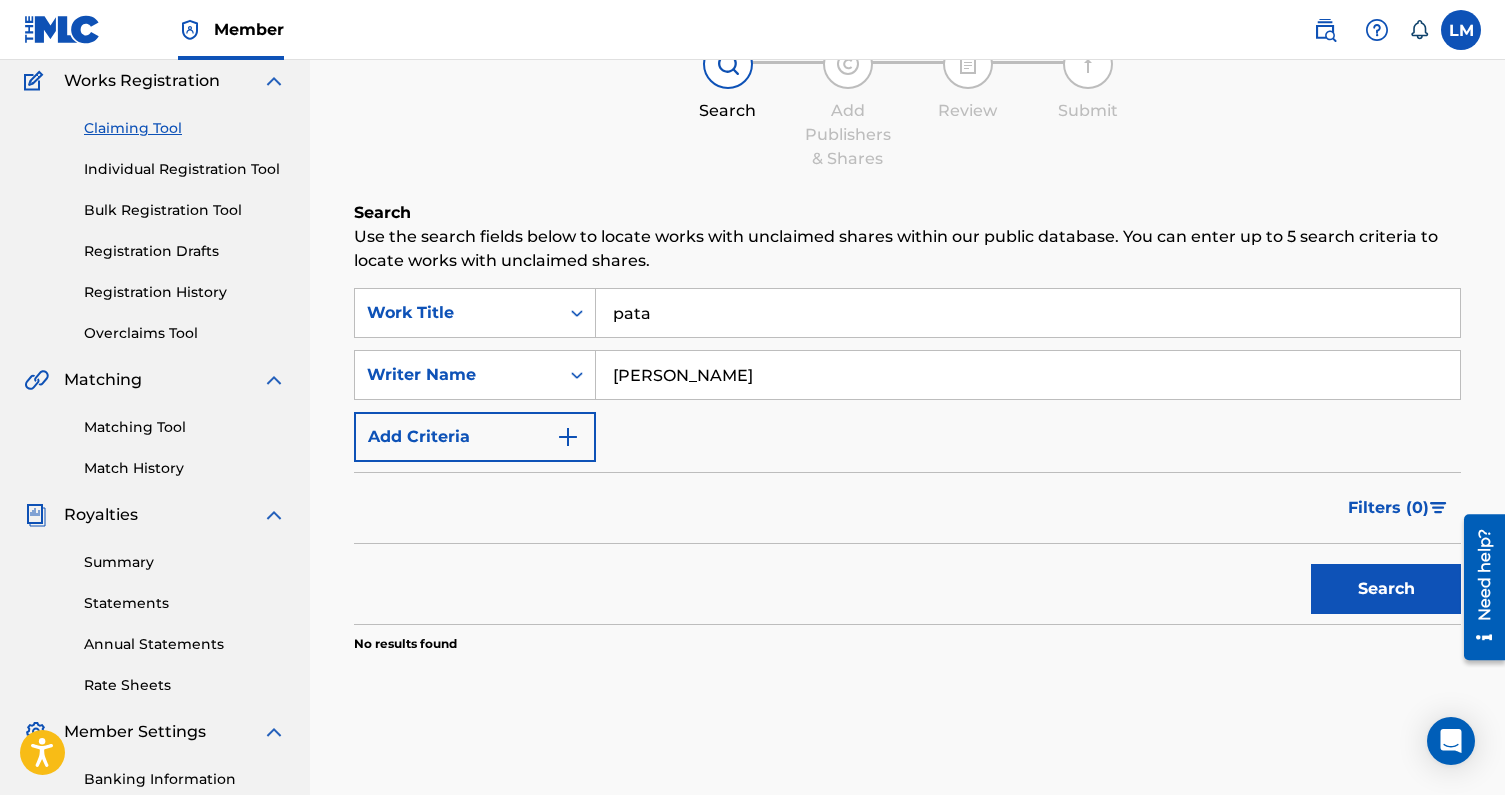click on "Search" at bounding box center (1386, 589) 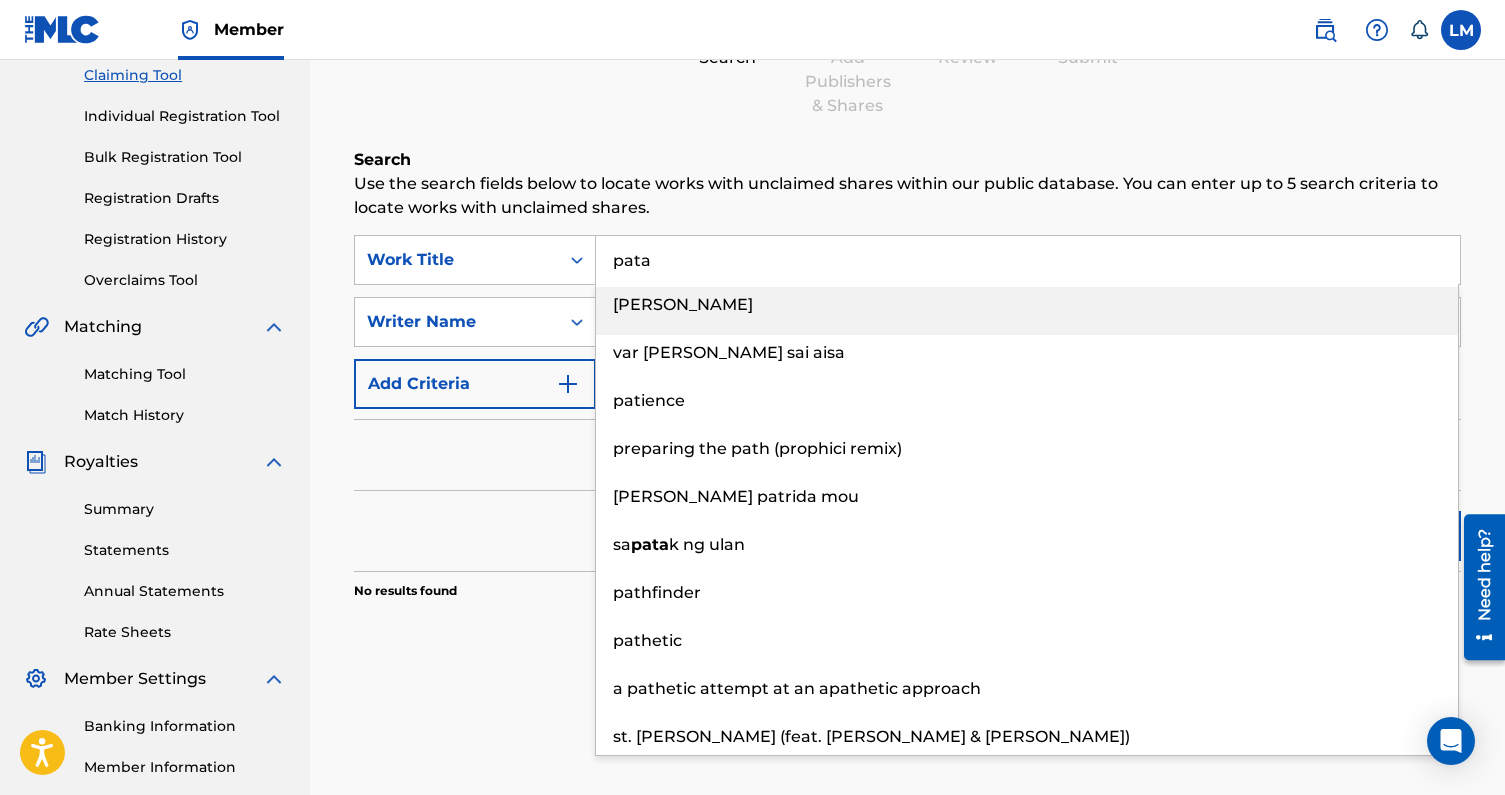 scroll, scrollTop: 222, scrollLeft: 0, axis: vertical 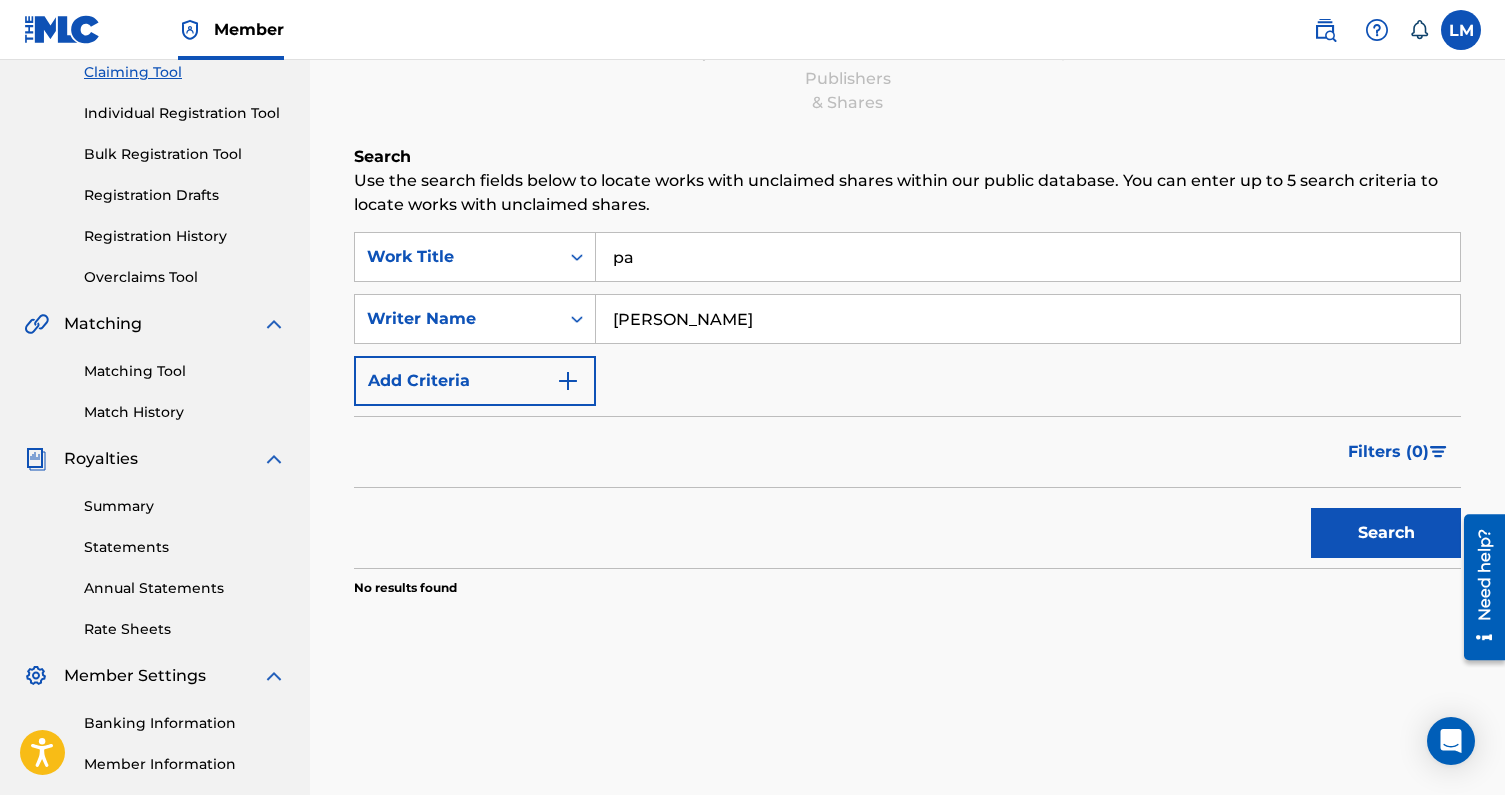 type on "p" 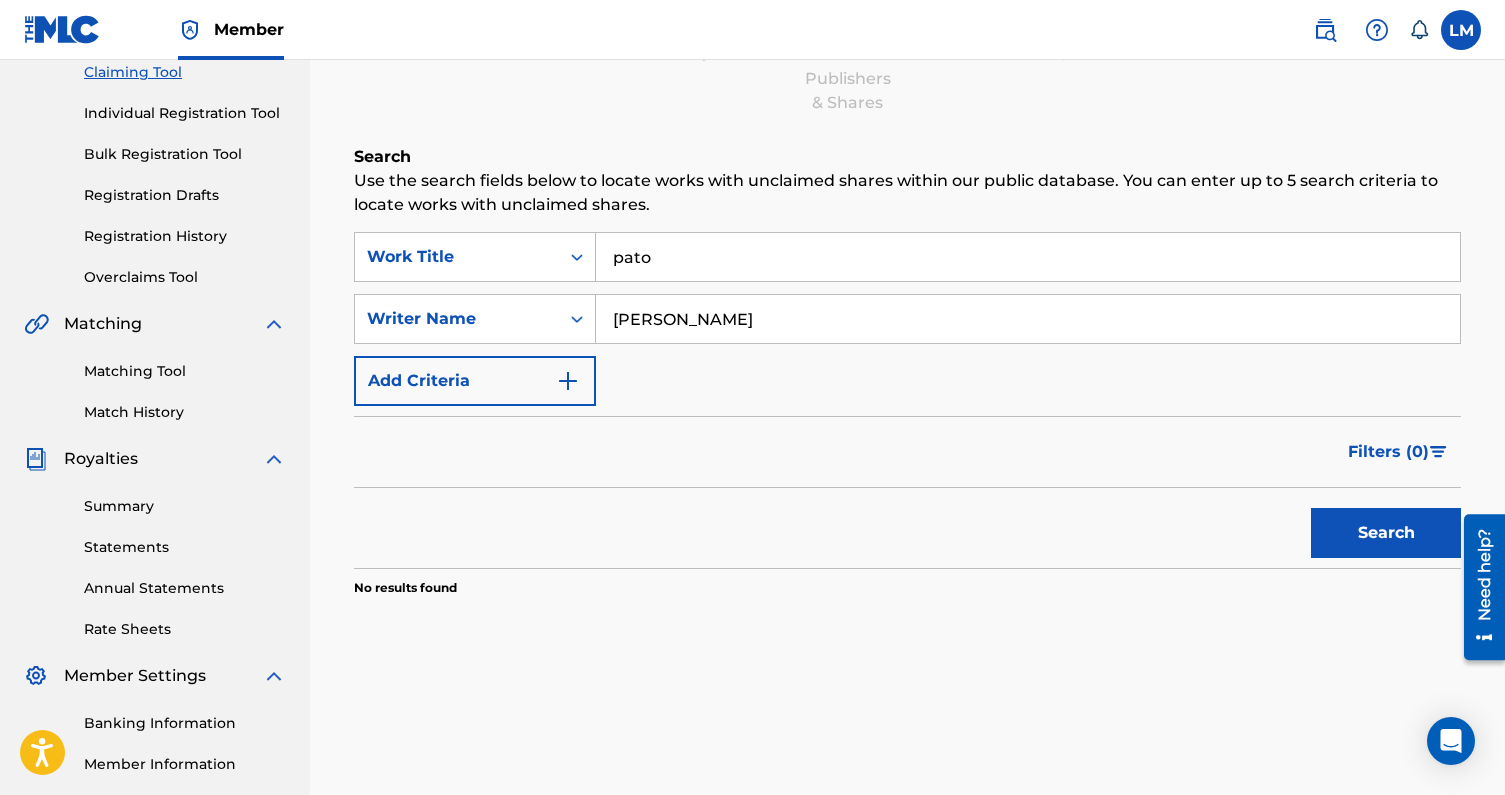 click on "Search" at bounding box center (1386, 533) 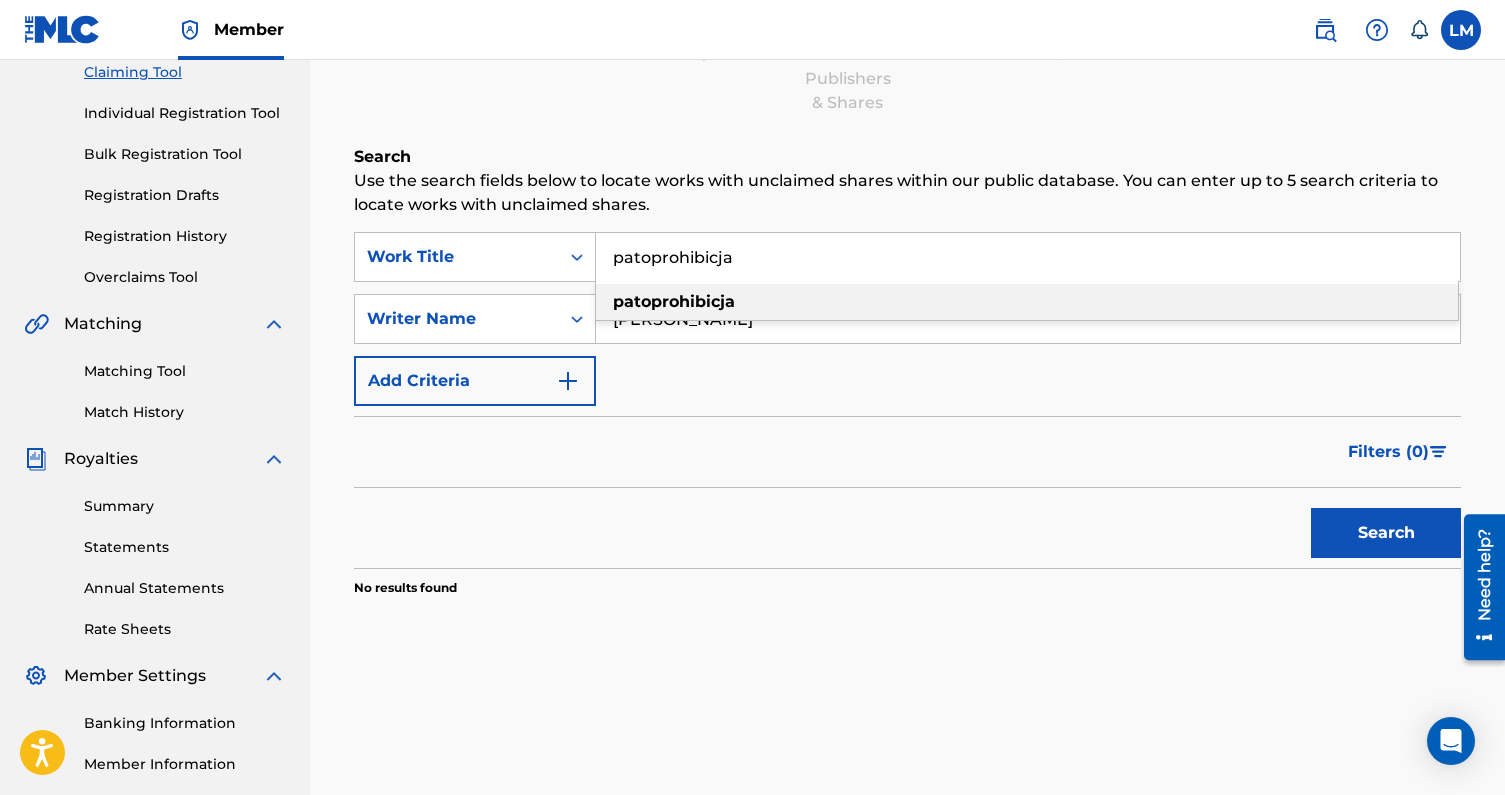 type on "patoprohibicja" 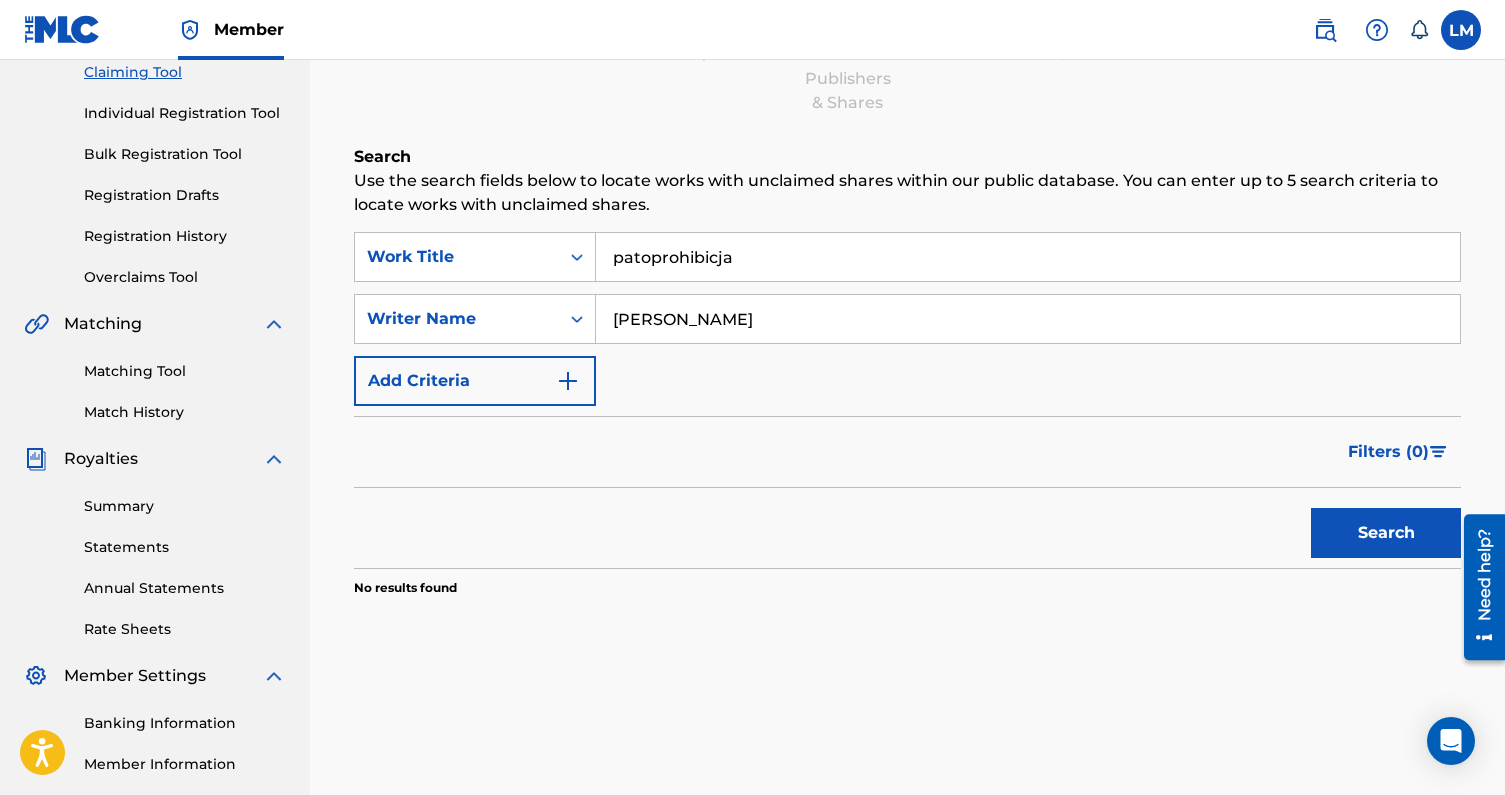 click on "Search" at bounding box center (1386, 533) 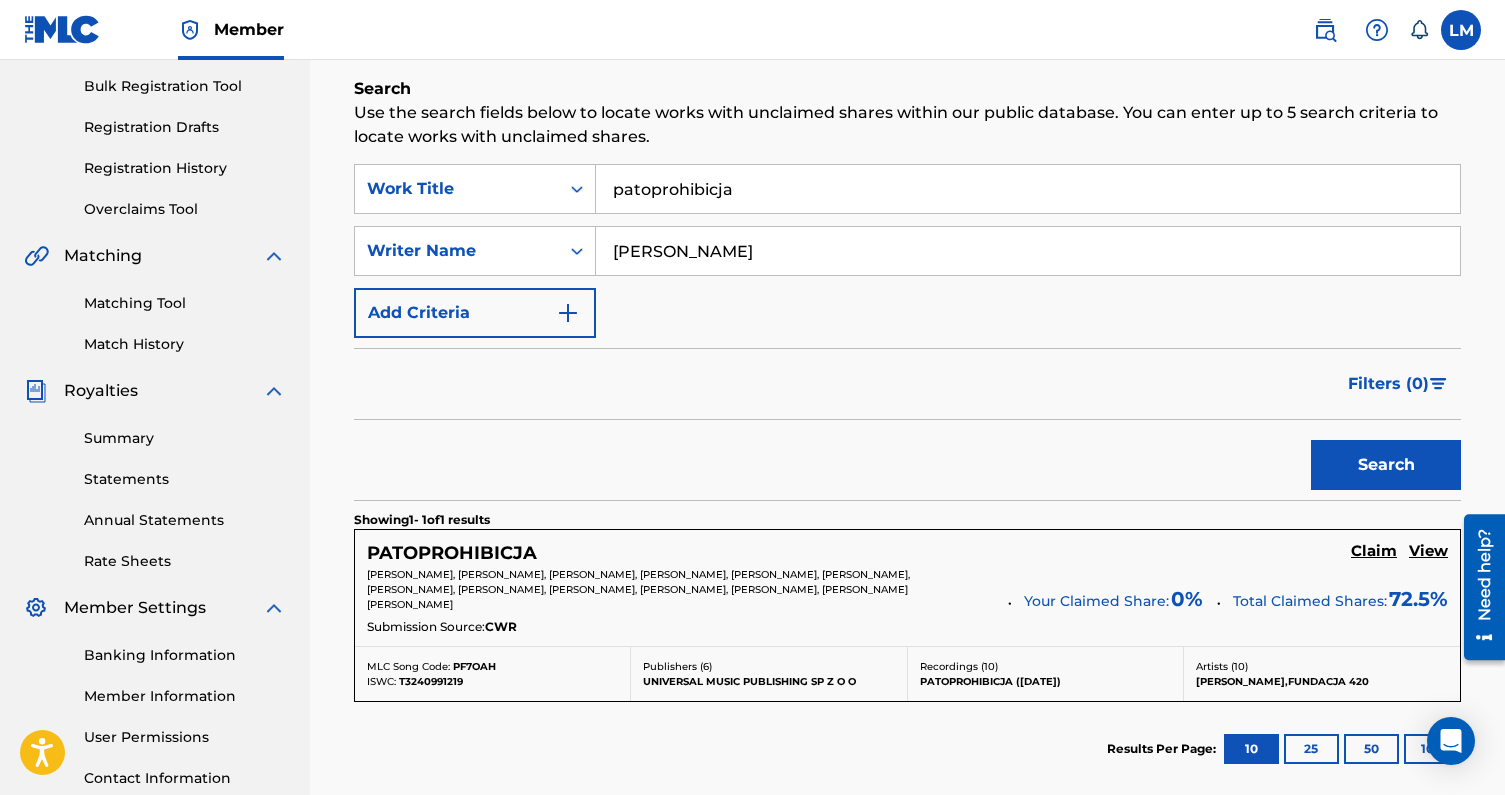 scroll, scrollTop: 292, scrollLeft: 0, axis: vertical 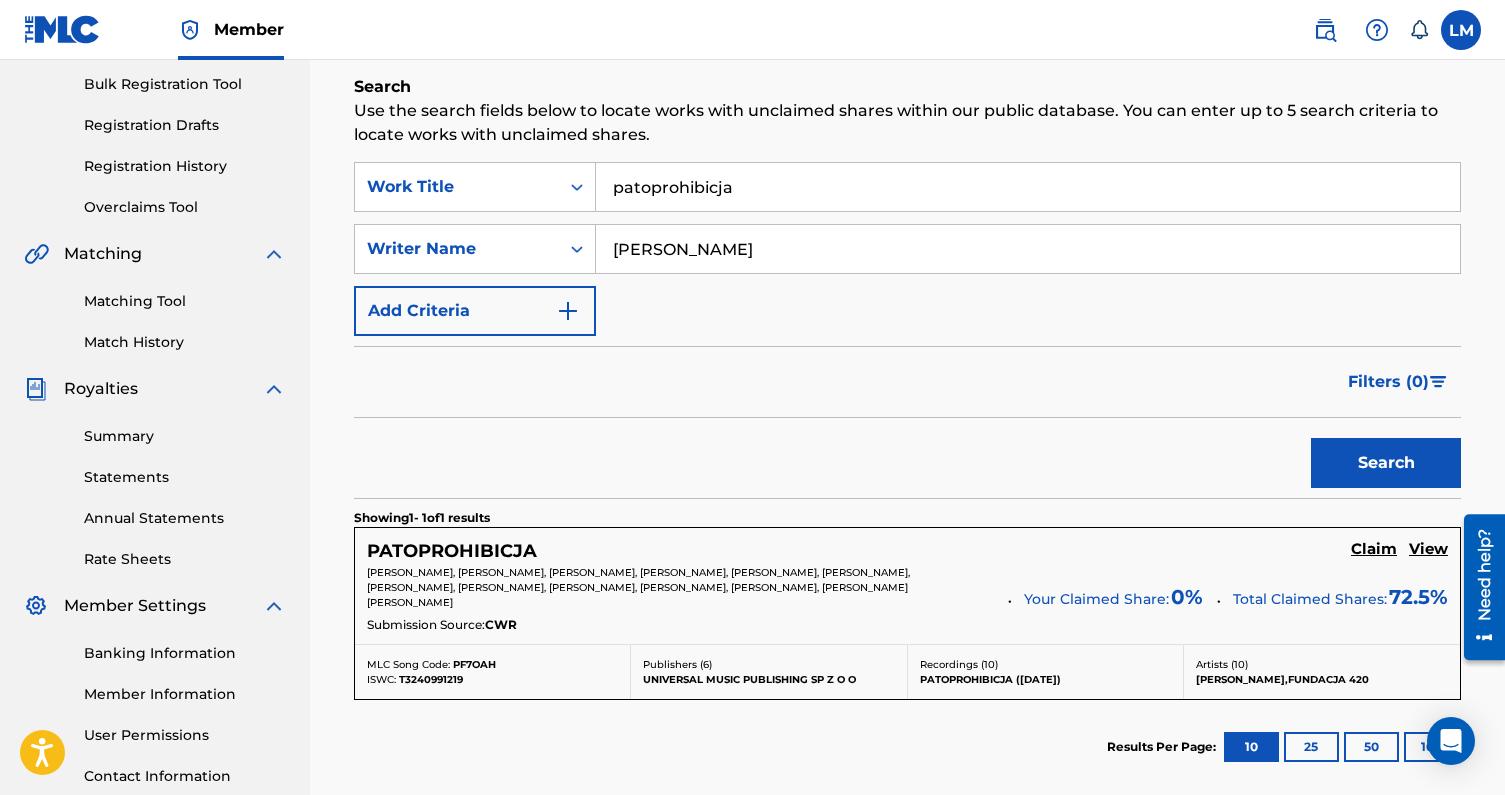 click on "View" at bounding box center [1428, 549] 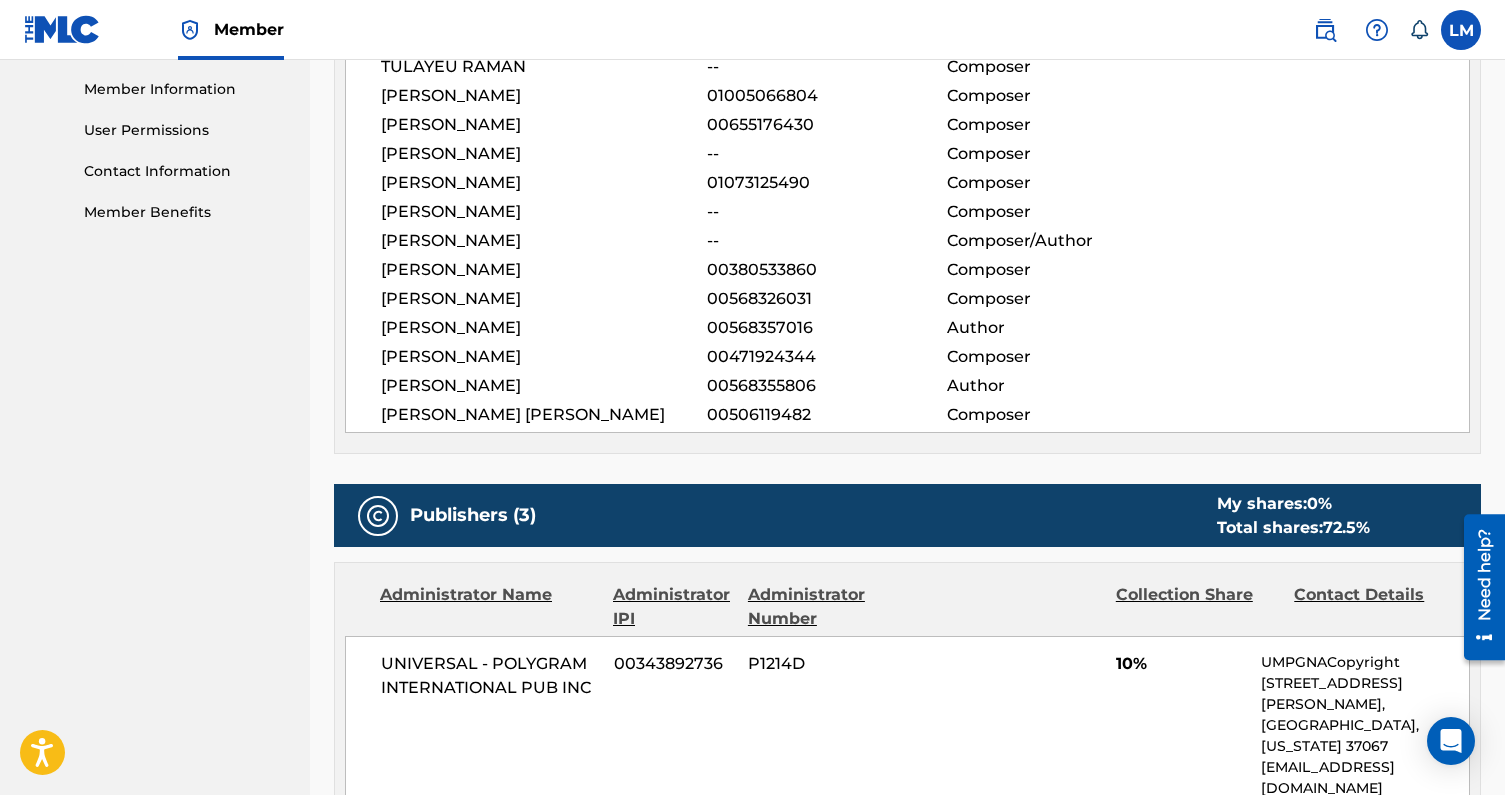 scroll, scrollTop: 0, scrollLeft: 0, axis: both 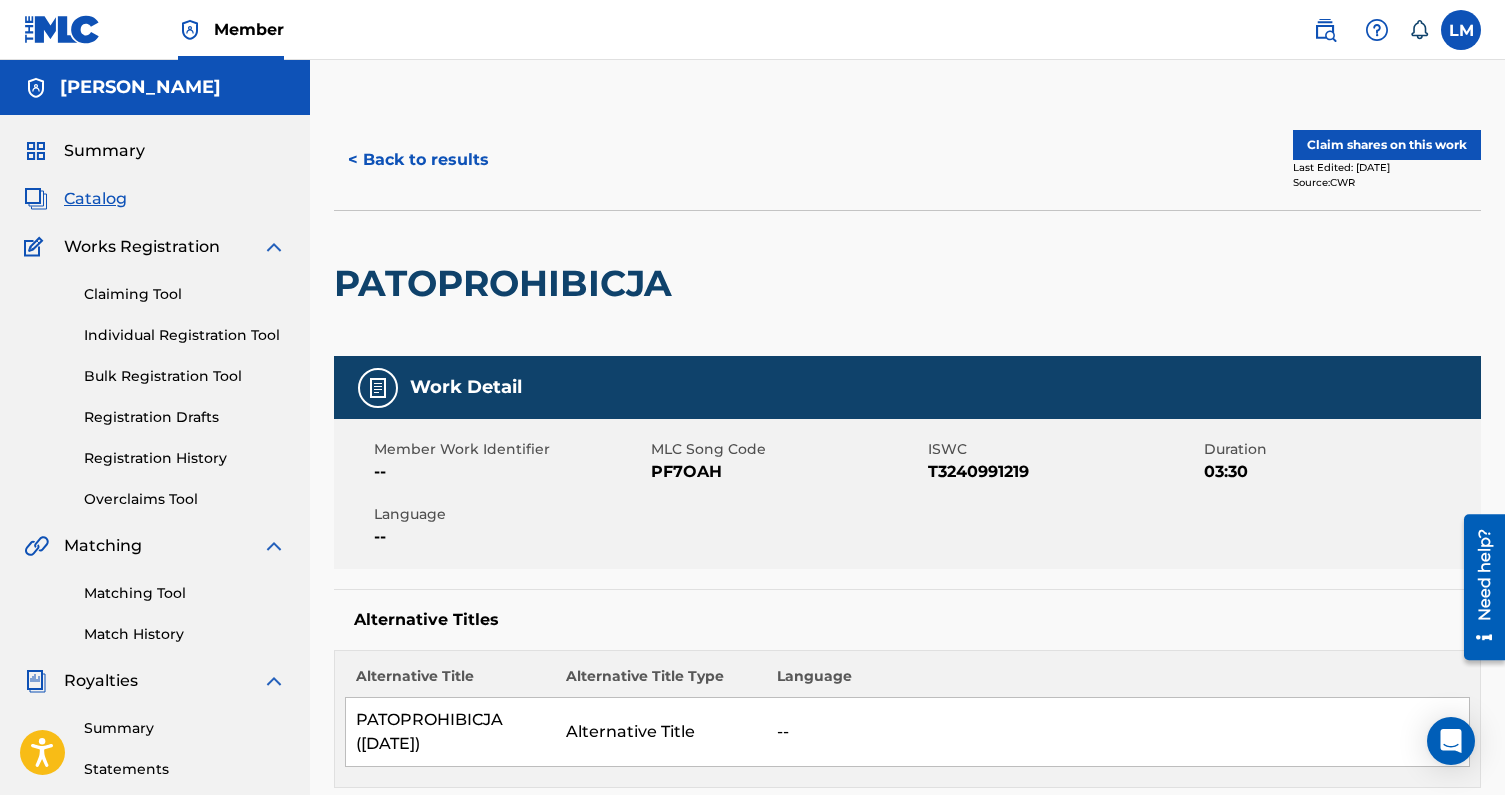 click on "Claim shares on this work" at bounding box center [1387, 145] 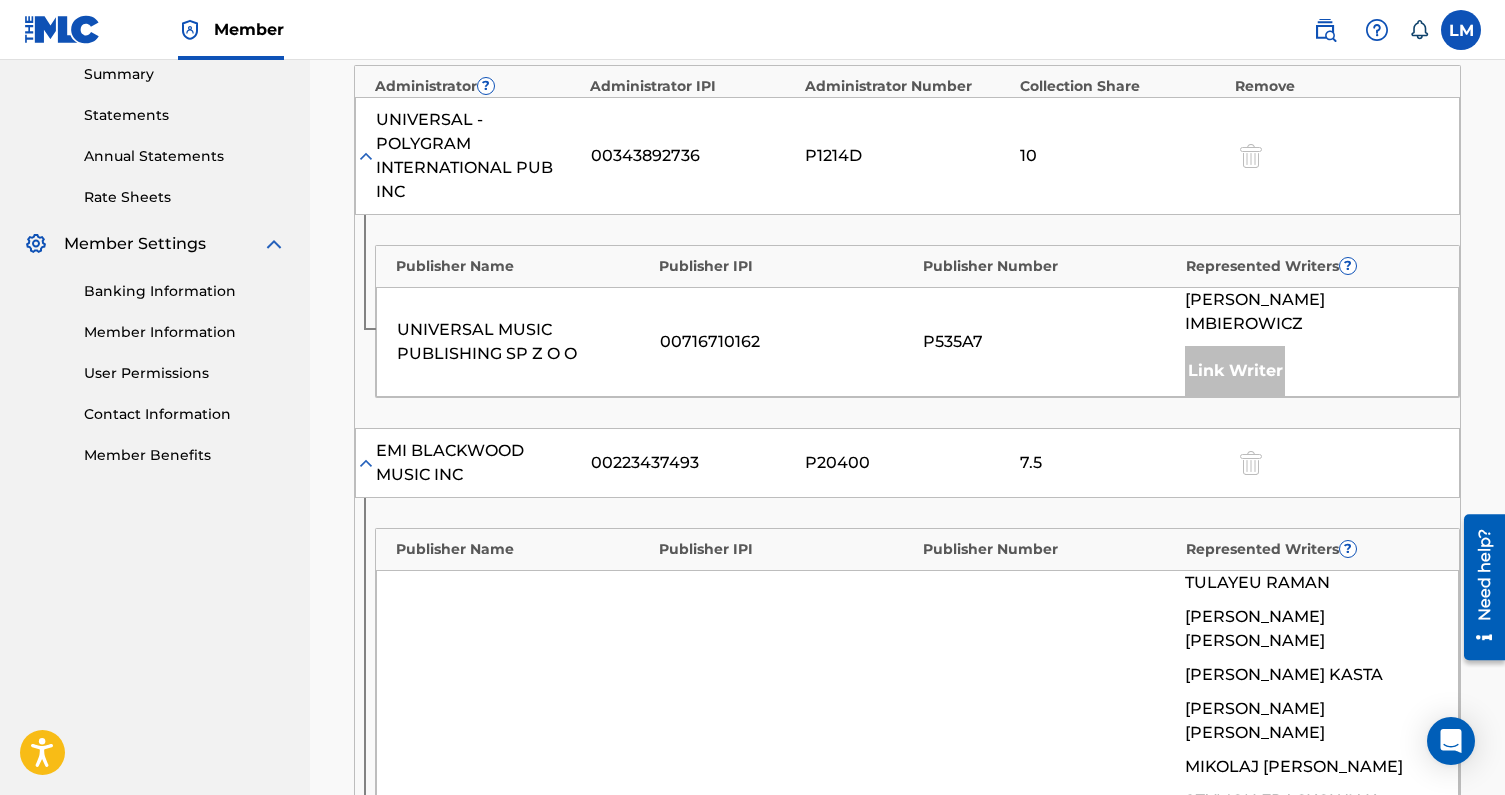 scroll, scrollTop: 651, scrollLeft: 0, axis: vertical 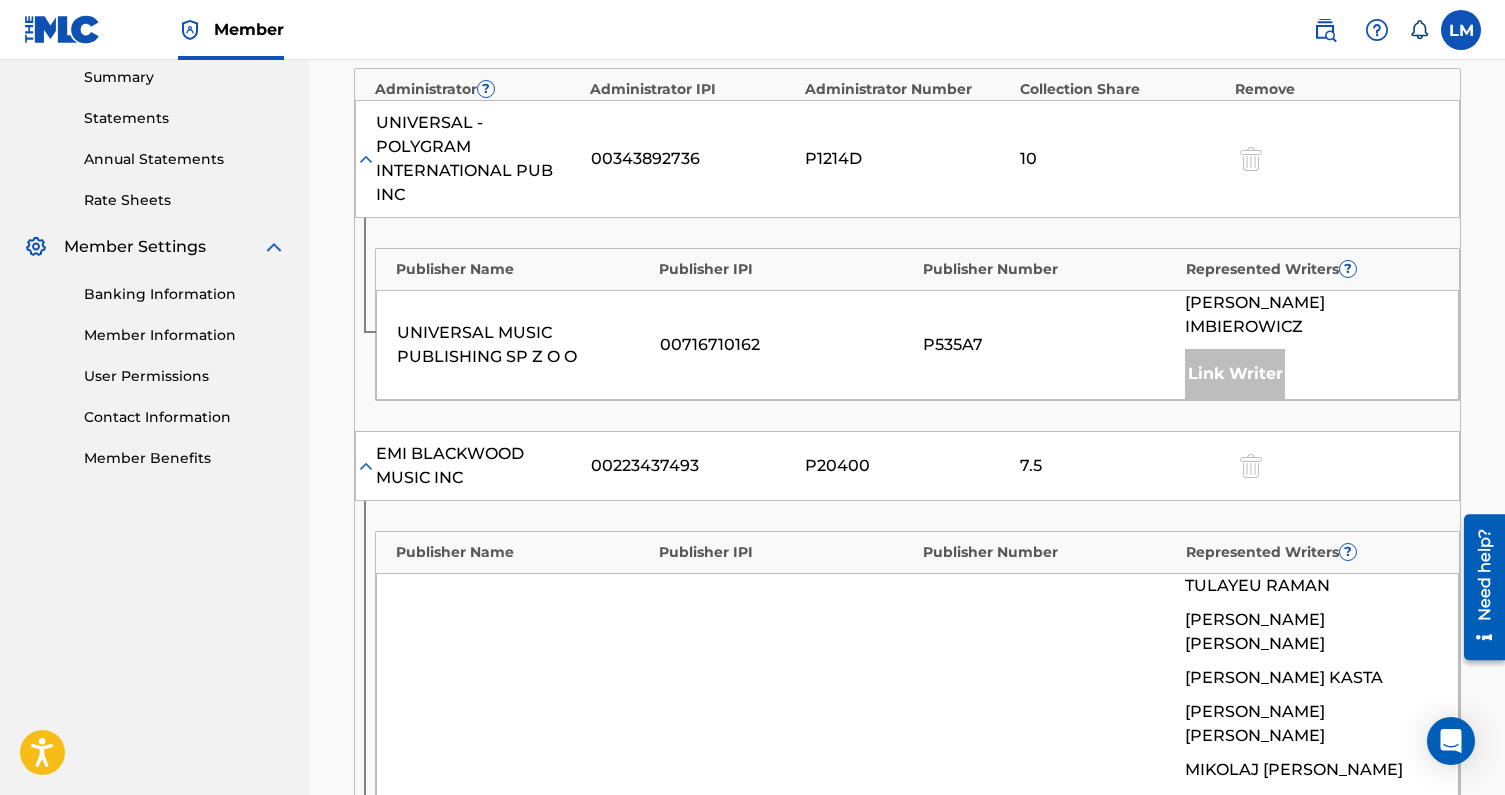 click at bounding box center [366, 466] 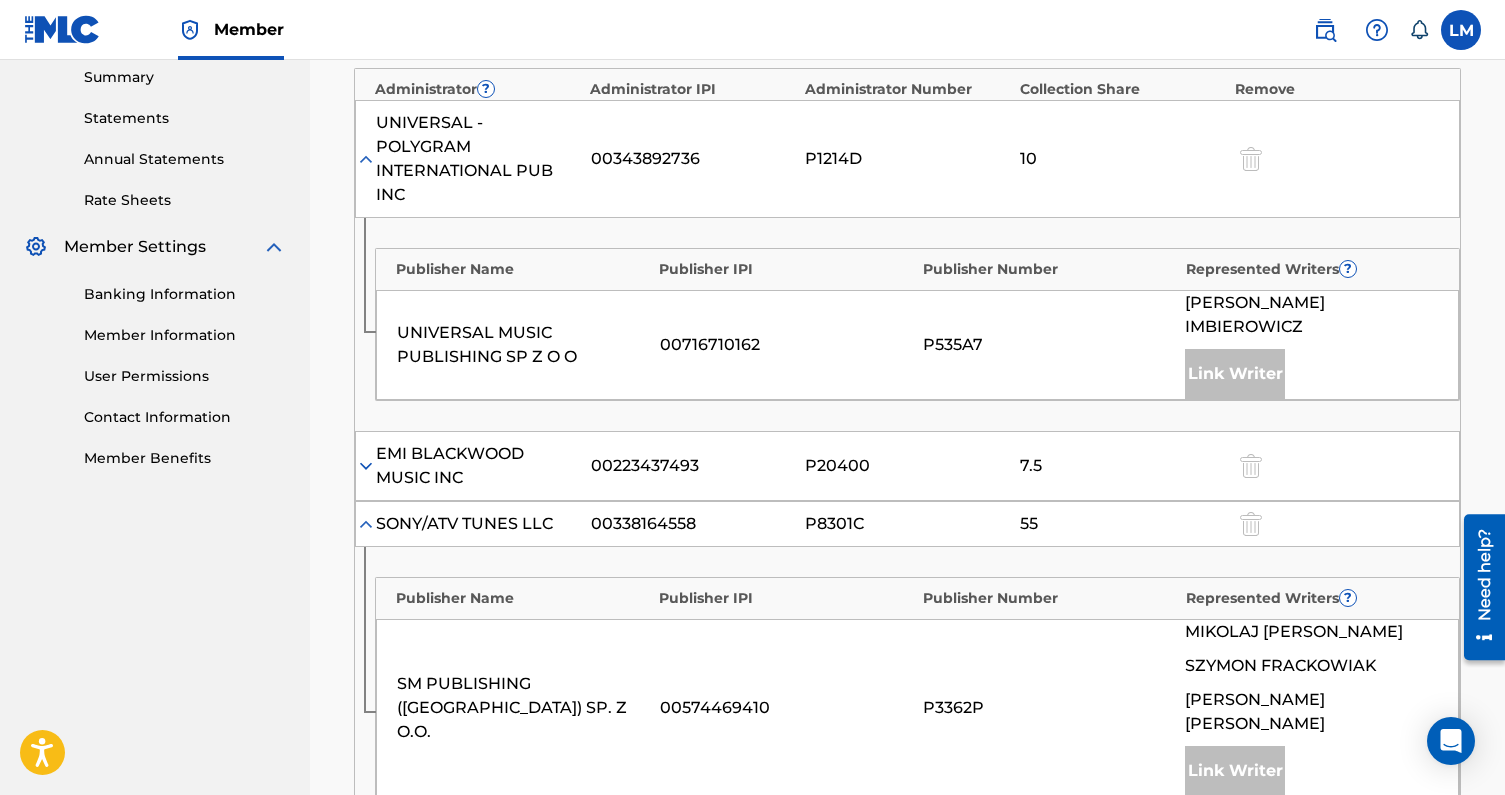 scroll, scrollTop: 585, scrollLeft: 0, axis: vertical 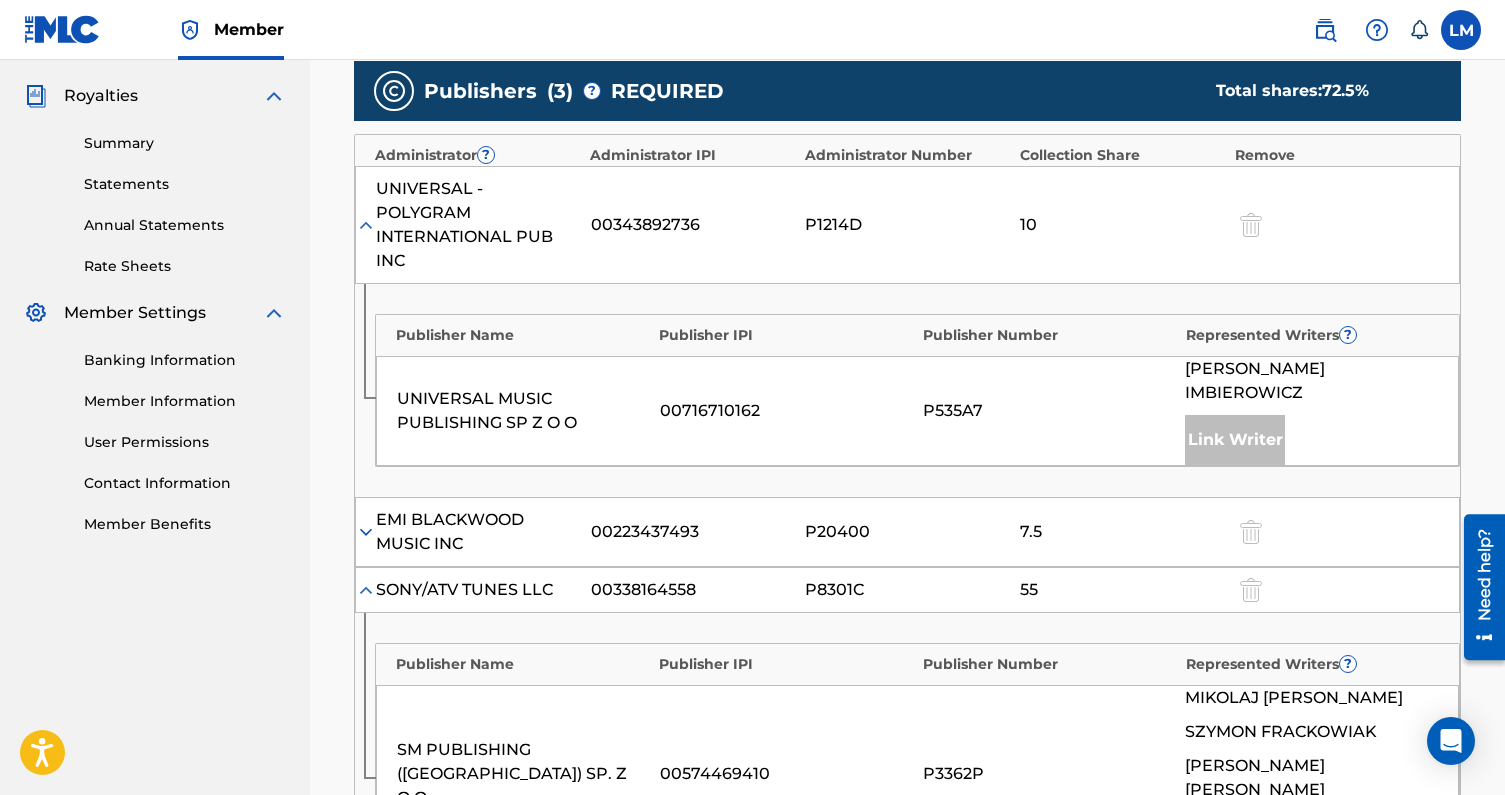 click at bounding box center (366, 532) 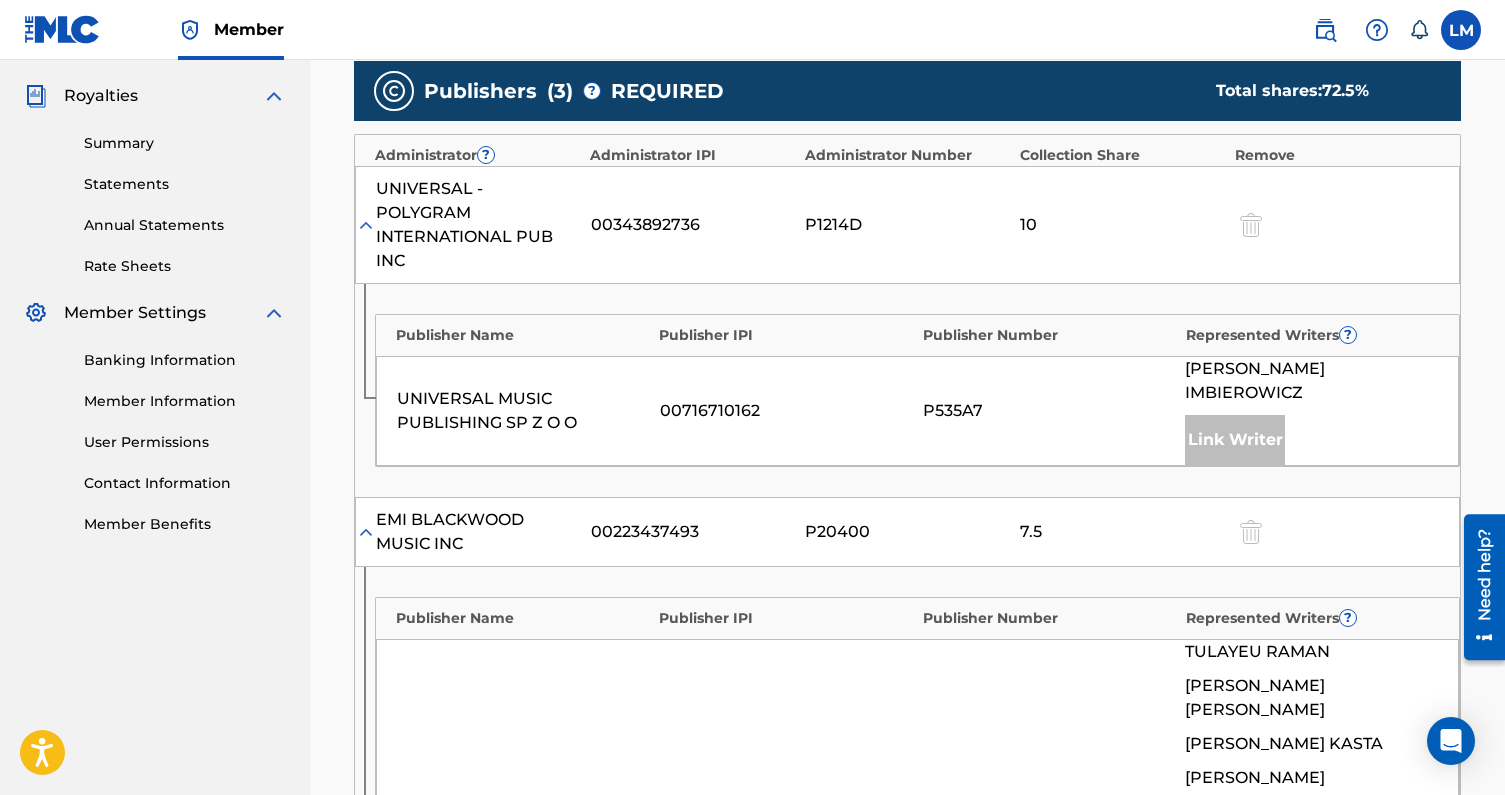 click at bounding box center (366, 532) 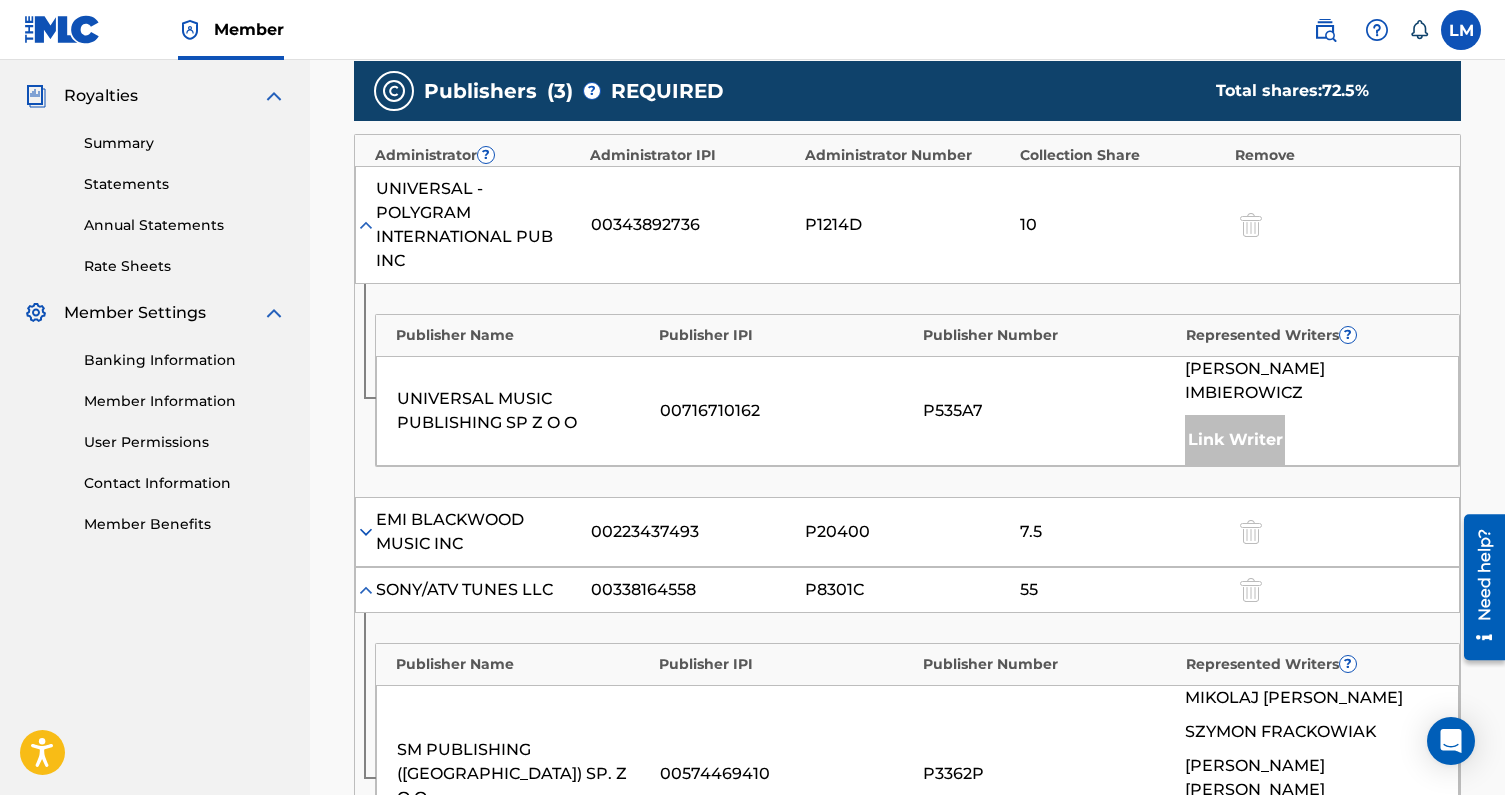 click at bounding box center [366, 590] 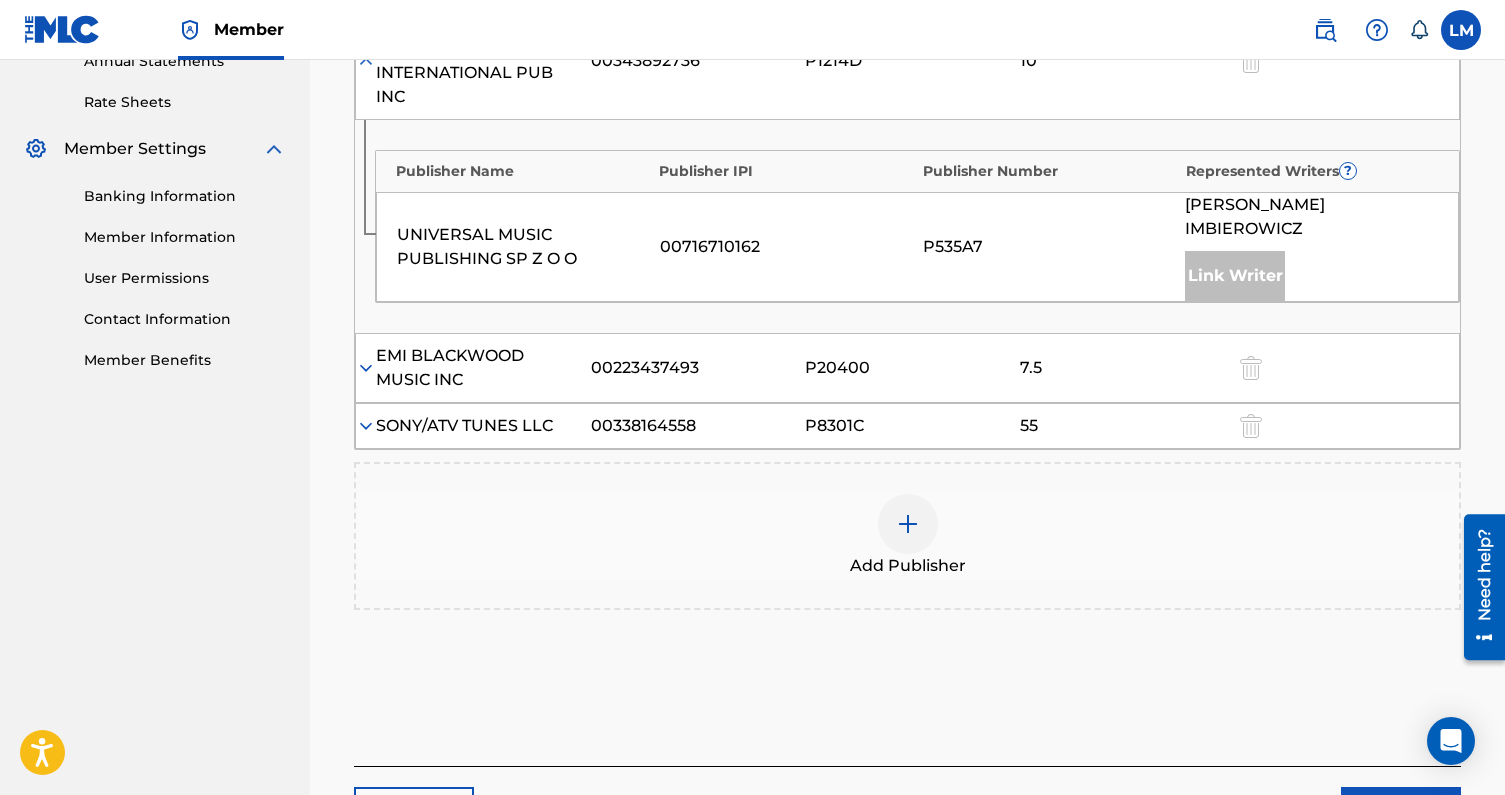 scroll, scrollTop: 768, scrollLeft: 0, axis: vertical 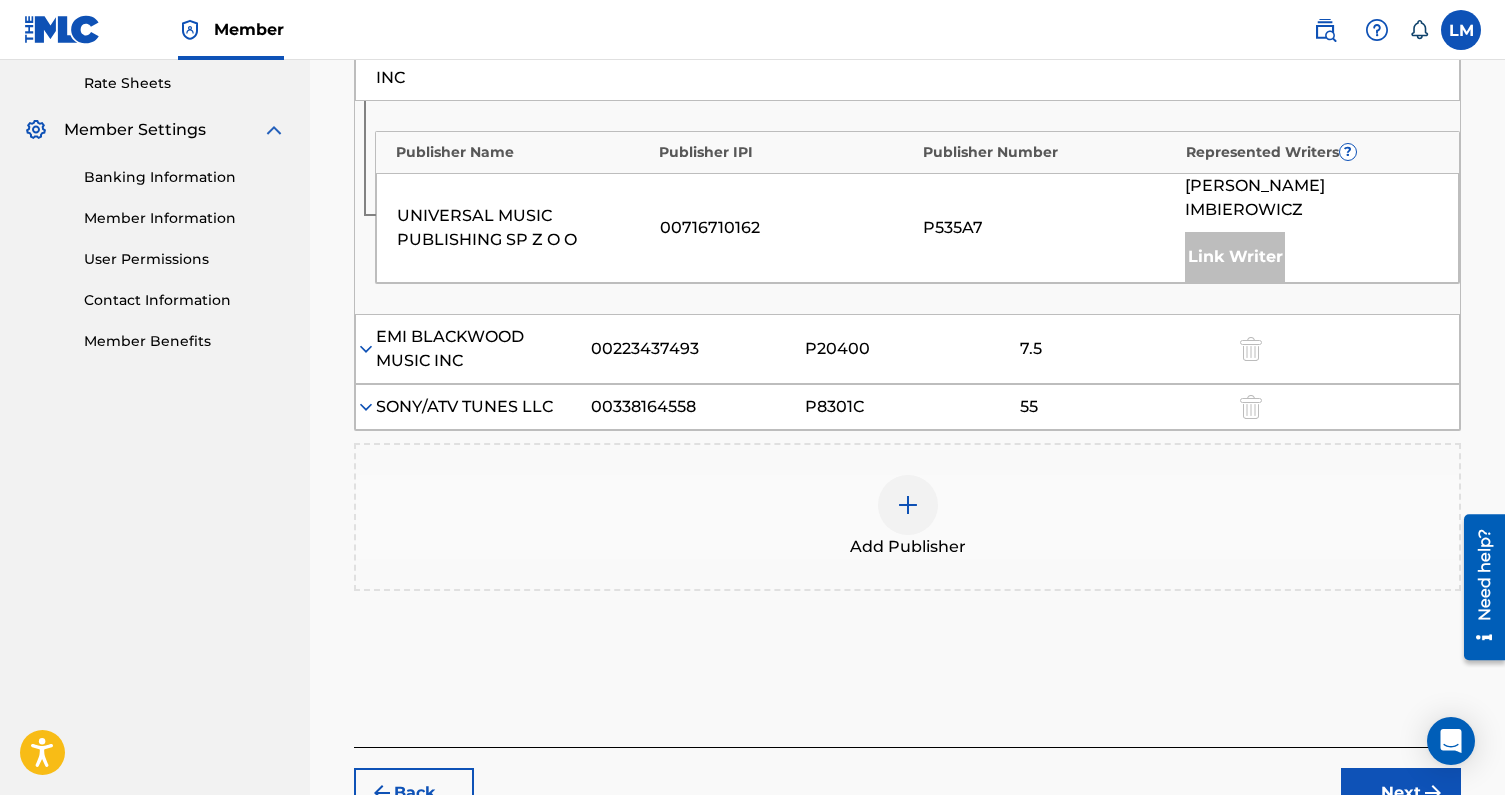 click at bounding box center [908, 505] 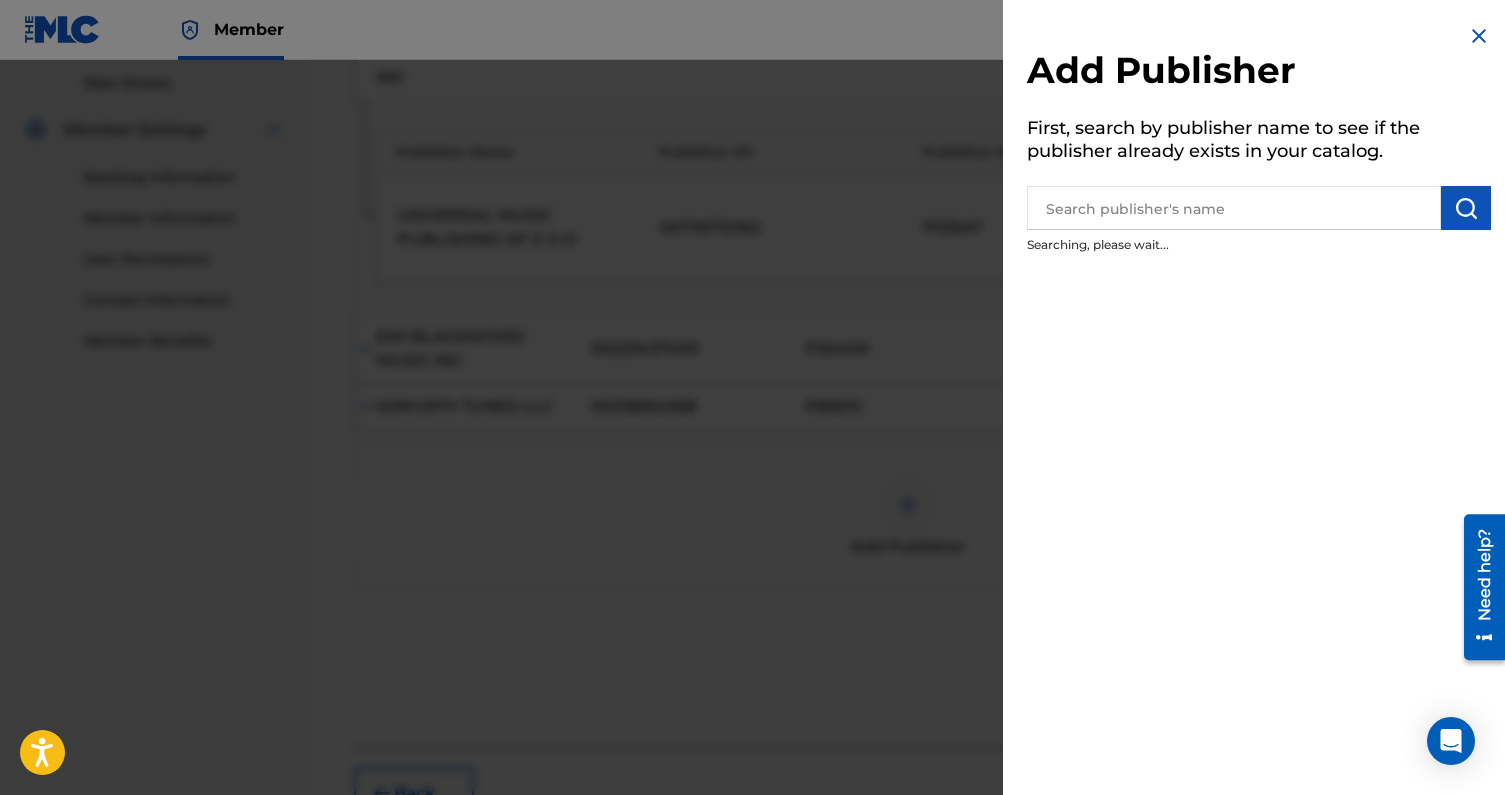 click at bounding box center (1234, 208) 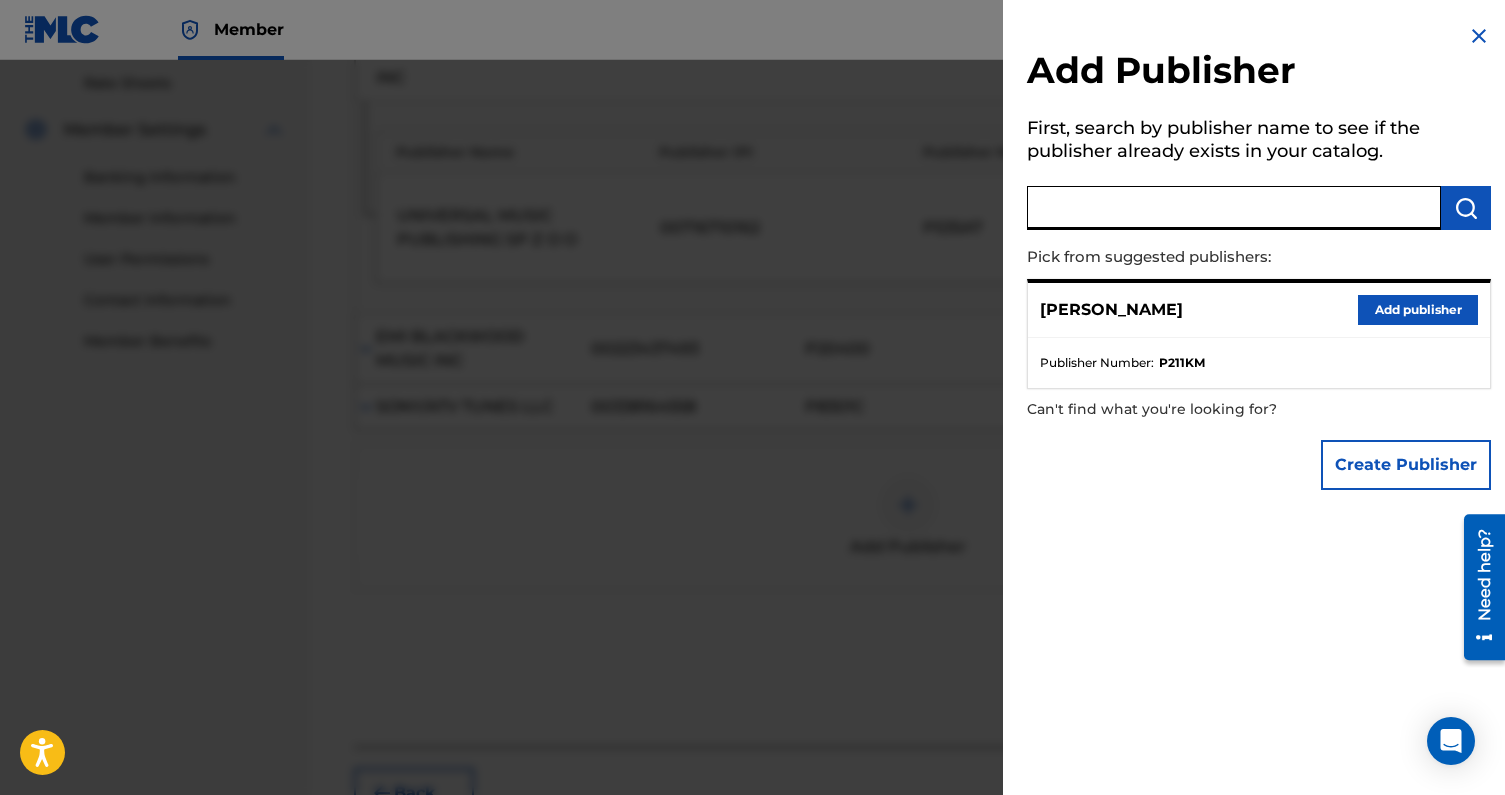 click on "Add publisher" at bounding box center (1418, 310) 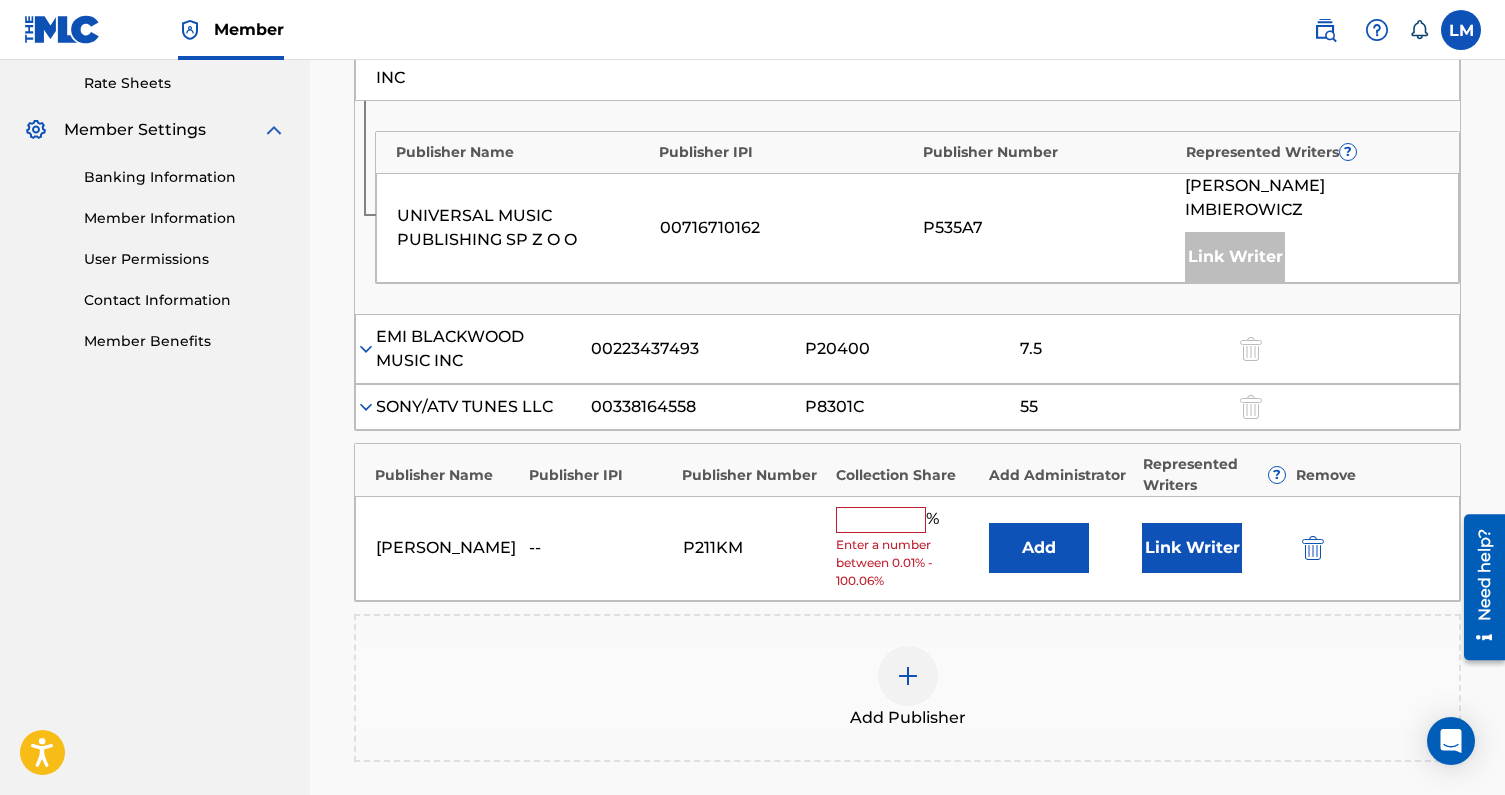 click on "Link Writer" at bounding box center (1192, 548) 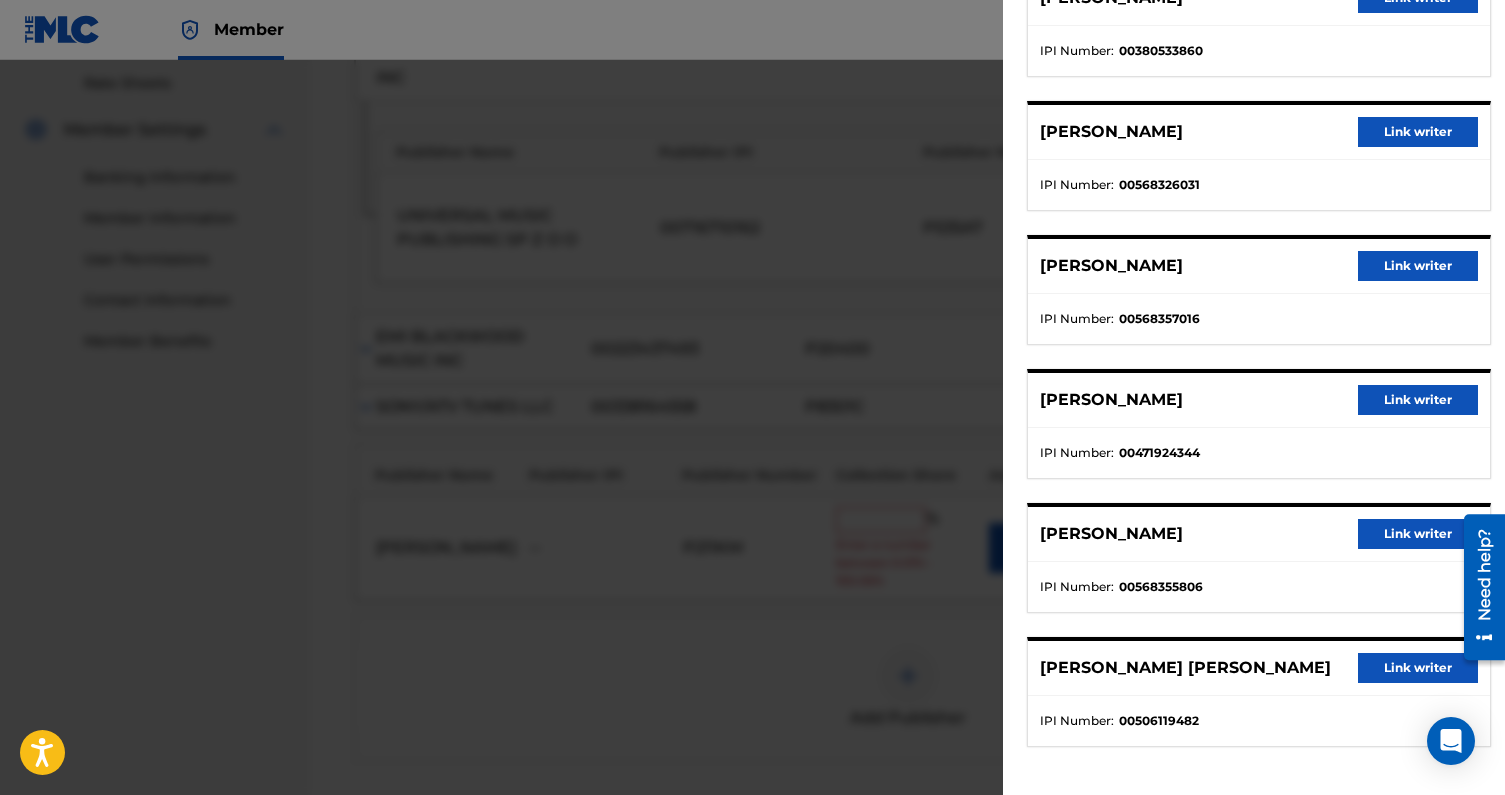scroll, scrollTop: 0, scrollLeft: 0, axis: both 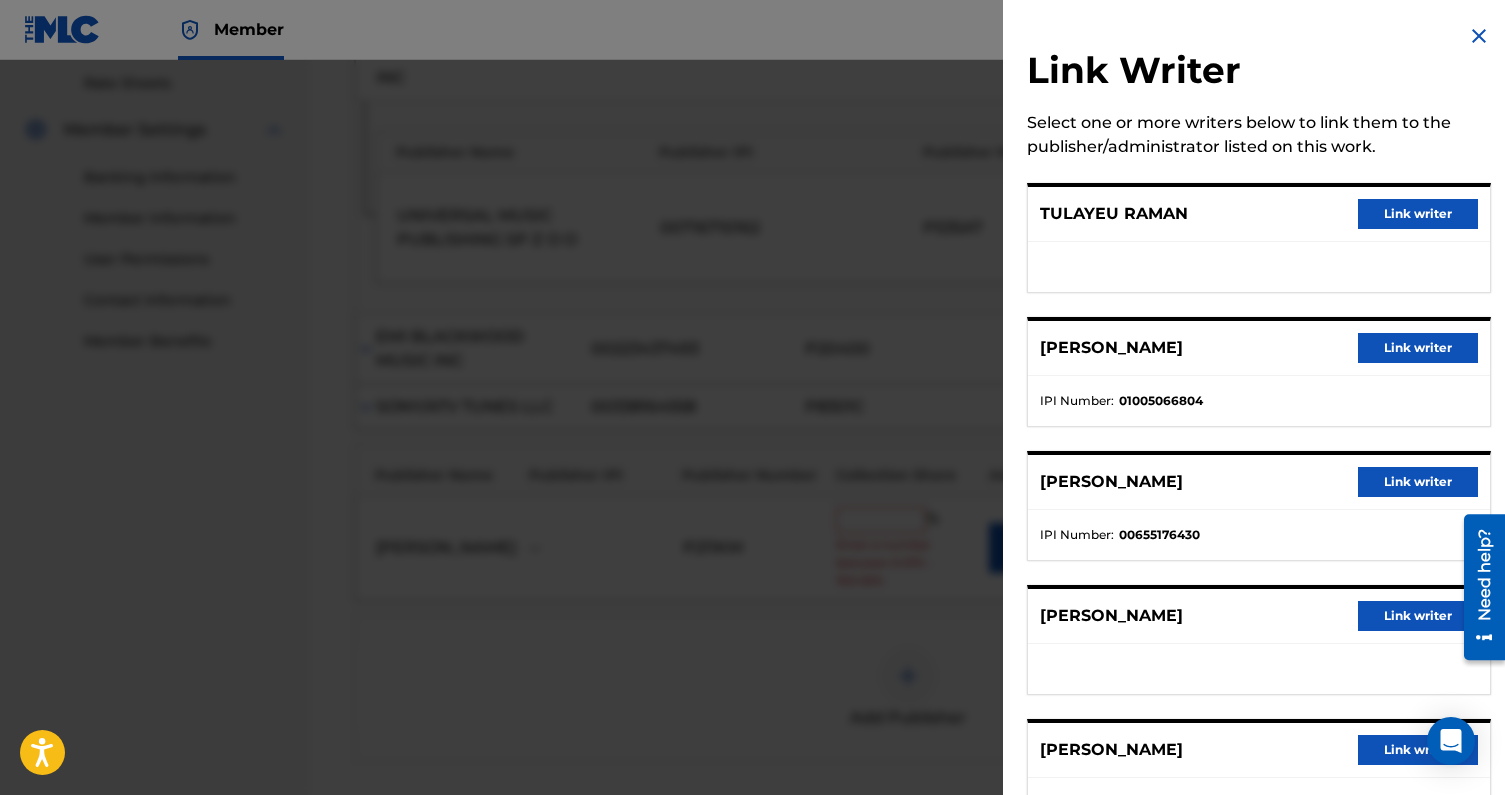 click at bounding box center (1479, 36) 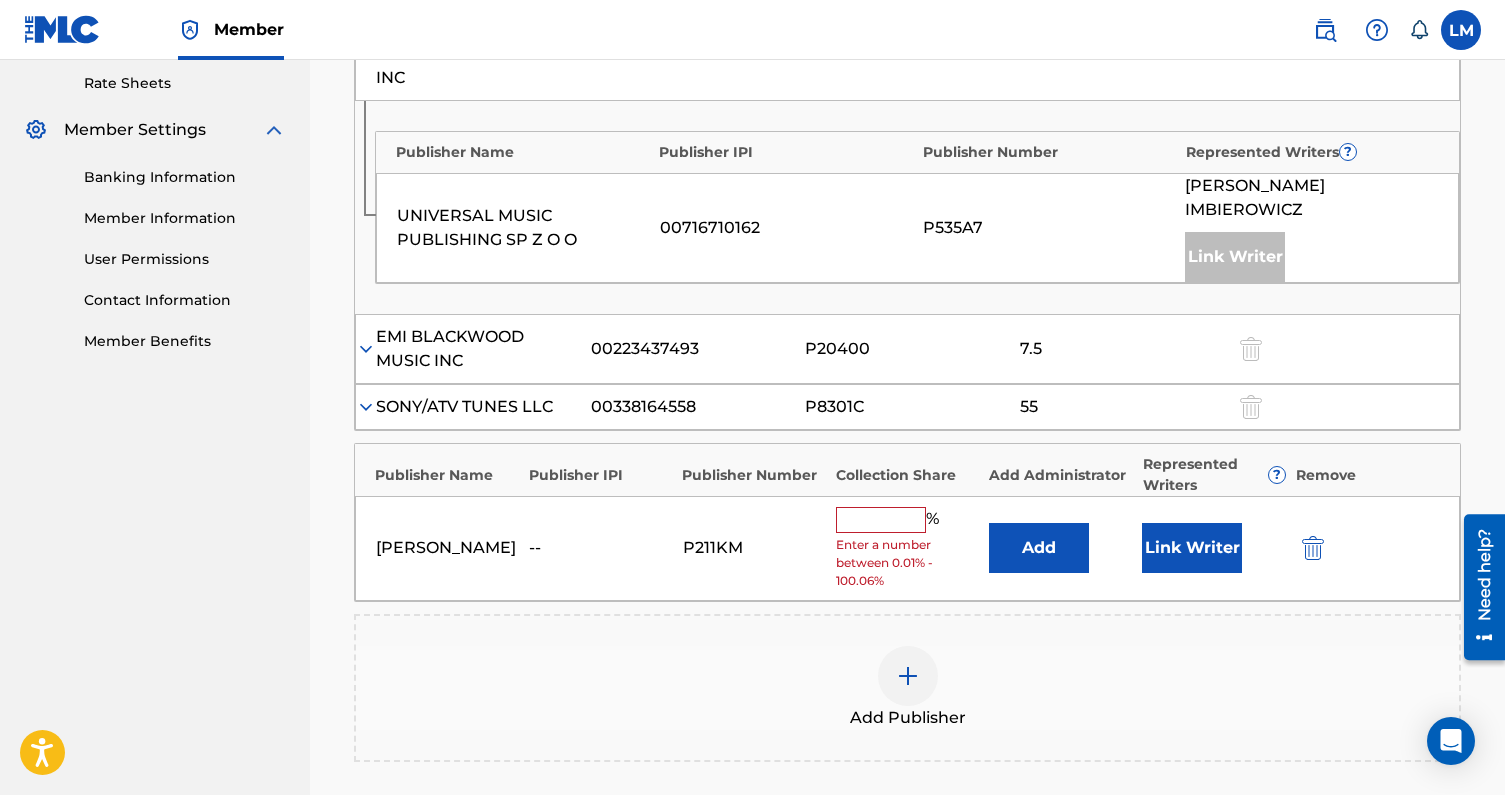 click at bounding box center (881, 520) 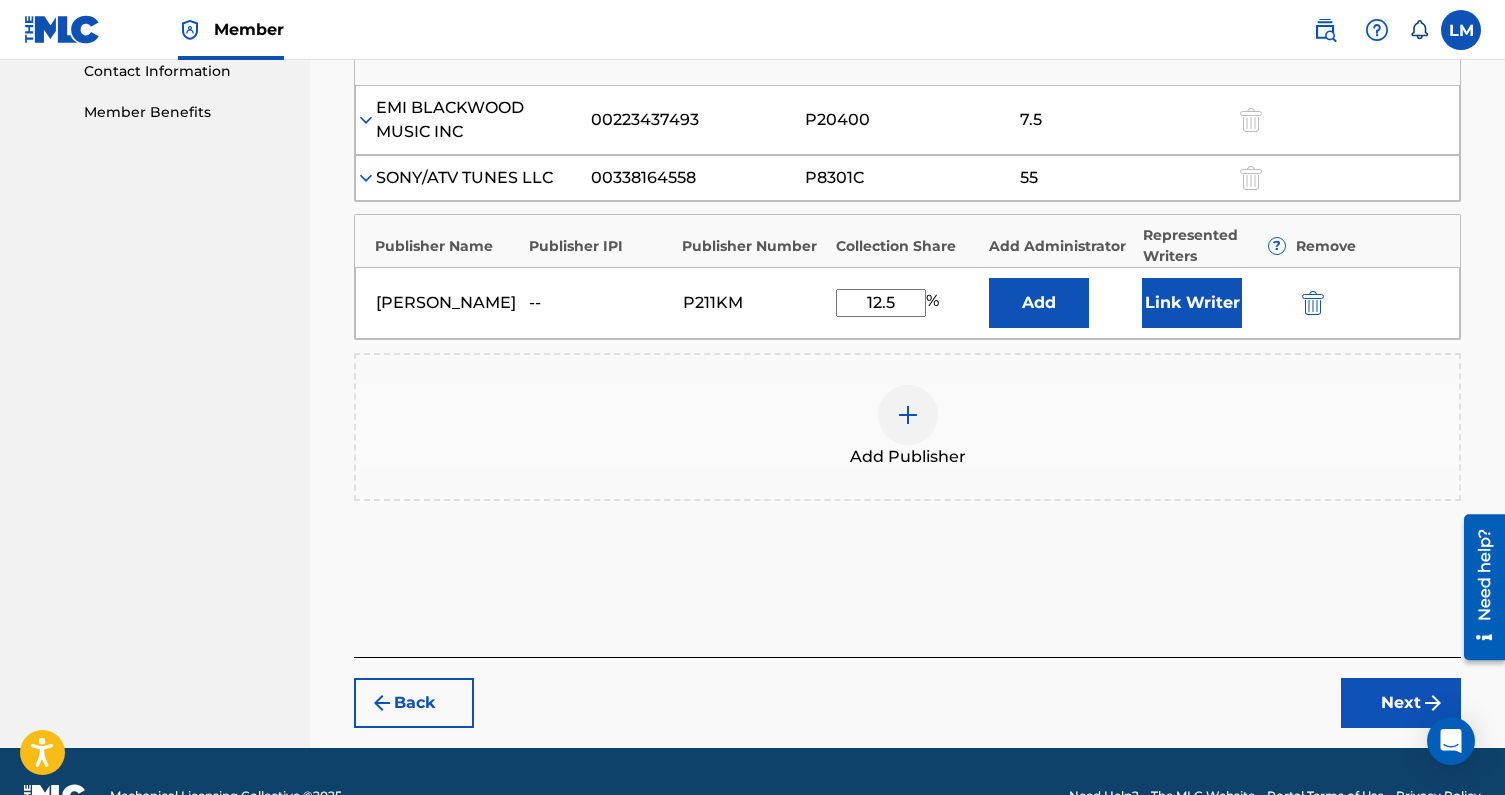 type on "12.5" 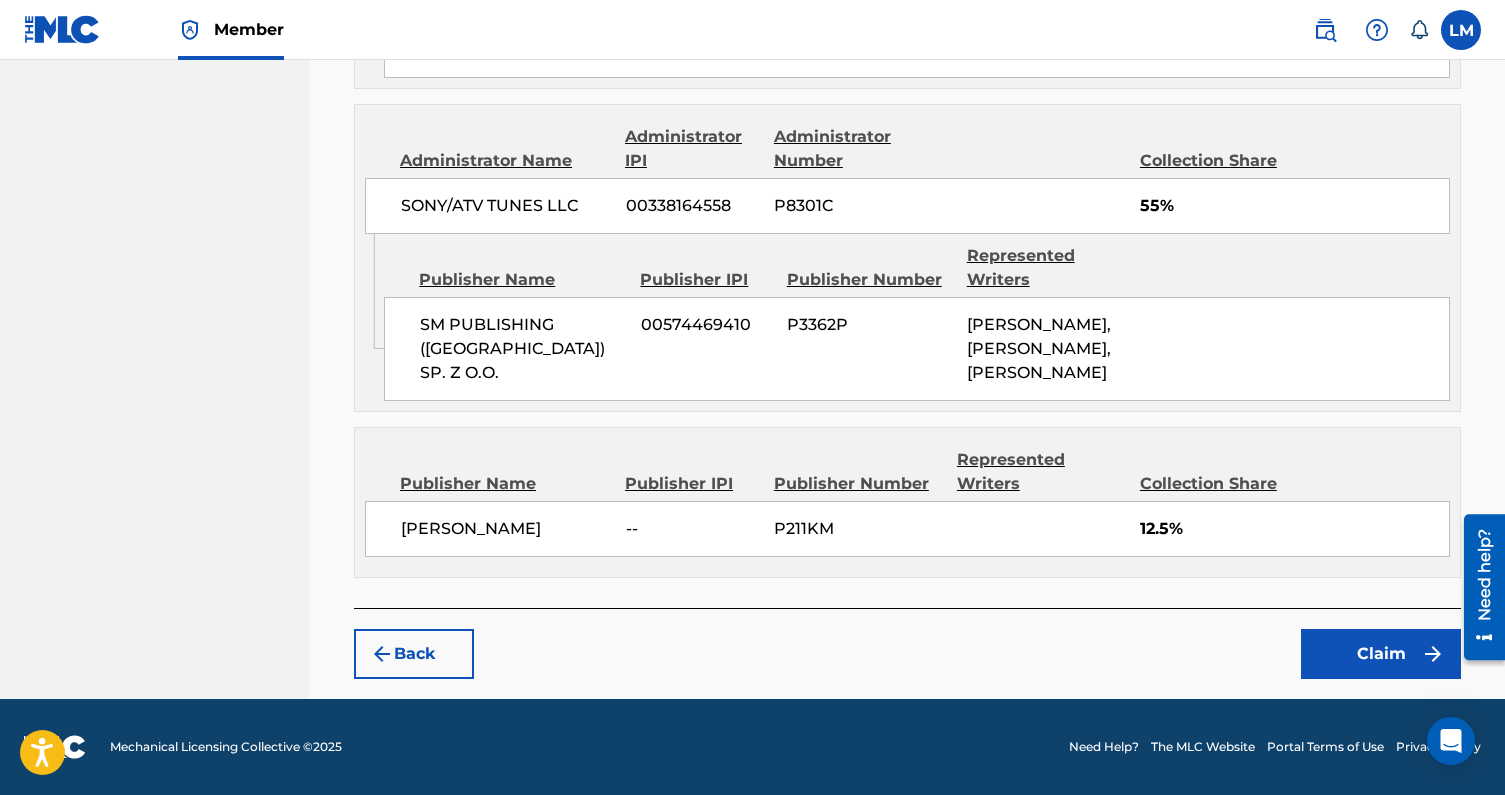scroll, scrollTop: 2277, scrollLeft: 0, axis: vertical 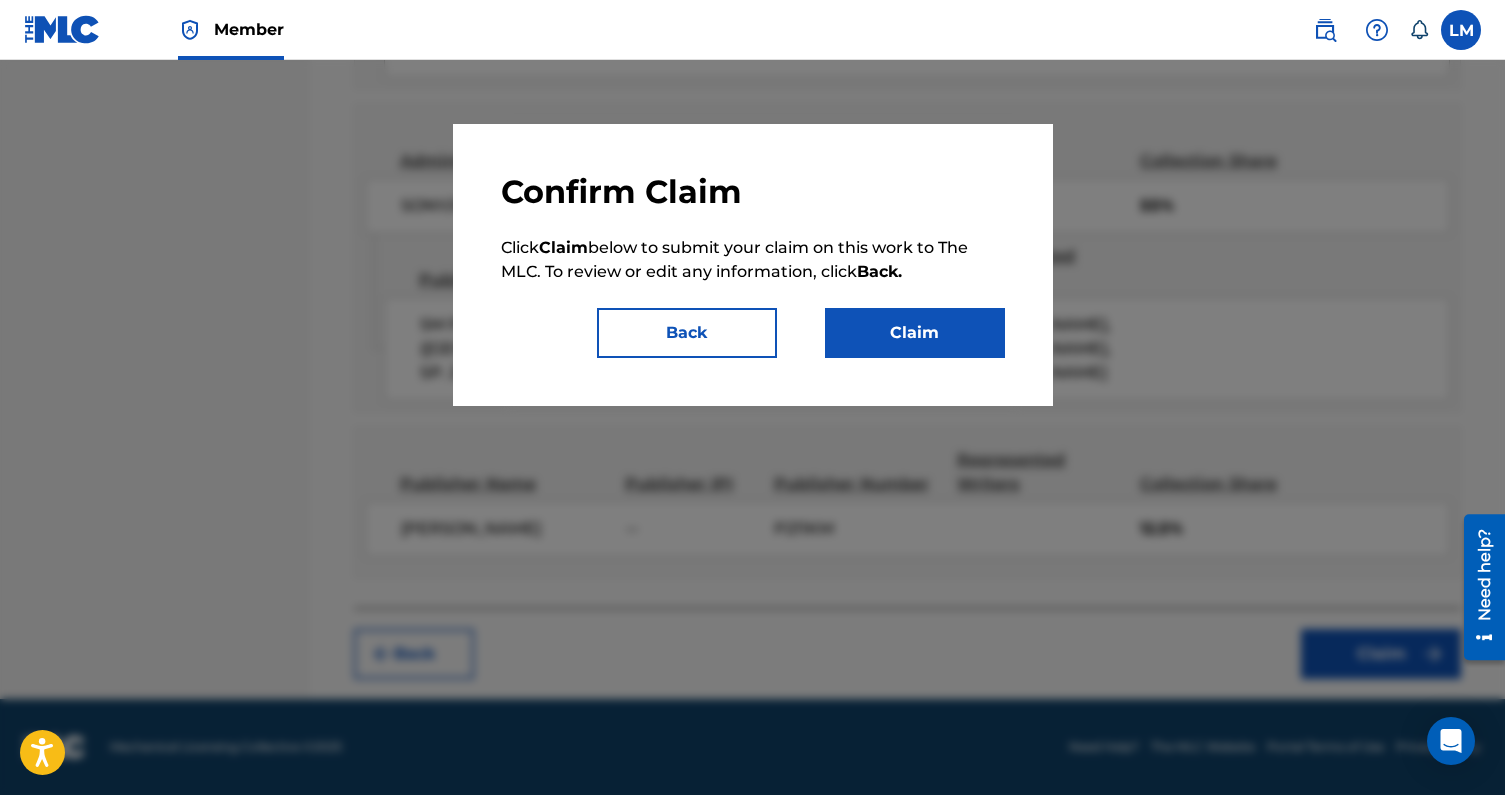 click on "Claim" at bounding box center [915, 333] 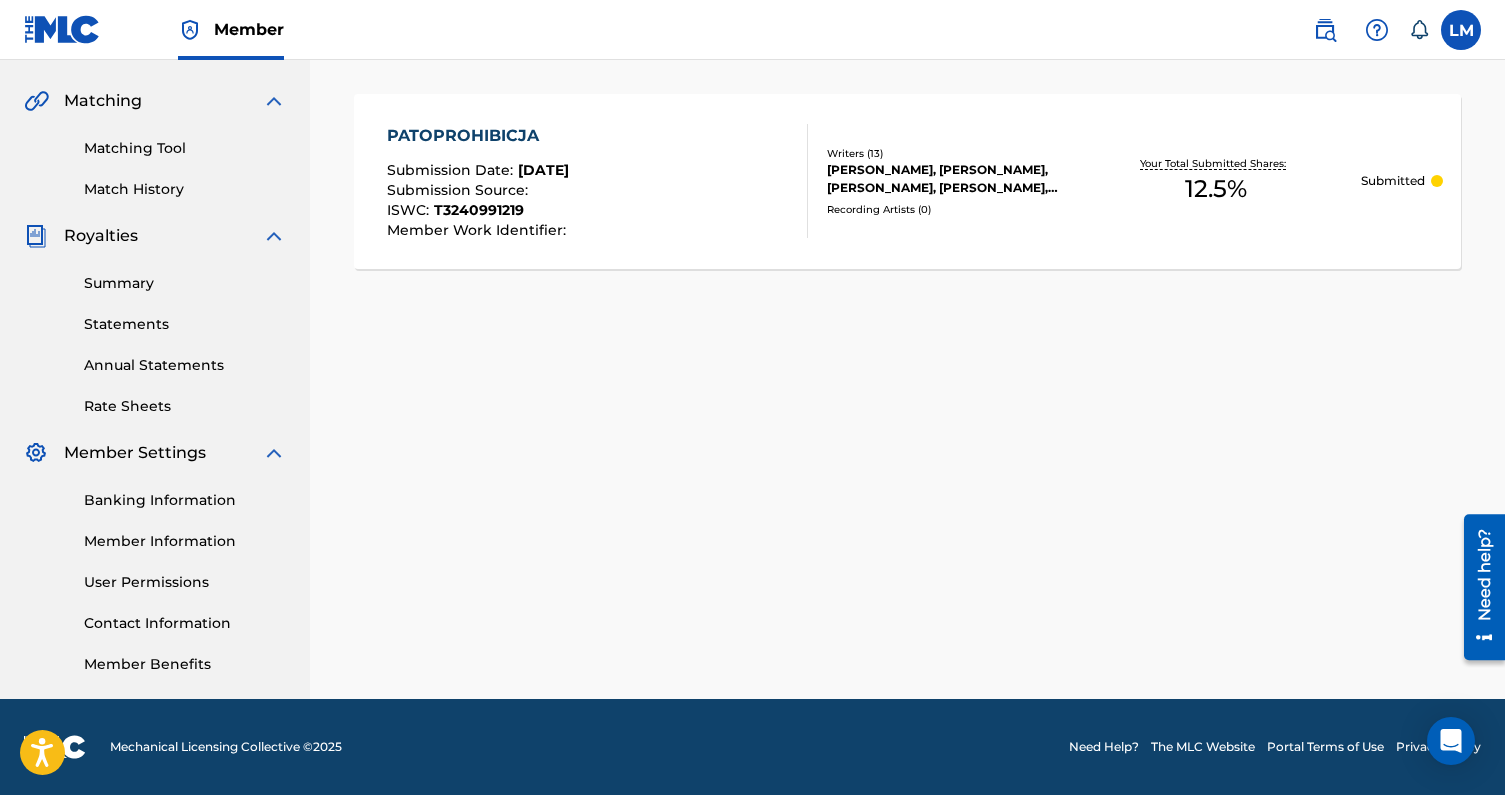 scroll, scrollTop: 0, scrollLeft: 0, axis: both 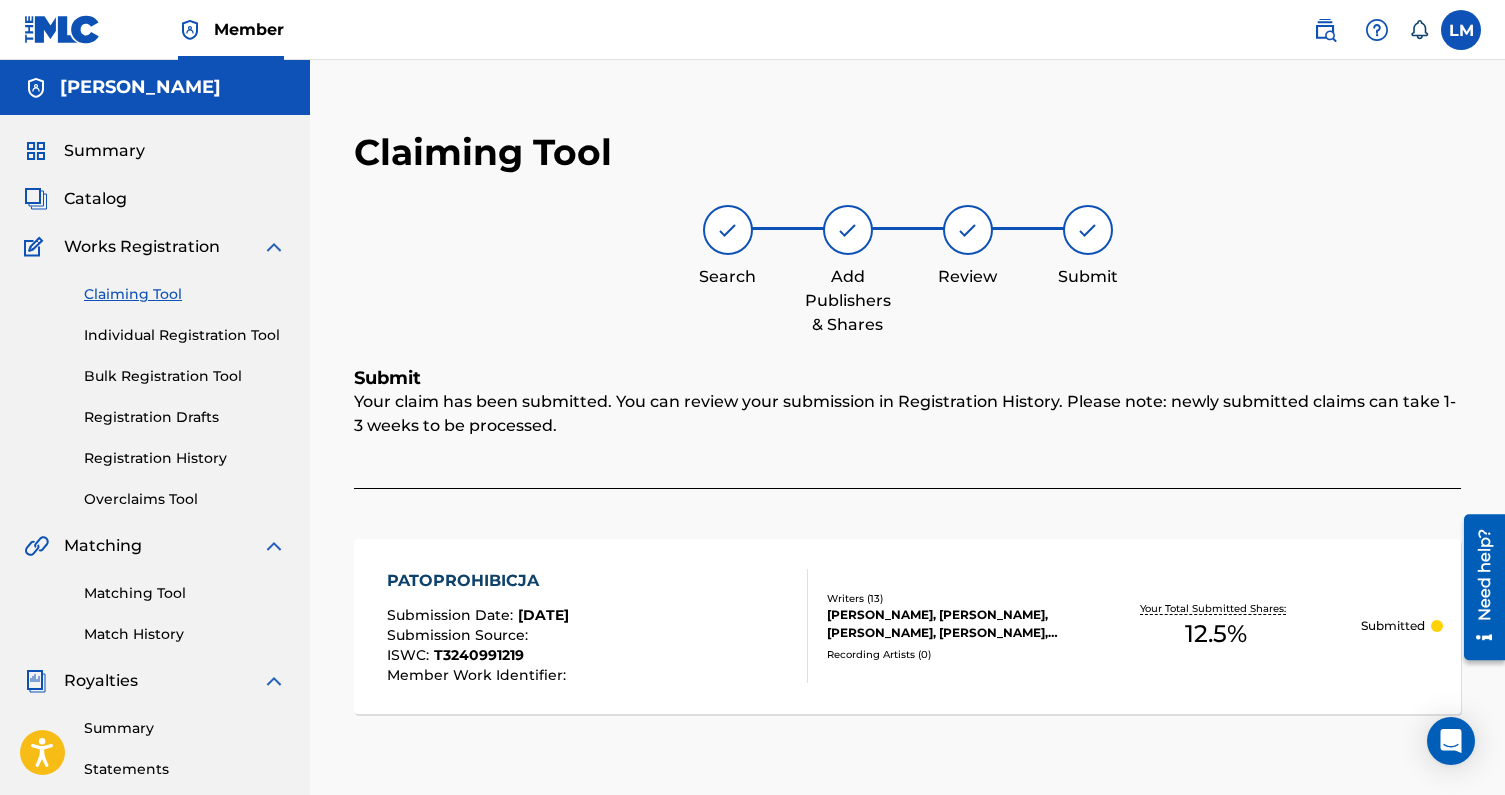 click on "Registration History" at bounding box center (185, 458) 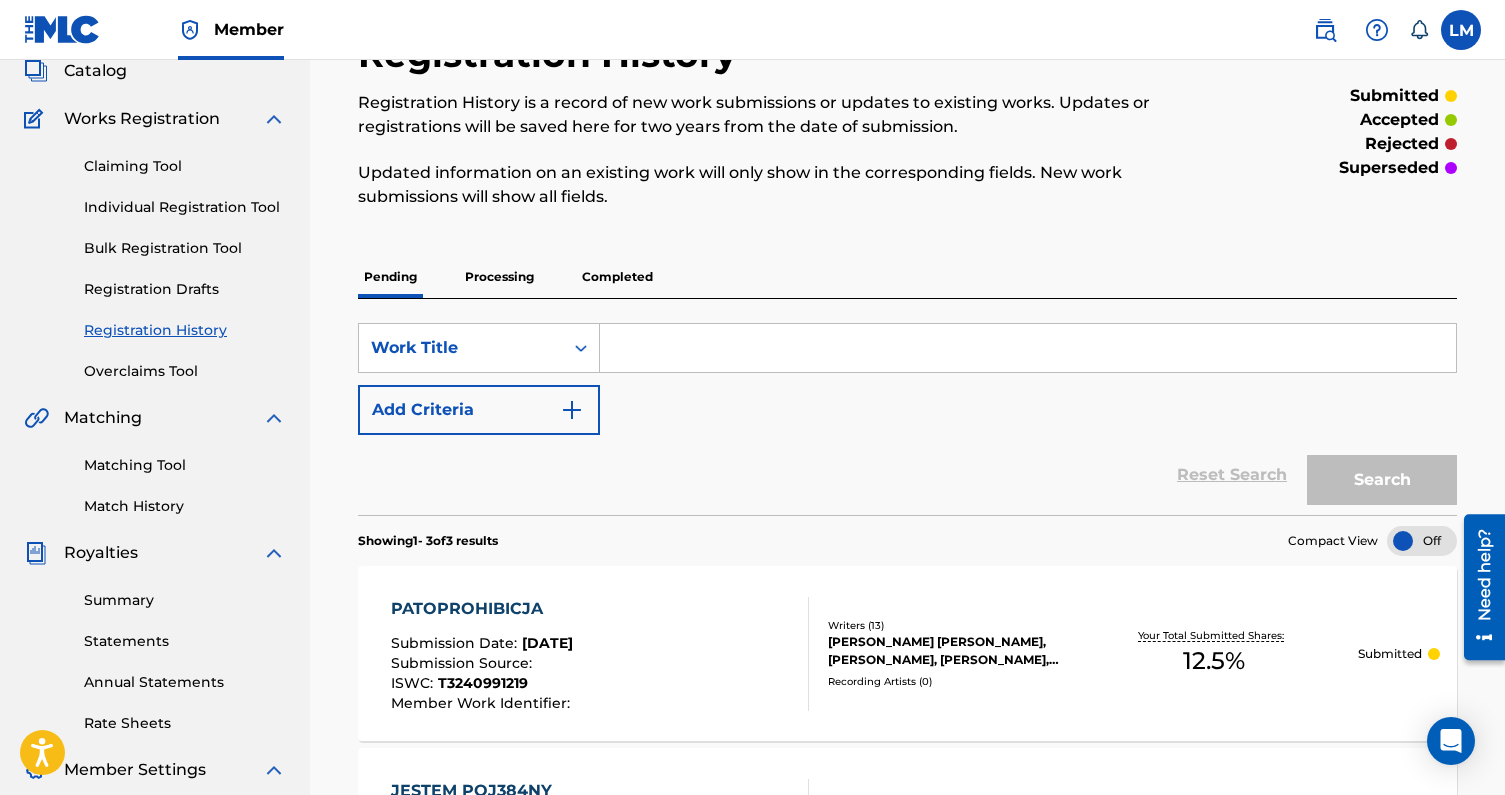 scroll, scrollTop: 215, scrollLeft: 0, axis: vertical 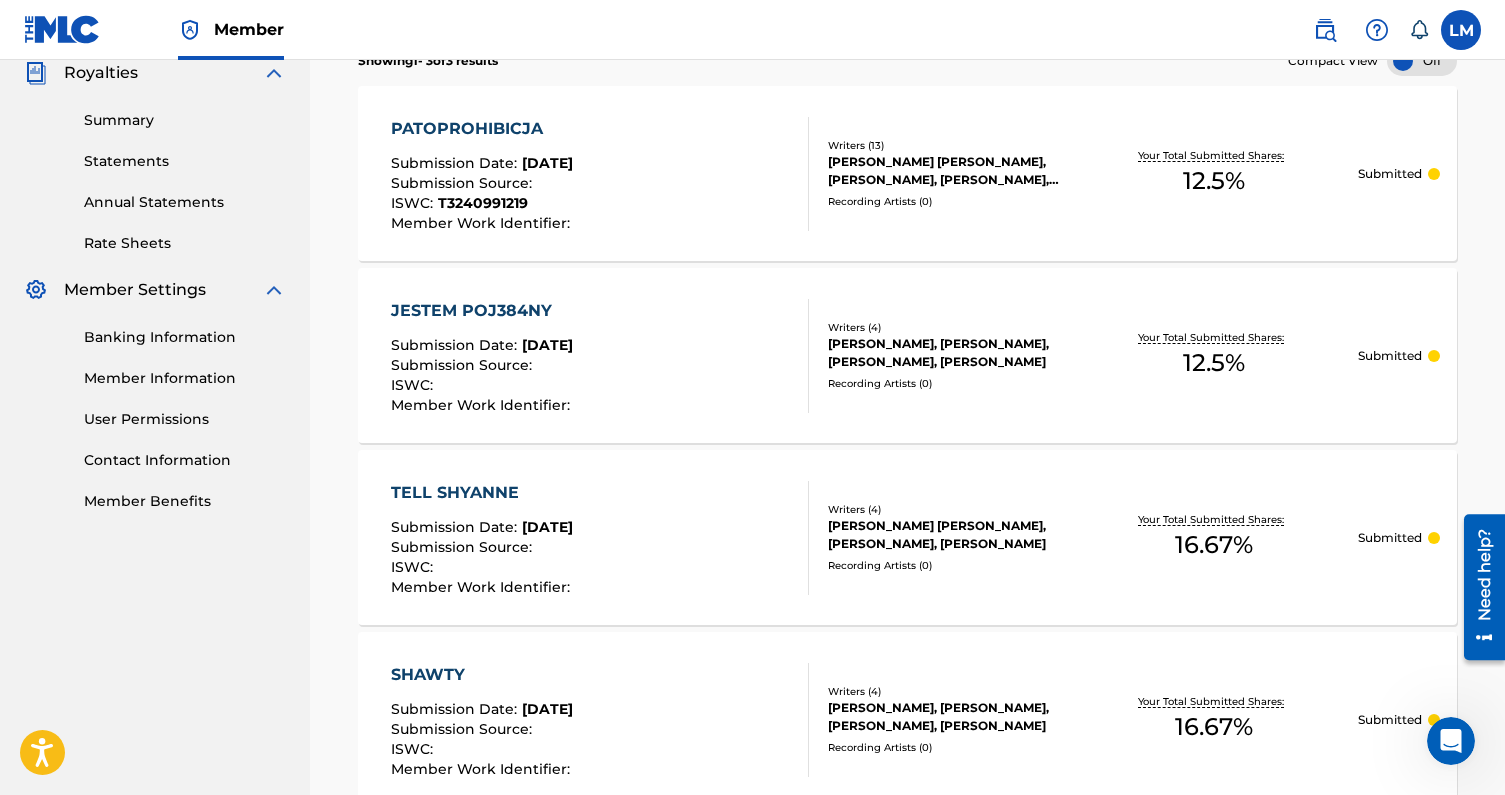click 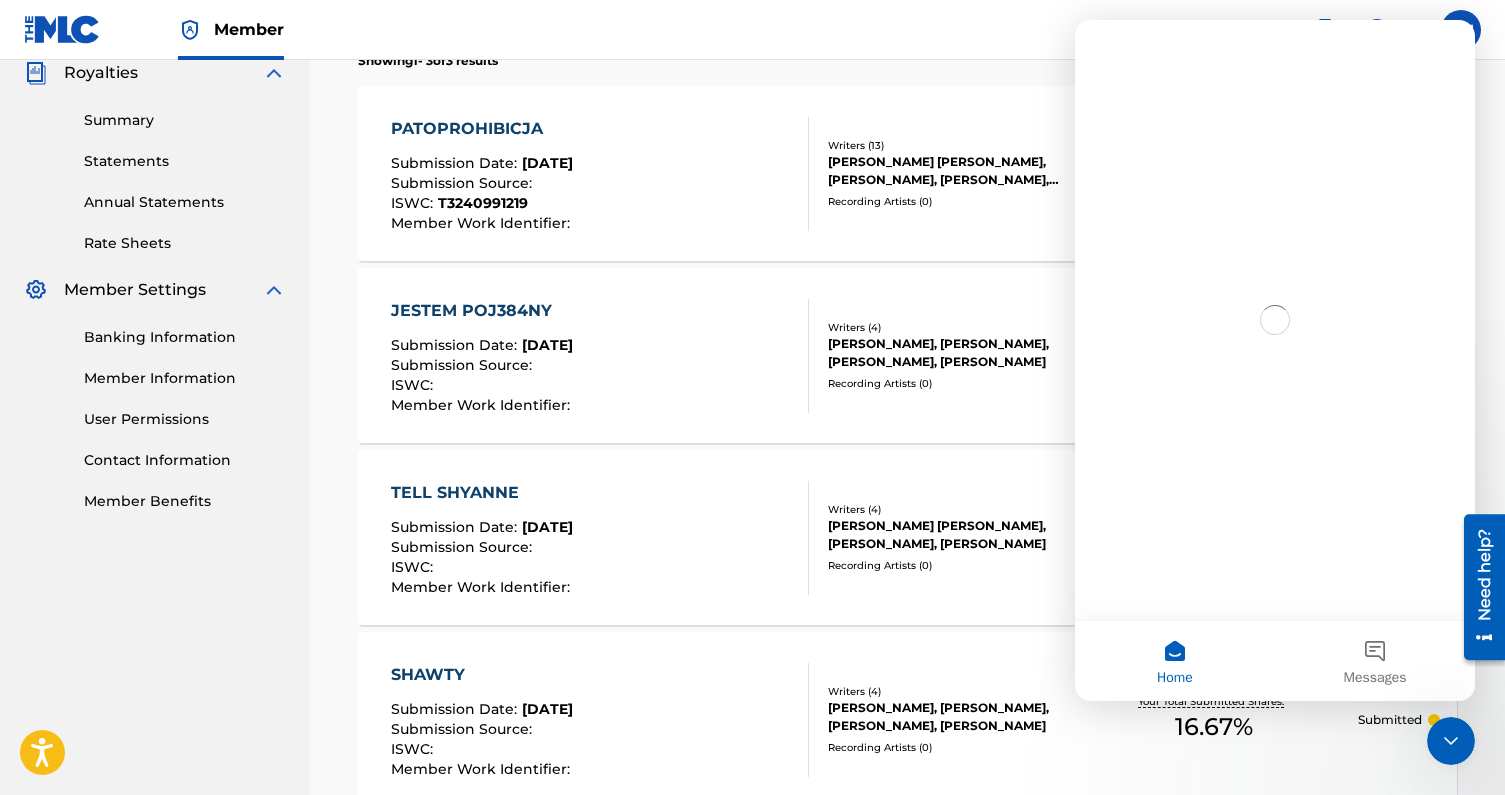 scroll, scrollTop: 0, scrollLeft: 0, axis: both 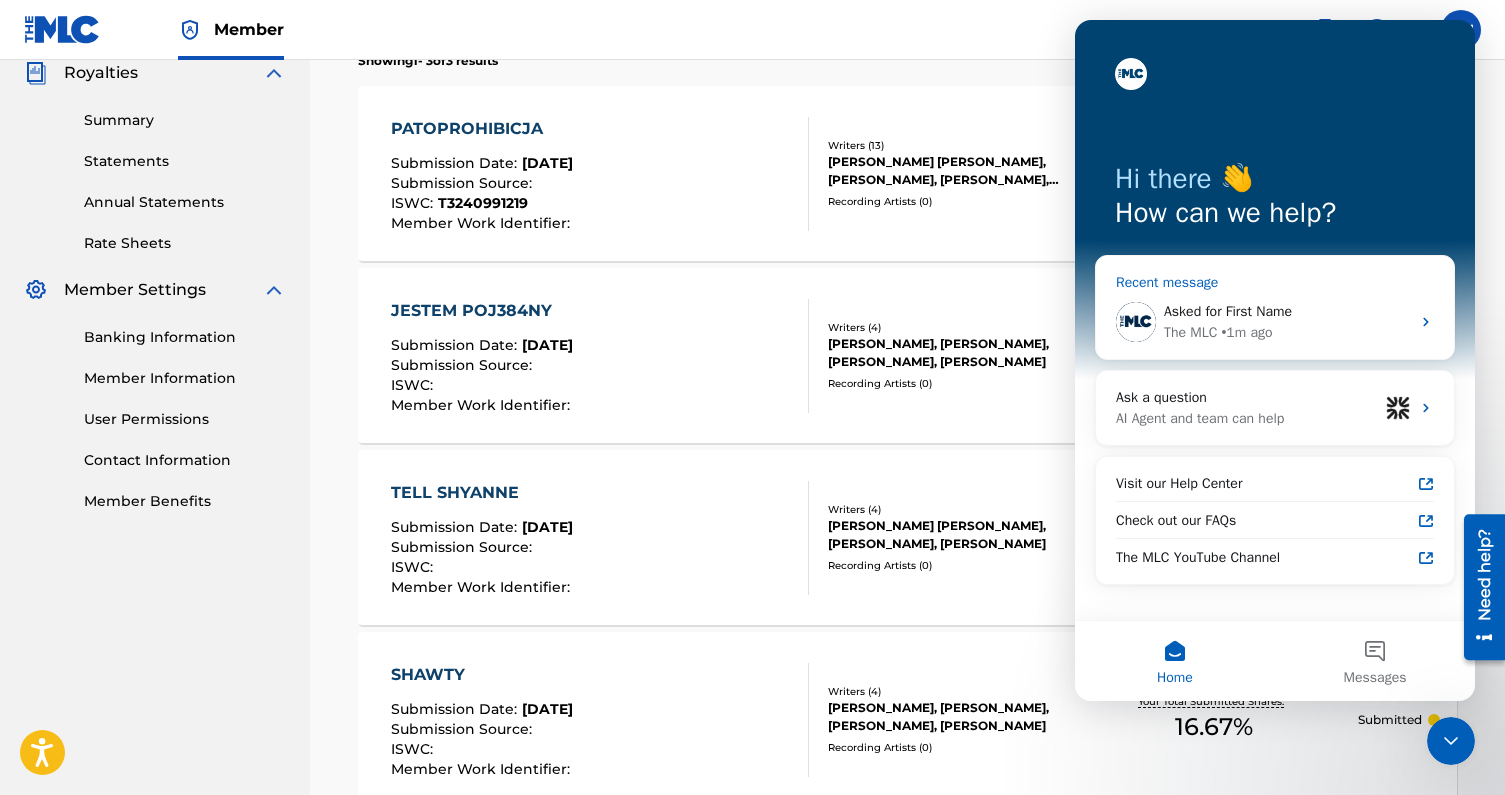 click on "Asked for First Name" at bounding box center (1287, 311) 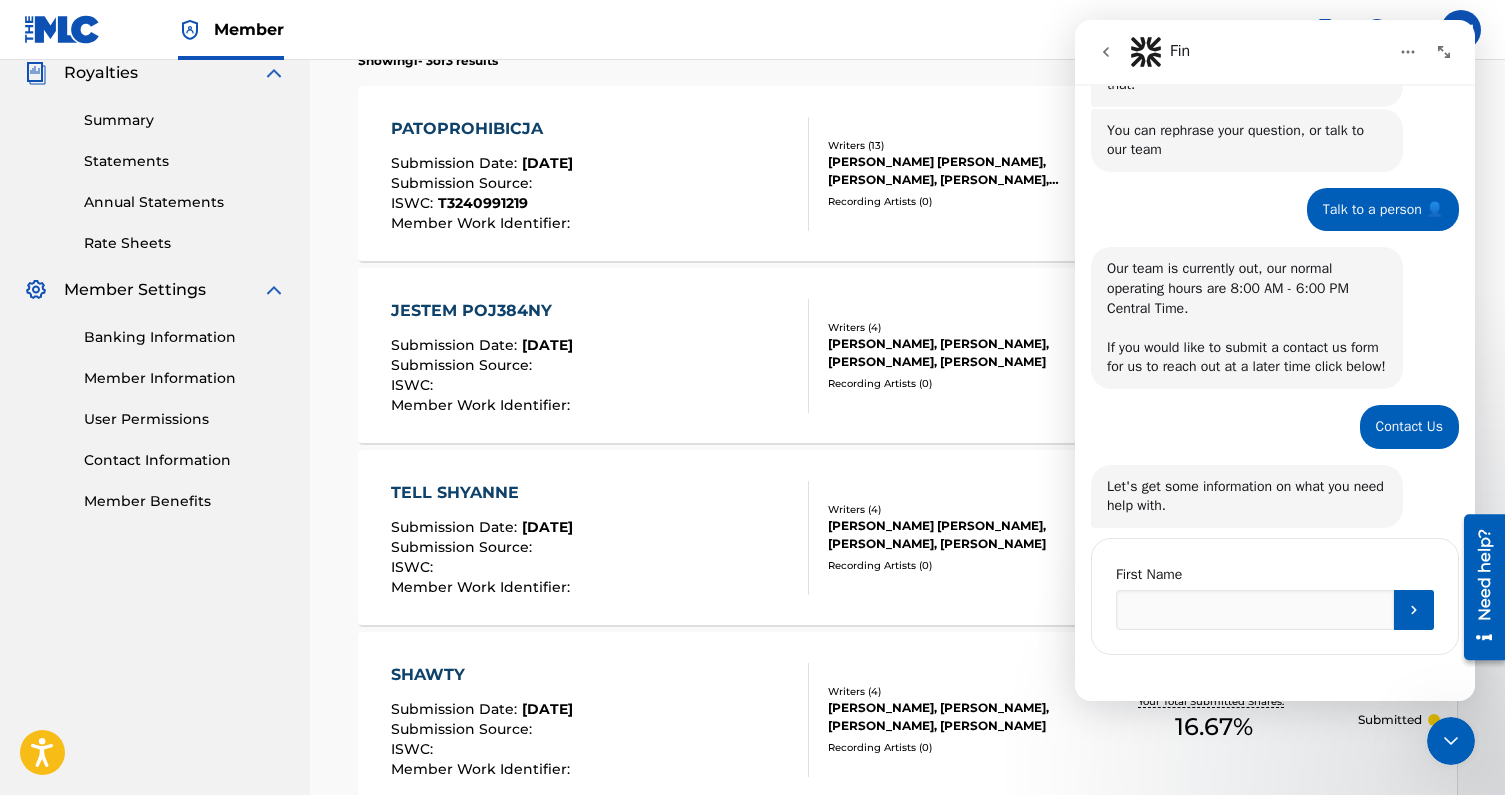 scroll, scrollTop: 330, scrollLeft: 0, axis: vertical 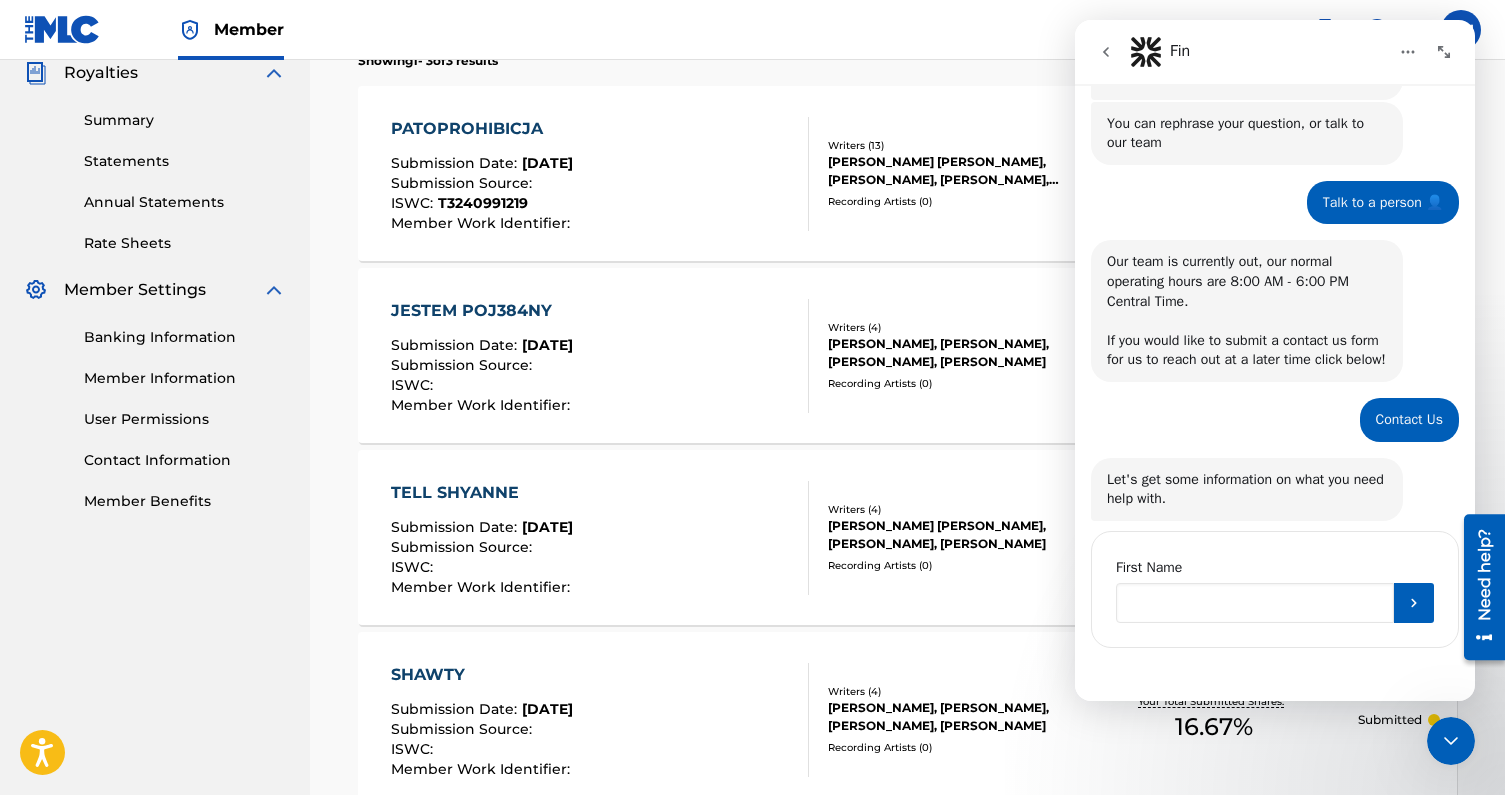 click at bounding box center (1255, 603) 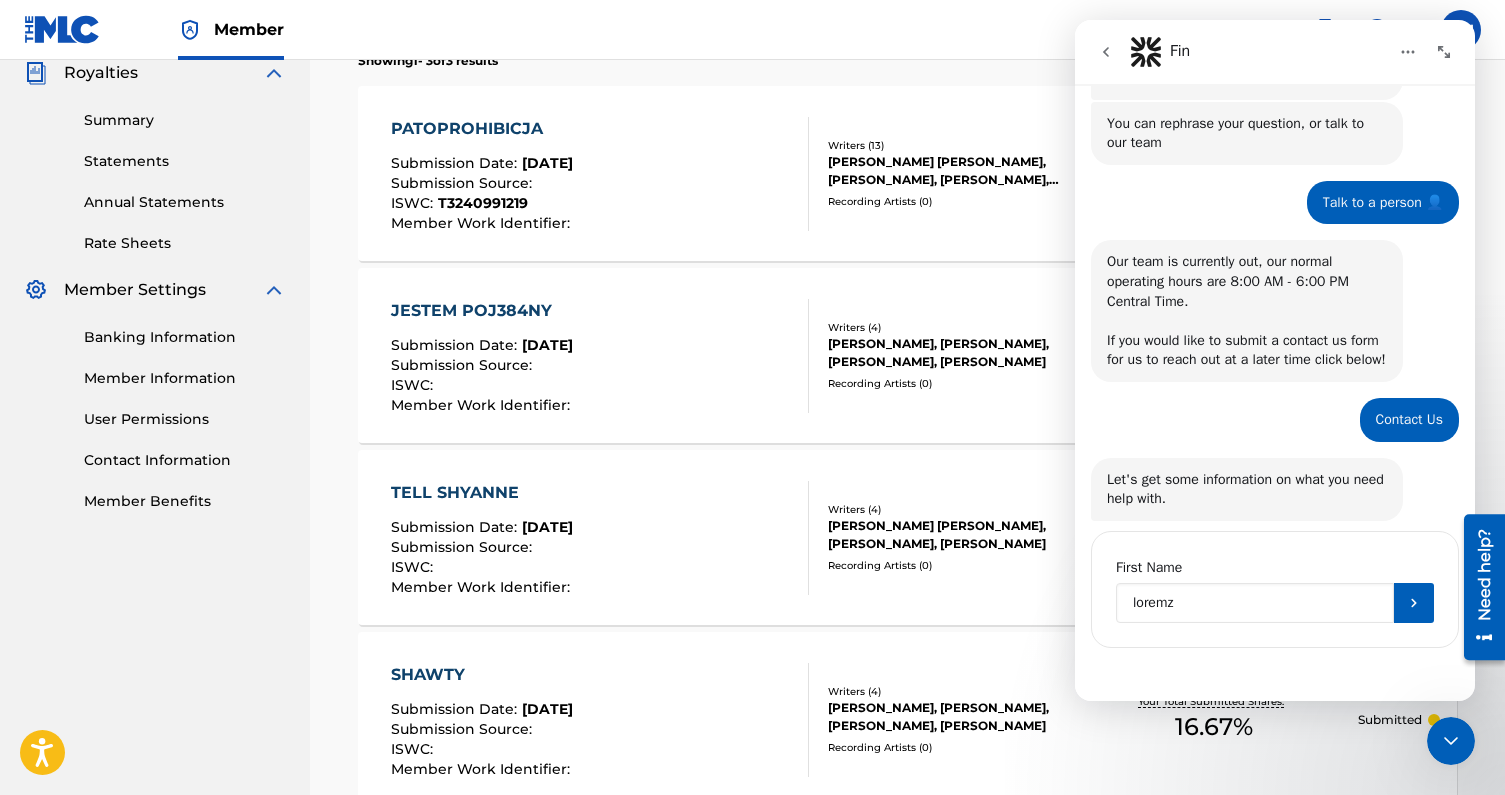 type on "loremzo" 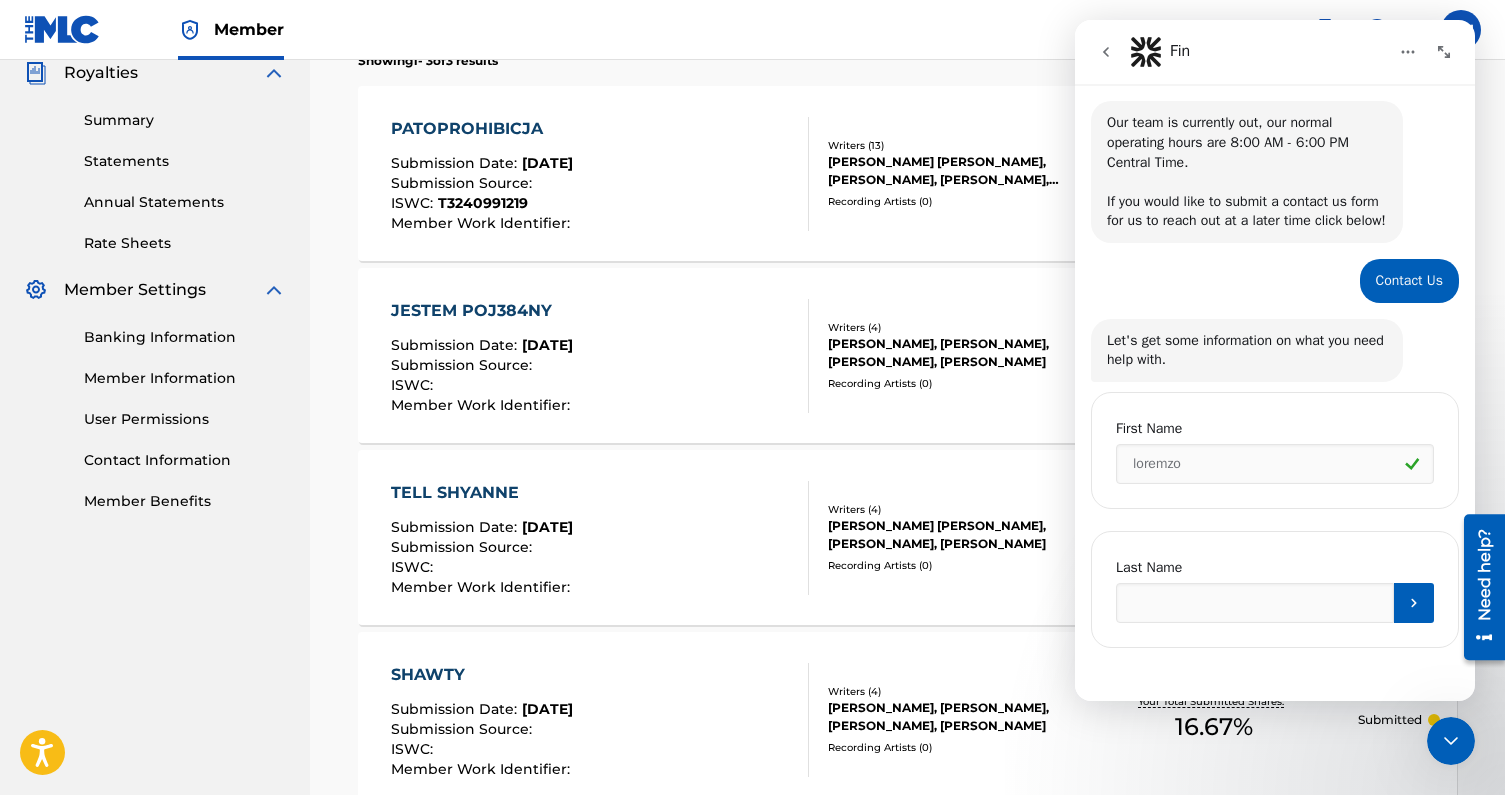 scroll, scrollTop: 469, scrollLeft: 0, axis: vertical 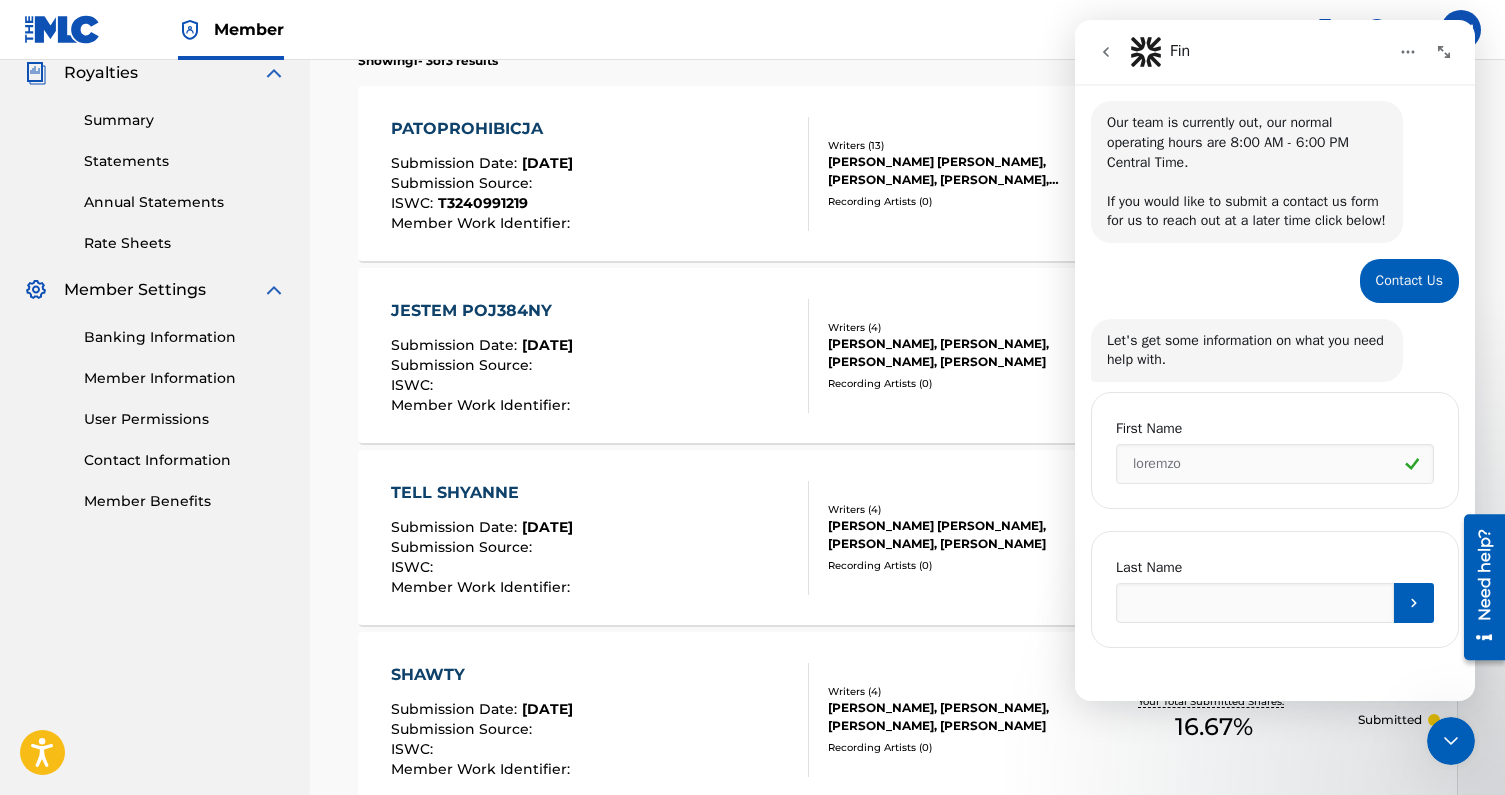 click 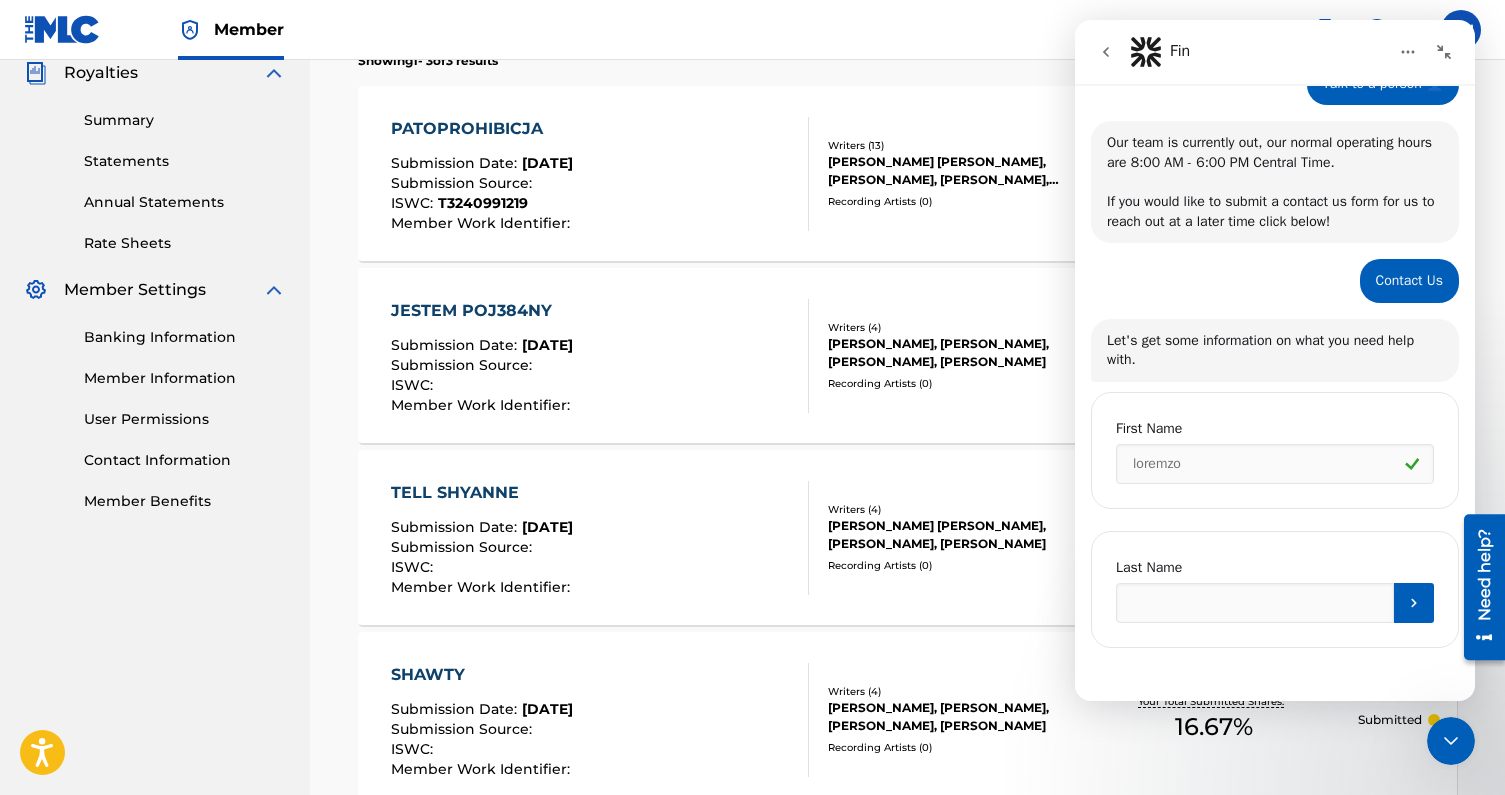 scroll, scrollTop: 371, scrollLeft: 0, axis: vertical 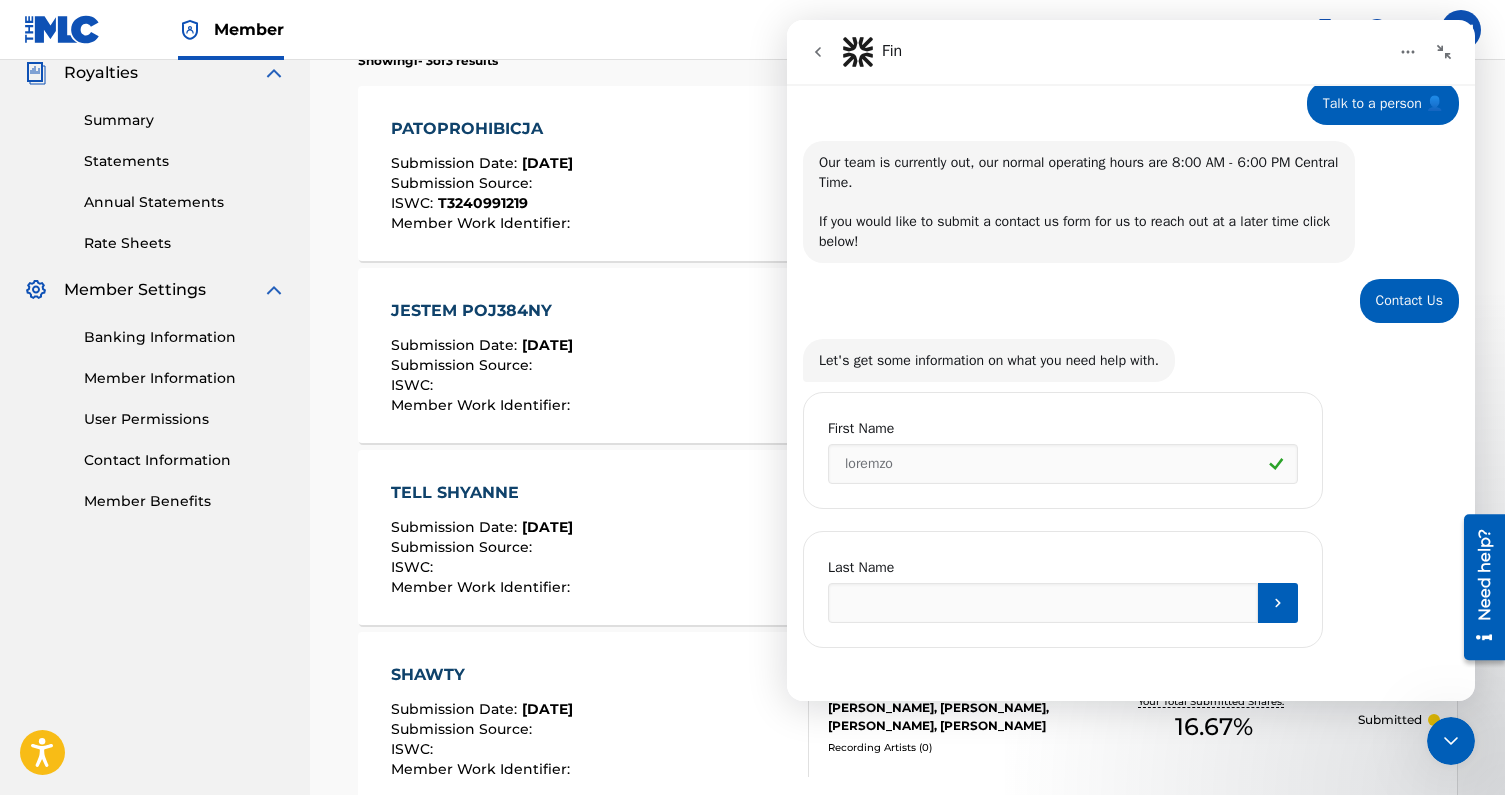 click 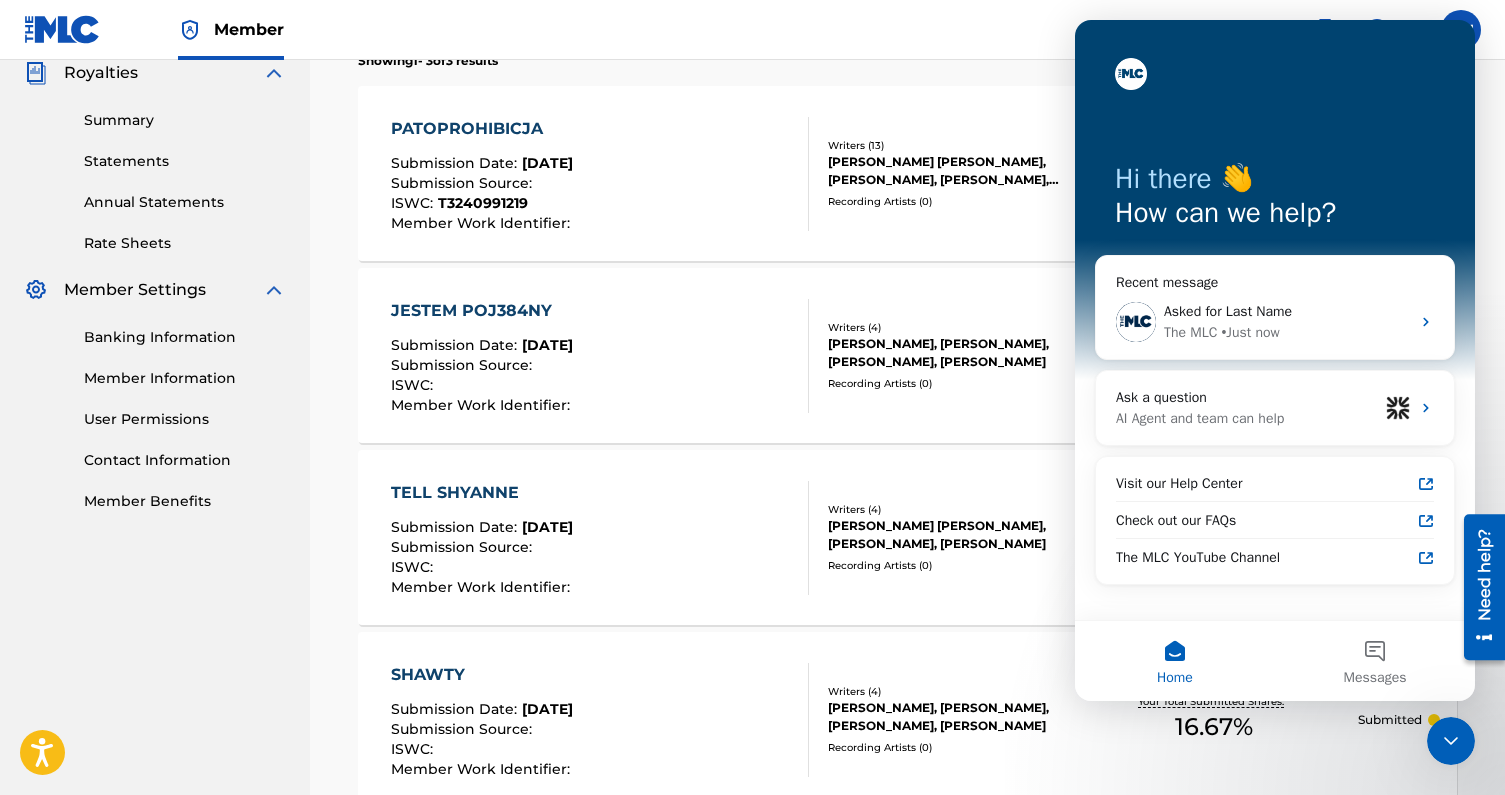 click on "Registration History Registration History is a record of new work submissions or updates to existing works. Updates or registrations will be saved here for two years from the date of submission. Updated information on an existing work will only show in the corresponding fields. New work submissions will show all fields.   submitted   accepted   rejected   superseded Pending Processing Completed SearchWithCriteria1d3e793d-833a-4038-9831-ff416af3755c Work Title Add Criteria Reset Search Search Showing  1  -   3  of  3   results   Compact View PATOPROHIBICJA Submission Date : Jul 18, 2025 Submission Source : ISWC : T3240991219 Member Work Identifier : Writers ( 13 ) PIOTR ANDRZEJ GORNY, LUKASZ BOROWIECKI, SEBASTIAN IMBIEROWICZ, TOMASZ MIODUSZEWSKI, PAWEL WLODKOWSKI, LUKASZ MALKIEWICZ, MICHAL MATCZAK, SZYMON FRACKOWIAK, MIKOLAJ VARGAS, BARTOSZ JURKIEWICZ, WALDEMAR KASTA, PIOTR ZAWALKIEWICZ, TULAYEU RAMAN Recording Artists ( 0 ) Your Total Submitted Shares: 12.5 %   Submitted JESTEM POJ384NY Submission Date : : :" at bounding box center (907, 308) 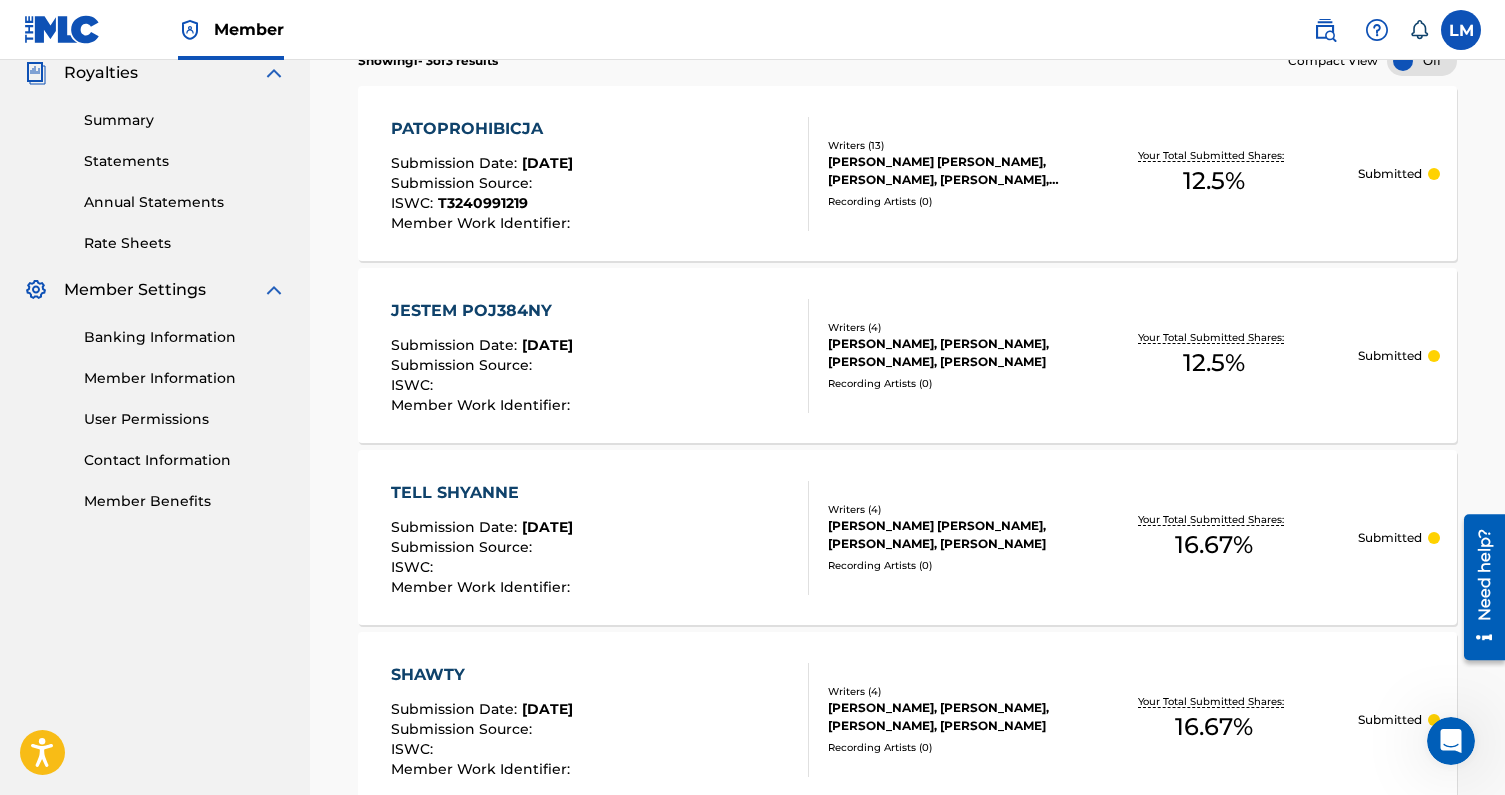 scroll, scrollTop: 0, scrollLeft: 0, axis: both 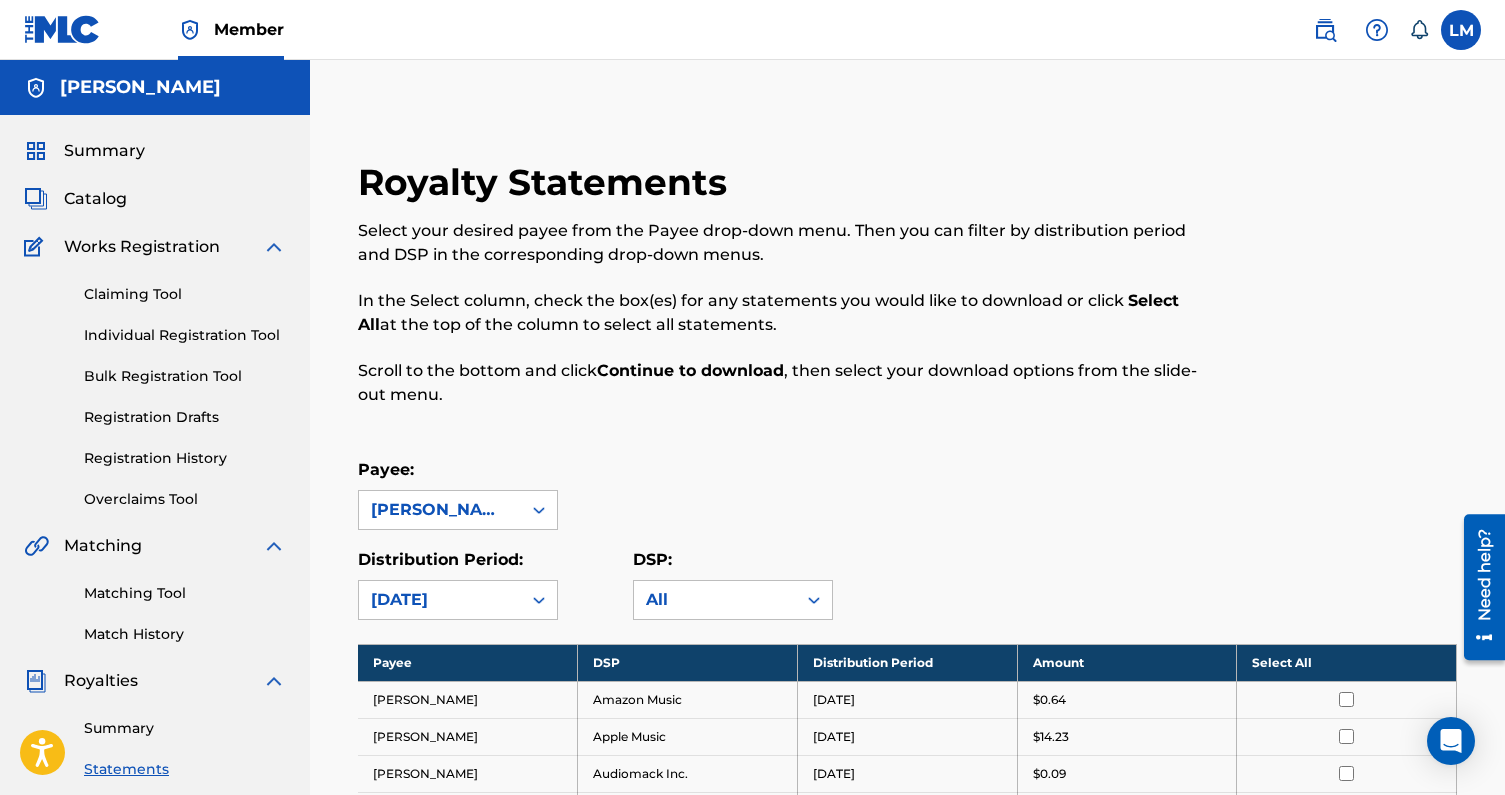 click on "Claiming Tool" at bounding box center (185, 294) 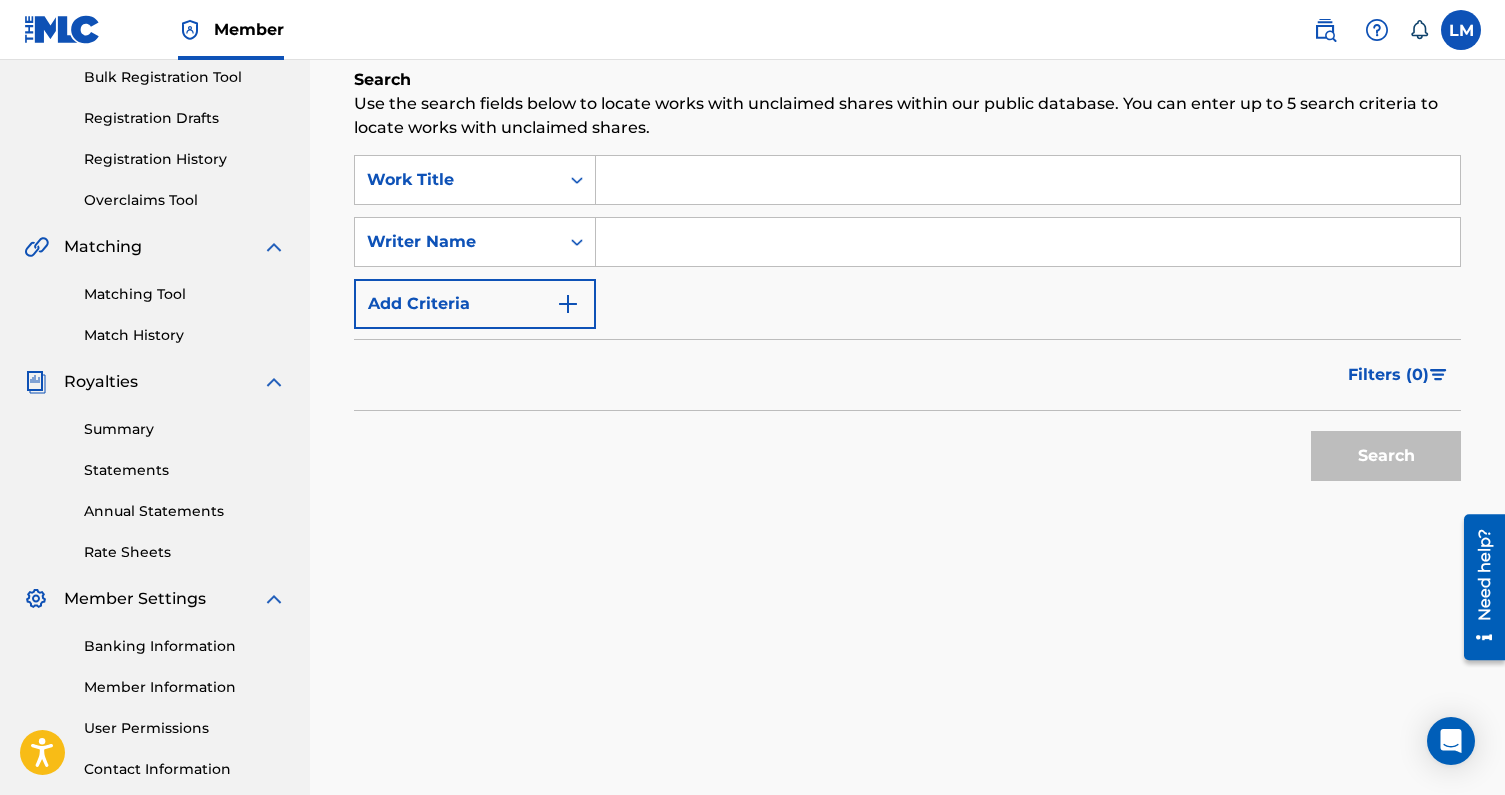 scroll, scrollTop: 445, scrollLeft: 0, axis: vertical 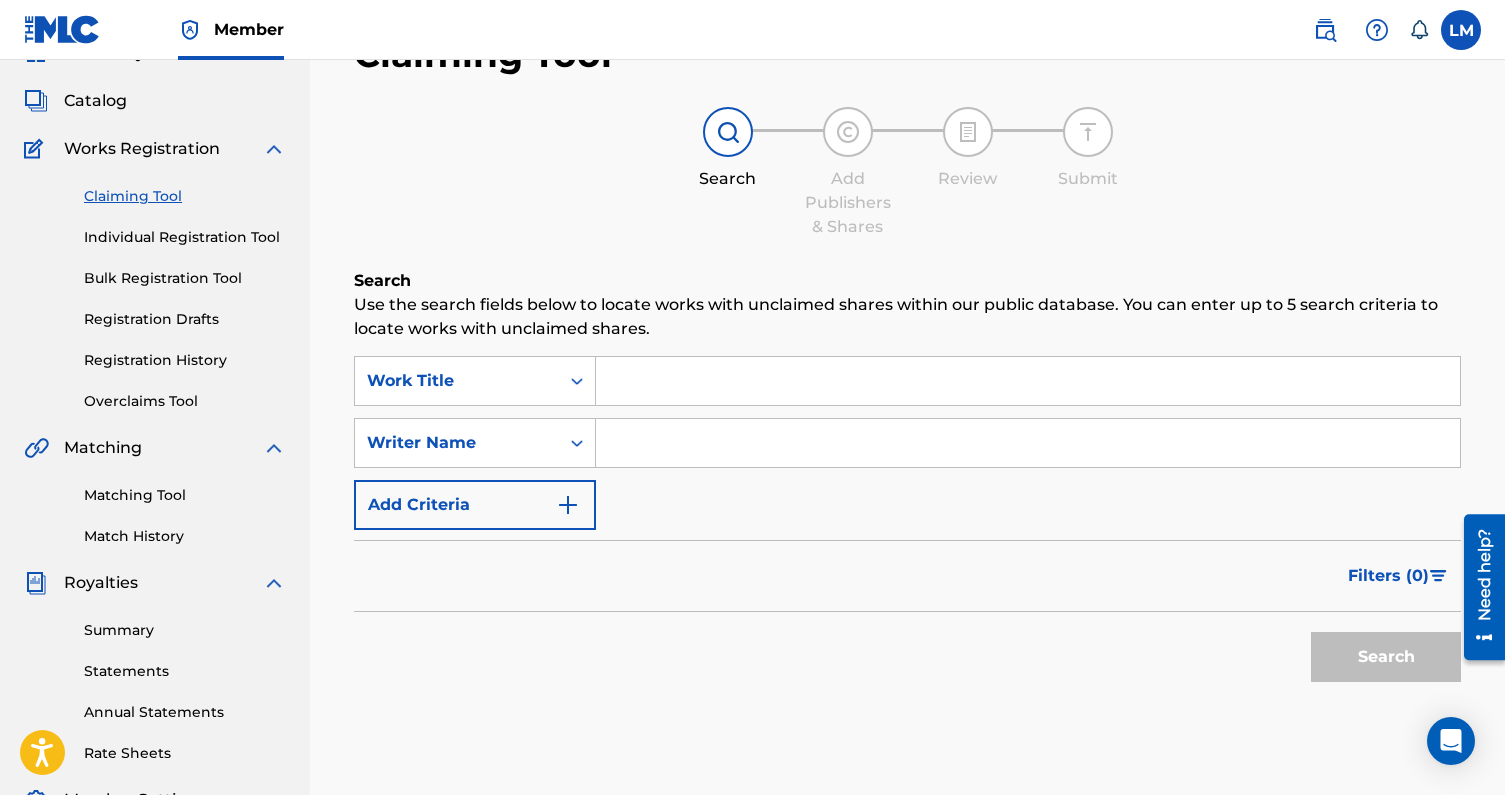 click on "Claiming Tool" at bounding box center (185, 196) 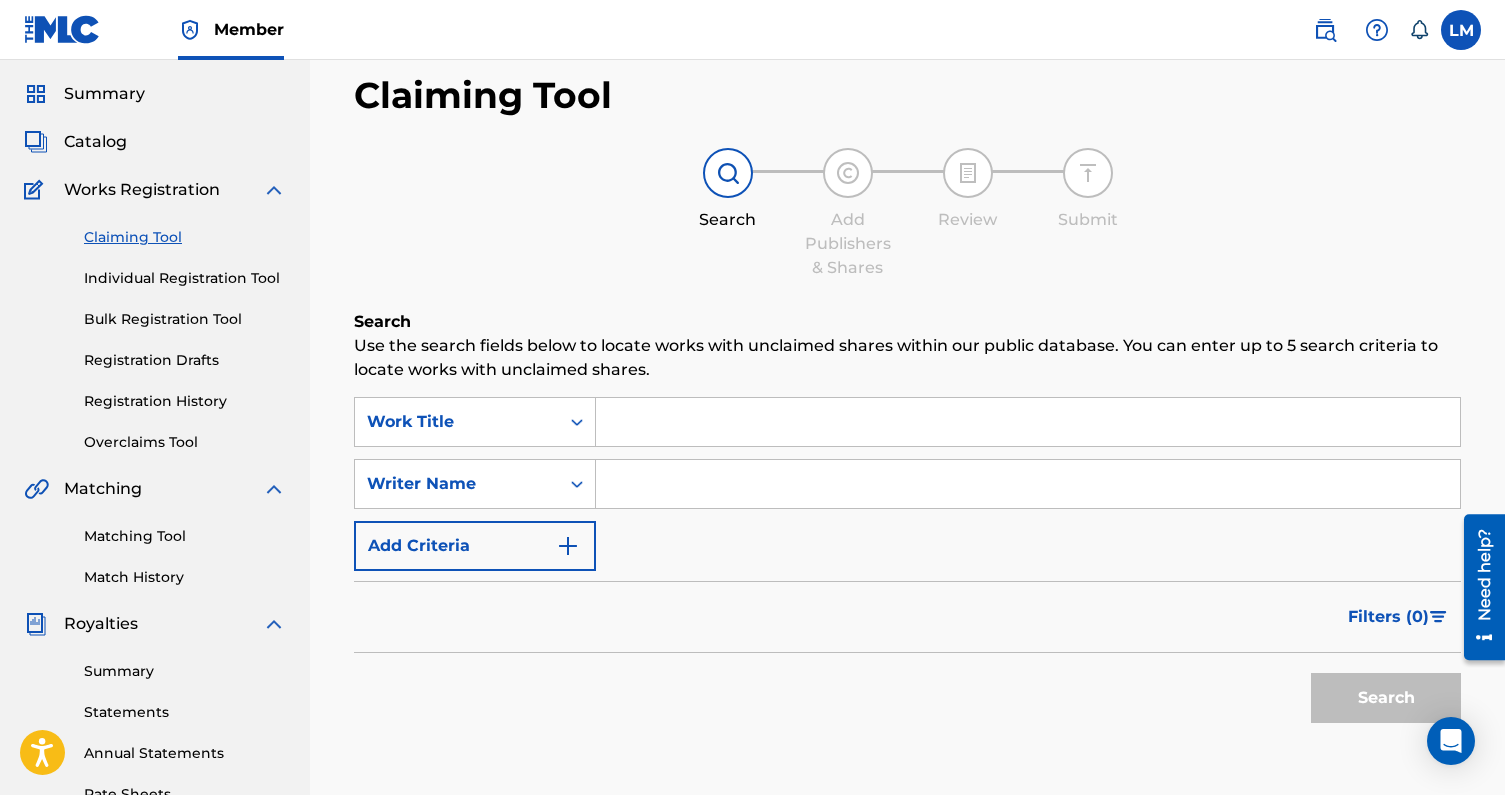 scroll, scrollTop: 79, scrollLeft: 0, axis: vertical 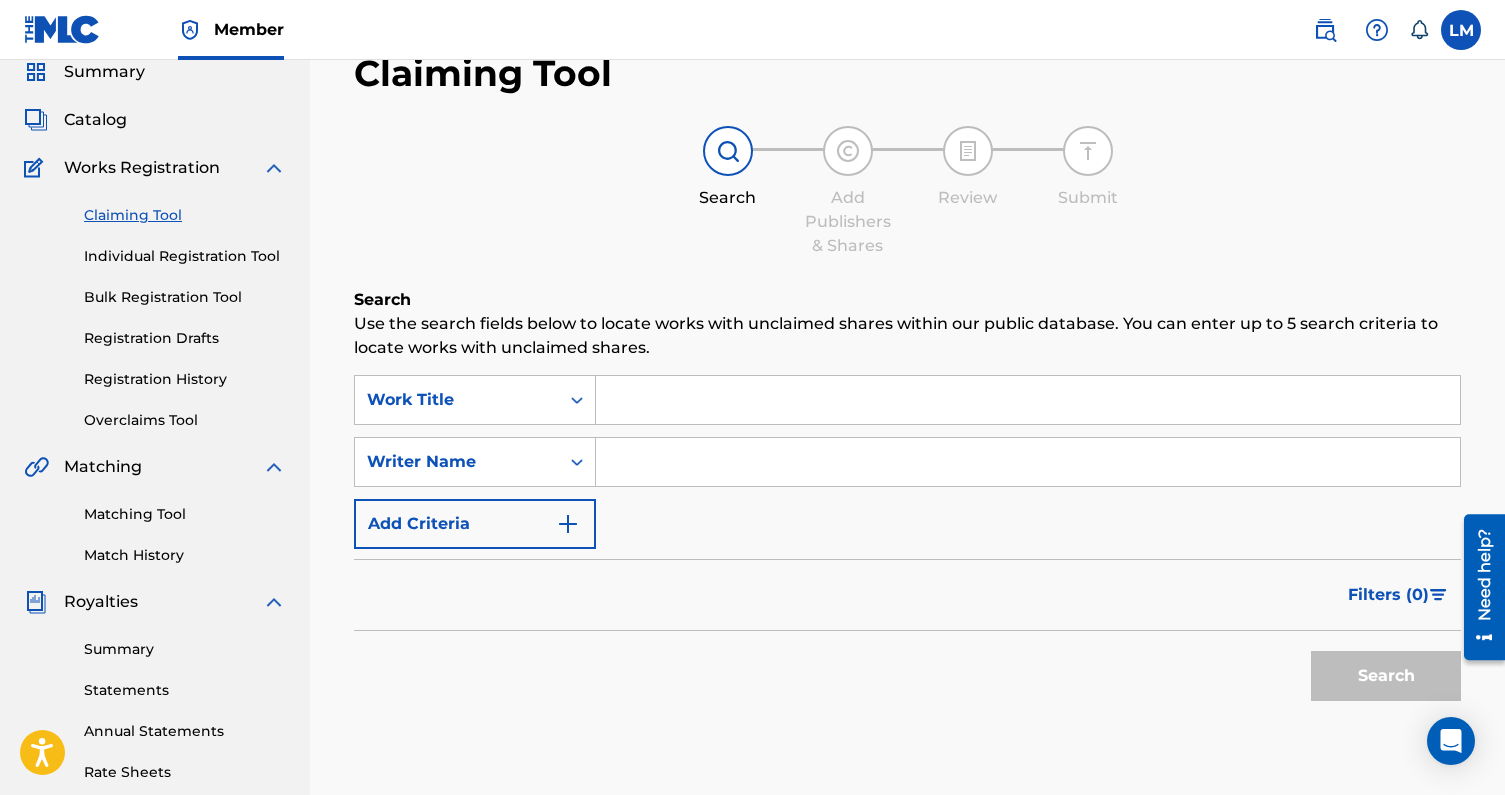 click at bounding box center [1028, 462] 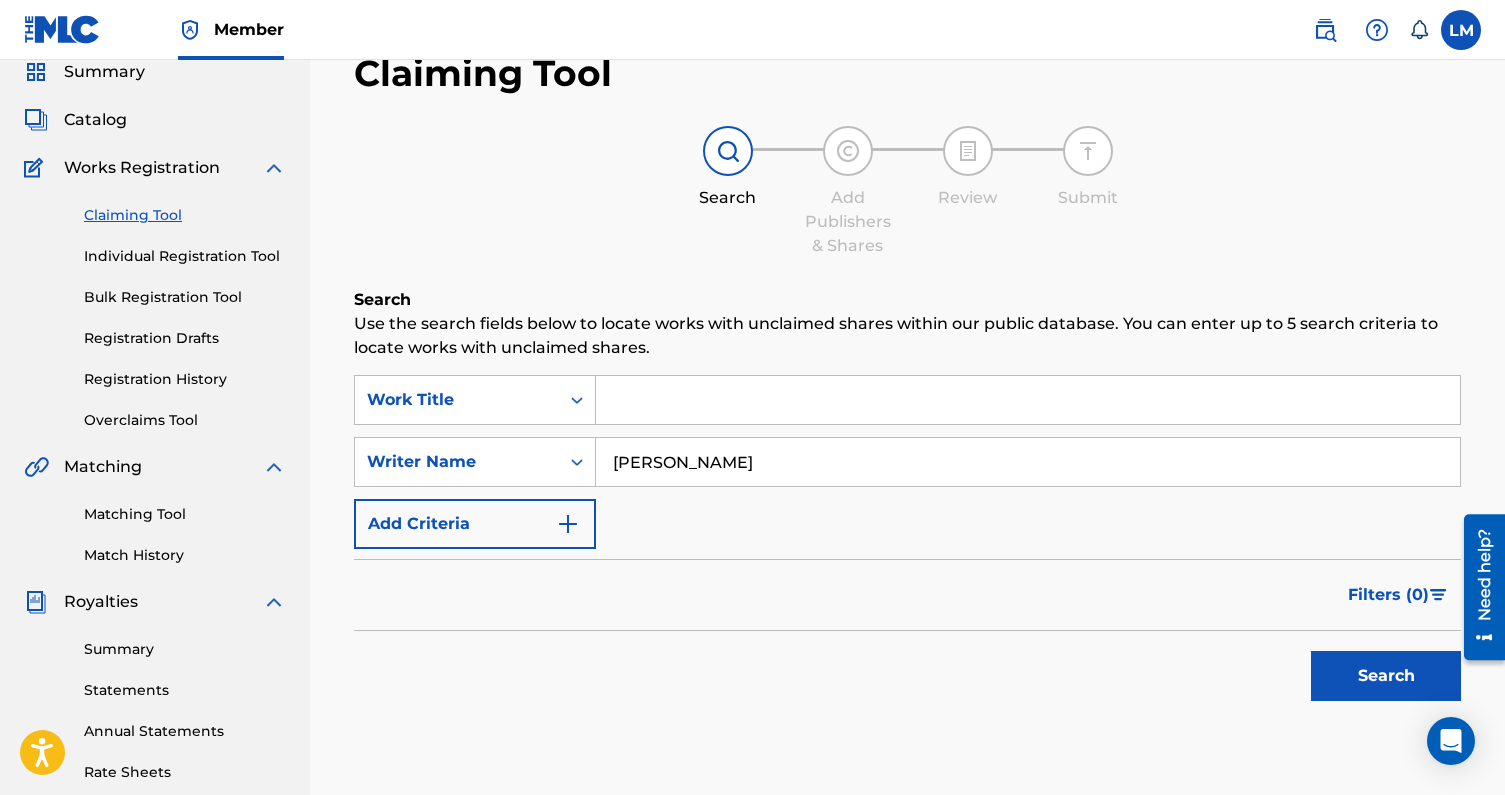 type on "[PERSON_NAME]" 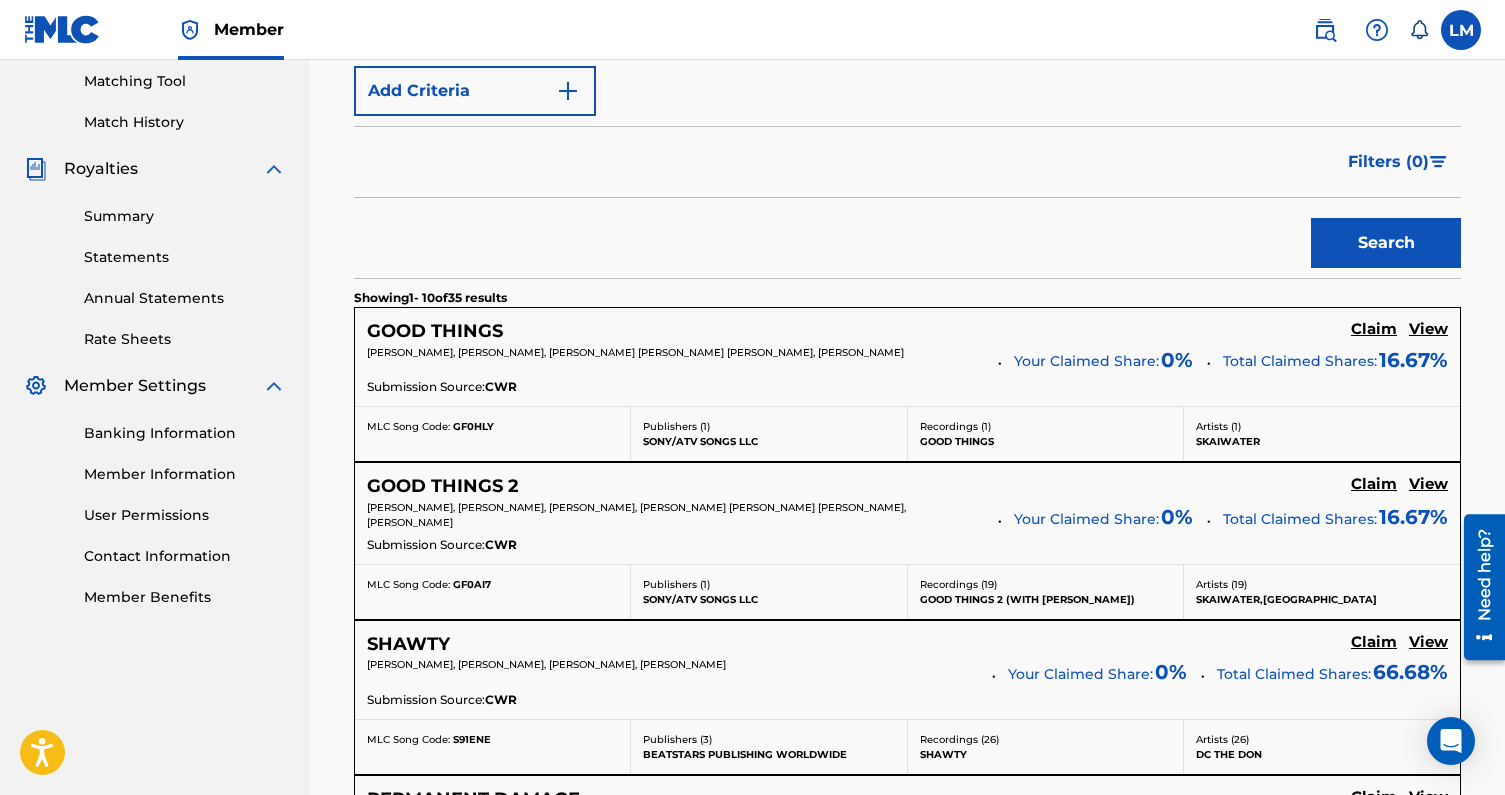 scroll, scrollTop: 514, scrollLeft: 0, axis: vertical 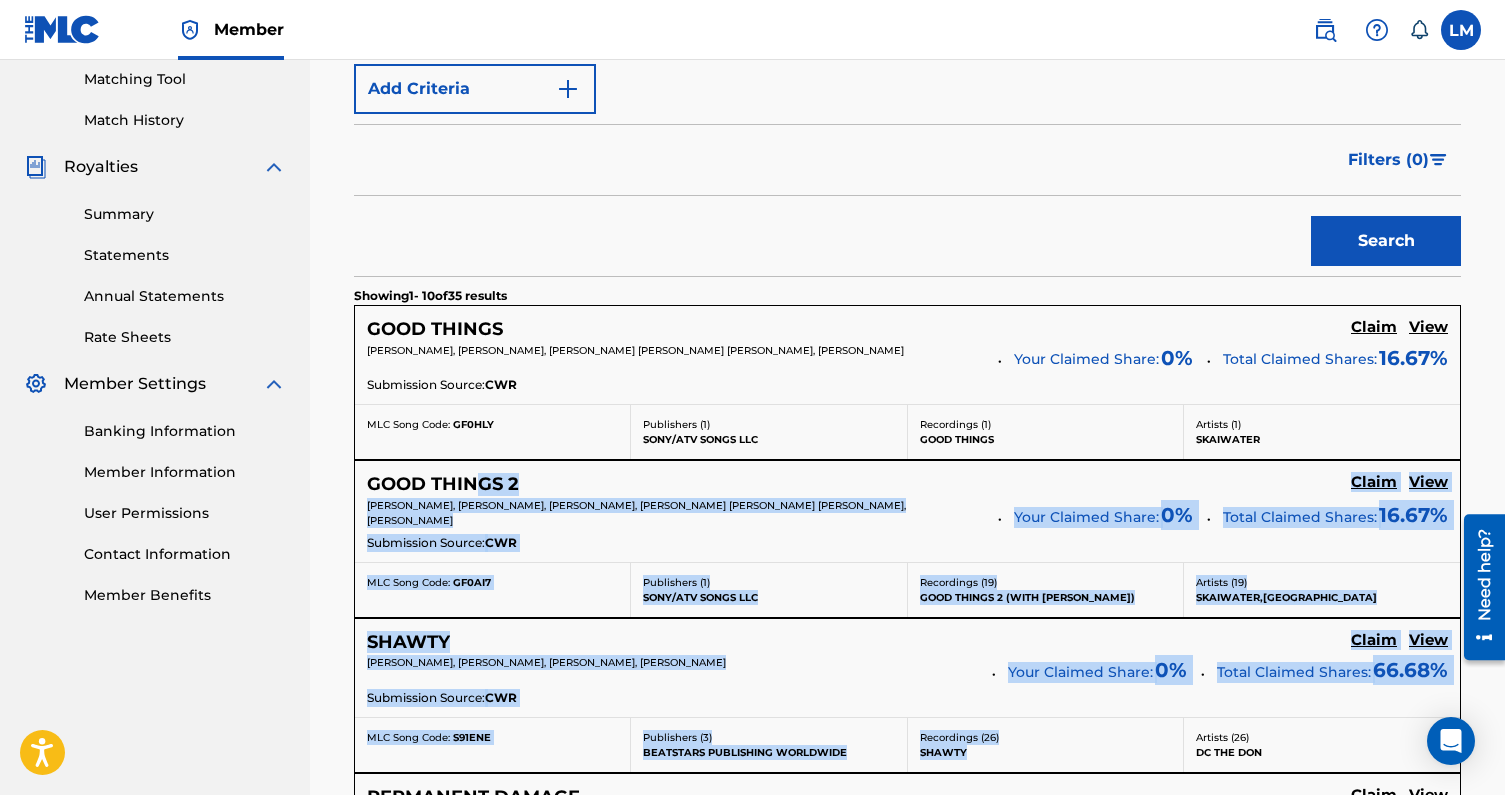 drag, startPoint x: 473, startPoint y: 486, endPoint x: 1049, endPoint y: 755, distance: 635.7177 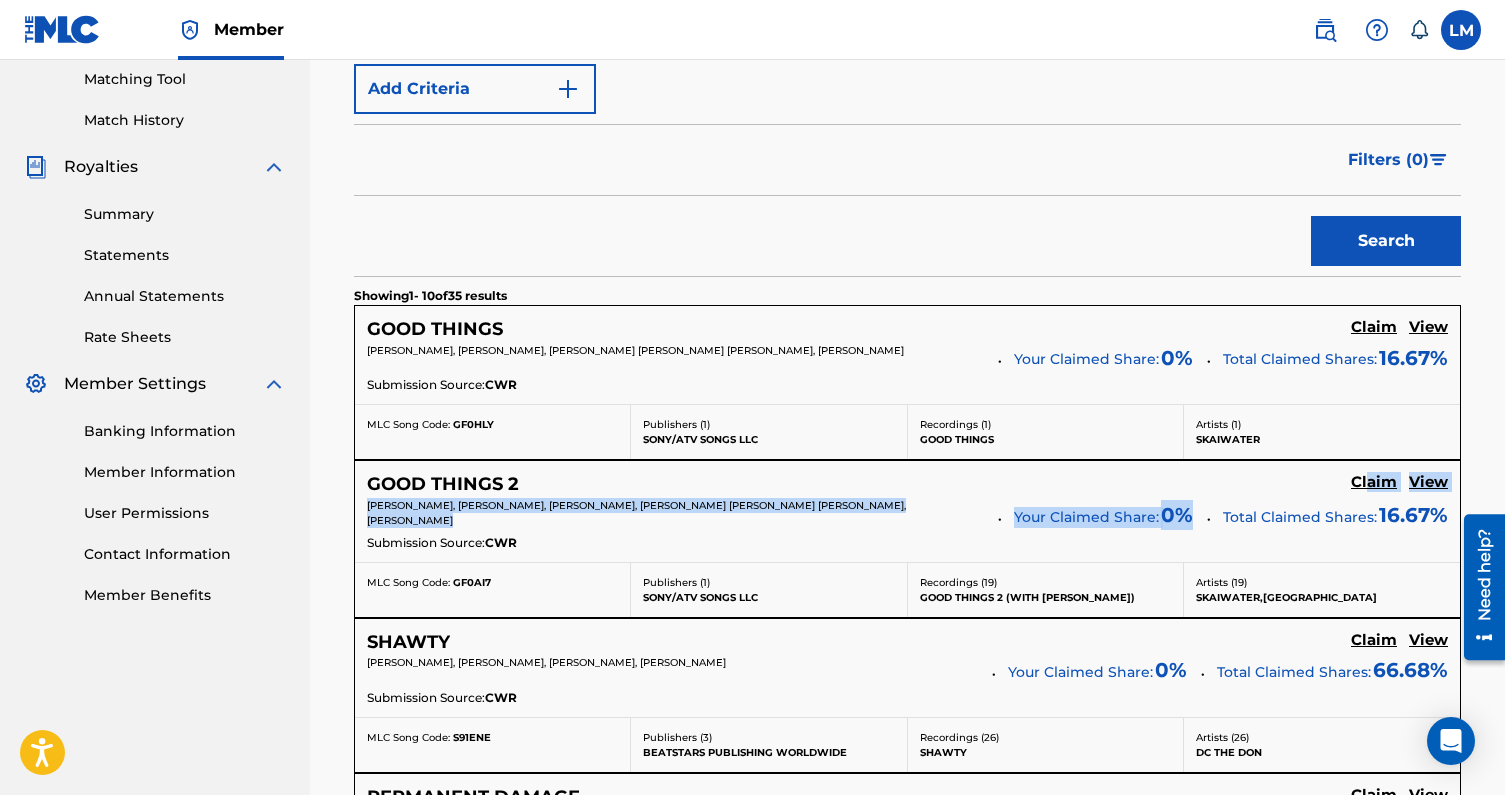 drag, startPoint x: 1367, startPoint y: 483, endPoint x: 1340, endPoint y: 499, distance: 31.38471 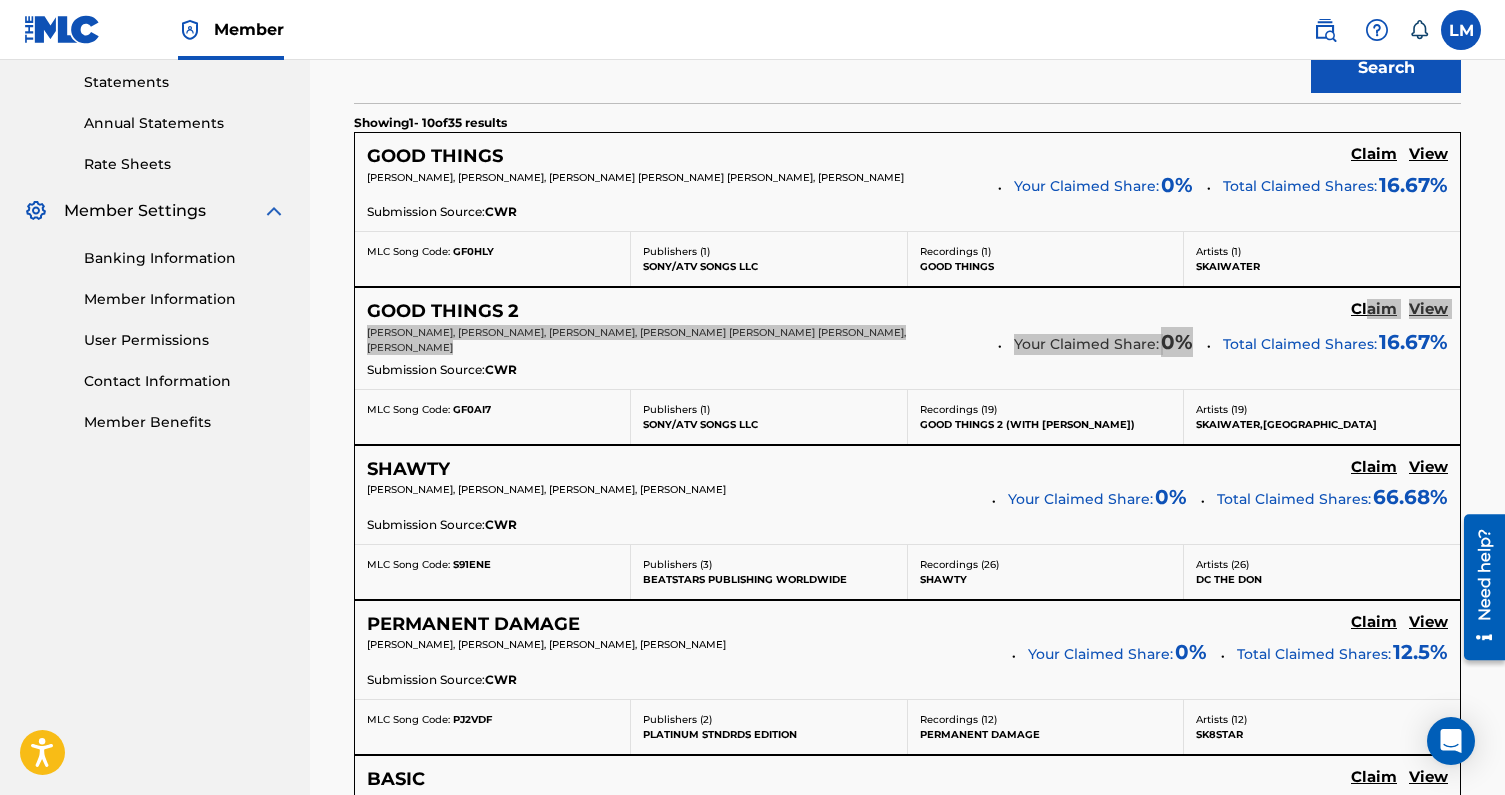 scroll, scrollTop: 669, scrollLeft: 0, axis: vertical 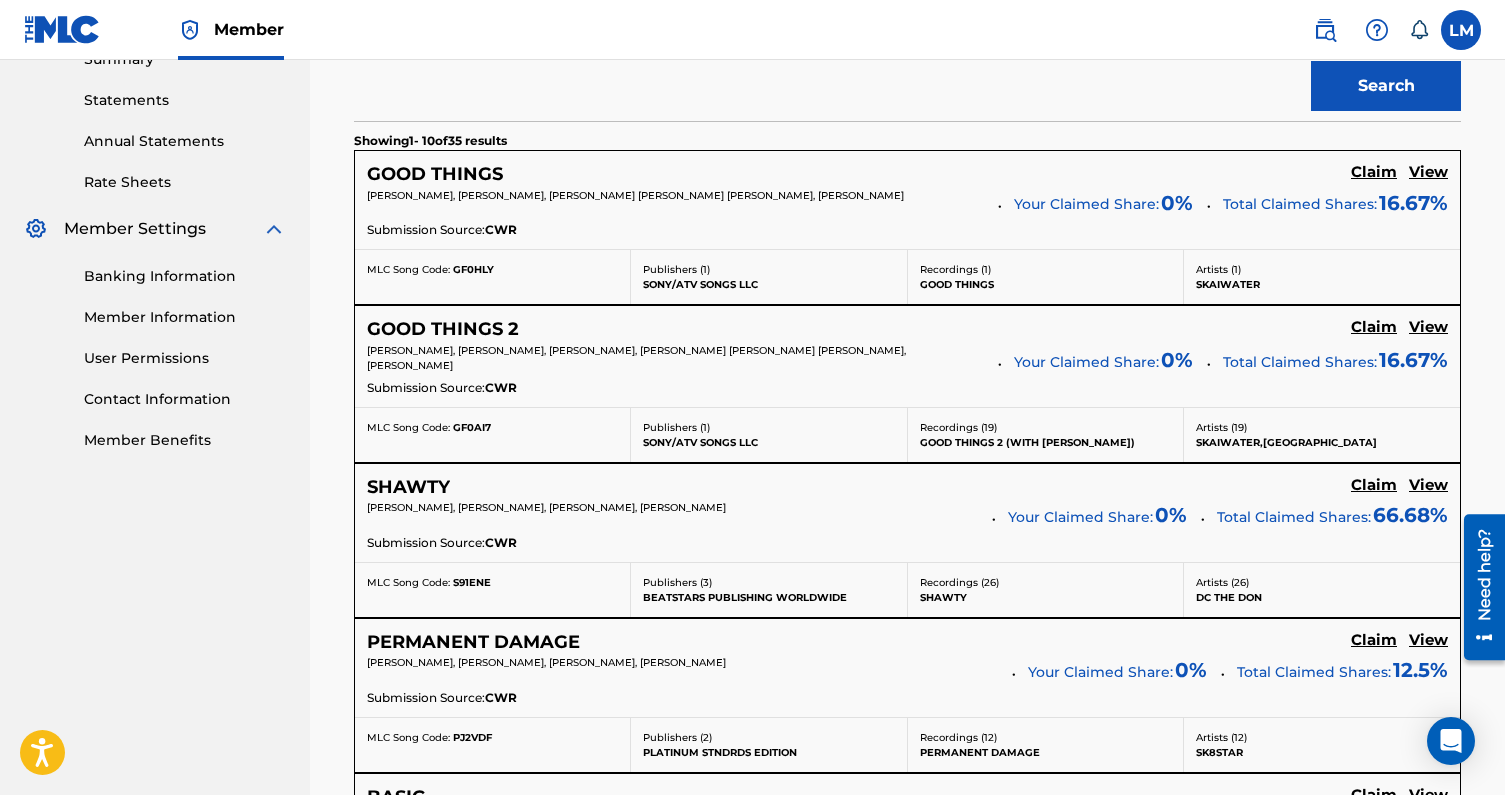 click on "Submission Source:  CWR" at bounding box center (907, 390) 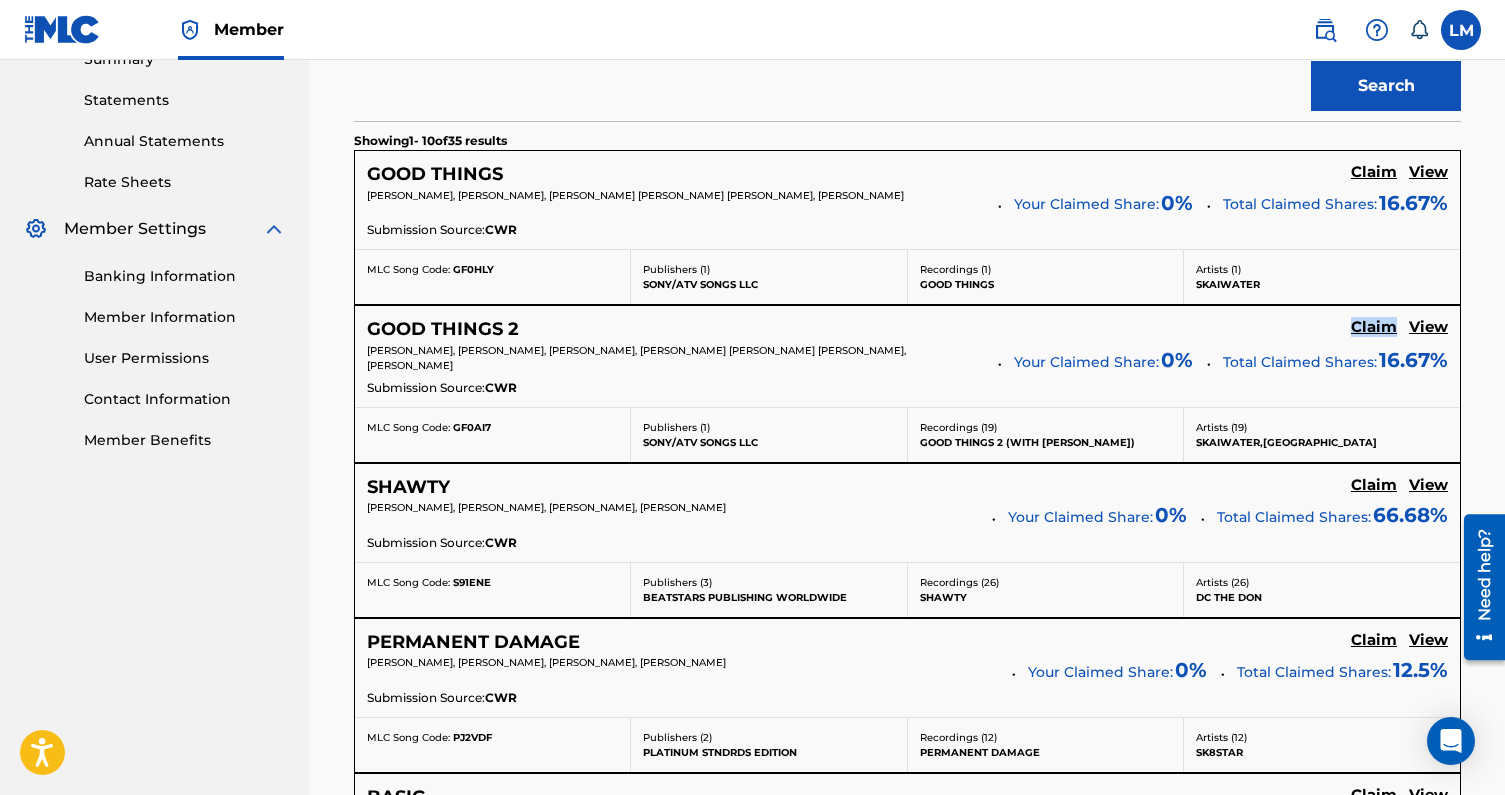 click on "GOOD THINGS 2 Claim View" at bounding box center (907, 329) 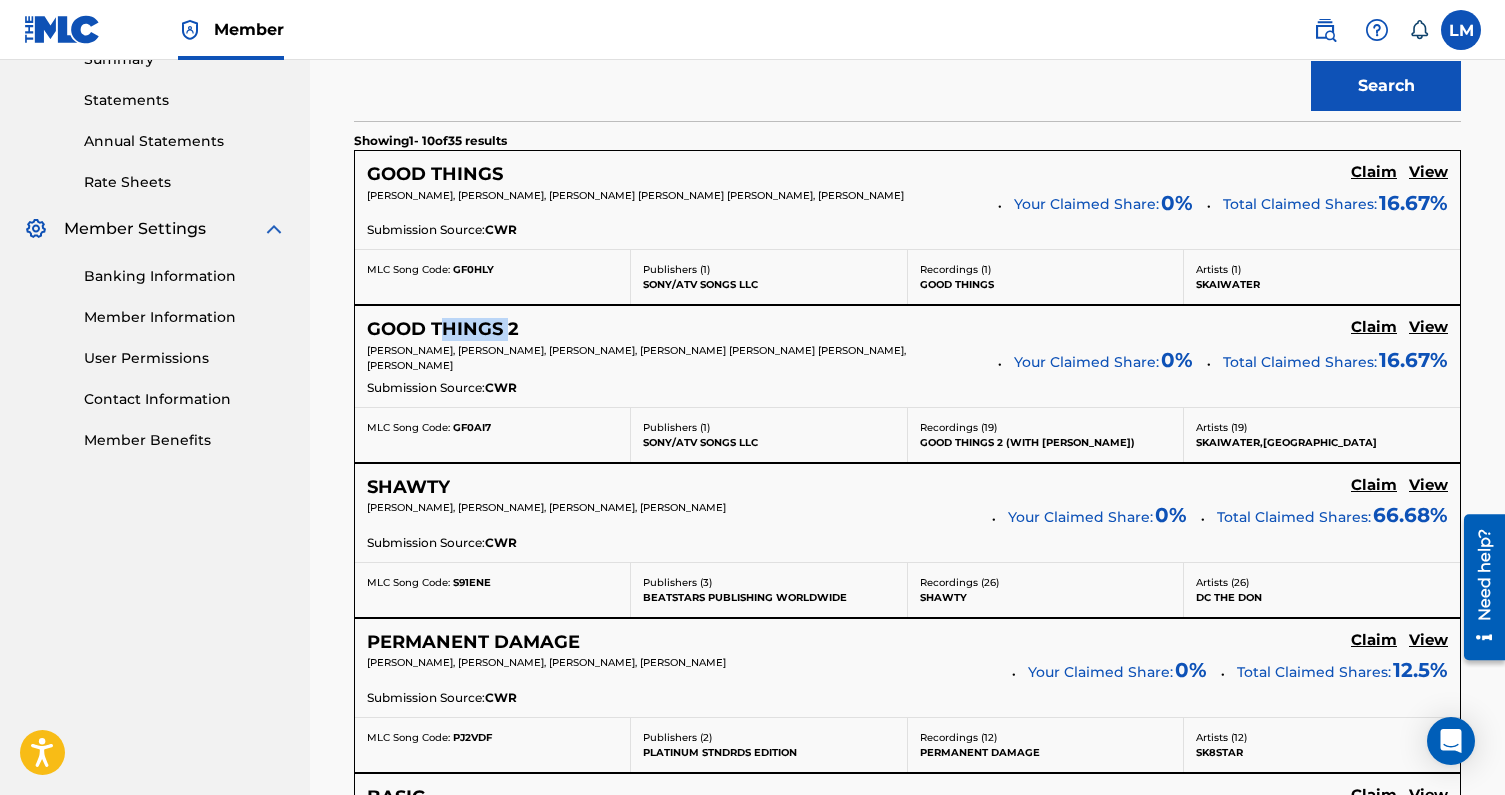drag, startPoint x: 444, startPoint y: 332, endPoint x: 508, endPoint y: 333, distance: 64.00781 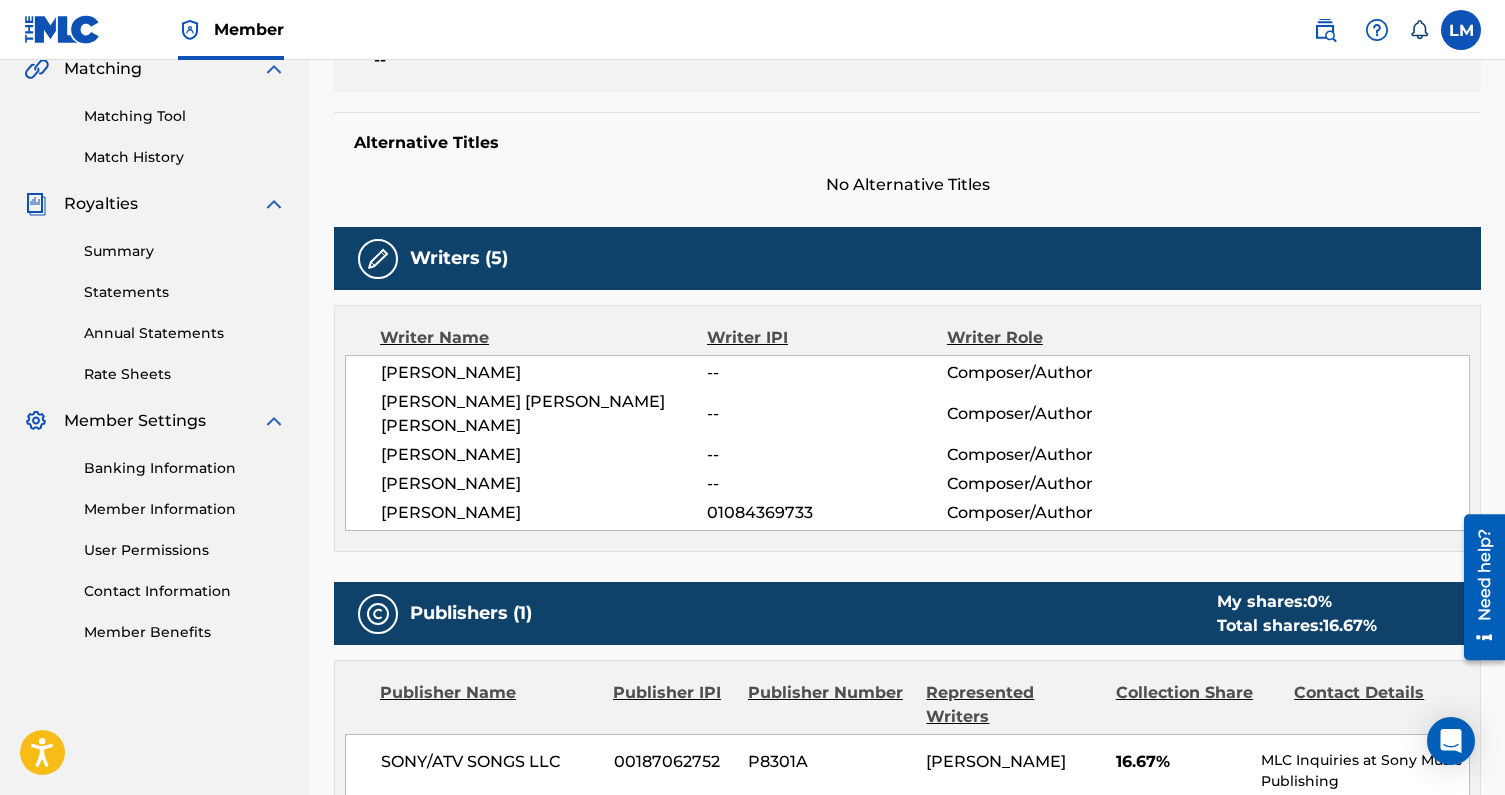 scroll, scrollTop: 0, scrollLeft: 0, axis: both 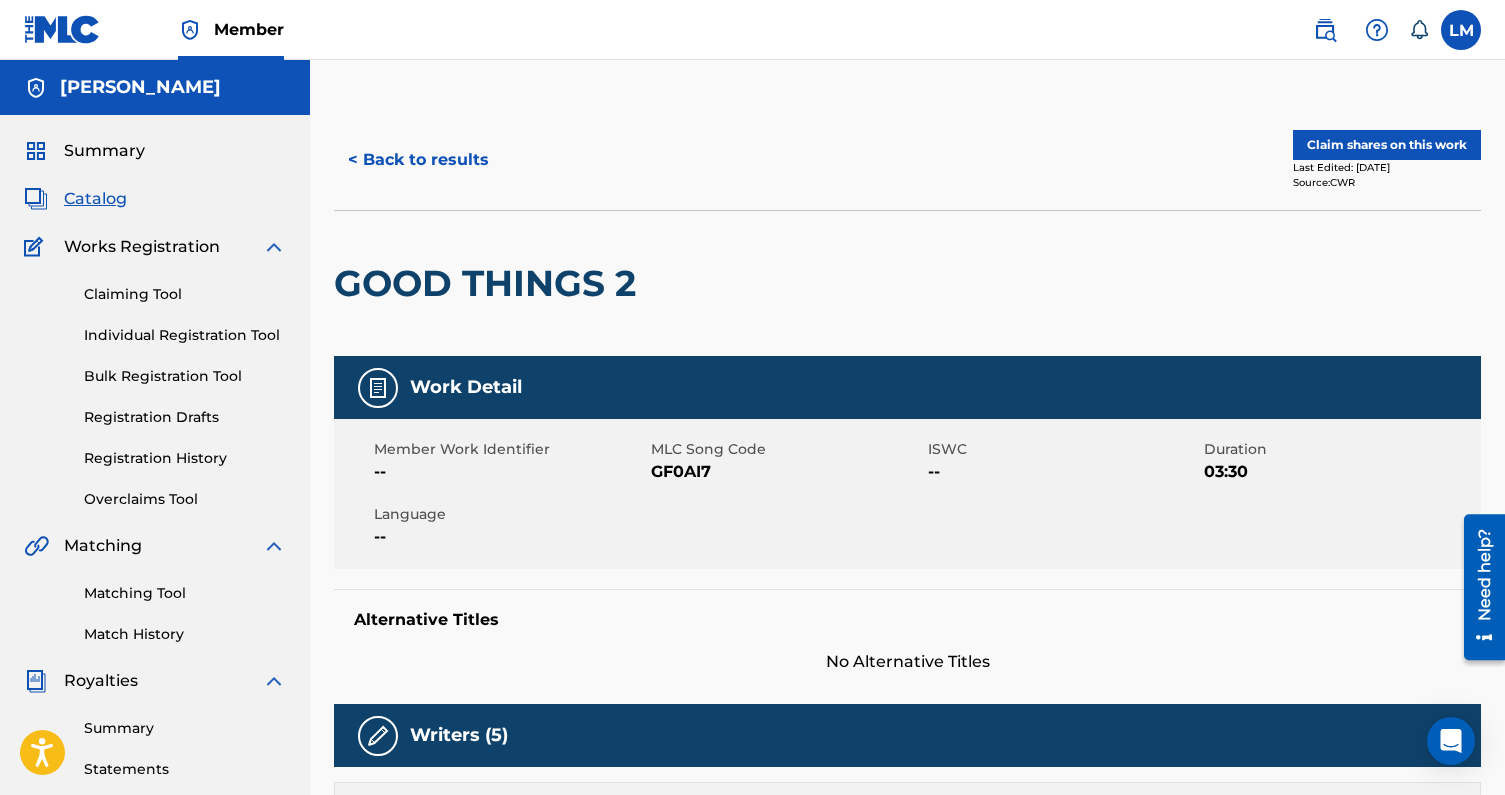 click on "Claim shares on this work" at bounding box center (1387, 145) 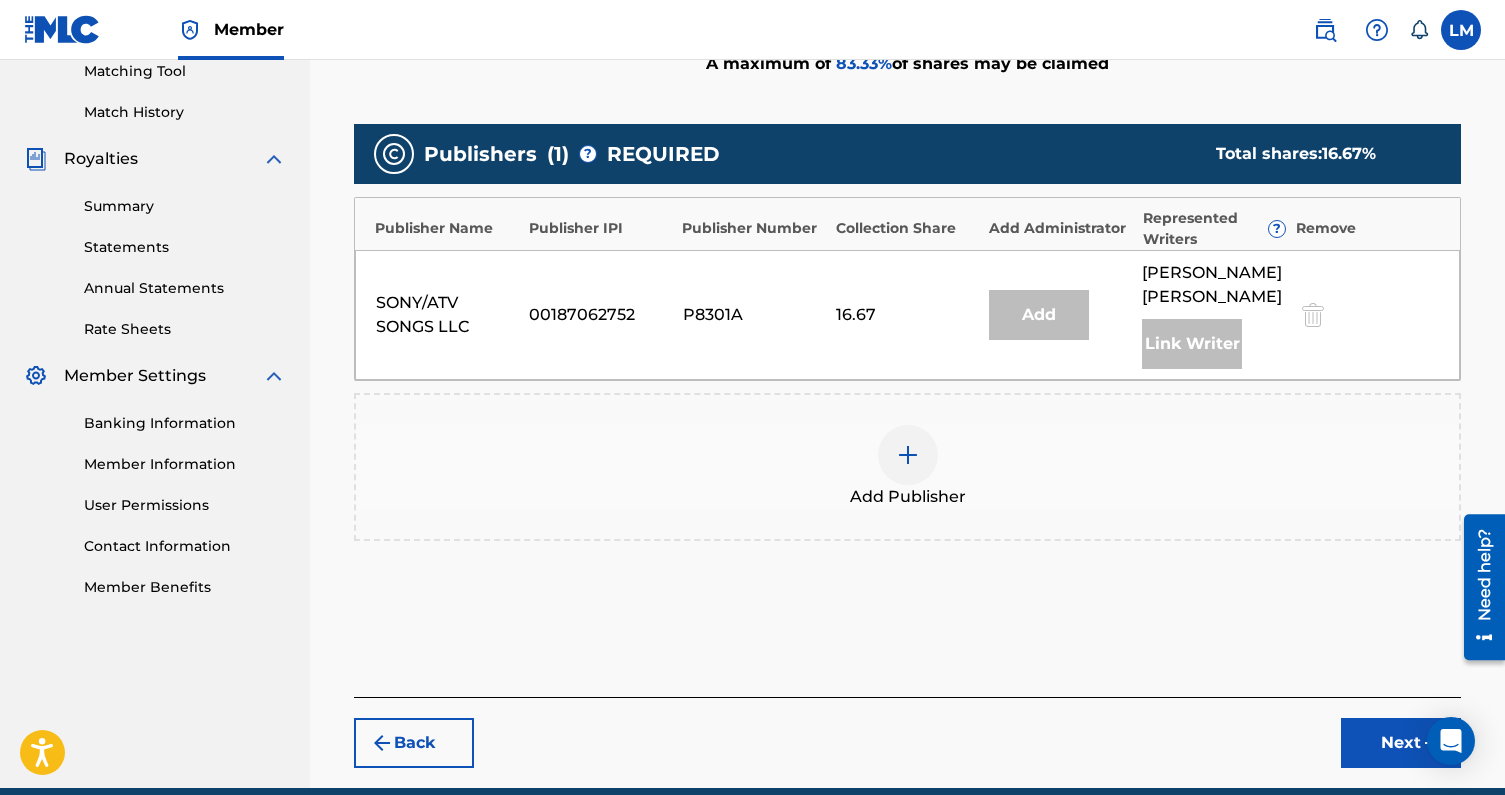 scroll, scrollTop: 474, scrollLeft: 0, axis: vertical 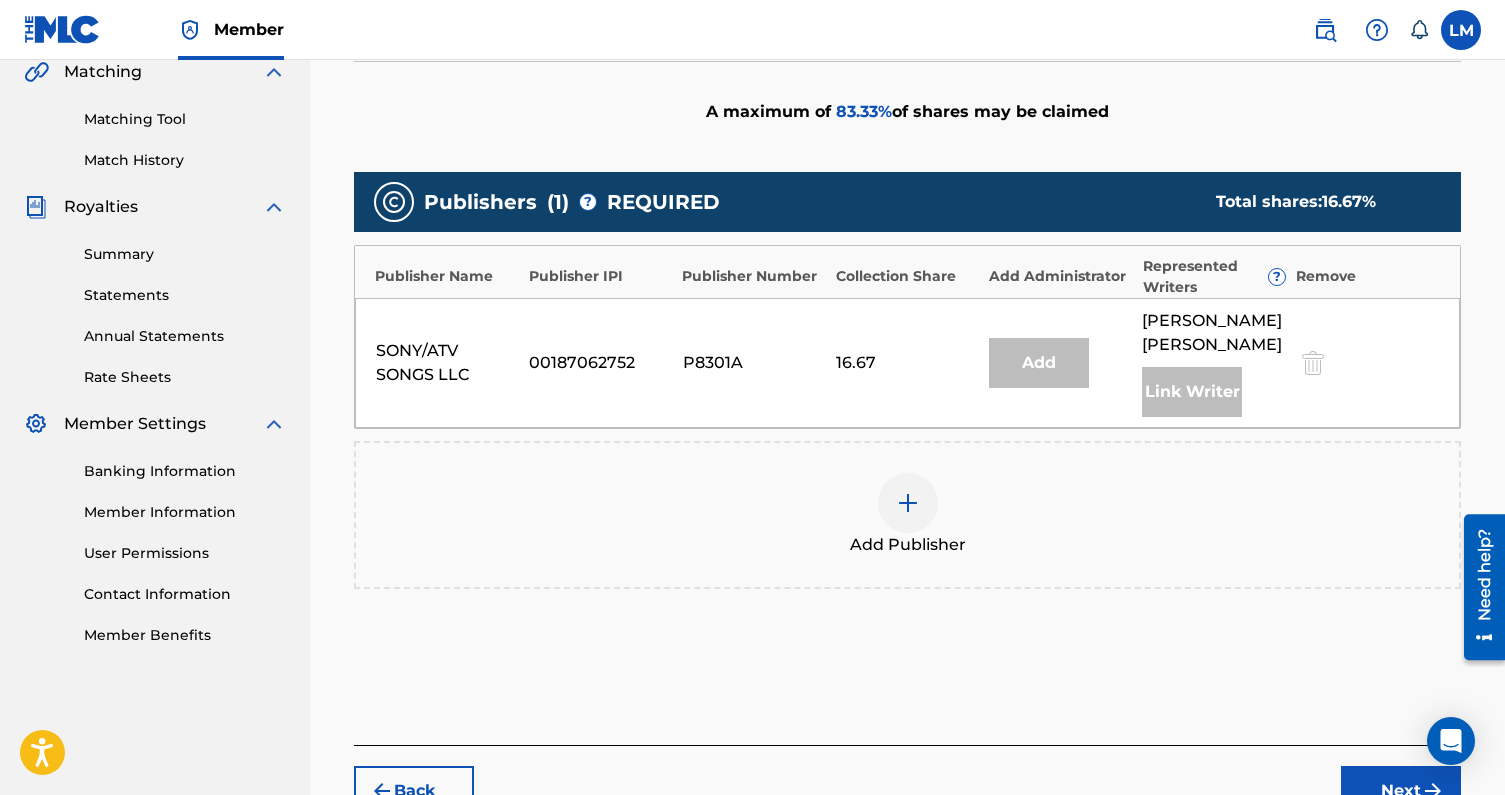 click at bounding box center [908, 503] 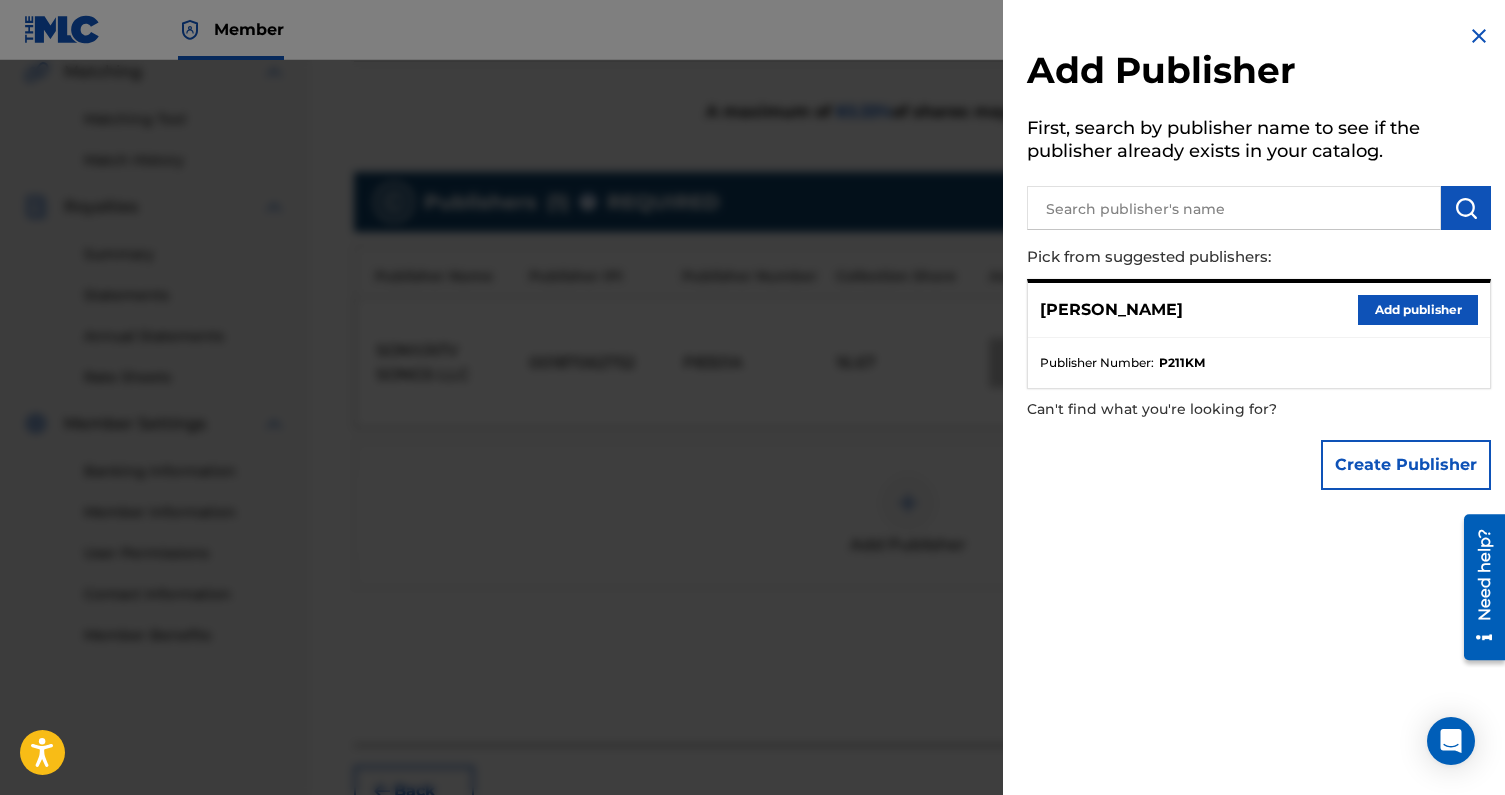click on "Add publisher" at bounding box center [1418, 310] 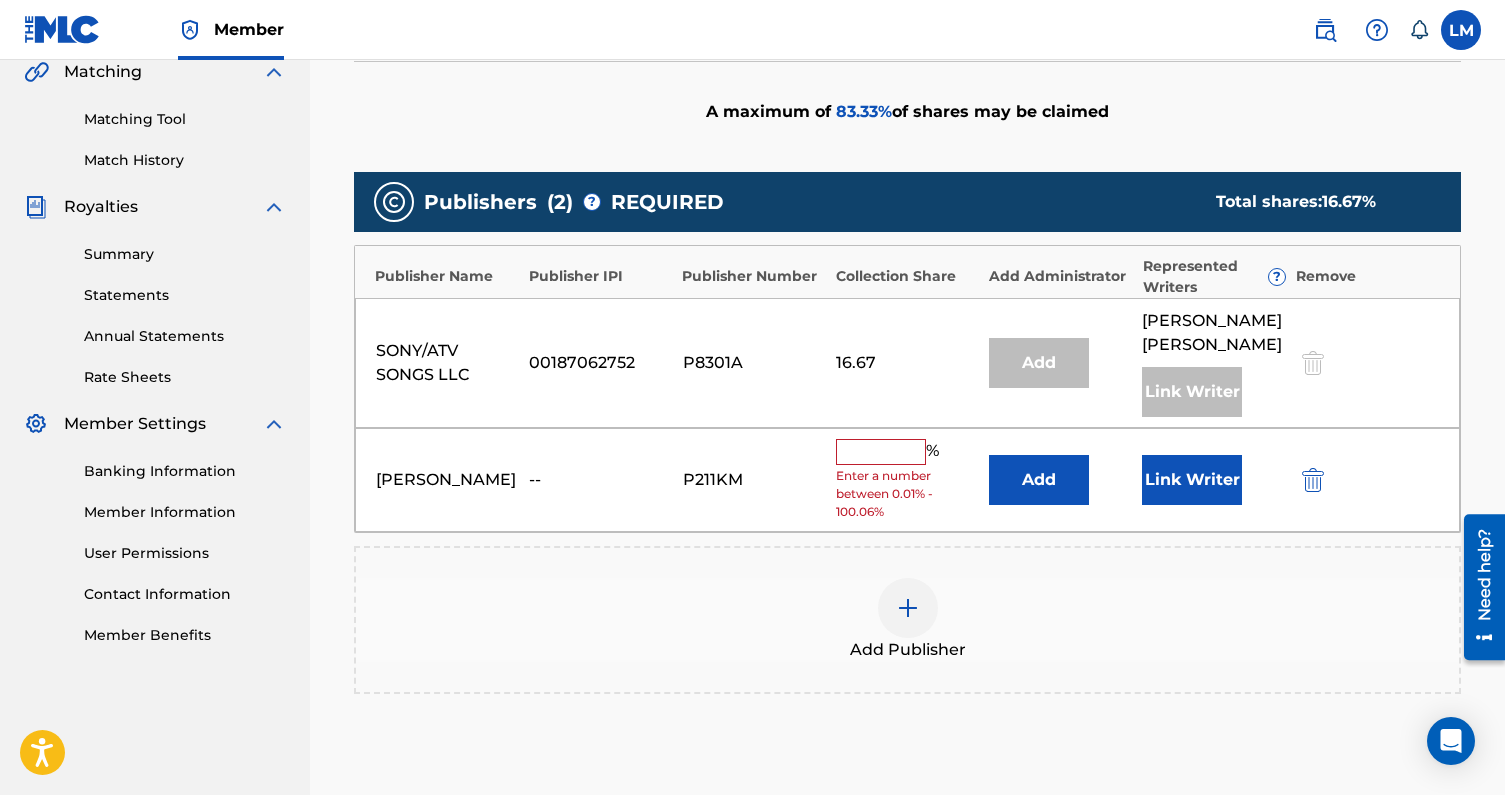 type on "16.67" 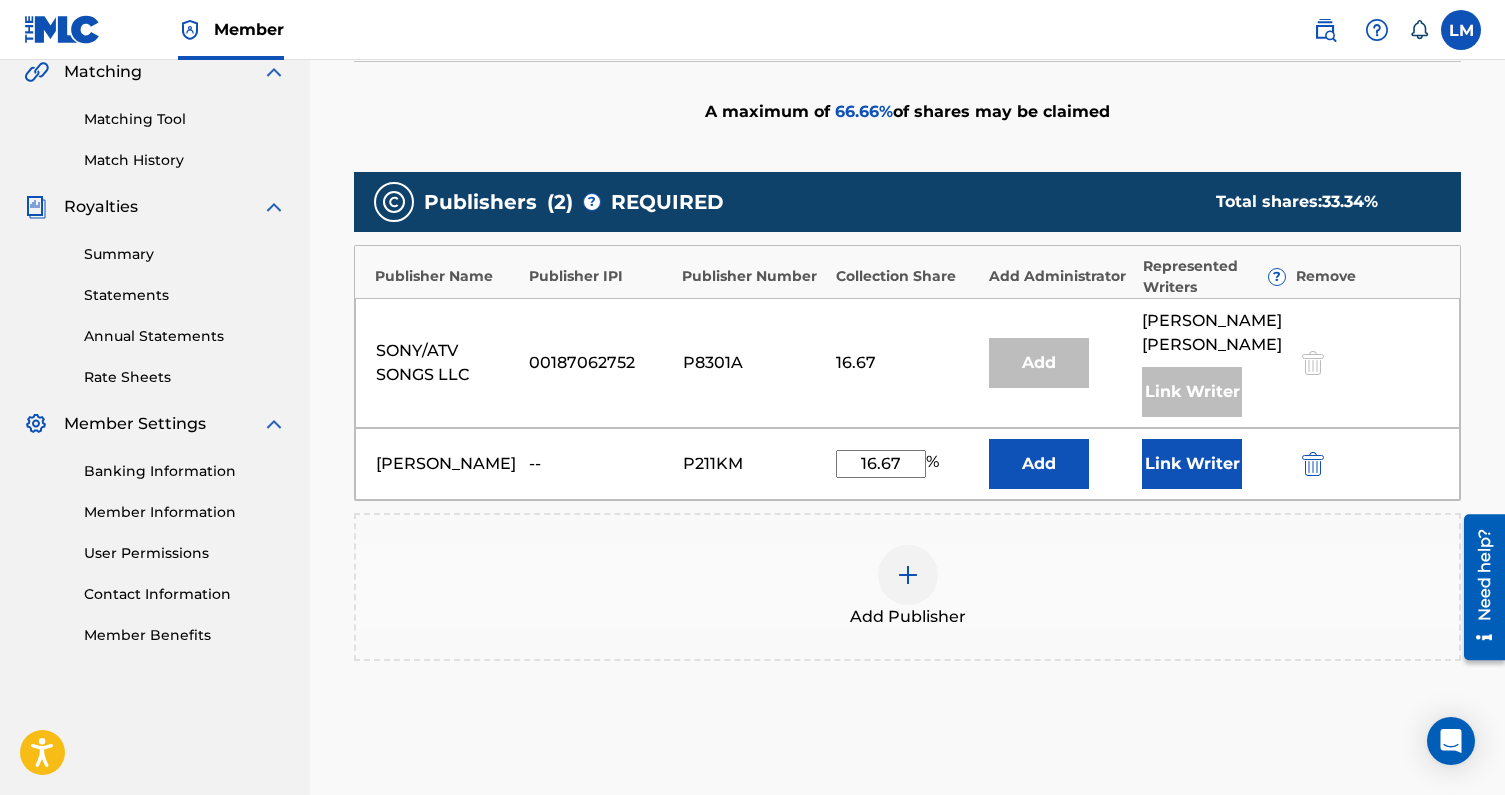 click on "Link Writer" at bounding box center [1192, 464] 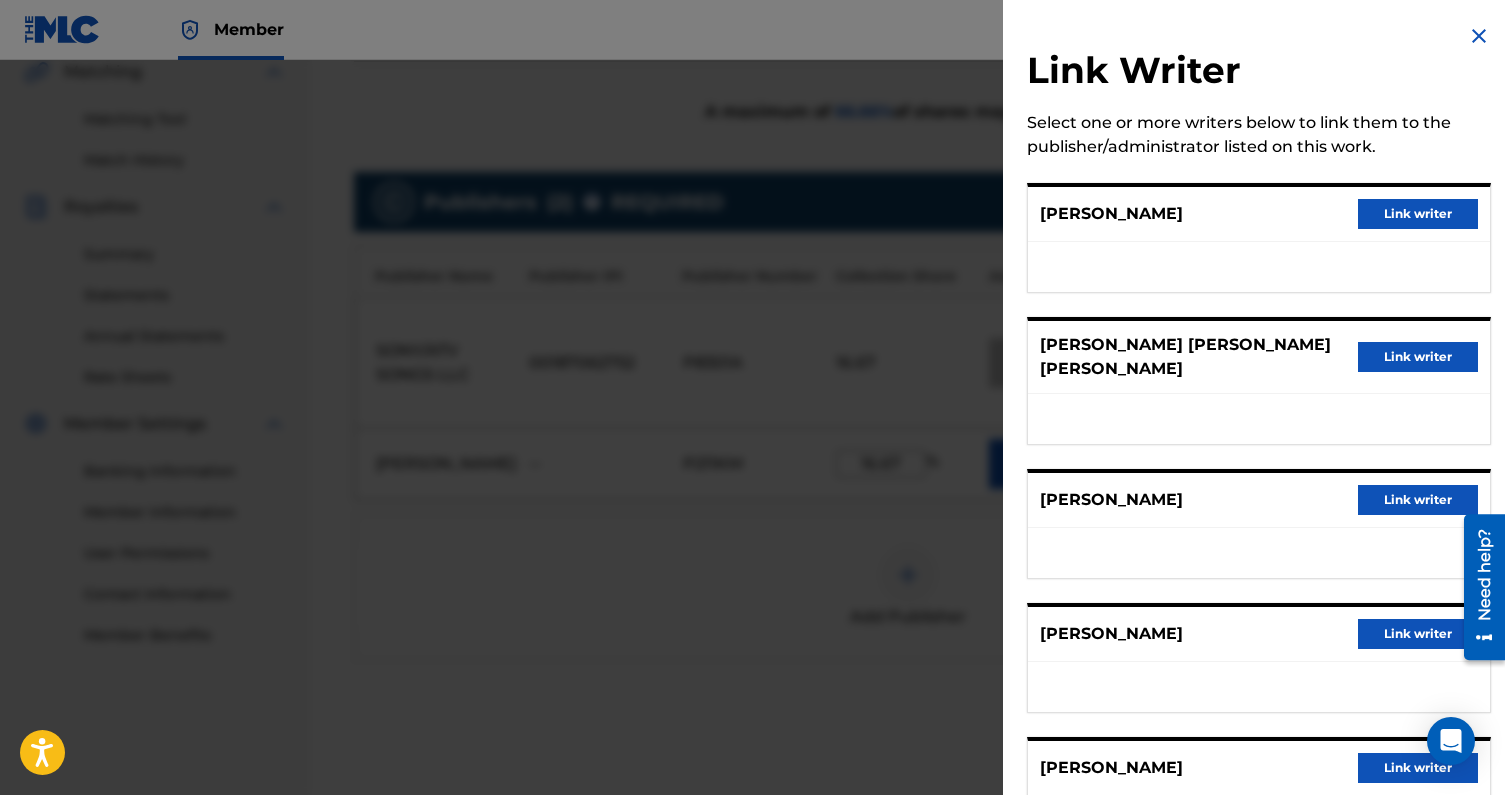 scroll, scrollTop: 82, scrollLeft: 0, axis: vertical 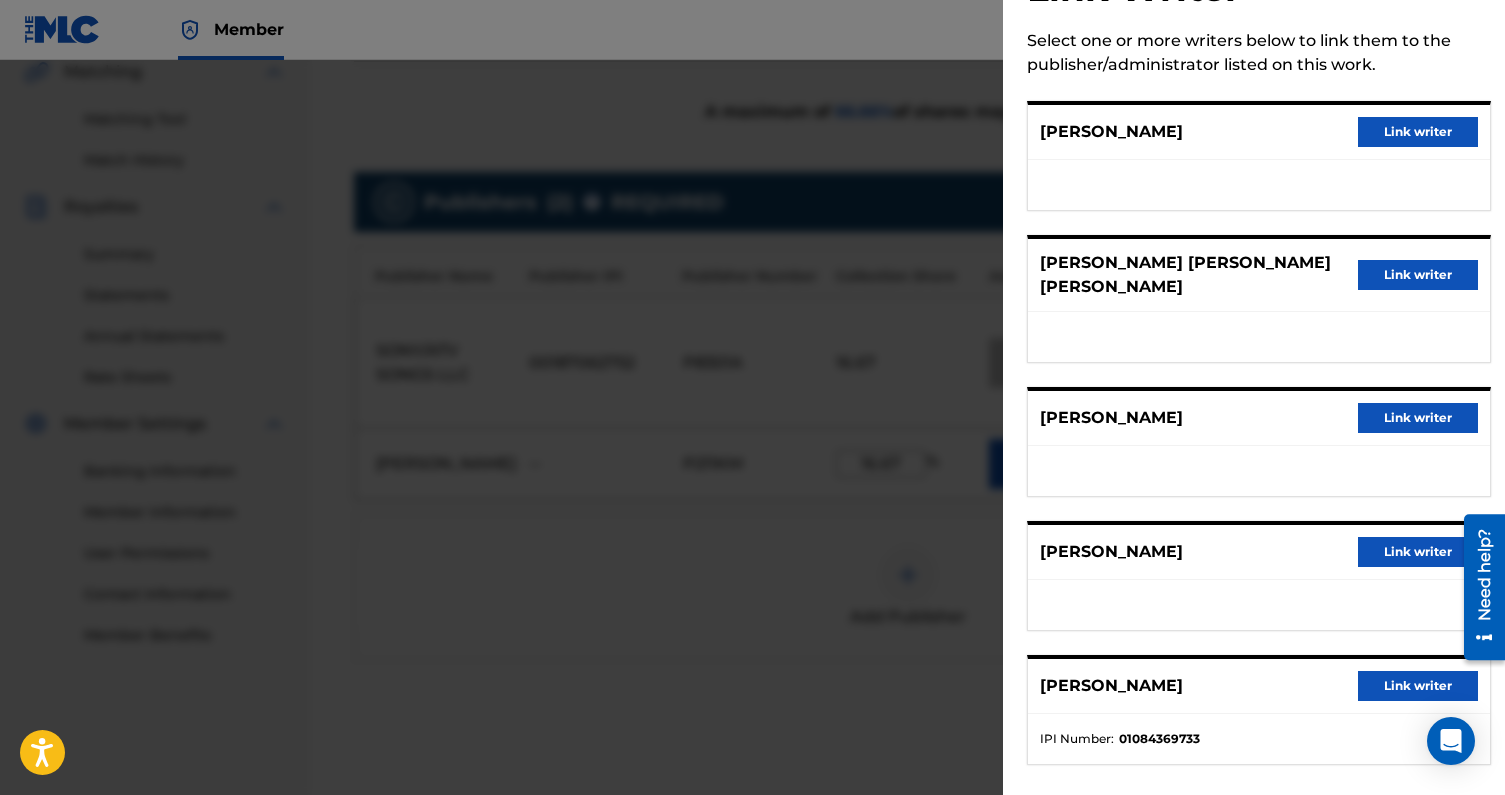 click on "Link writer" at bounding box center (1418, 552) 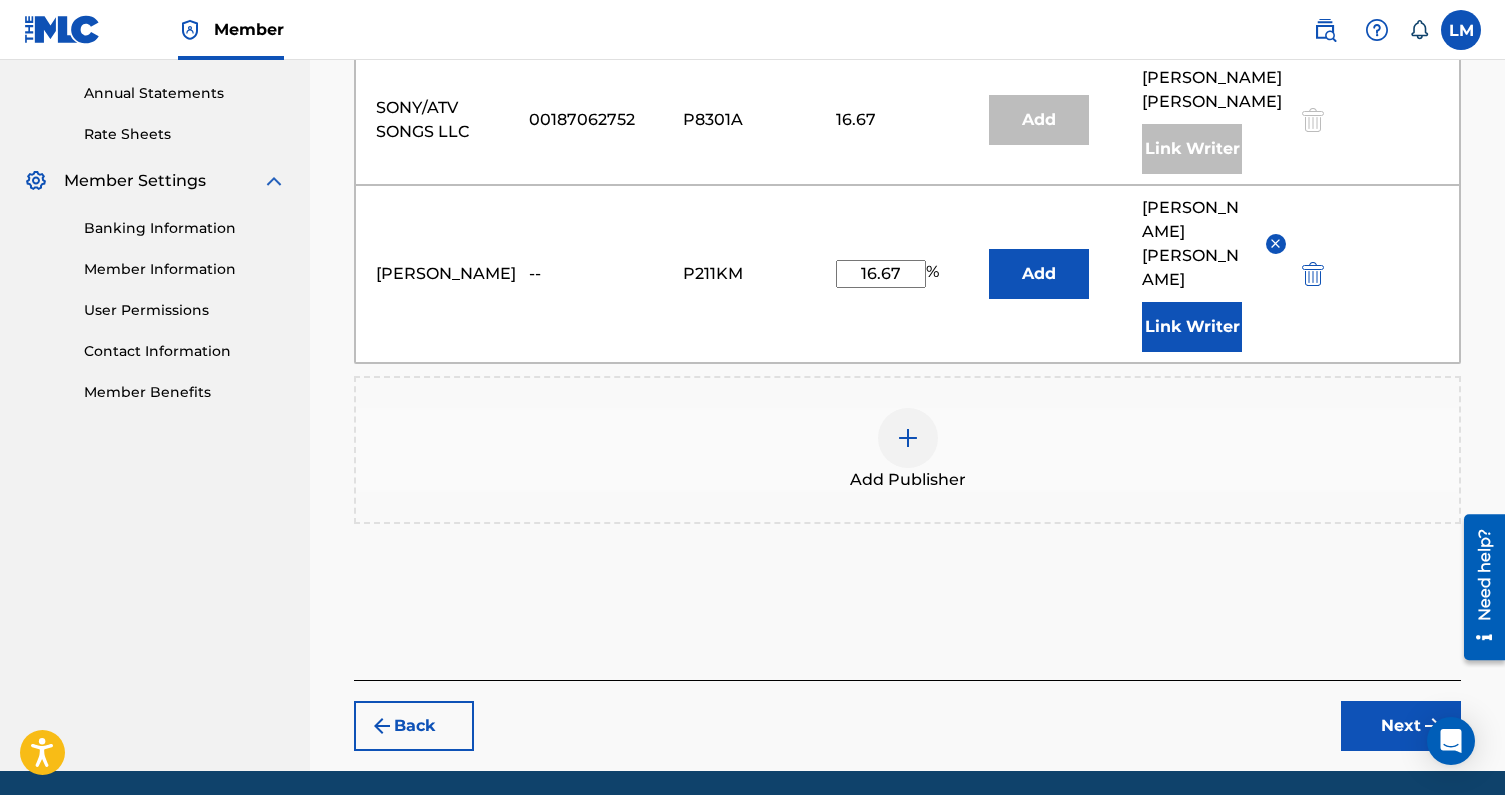 click on "Next" at bounding box center [1401, 726] 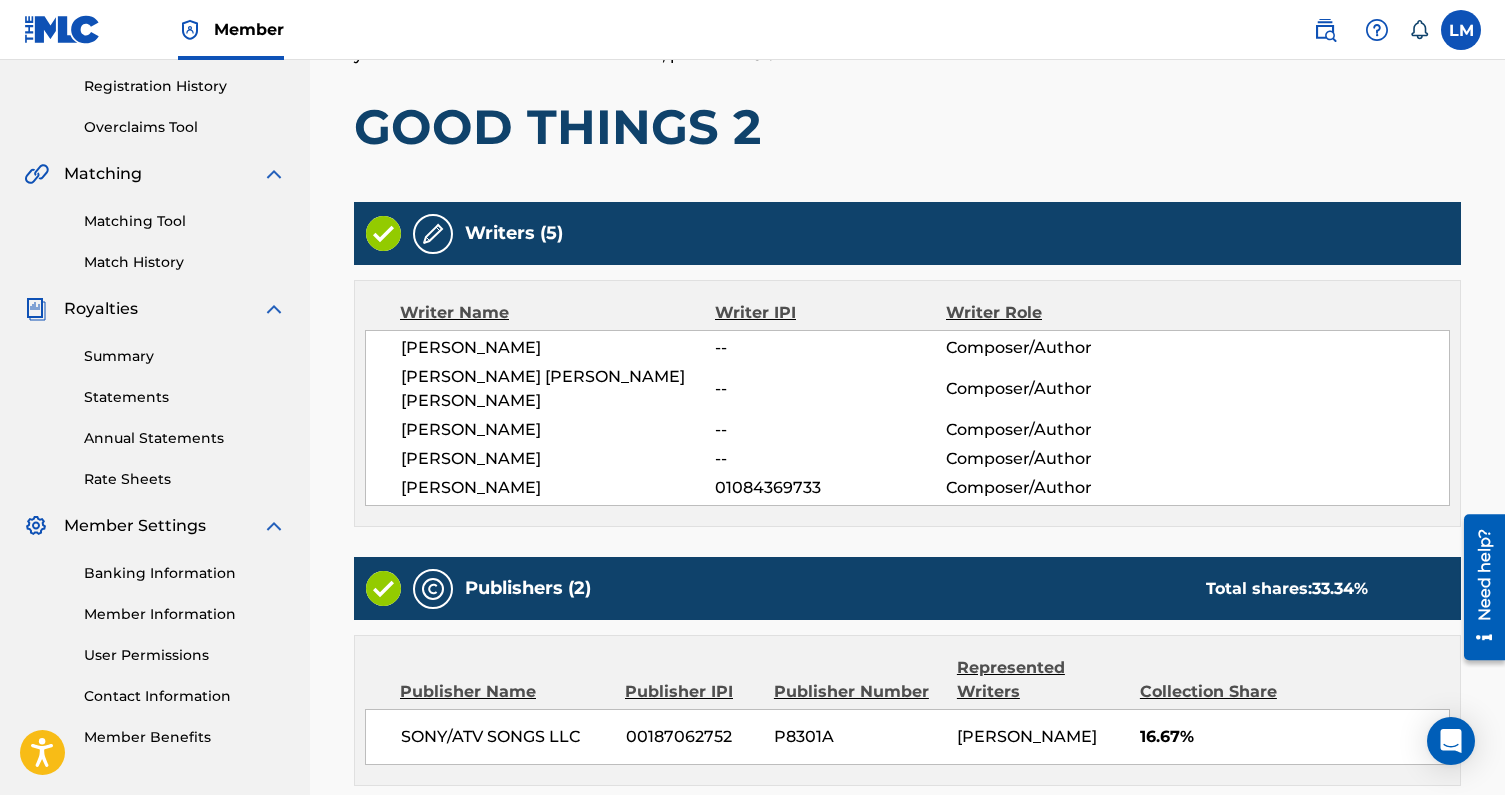 scroll, scrollTop: 719, scrollLeft: 0, axis: vertical 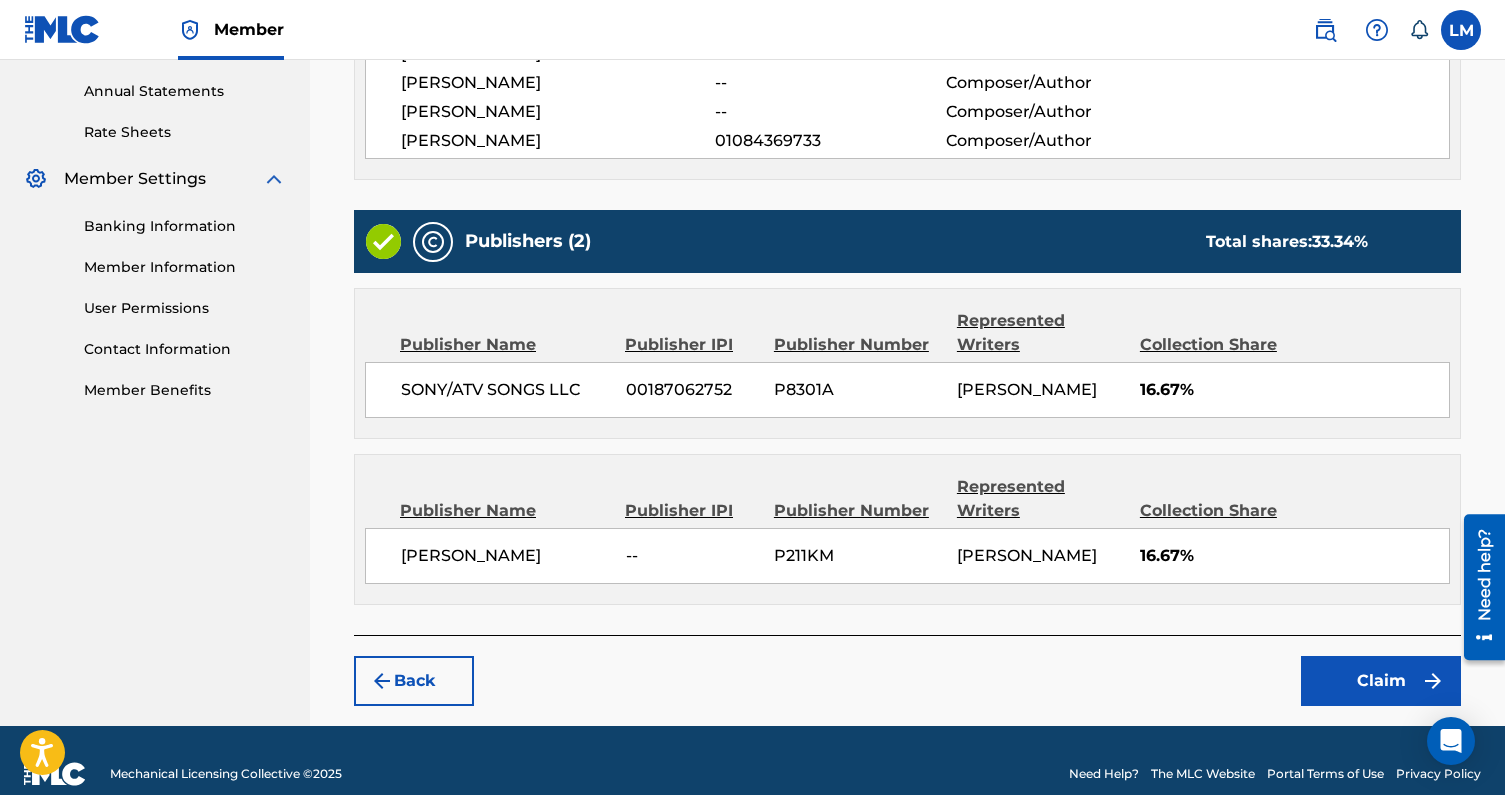 click on "Claim" at bounding box center [1381, 681] 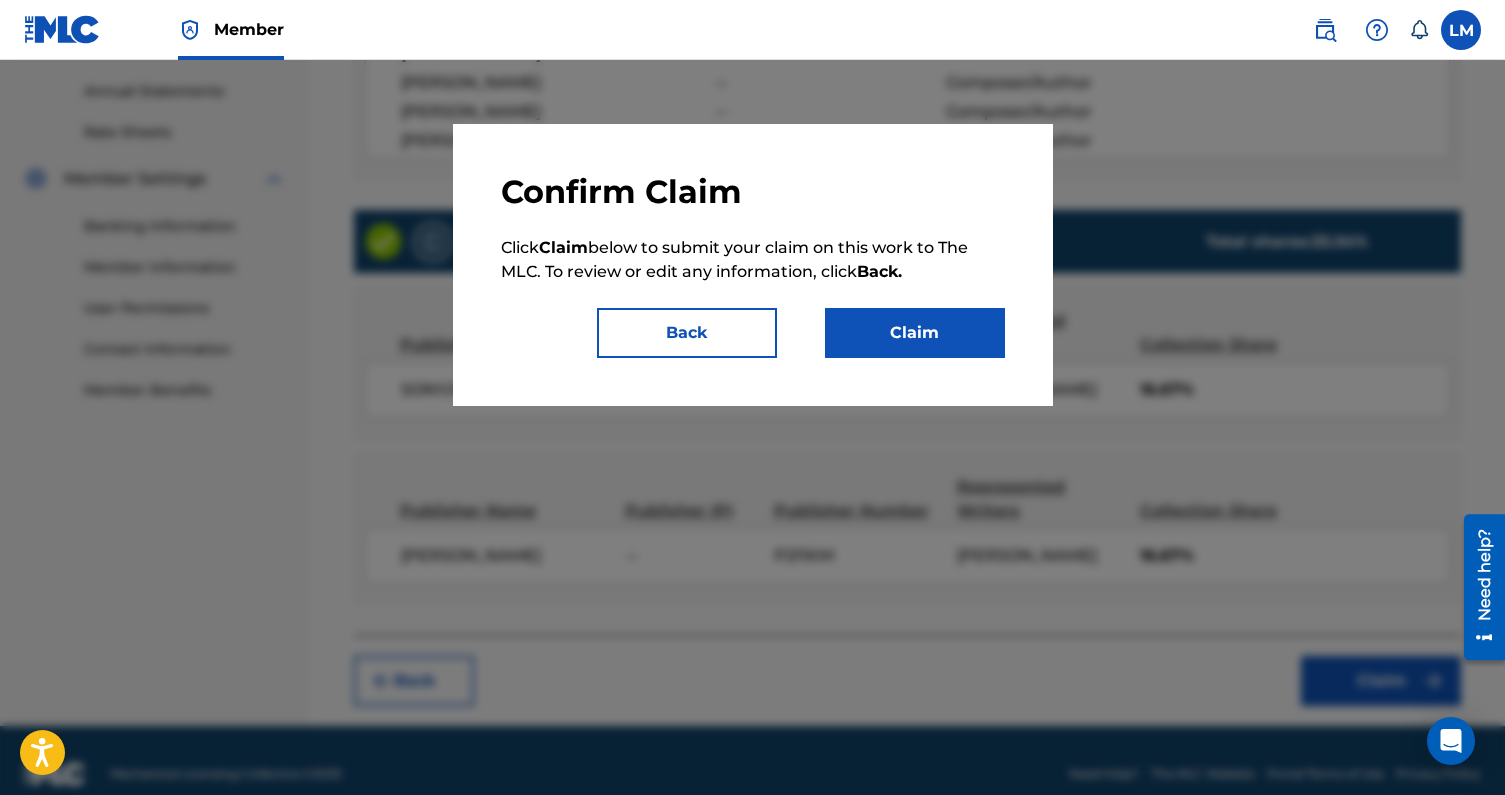 click on "Claim" at bounding box center [915, 333] 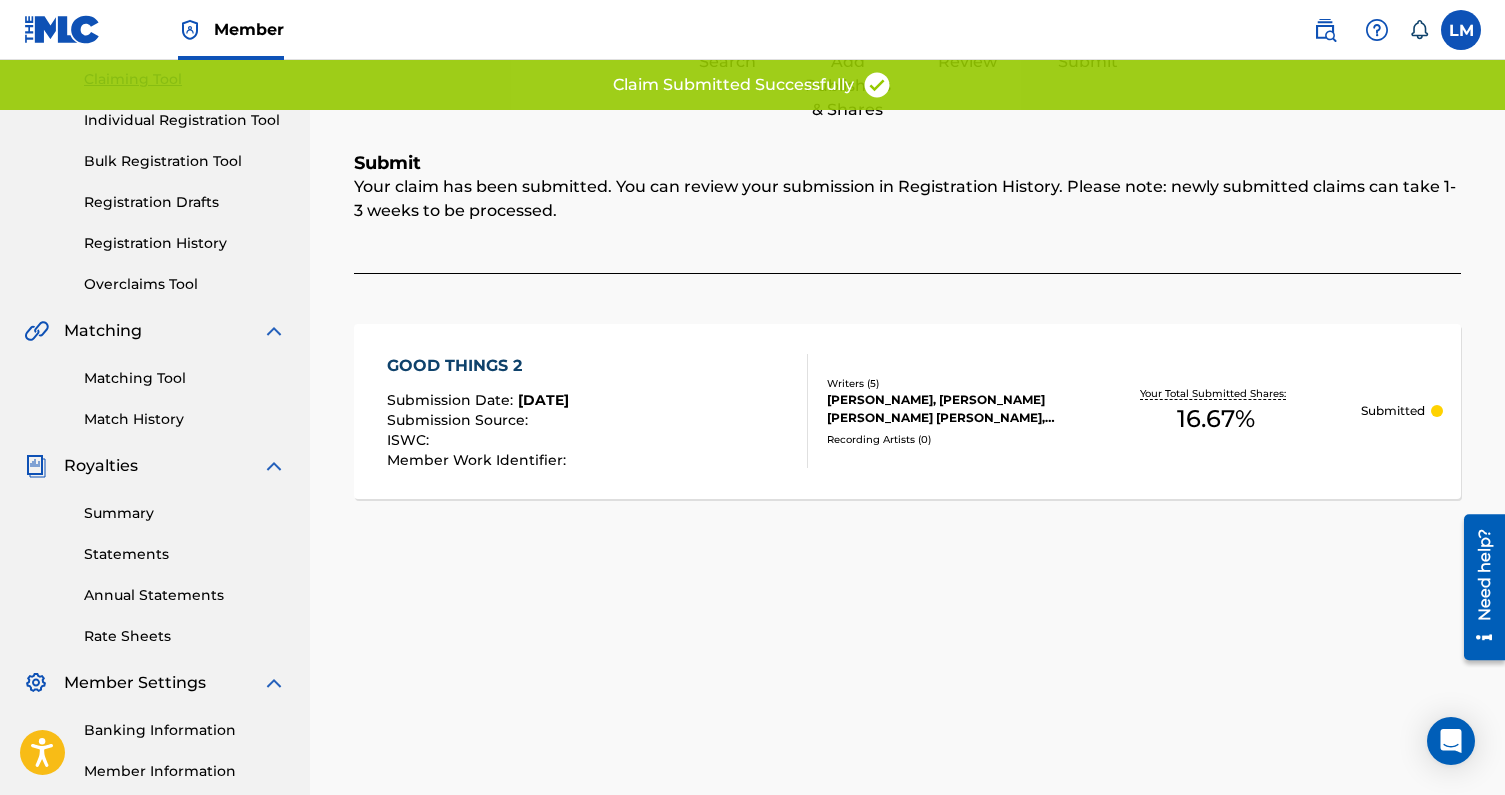scroll, scrollTop: 445, scrollLeft: 0, axis: vertical 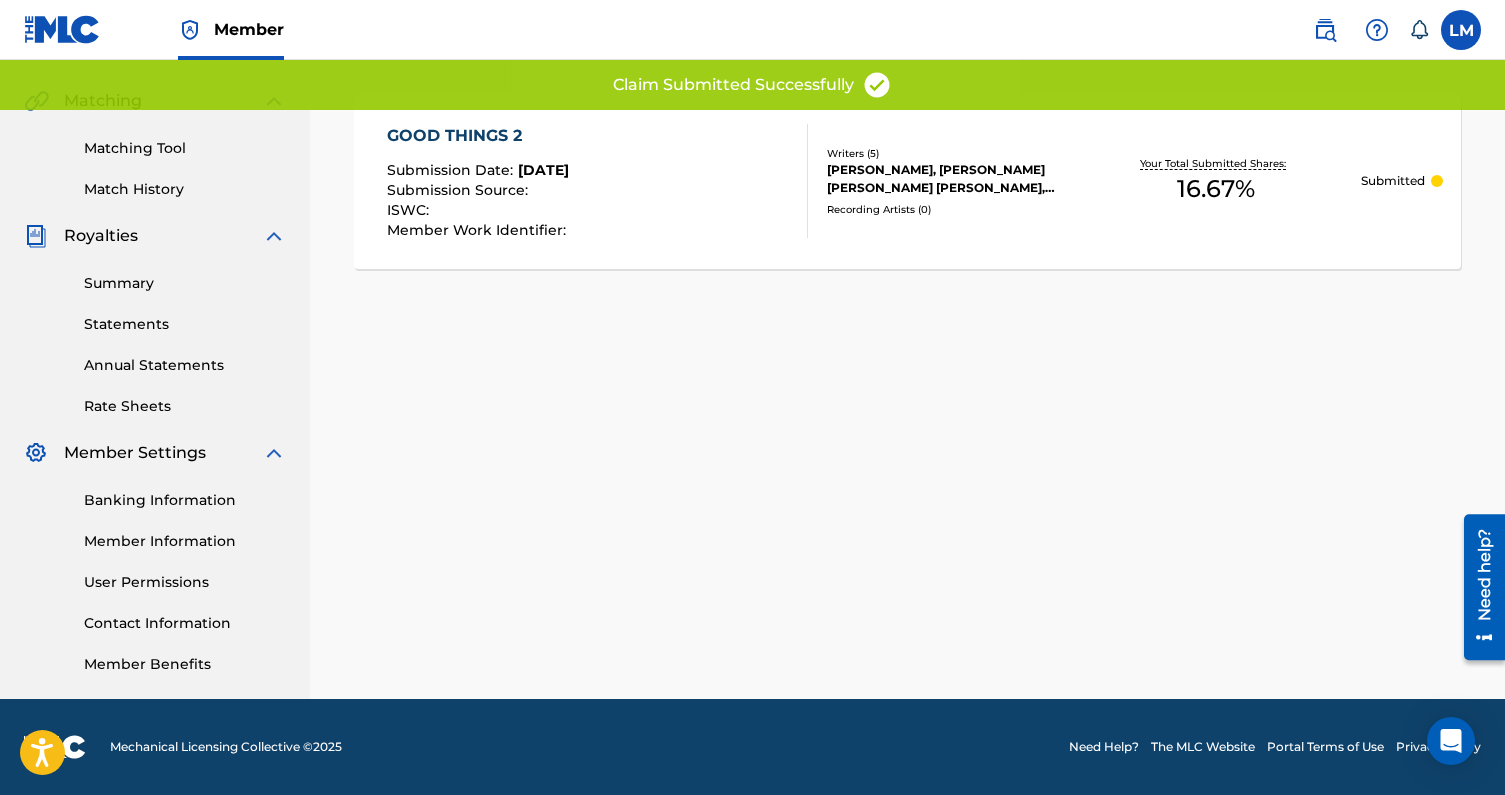 click on "Member Information" at bounding box center [185, 541] 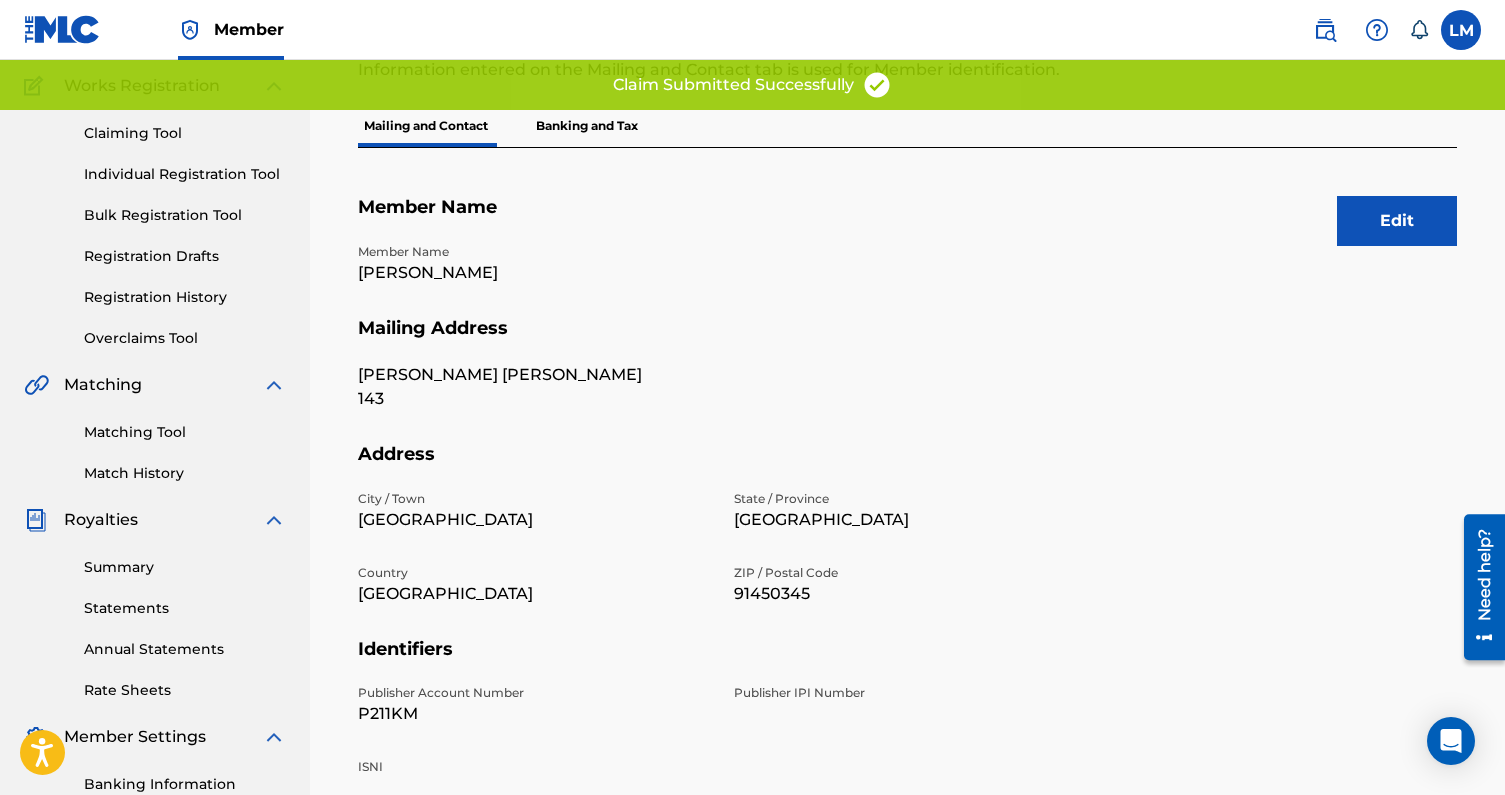 scroll, scrollTop: 163, scrollLeft: 0, axis: vertical 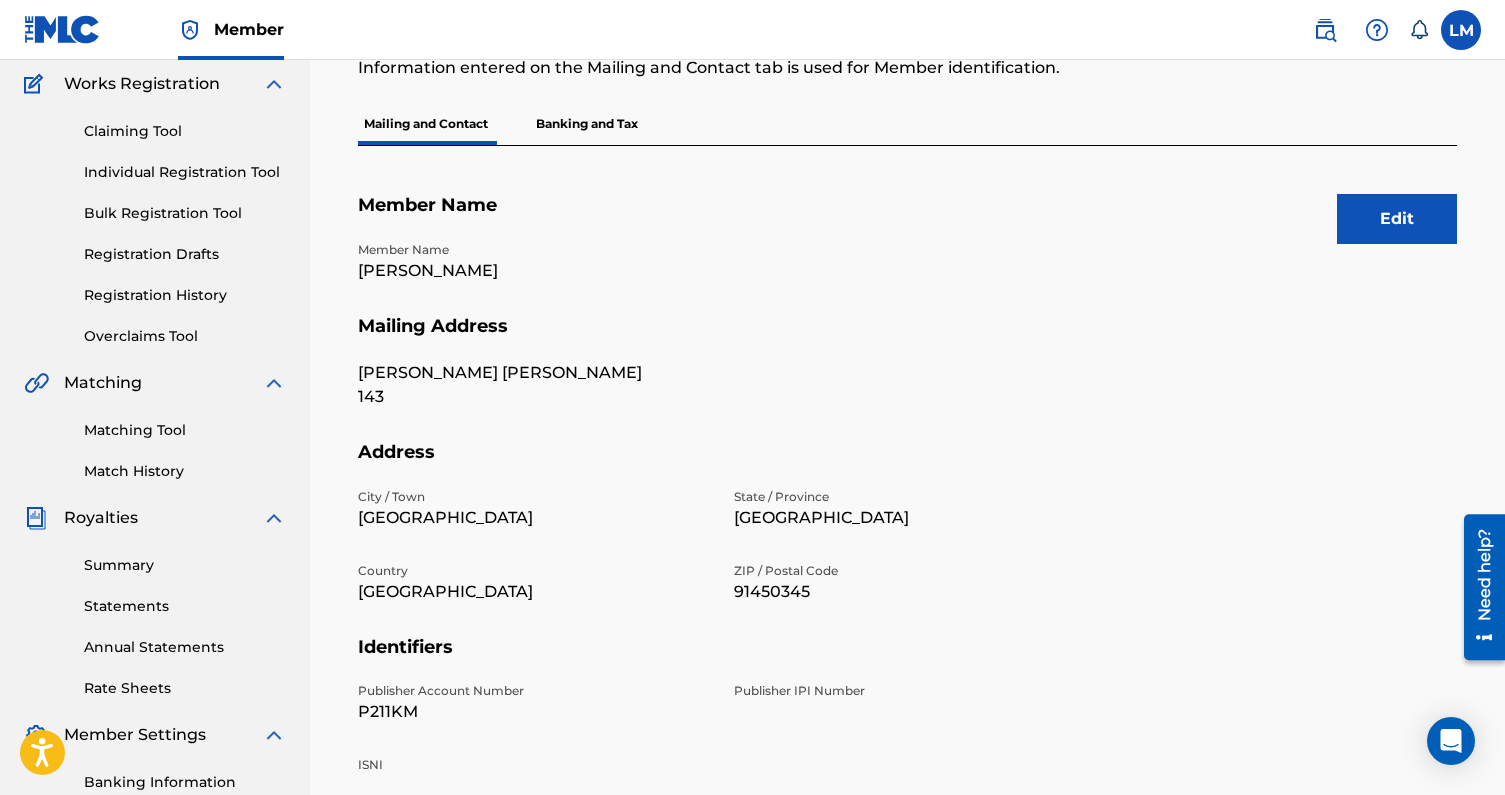 click on "Banking and Tax" at bounding box center [587, 124] 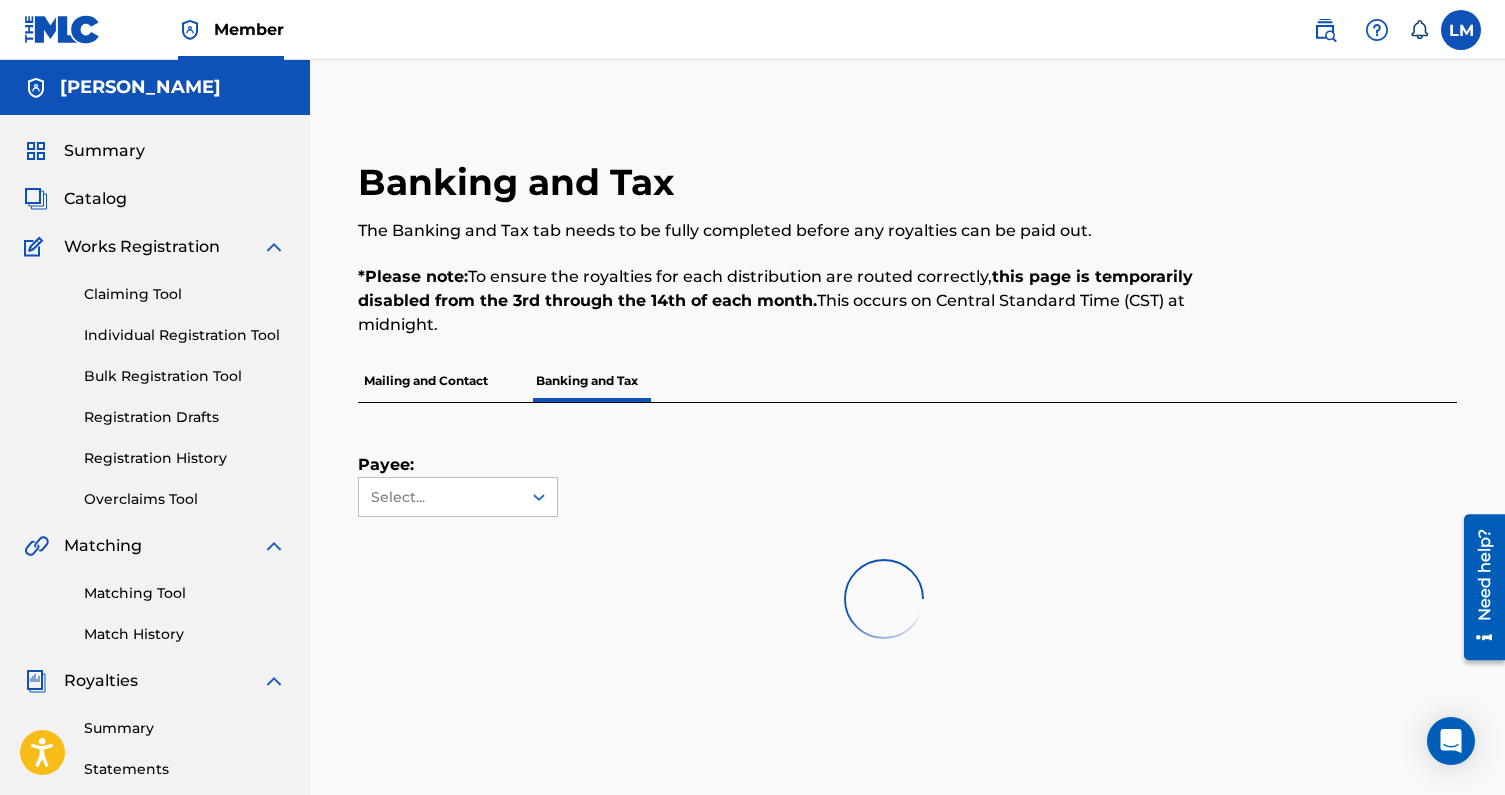 click on "Mailing and Contact" at bounding box center (426, 381) 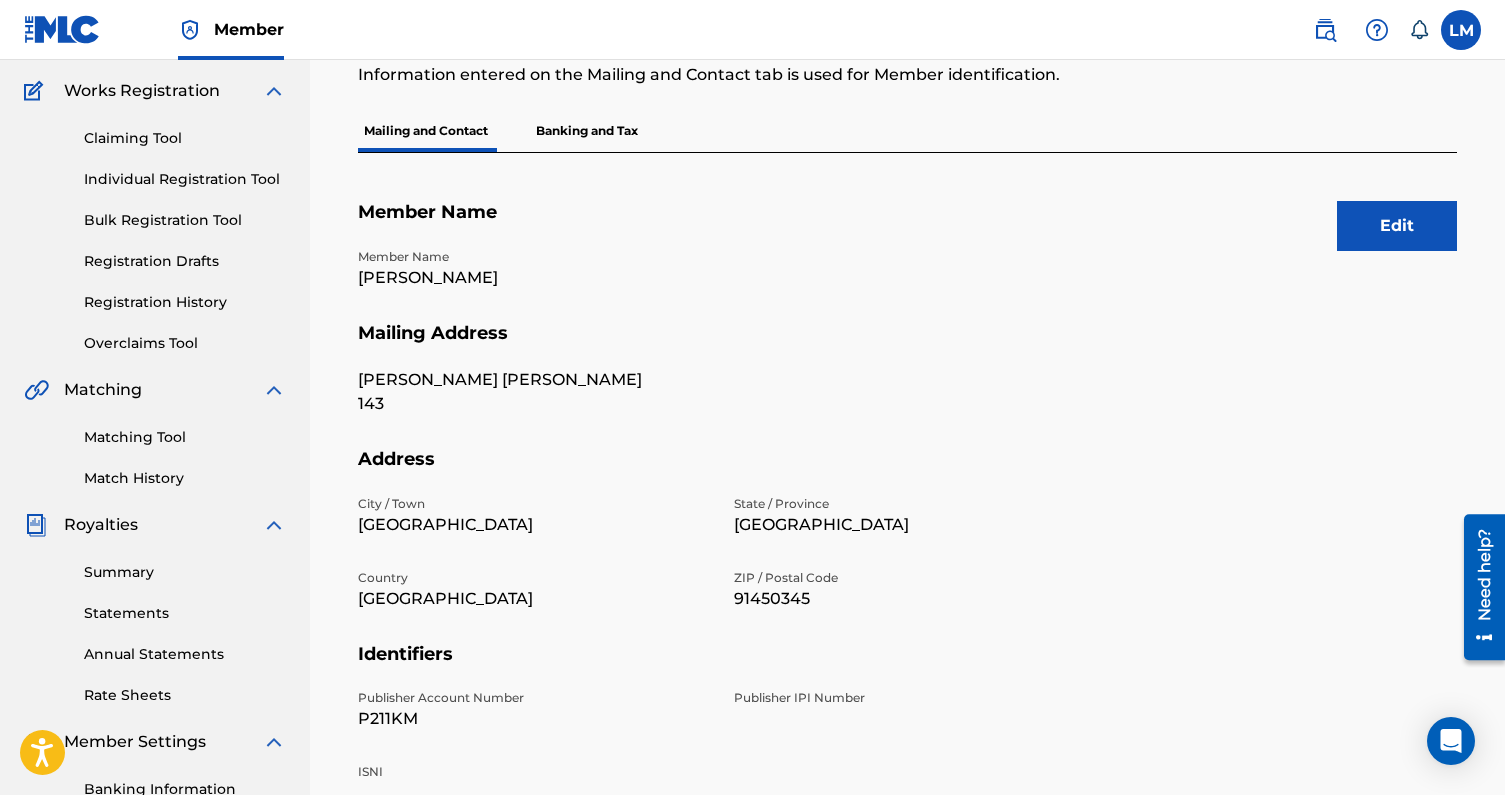 scroll, scrollTop: 148, scrollLeft: 0, axis: vertical 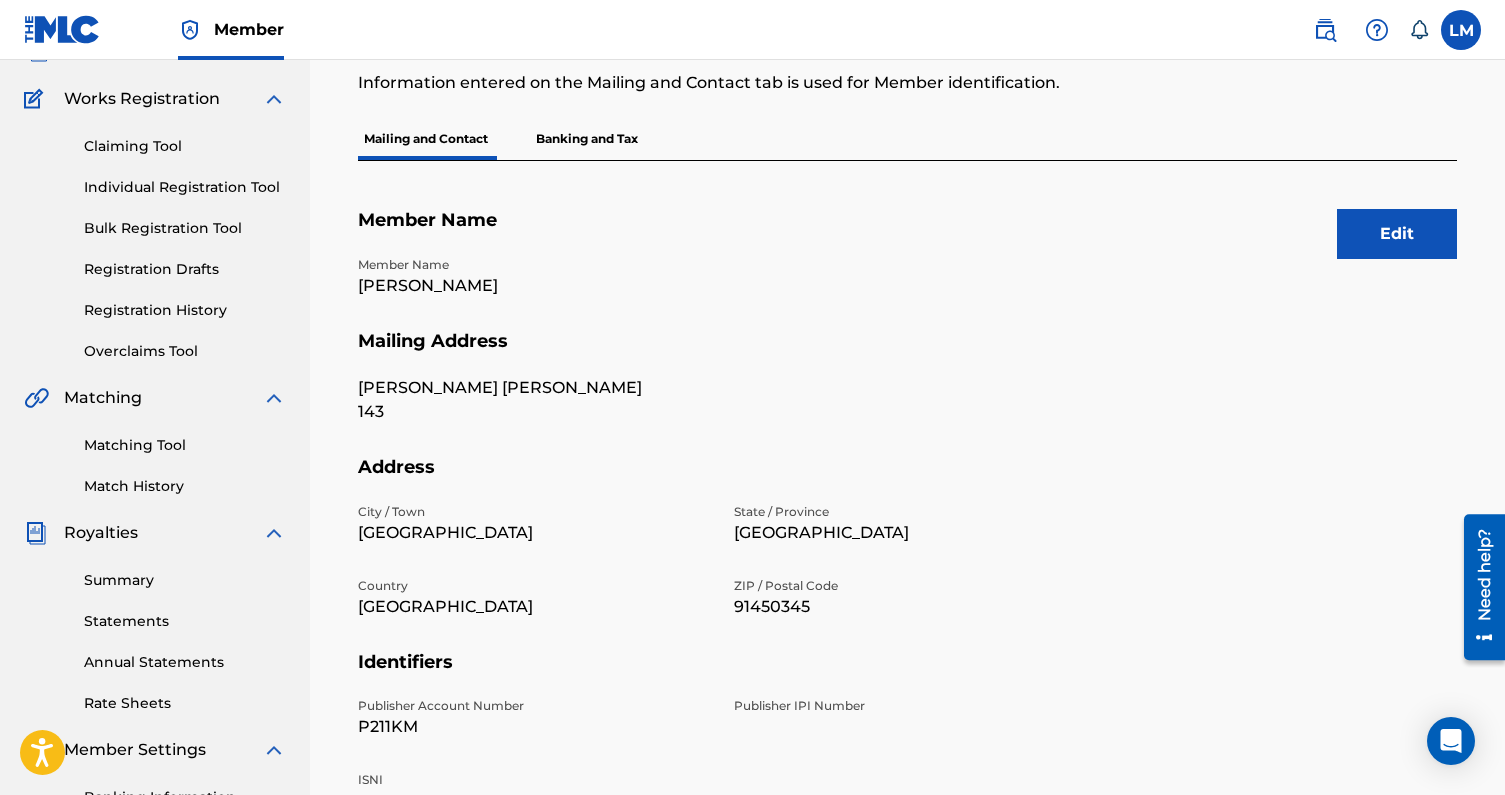 click on "Banking and Tax" at bounding box center (587, 139) 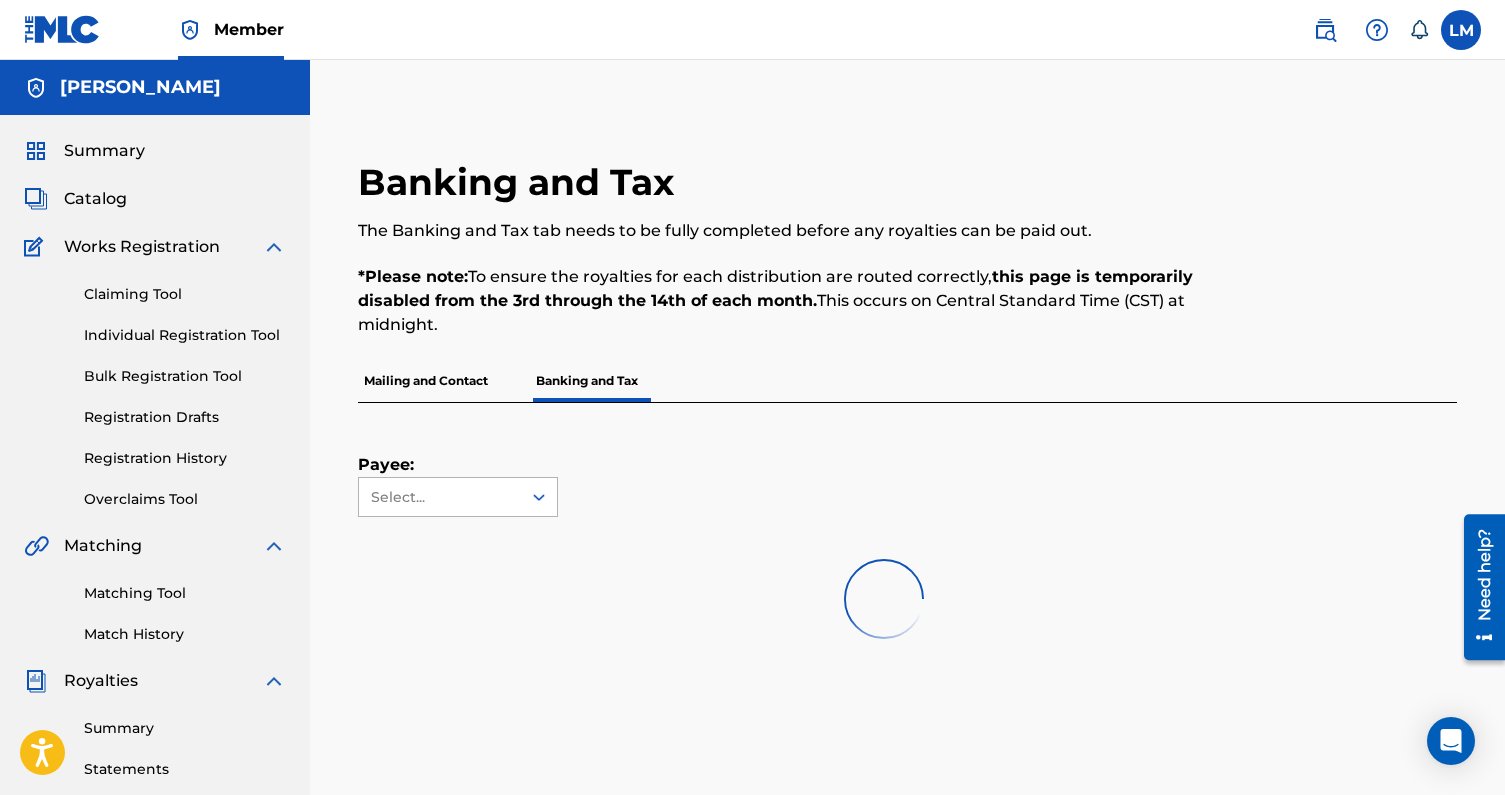 click on "Select..." at bounding box center [440, 497] 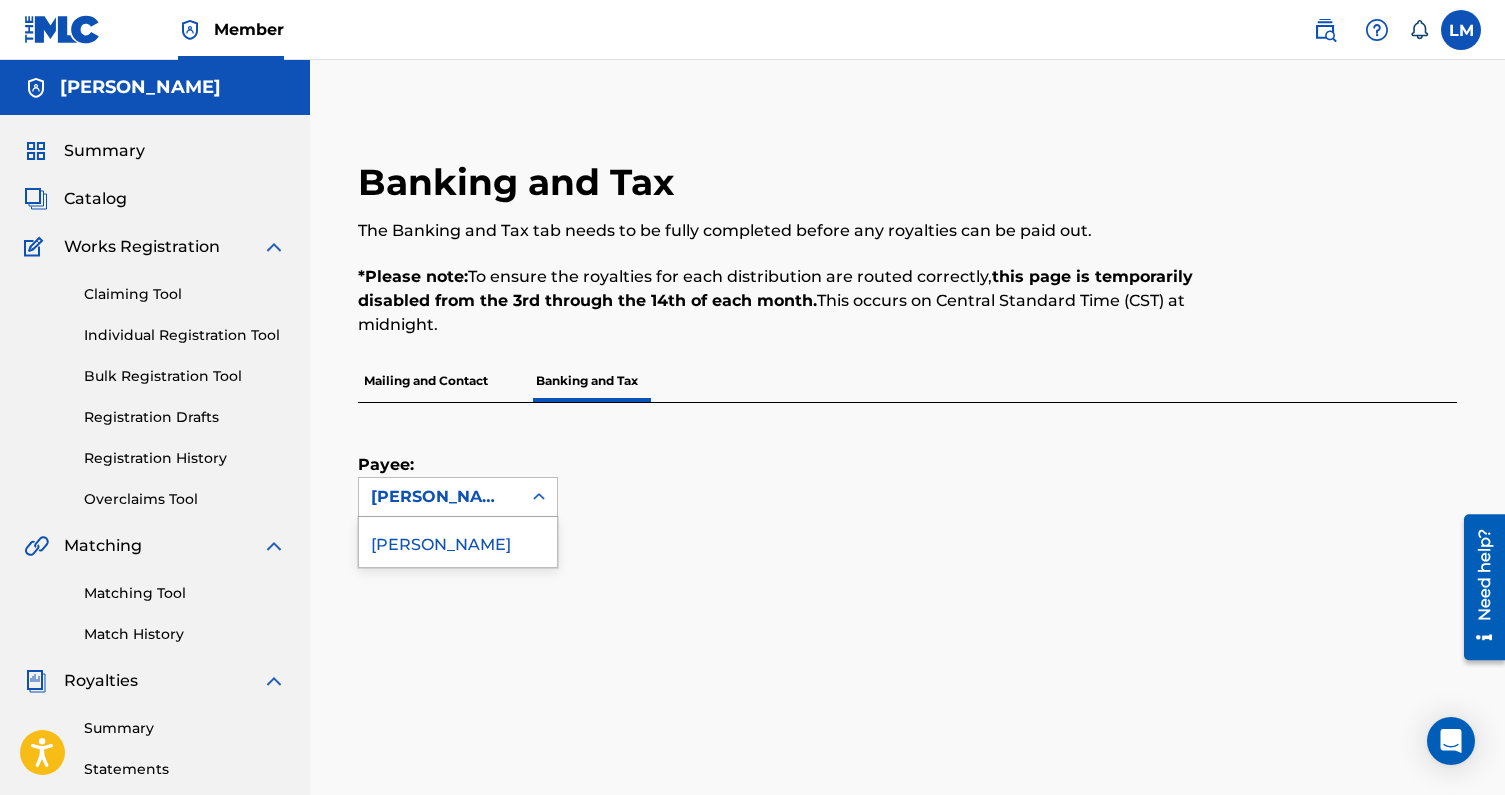 click on "[PERSON_NAME]" at bounding box center (458, 542) 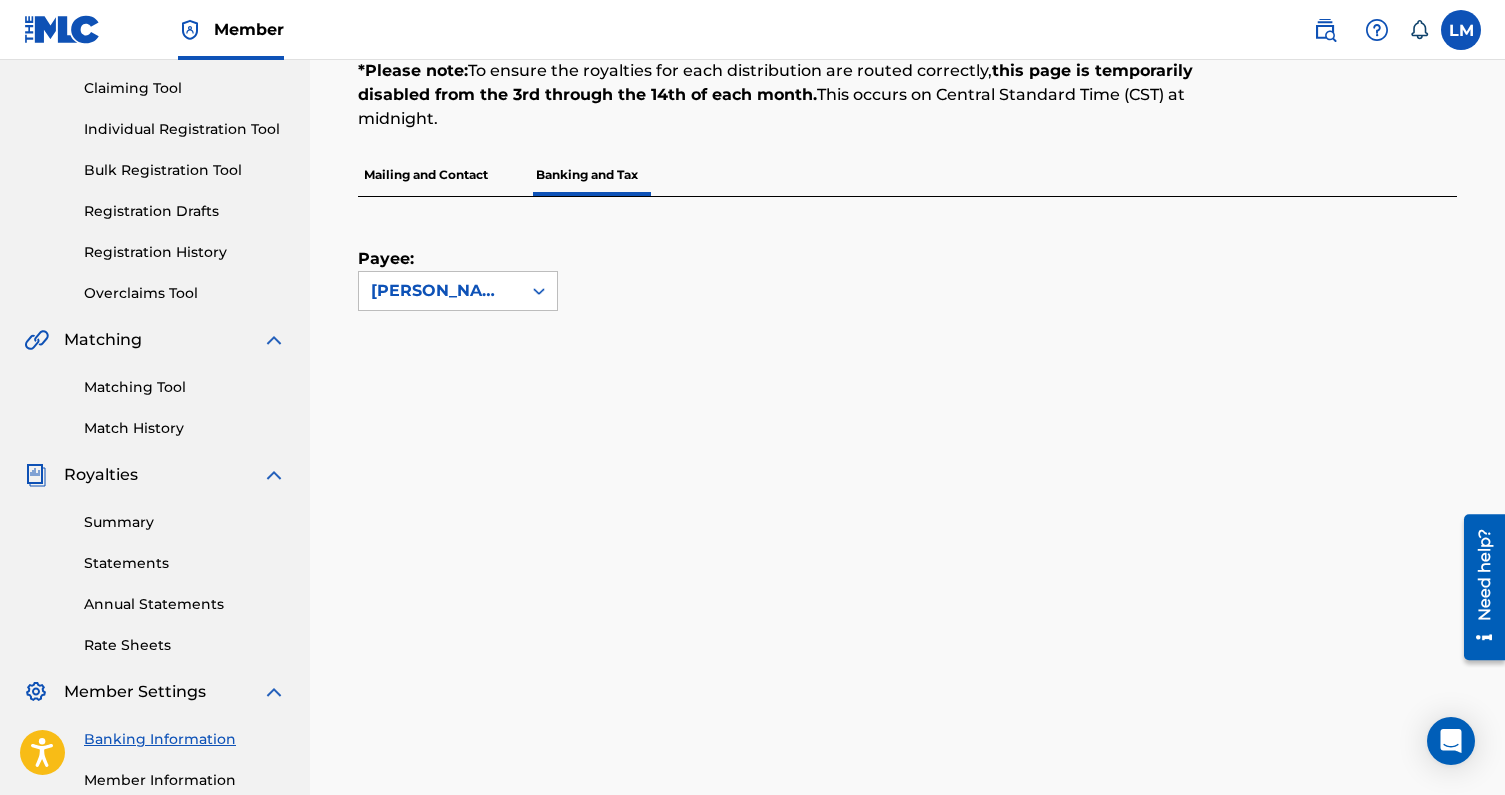 scroll, scrollTop: 204, scrollLeft: 0, axis: vertical 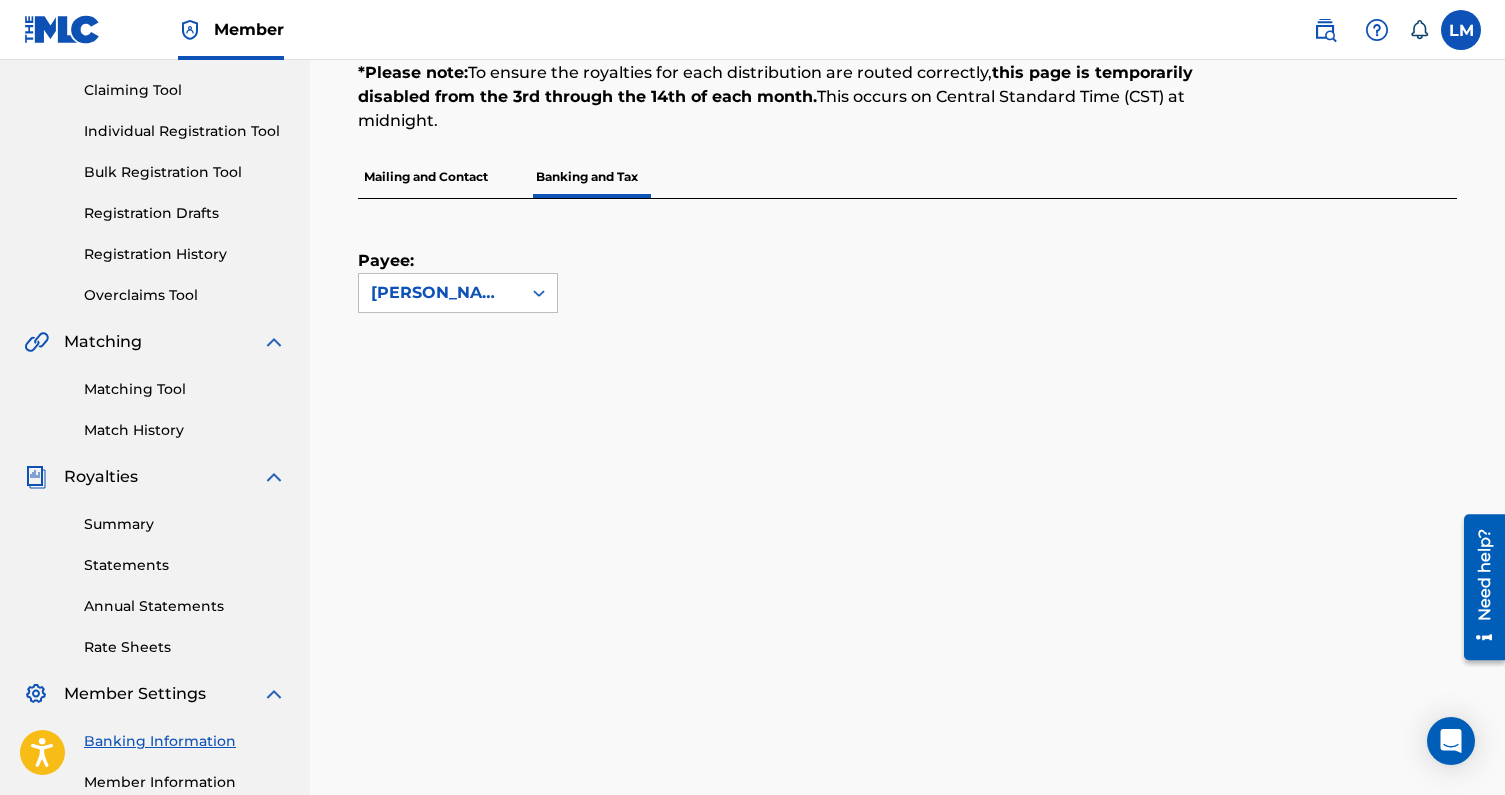 click 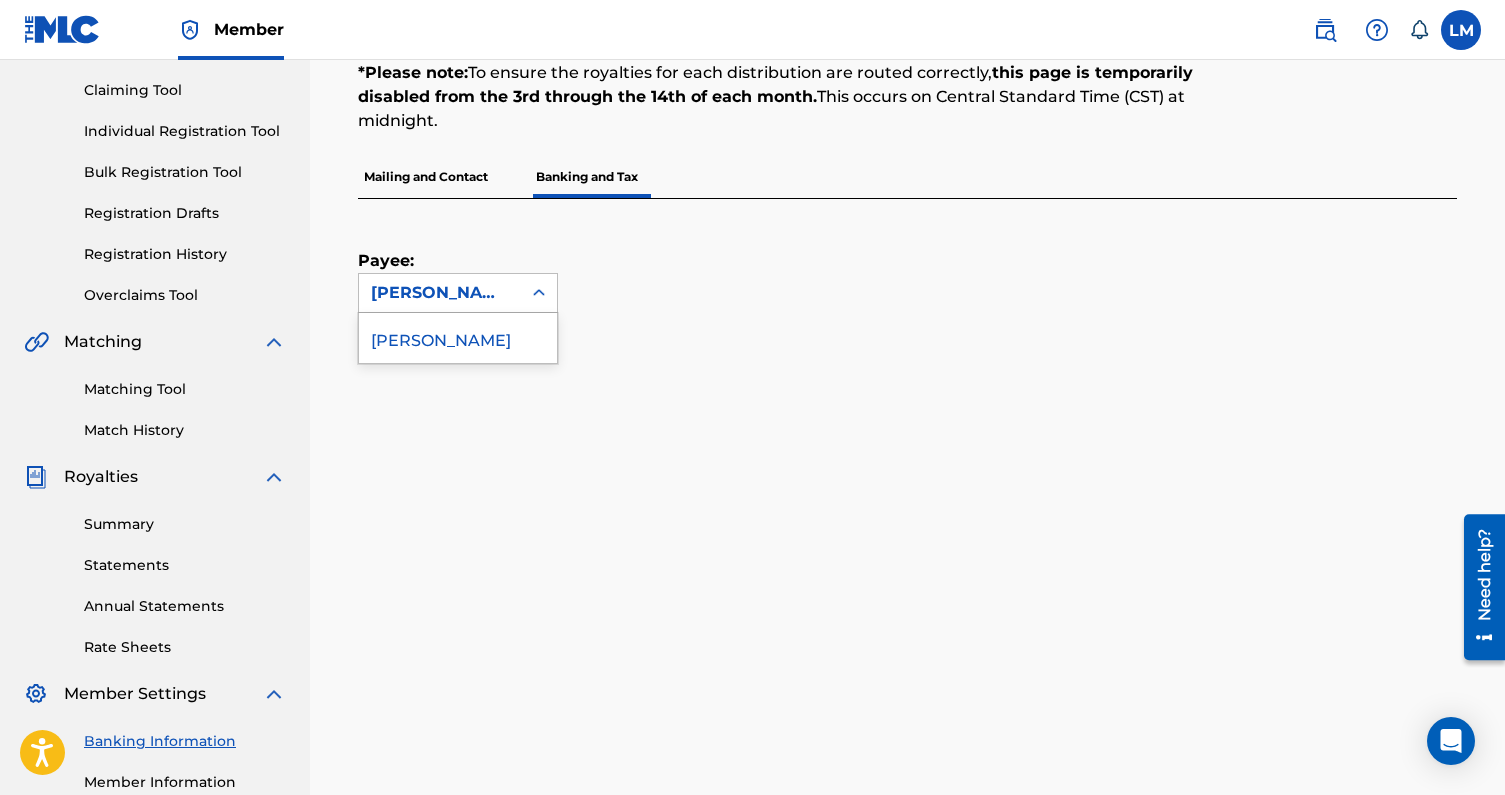 click on "[PERSON_NAME]" at bounding box center [458, 338] 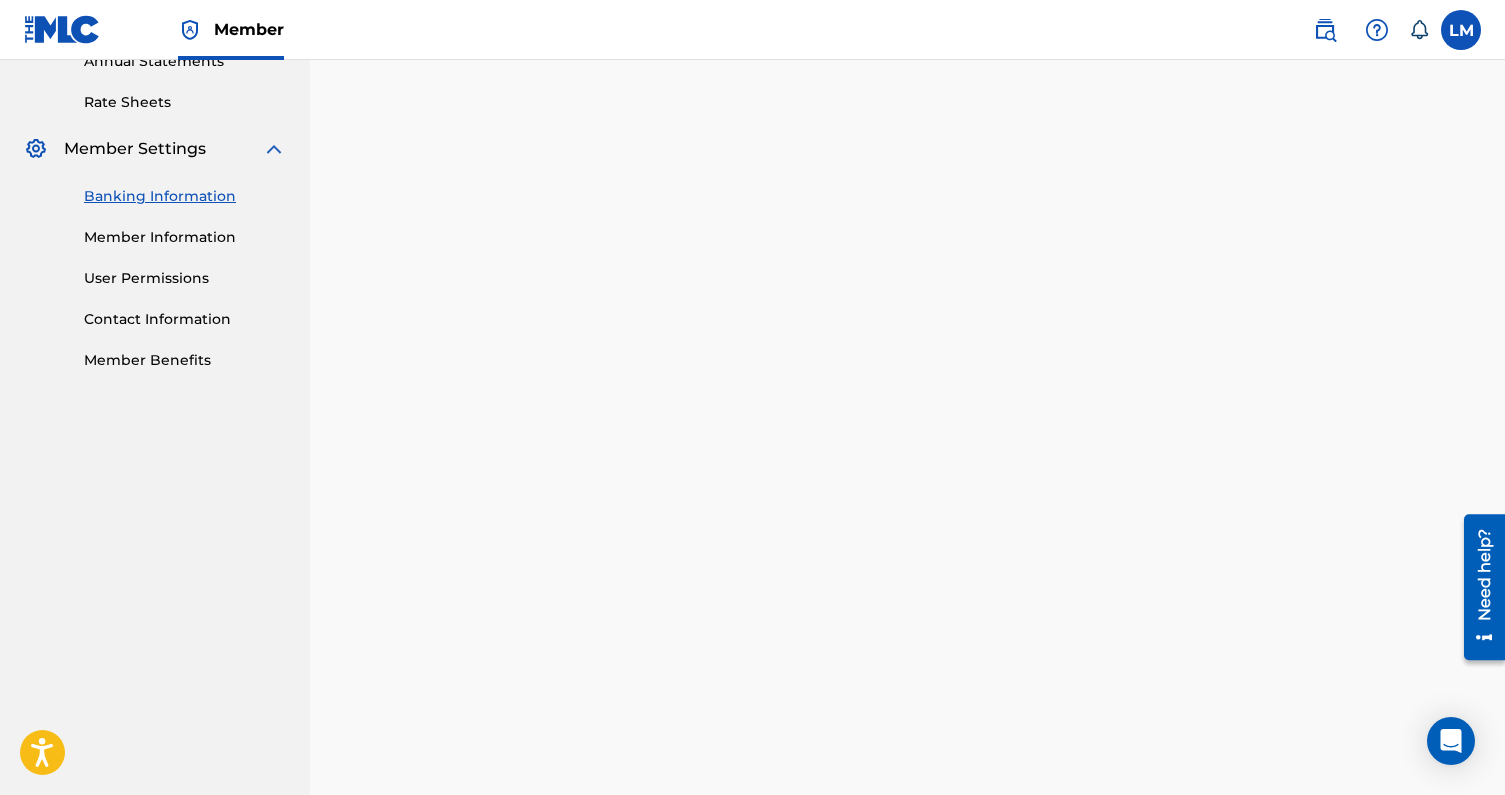 scroll, scrollTop: 767, scrollLeft: 0, axis: vertical 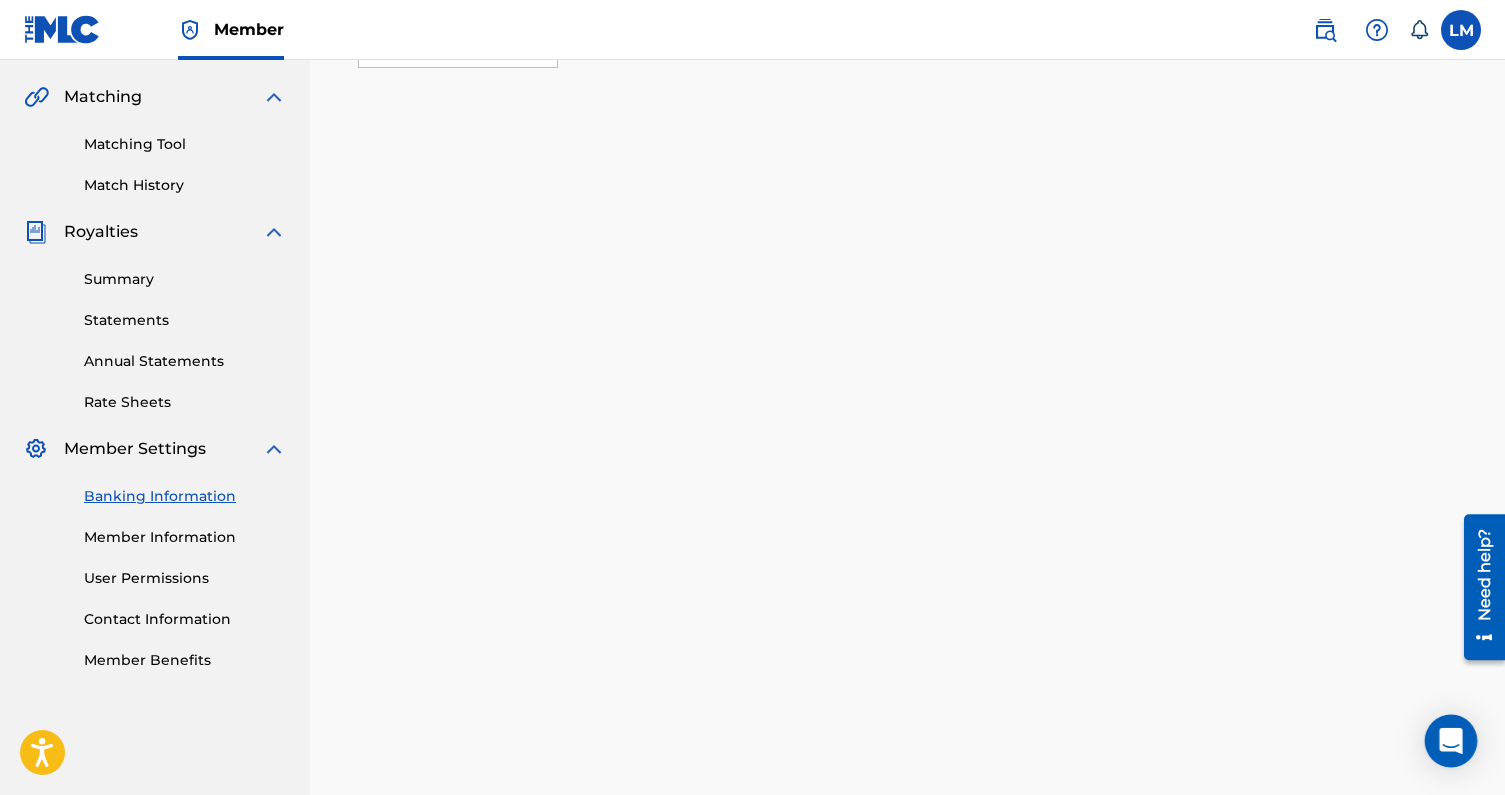 click at bounding box center (1451, 741) 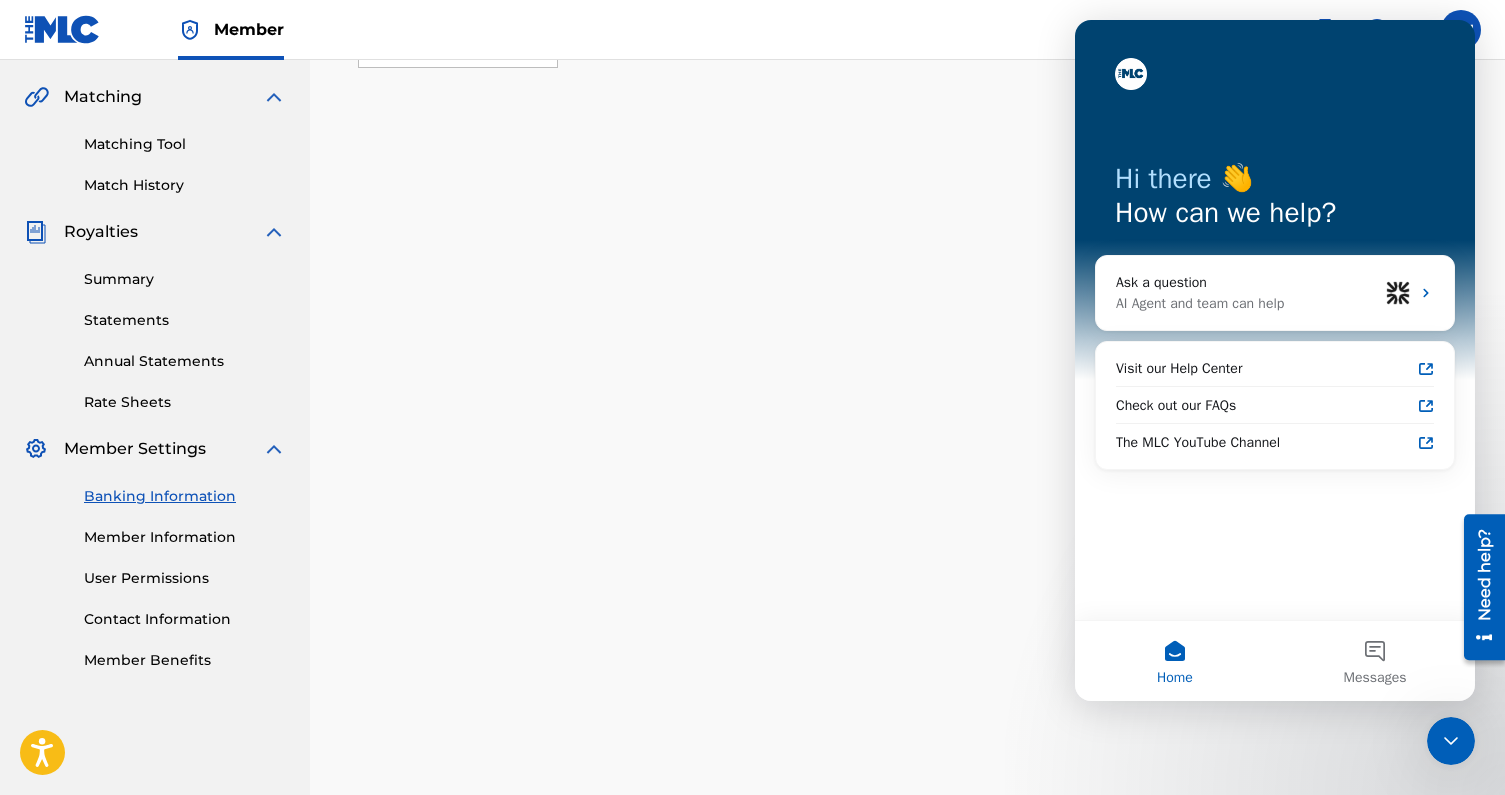scroll, scrollTop: 0, scrollLeft: 0, axis: both 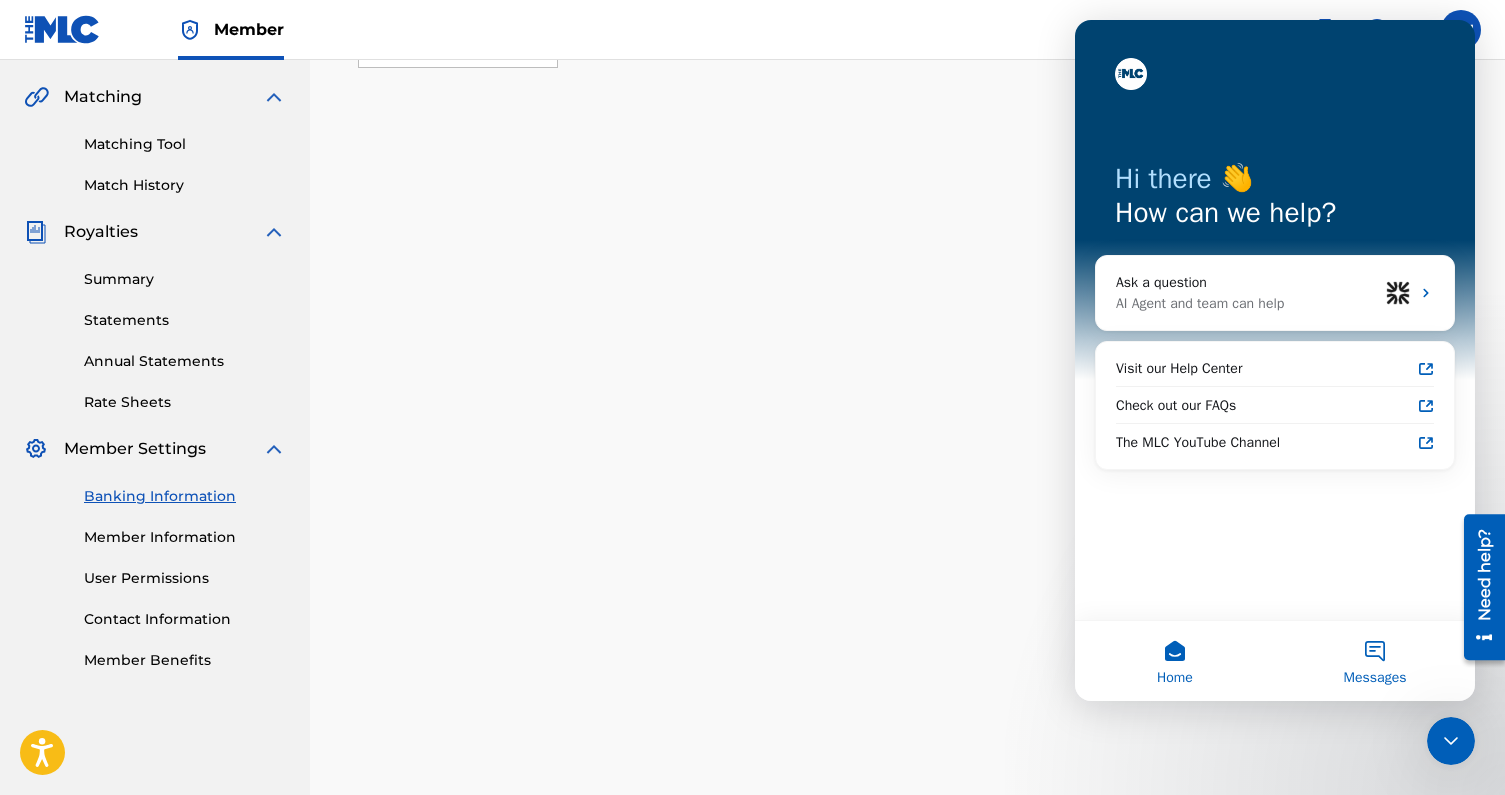 click on "Messages" at bounding box center (1375, 678) 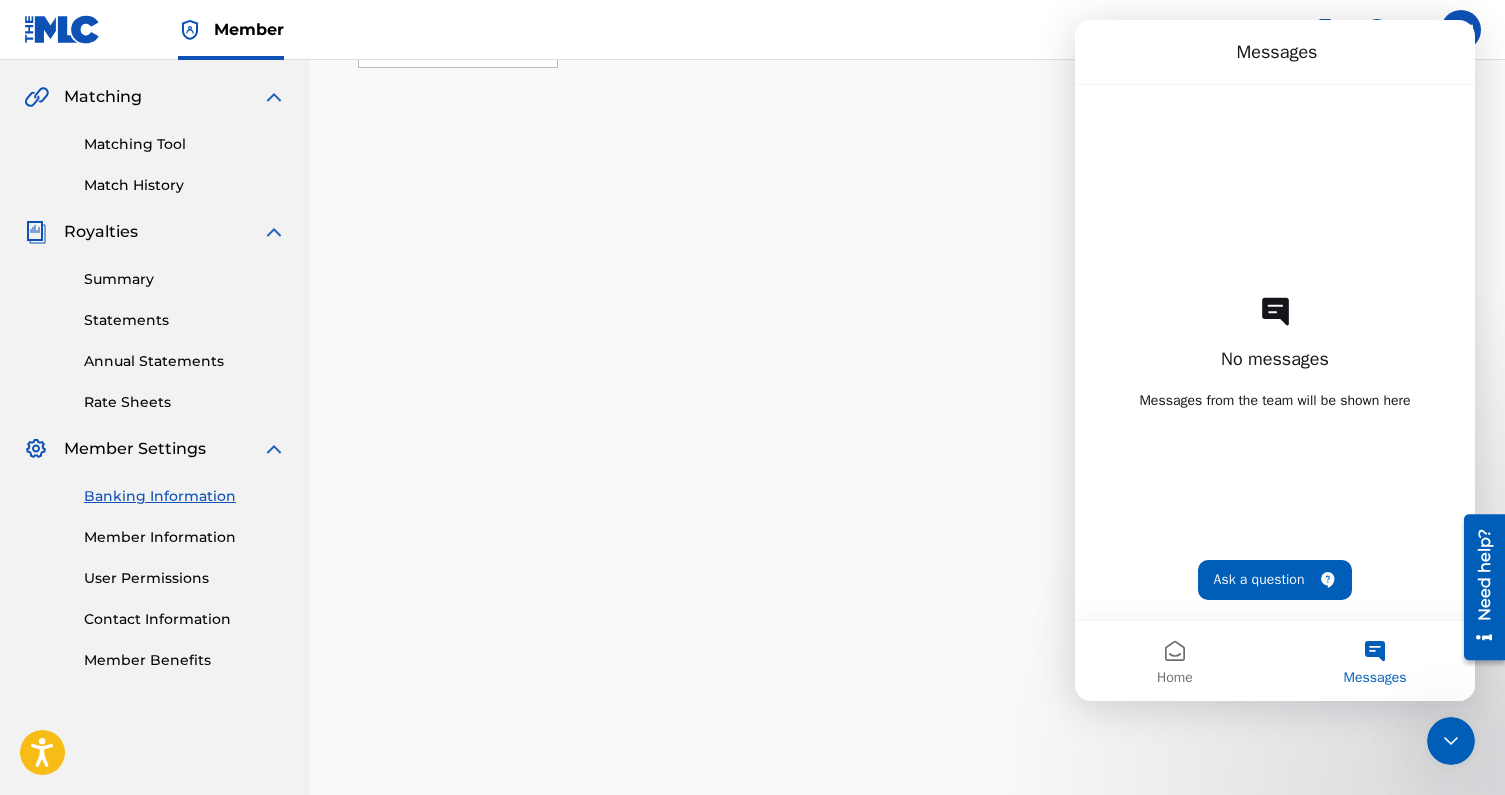 click on "No messages Messages from the team will be shown here Ask a question" at bounding box center [1275, 352] 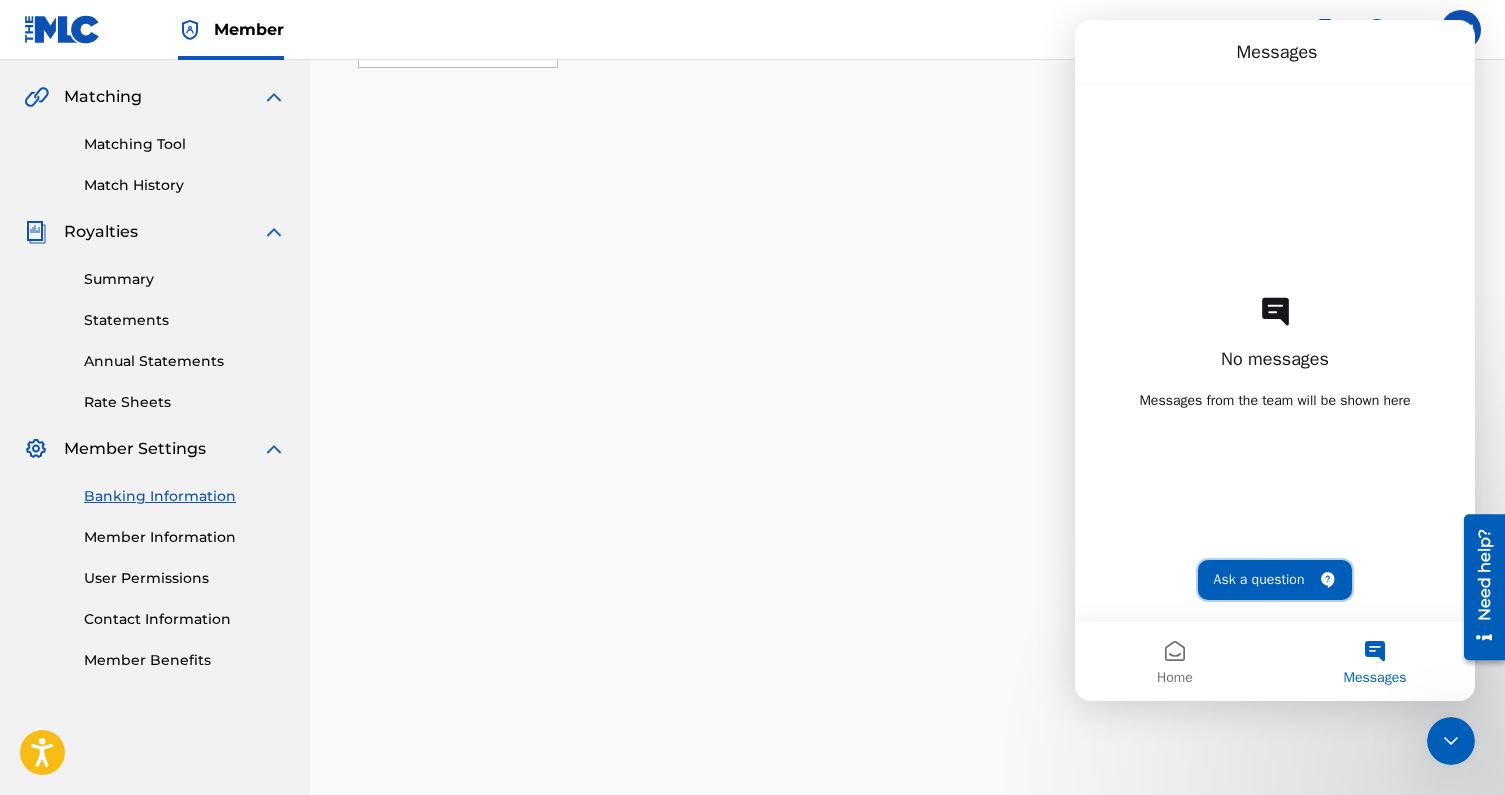 click on "Ask a question" at bounding box center [1275, 580] 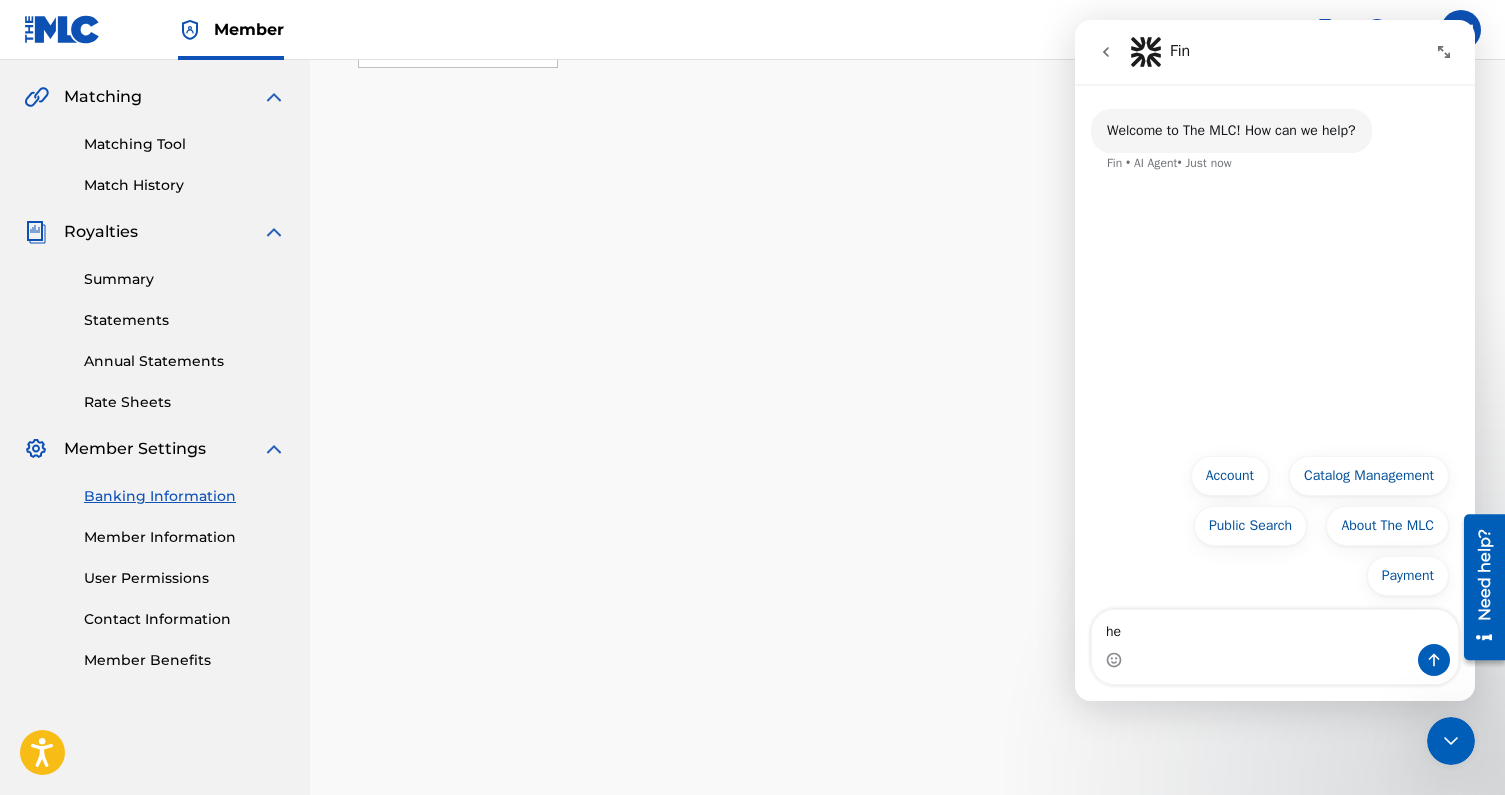 type on "hey" 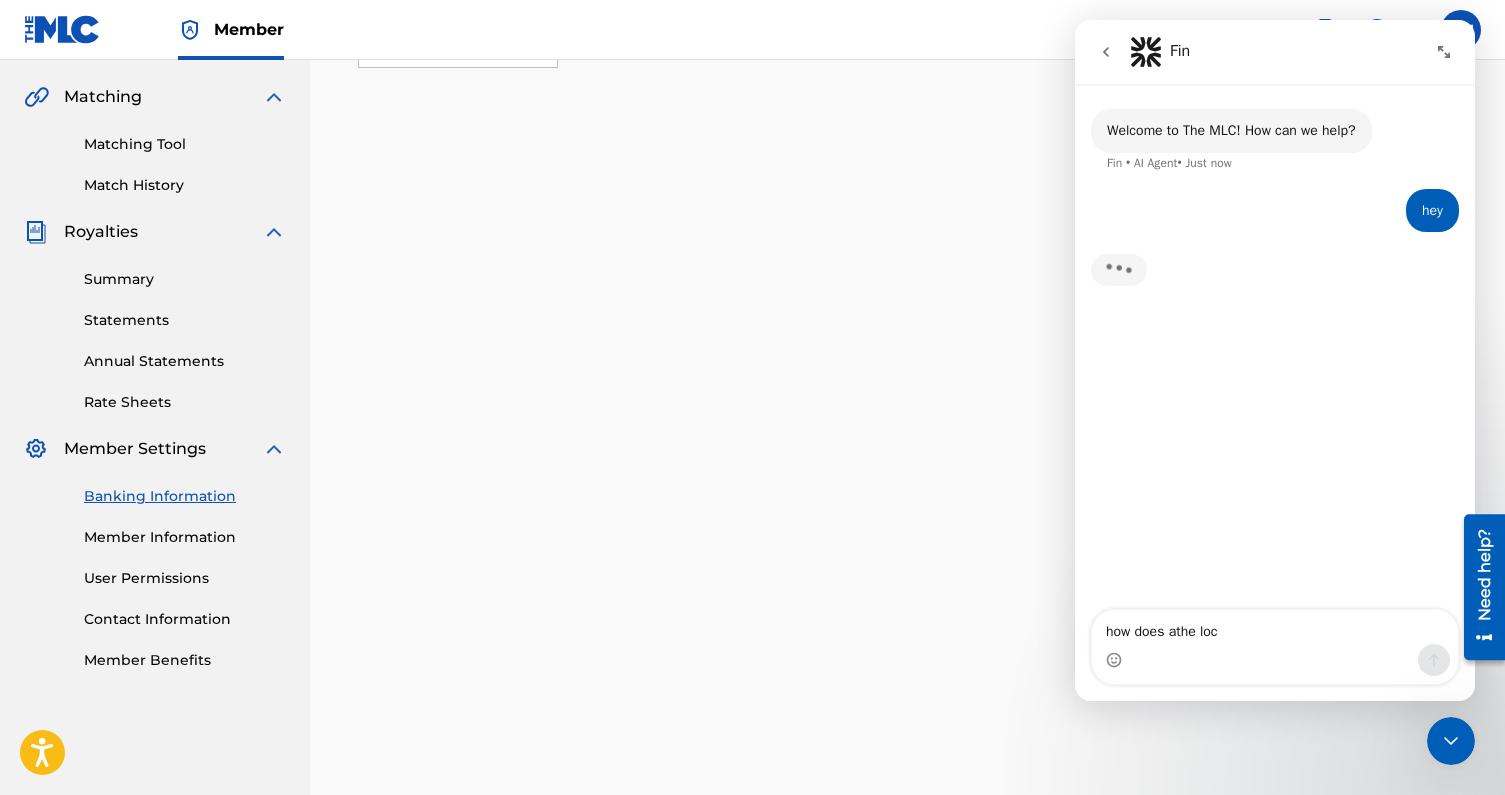 type on "how does athe loca" 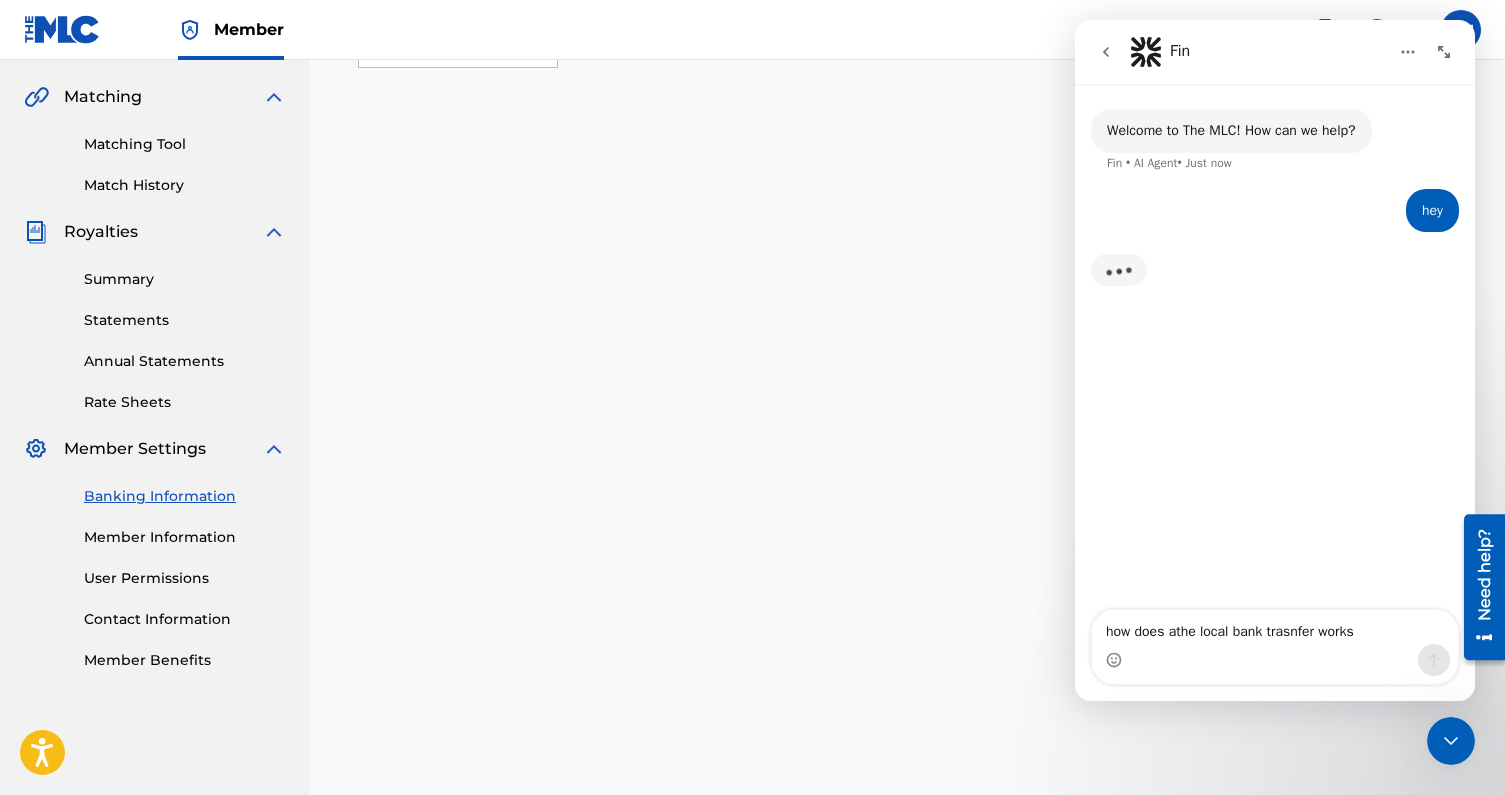 click on "how does athe local bank trasnfer works" at bounding box center (1275, 627) 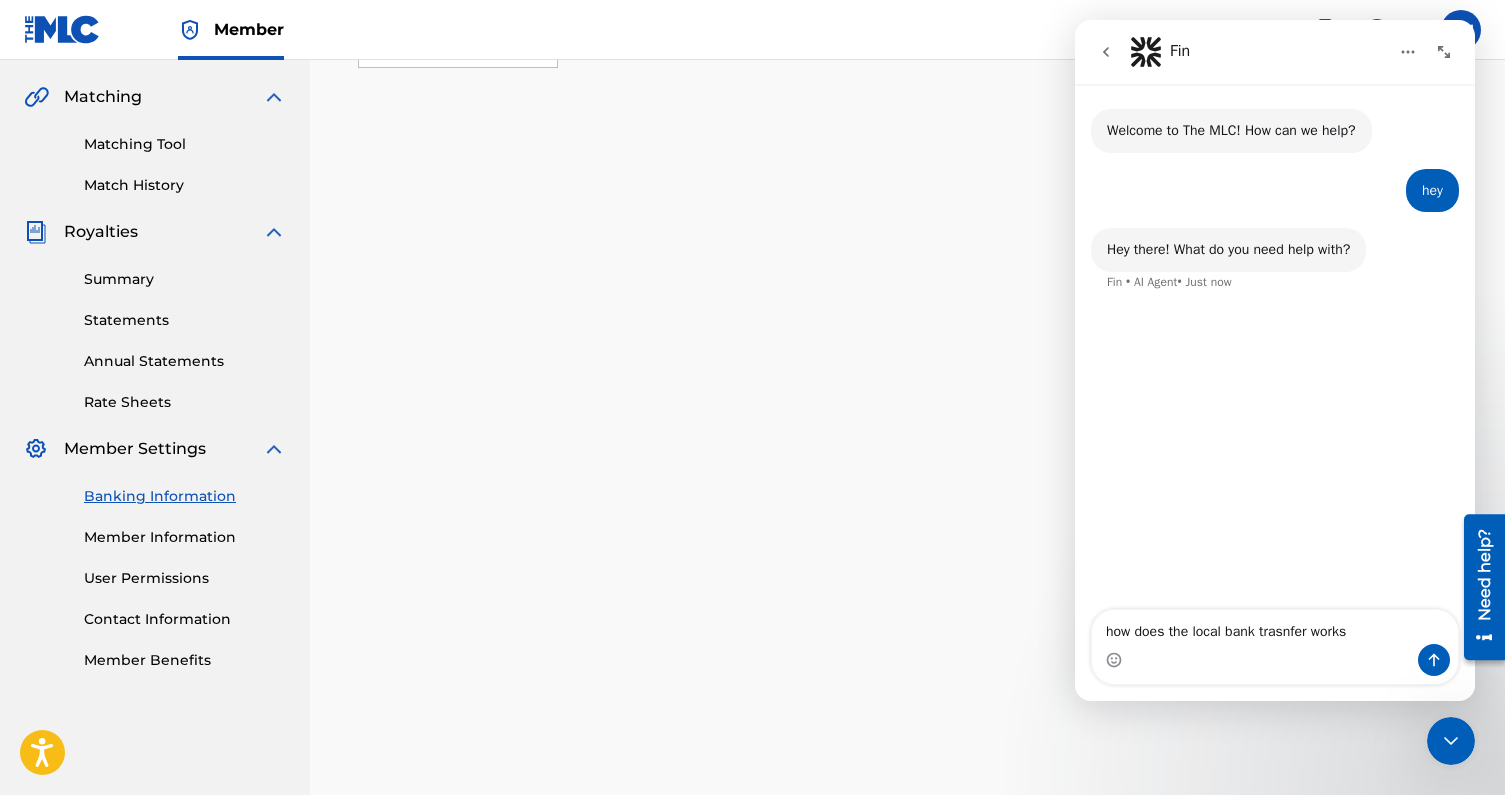 drag, startPoint x: 1281, startPoint y: 637, endPoint x: 1294, endPoint y: 638, distance: 13.038404 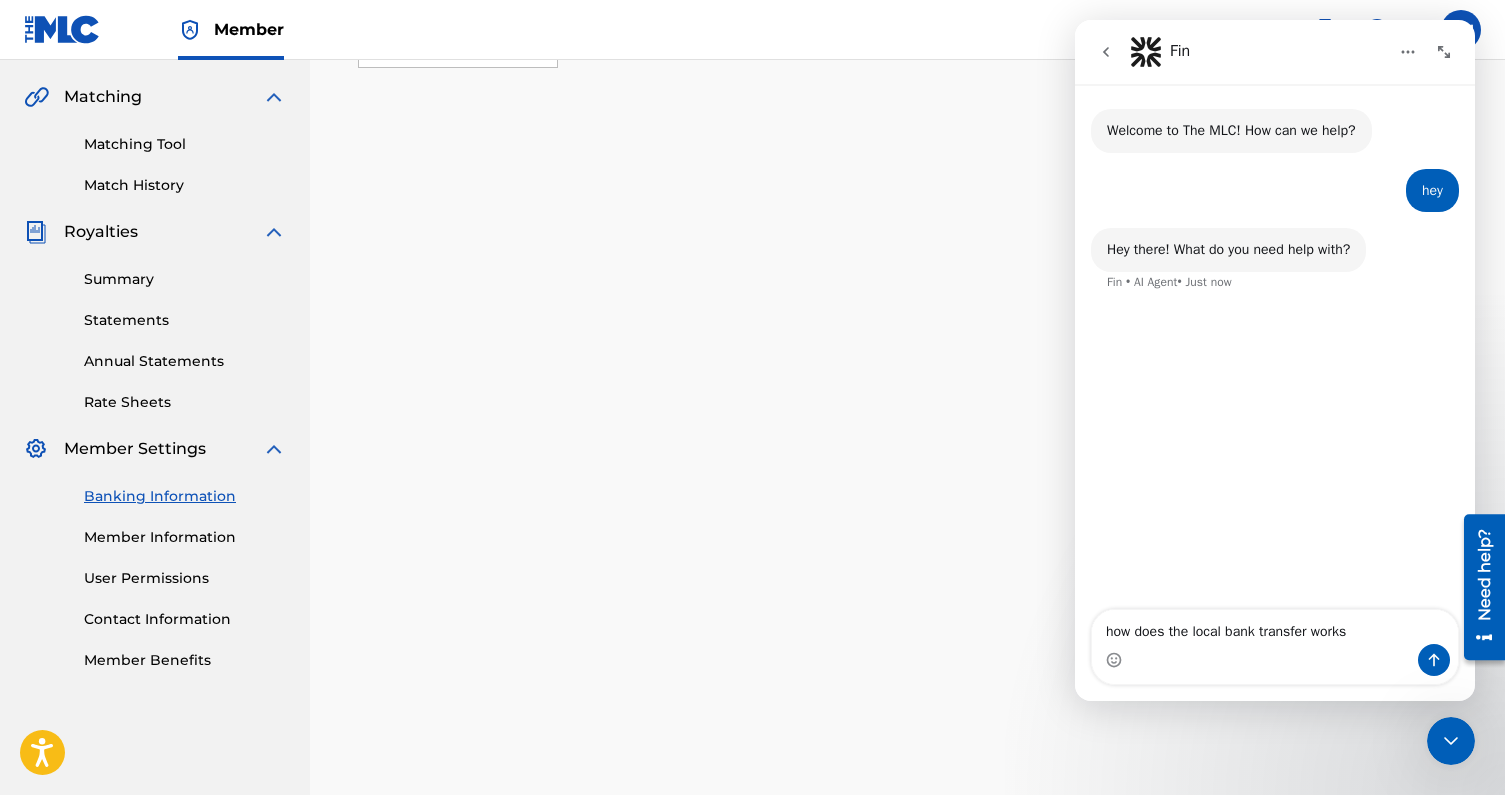 click on "how does the local bank transfer works" at bounding box center [1275, 627] 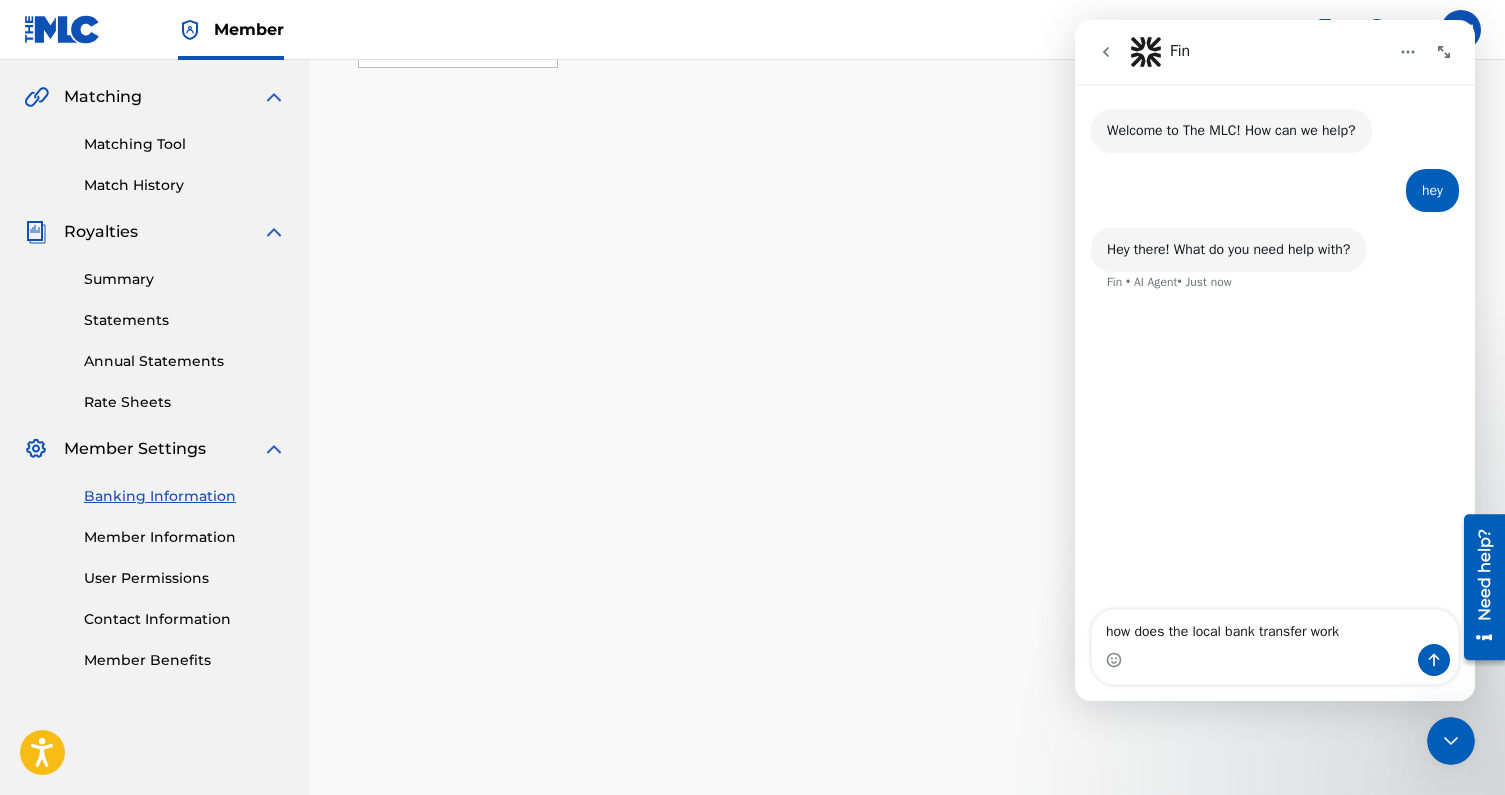 type on "how does the local bank transfer work?" 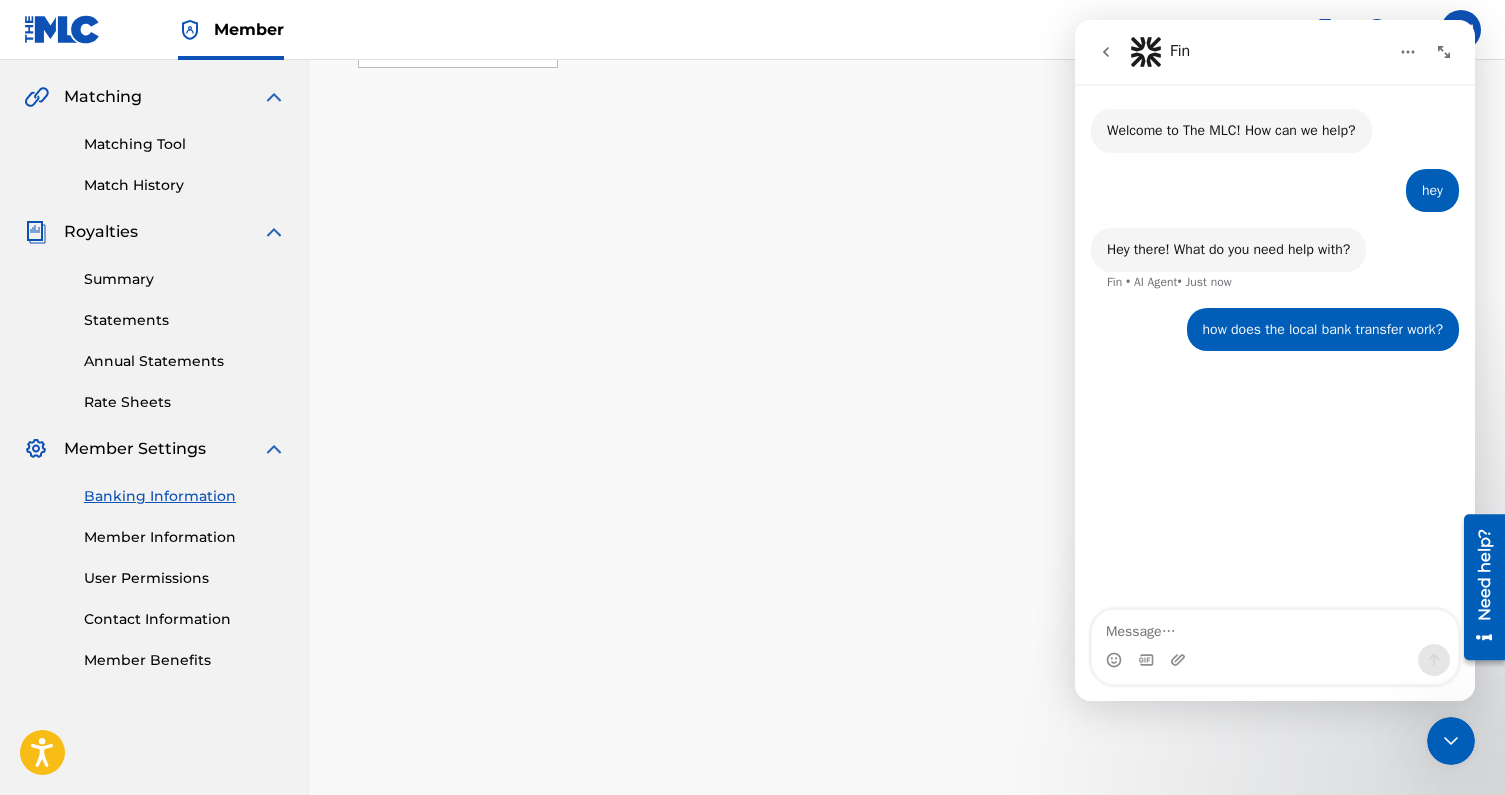 type 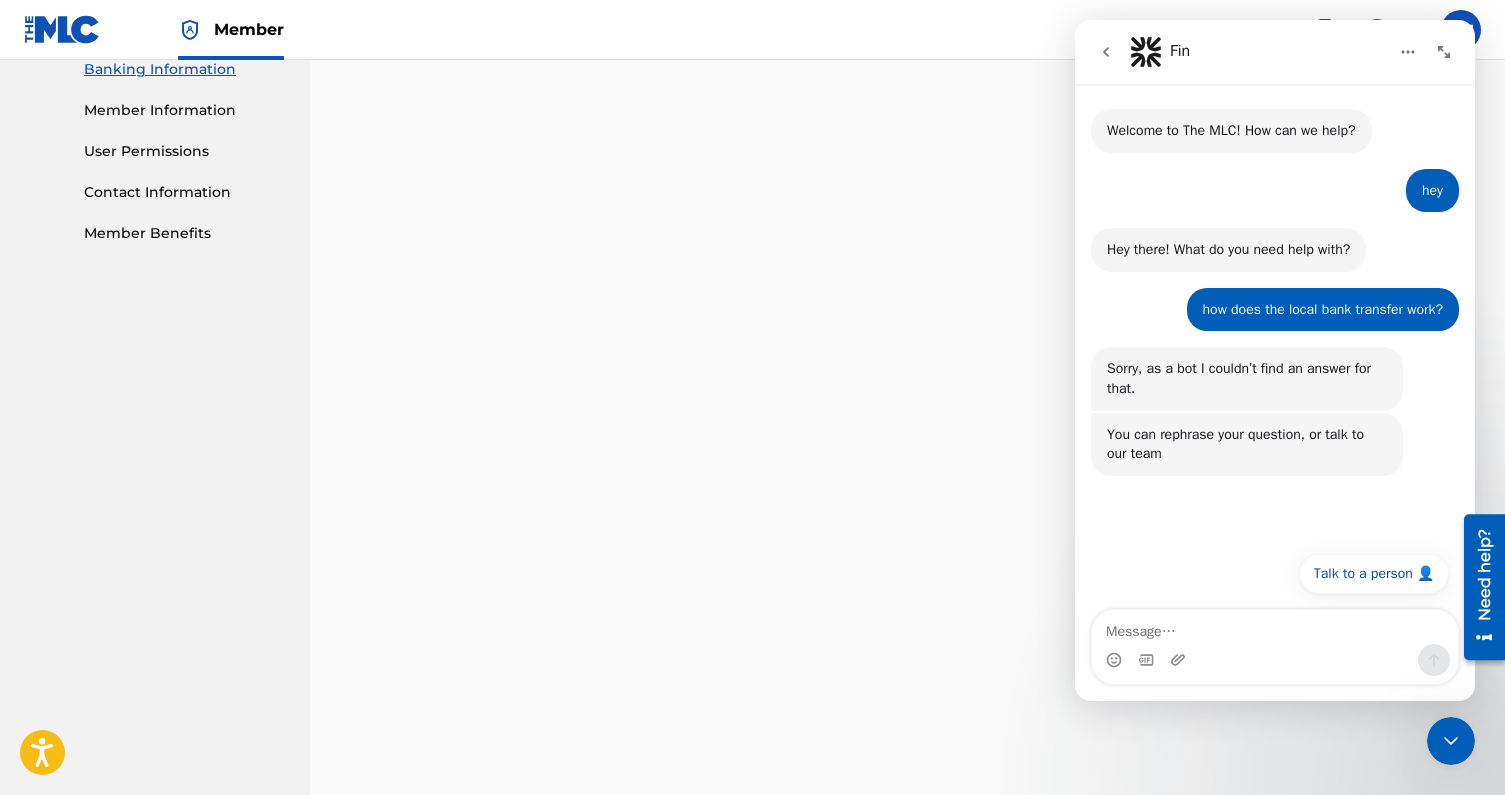 scroll, scrollTop: 886, scrollLeft: 0, axis: vertical 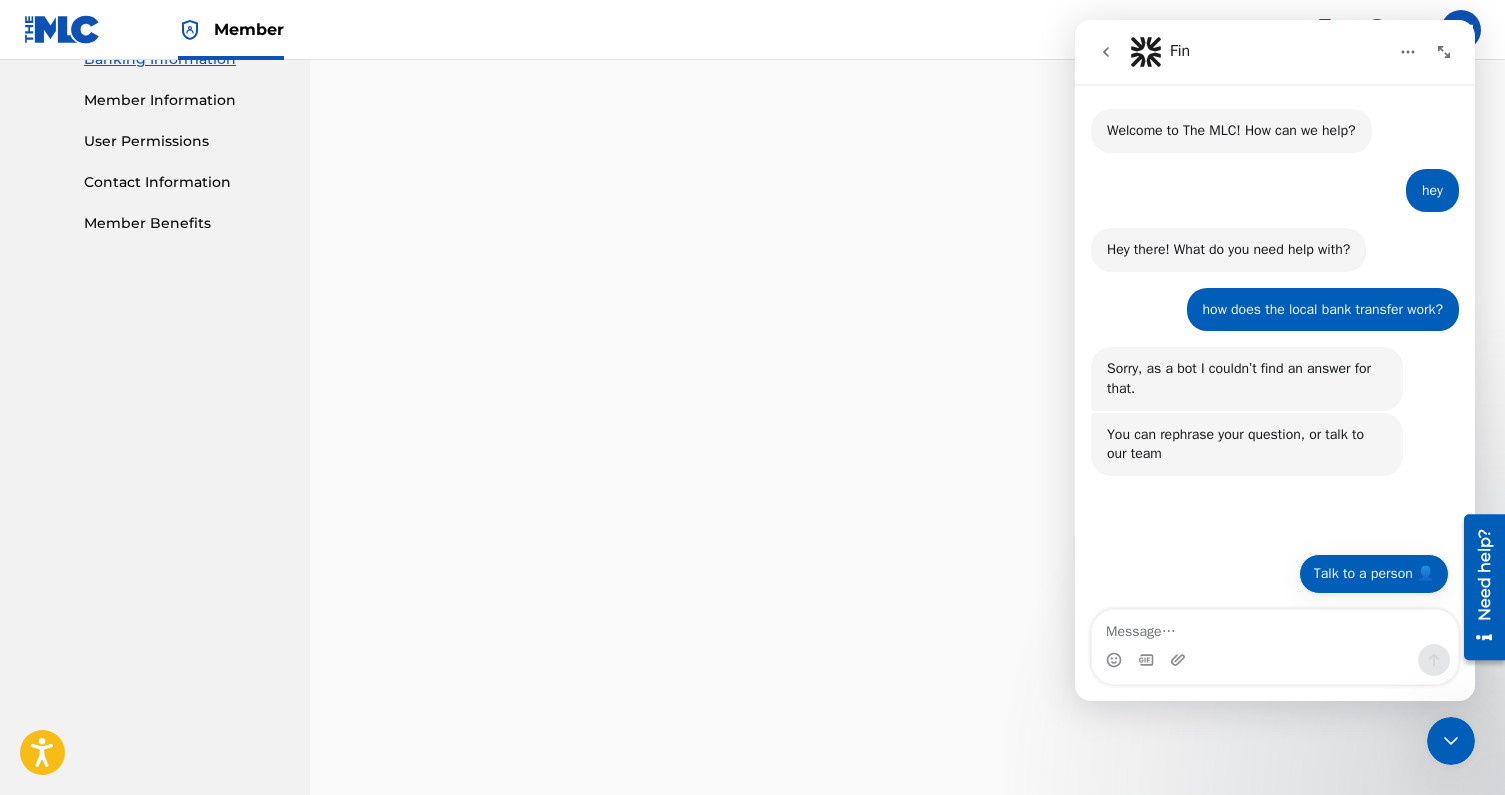 click on "Talk to a person 👤" at bounding box center [1374, 574] 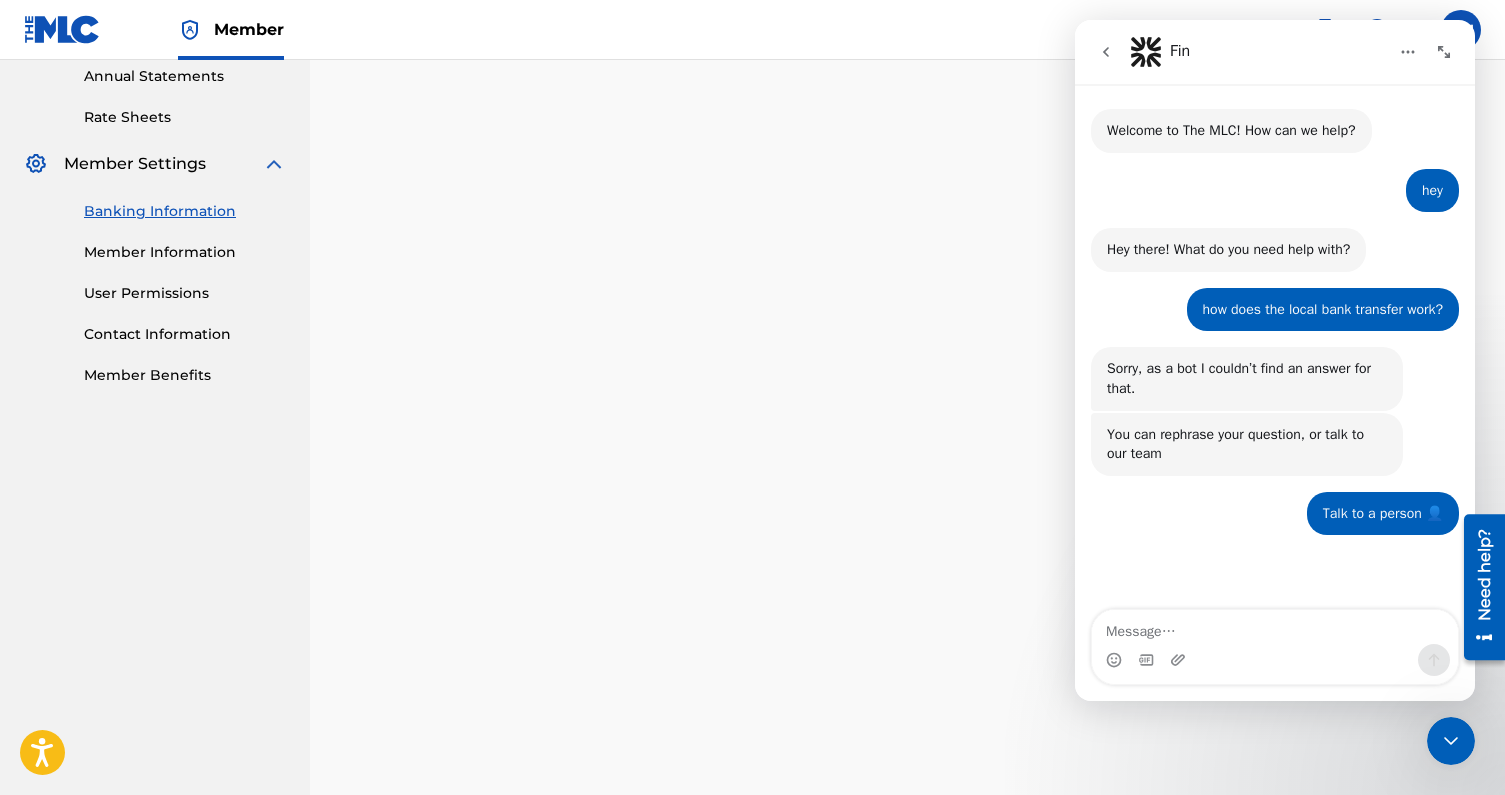 scroll, scrollTop: 728, scrollLeft: 0, axis: vertical 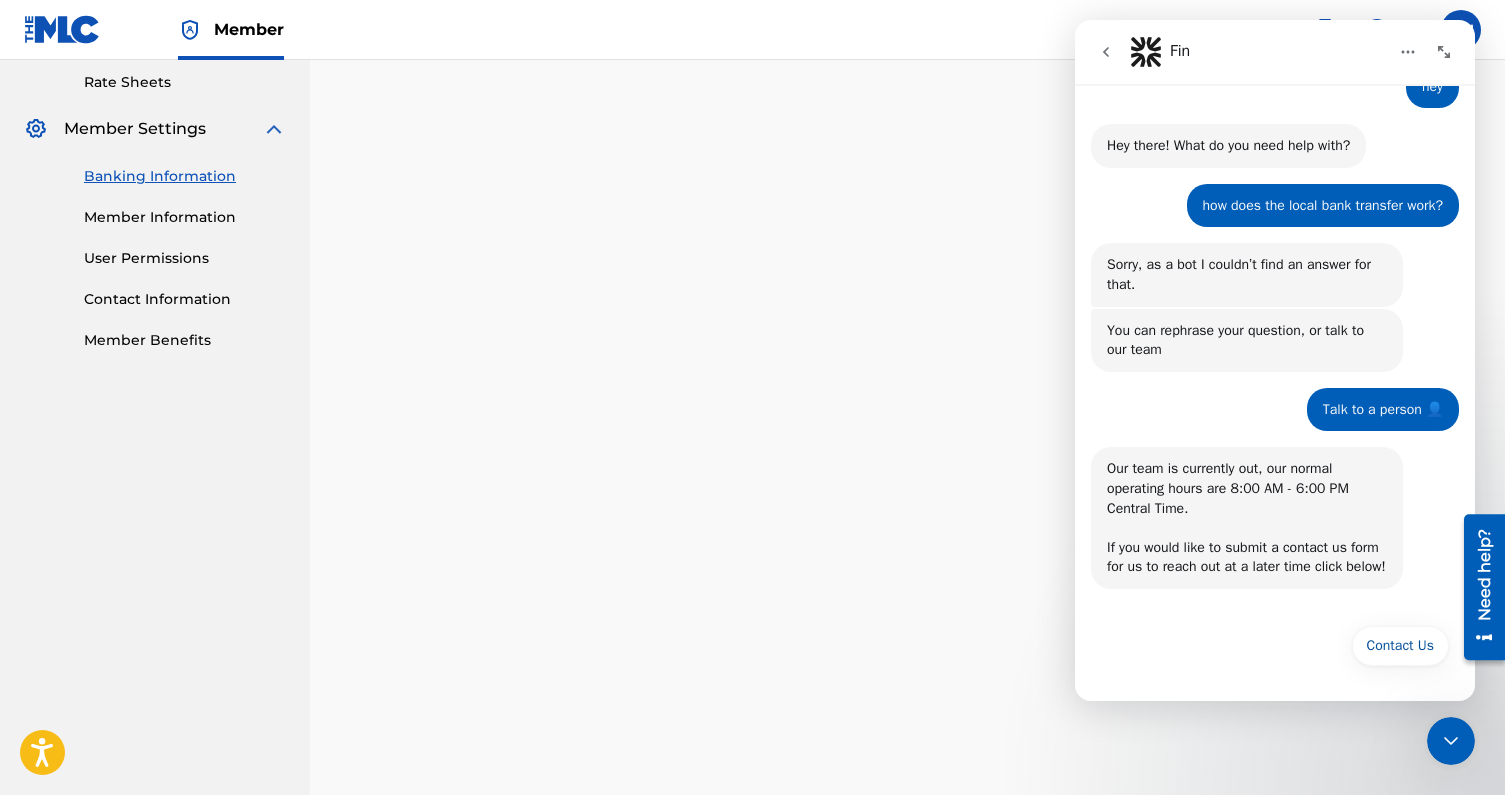click on "Fin" at bounding box center [1259, 52] 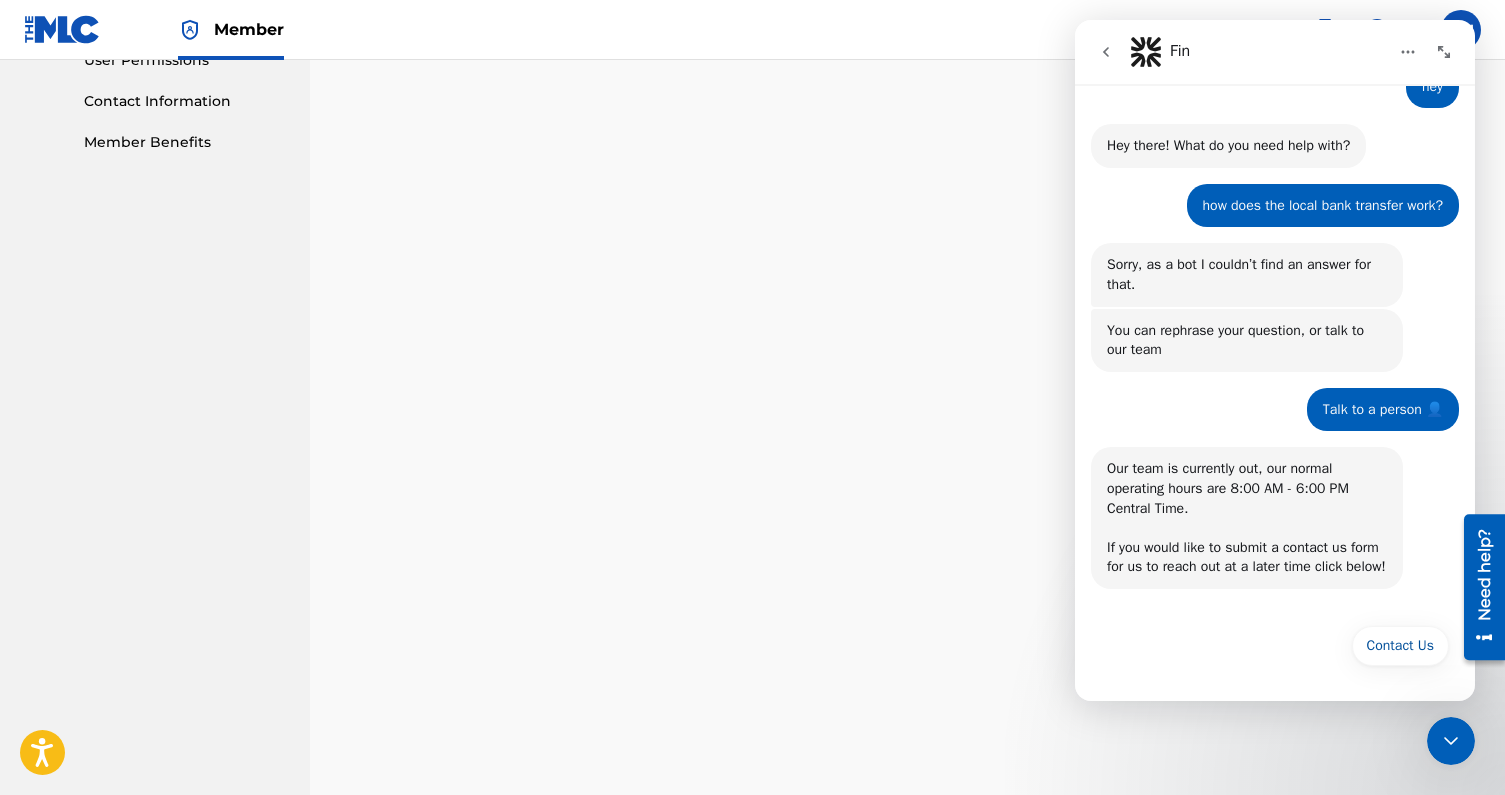 scroll, scrollTop: 968, scrollLeft: 0, axis: vertical 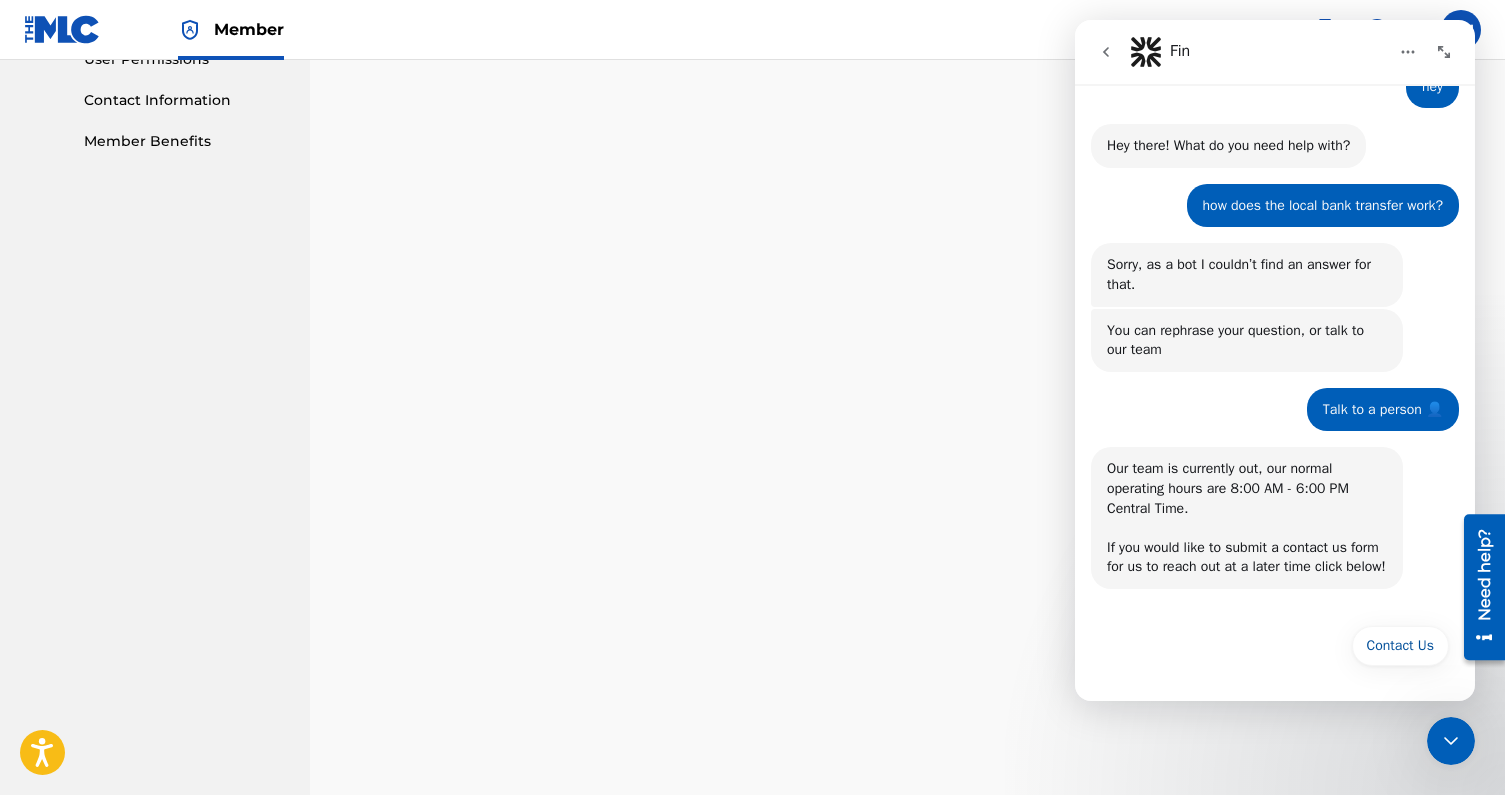 click on "Our team is currently out, our normal operating hours are 8:00 AM - 6:00 PM Central Time. If you would like to submit a contact us form for us to reach out at a later time click below! Fin    •   Just now" at bounding box center (1247, 518) 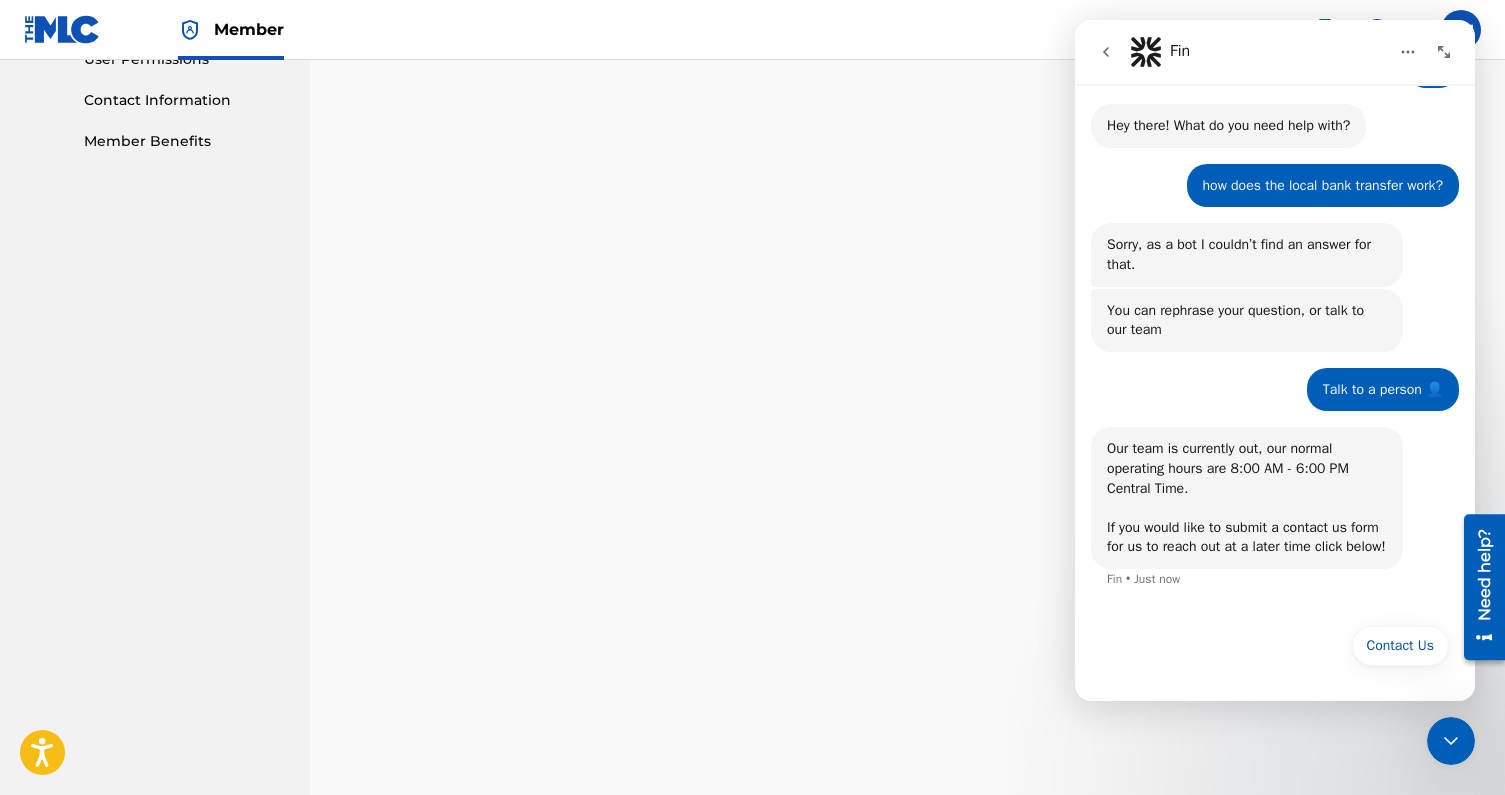 scroll, scrollTop: 143, scrollLeft: 0, axis: vertical 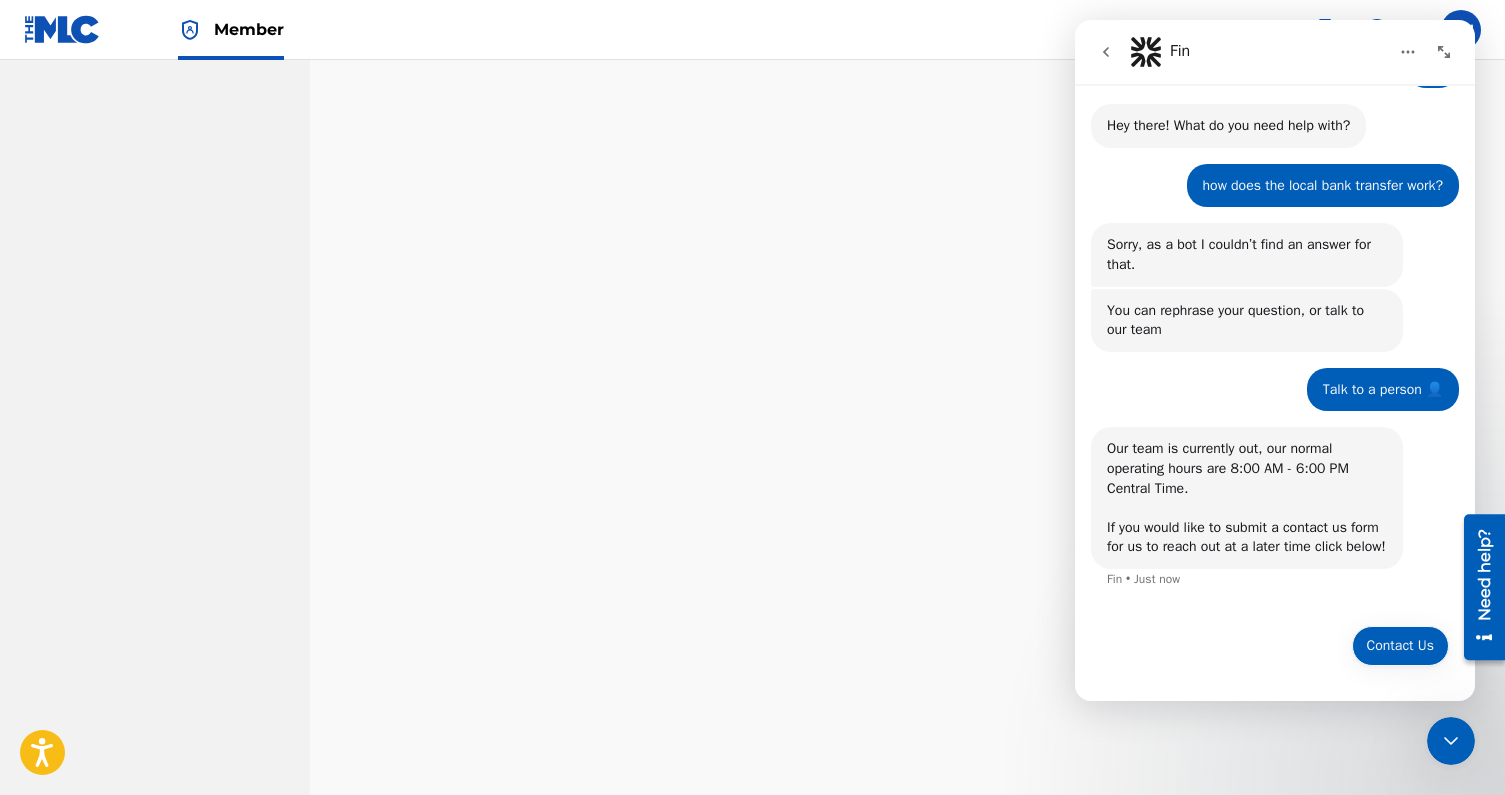 click on "Contact Us" at bounding box center (1400, 646) 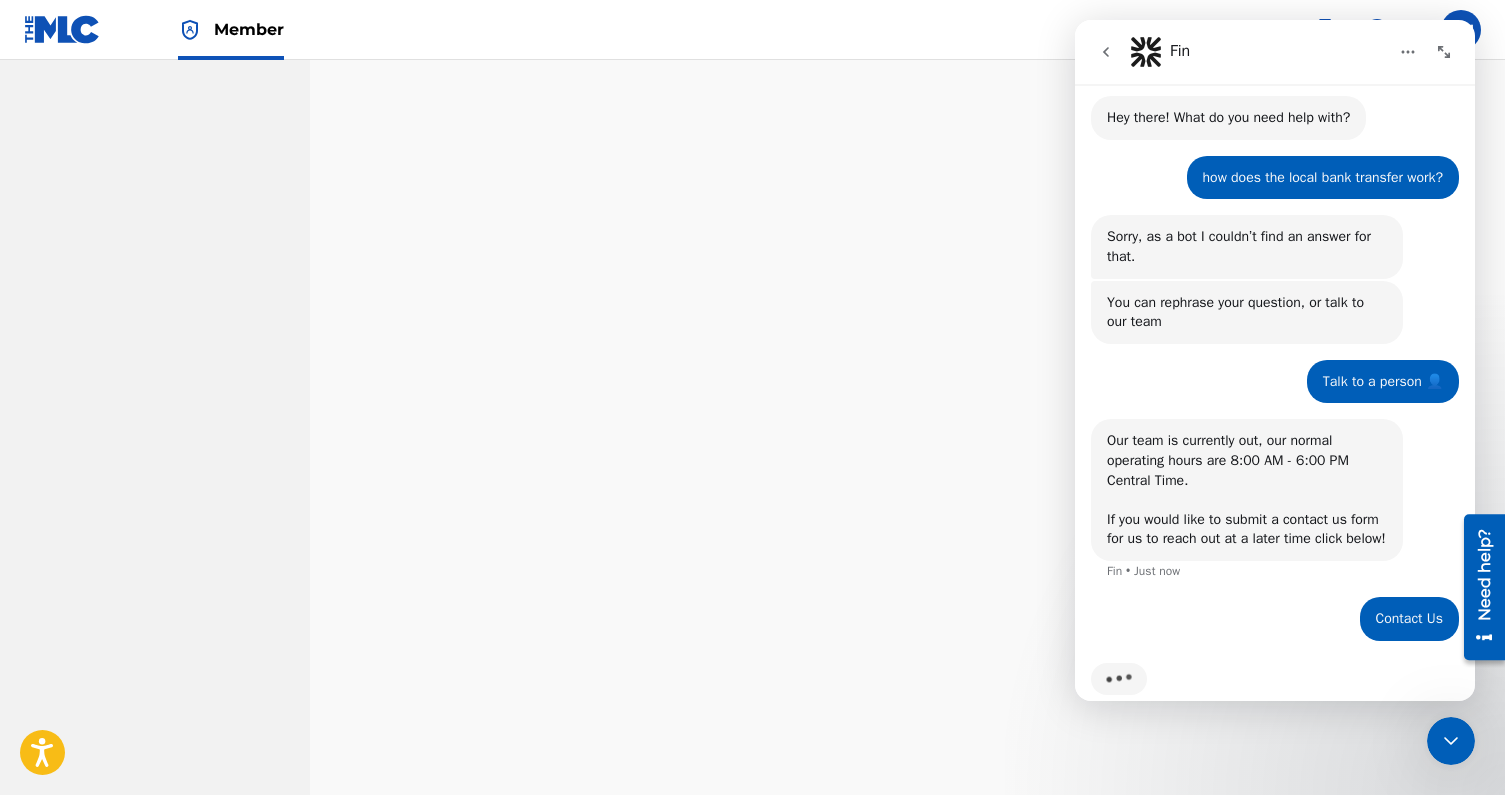 scroll, scrollTop: 197, scrollLeft: 0, axis: vertical 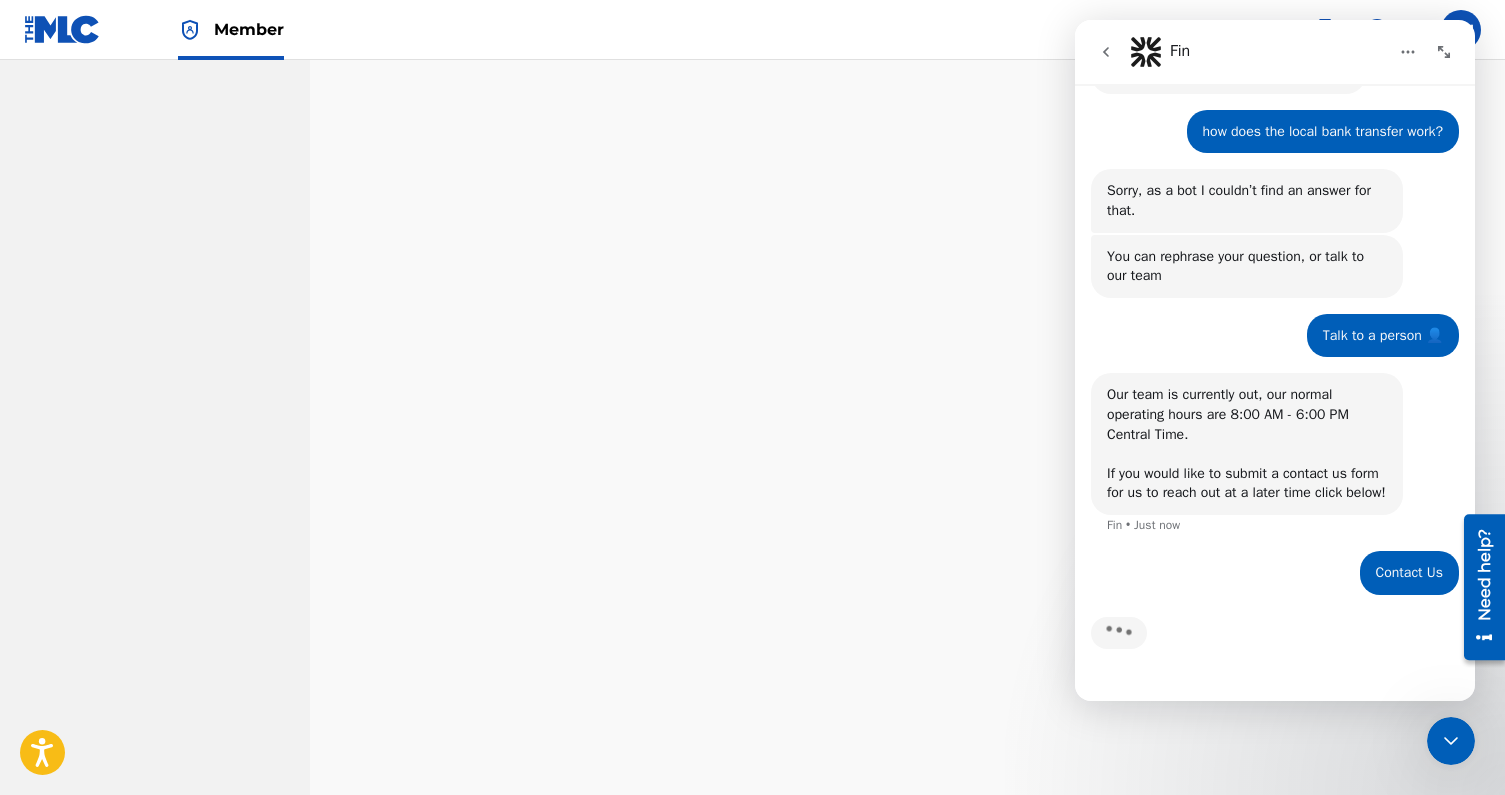 click 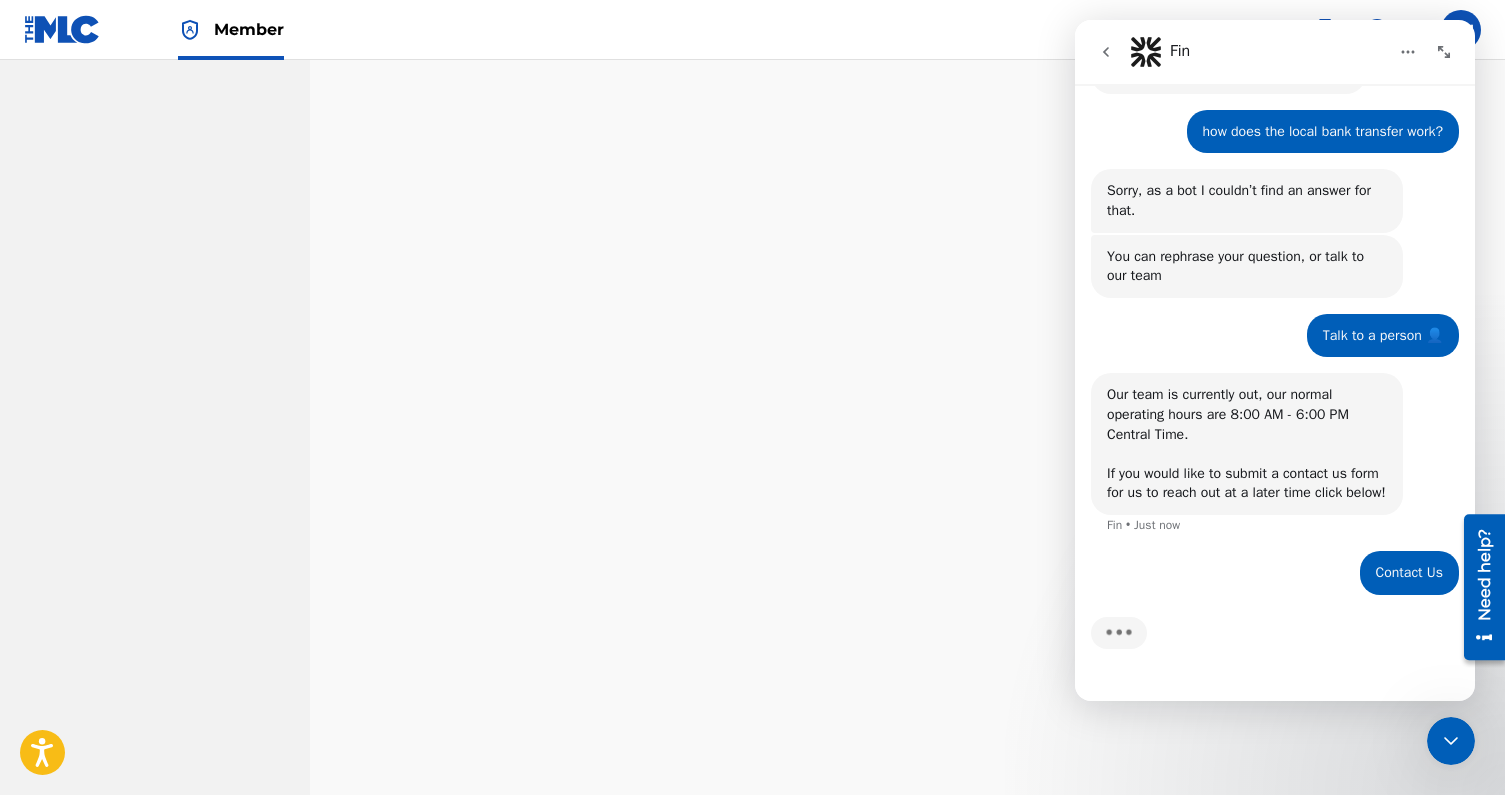 scroll, scrollTop: 0, scrollLeft: 0, axis: both 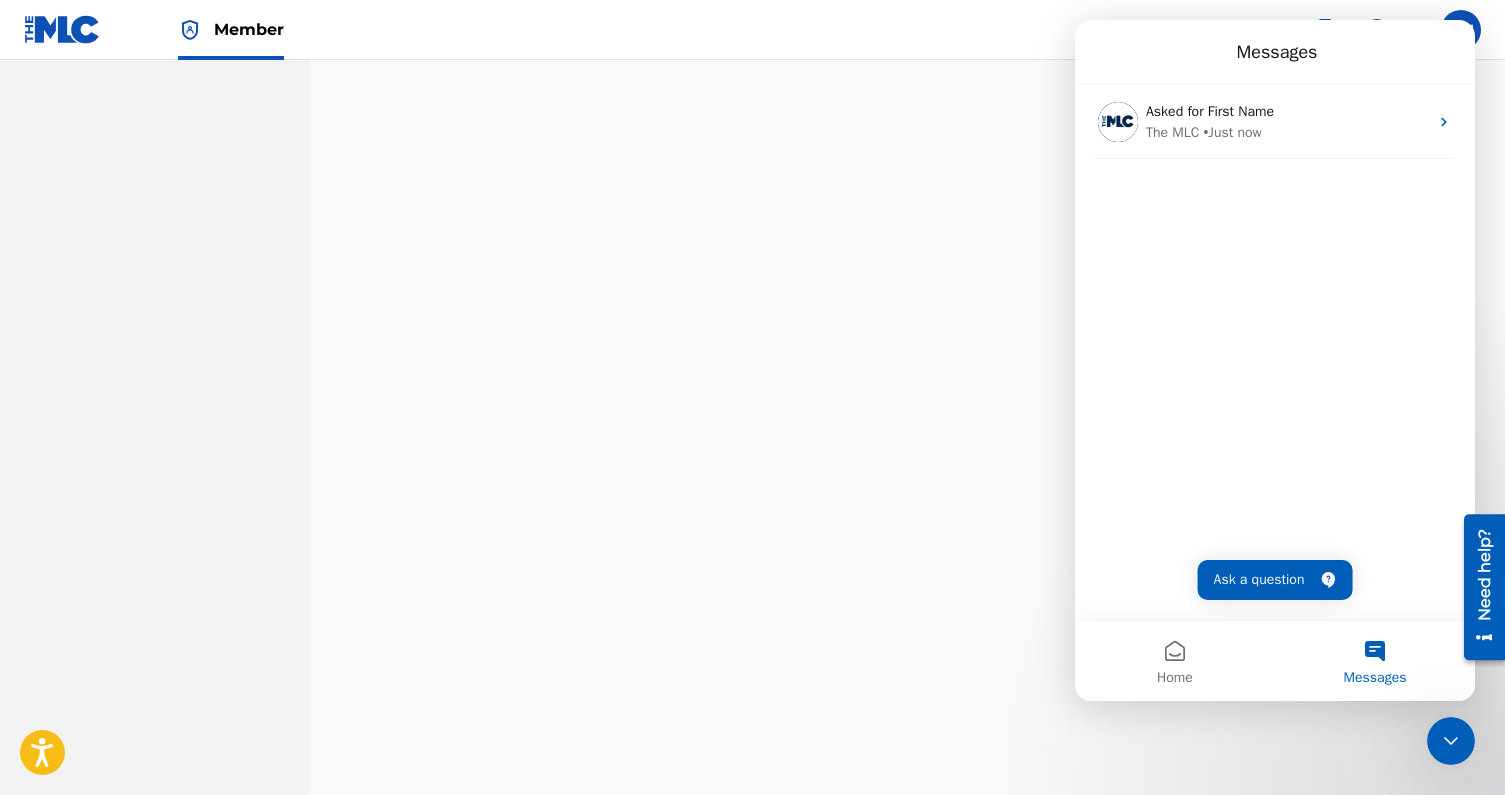 drag, startPoint x: 1476, startPoint y: 147, endPoint x: 399, endPoint y: 127, distance: 1077.1857 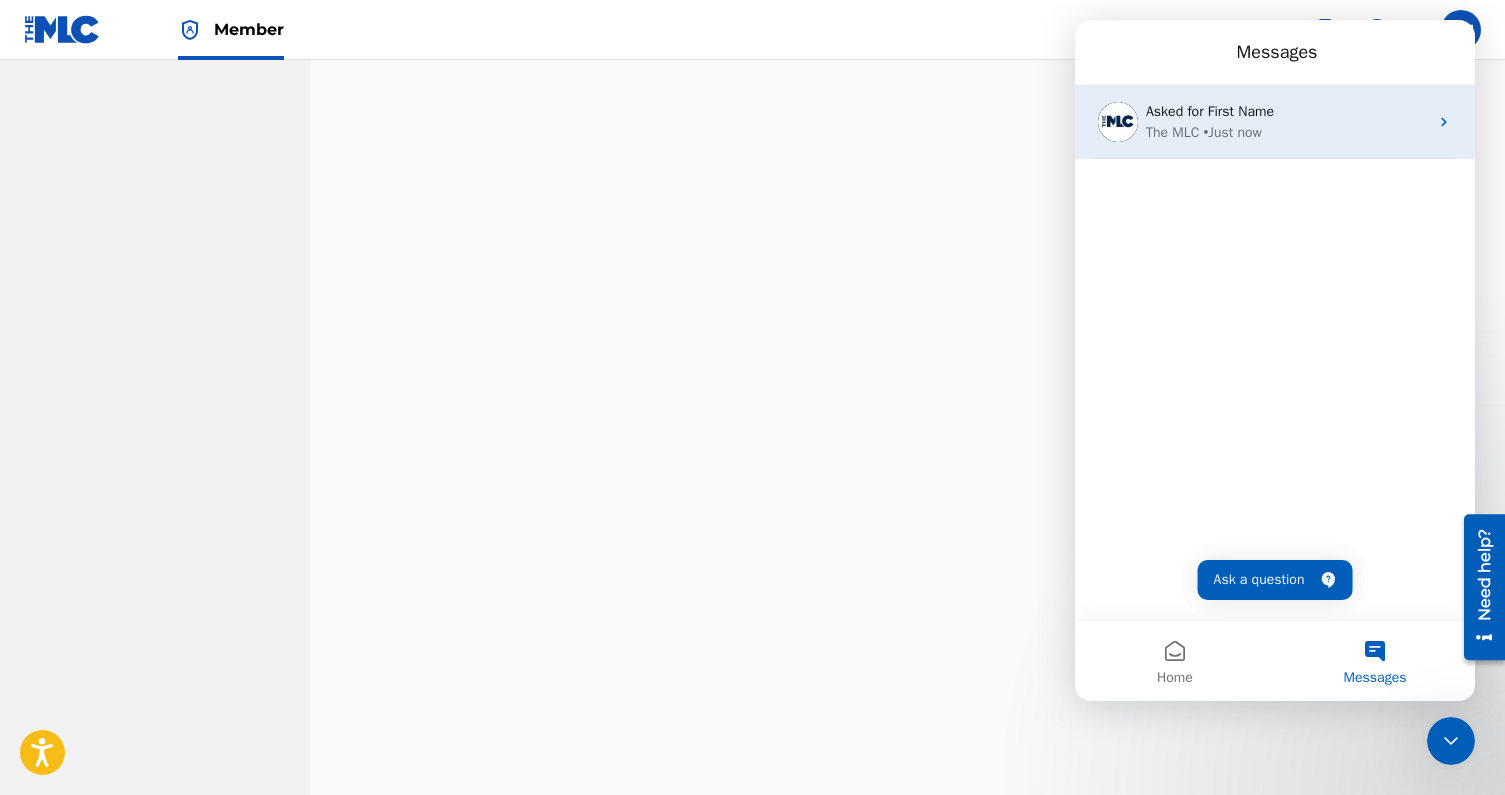 click on "The MLC •  Just now" at bounding box center (1287, 132) 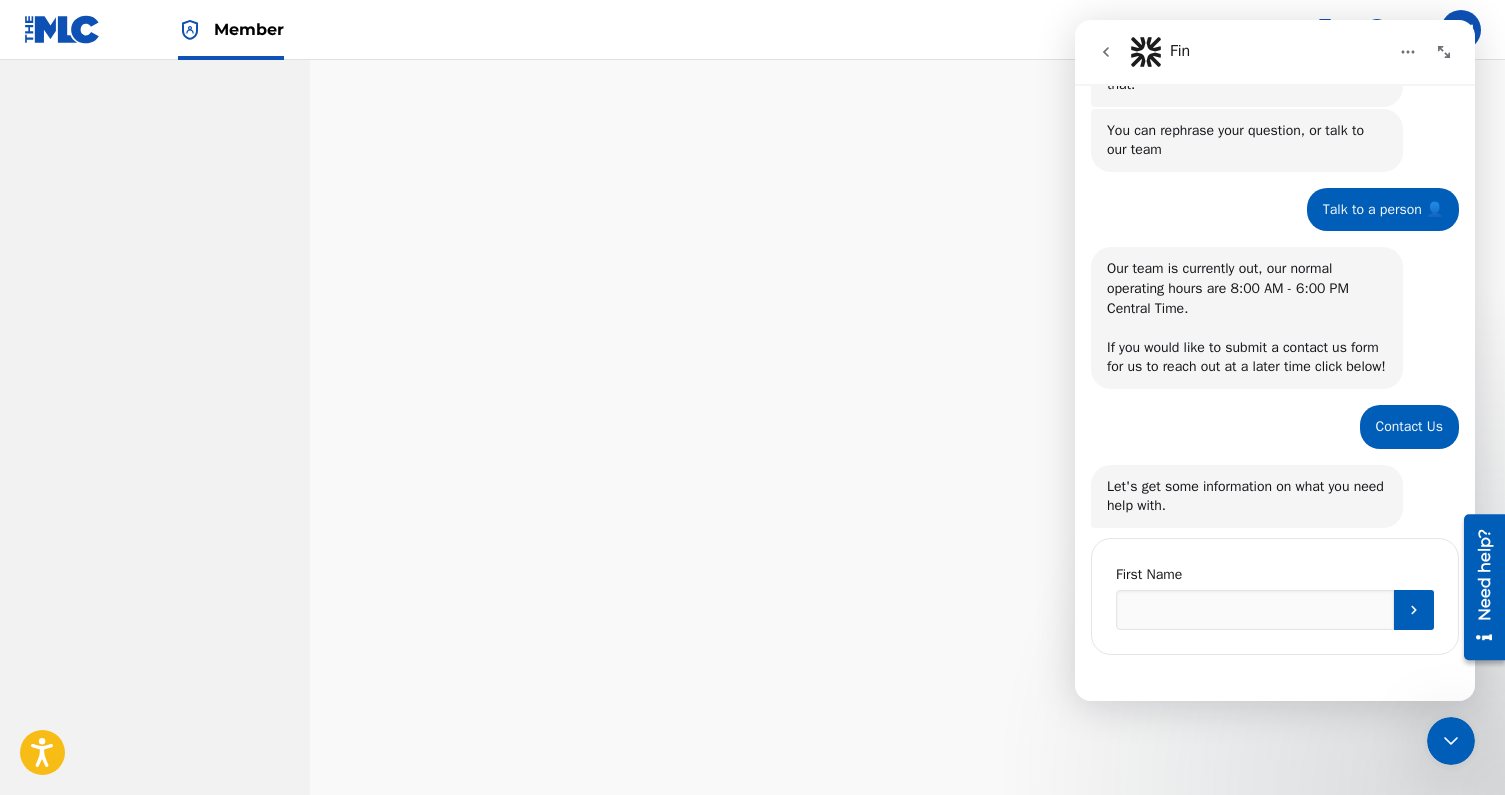 scroll, scrollTop: 330, scrollLeft: 0, axis: vertical 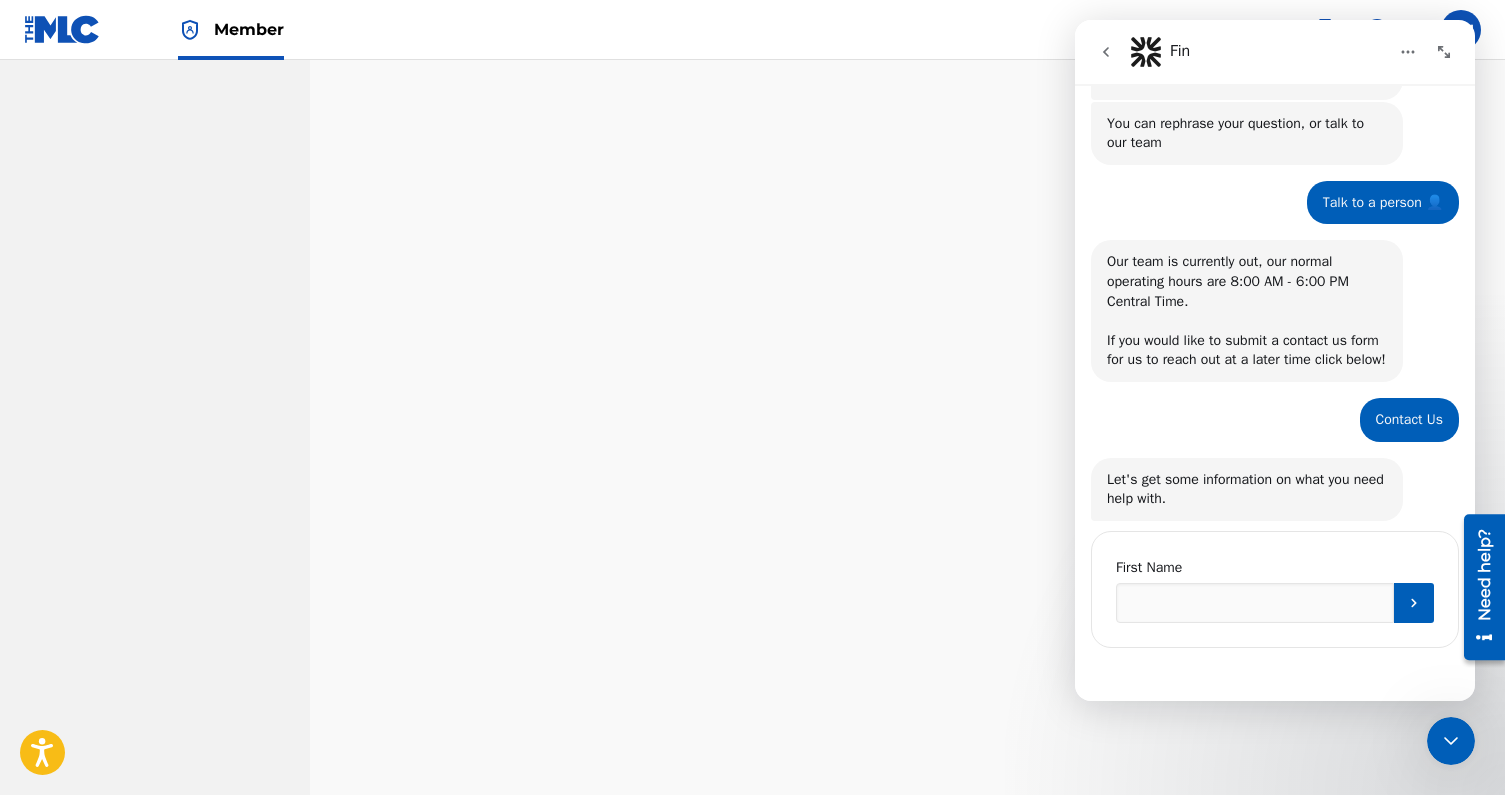 click 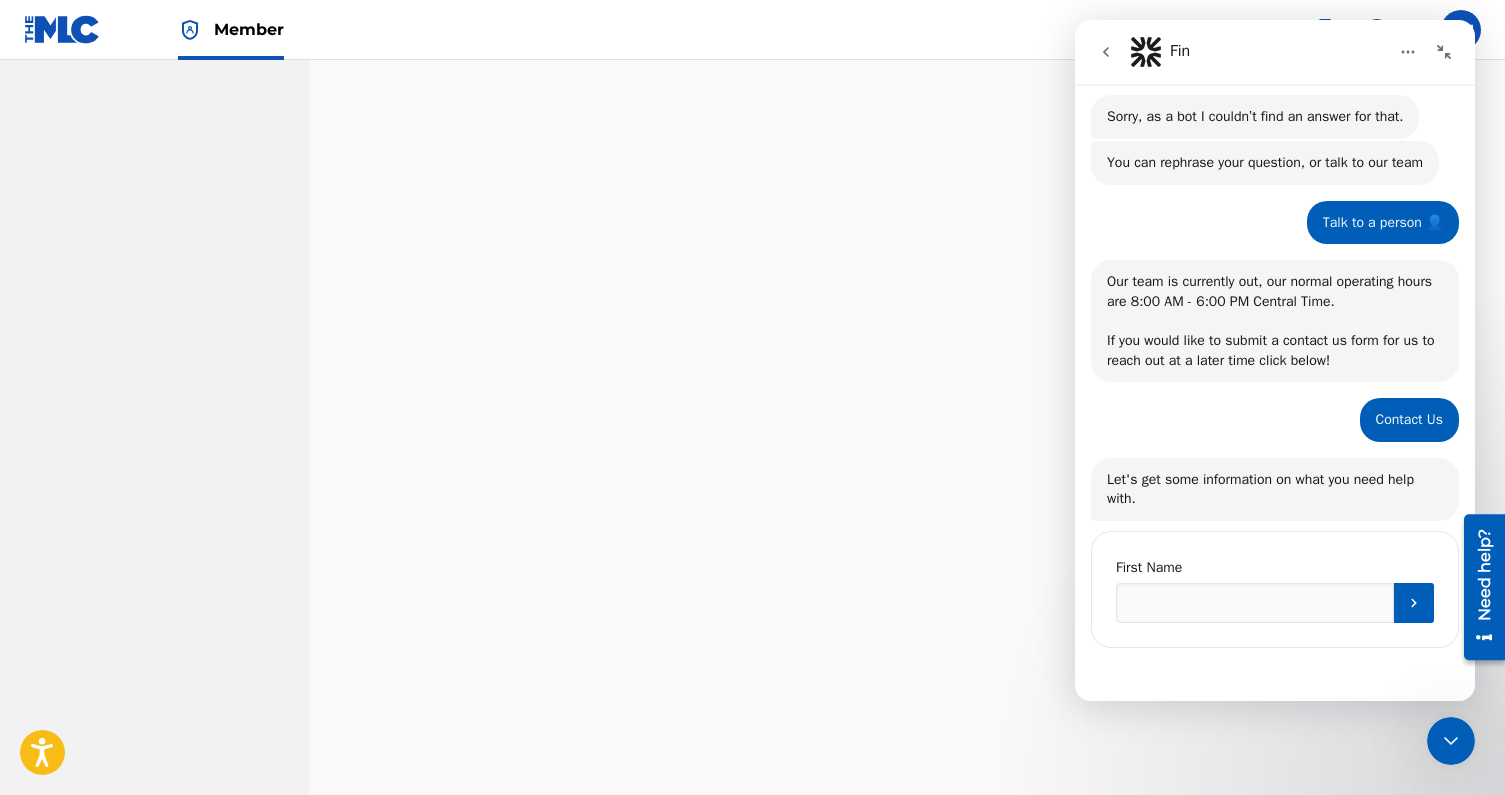 scroll, scrollTop: 232, scrollLeft: 0, axis: vertical 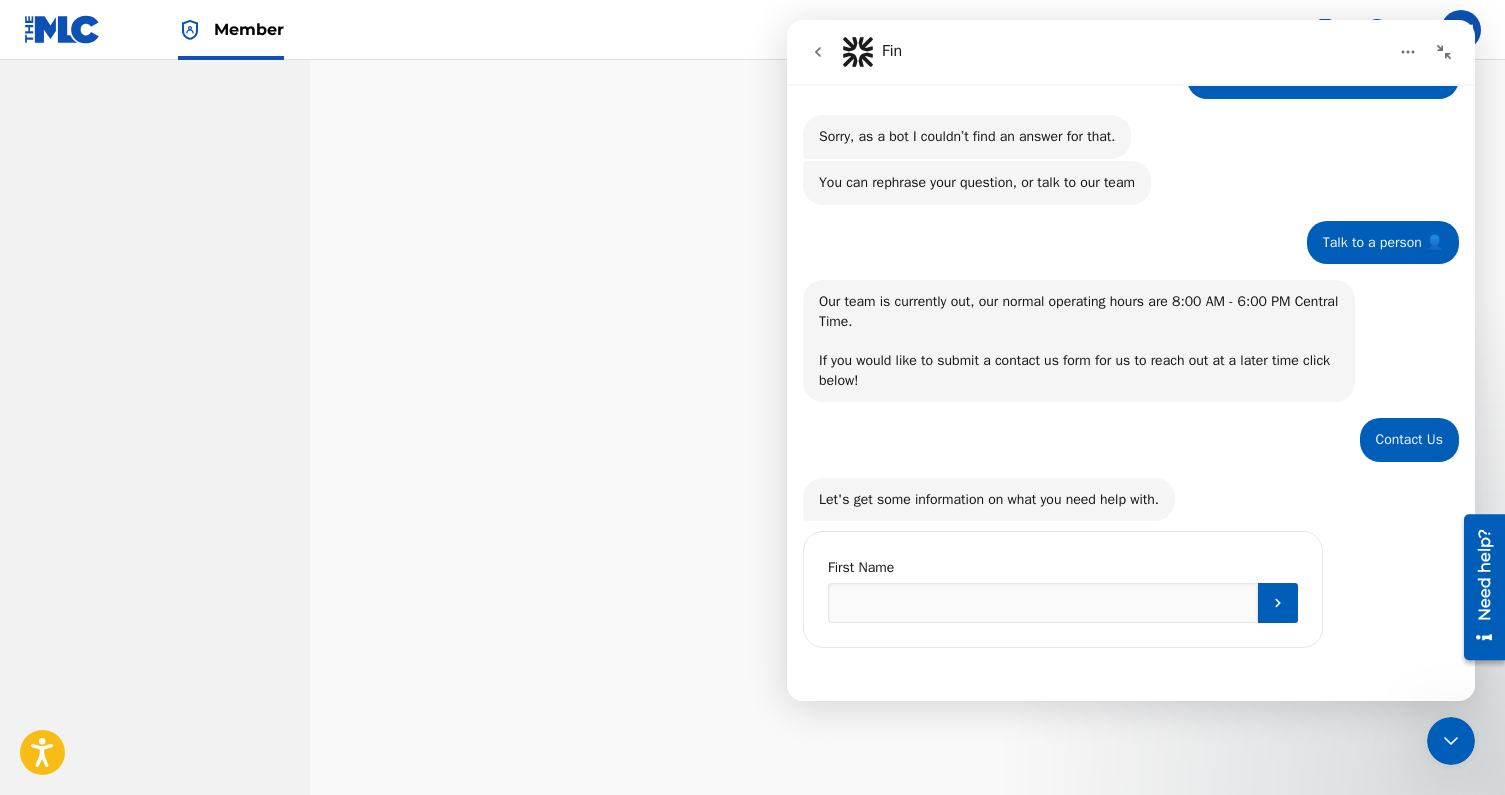 click 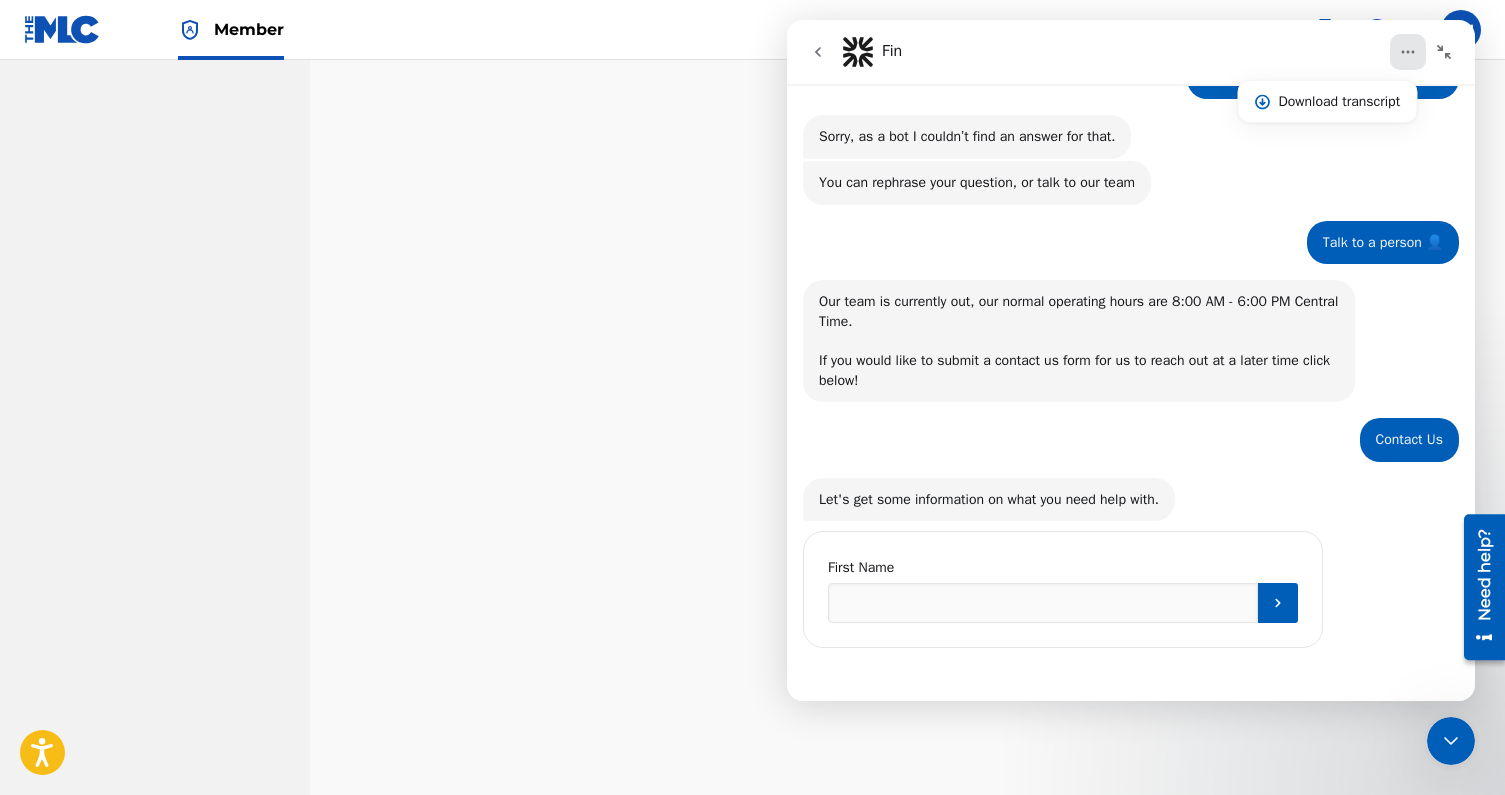 click on "Fin Download transcript" at bounding box center (1131, 52) 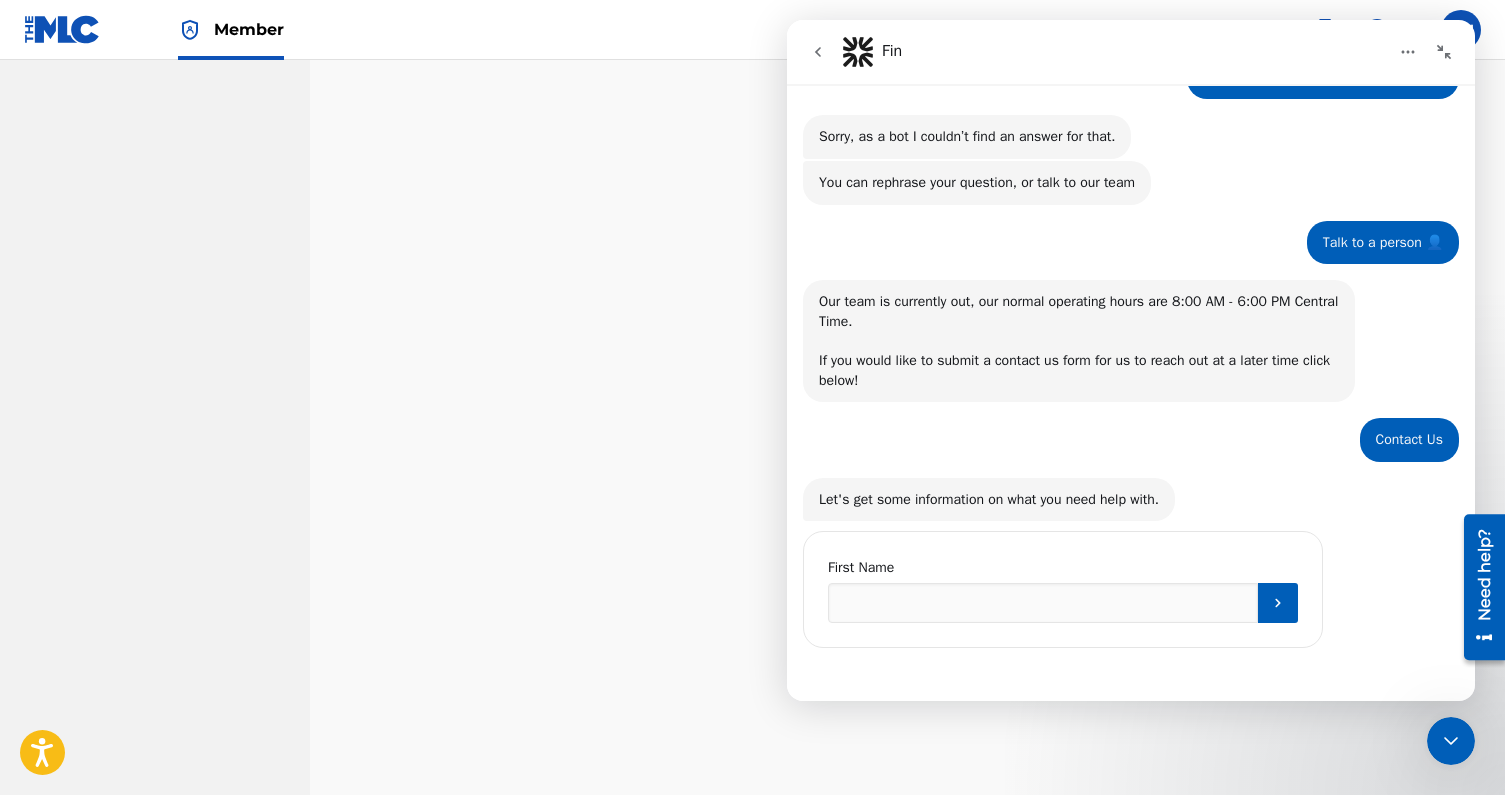 click 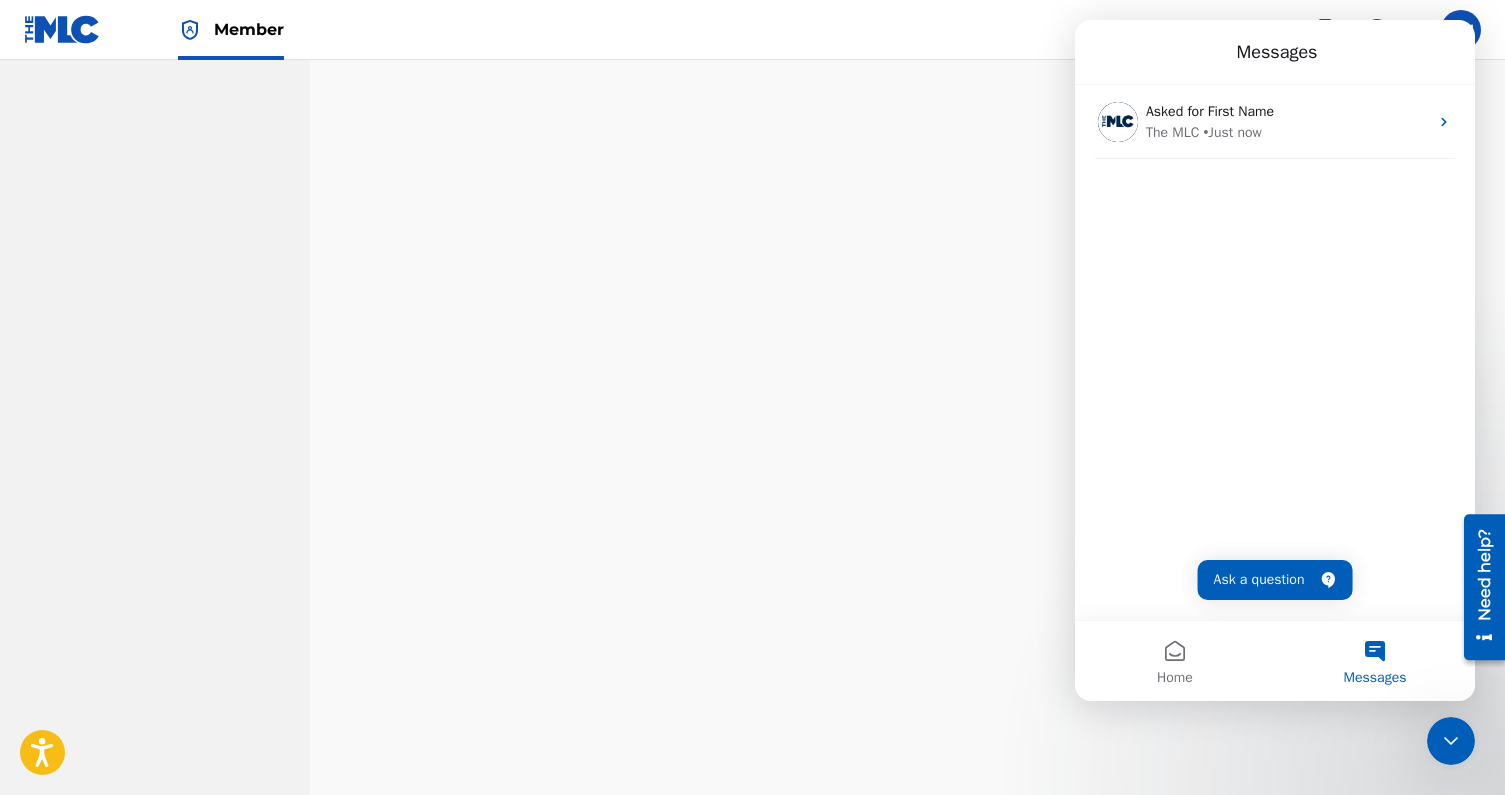 click 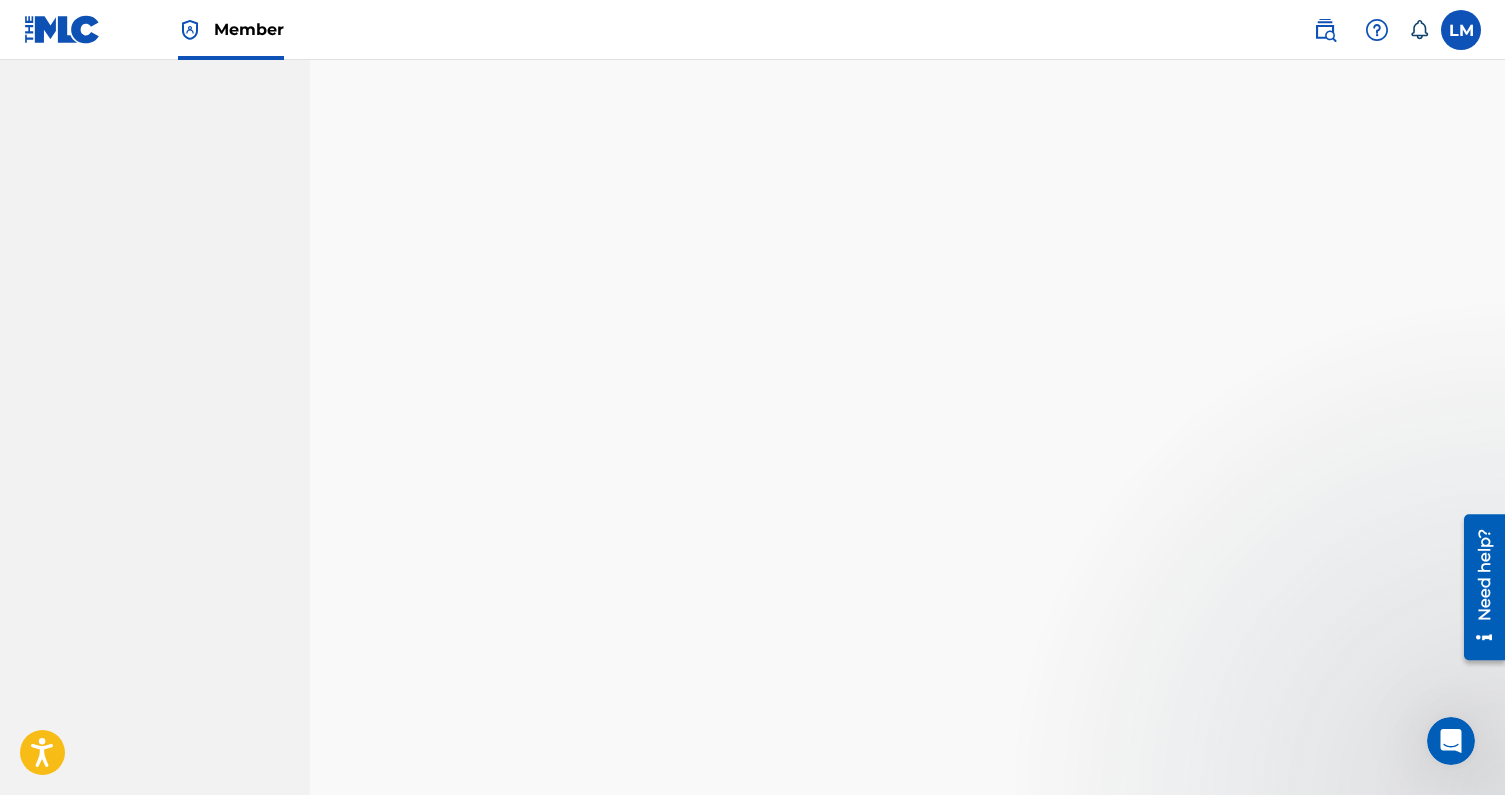 scroll, scrollTop: 0, scrollLeft: 0, axis: both 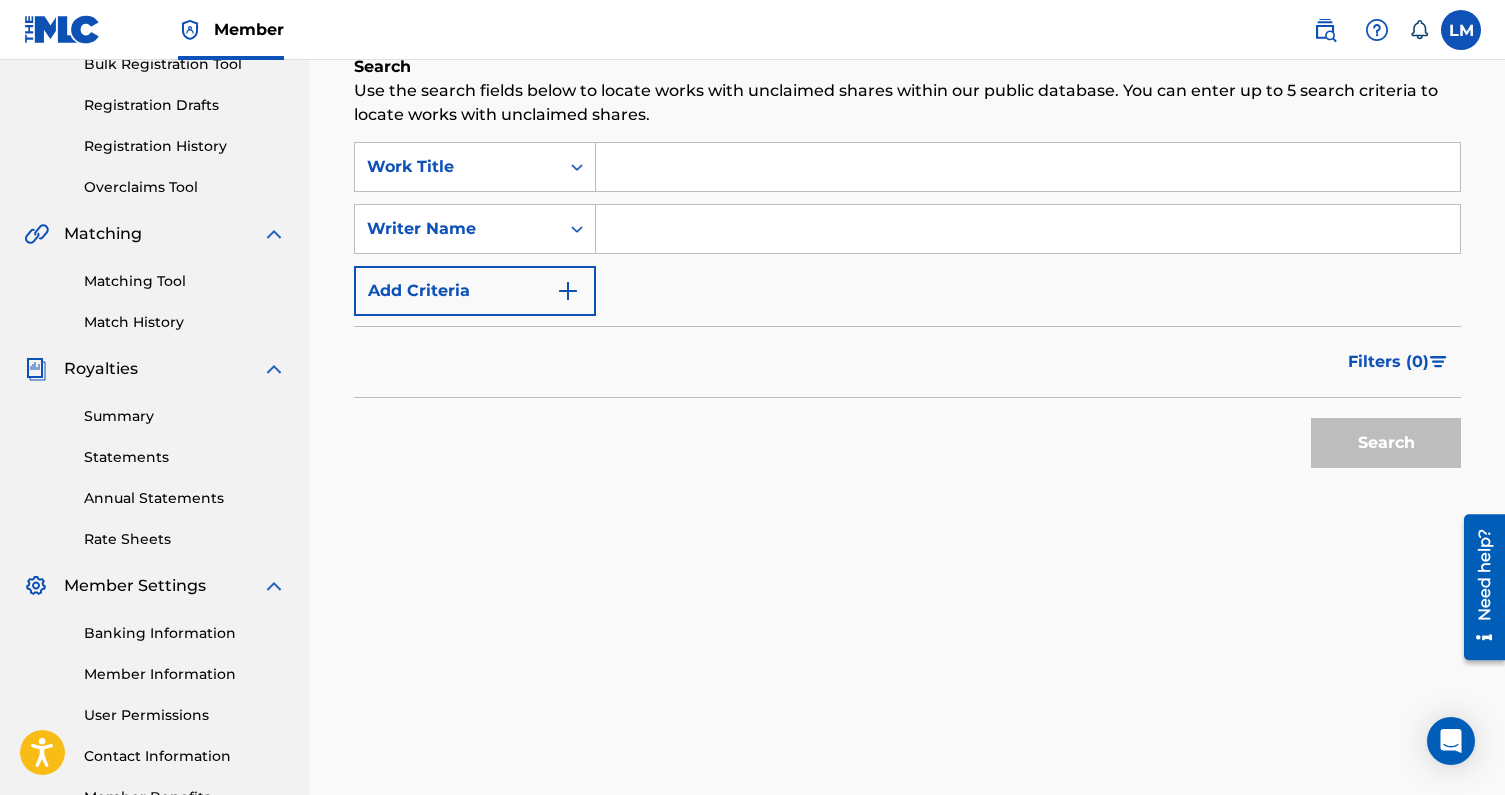 click at bounding box center (1028, 229) 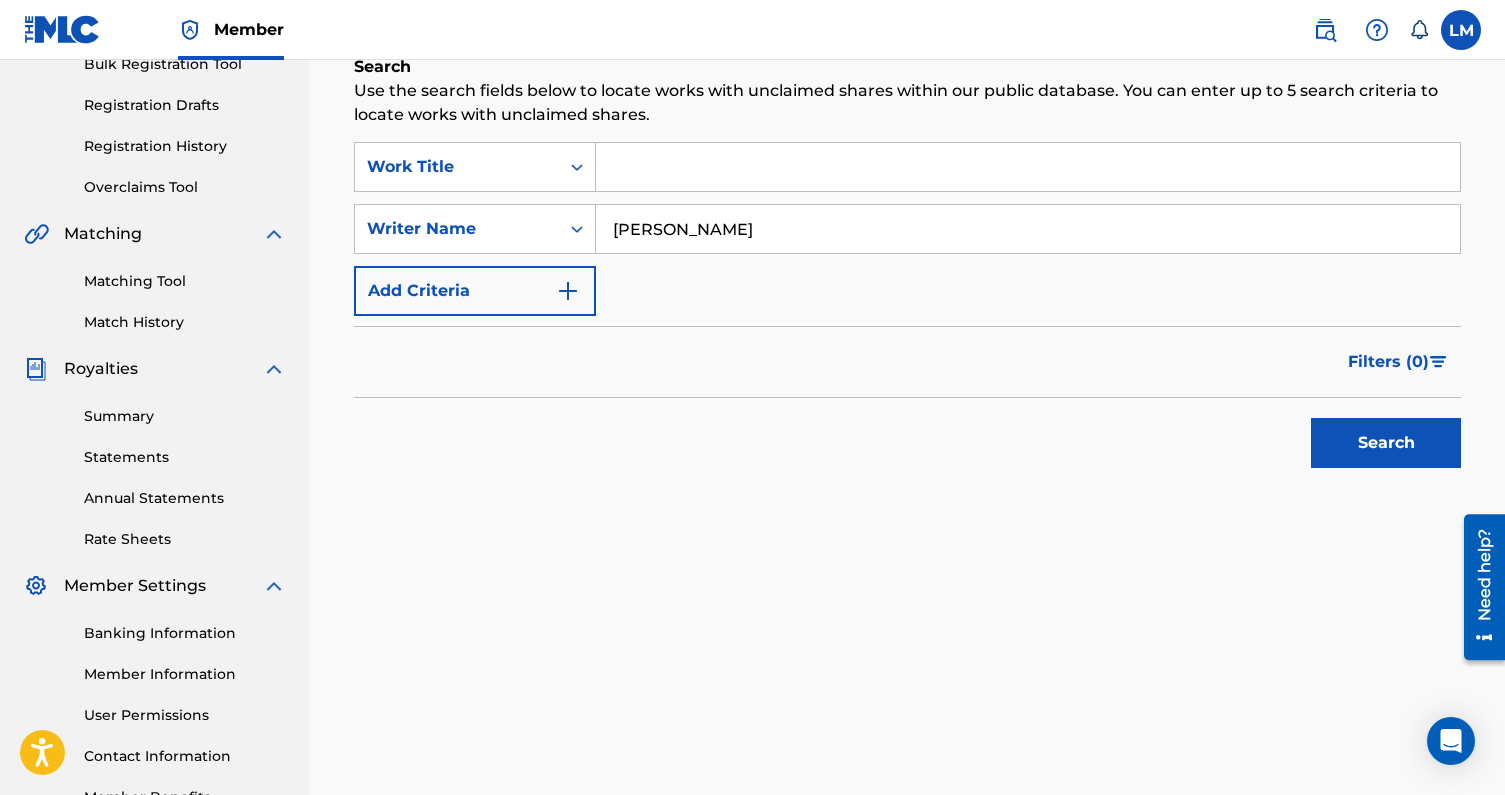 click on "Search" at bounding box center [1381, 438] 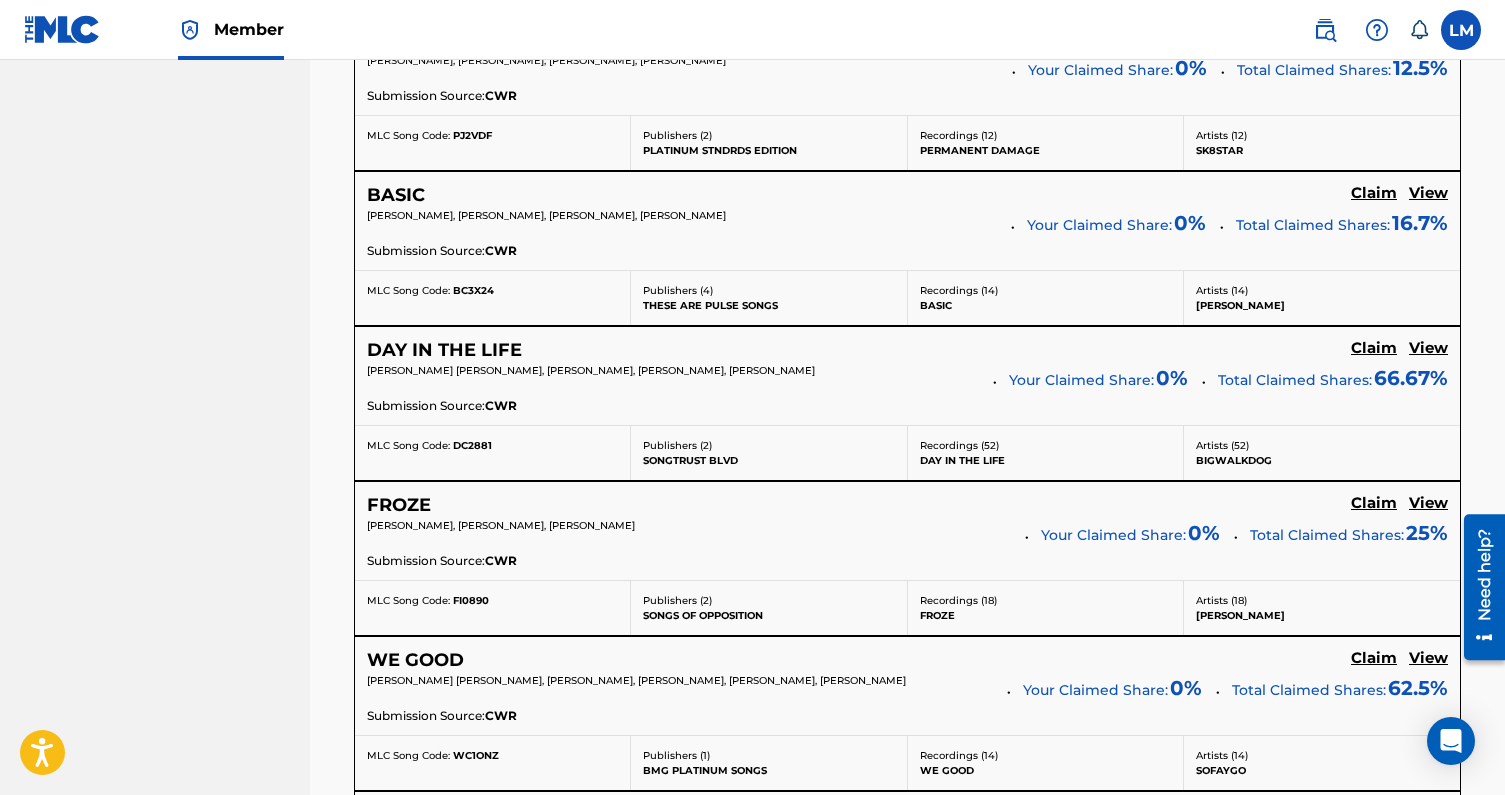 scroll, scrollTop: 1373, scrollLeft: 0, axis: vertical 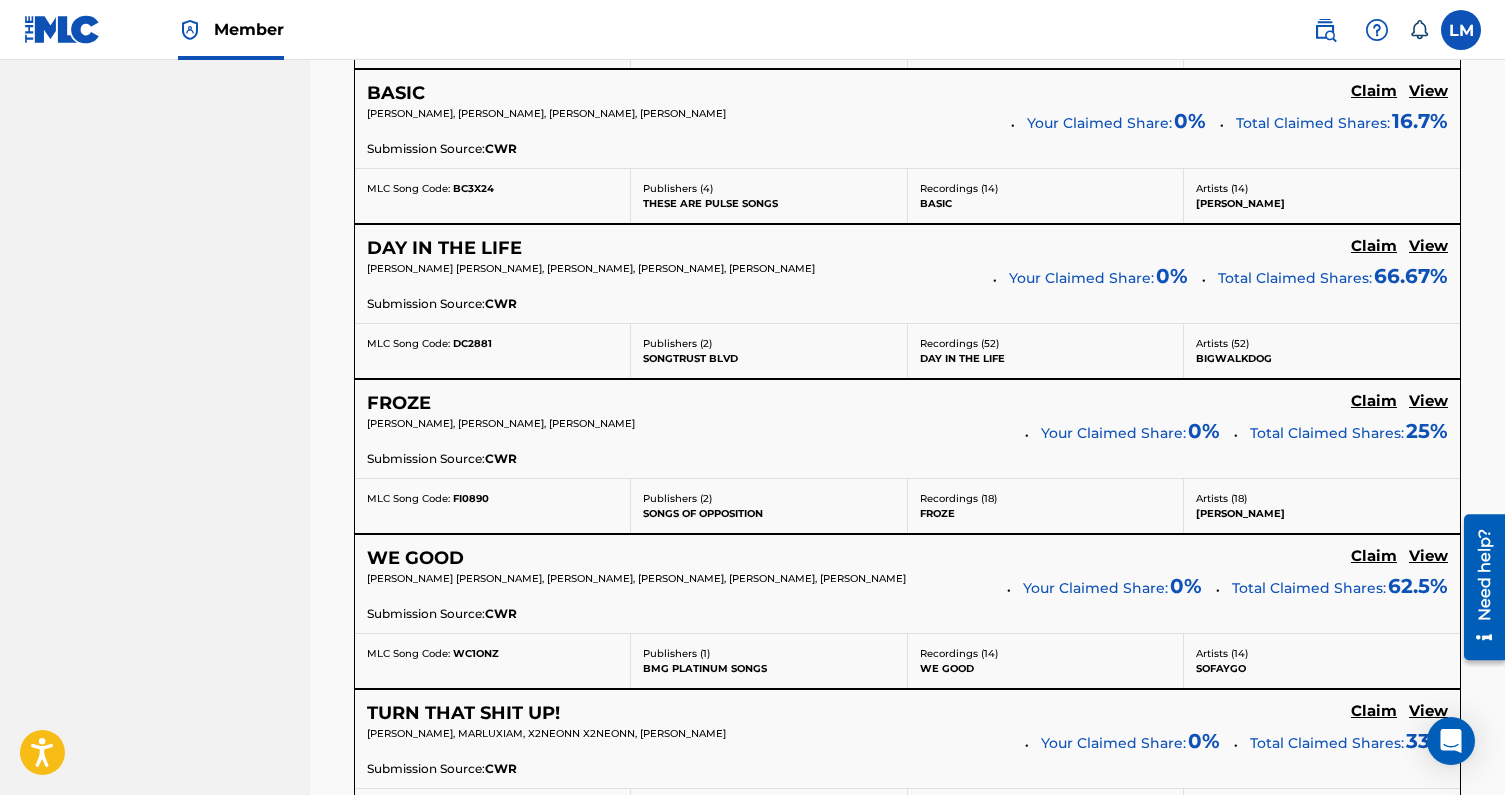 click on "Claim" at bounding box center (1374, -532) 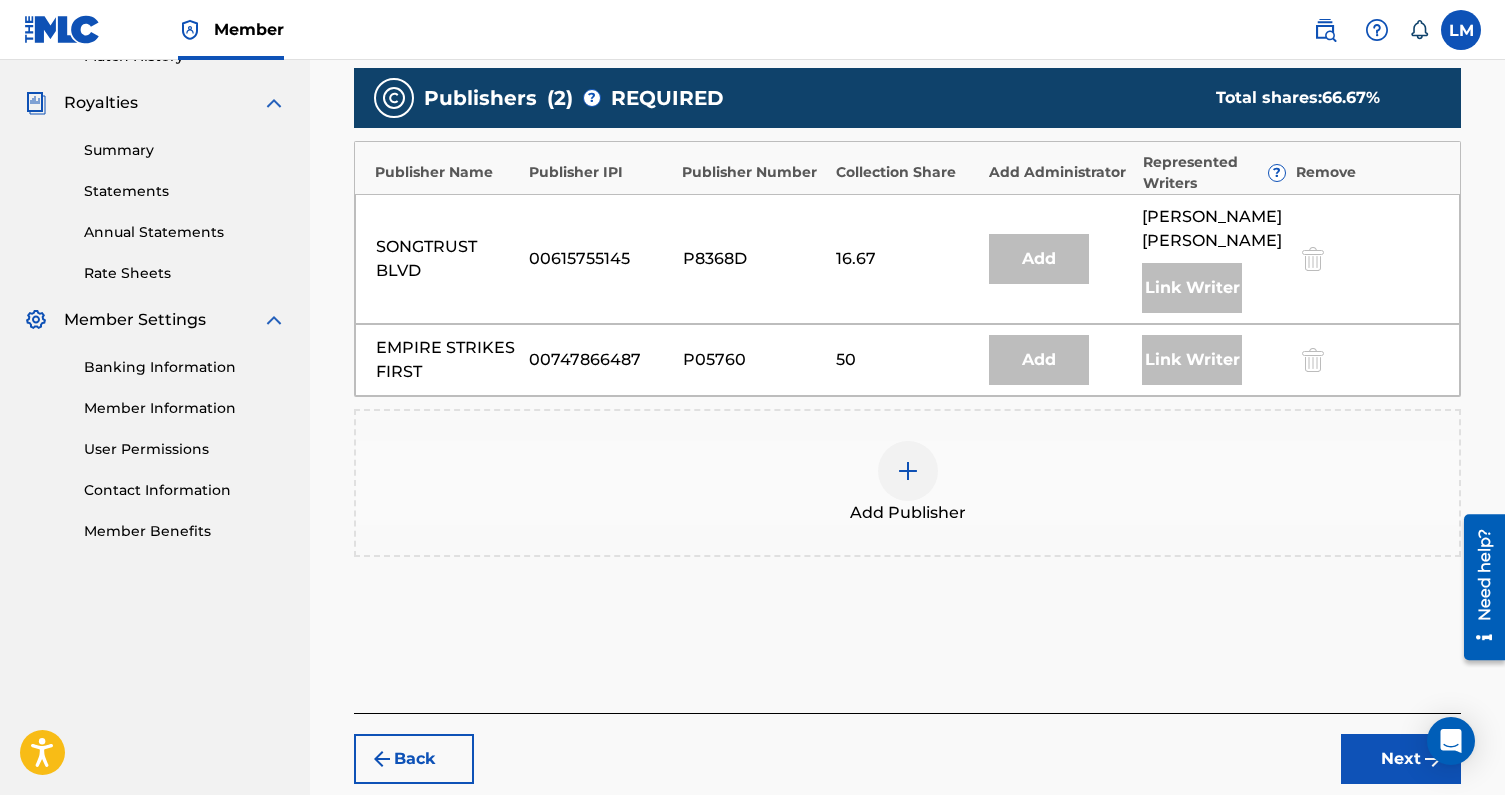scroll, scrollTop: 558, scrollLeft: 0, axis: vertical 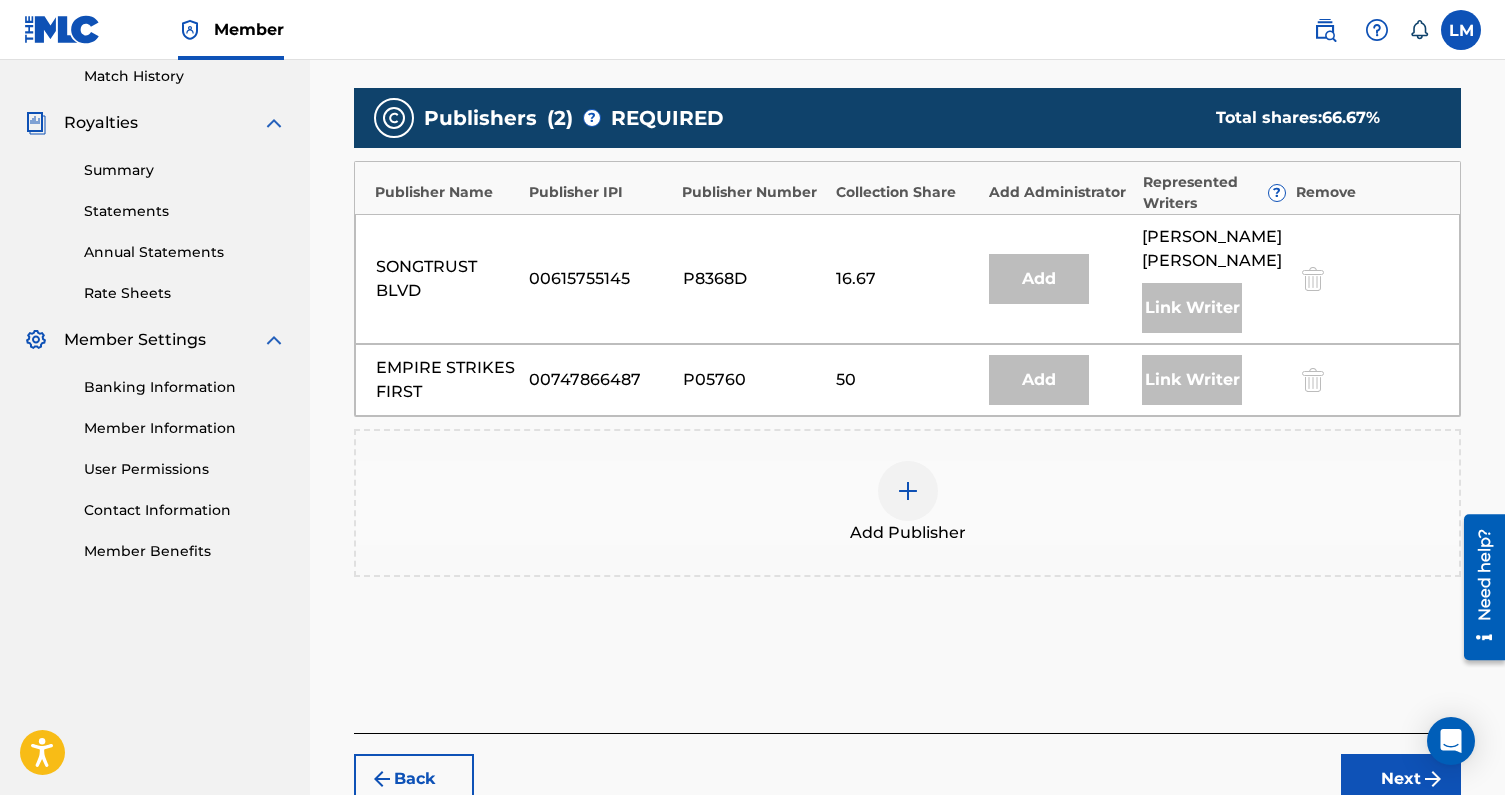 click at bounding box center (908, 491) 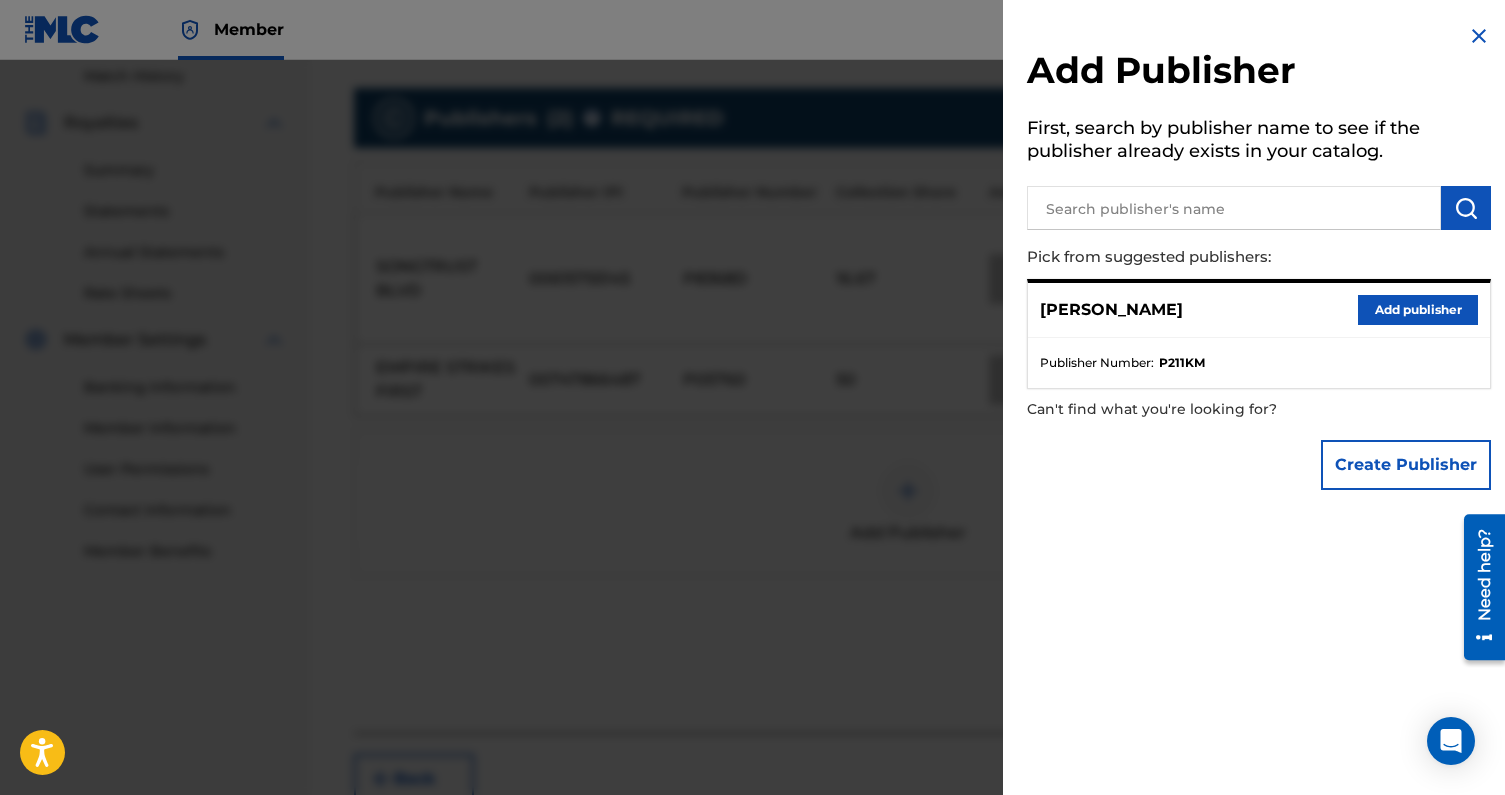 click on "Add publisher" at bounding box center [1418, 310] 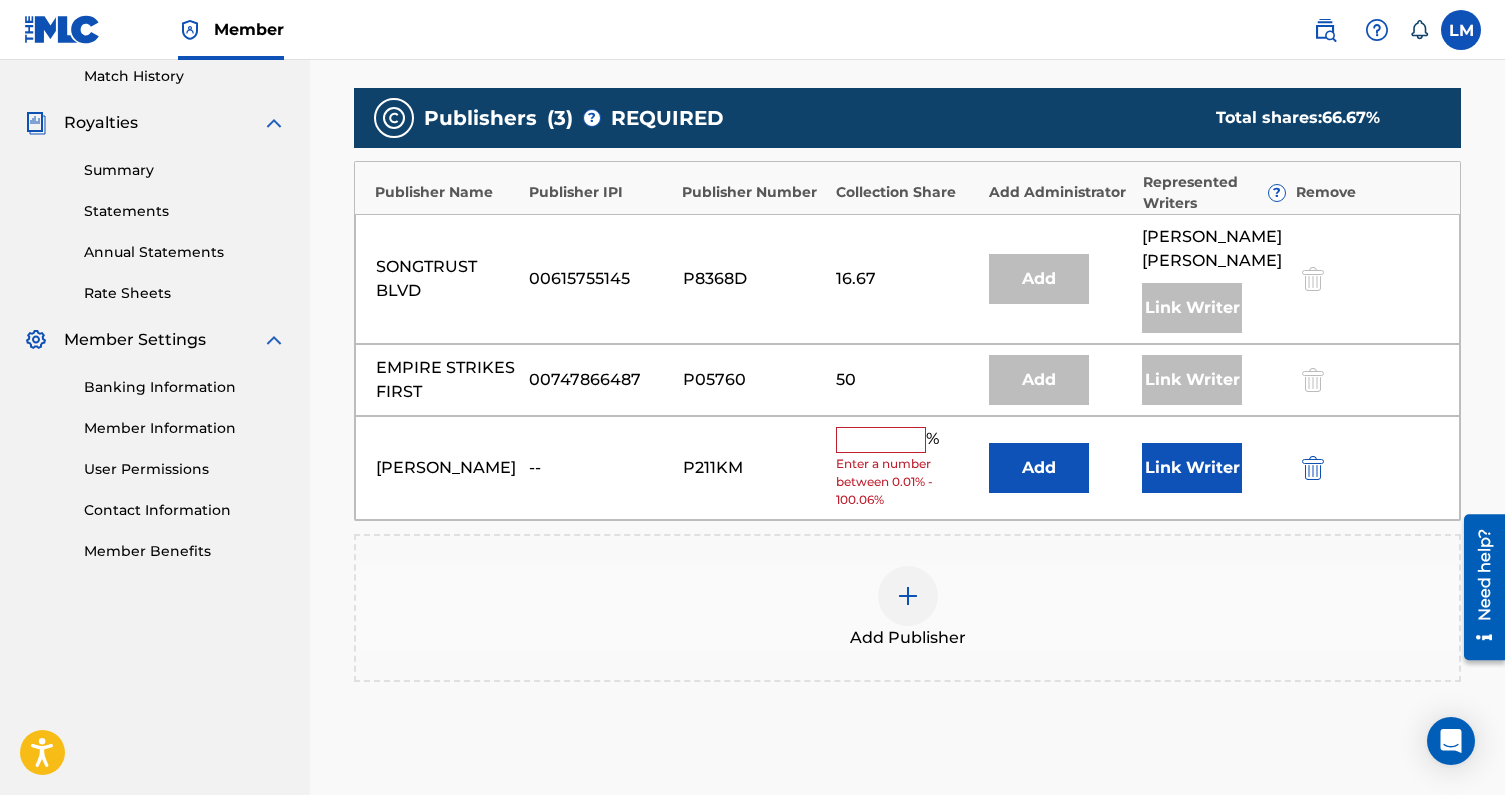 click on "Link Writer" at bounding box center (1192, 468) 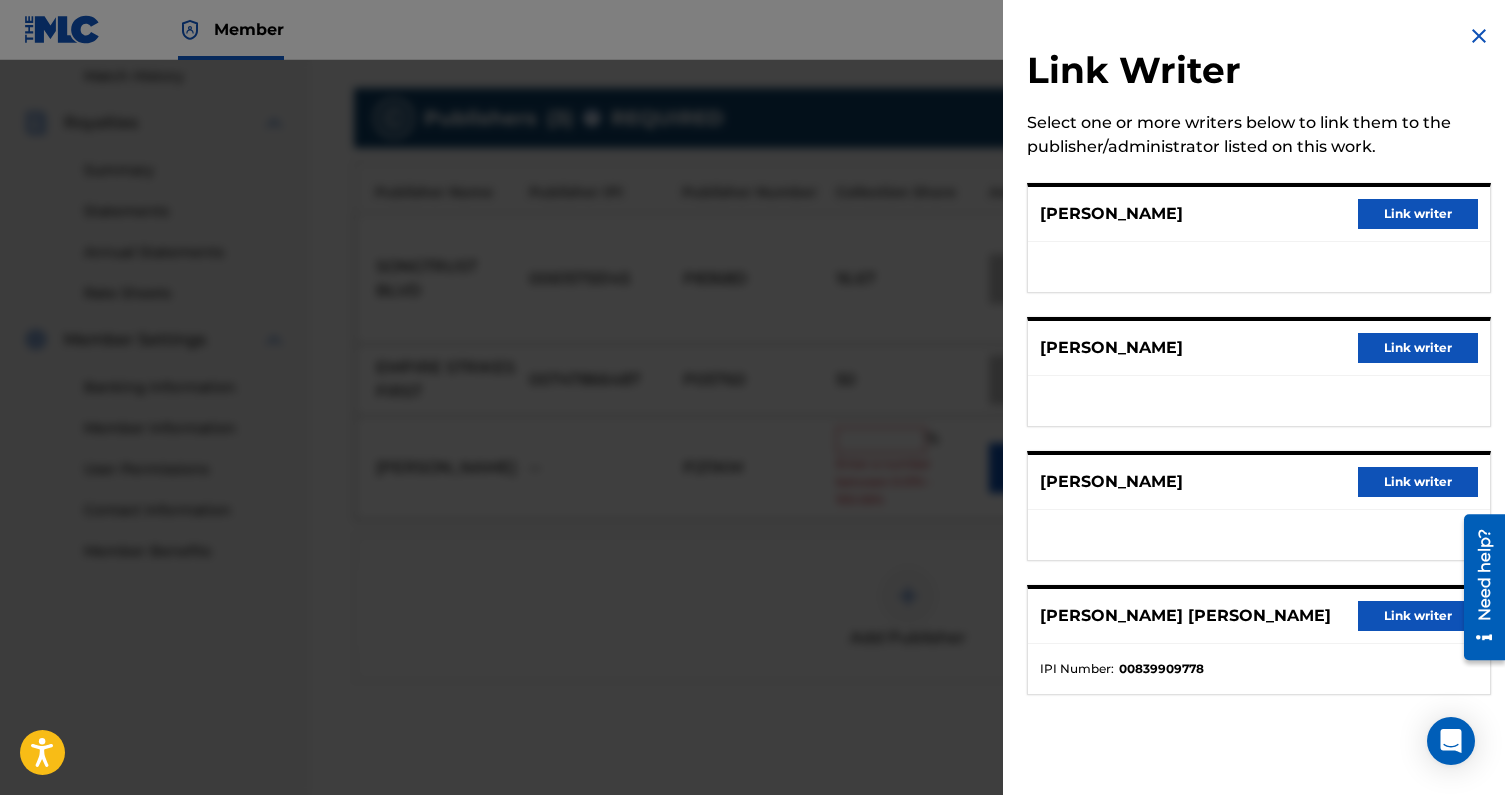 click on "Link writer" at bounding box center (1418, 214) 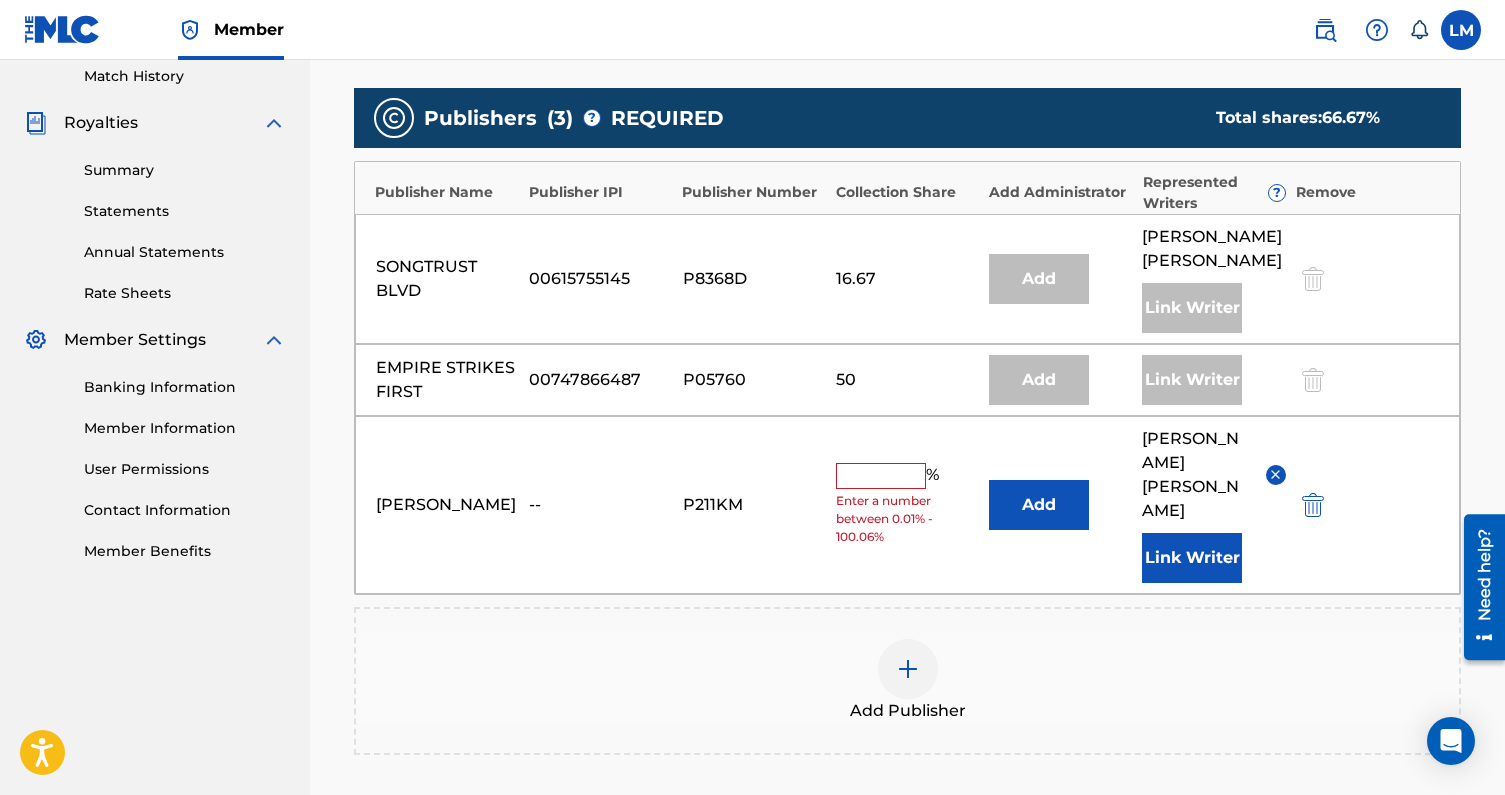 click at bounding box center (881, 476) 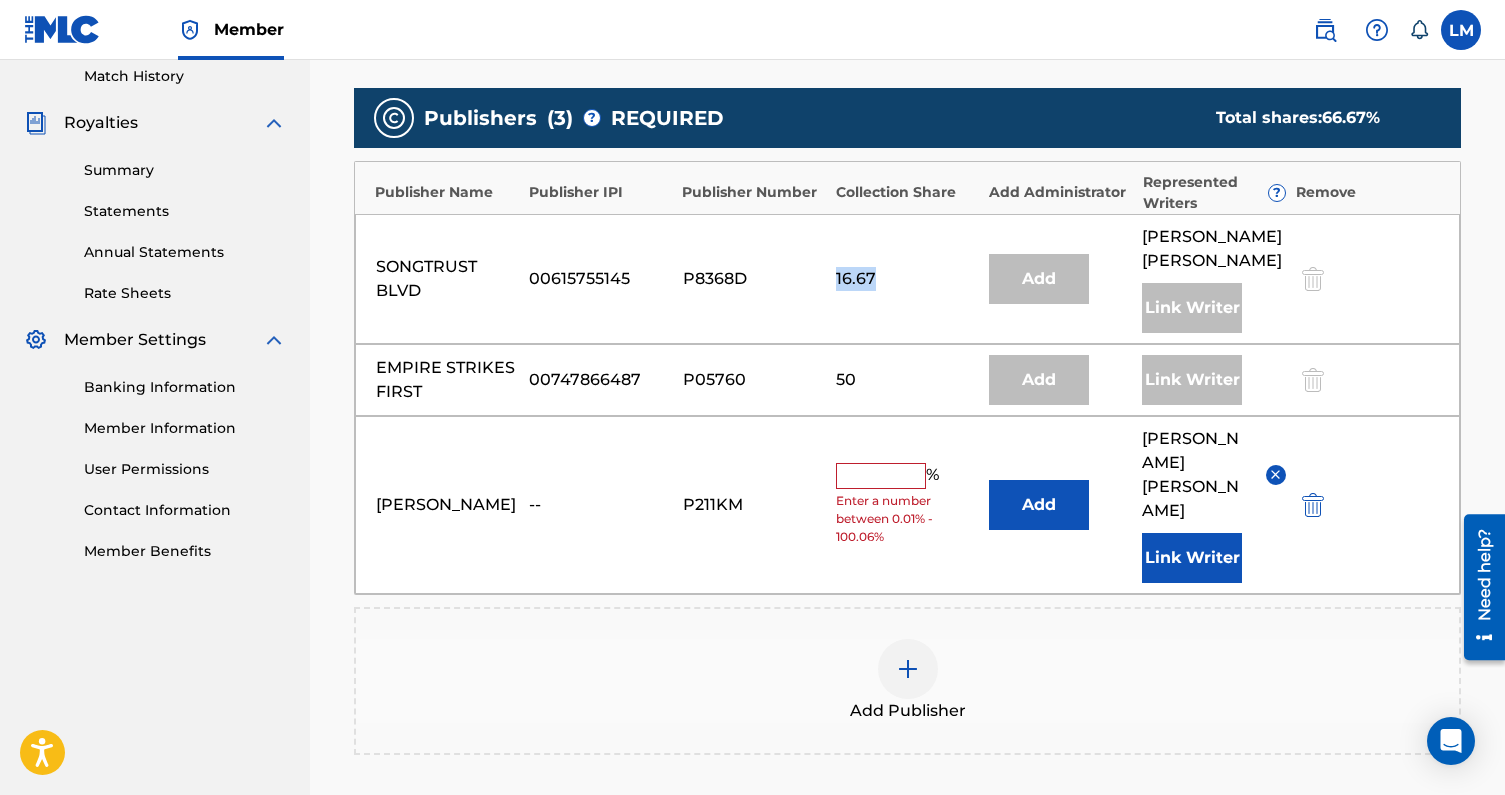 drag, startPoint x: 884, startPoint y: 297, endPoint x: 839, endPoint y: 292, distance: 45.276924 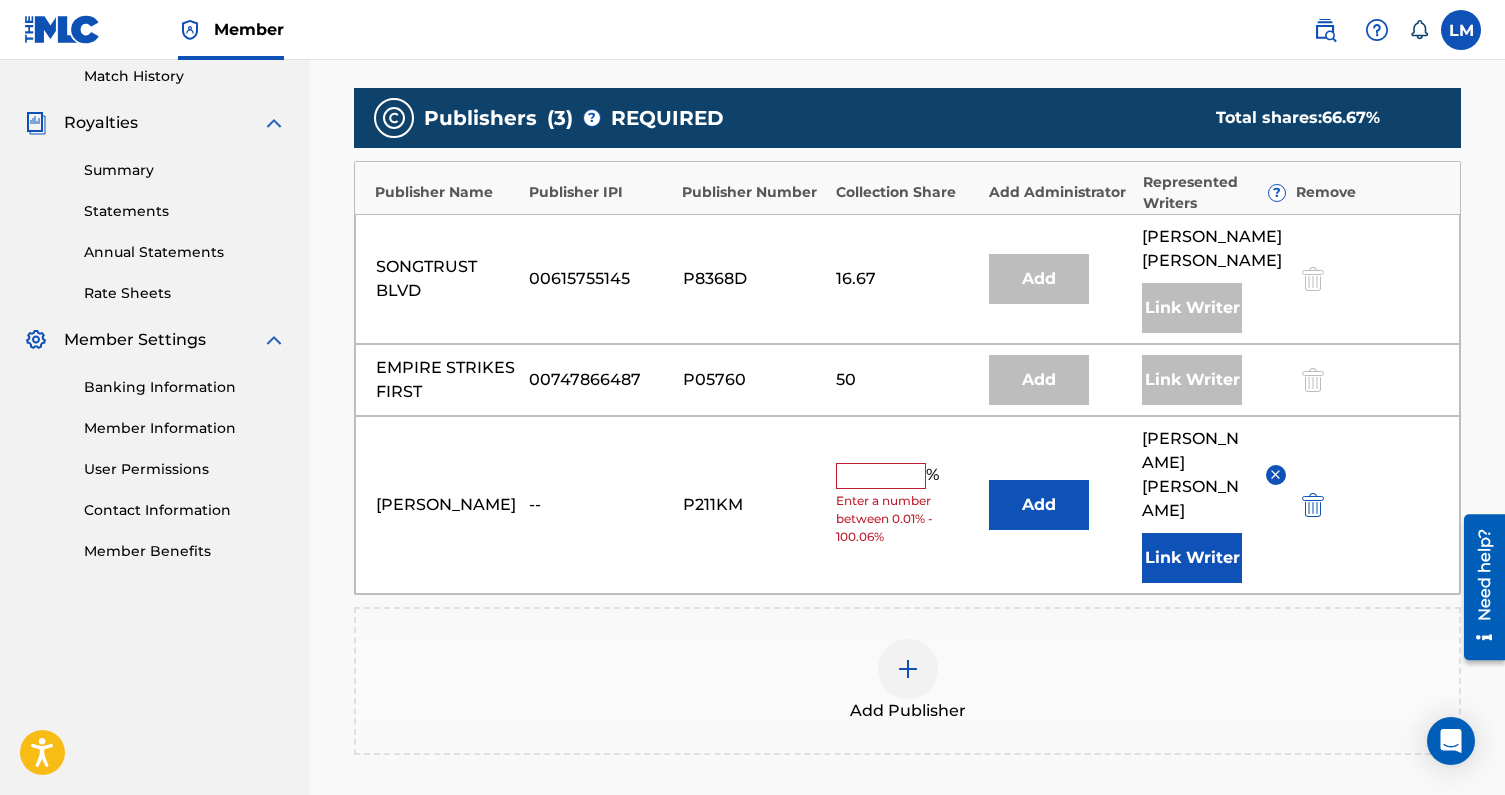 click at bounding box center [881, 476] 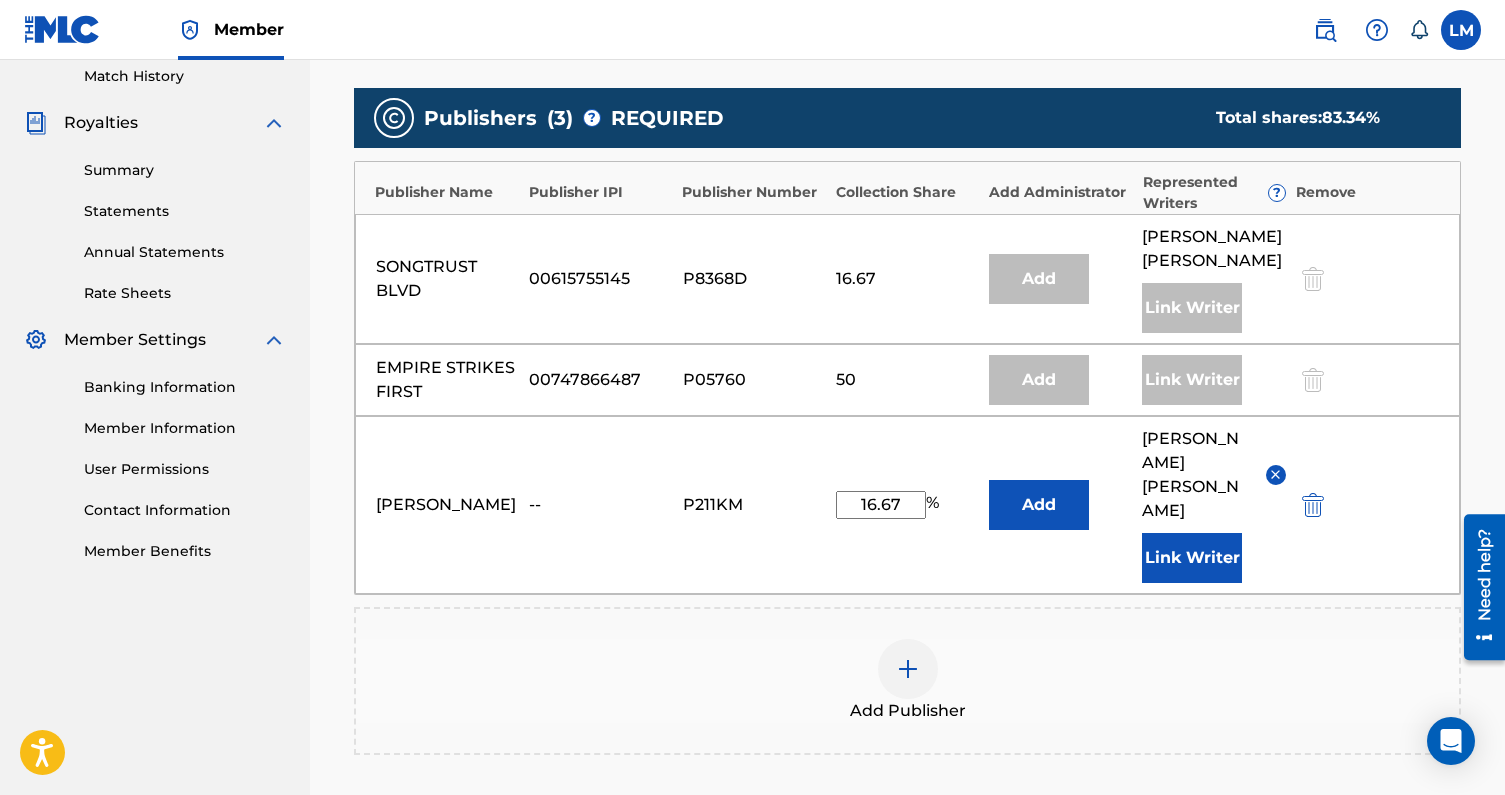 click on "Add Publisher" at bounding box center [907, 681] 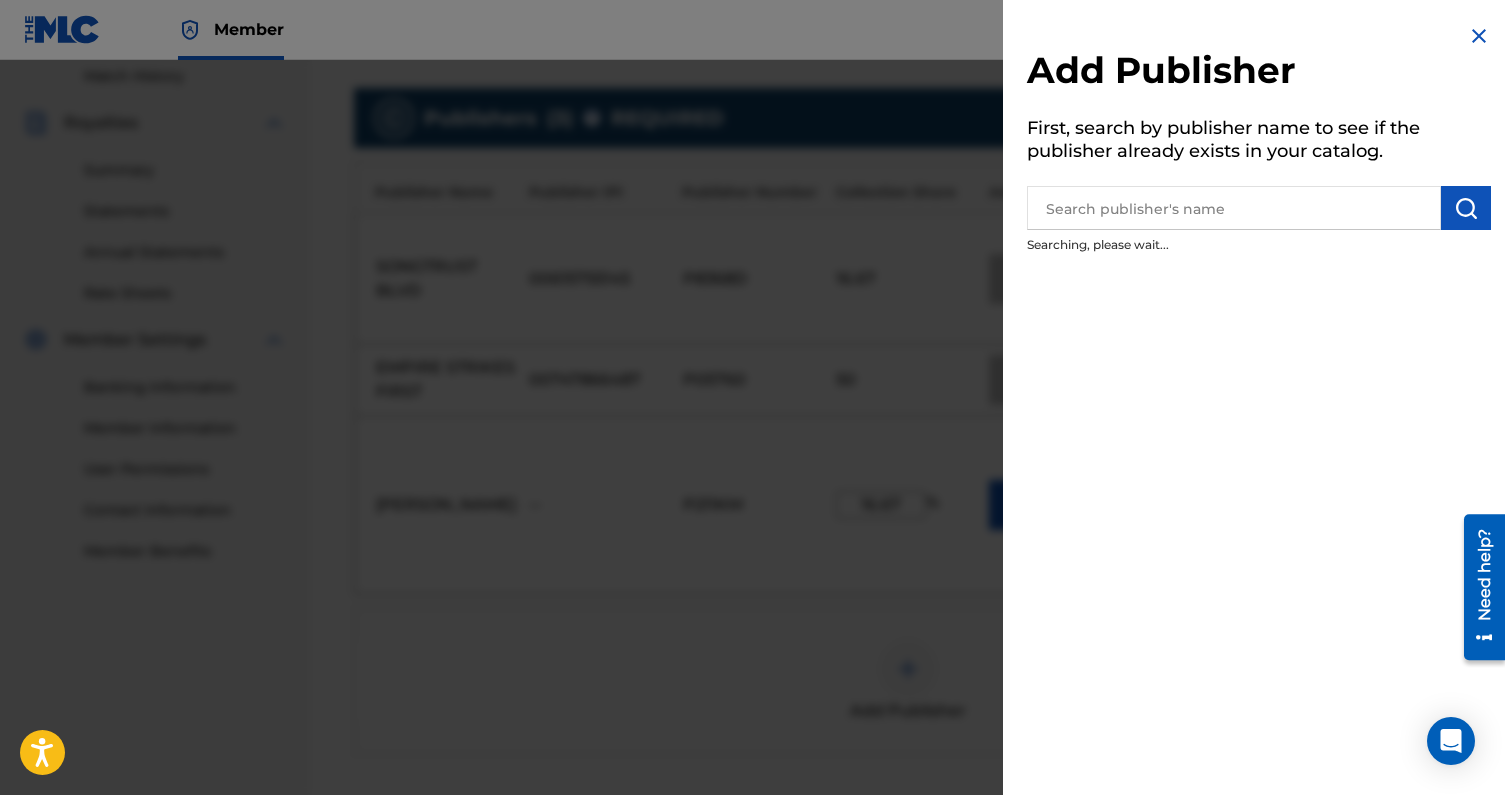 click at bounding box center (752, 457) 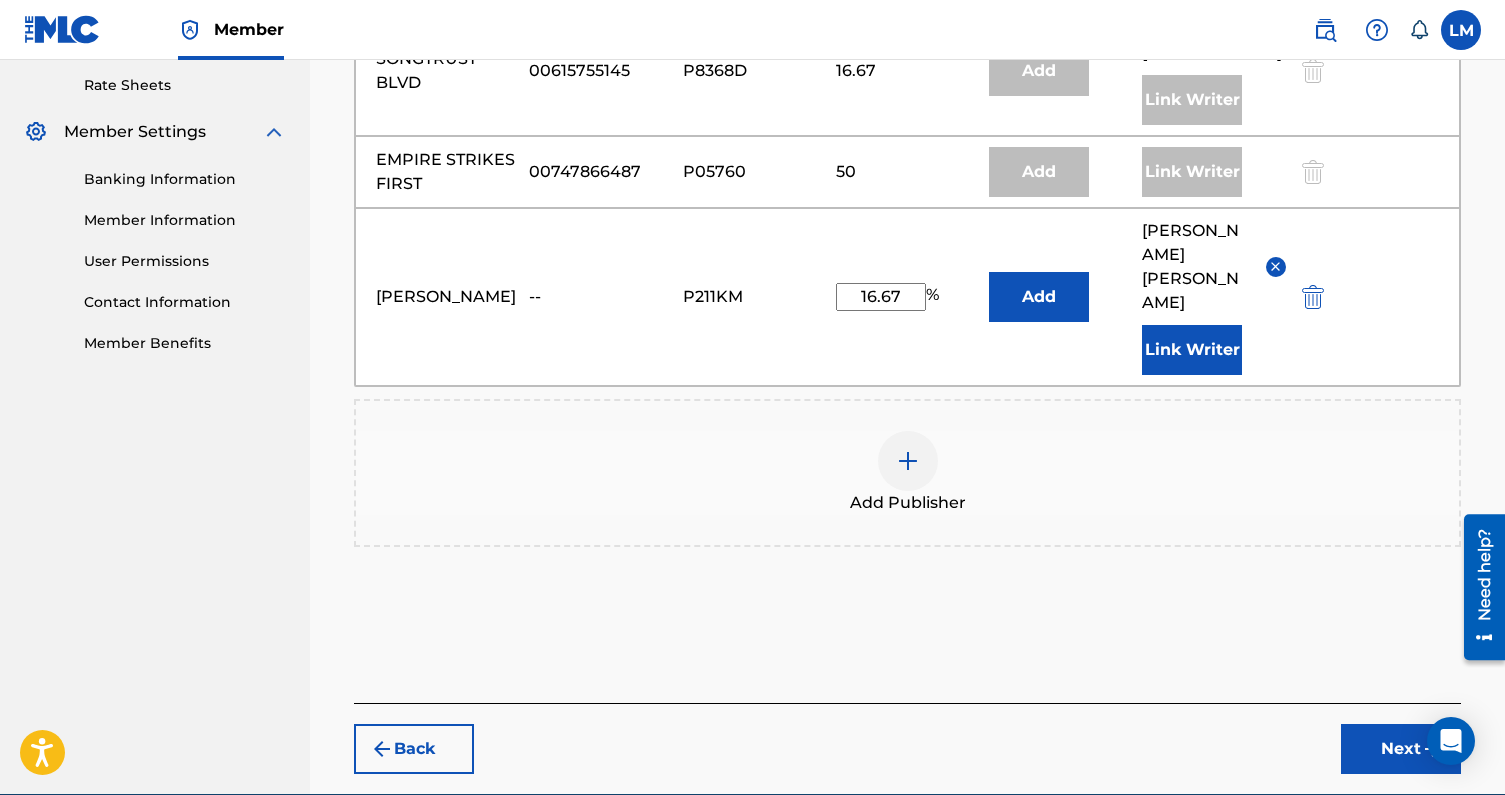 scroll, scrollTop: 837, scrollLeft: 0, axis: vertical 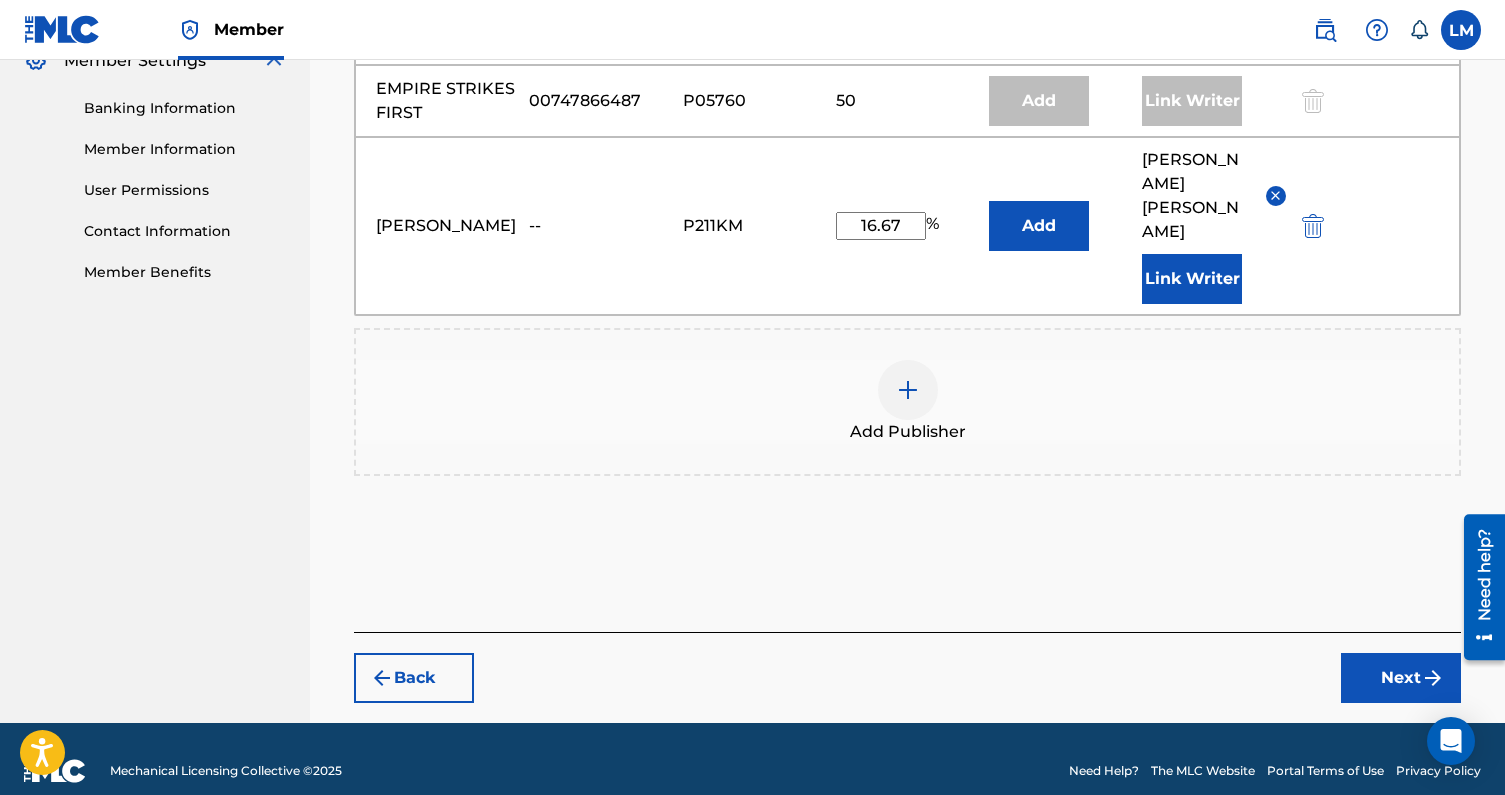 click on "16.67" at bounding box center [881, 226] 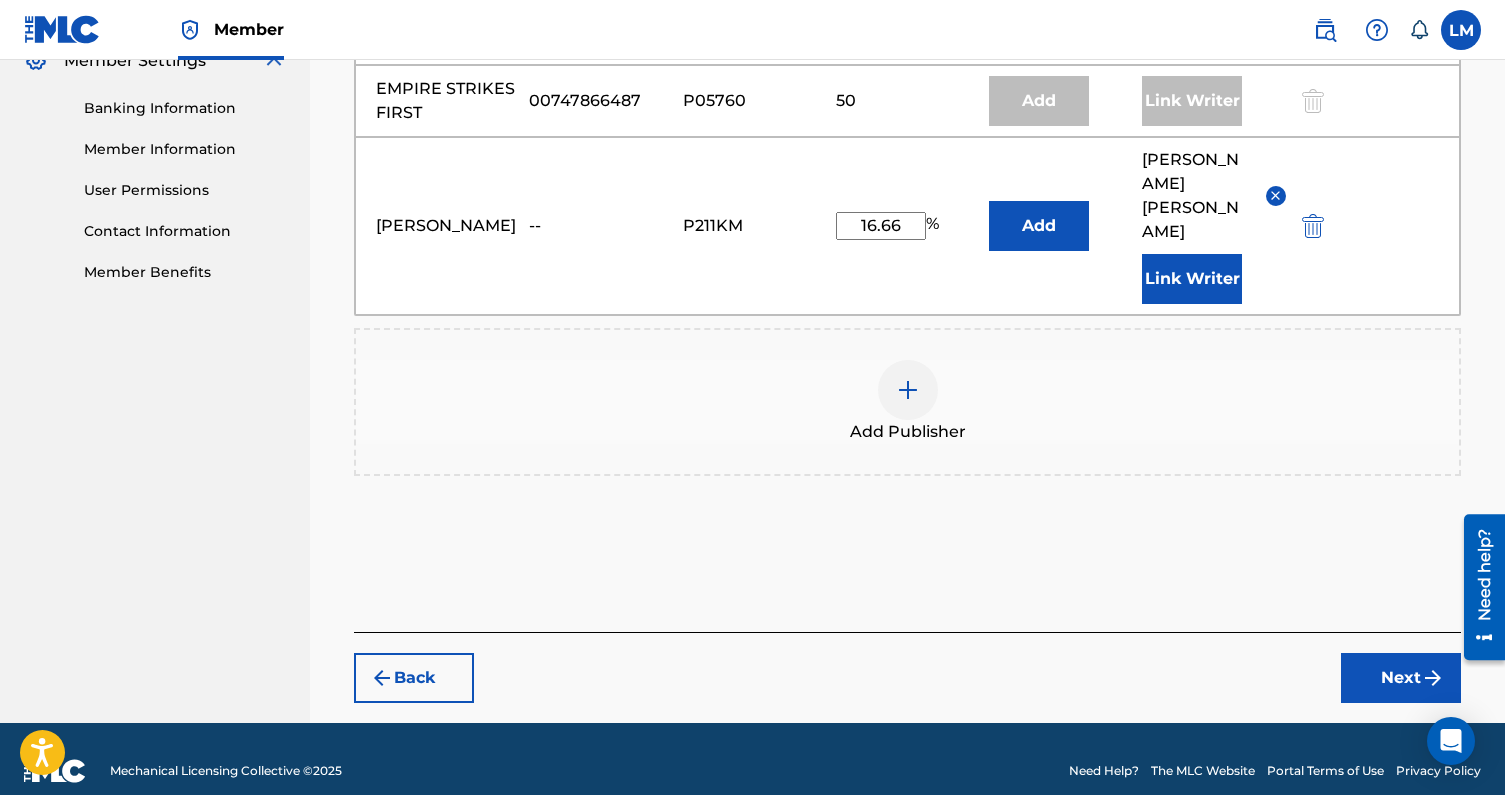 type on "16.66" 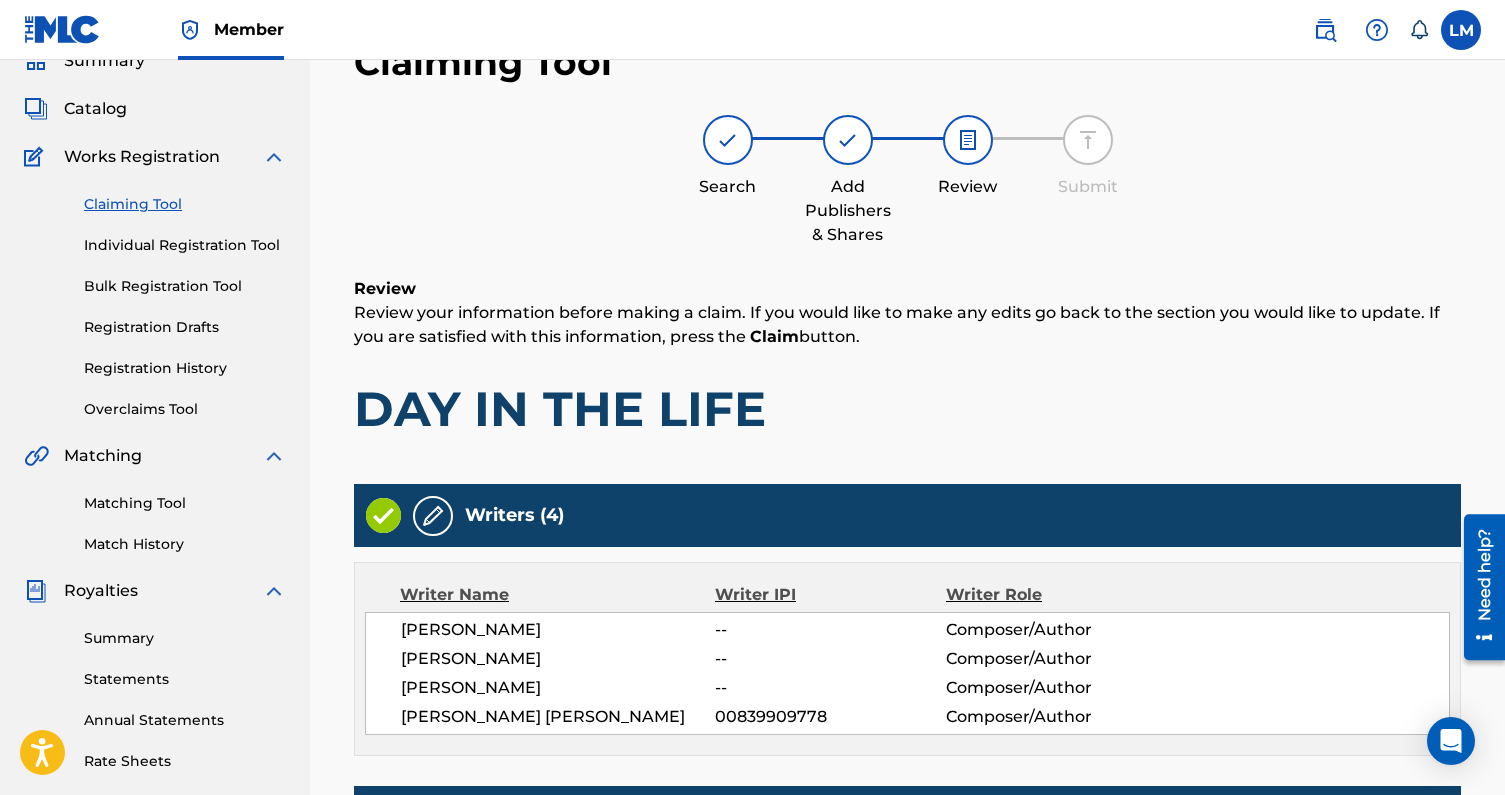 scroll, scrollTop: 879, scrollLeft: 0, axis: vertical 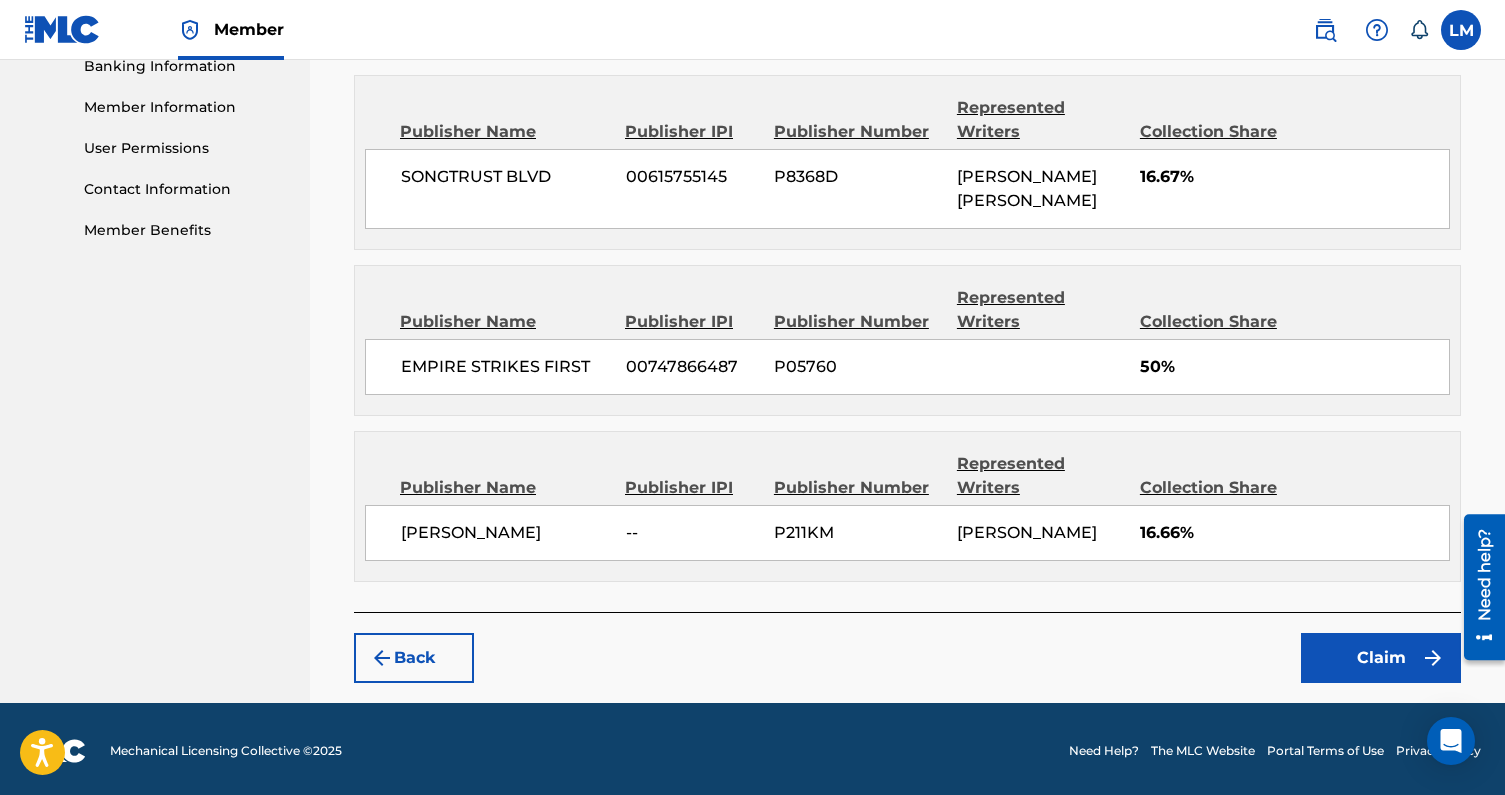 click on "Claim" at bounding box center (1381, 658) 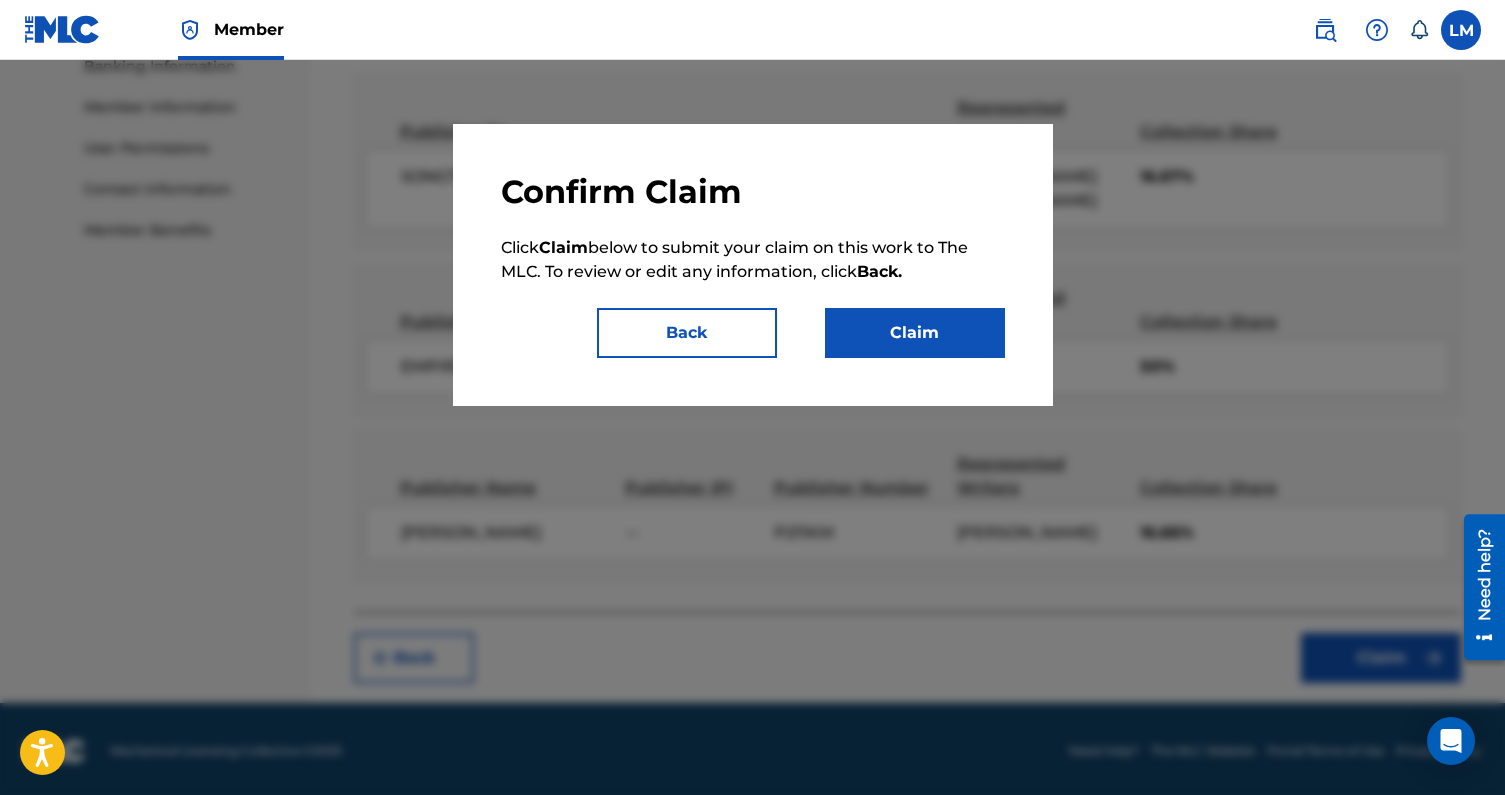 click on "Claim" at bounding box center [915, 333] 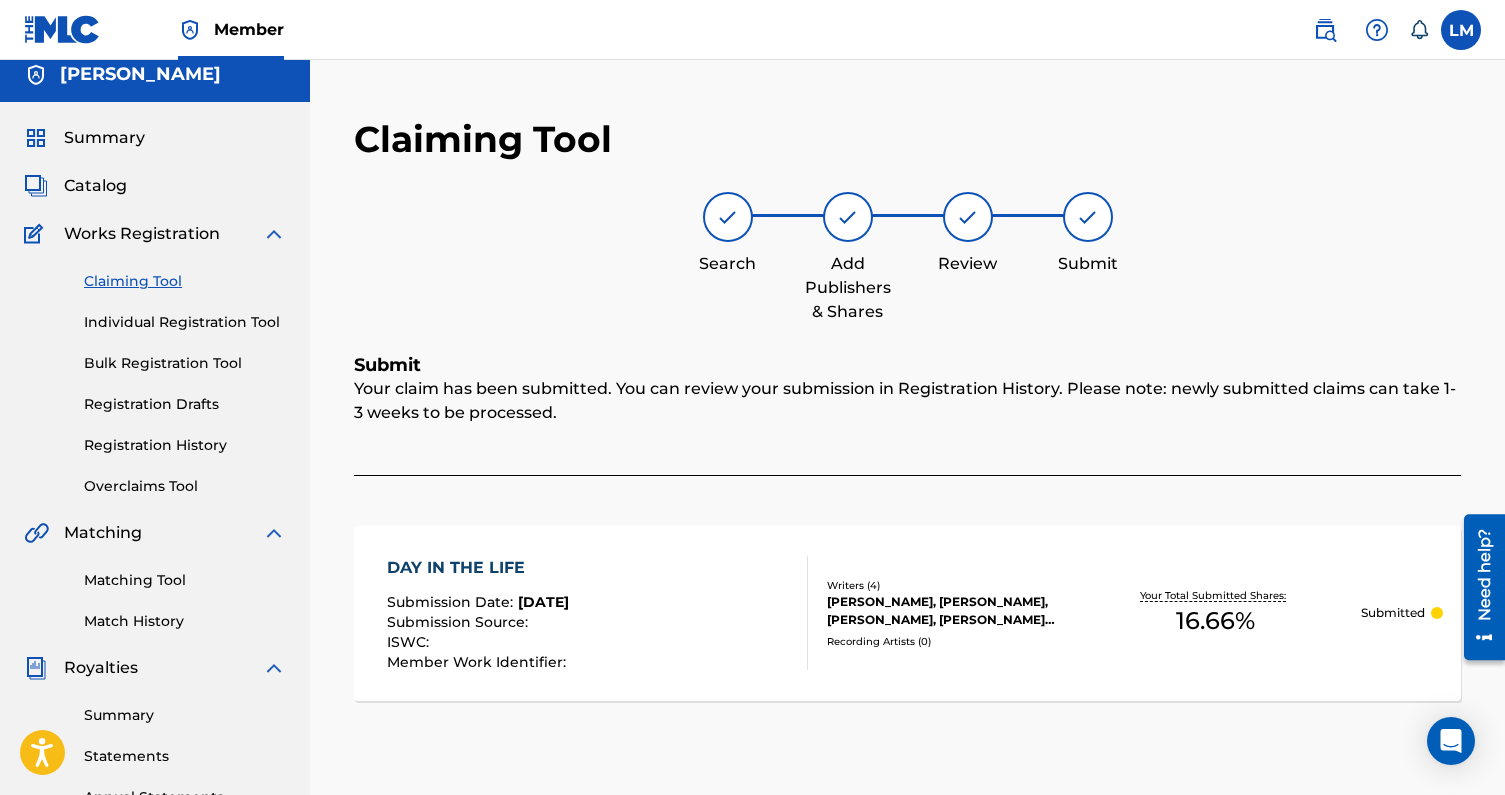 scroll, scrollTop: 0, scrollLeft: 0, axis: both 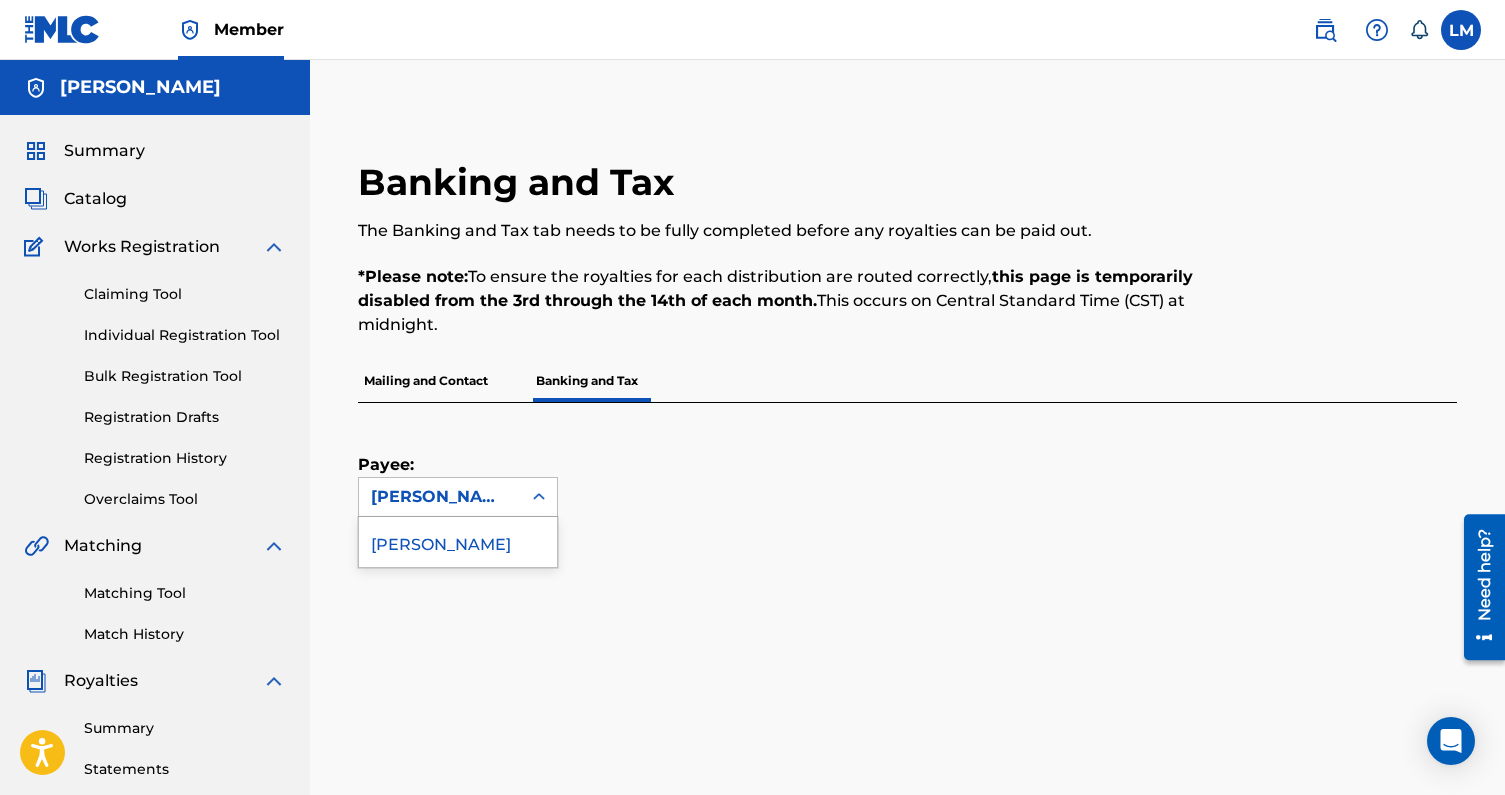 click on "[PERSON_NAME]" at bounding box center [440, 497] 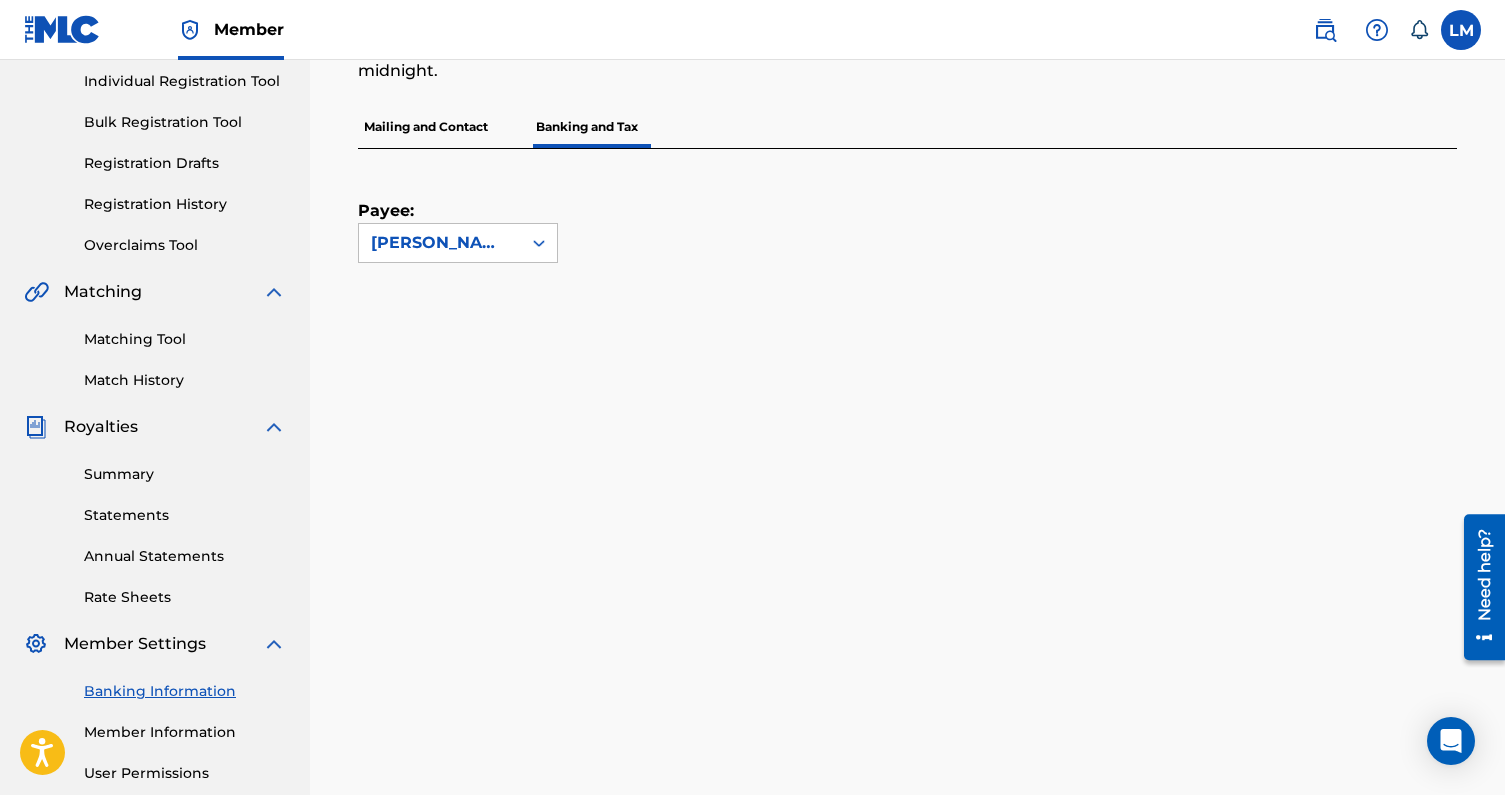 scroll, scrollTop: 0, scrollLeft: 0, axis: both 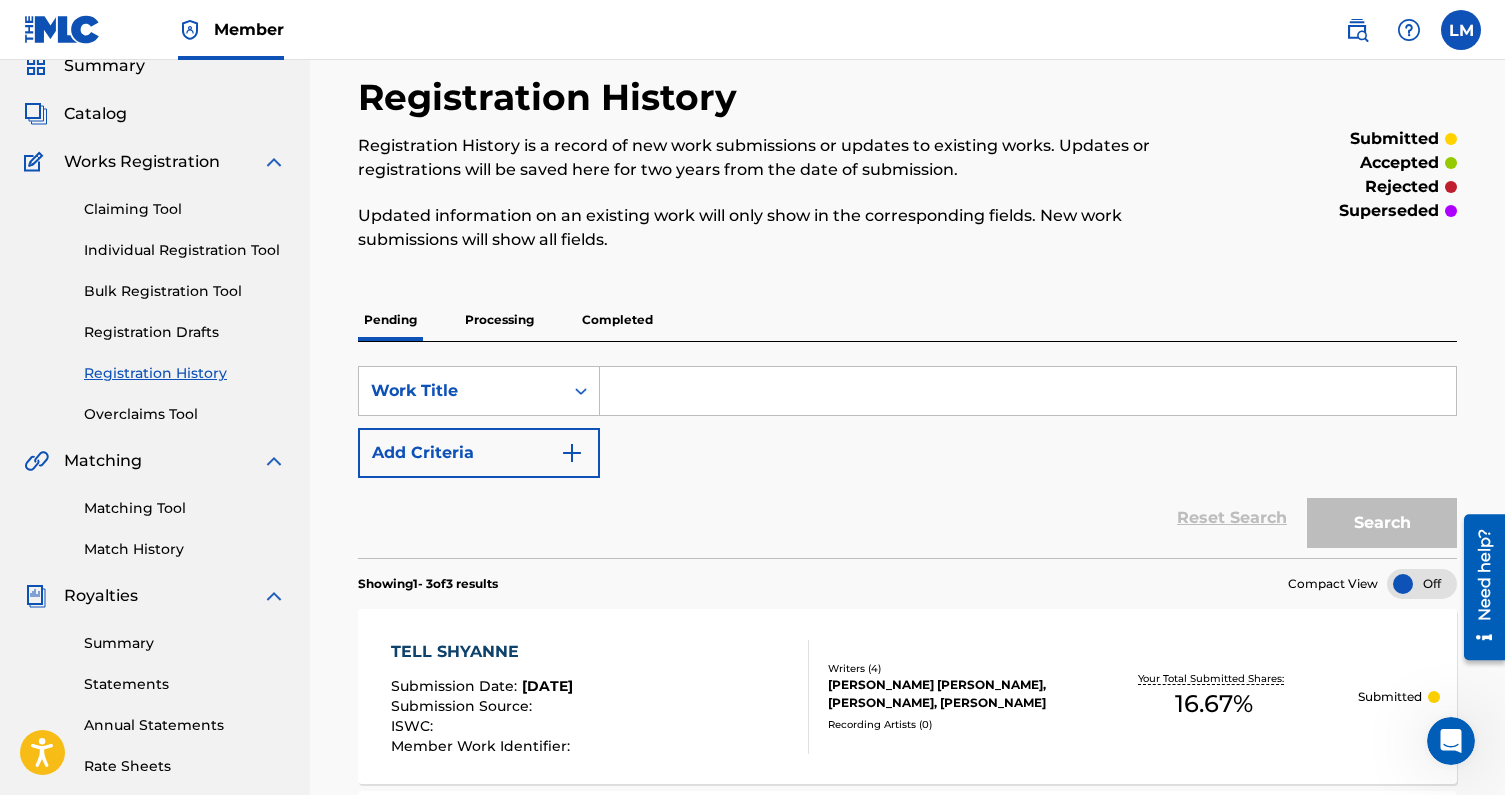 click 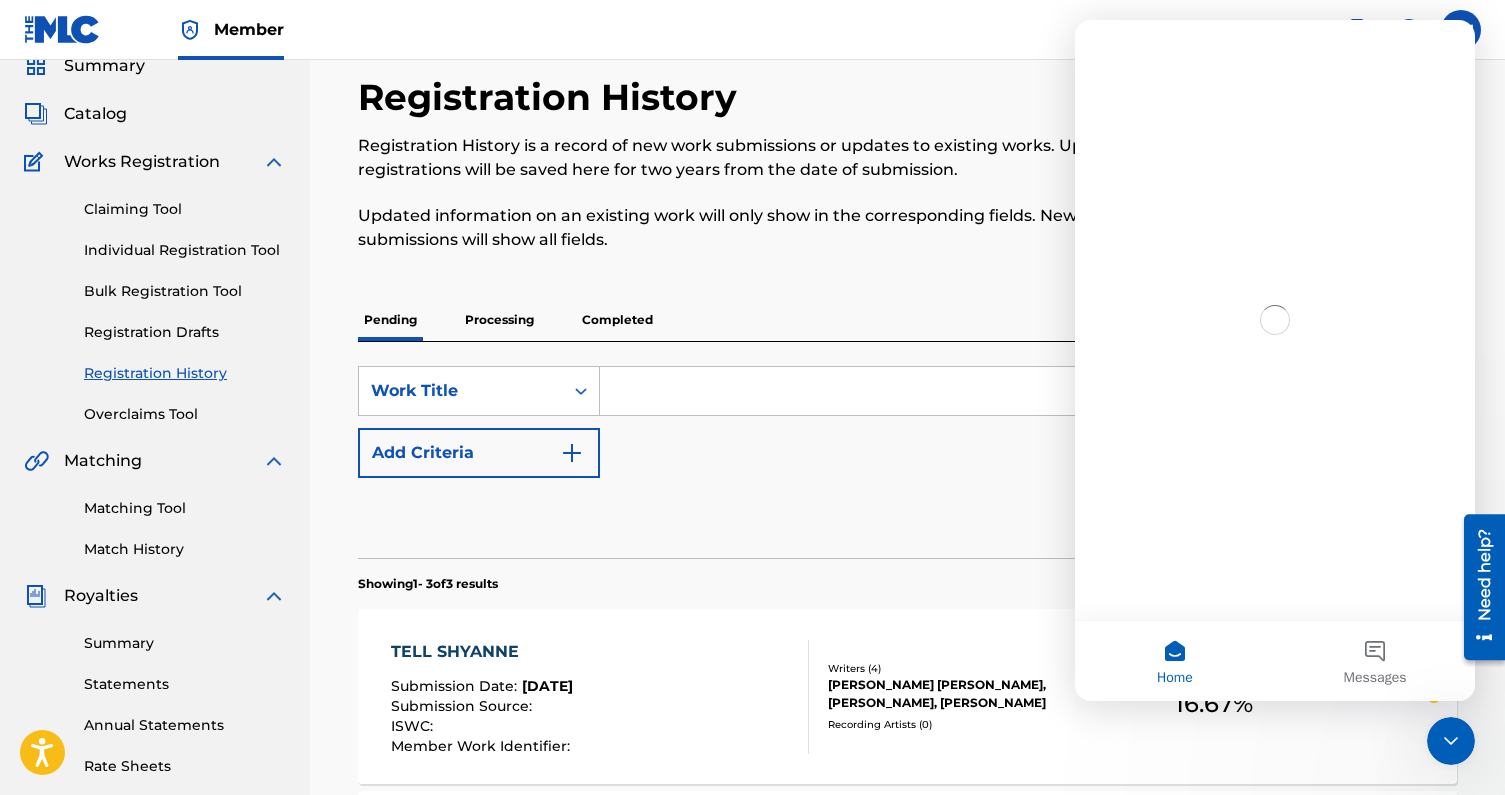 scroll, scrollTop: 0, scrollLeft: 0, axis: both 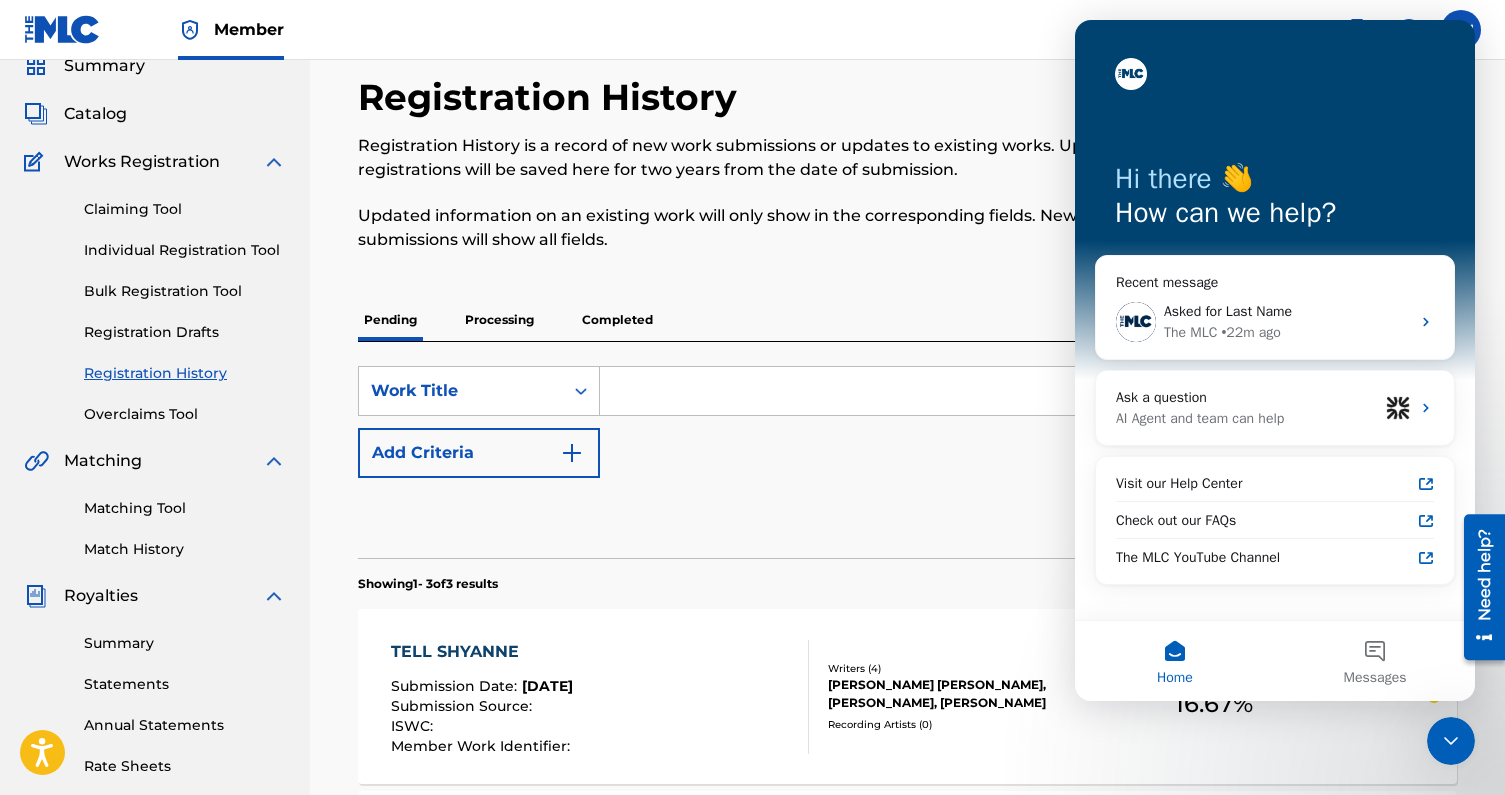 click on "Reset Search Search" at bounding box center [907, 518] 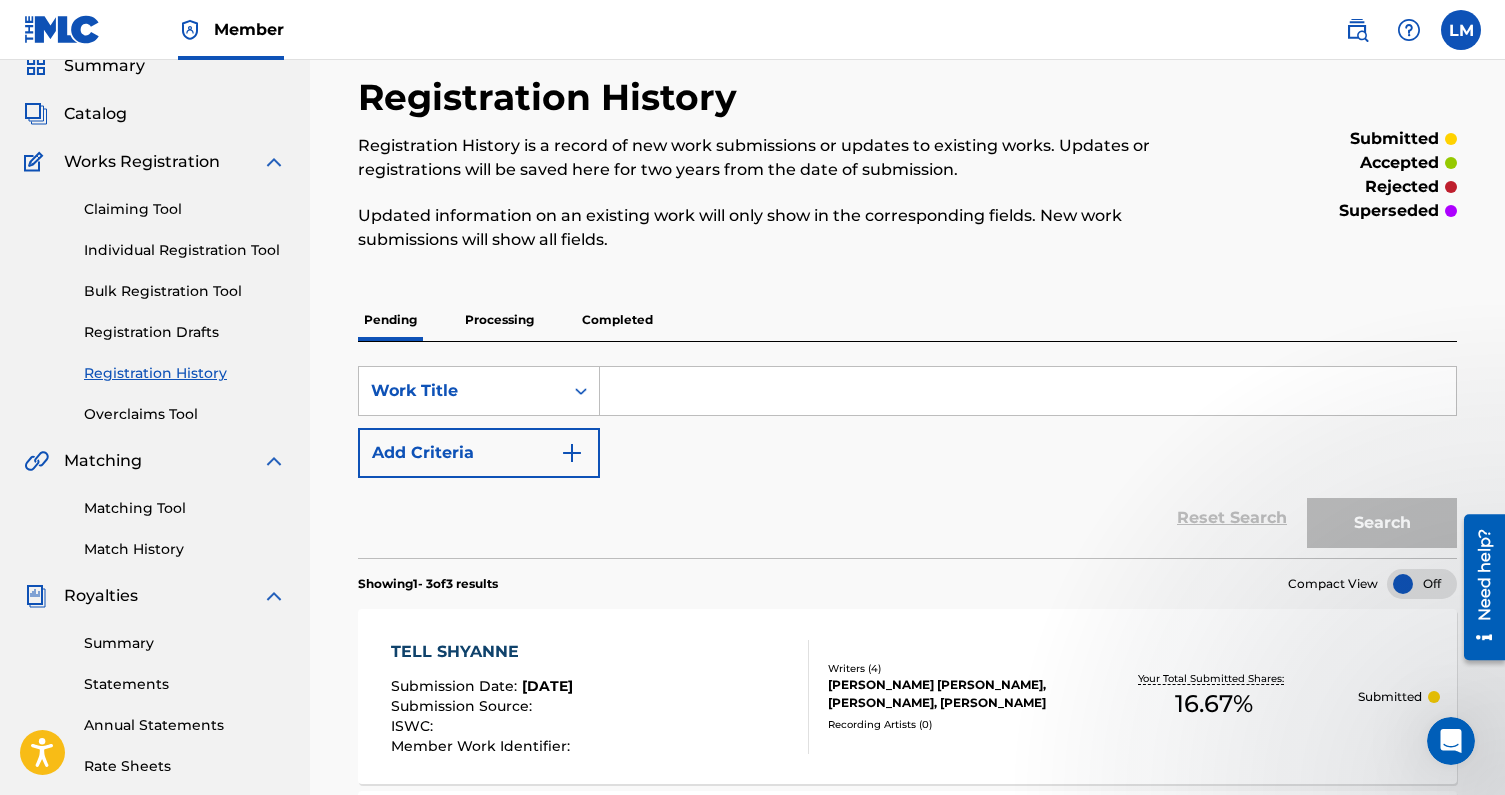 scroll, scrollTop: 0, scrollLeft: 0, axis: both 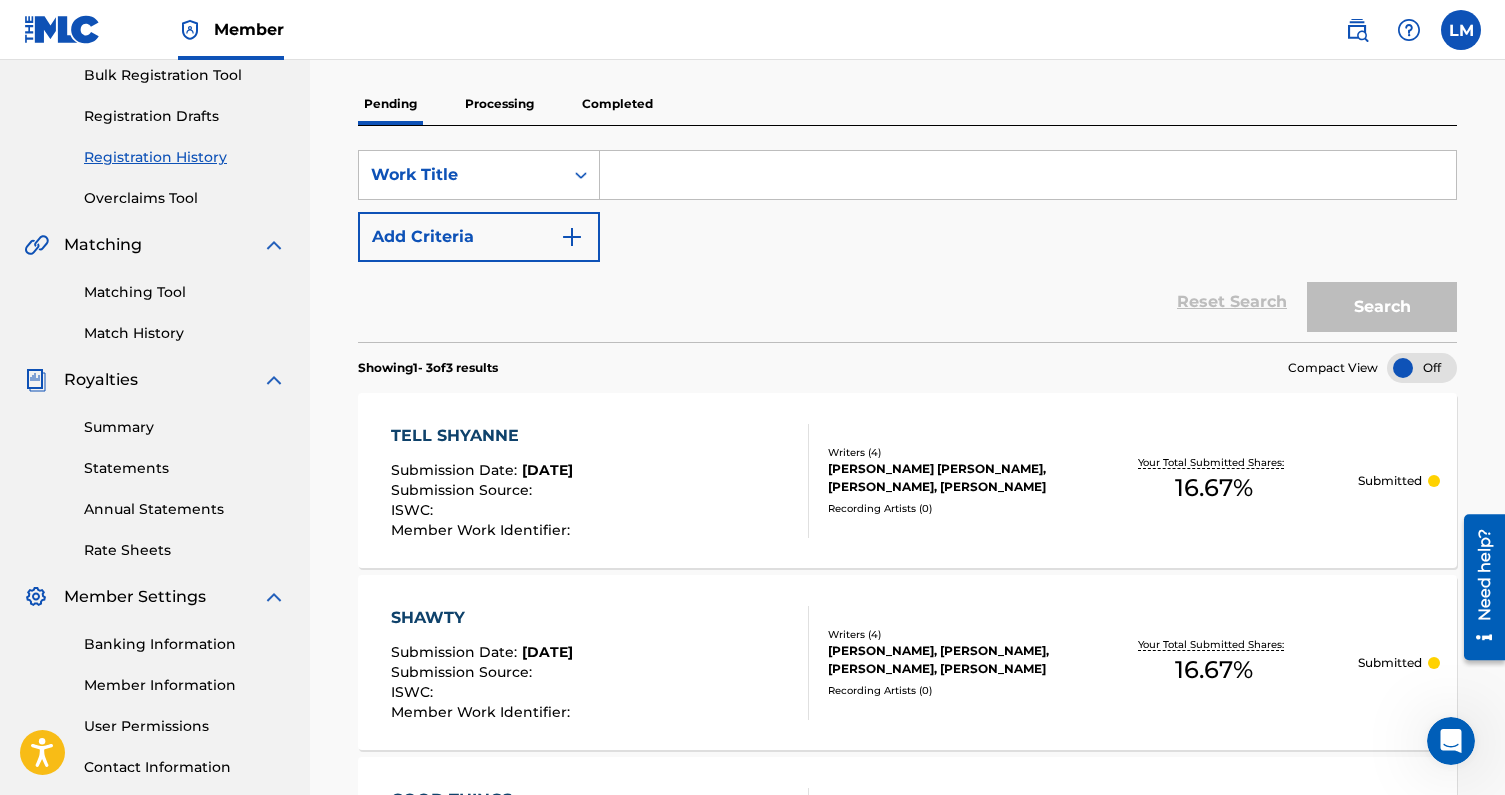 click at bounding box center (1422, 368) 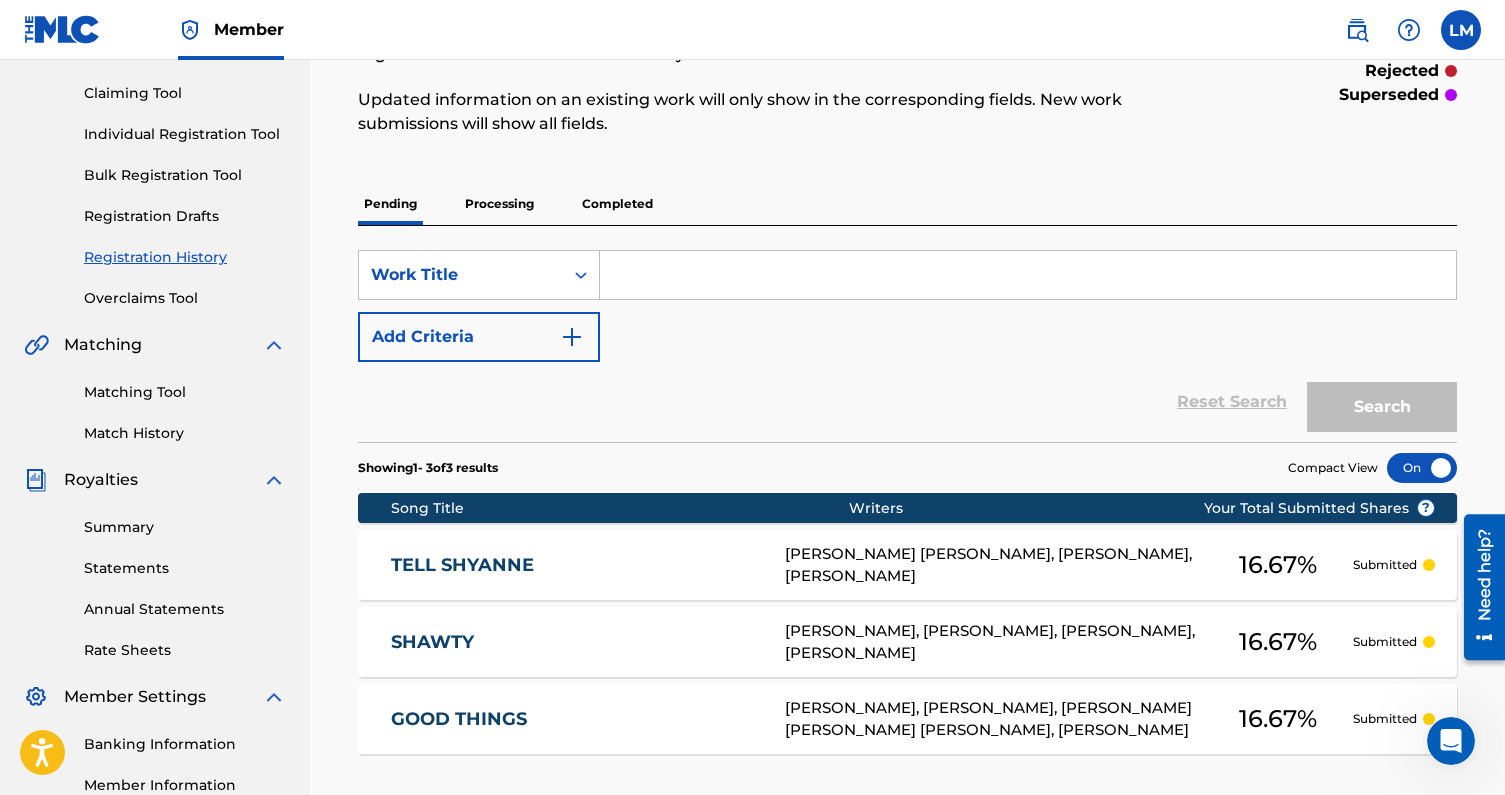 scroll, scrollTop: 340, scrollLeft: 0, axis: vertical 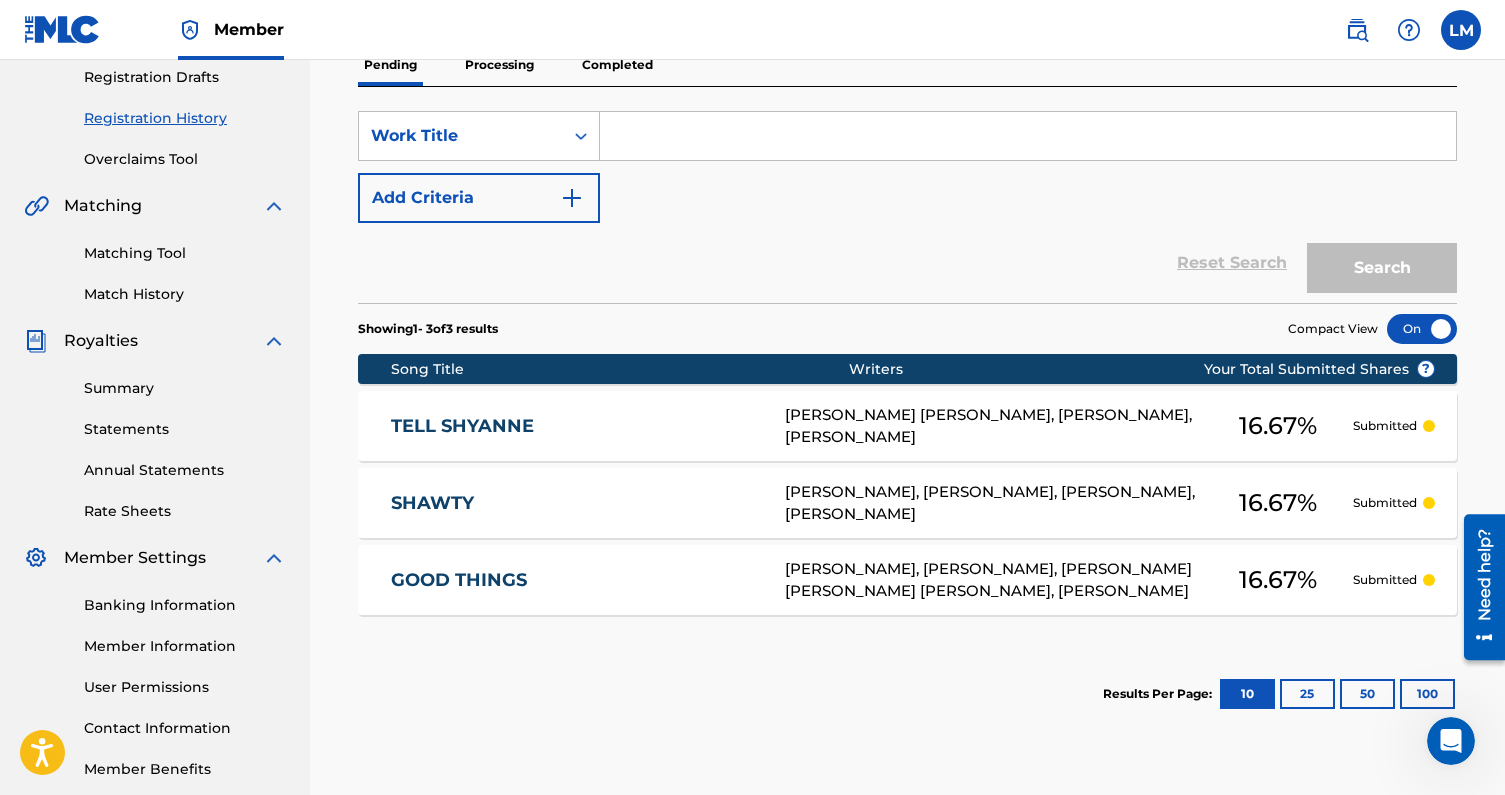 click on "25" at bounding box center [1307, 694] 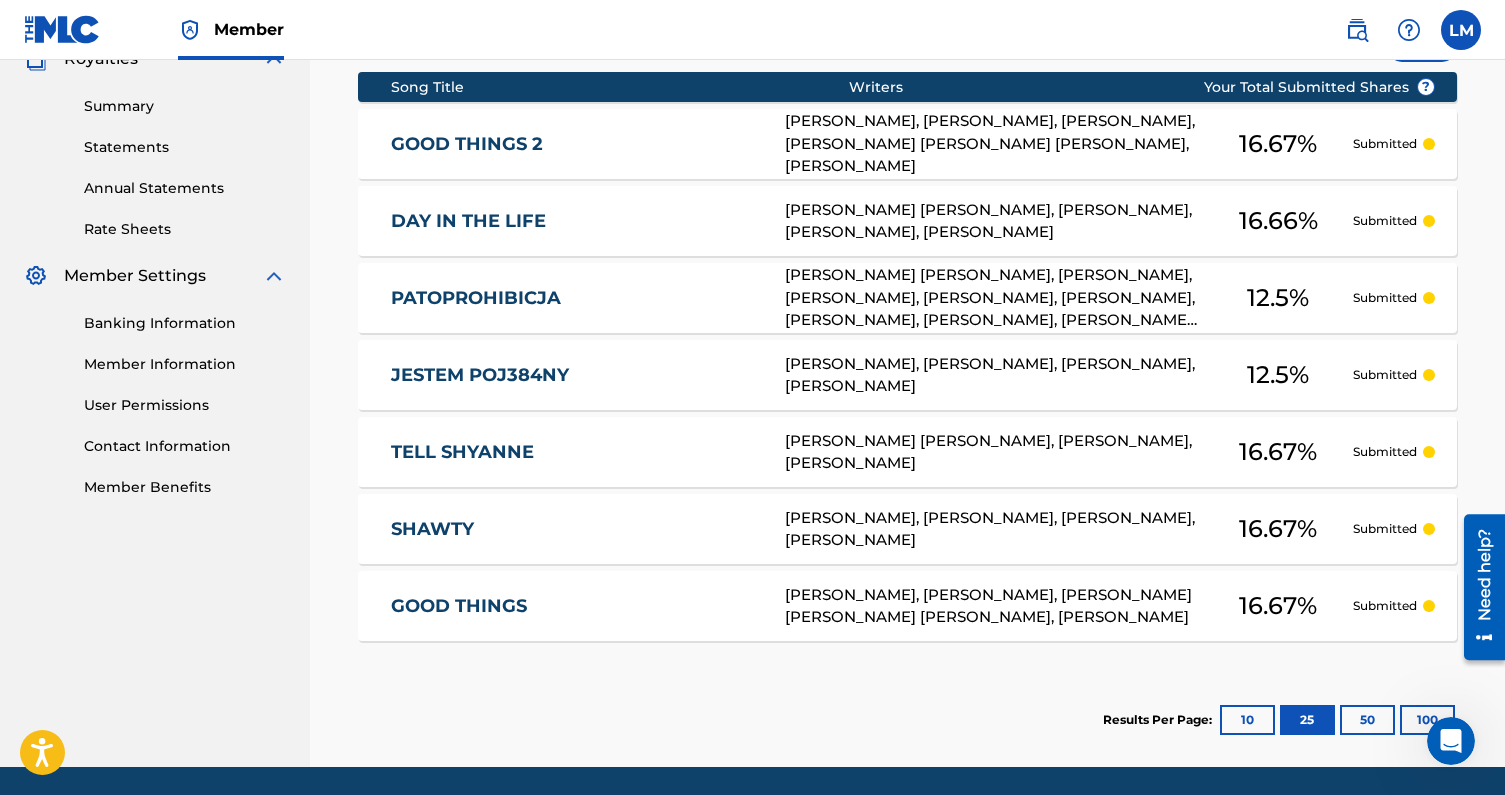 click on "50" at bounding box center [1367, 720] 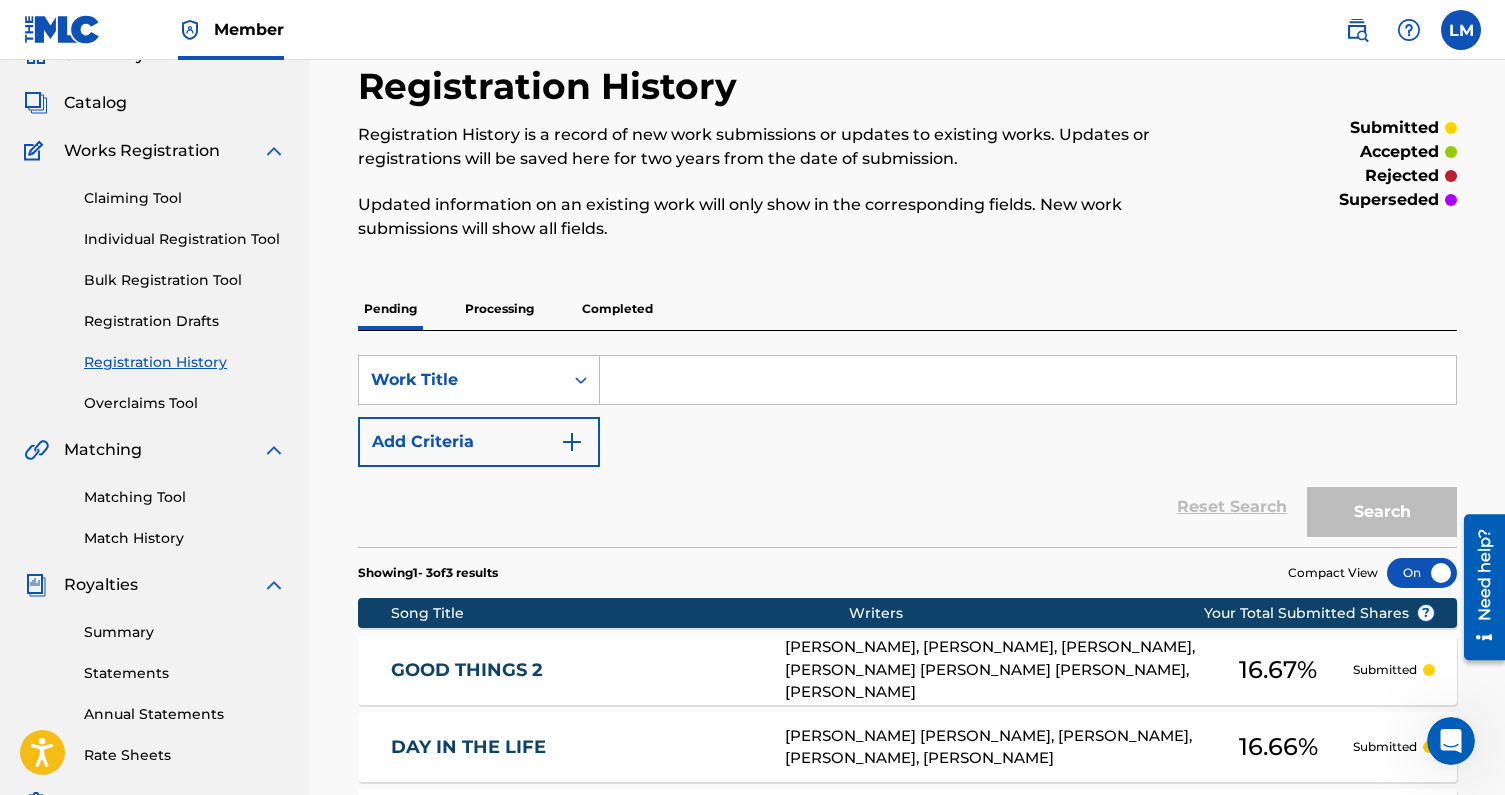 scroll, scrollTop: 0, scrollLeft: 0, axis: both 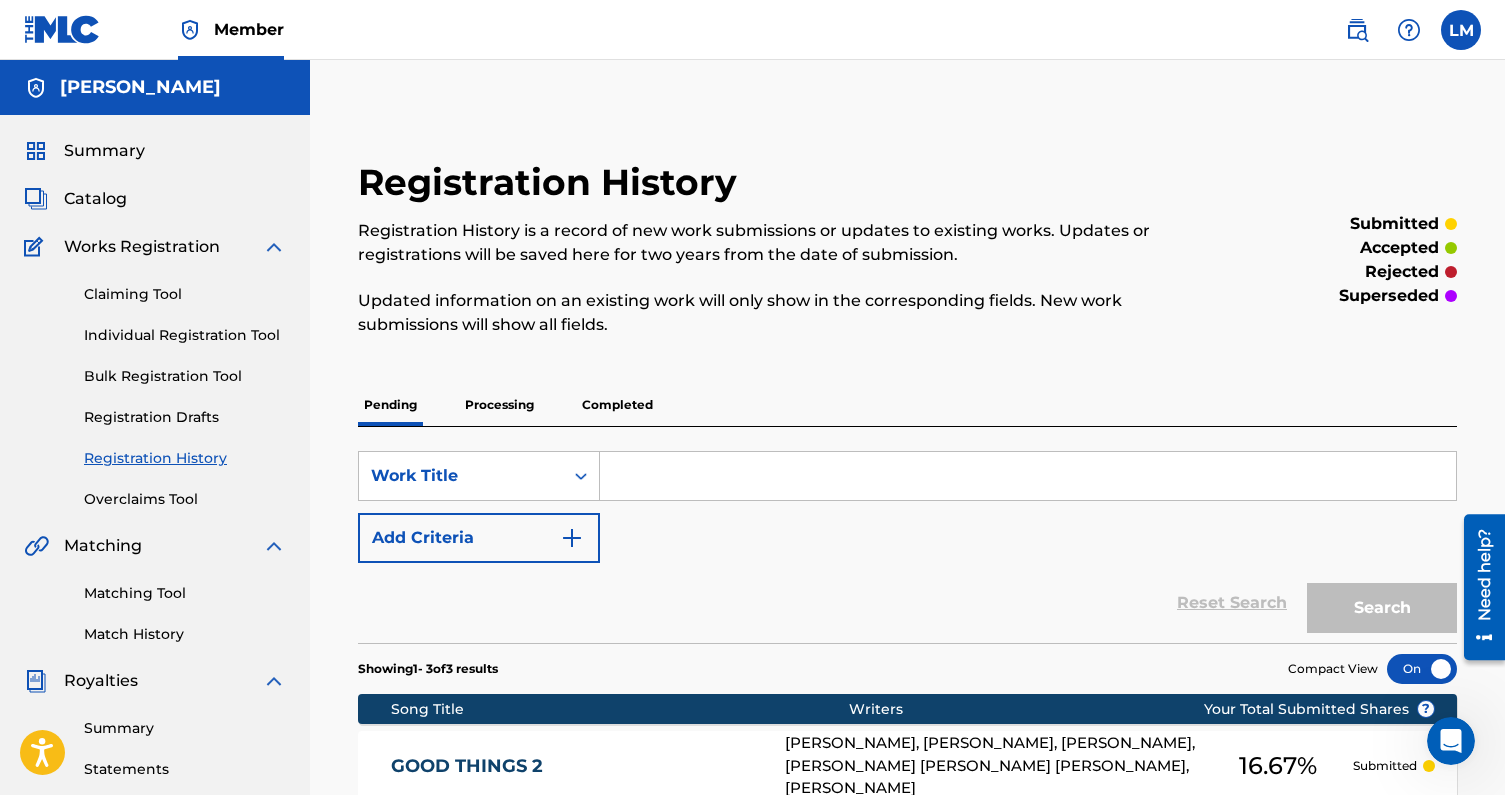 click on "Claiming Tool" at bounding box center [185, 294] 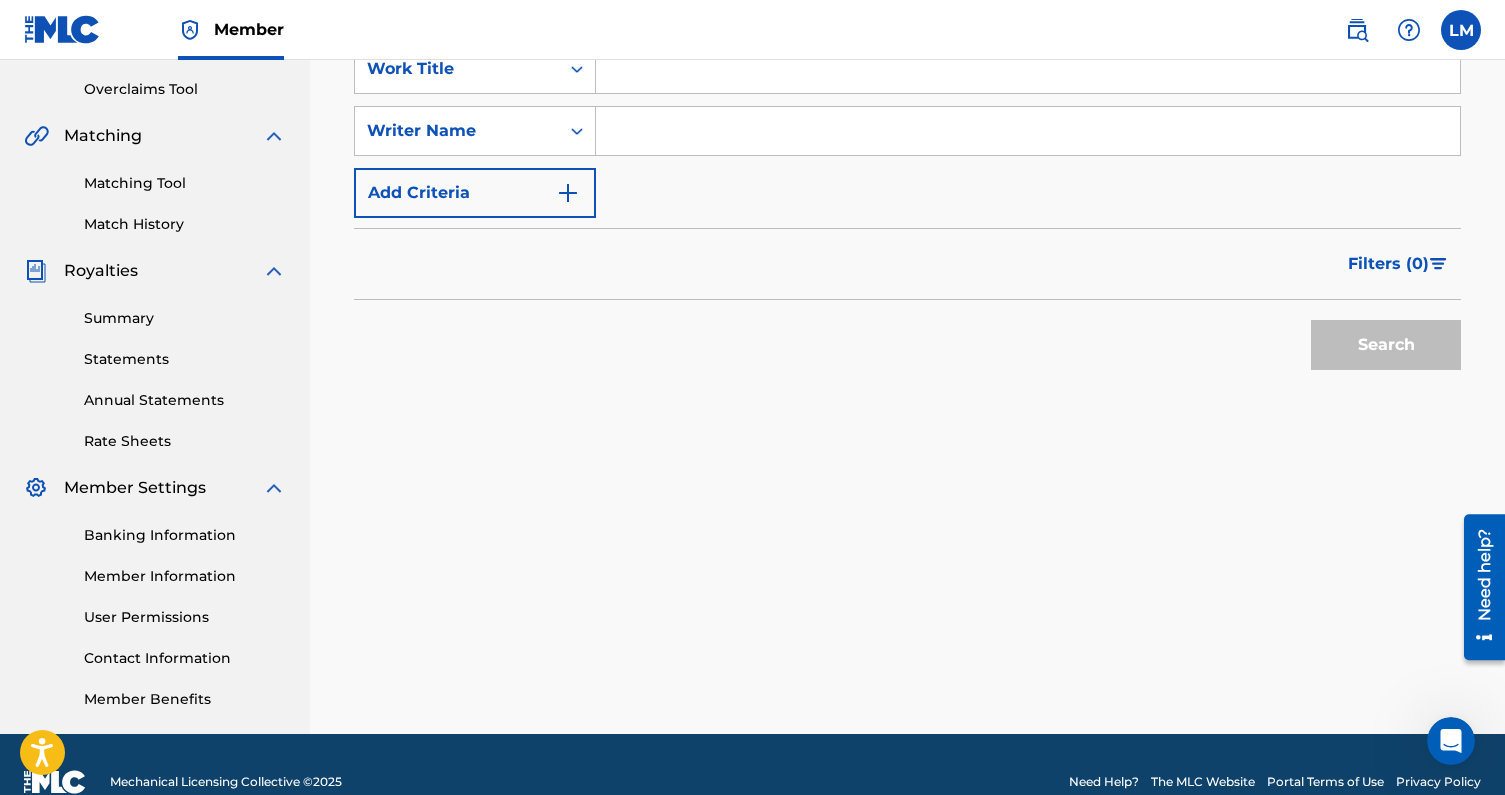 scroll, scrollTop: 445, scrollLeft: 0, axis: vertical 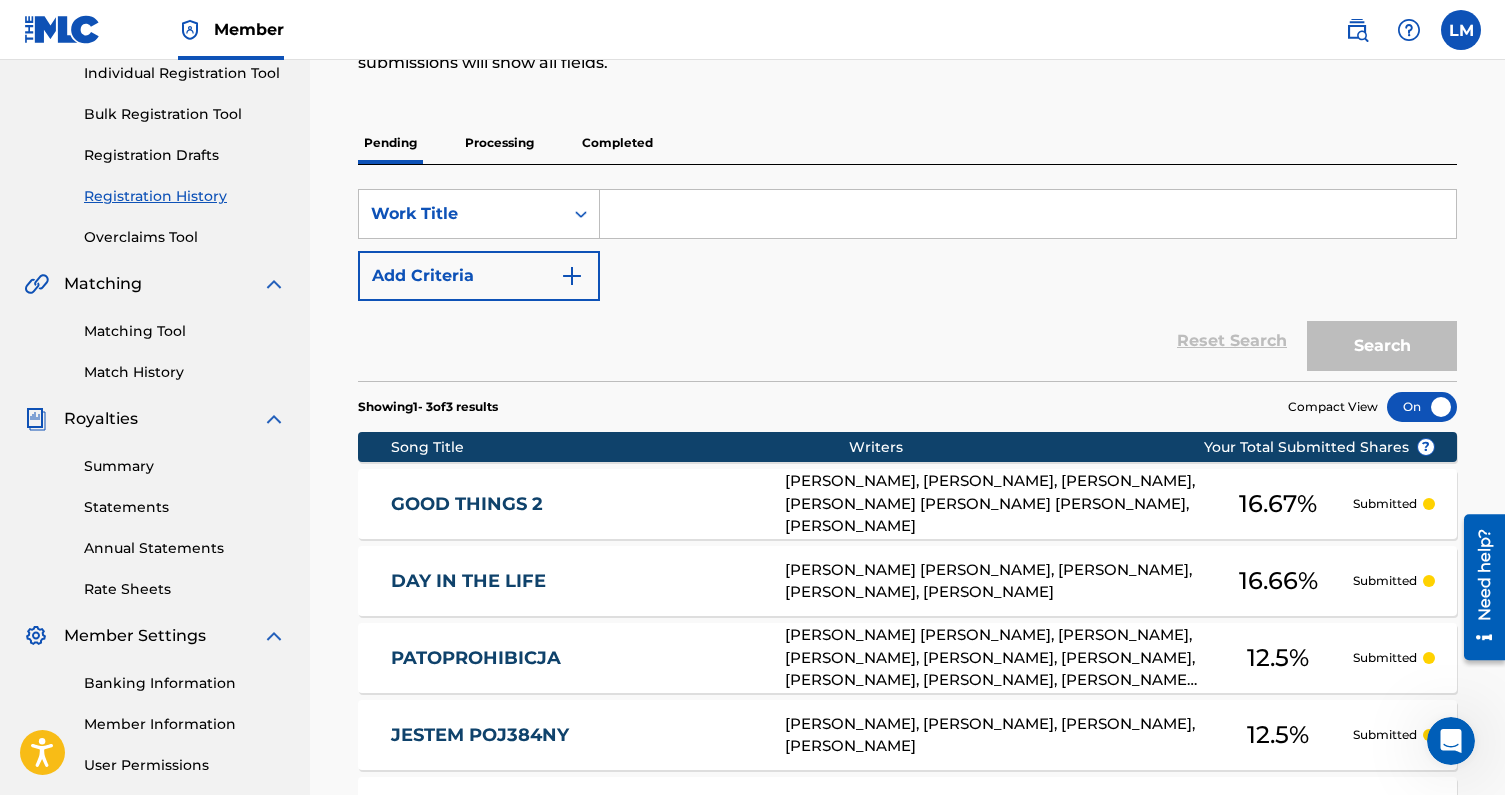 click on "Completed" at bounding box center (617, 143) 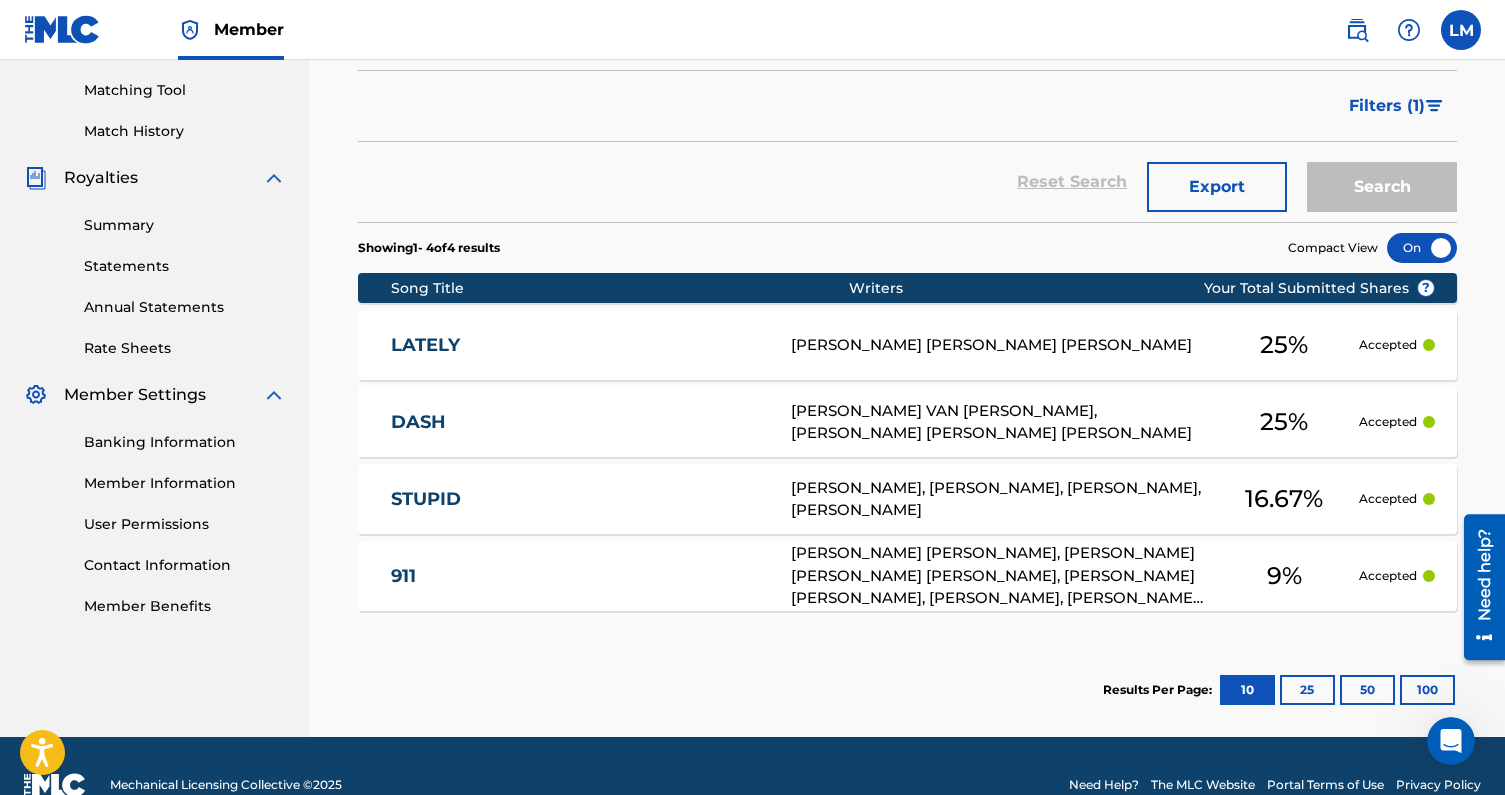 scroll, scrollTop: 513, scrollLeft: 0, axis: vertical 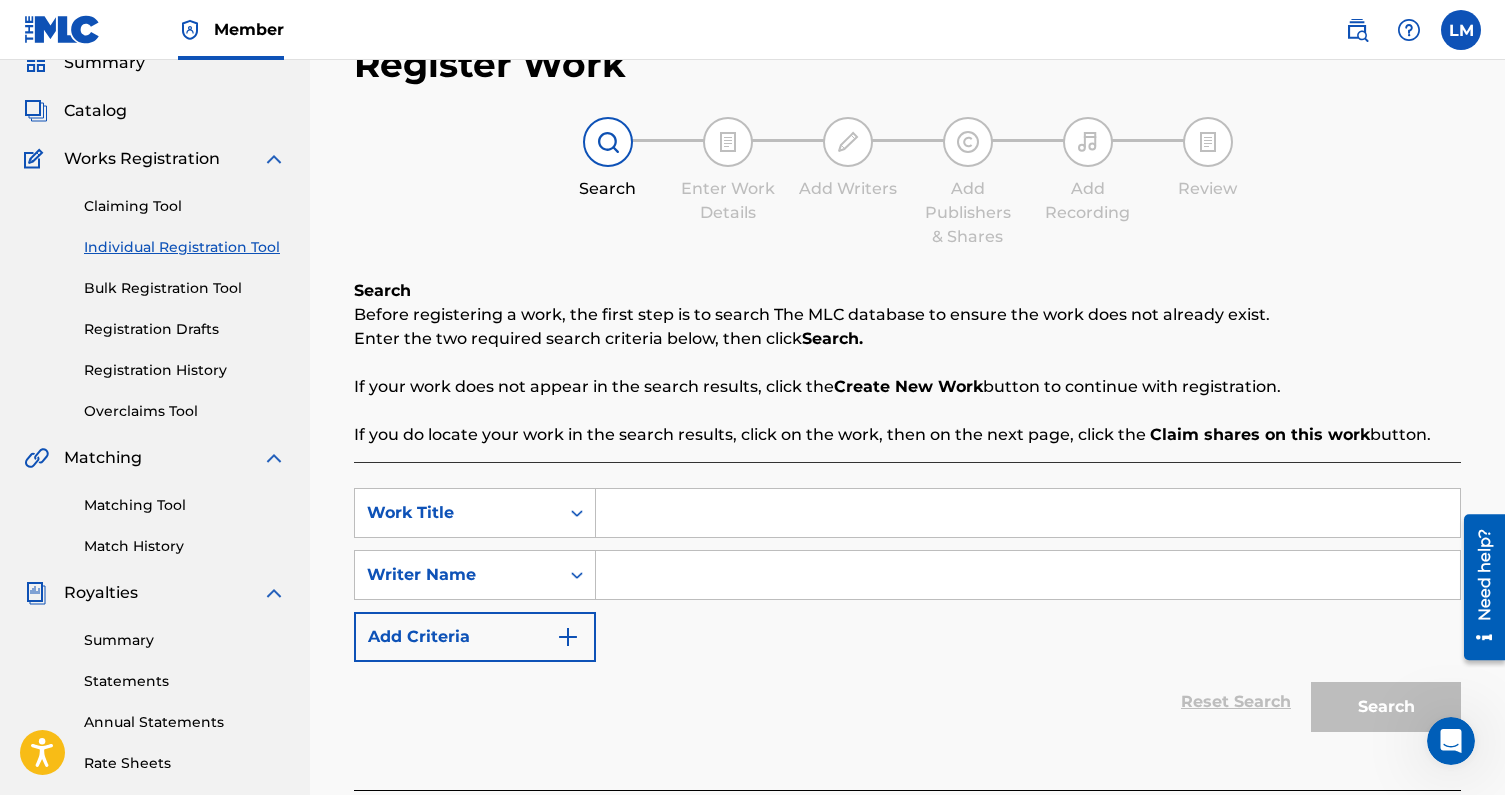 click at bounding box center [1028, 575] 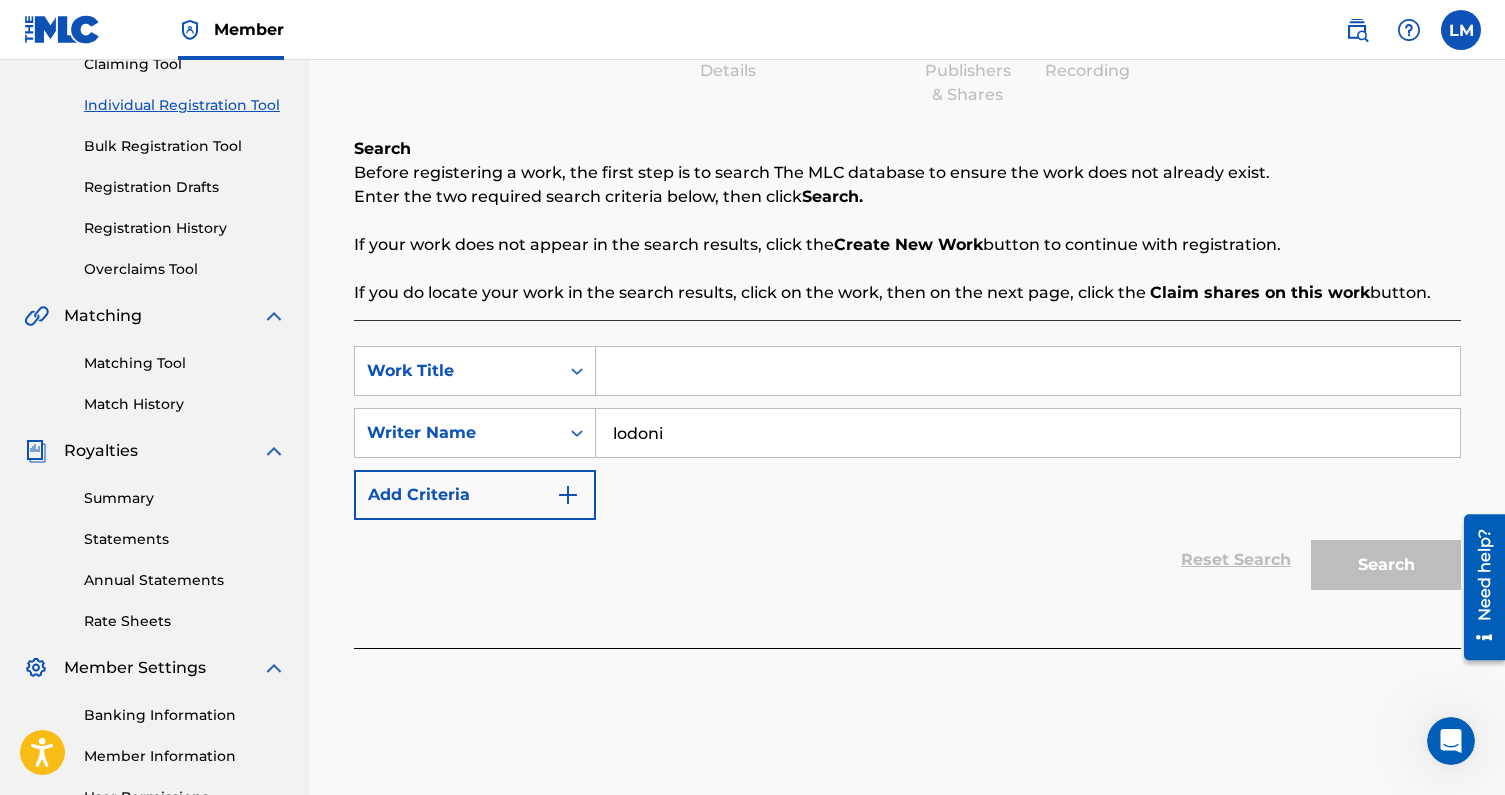 scroll, scrollTop: 195, scrollLeft: 0, axis: vertical 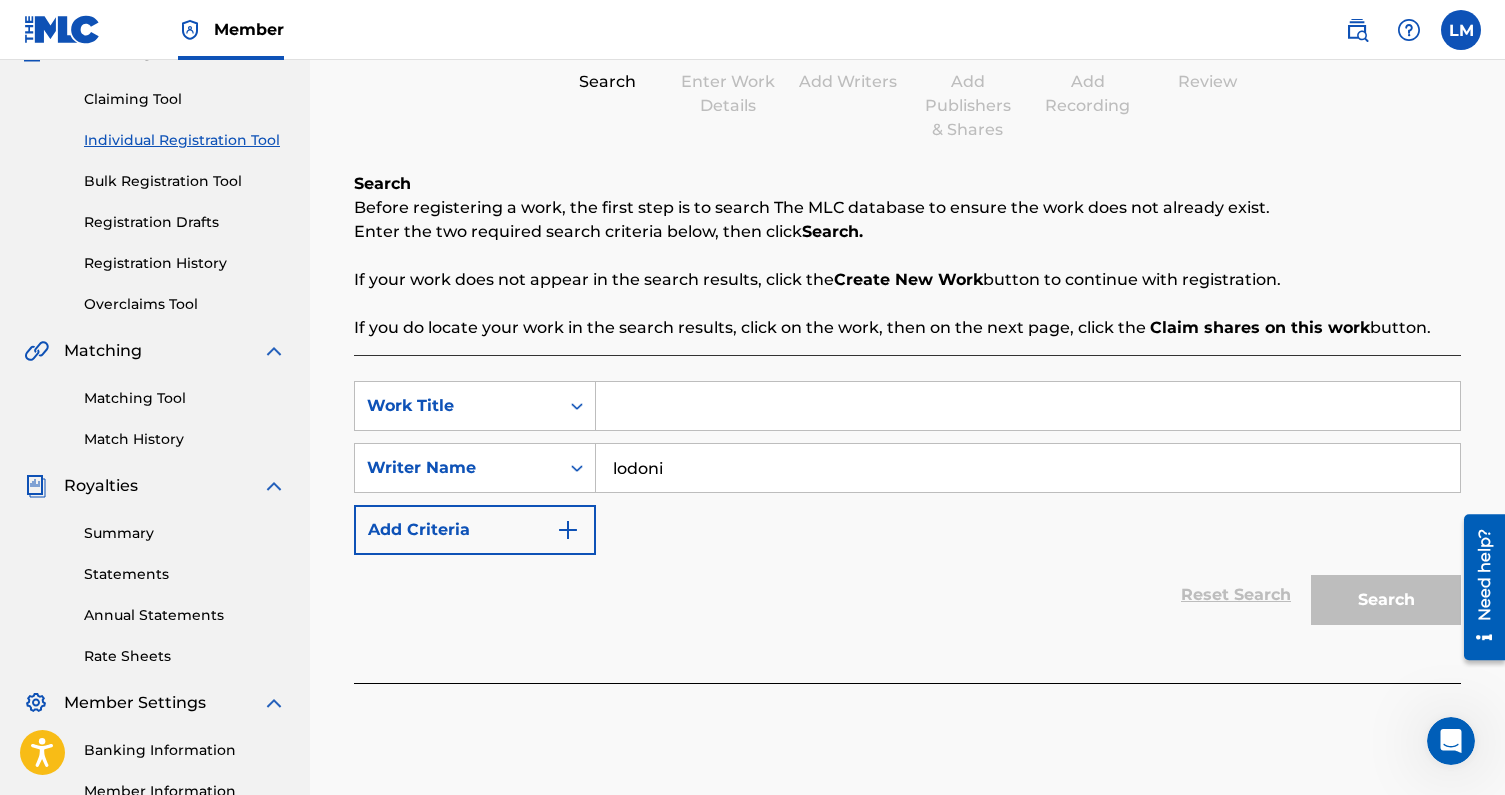 click on "lodoni" at bounding box center (1028, 468) 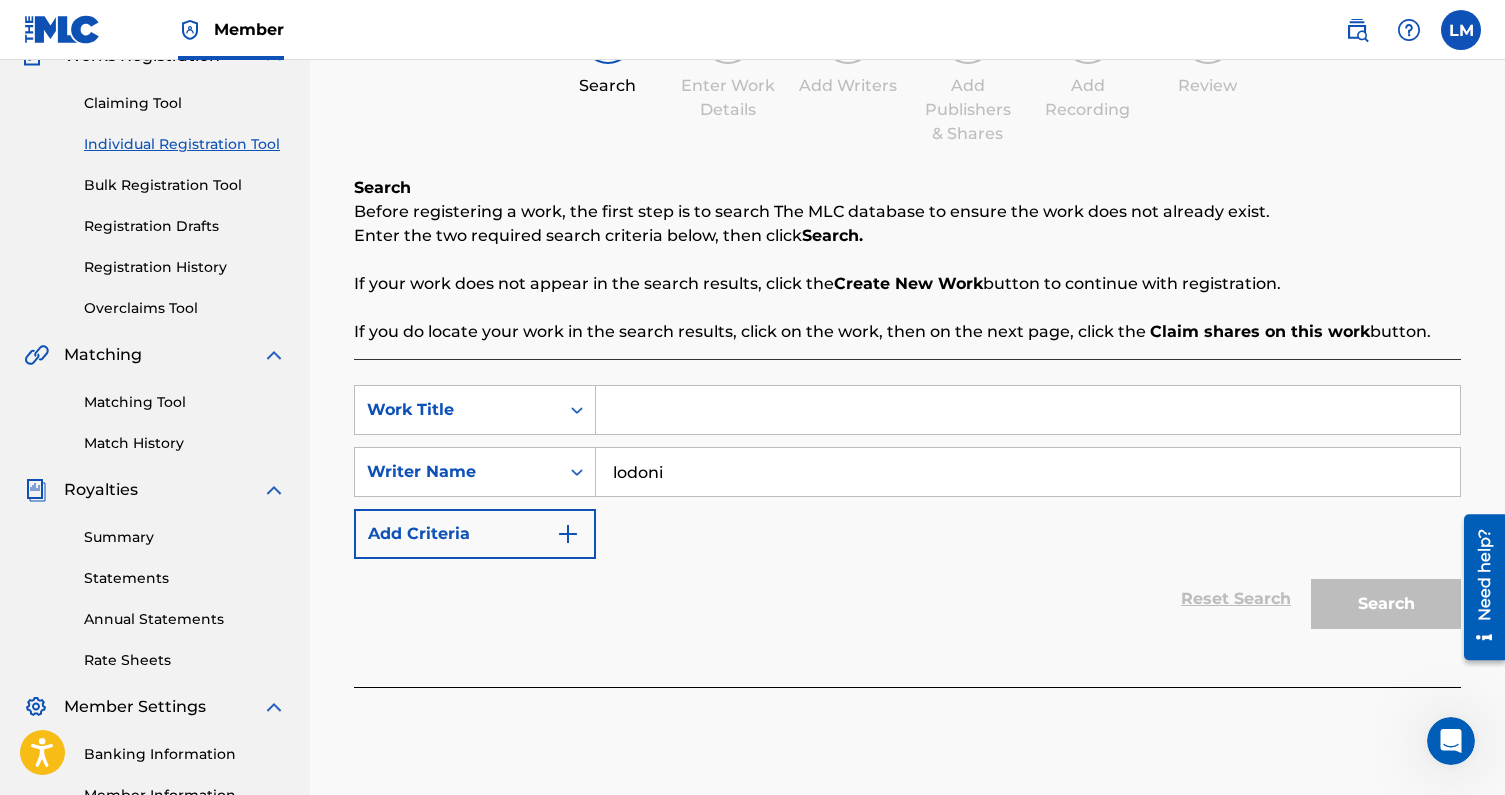 scroll, scrollTop: 184, scrollLeft: 0, axis: vertical 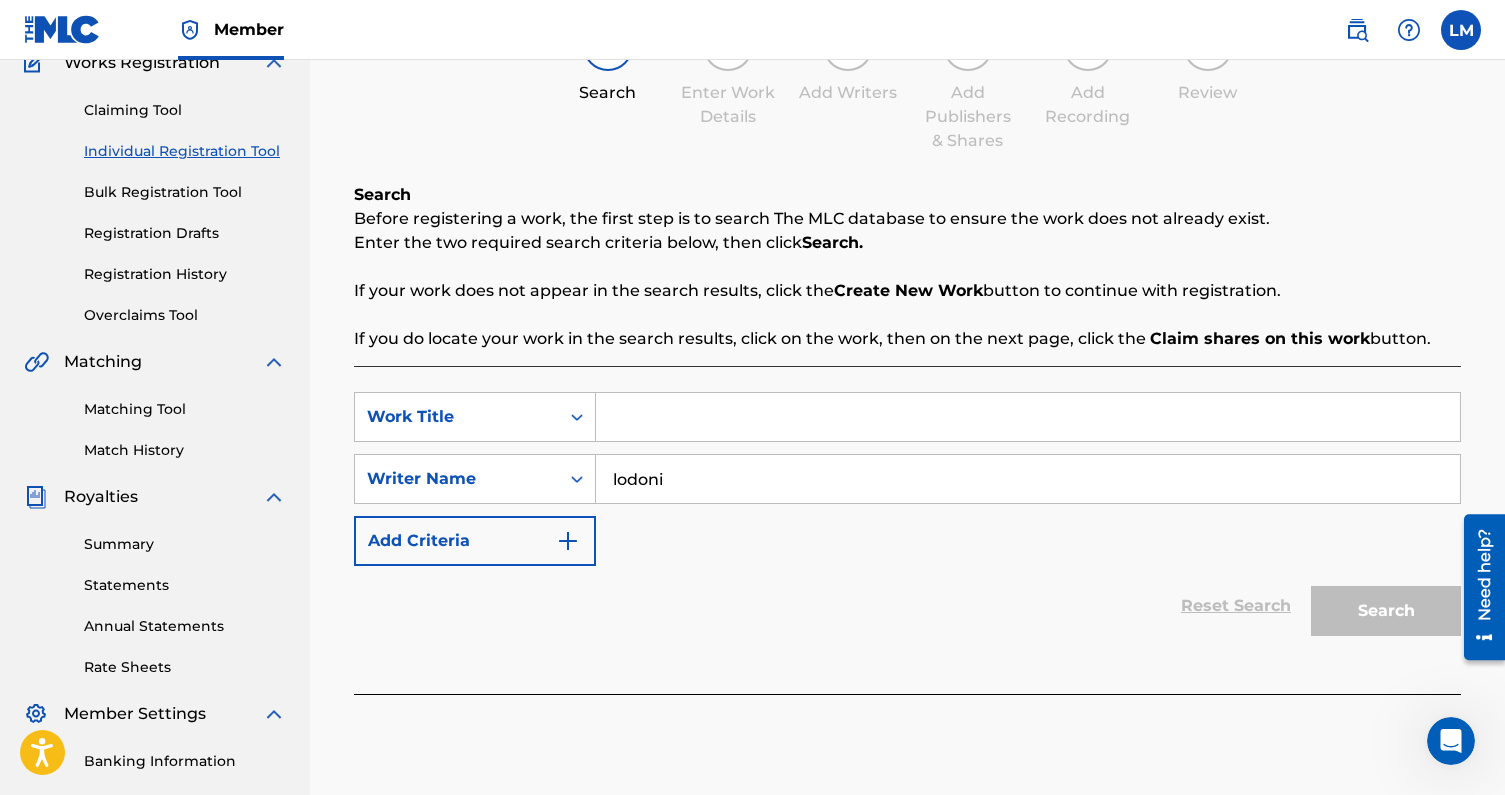 click on "lodoni" at bounding box center [1028, 479] 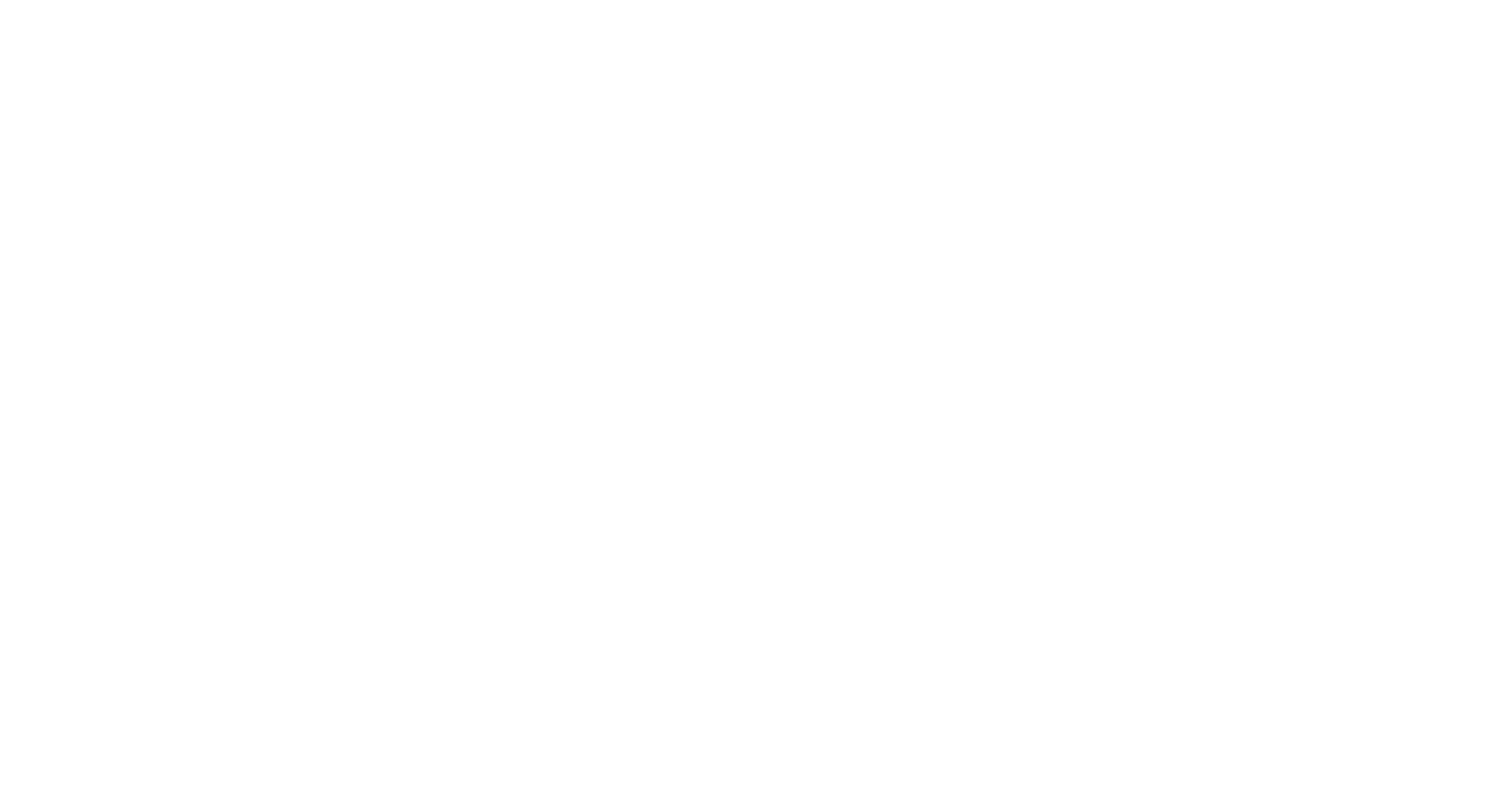 scroll, scrollTop: 0, scrollLeft: 0, axis: both 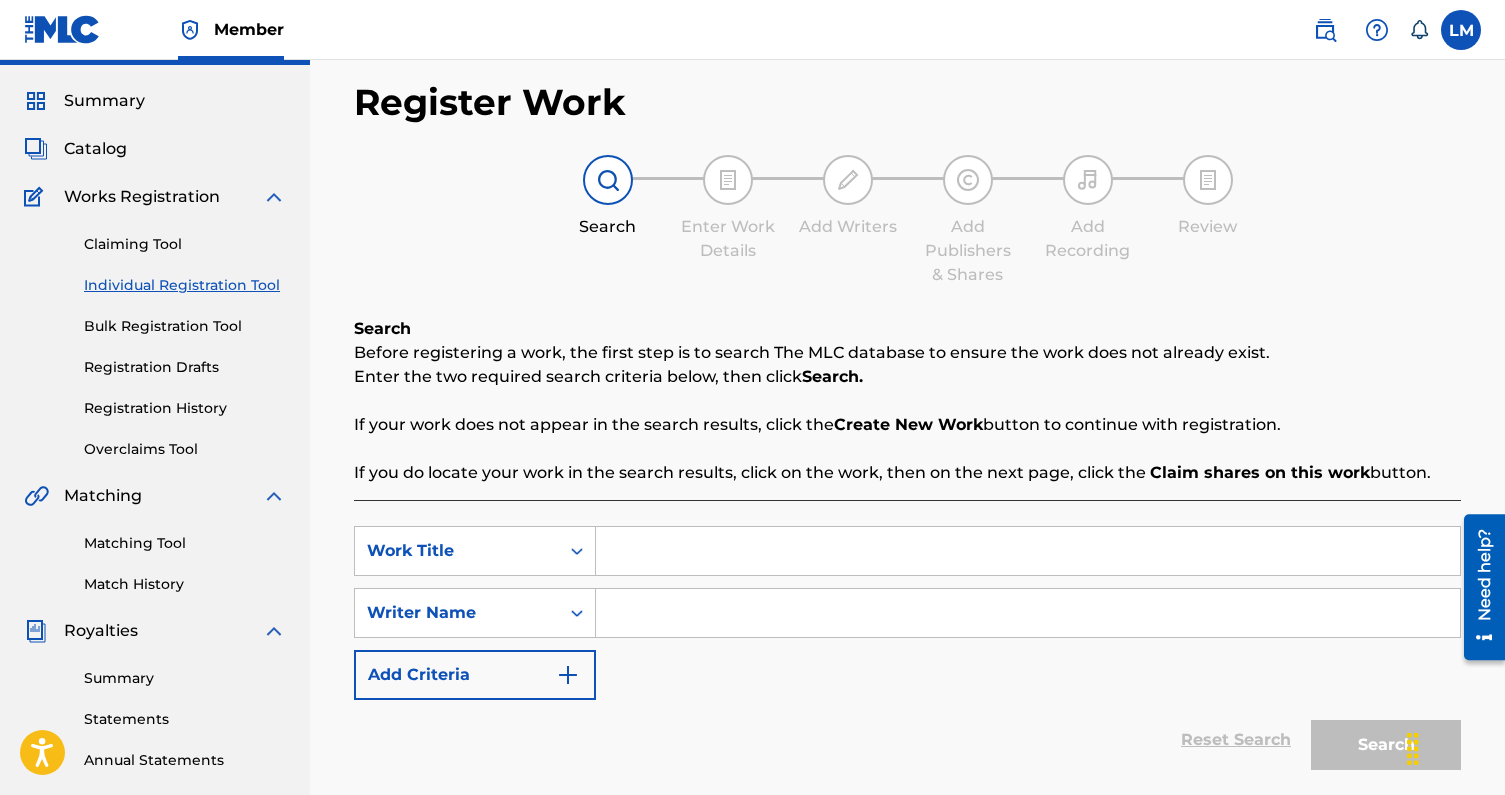 click on "Claiming Tool" at bounding box center (185, 244) 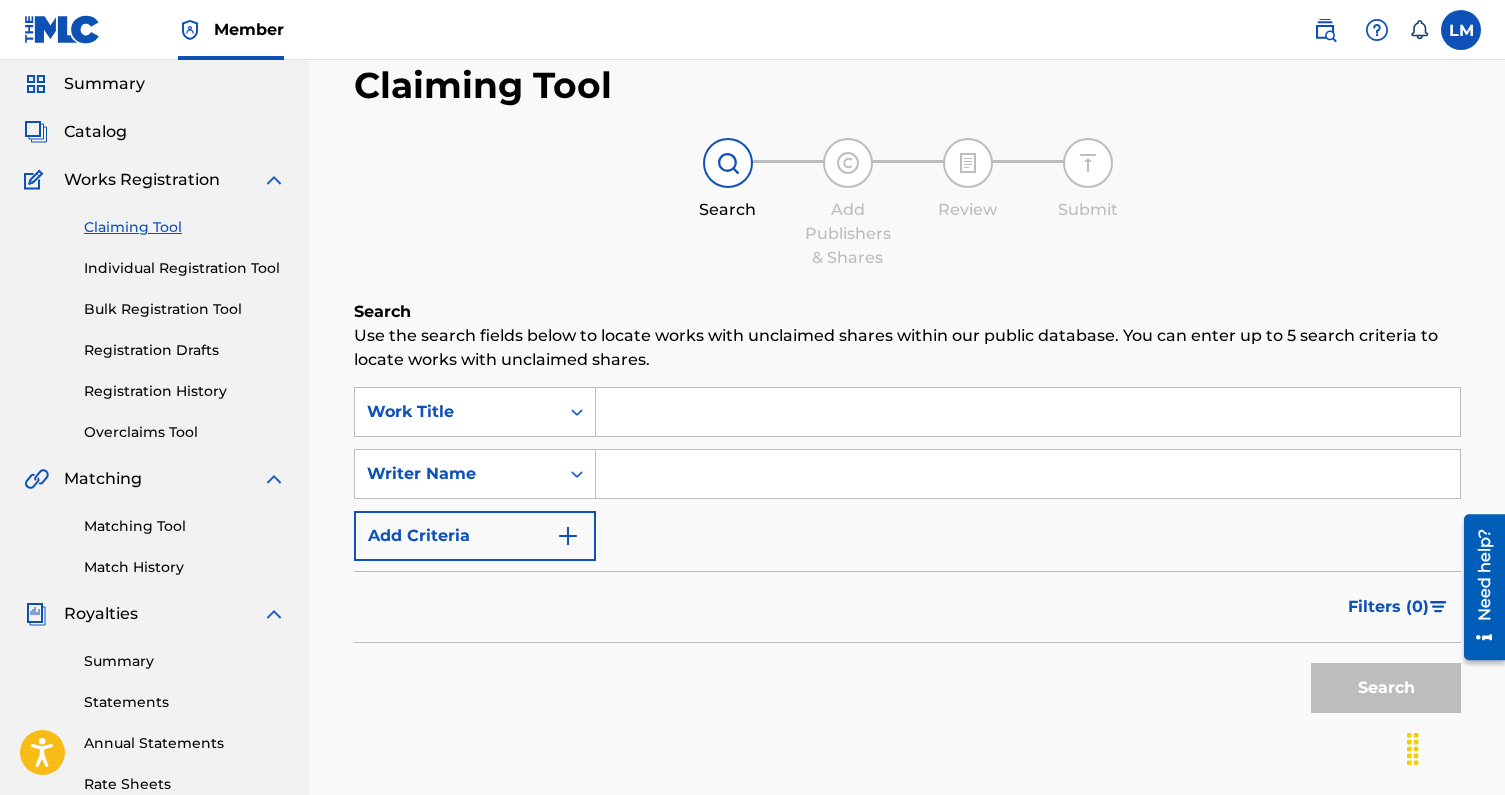 scroll, scrollTop: 77, scrollLeft: 0, axis: vertical 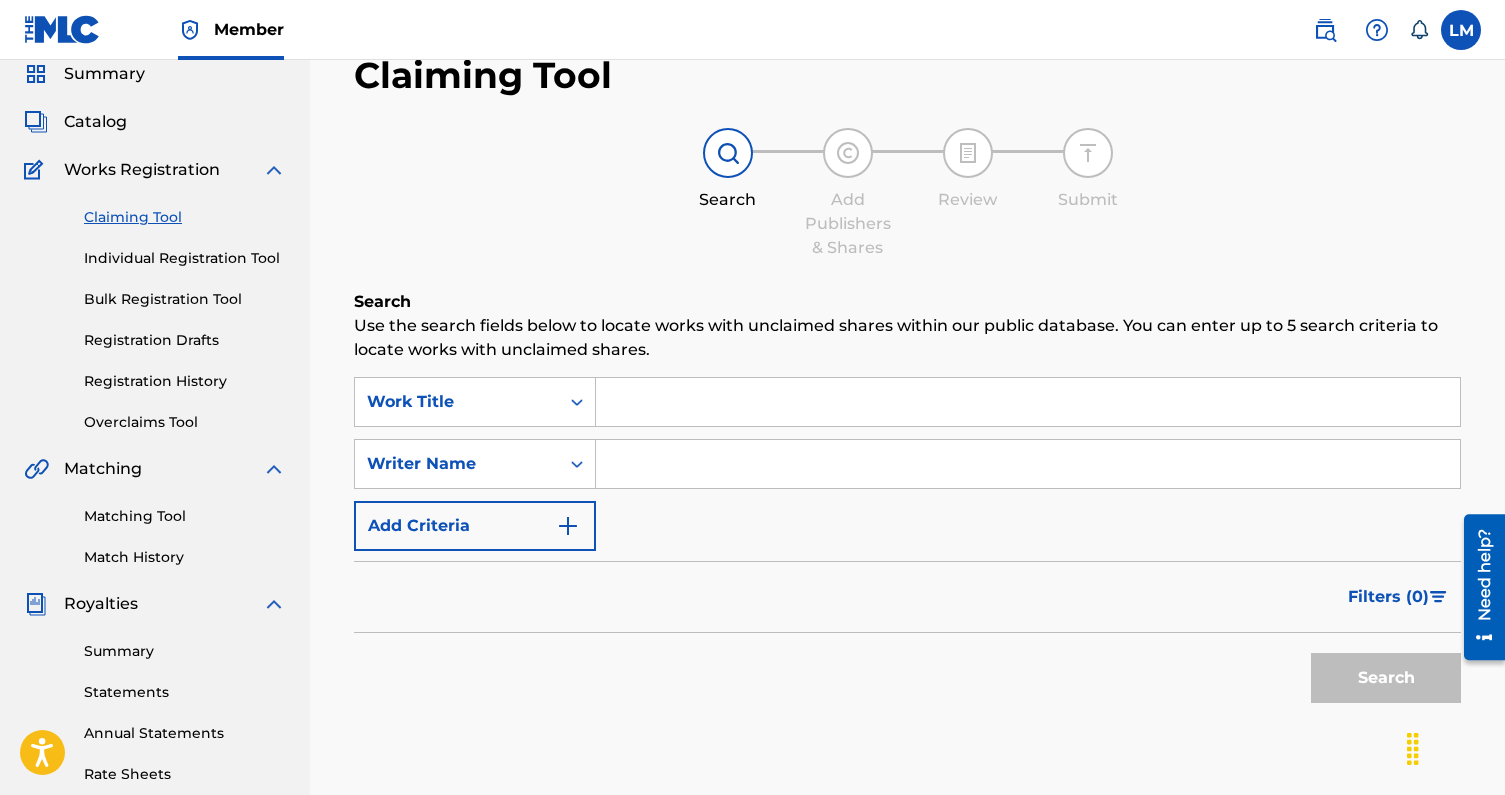 click at bounding box center [1028, 464] 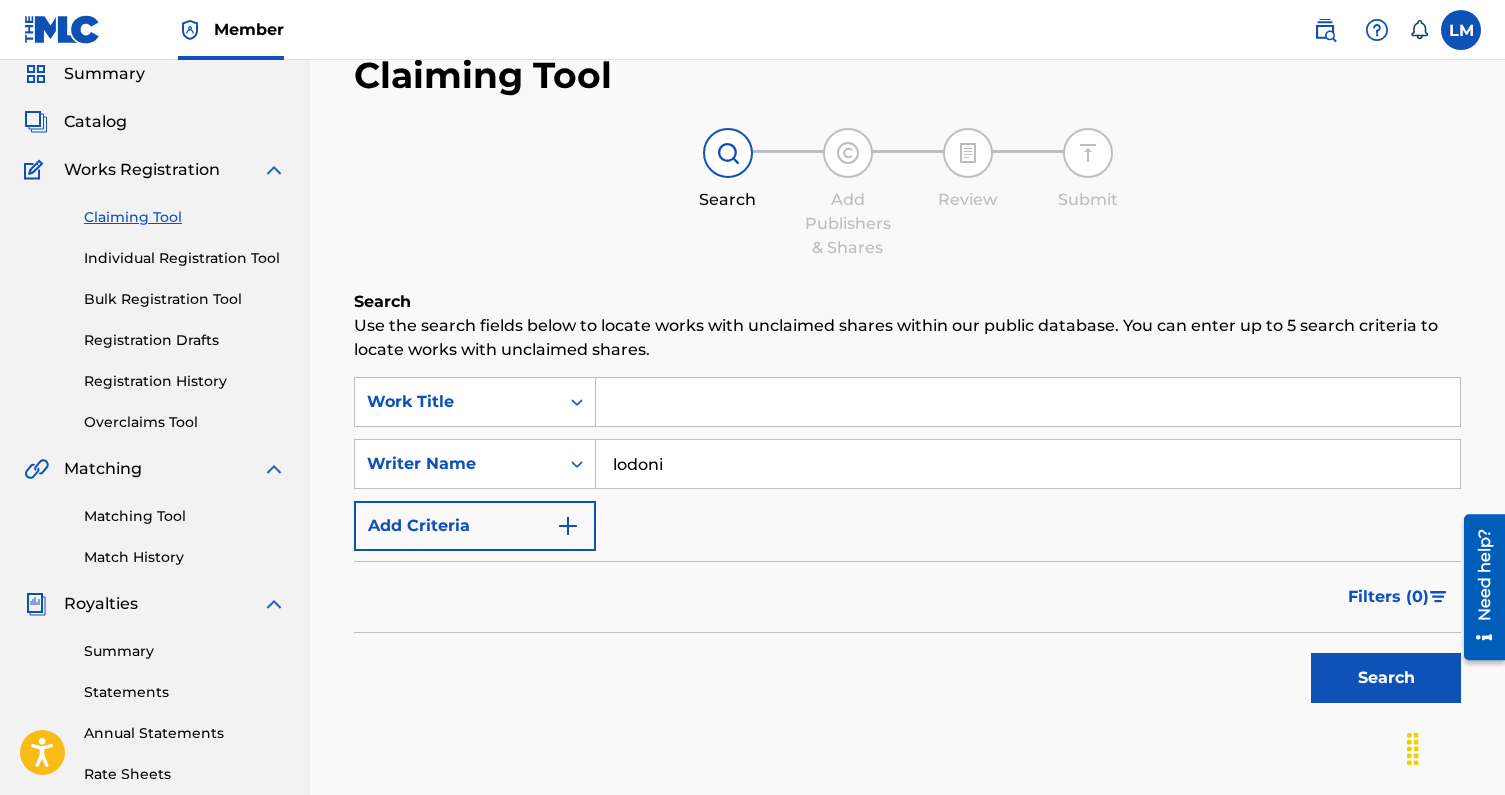 type on "lodoni" 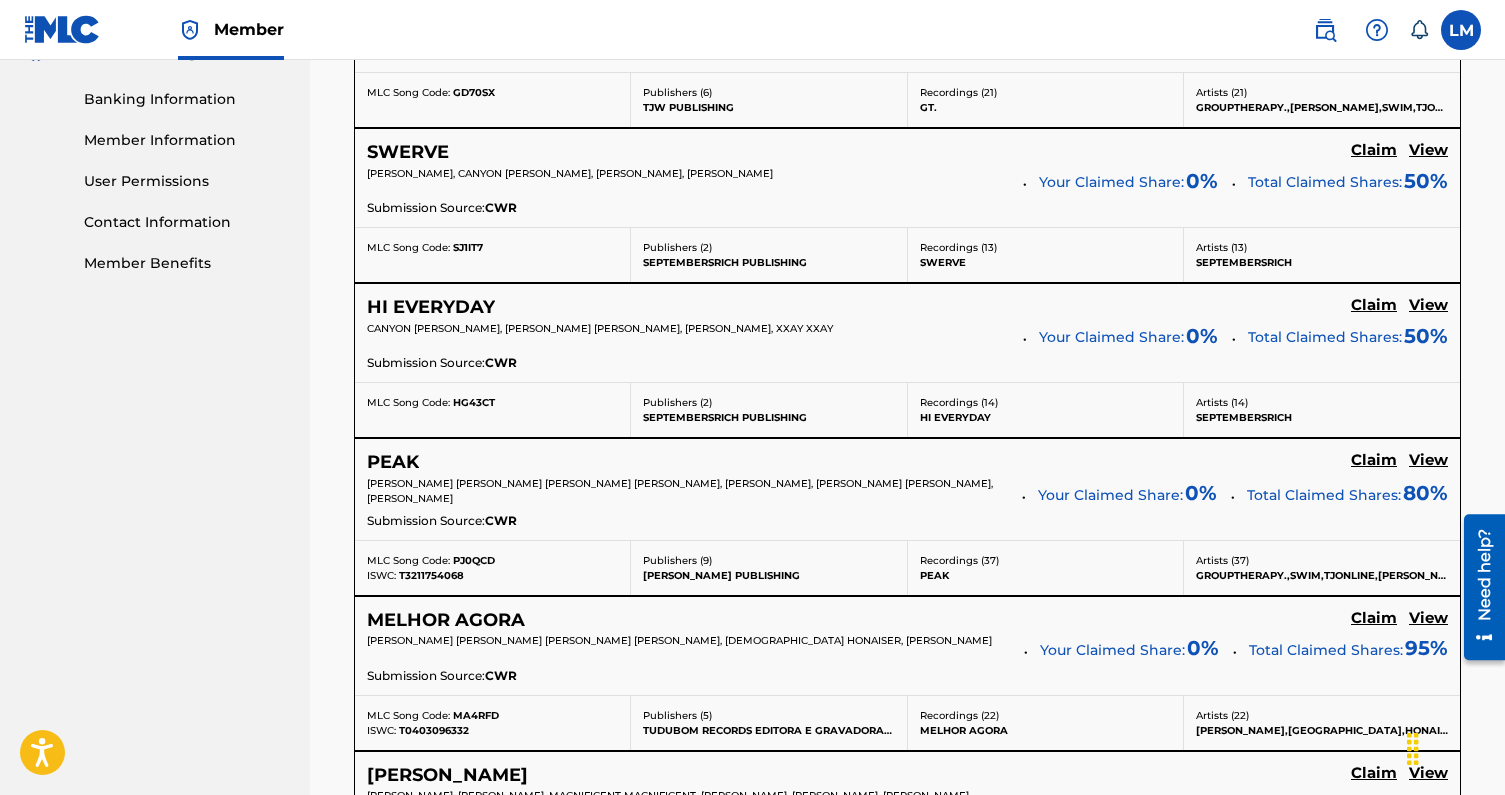 scroll, scrollTop: 827, scrollLeft: 0, axis: vertical 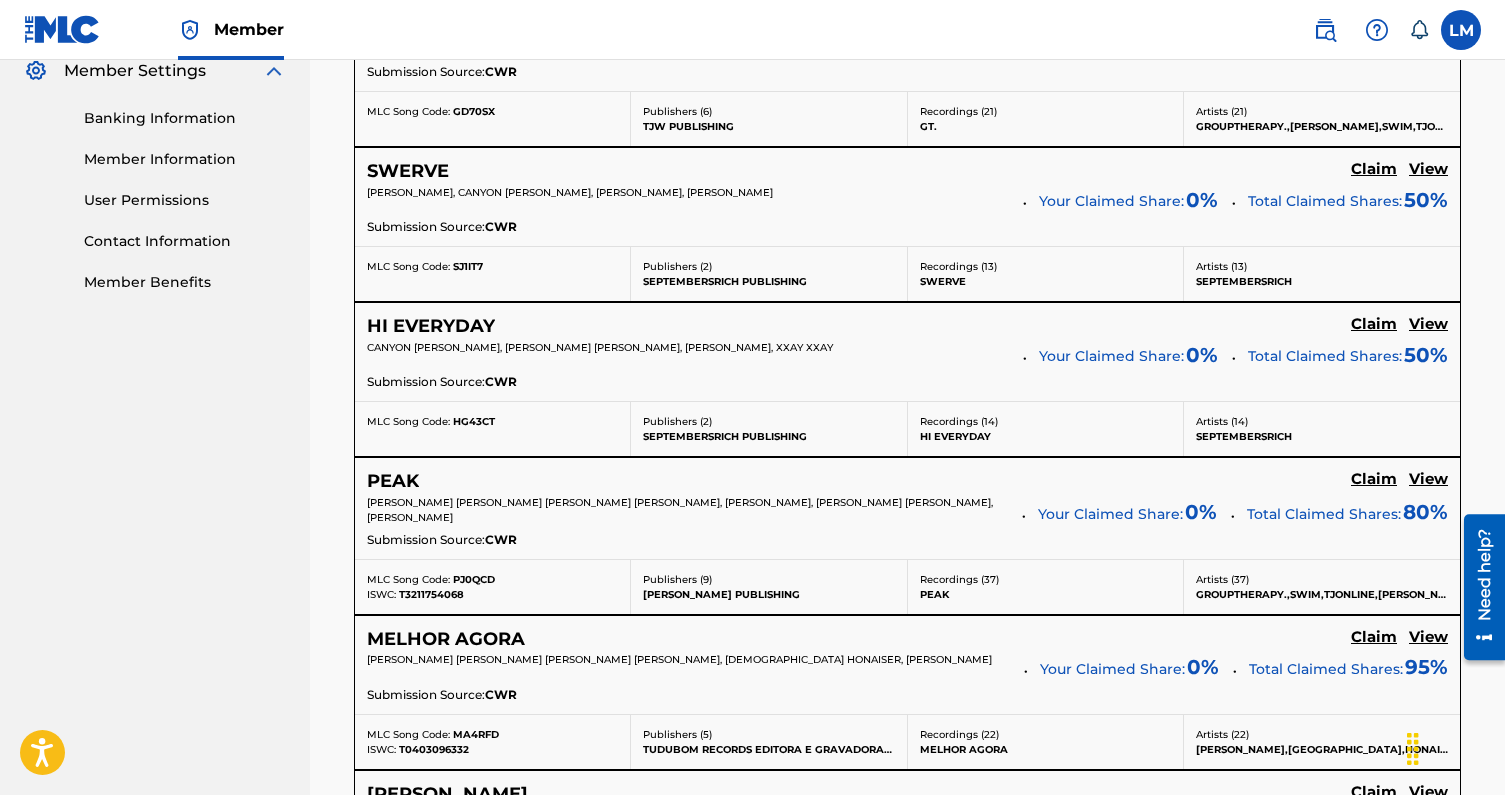 click on "Claim" at bounding box center [1374, 14] 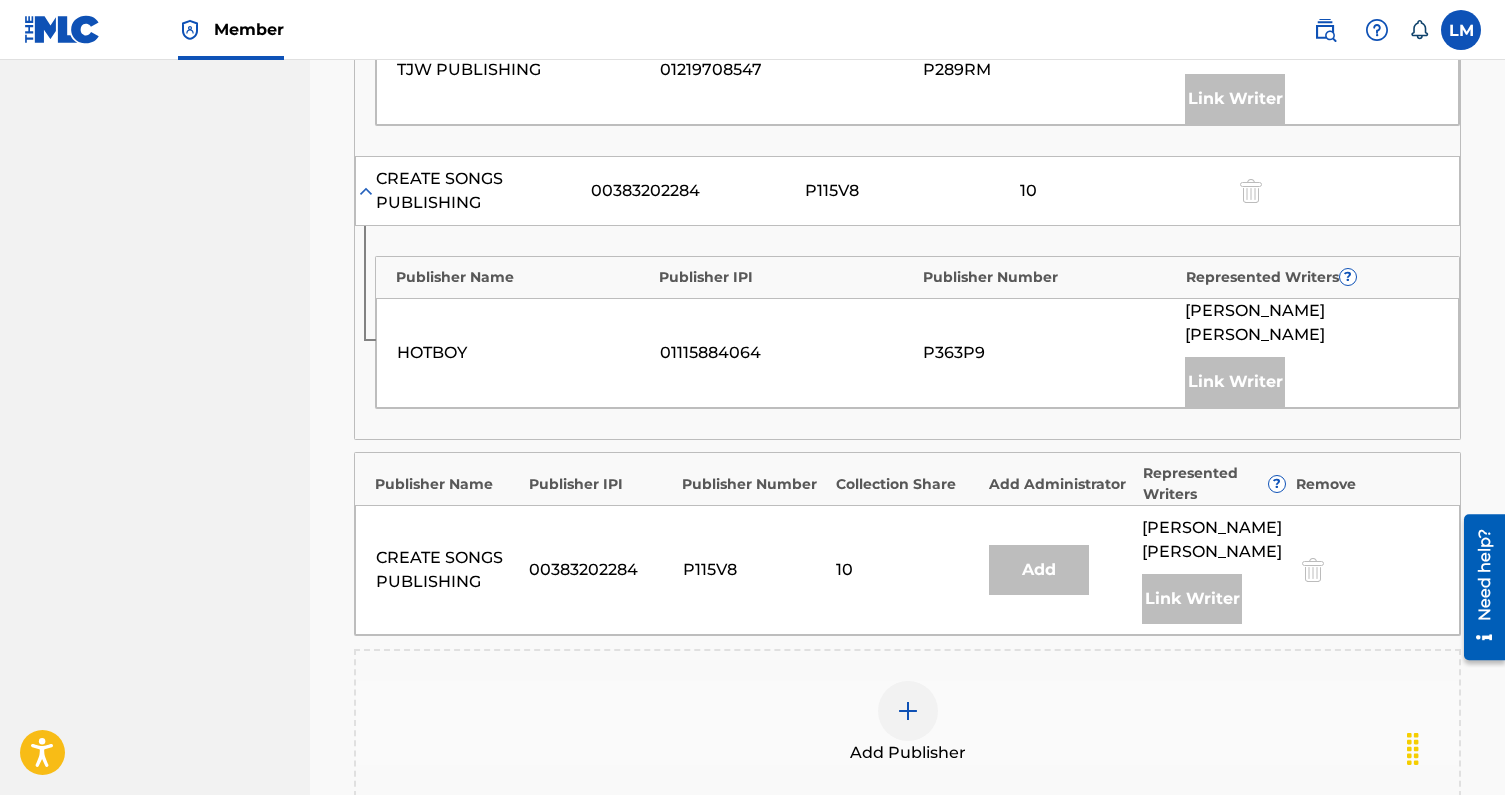scroll, scrollTop: 1450, scrollLeft: 0, axis: vertical 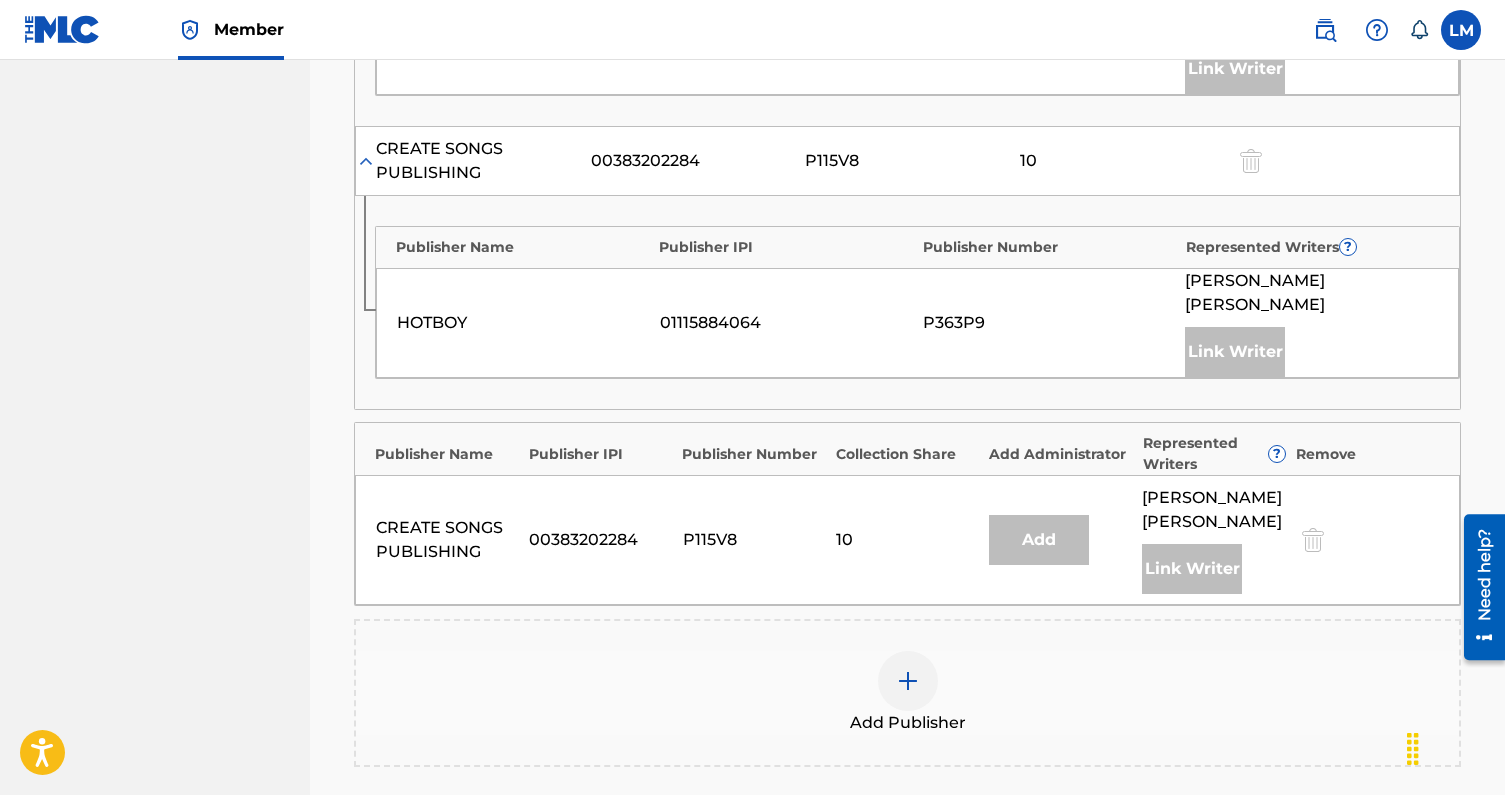 click at bounding box center (908, 681) 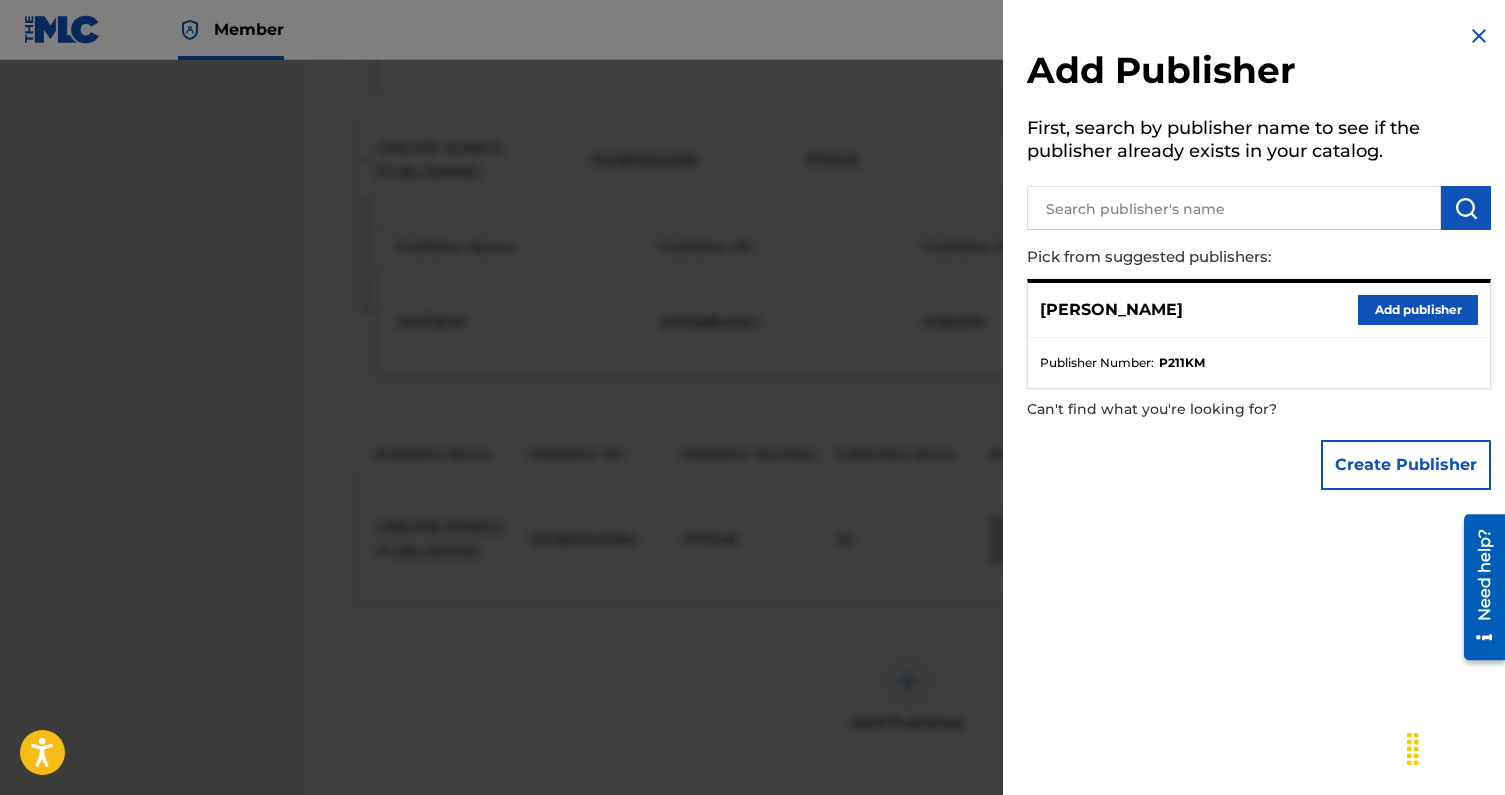 click on "Add publisher" at bounding box center (1418, 310) 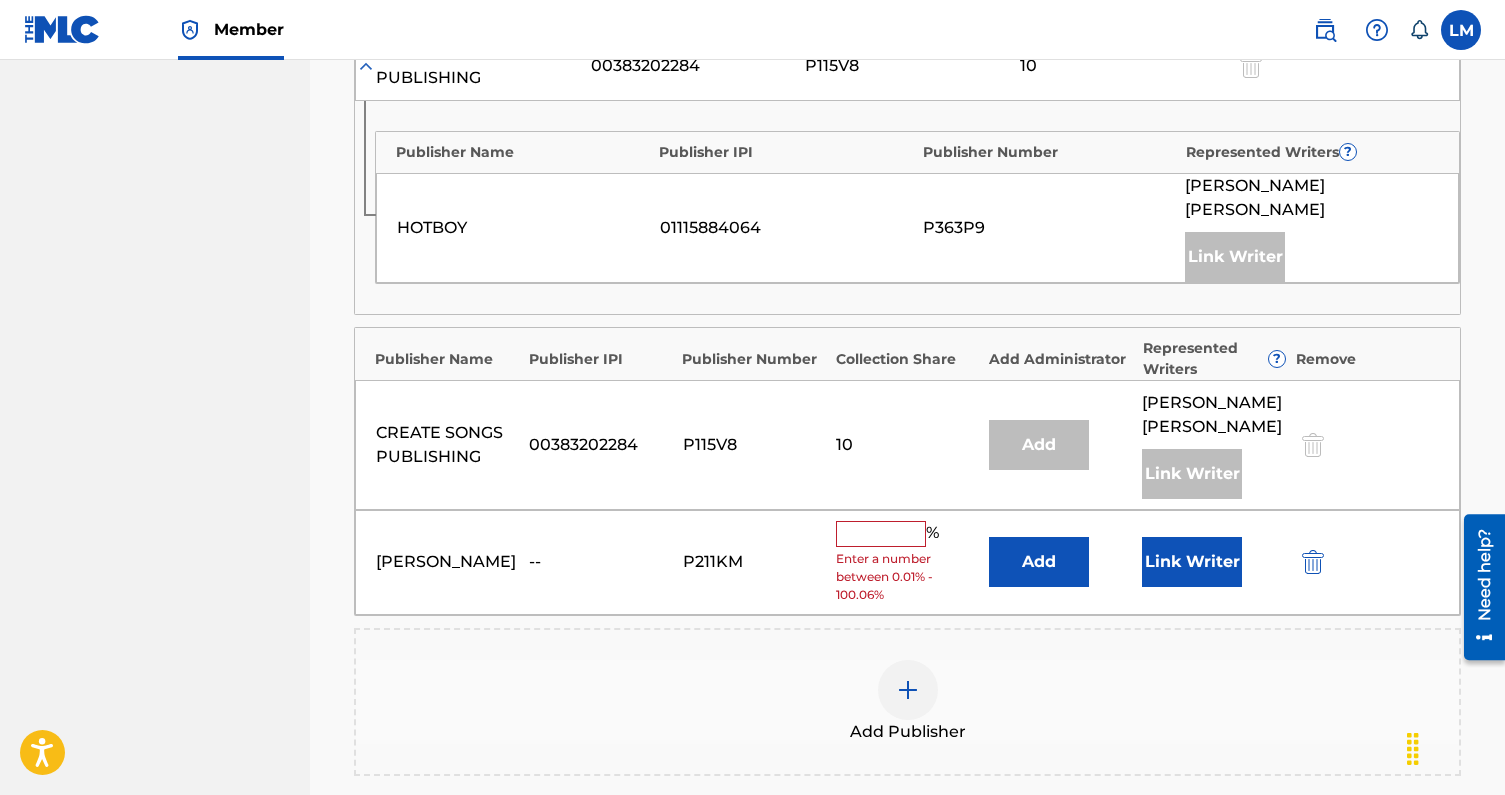 scroll, scrollTop: 1513, scrollLeft: 0, axis: vertical 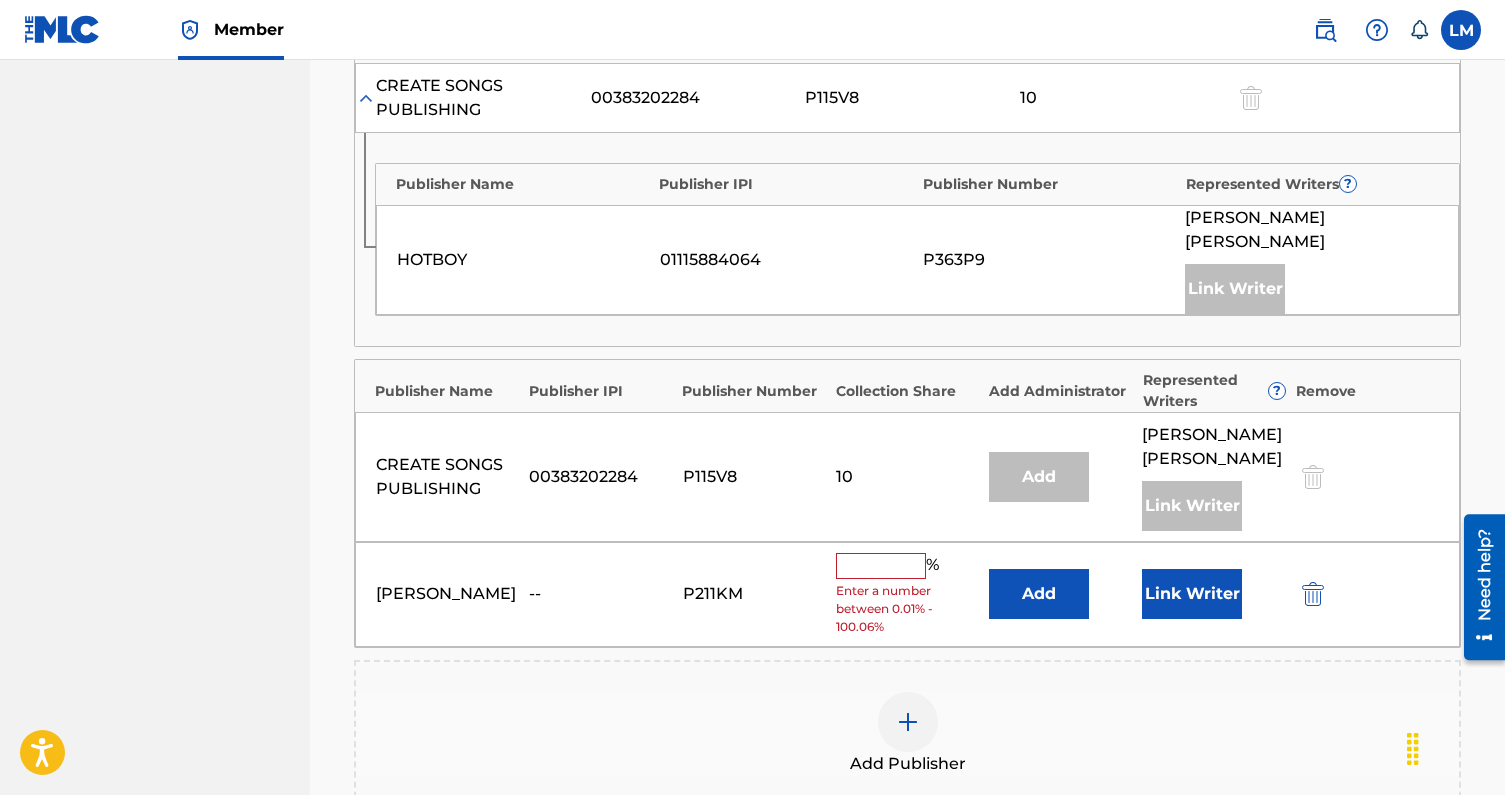 click at bounding box center [881, 566] 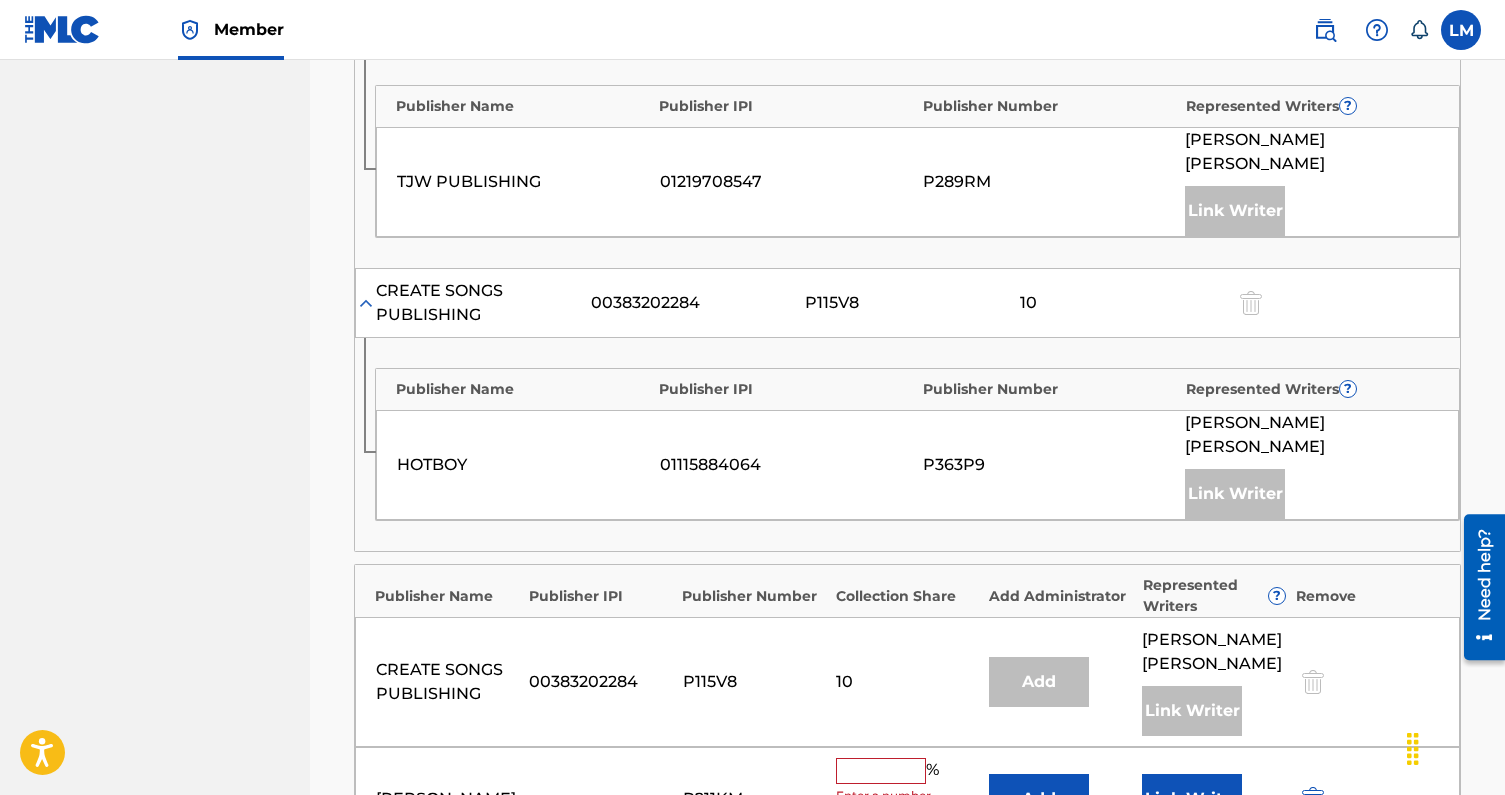 scroll, scrollTop: 1315, scrollLeft: 0, axis: vertical 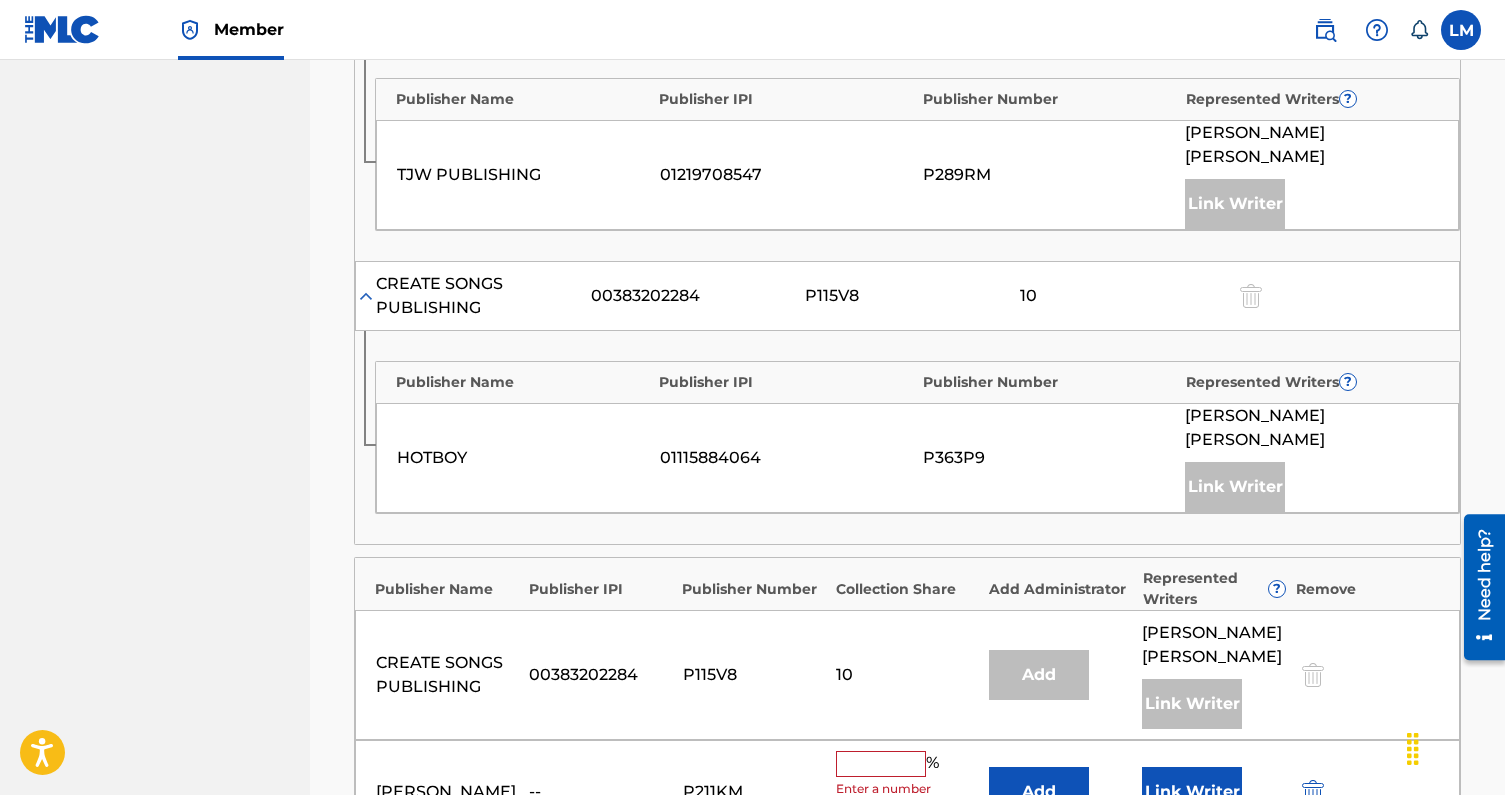 click at bounding box center (366, 296) 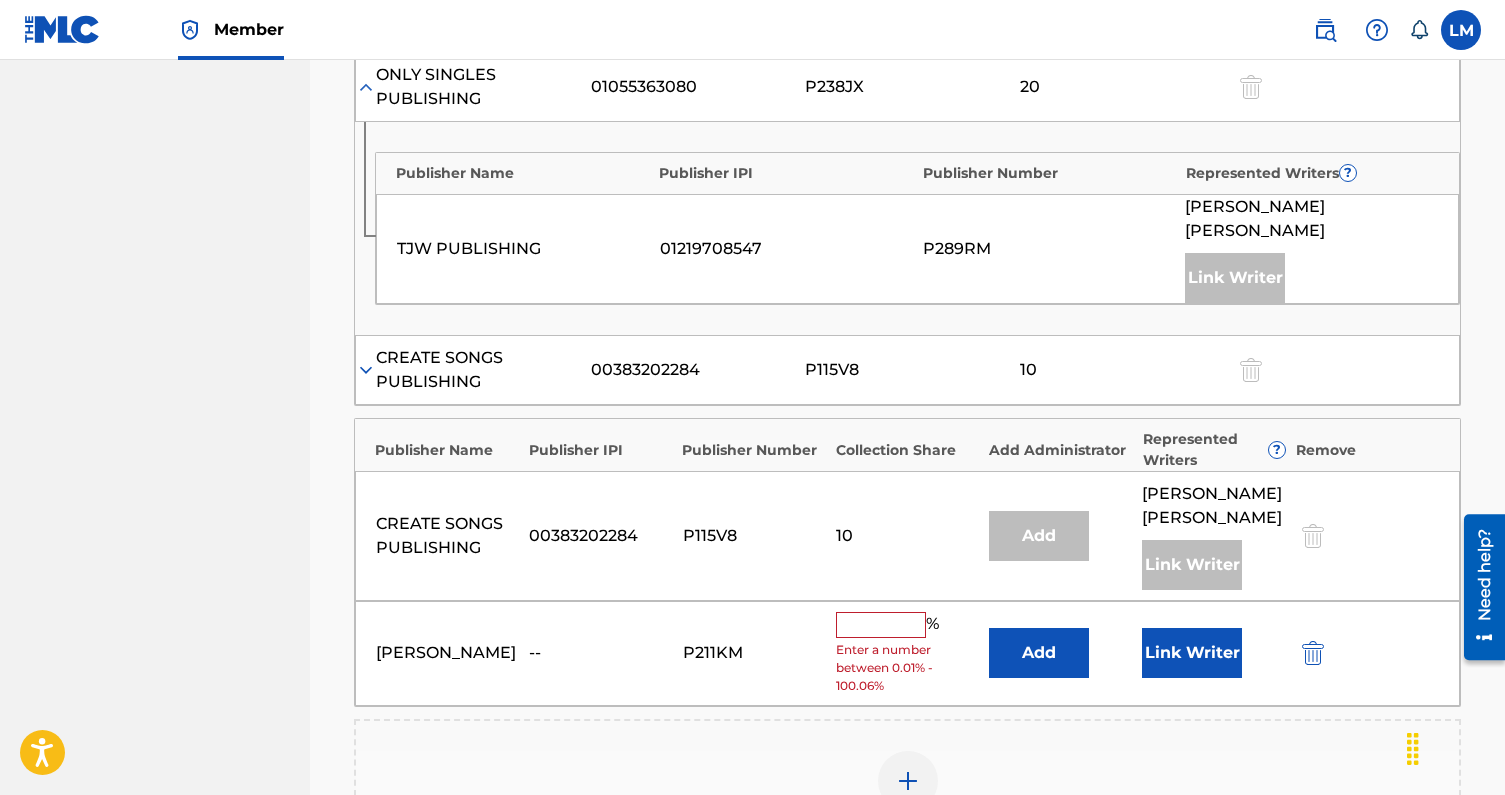 scroll, scrollTop: 1247, scrollLeft: 0, axis: vertical 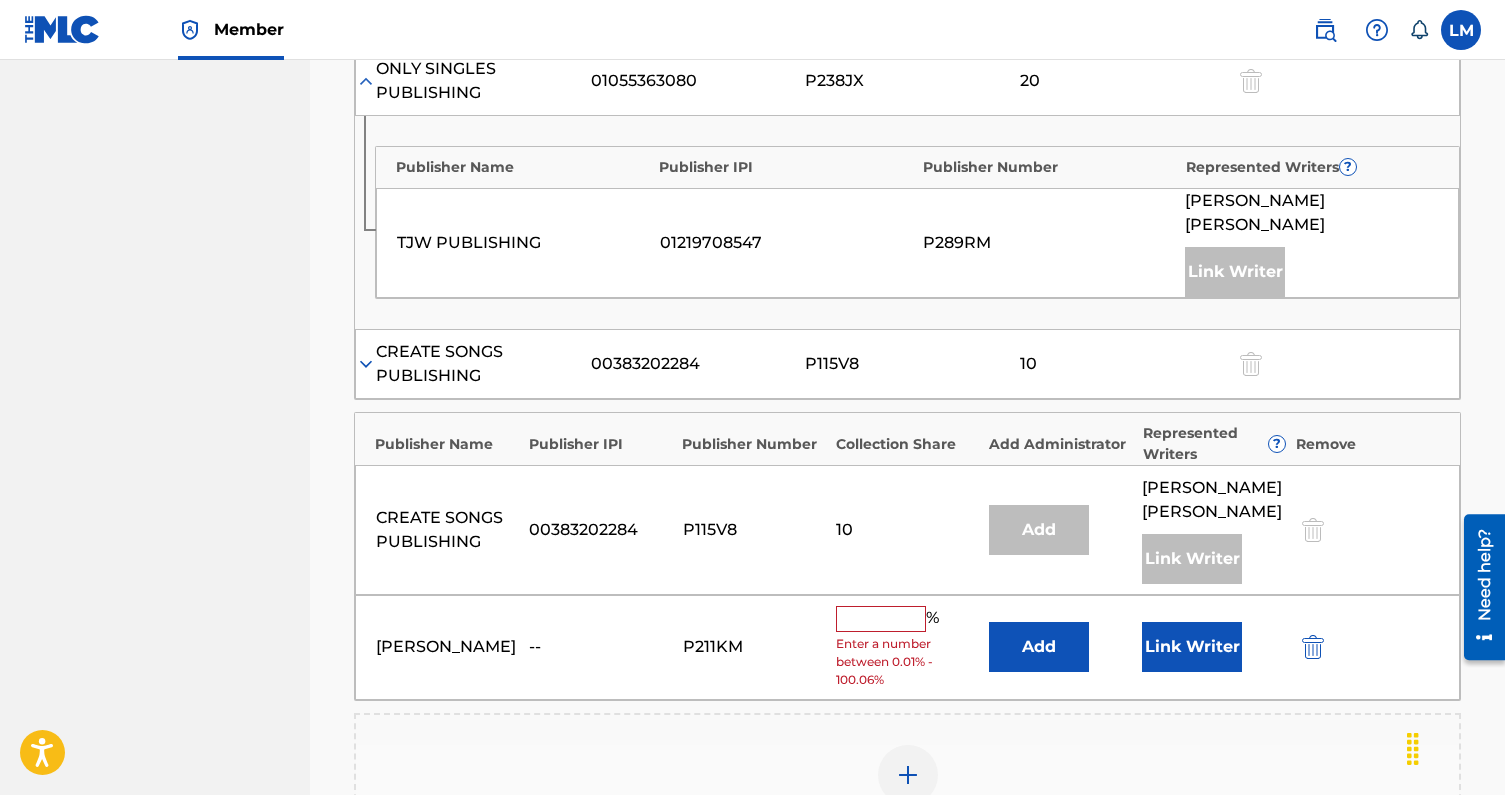 click at bounding box center [881, 619] 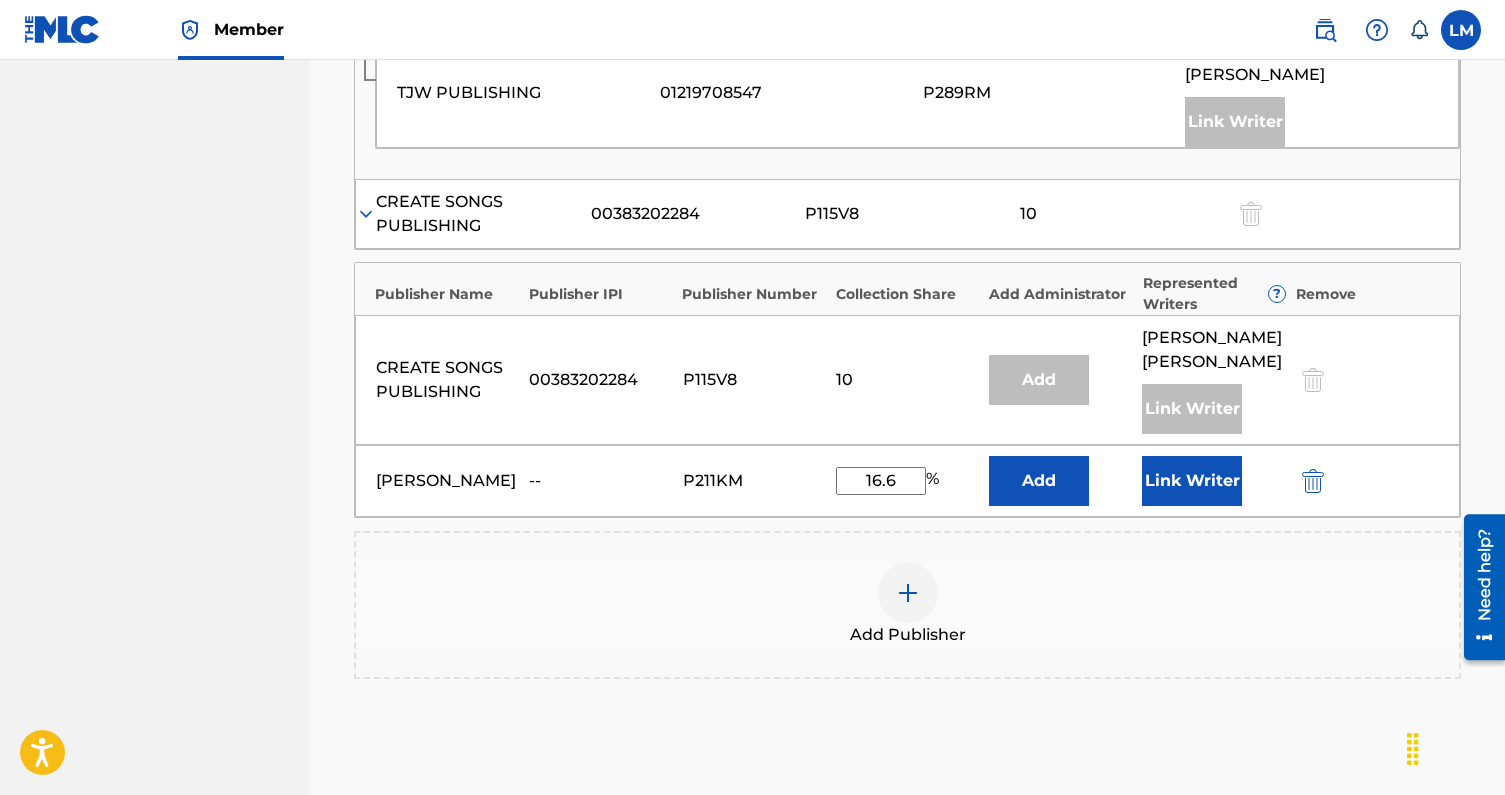 scroll, scrollTop: 1515, scrollLeft: 0, axis: vertical 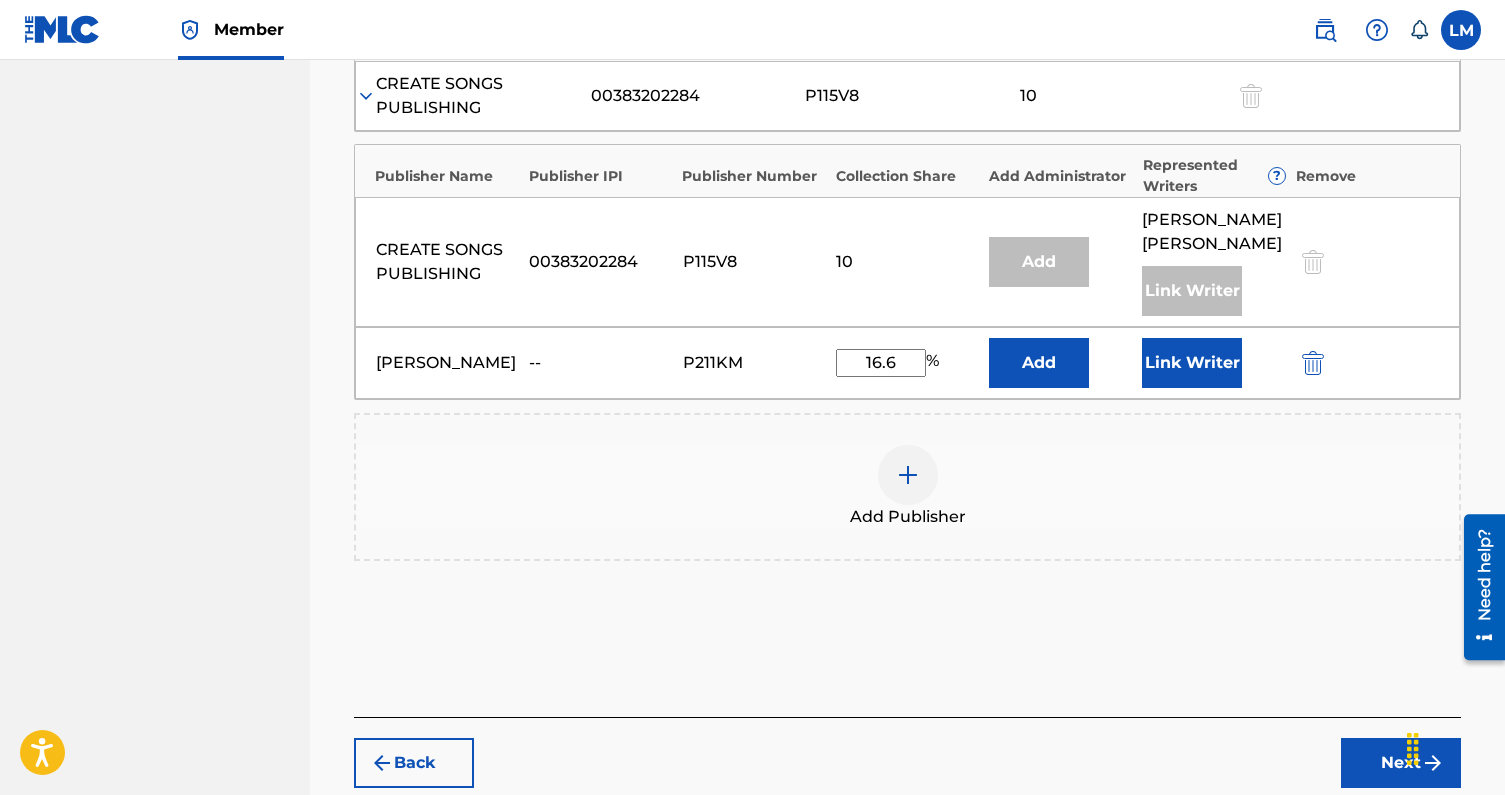 type on "16.6" 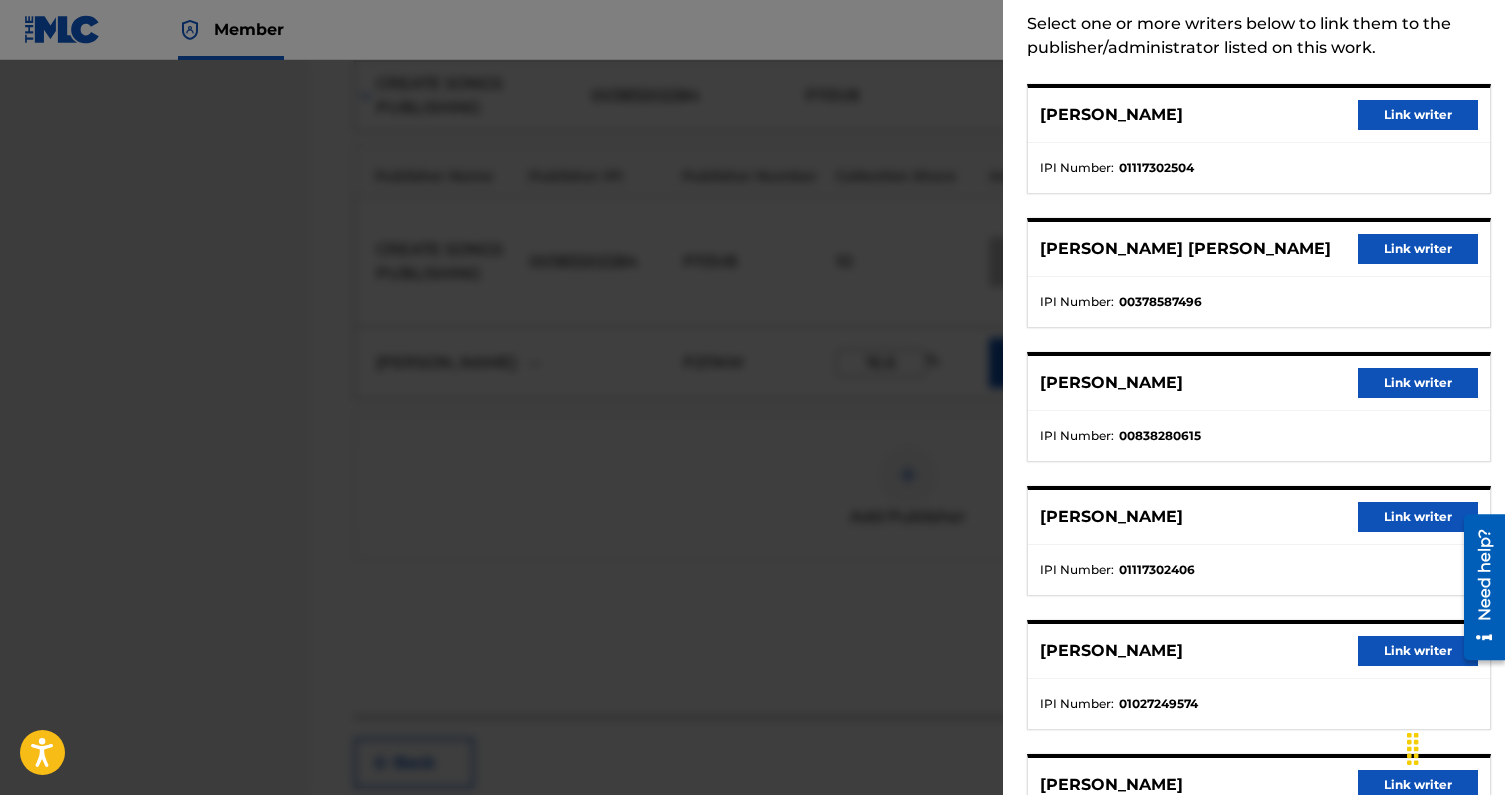 scroll, scrollTop: 105, scrollLeft: 0, axis: vertical 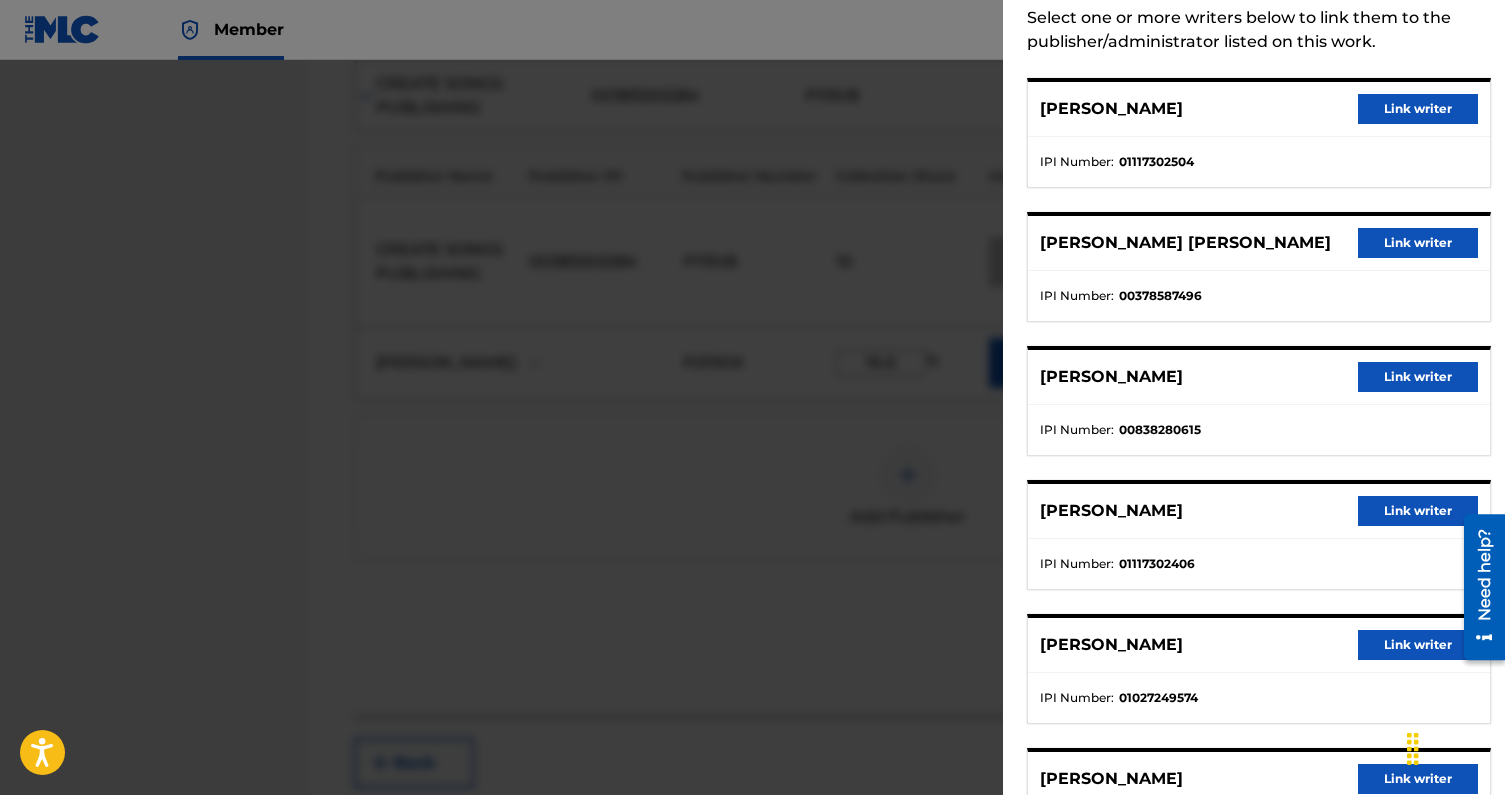 click on "Link writer" at bounding box center (1418, 511) 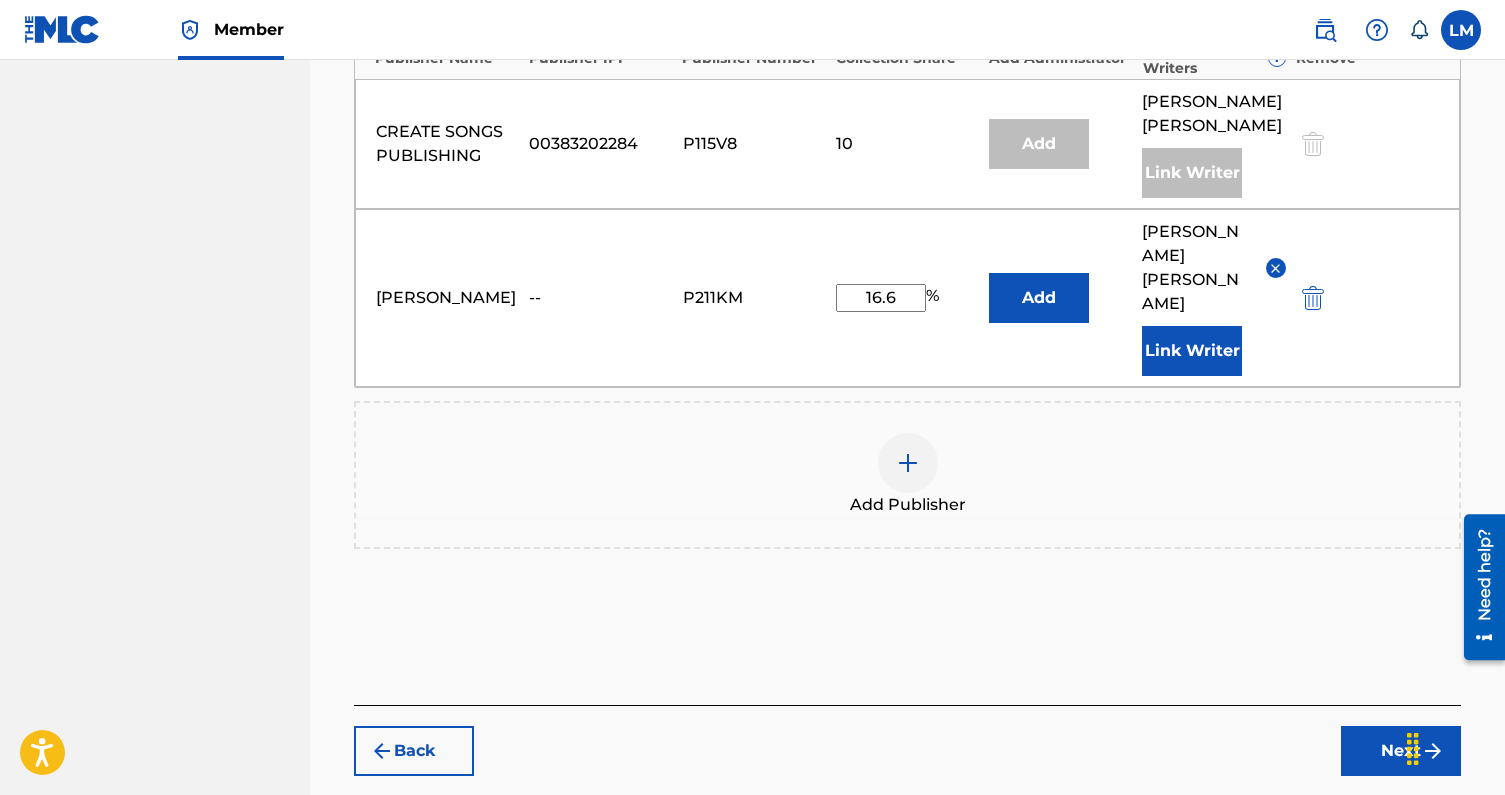 click on "Next" at bounding box center [1401, 751] 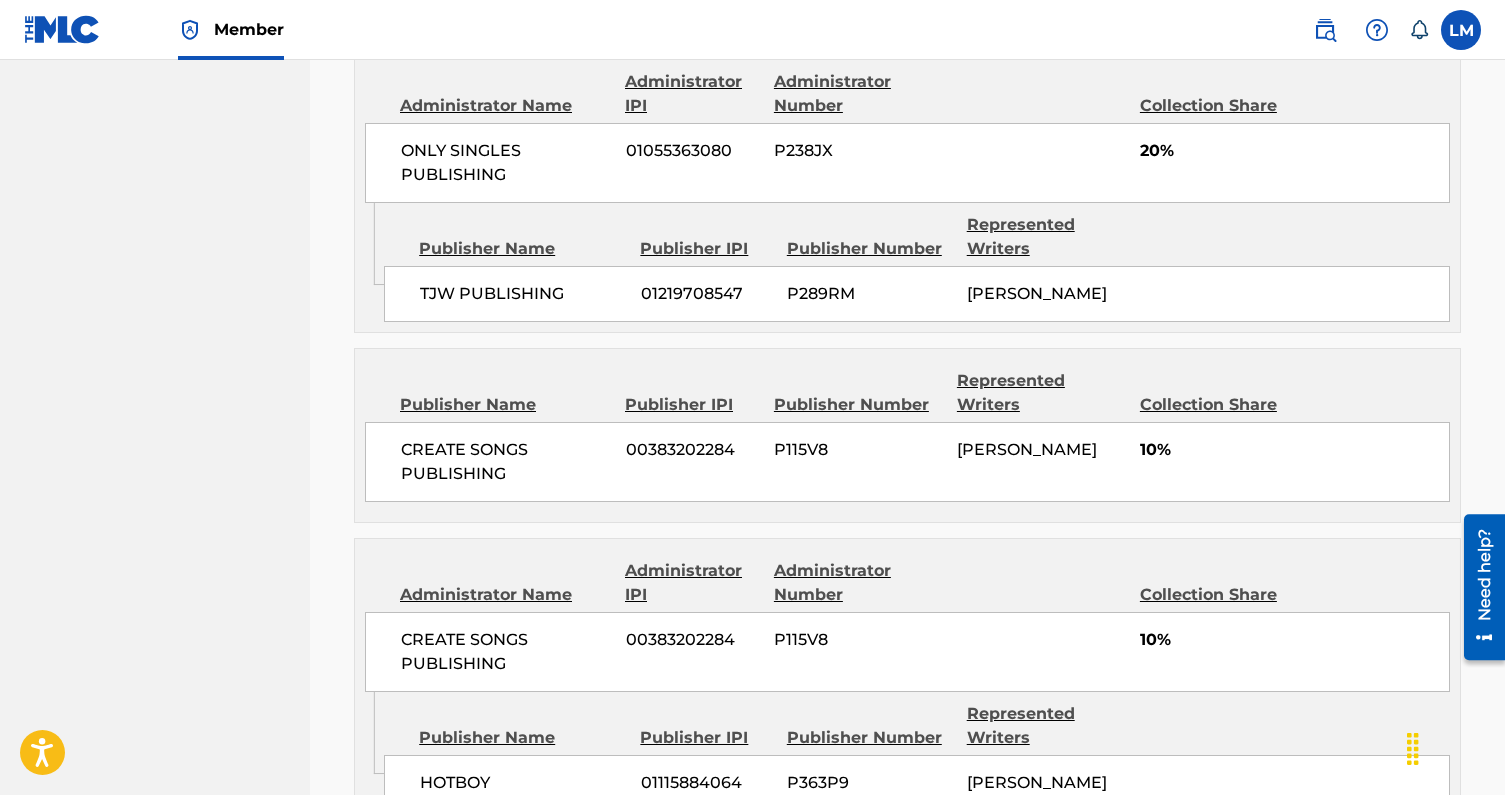 scroll, scrollTop: 2056, scrollLeft: 0, axis: vertical 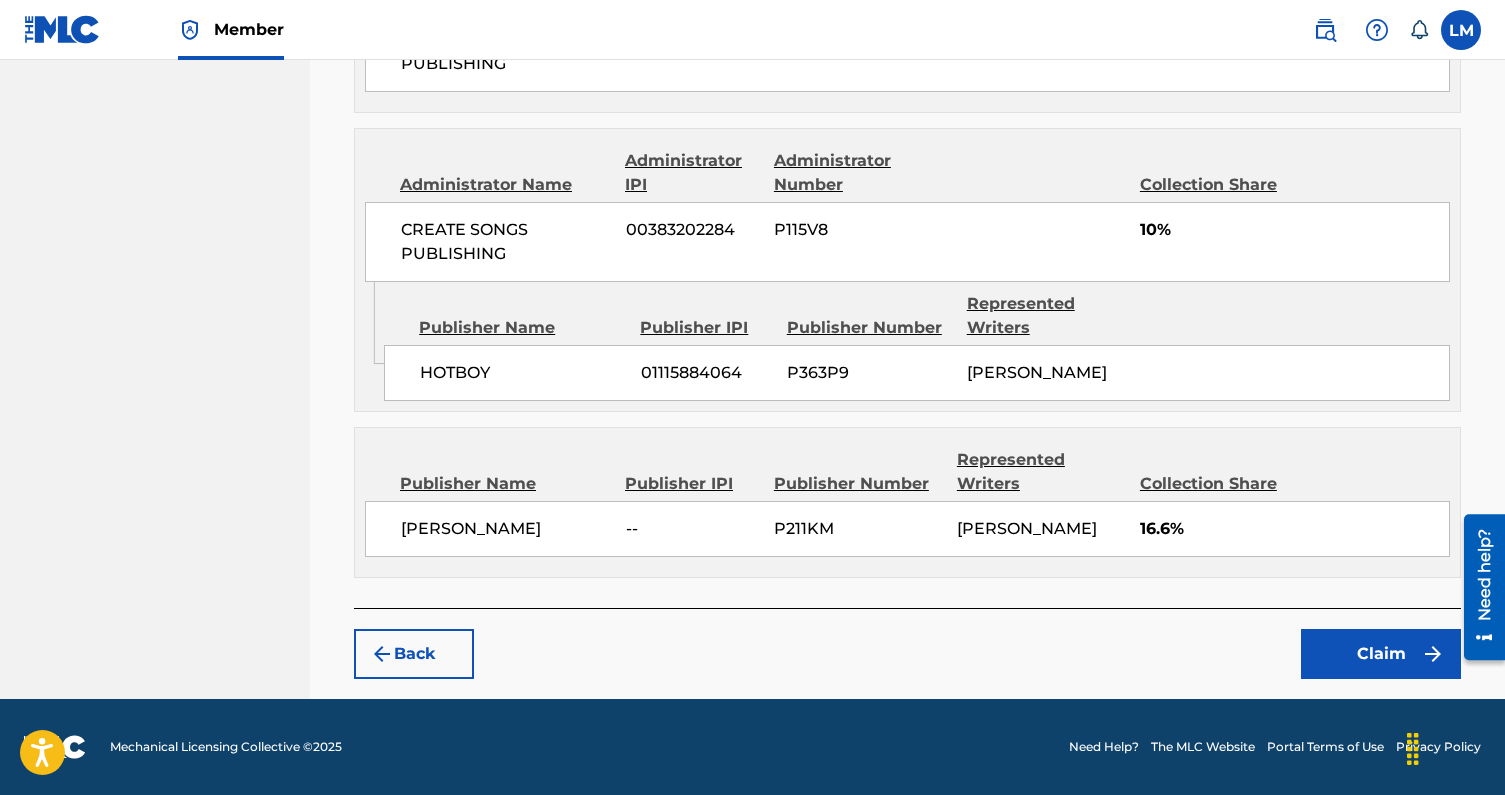 click on "Claim" at bounding box center (1381, 654) 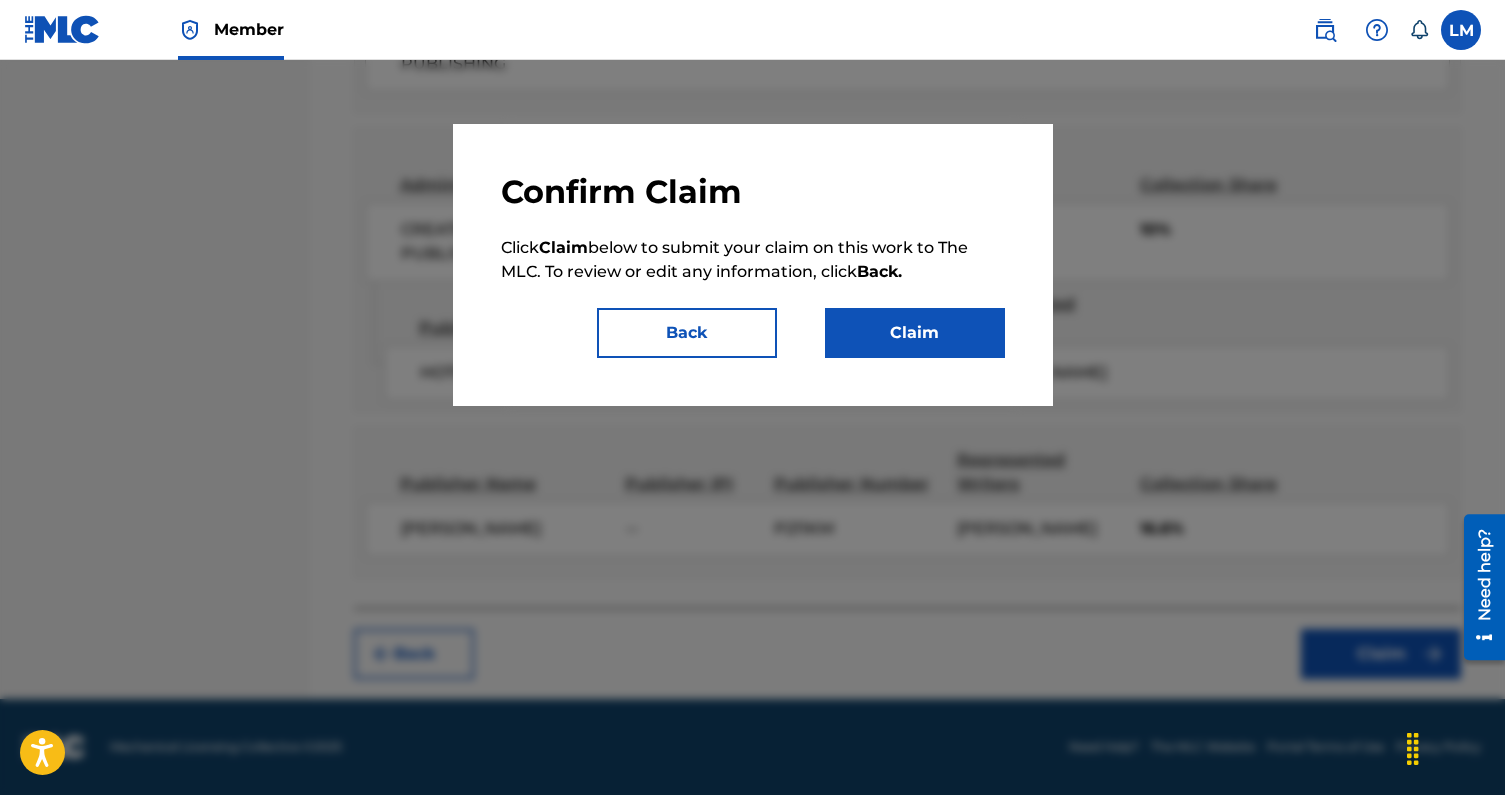 click on "Claim" at bounding box center (915, 333) 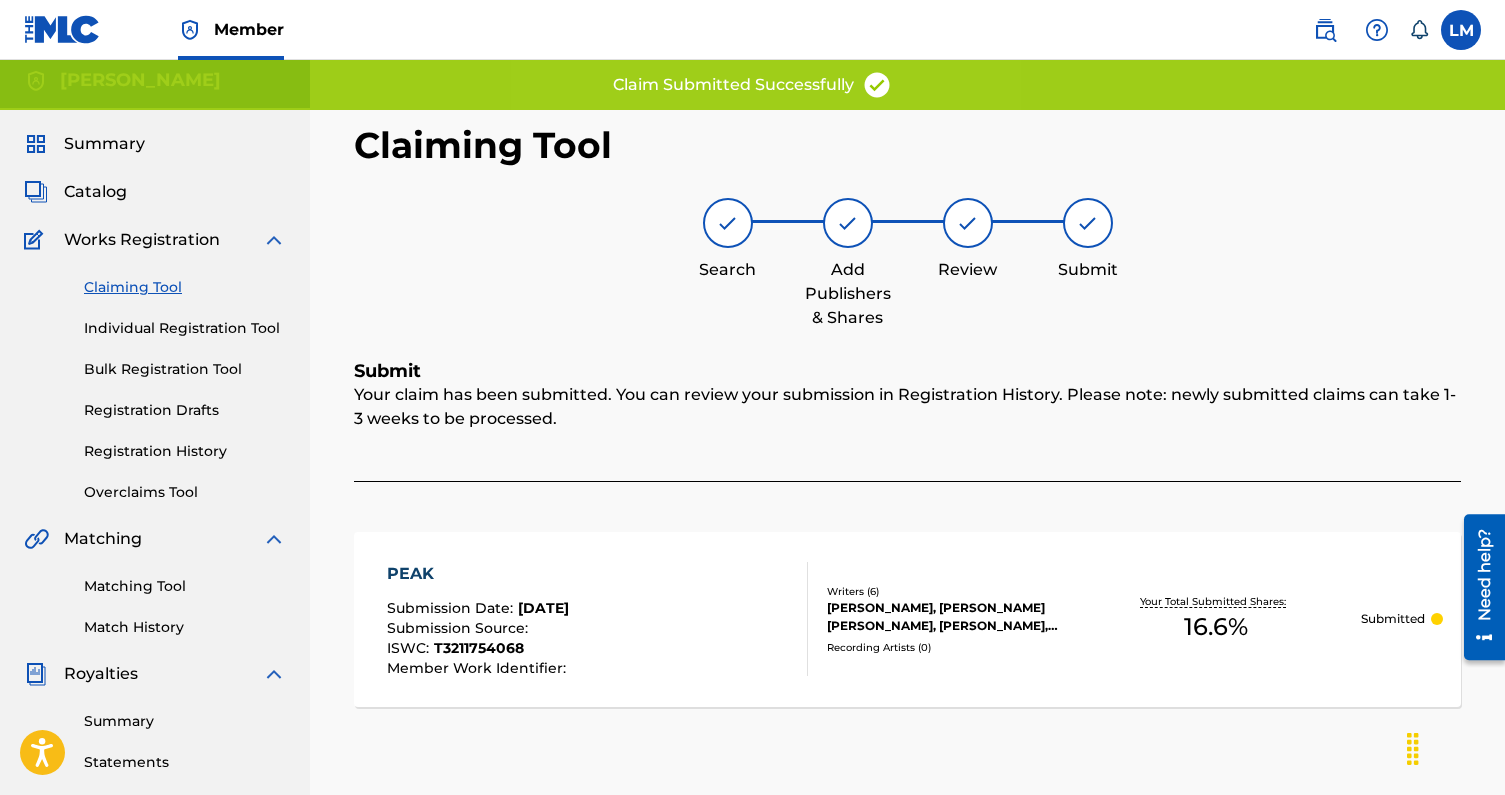 scroll, scrollTop: 0, scrollLeft: 0, axis: both 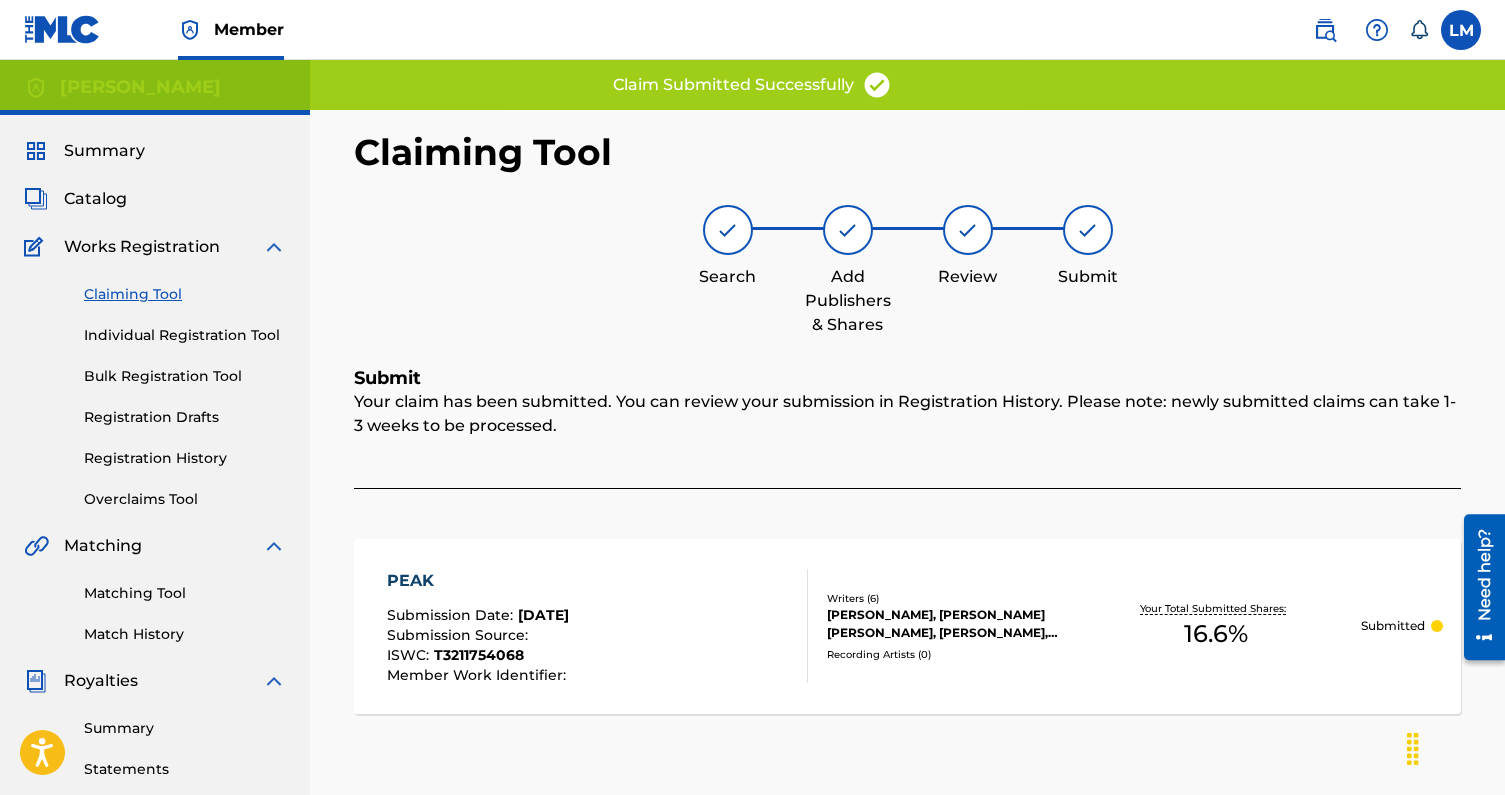 click on "Summary" at bounding box center [104, 151] 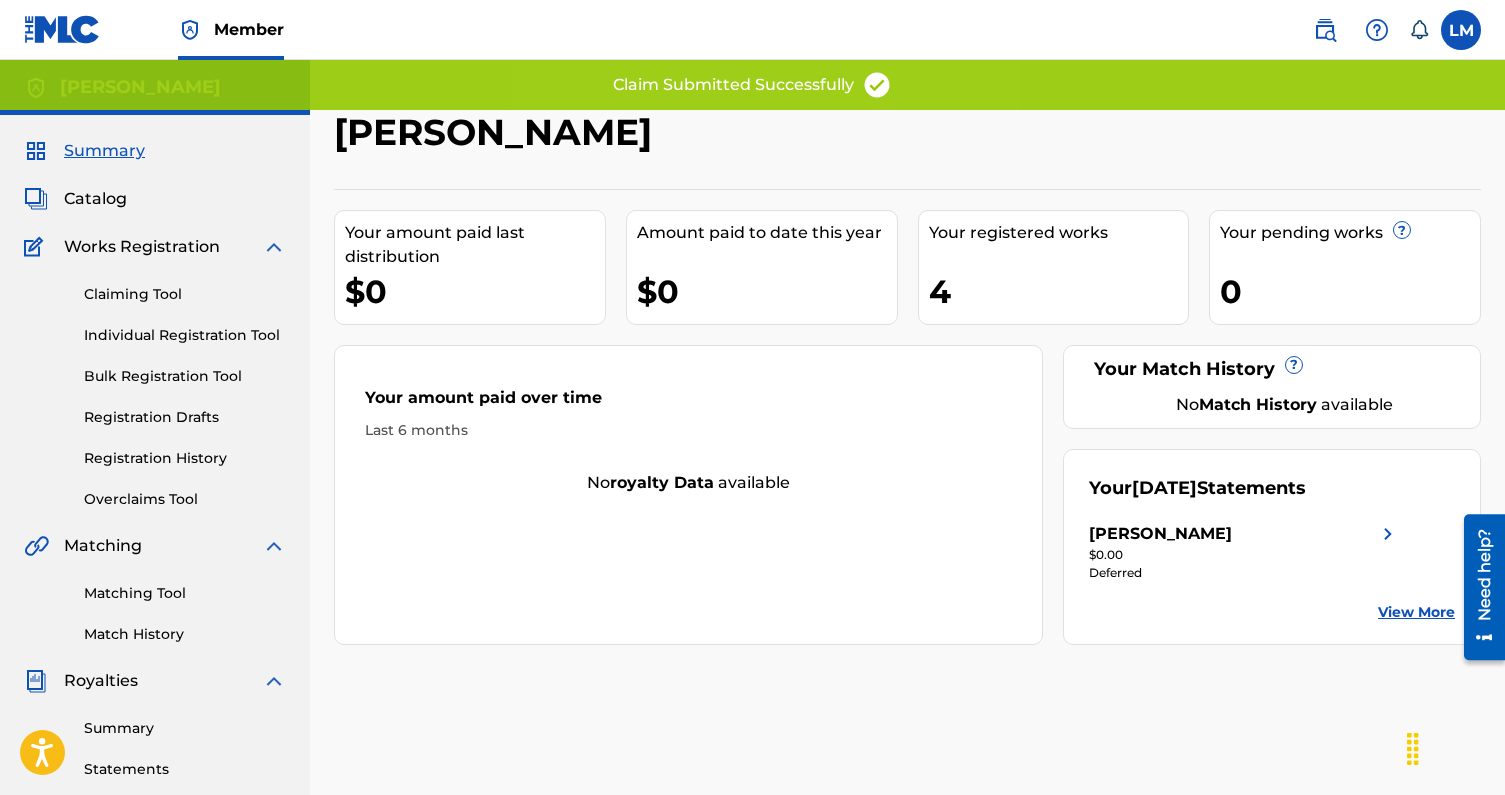 click on "Claiming Tool Individual Registration Tool Bulk Registration Tool Registration Drafts Registration History Overclaims Tool" at bounding box center [155, 384] 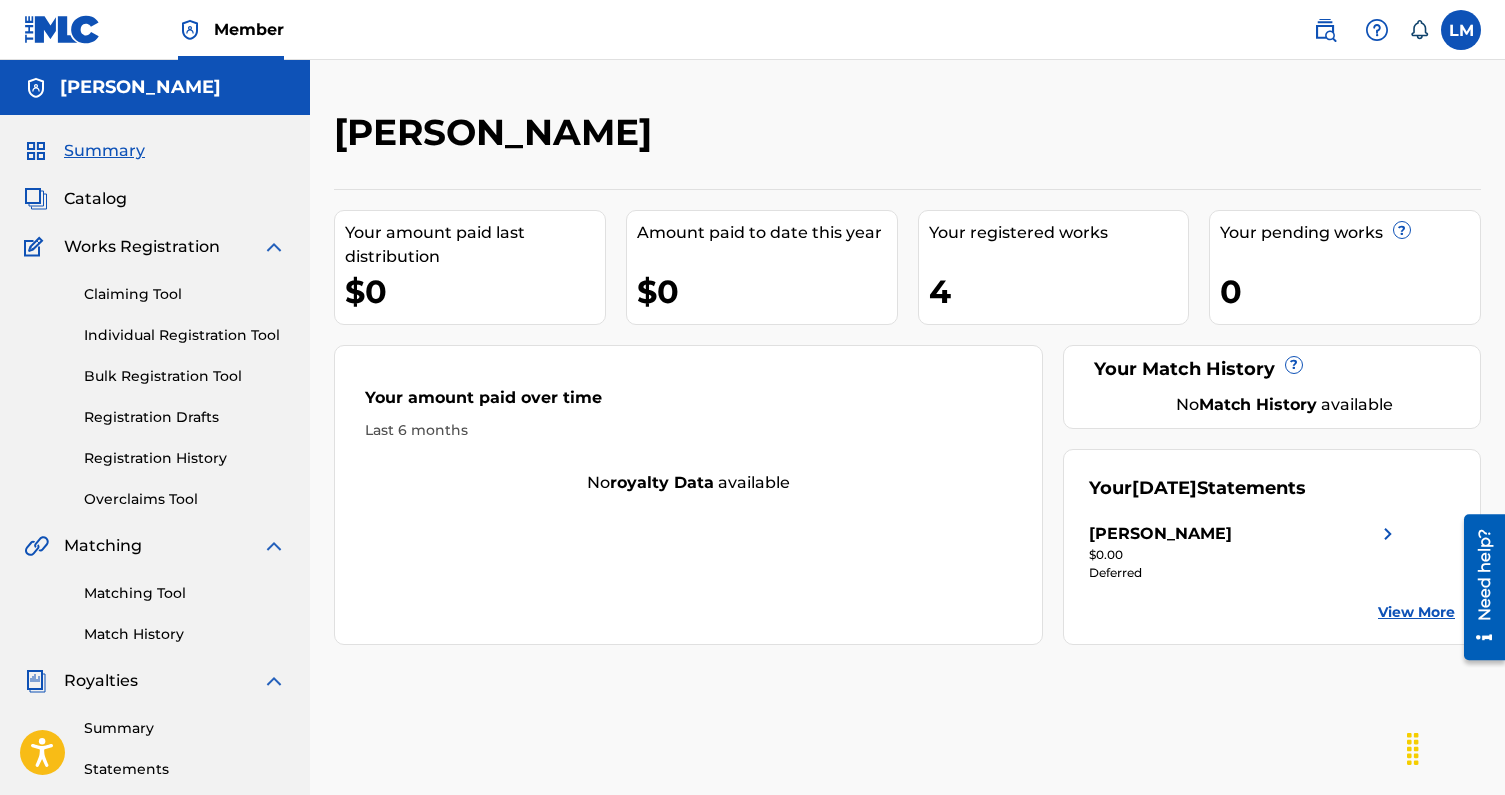 click on "Claiming Tool" at bounding box center [185, 294] 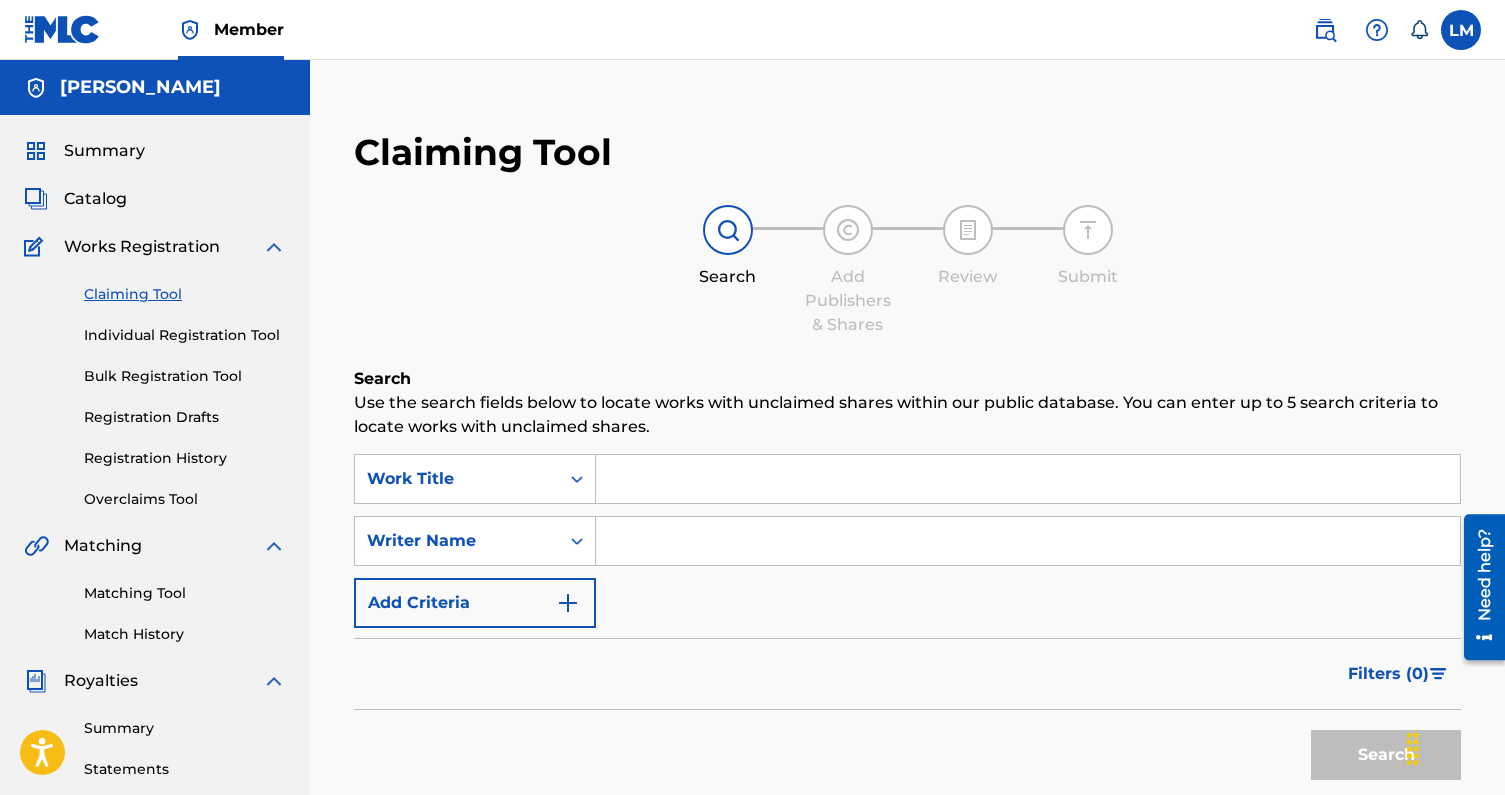 click at bounding box center [1028, 541] 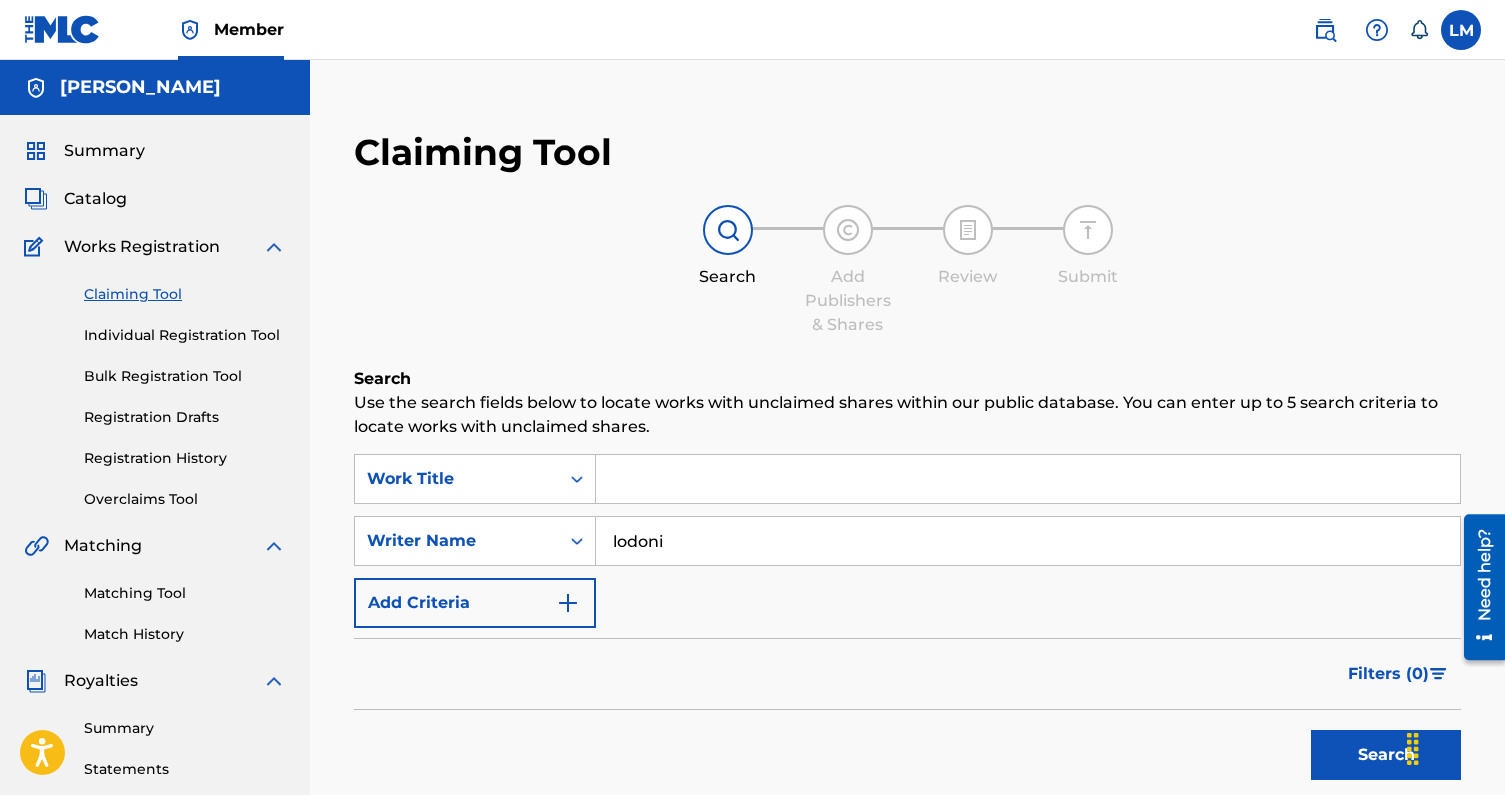 type on "lodoni" 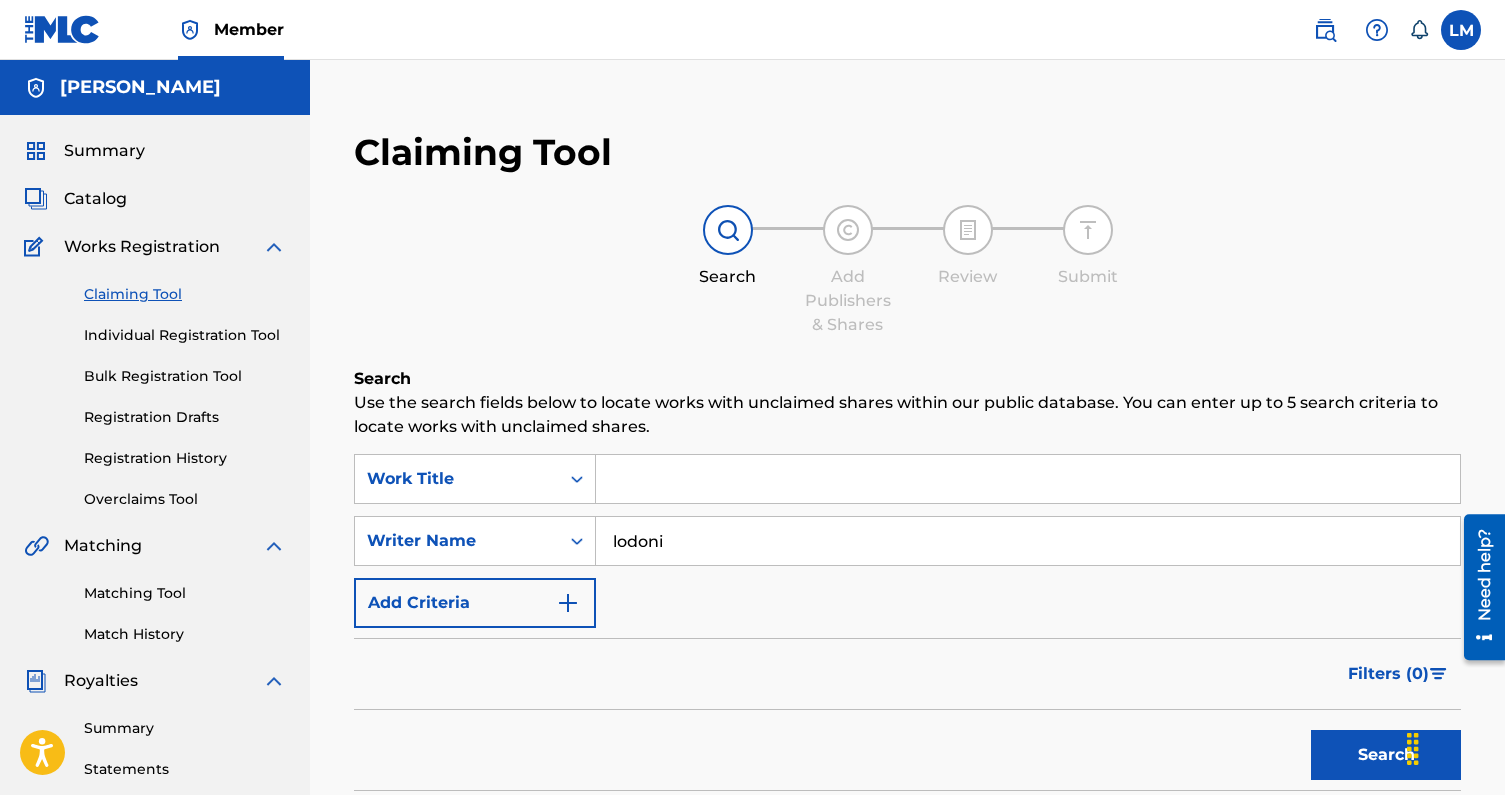 click on "Search" at bounding box center [1386, 755] 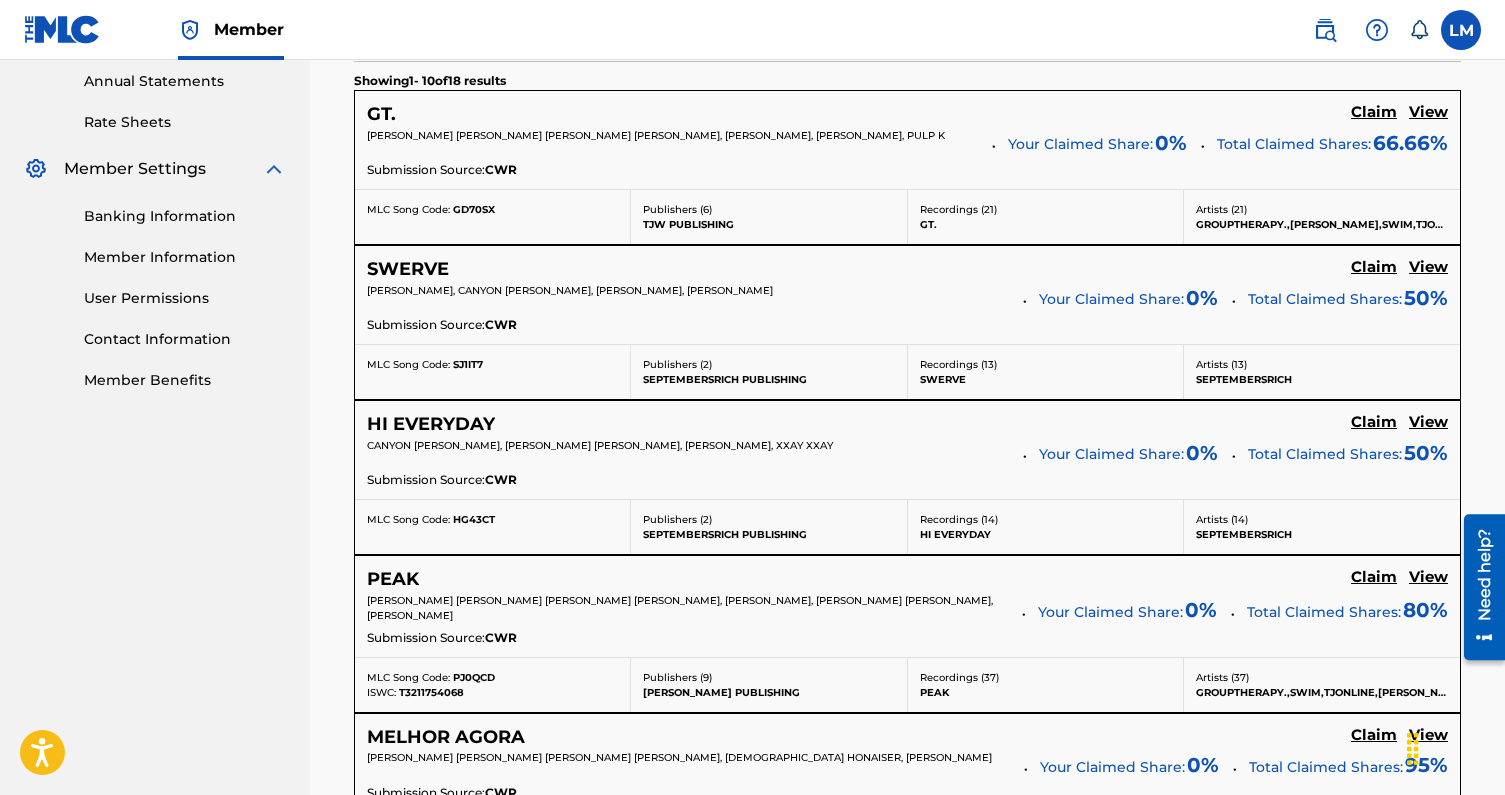 scroll, scrollTop: 741, scrollLeft: 0, axis: vertical 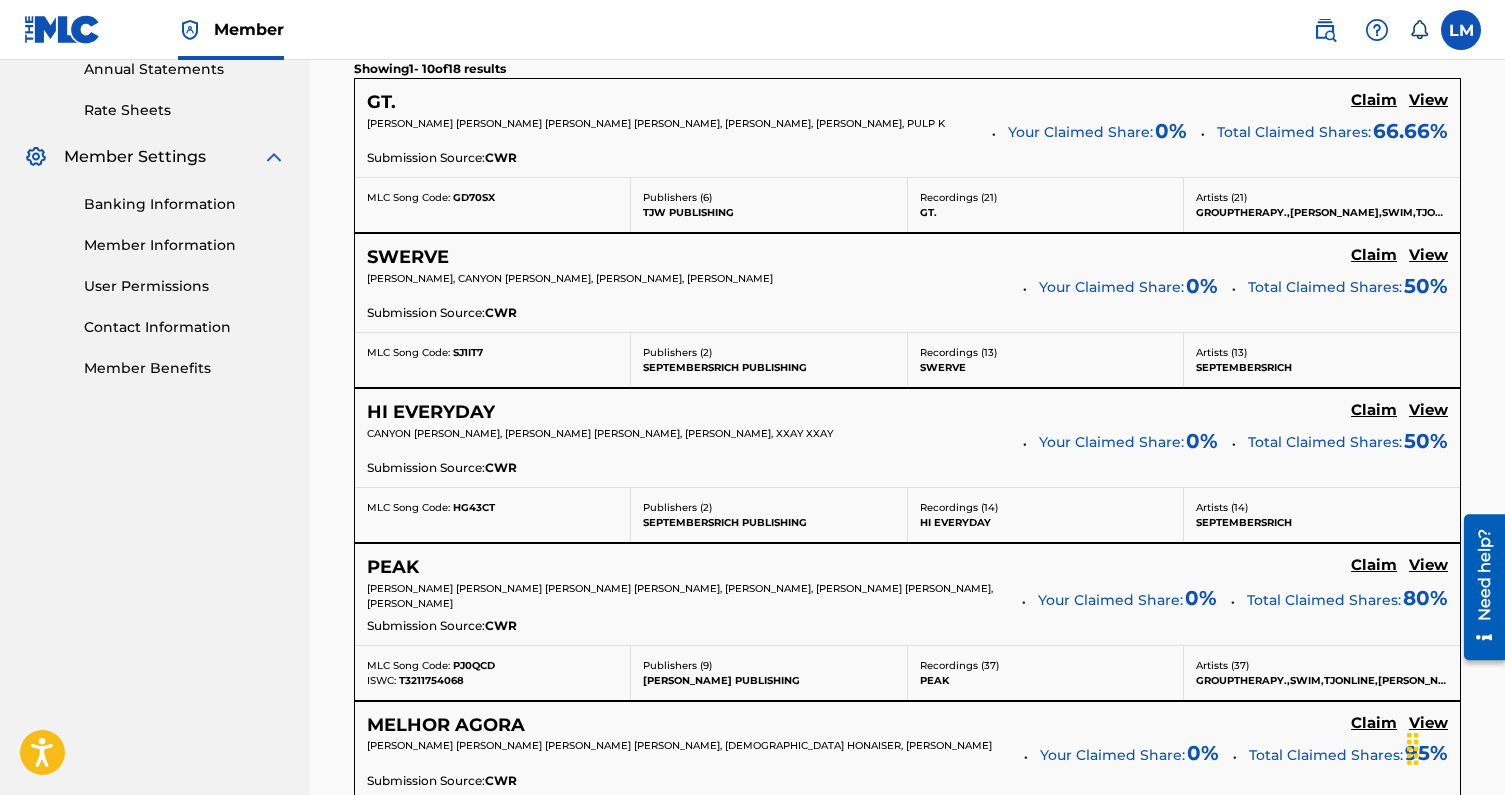 click on "Claim" at bounding box center (1374, 100) 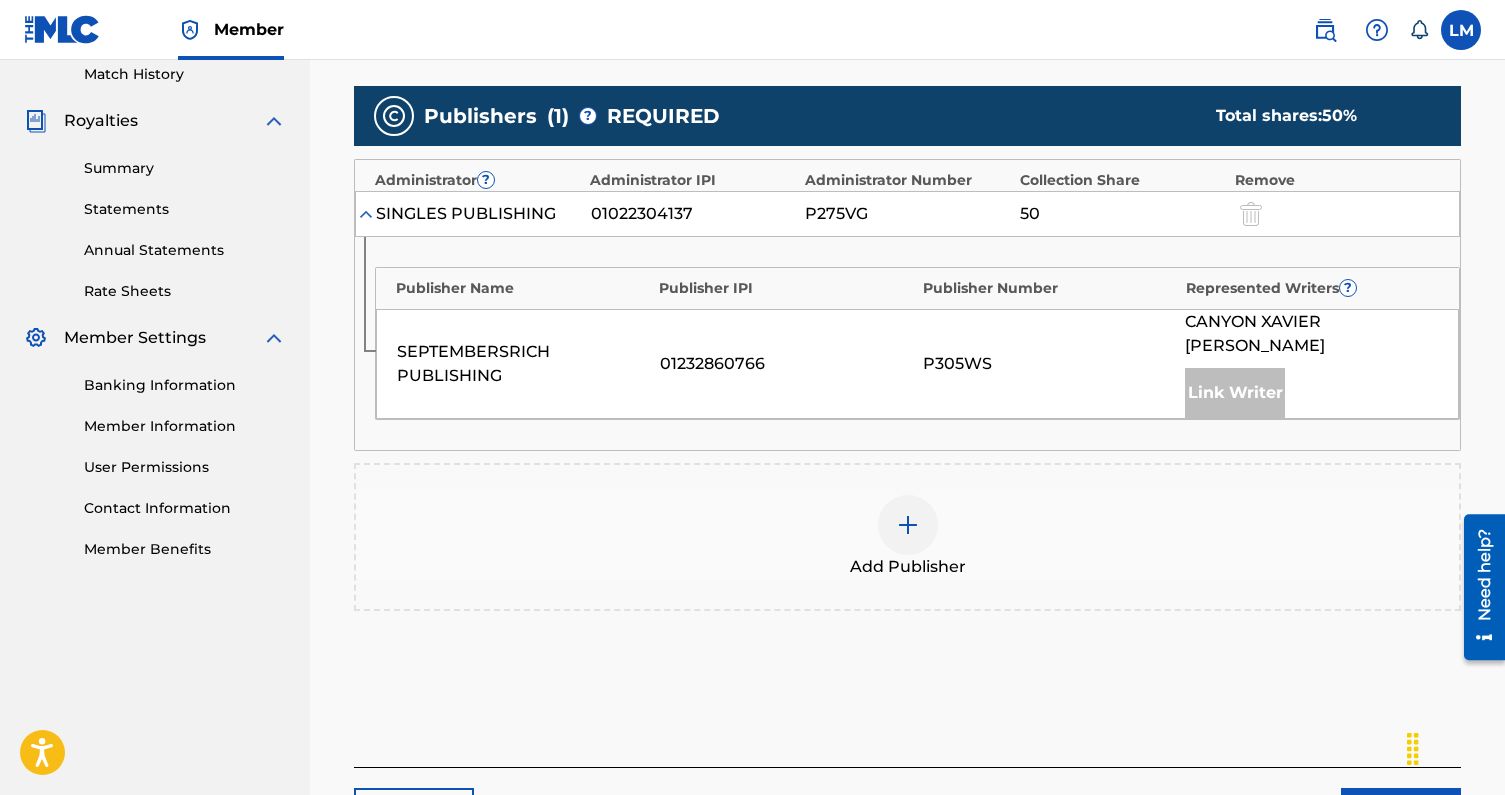 scroll, scrollTop: 564, scrollLeft: 0, axis: vertical 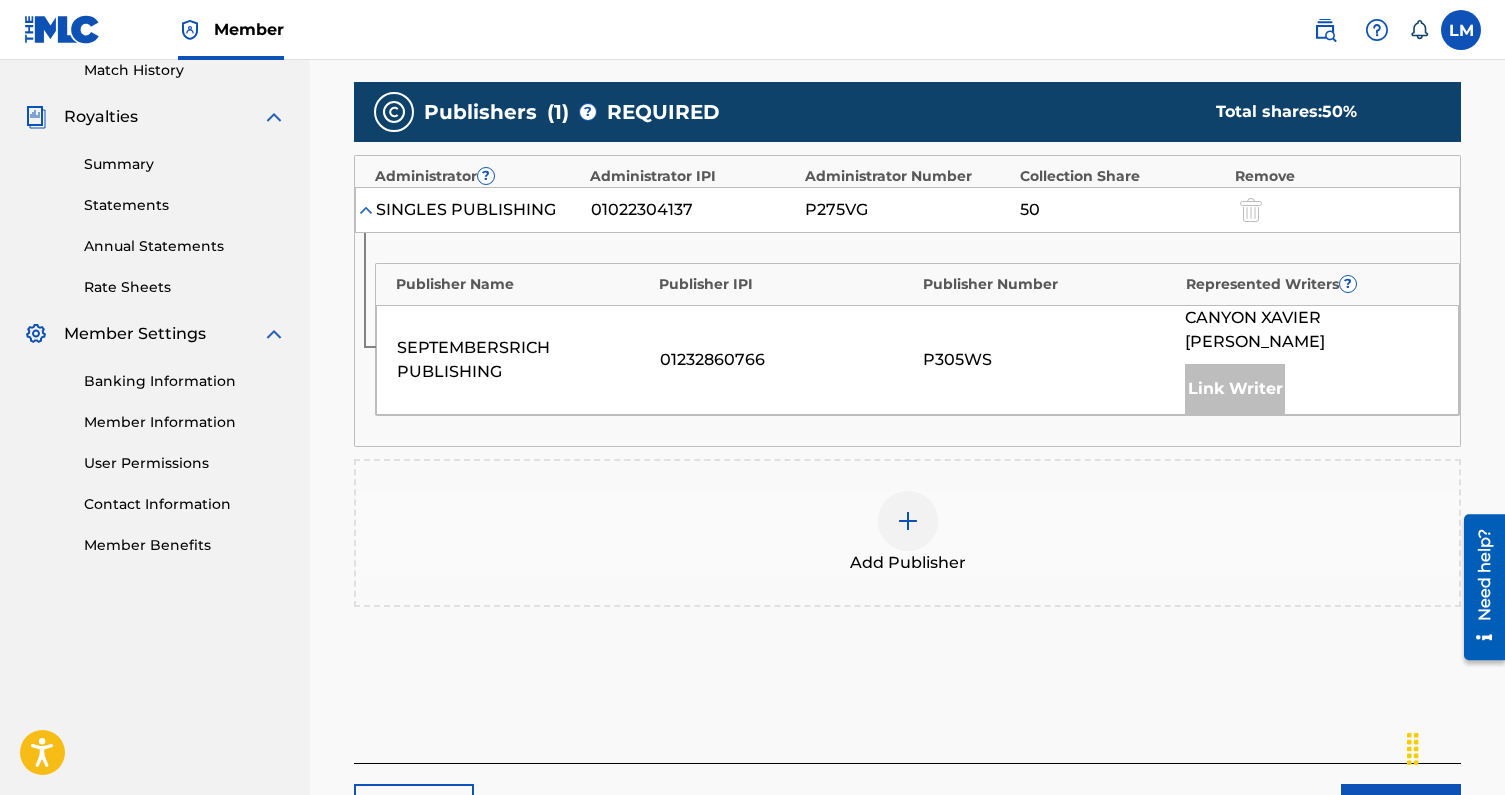 click at bounding box center (908, 521) 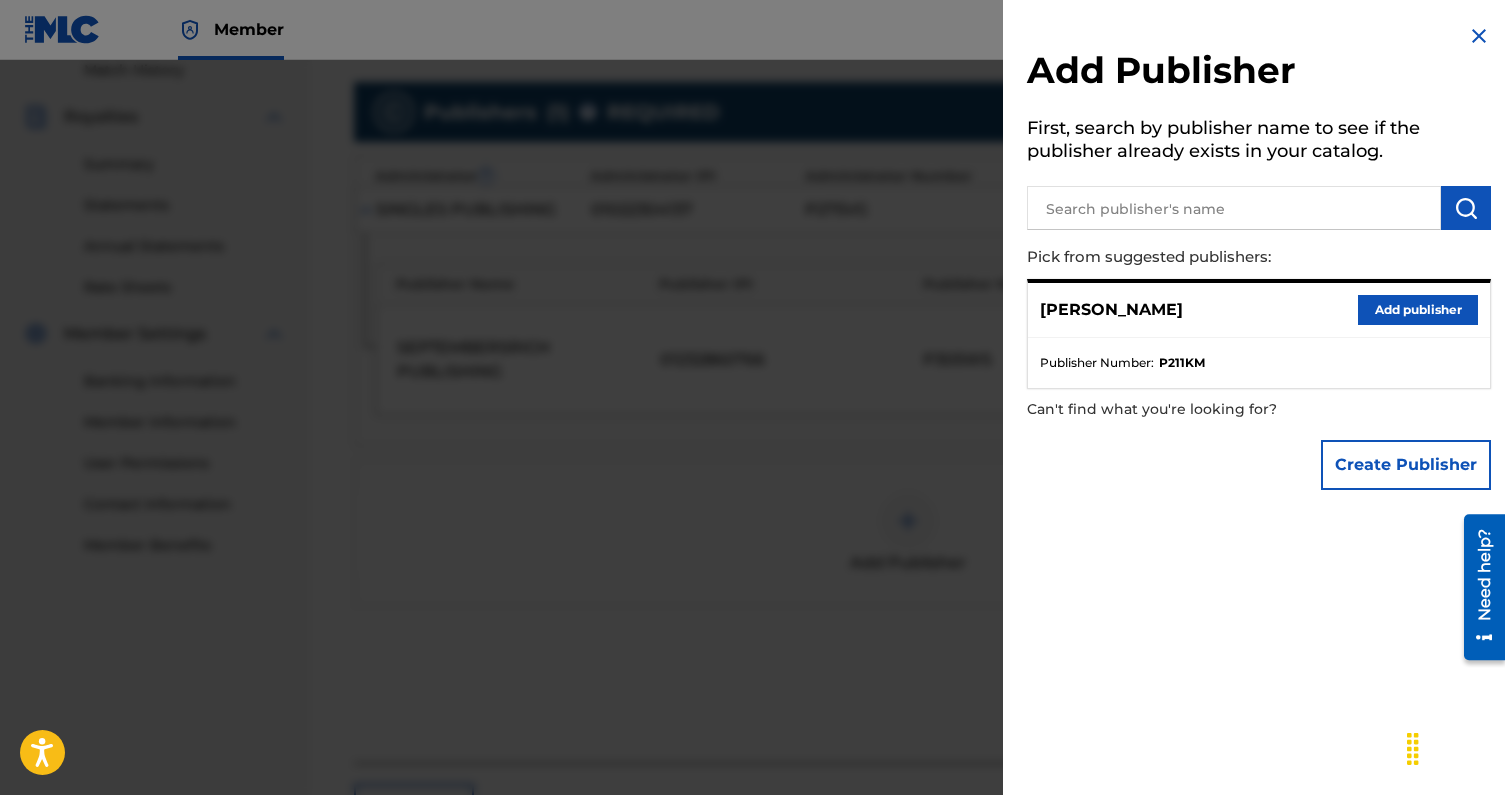 click on "Add publisher" at bounding box center [1418, 310] 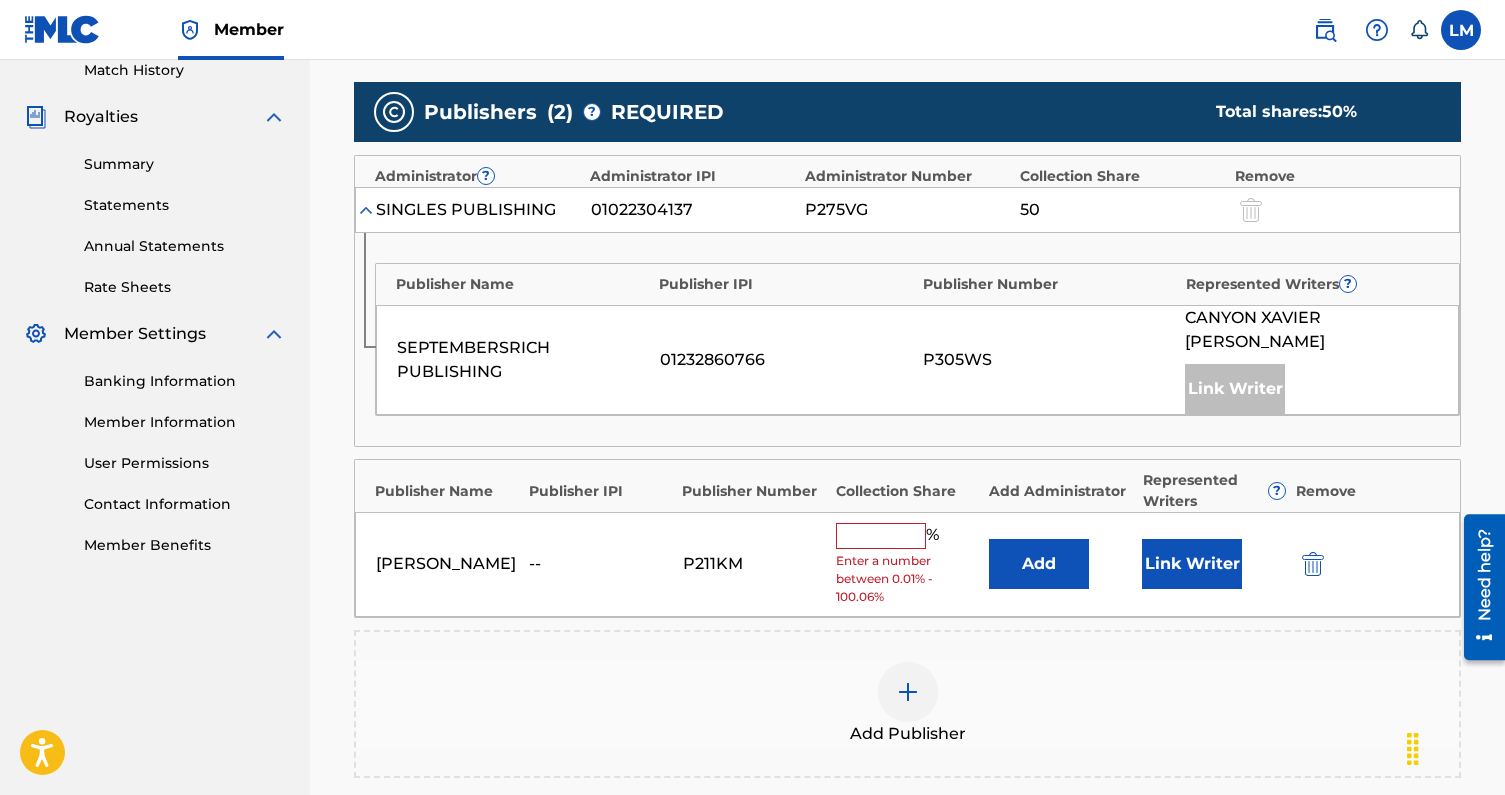 click on "Link Writer" at bounding box center [1192, 564] 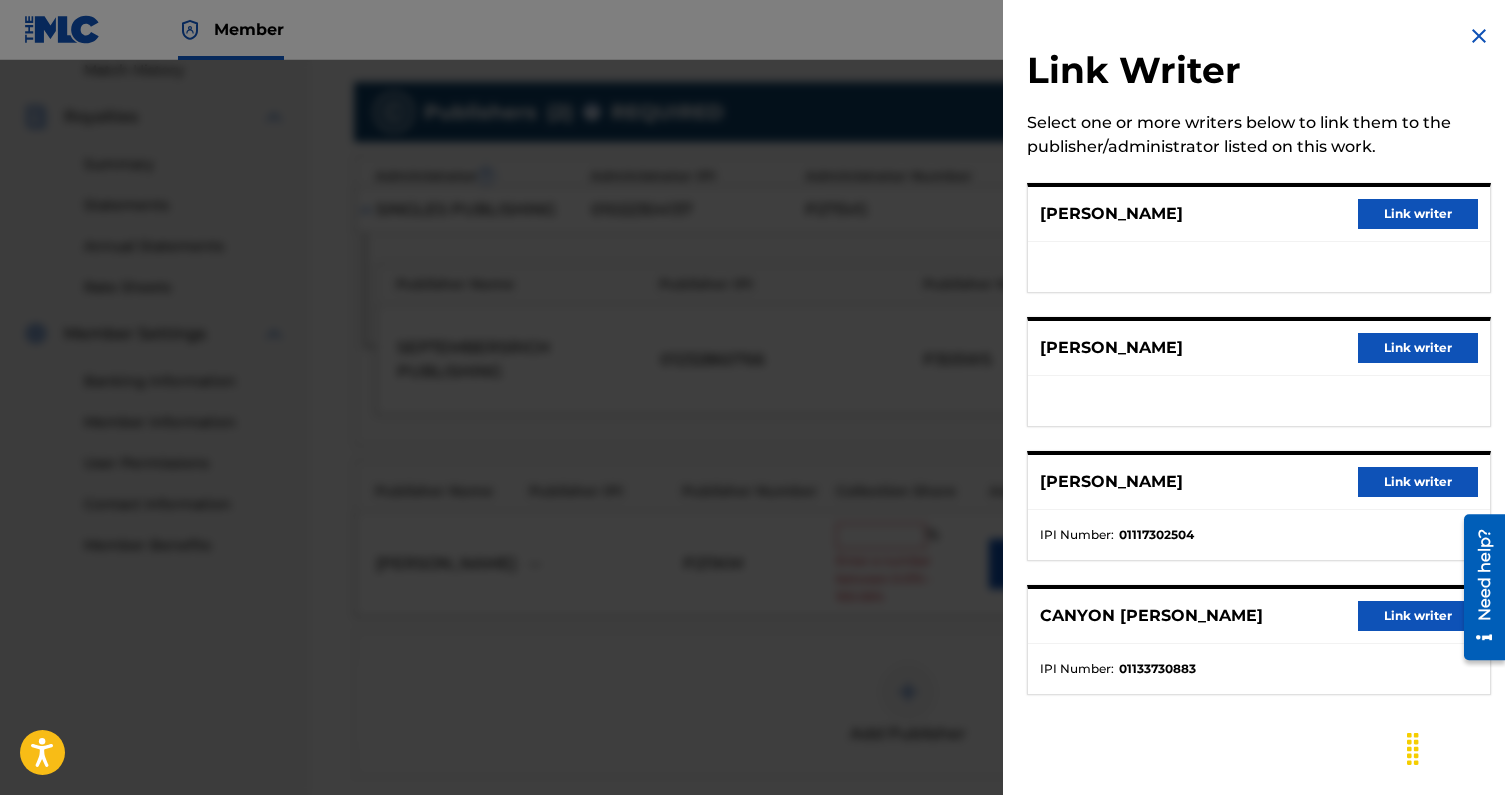 click on "Link writer" at bounding box center (1418, 482) 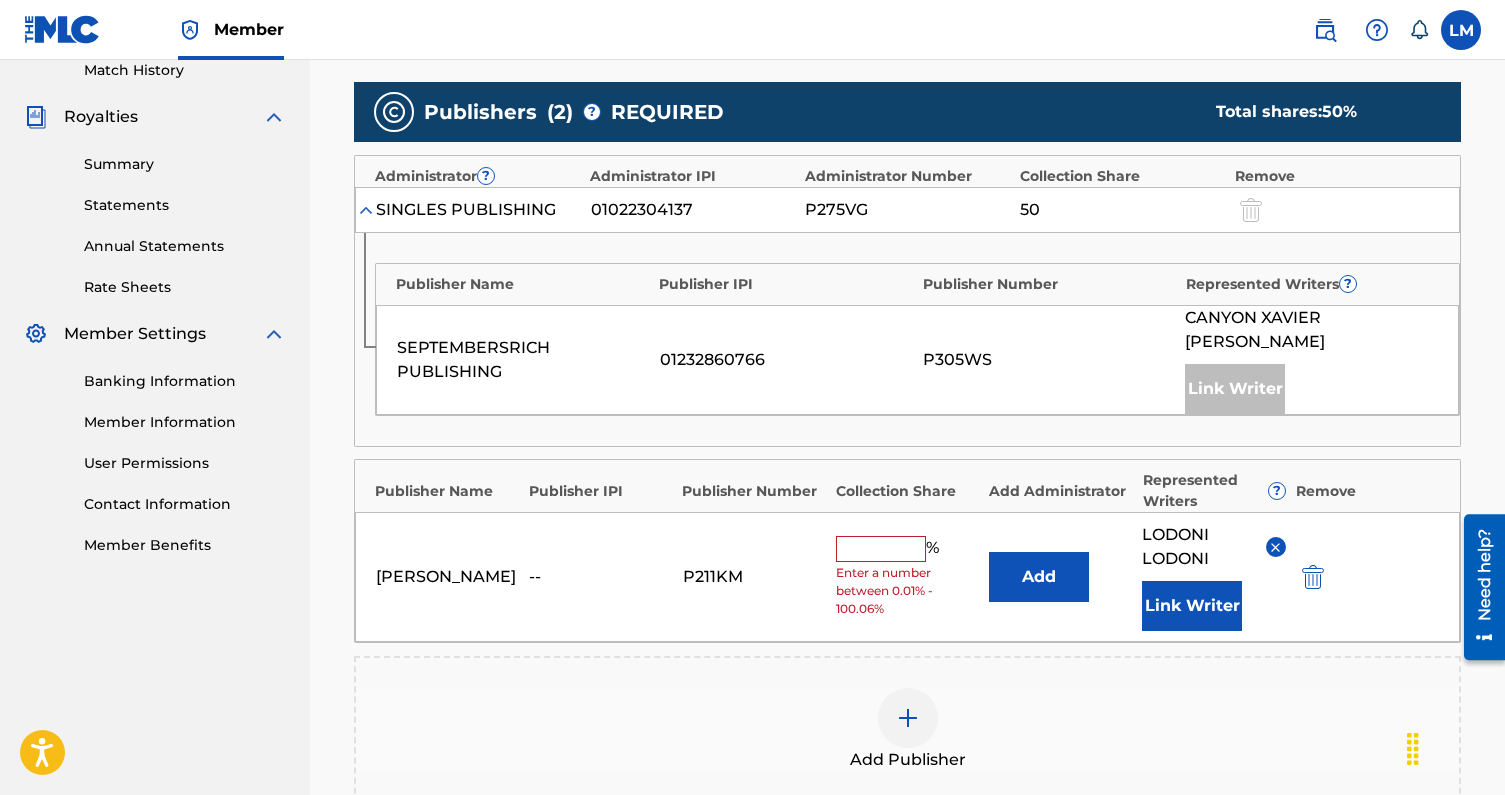 click at bounding box center (881, 549) 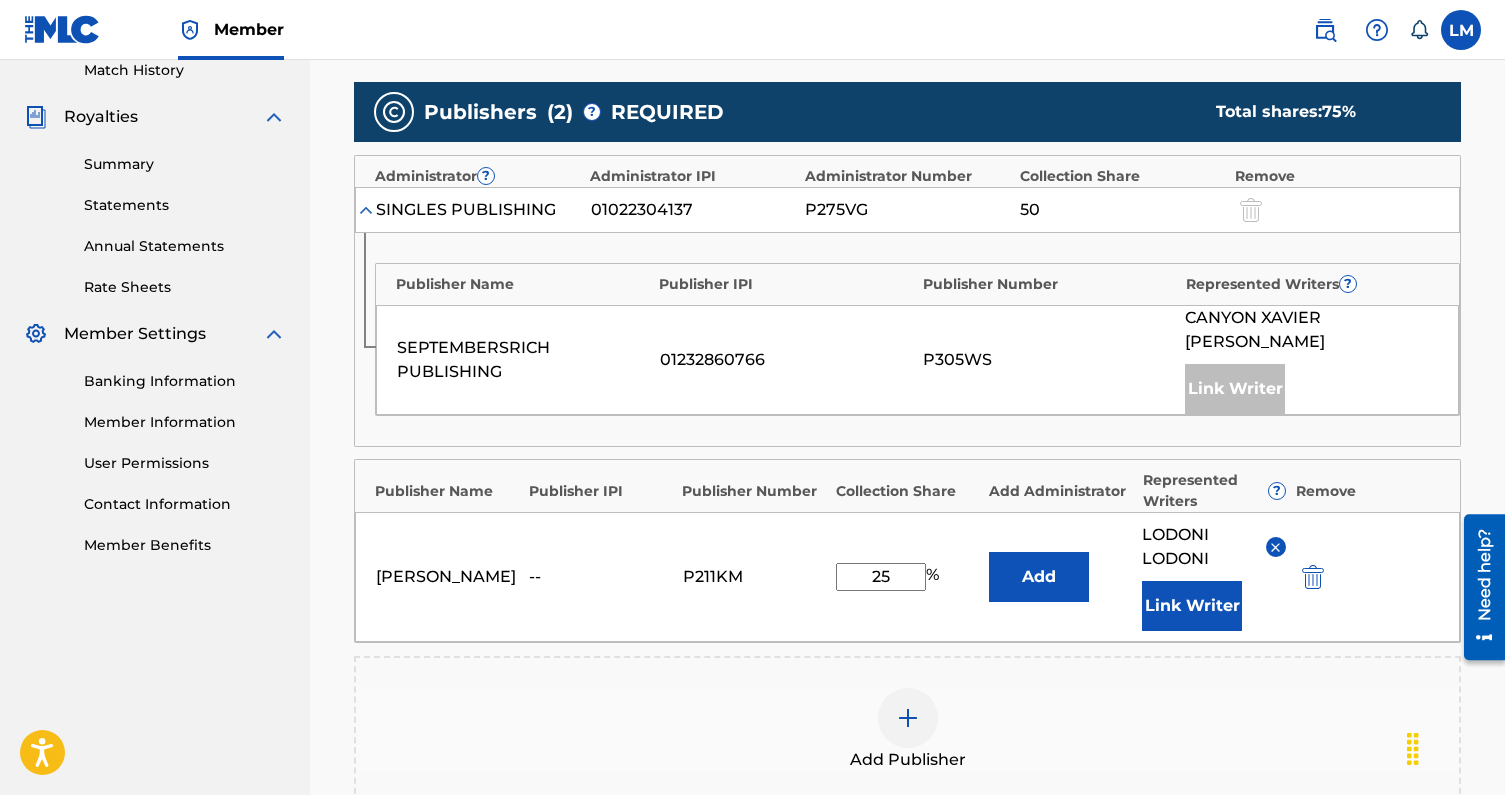 type on "25" 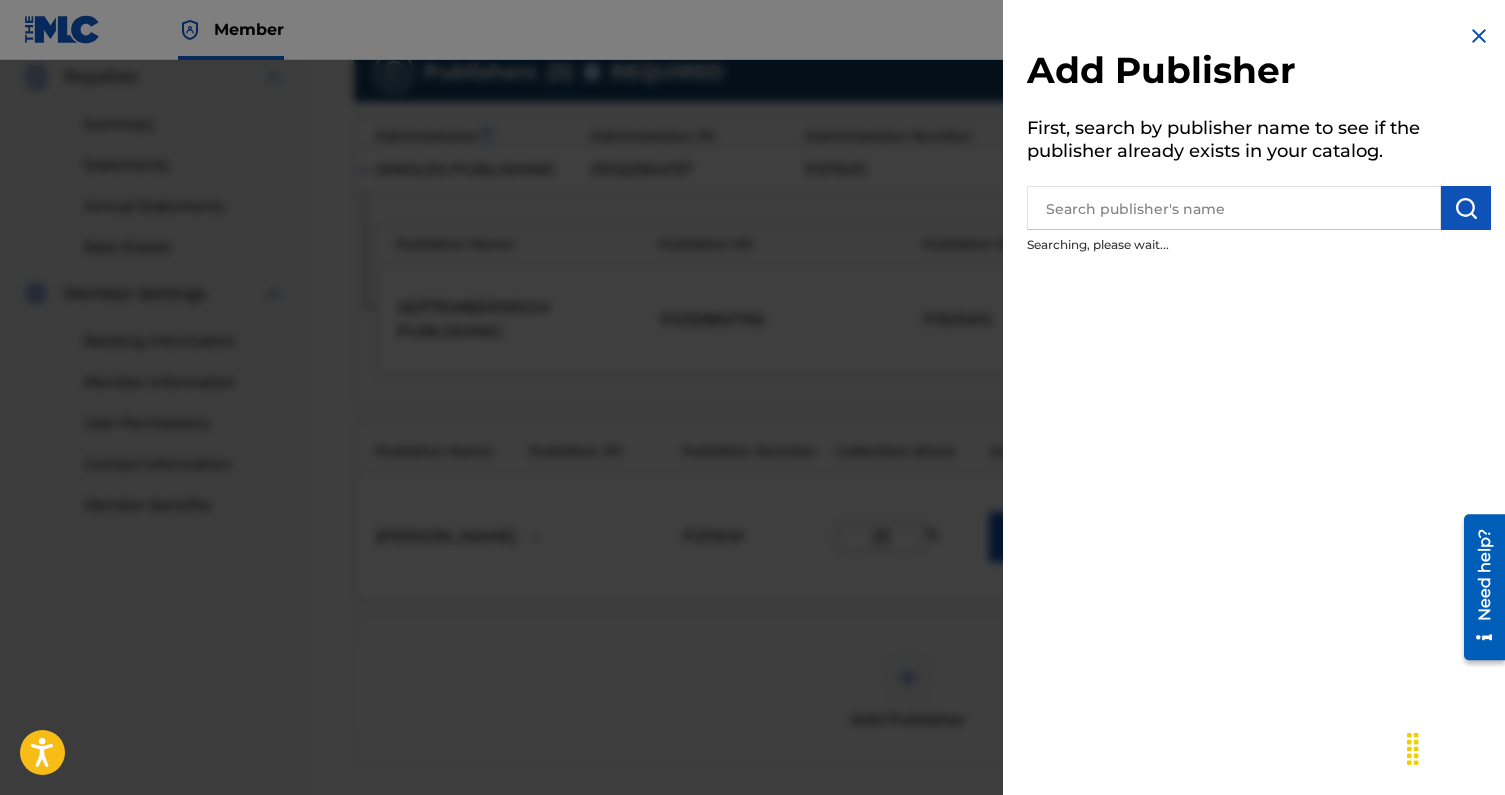 click at bounding box center [752, 457] 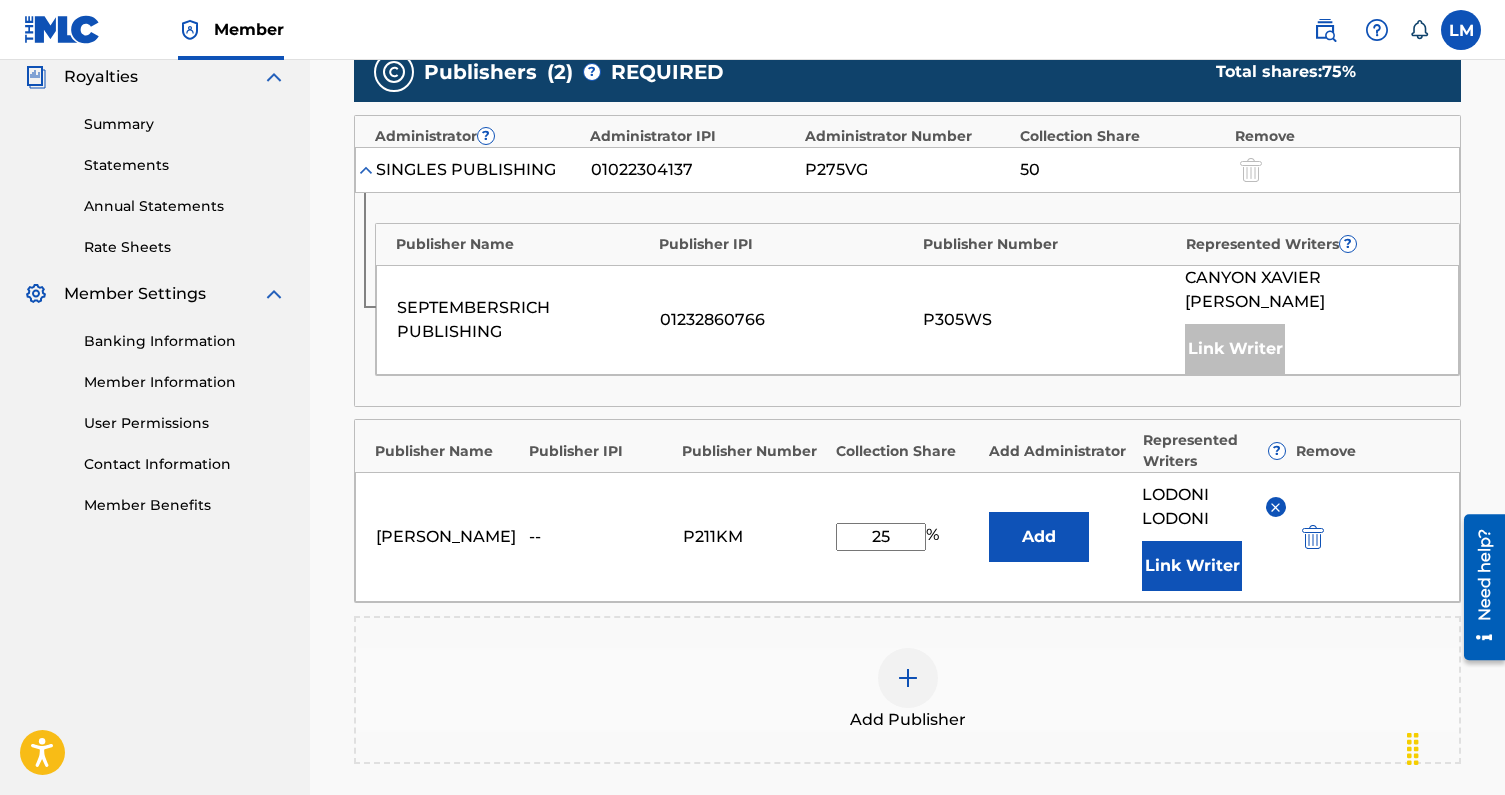 scroll, scrollTop: 891, scrollLeft: 0, axis: vertical 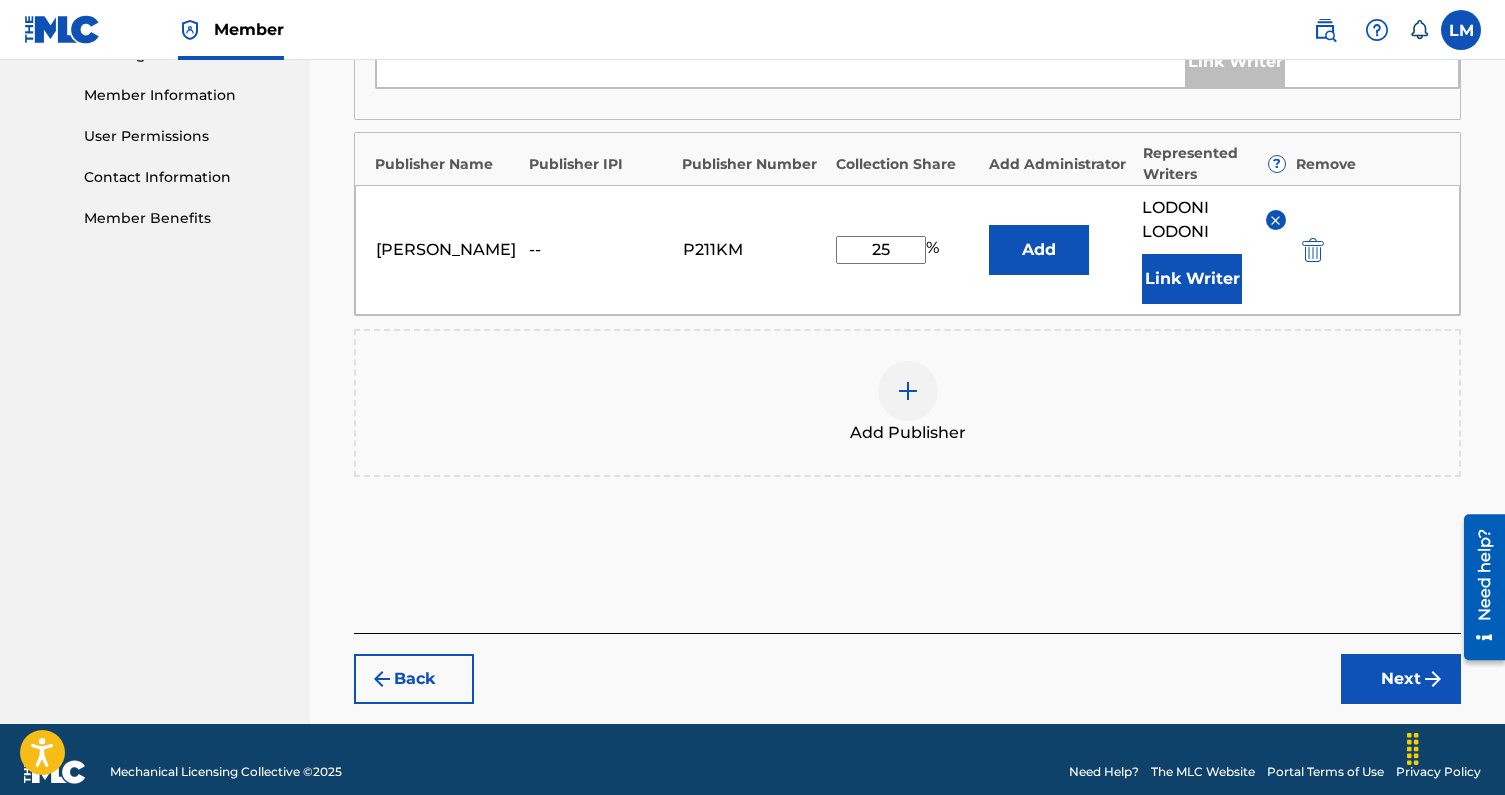 click on "Next" at bounding box center (1401, 679) 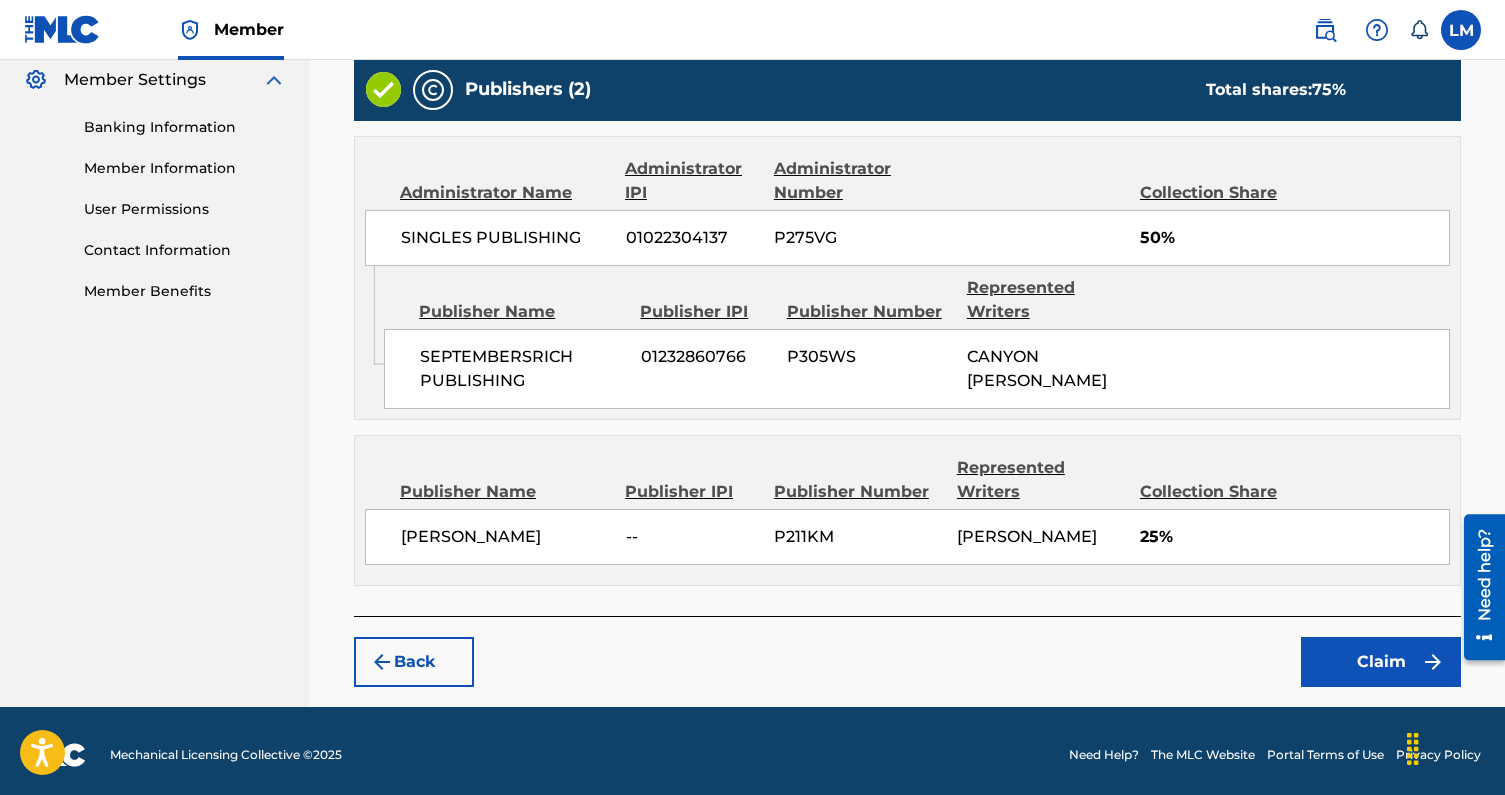 scroll, scrollTop: 822, scrollLeft: 0, axis: vertical 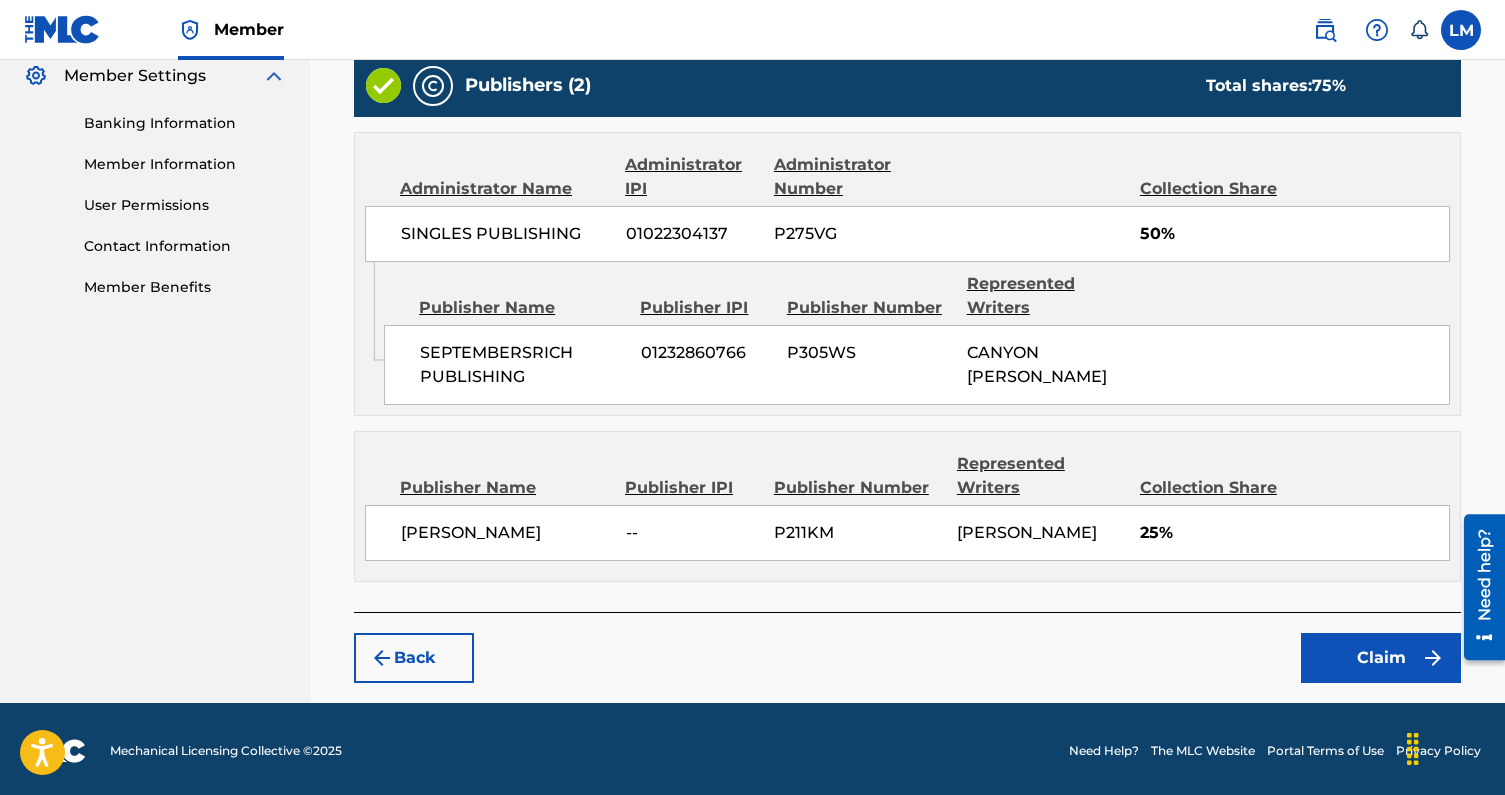 click on "Claim" at bounding box center (1381, 658) 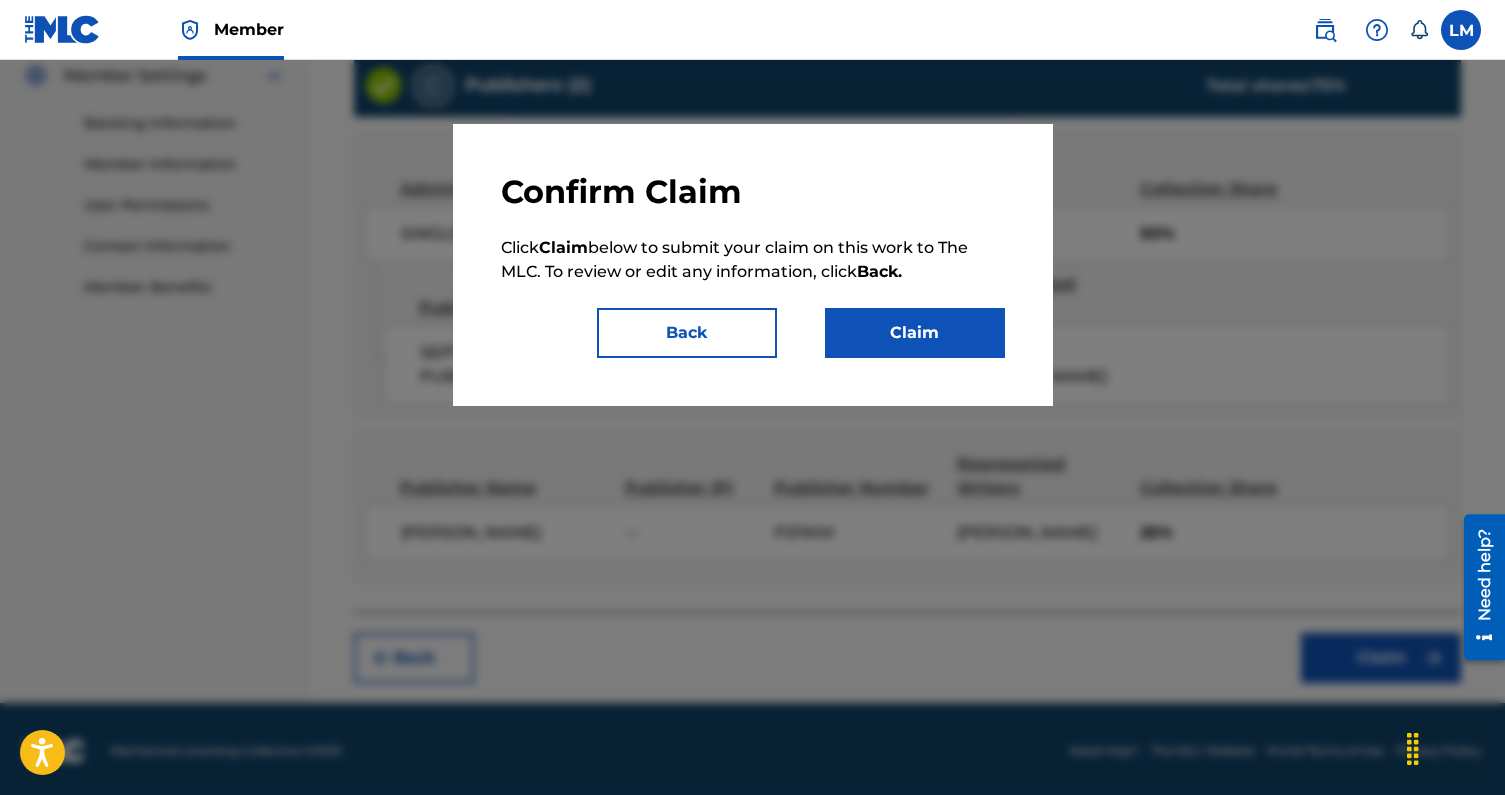 click on "Claim" at bounding box center (915, 333) 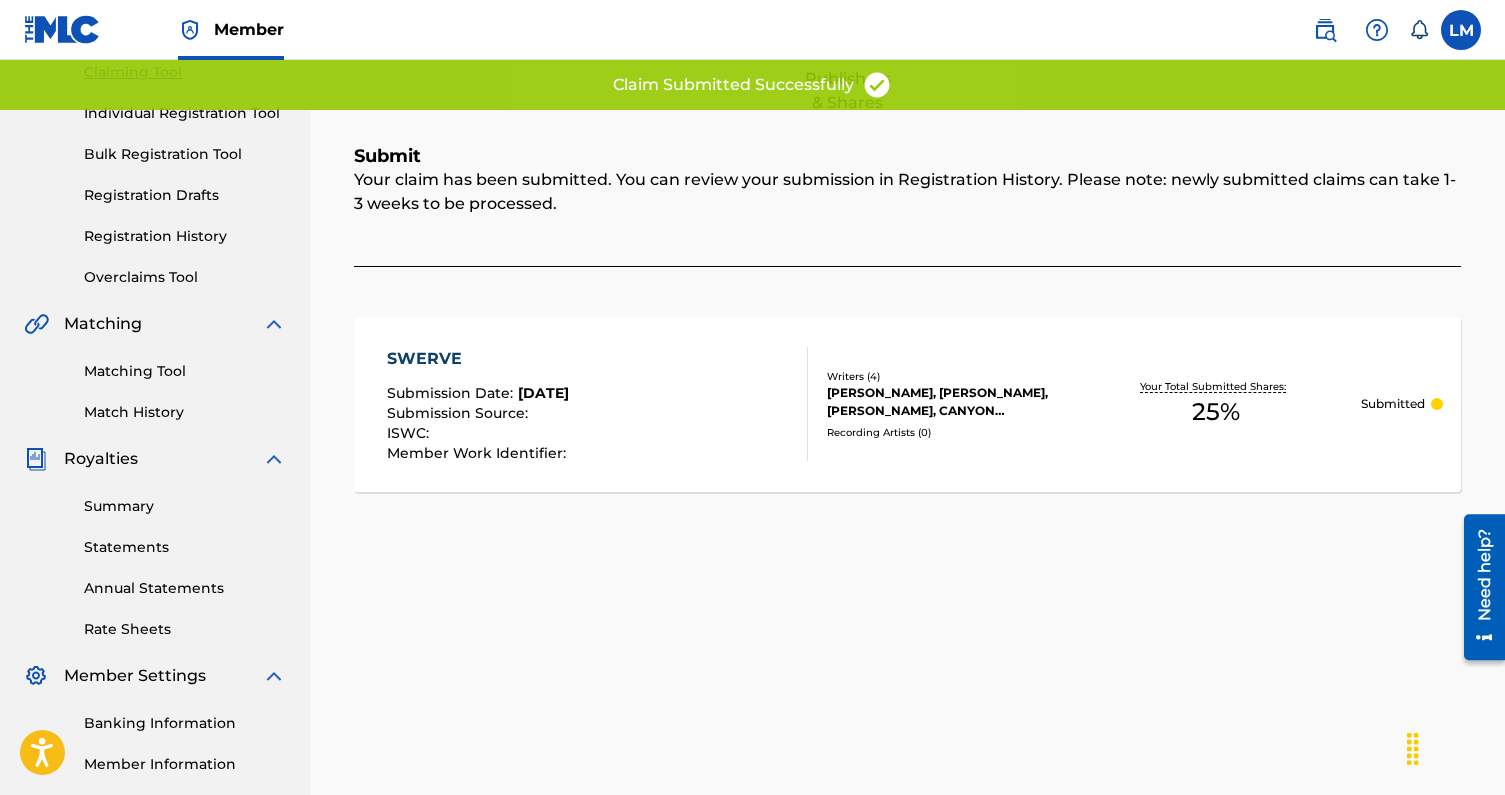 scroll, scrollTop: 152, scrollLeft: 0, axis: vertical 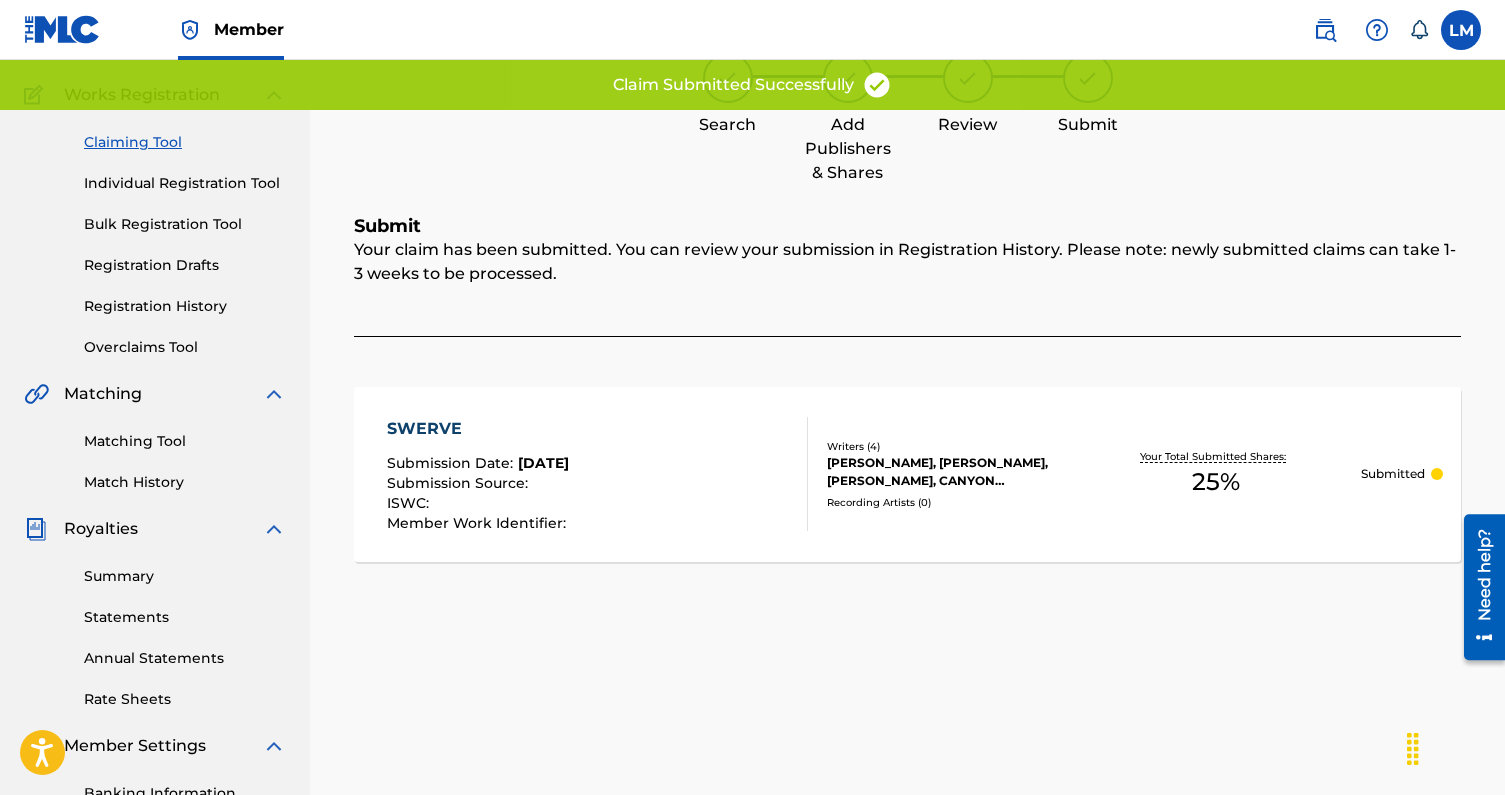 click on "Claiming Tool" at bounding box center [185, 142] 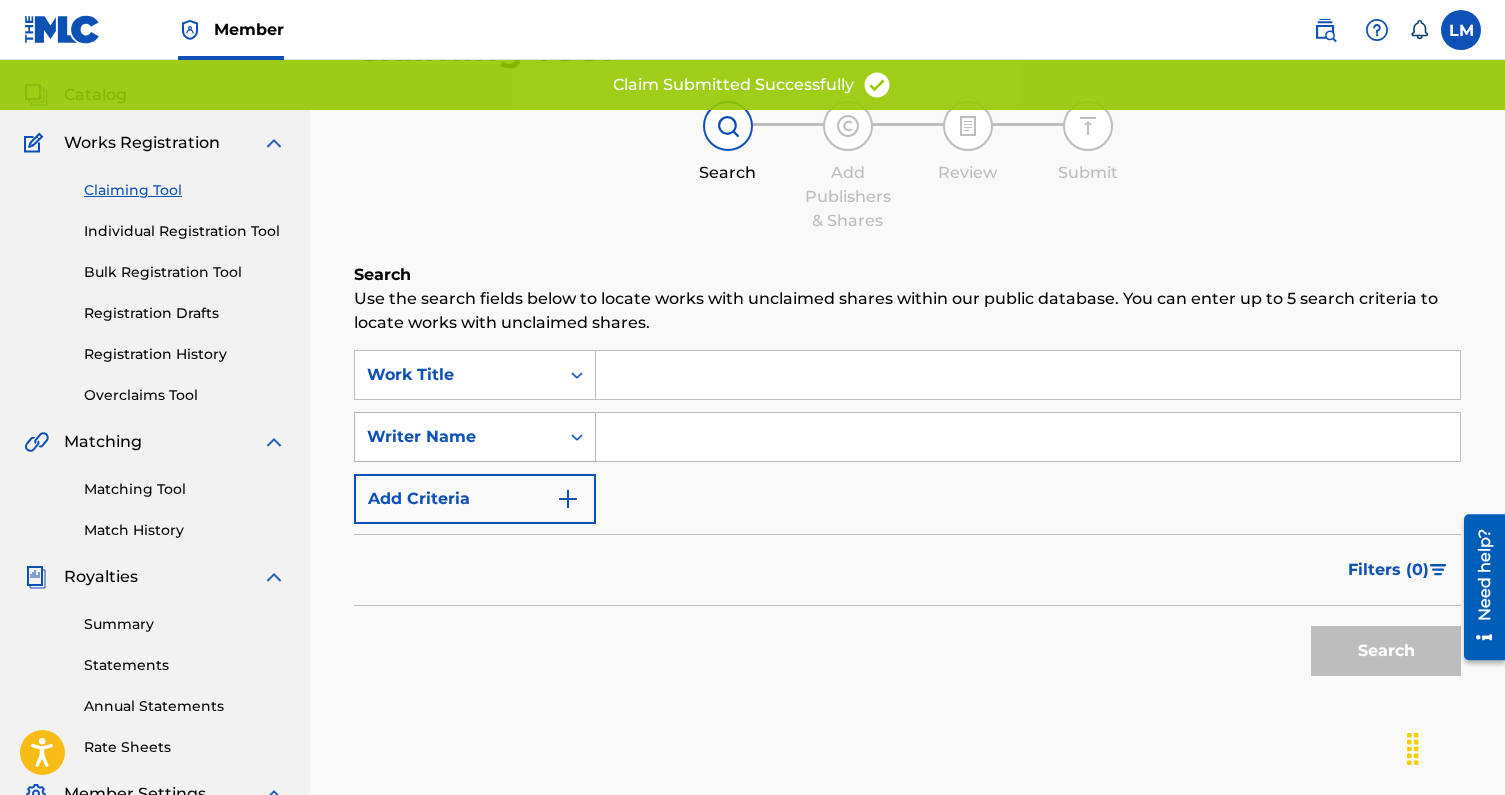 scroll, scrollTop: 135, scrollLeft: 0, axis: vertical 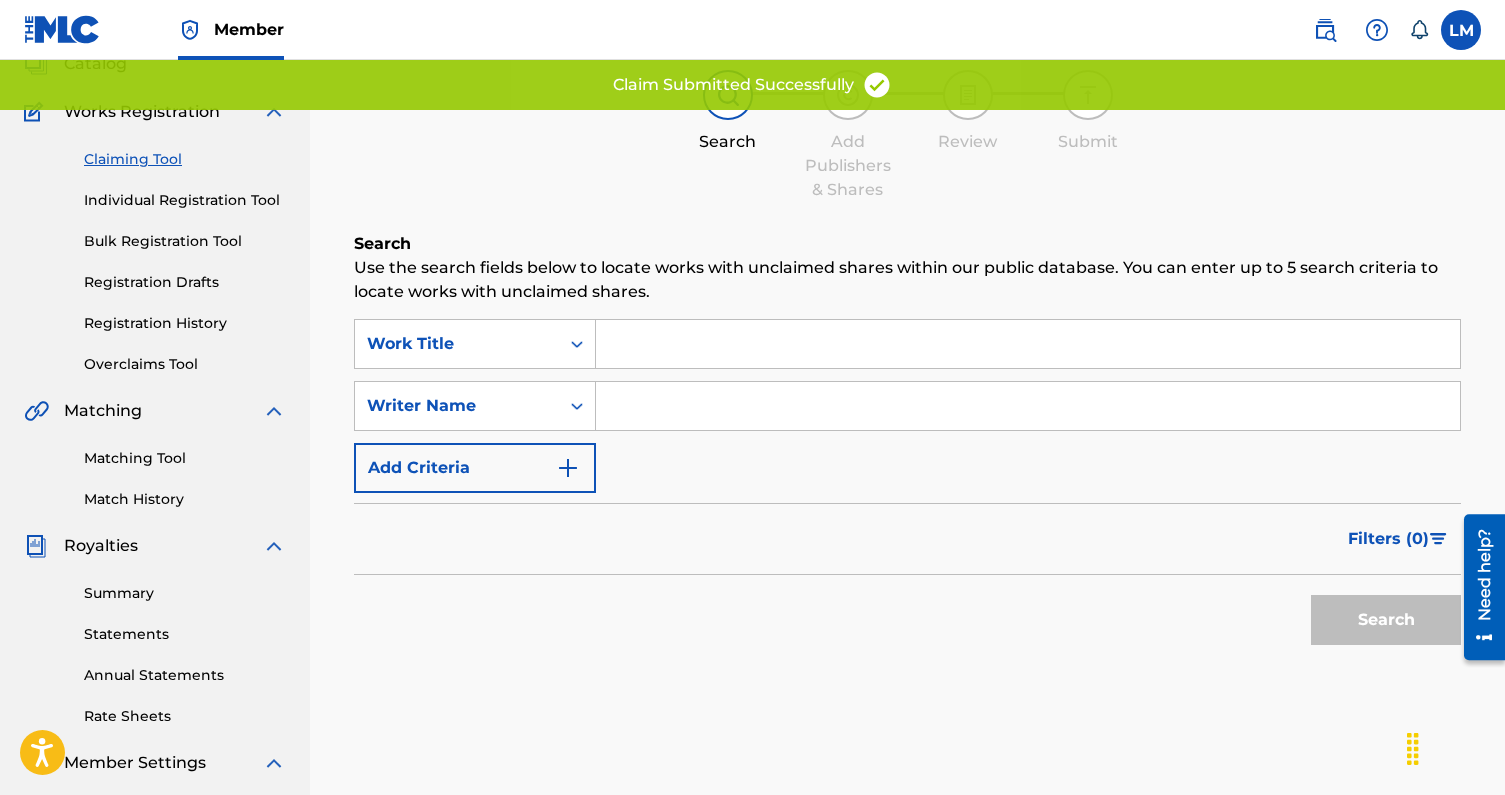 click at bounding box center (1028, 406) 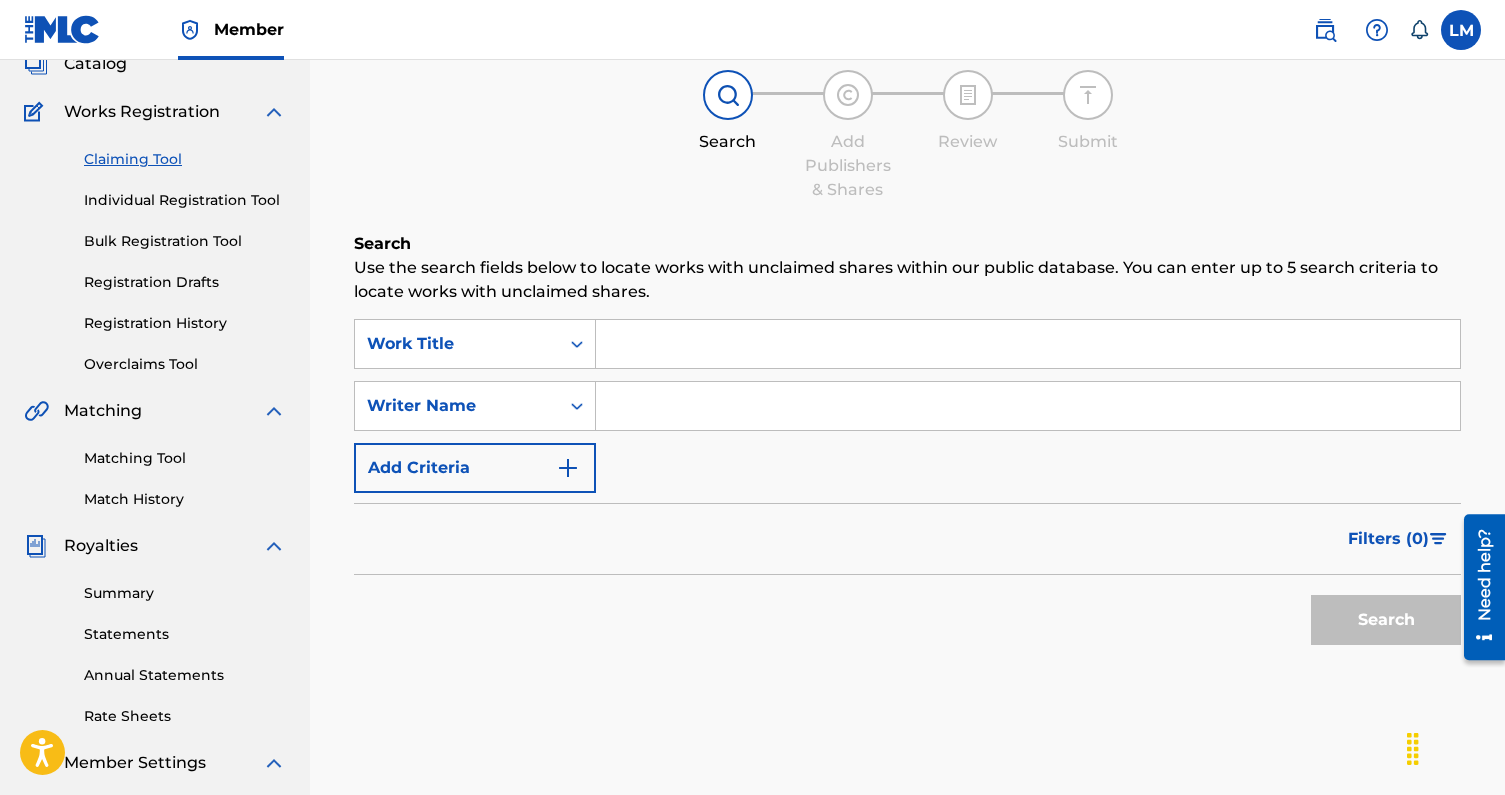 click at bounding box center (1028, 406) 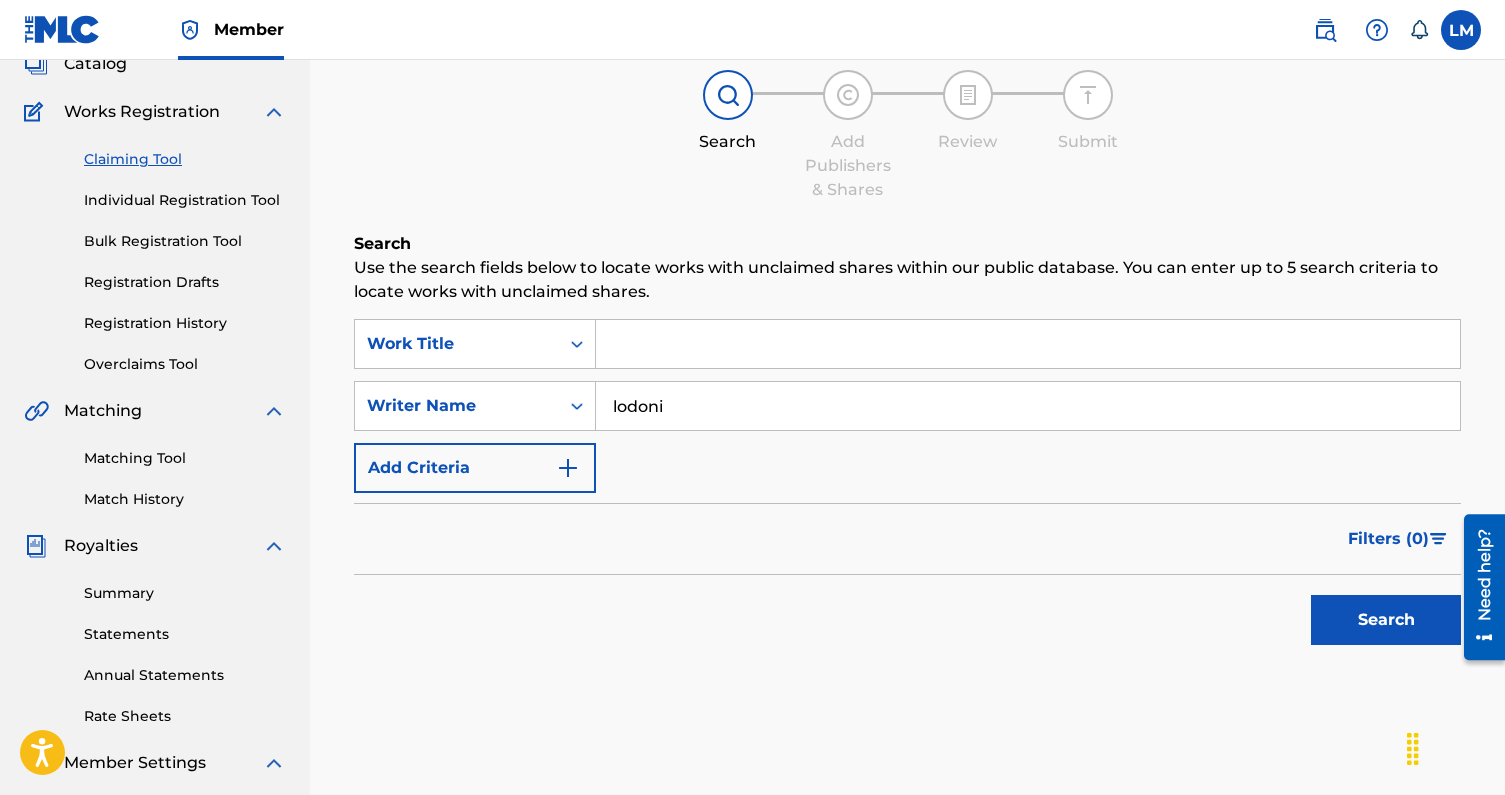 type on "lodoni" 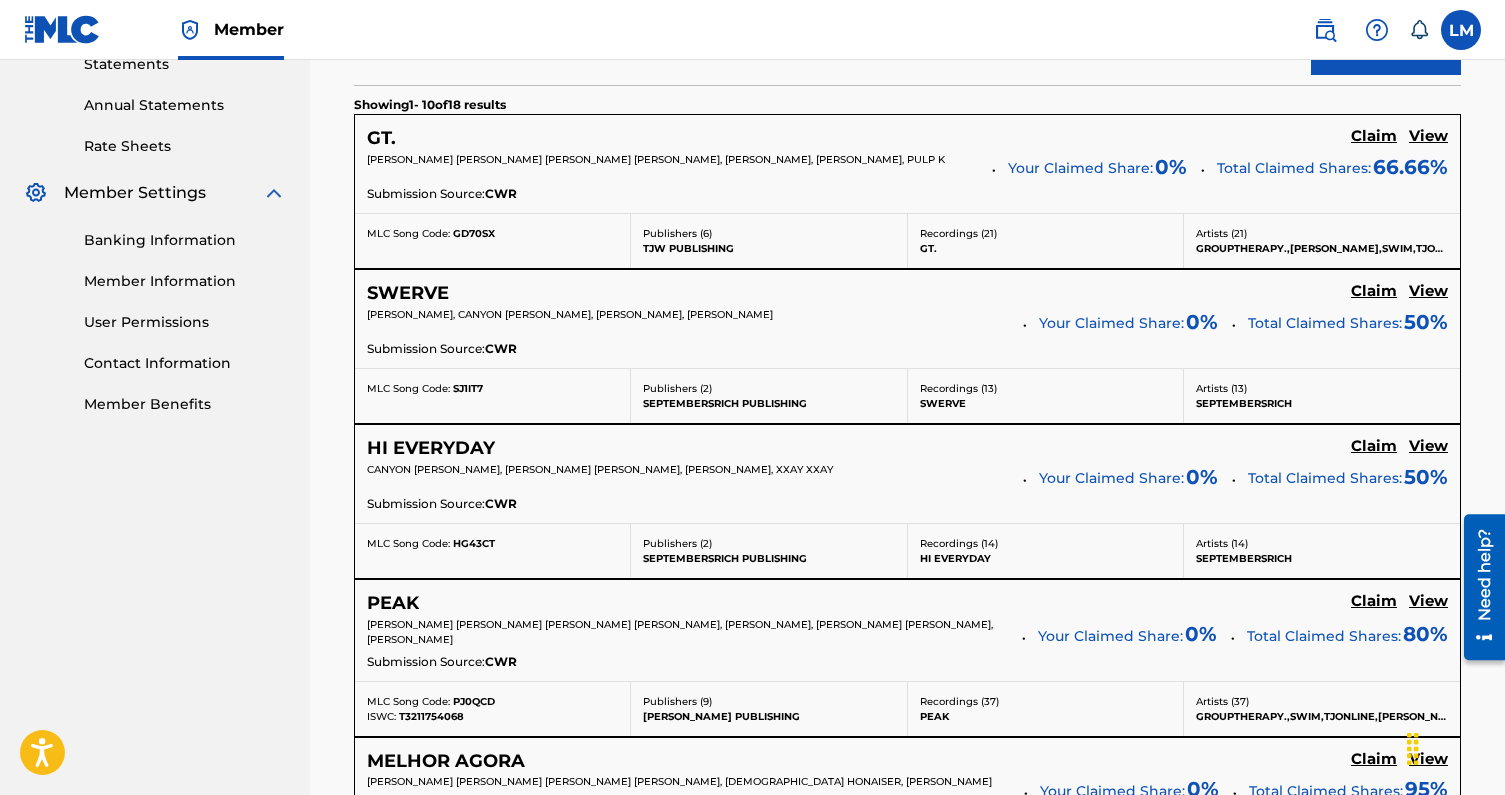 scroll, scrollTop: 698, scrollLeft: 0, axis: vertical 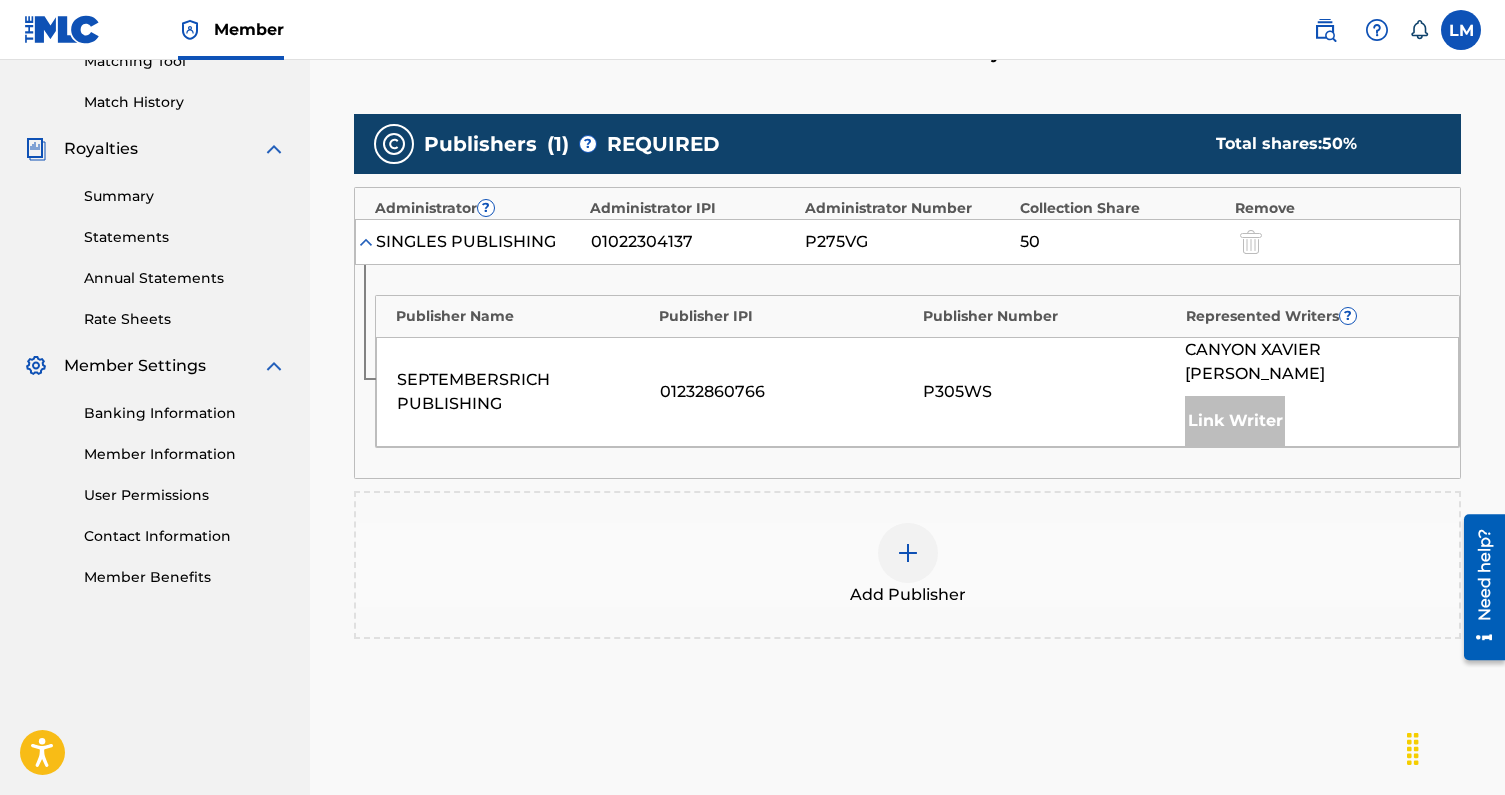click at bounding box center [908, 553] 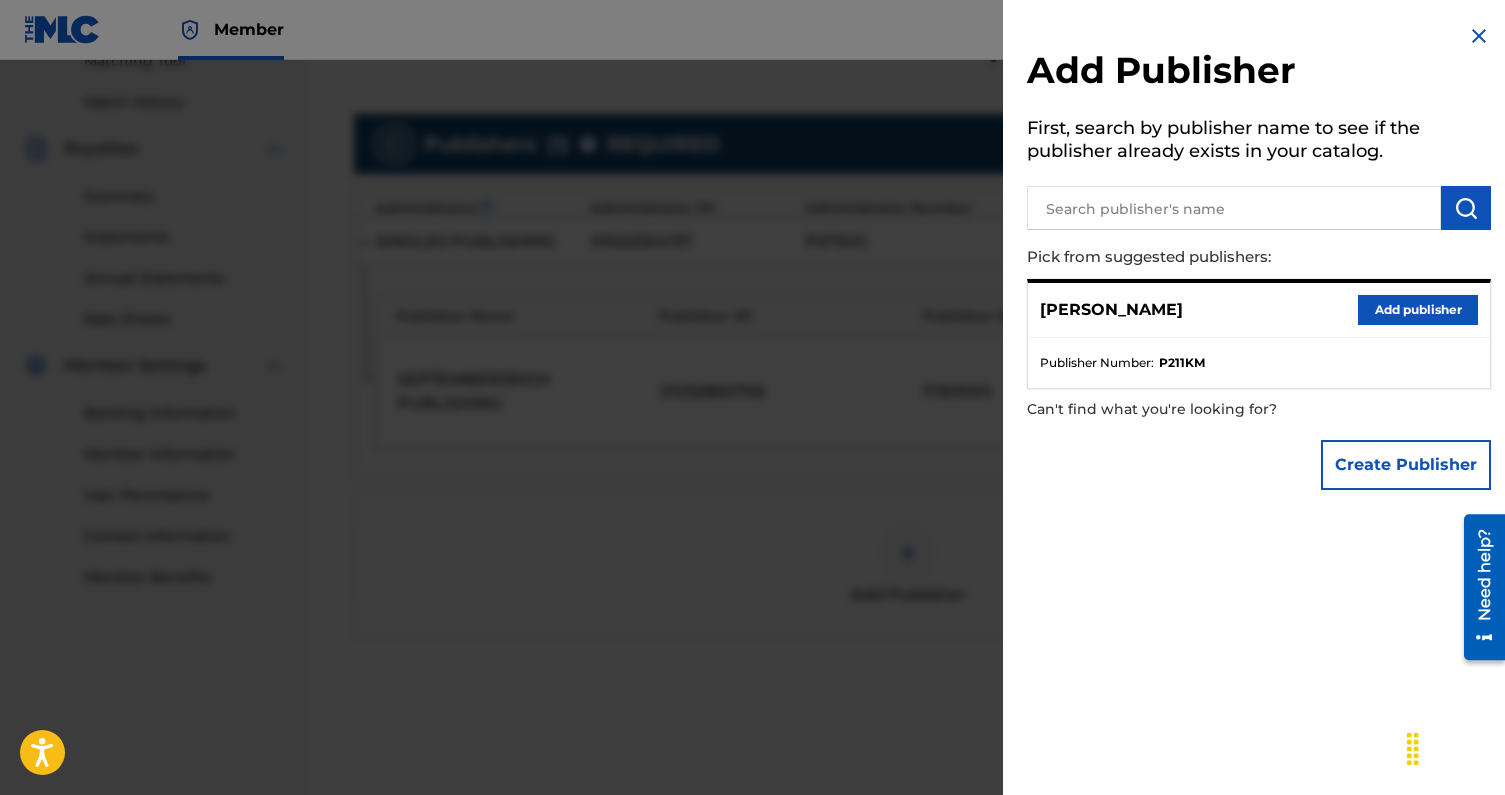 click on "Add publisher" at bounding box center (1418, 310) 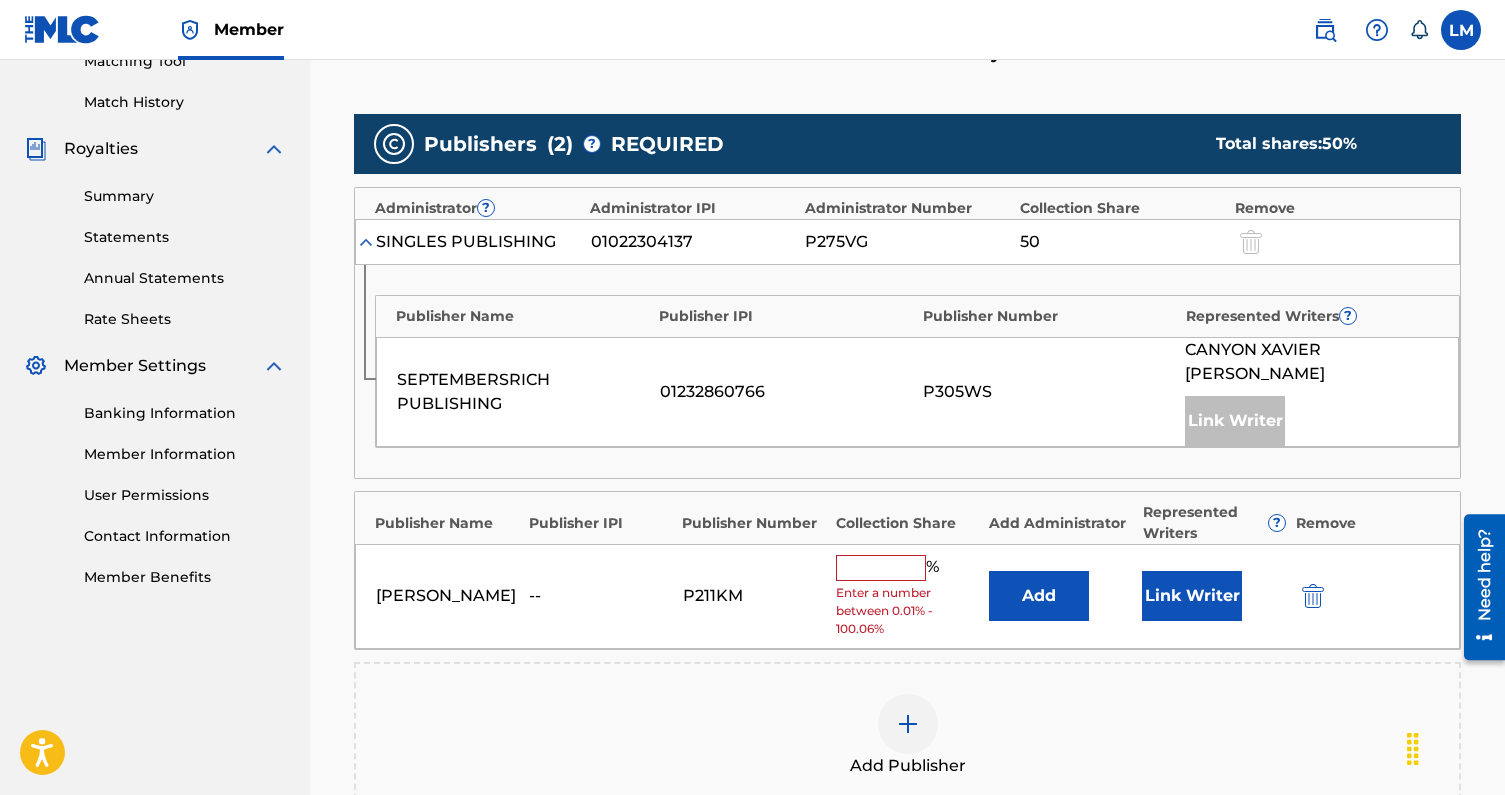 click at bounding box center [881, 568] 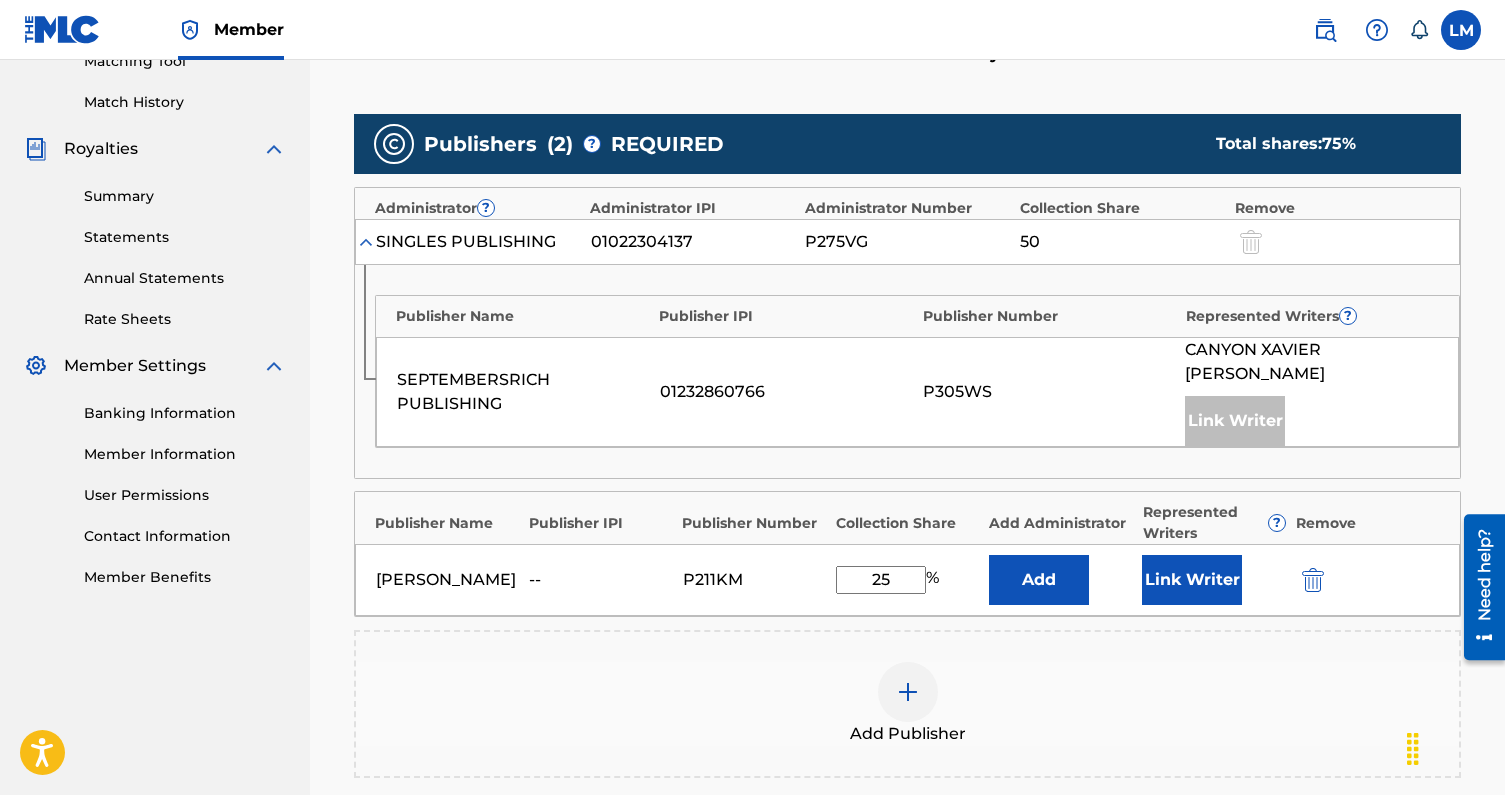 click on "Link Writer" at bounding box center (1192, 580) 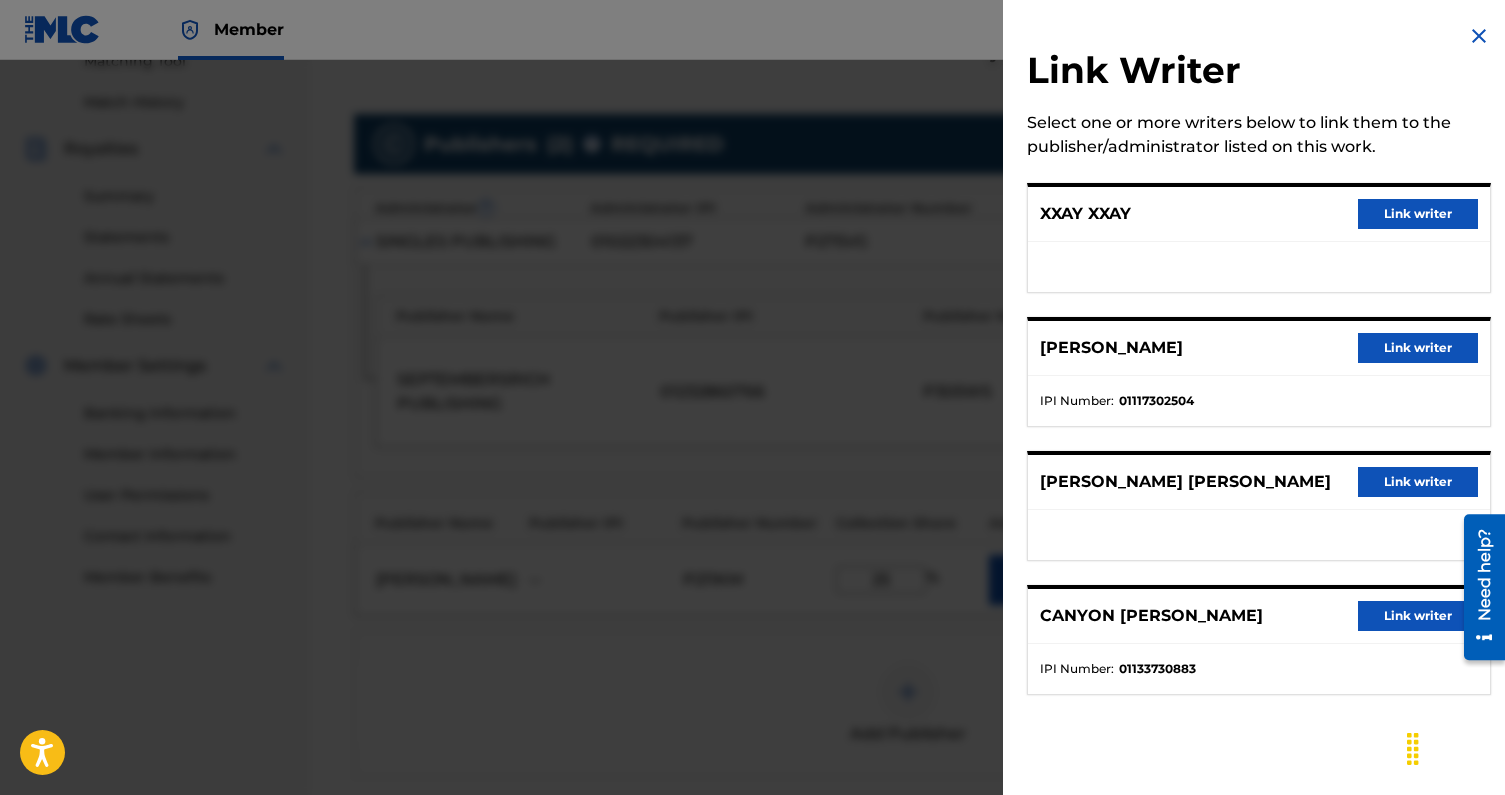 click on "Link writer" at bounding box center [1418, 348] 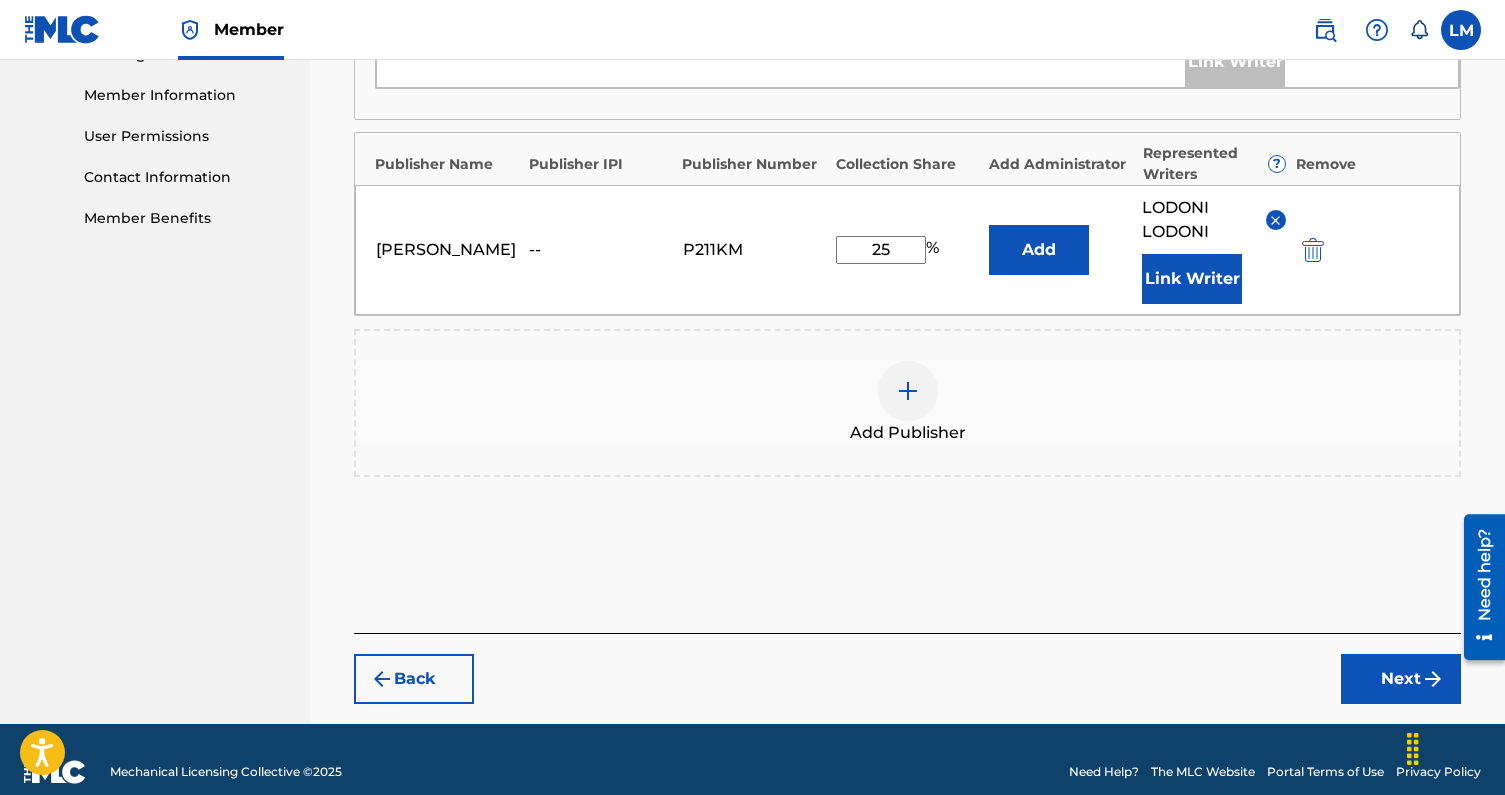 click on "Next" at bounding box center (1401, 679) 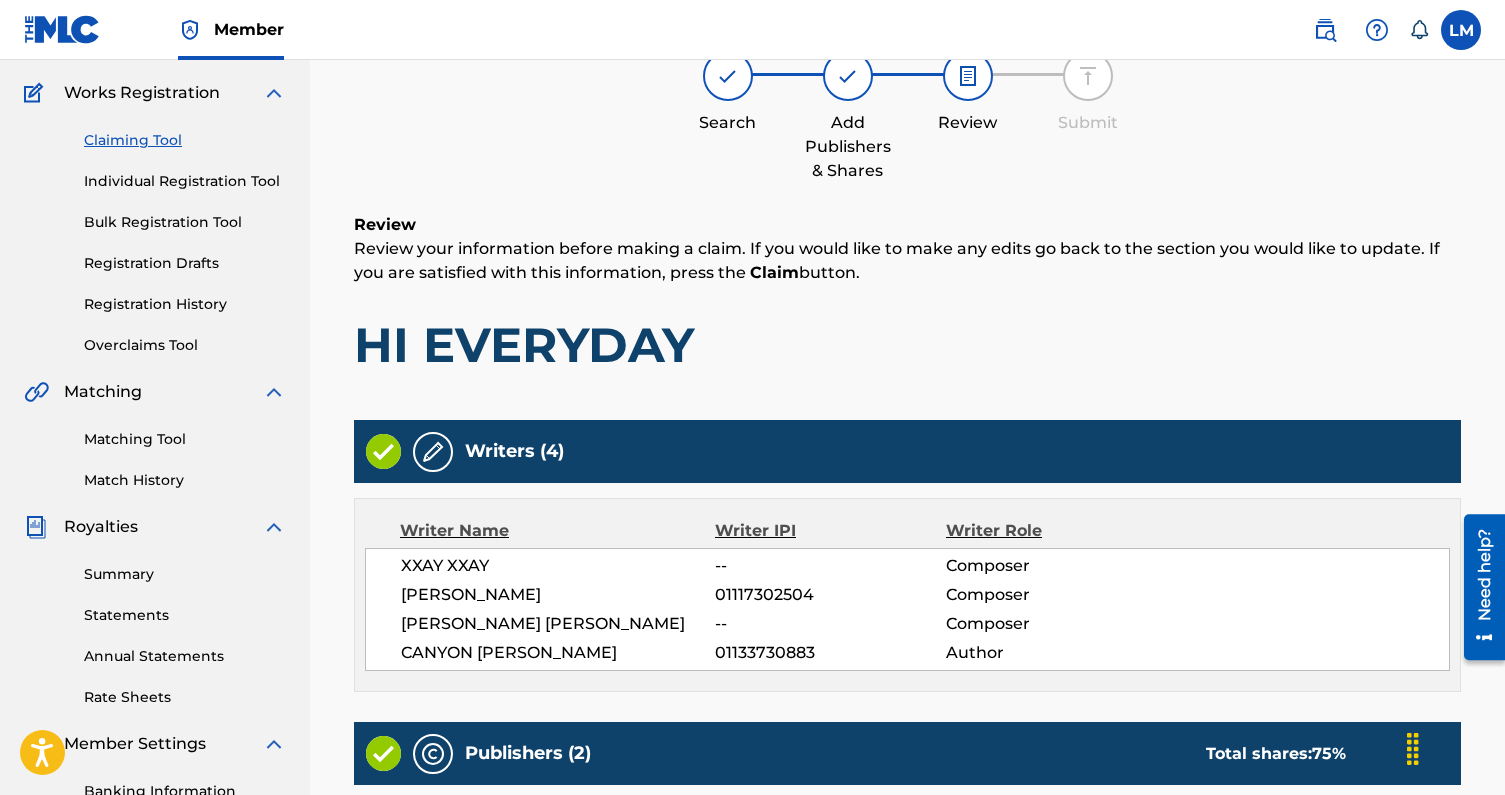 scroll, scrollTop: 822, scrollLeft: 0, axis: vertical 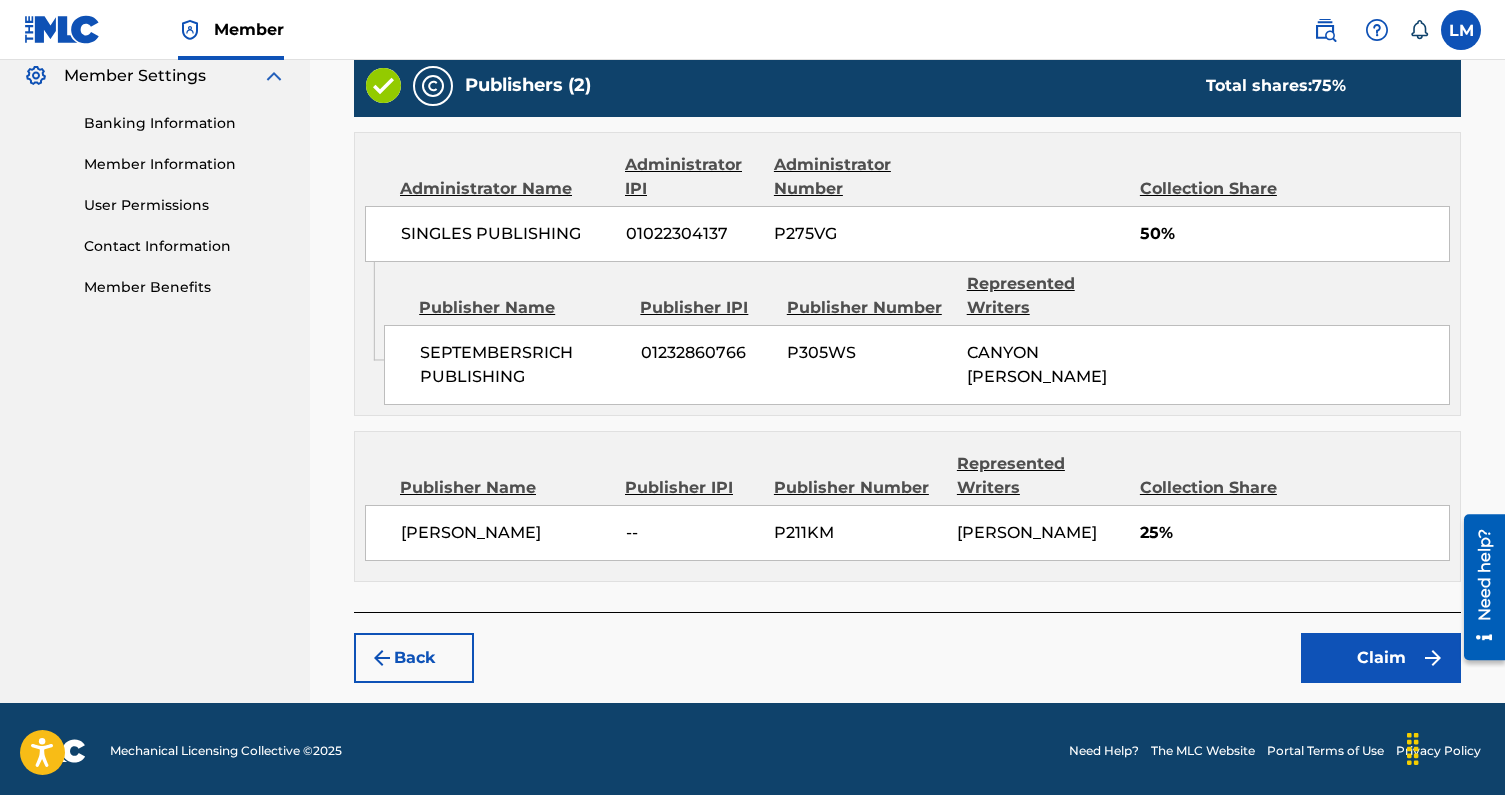 click on "Claim" at bounding box center (1381, 658) 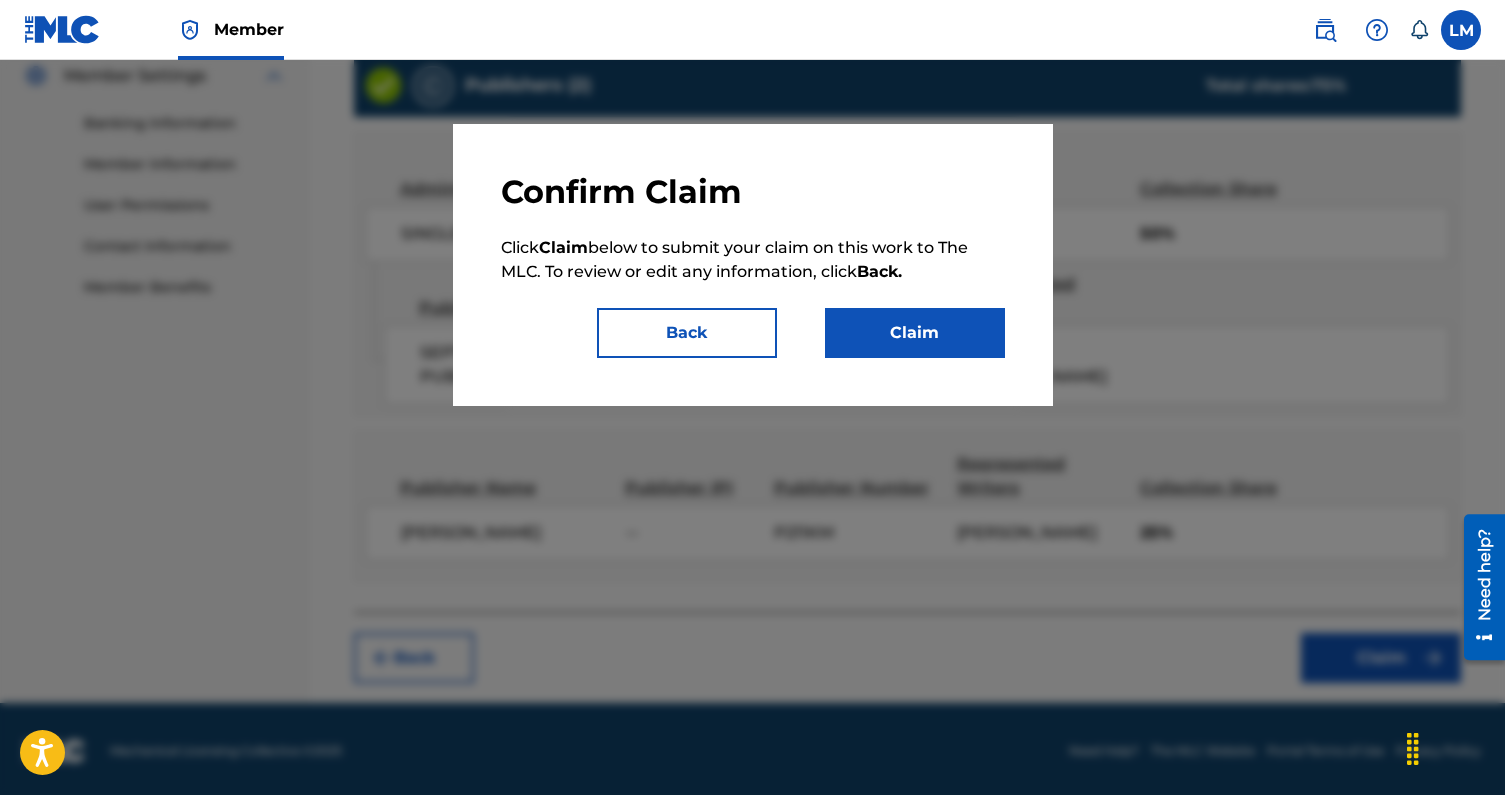 click on "Claim" at bounding box center [915, 333] 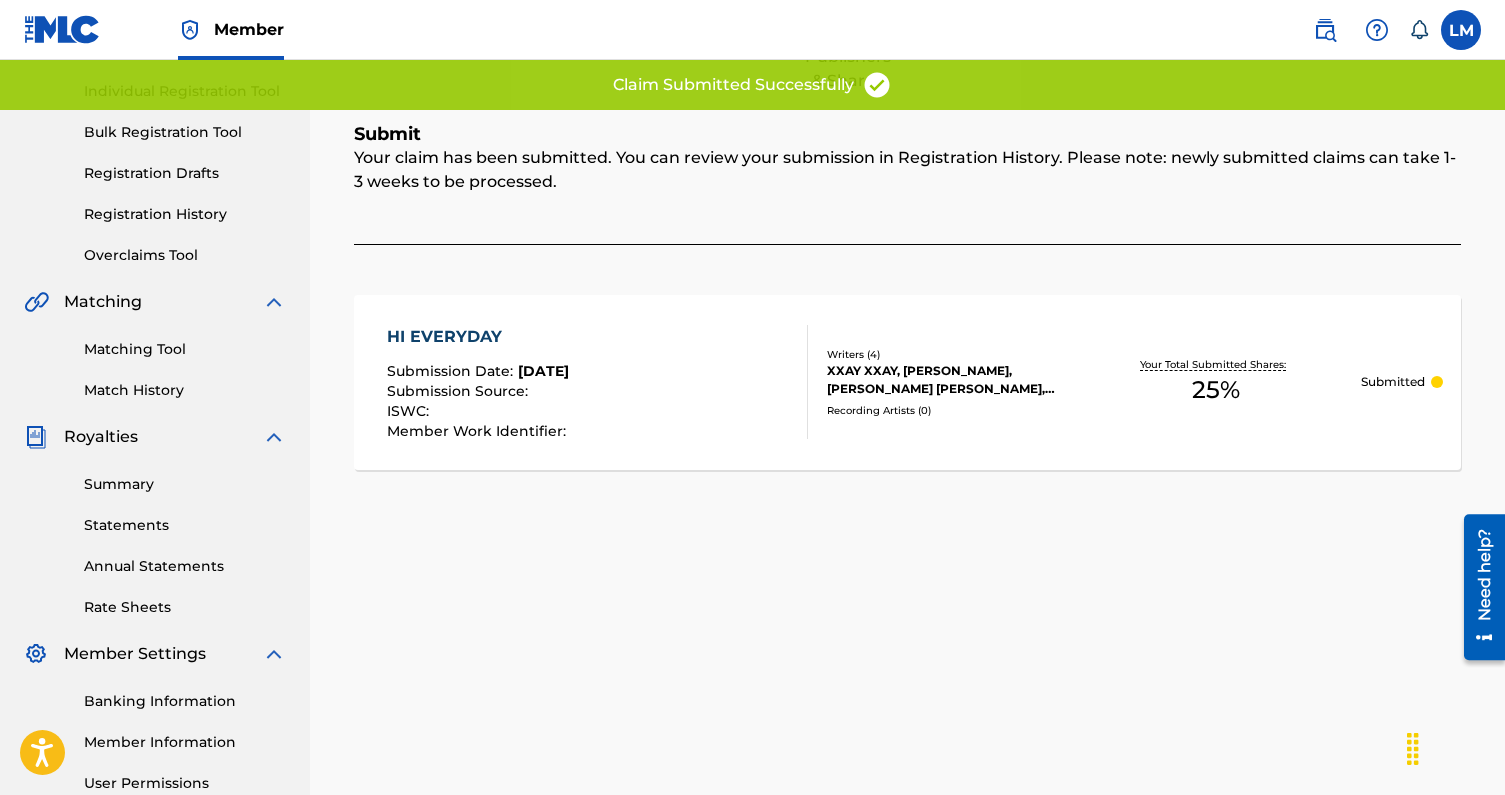 scroll, scrollTop: 0, scrollLeft: 0, axis: both 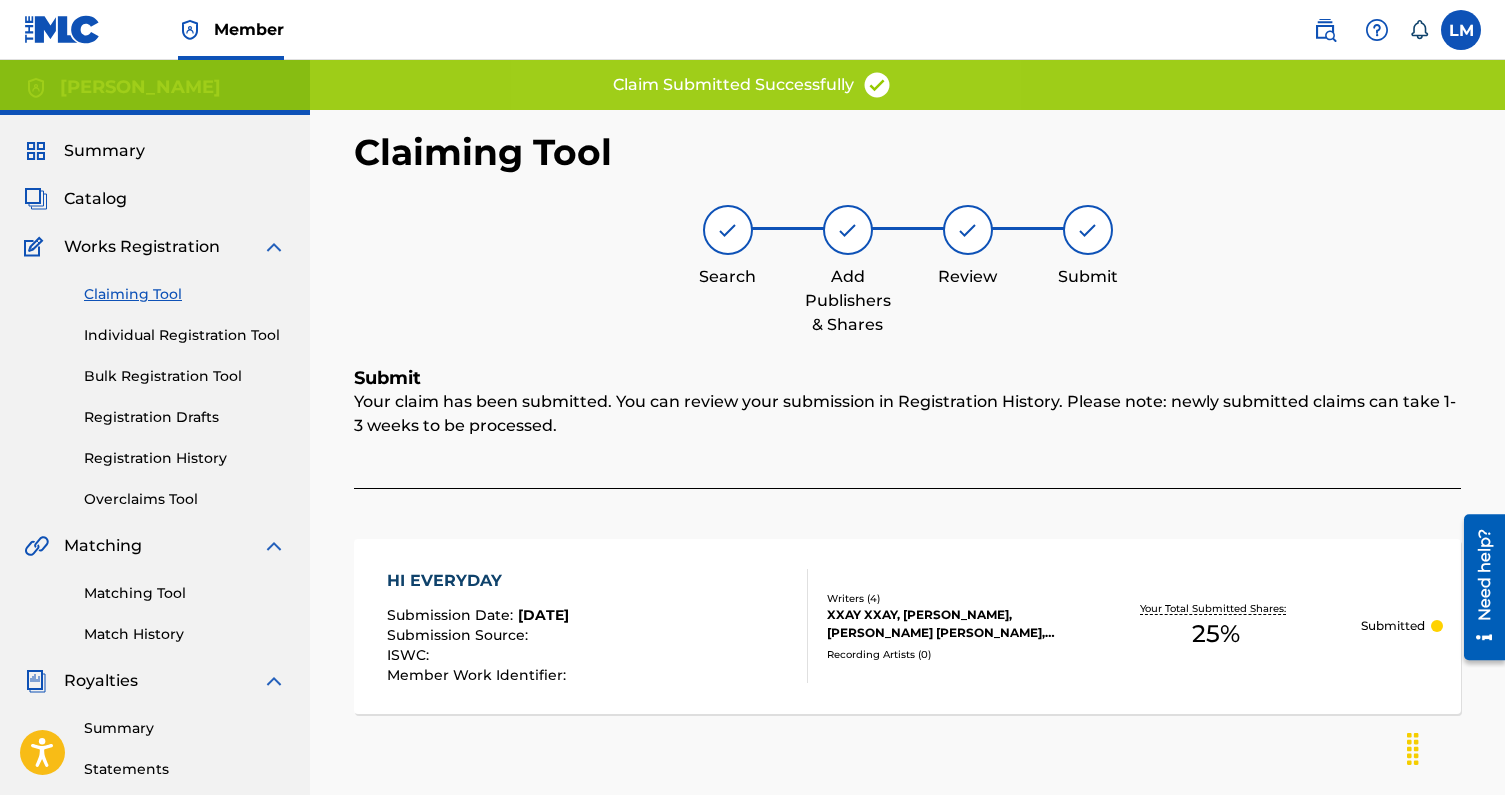 click on "Claiming Tool Individual Registration Tool Bulk Registration Tool Registration Drafts Registration History Overclaims Tool" at bounding box center [155, 384] 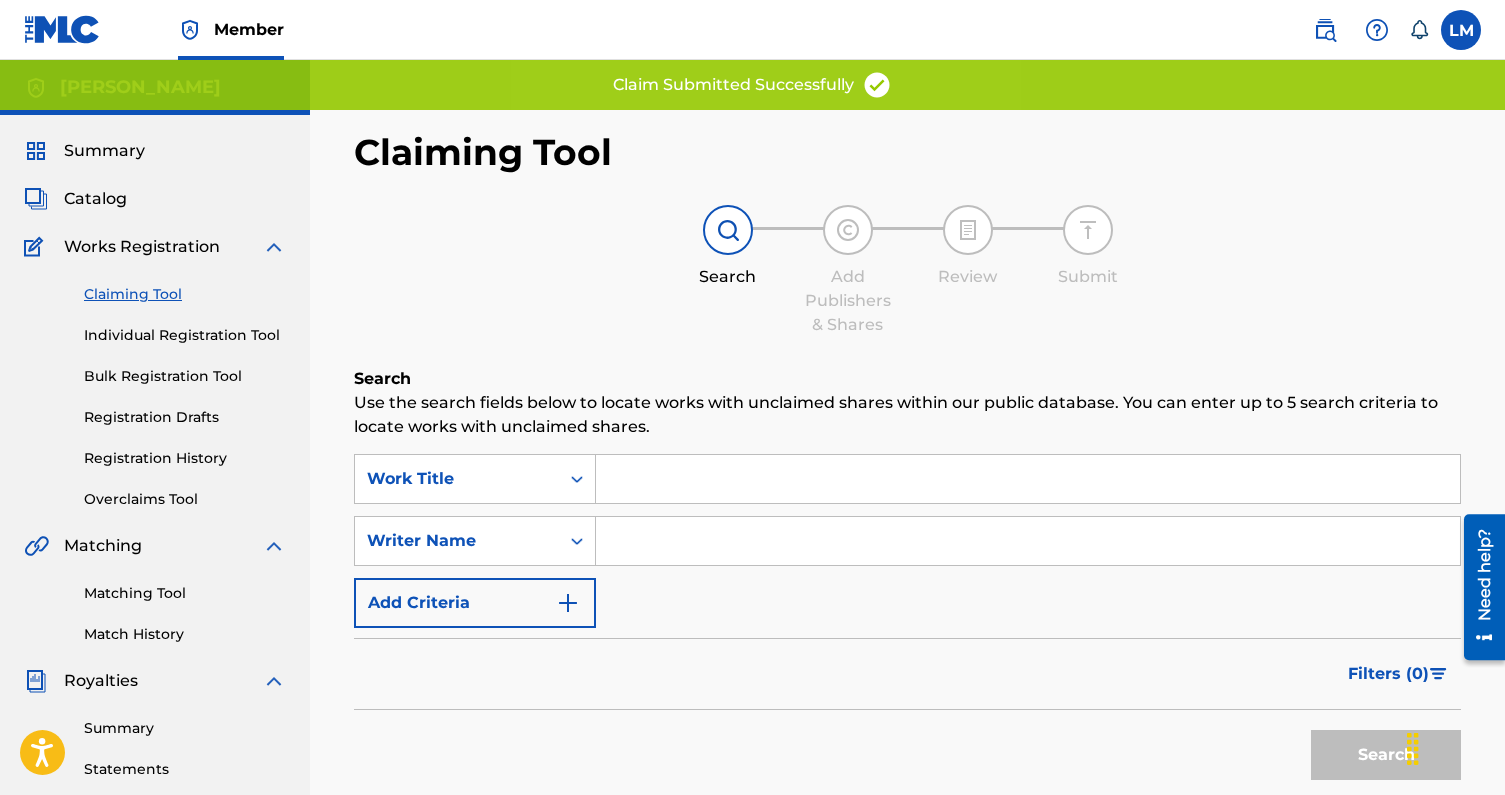 click on "Claiming Tool" at bounding box center [185, 294] 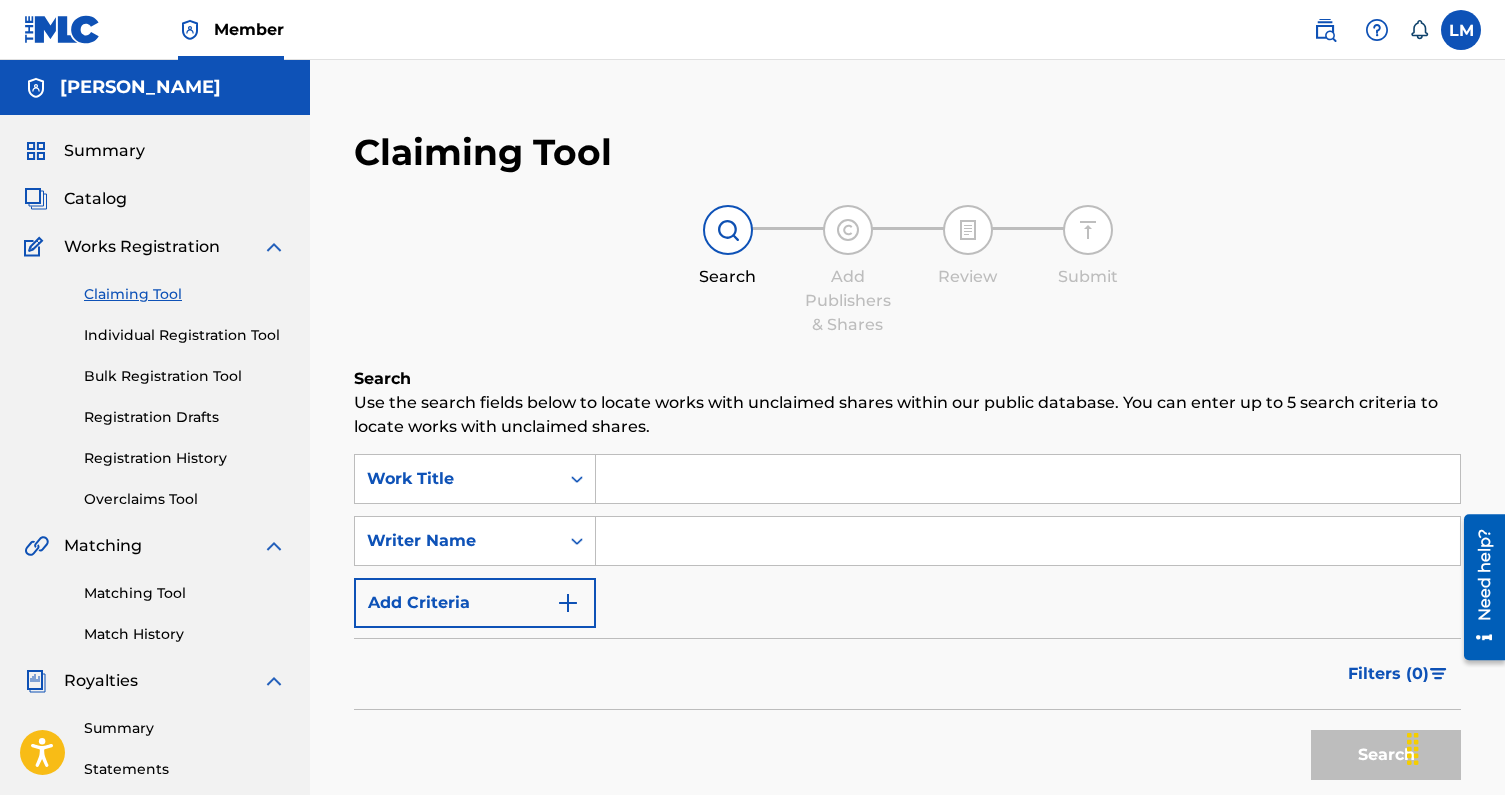 click at bounding box center (1028, 541) 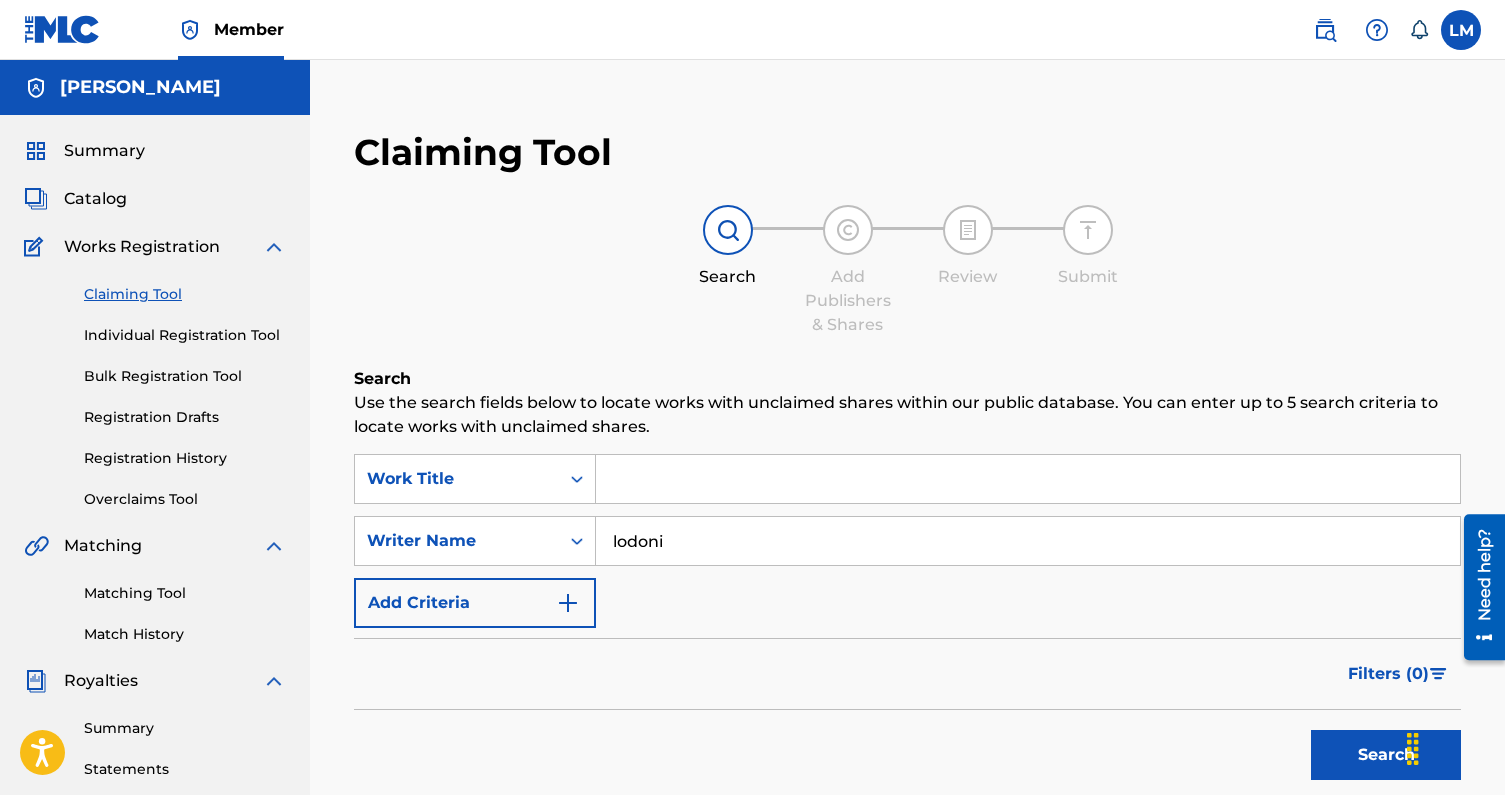 type on "lodoni" 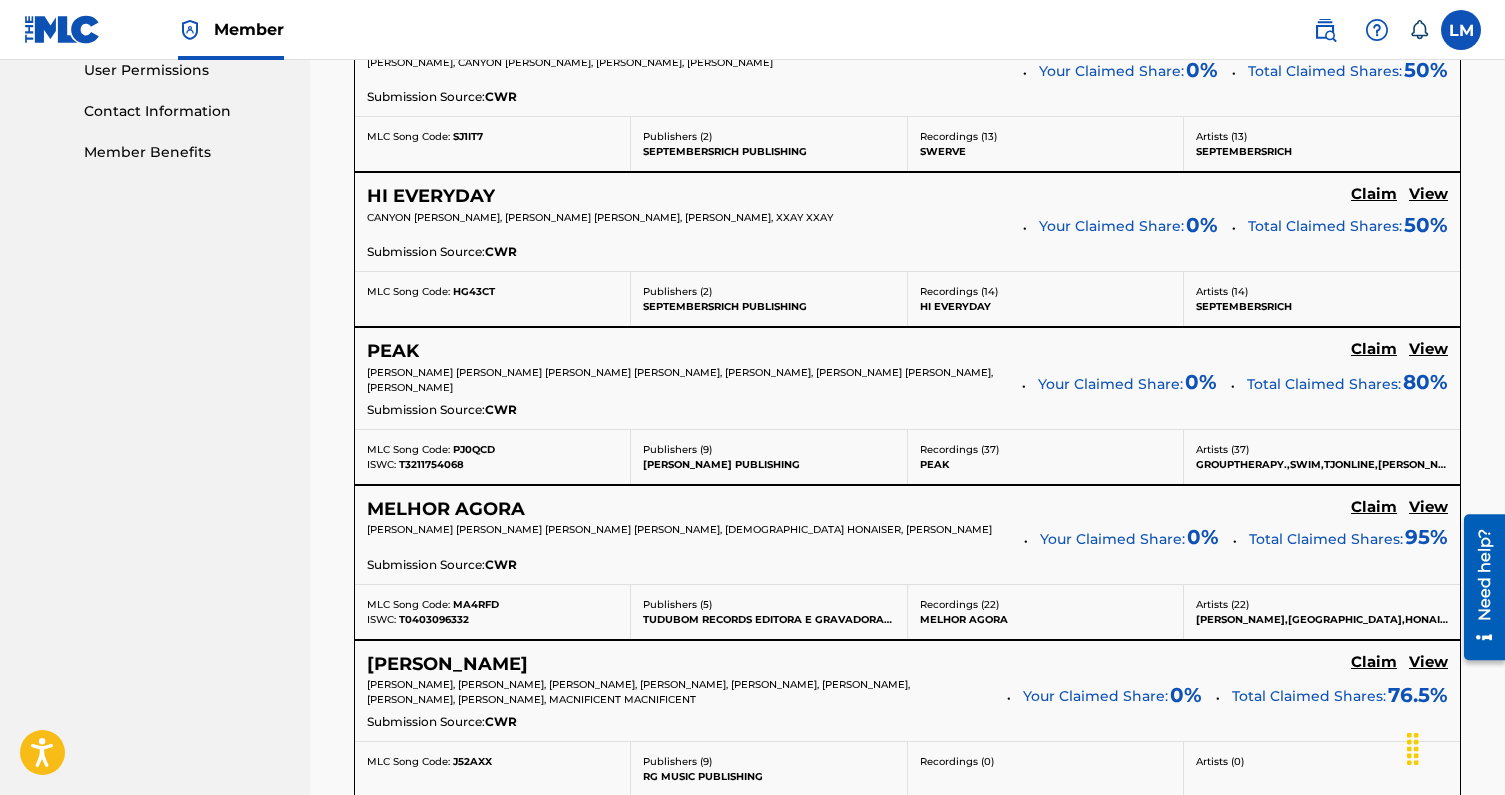 scroll, scrollTop: 996, scrollLeft: 0, axis: vertical 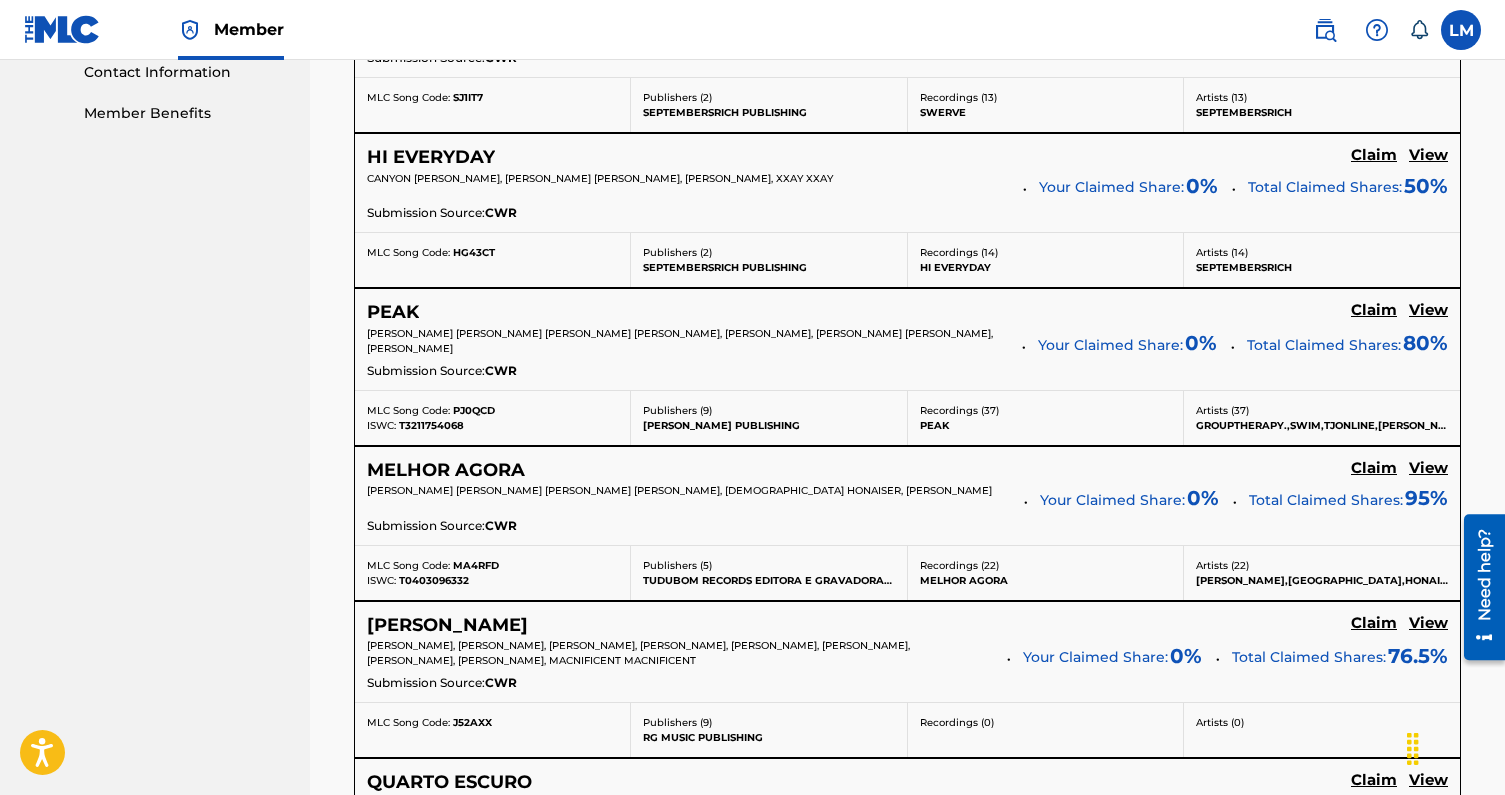 click on "Claim" at bounding box center (1374, -153) 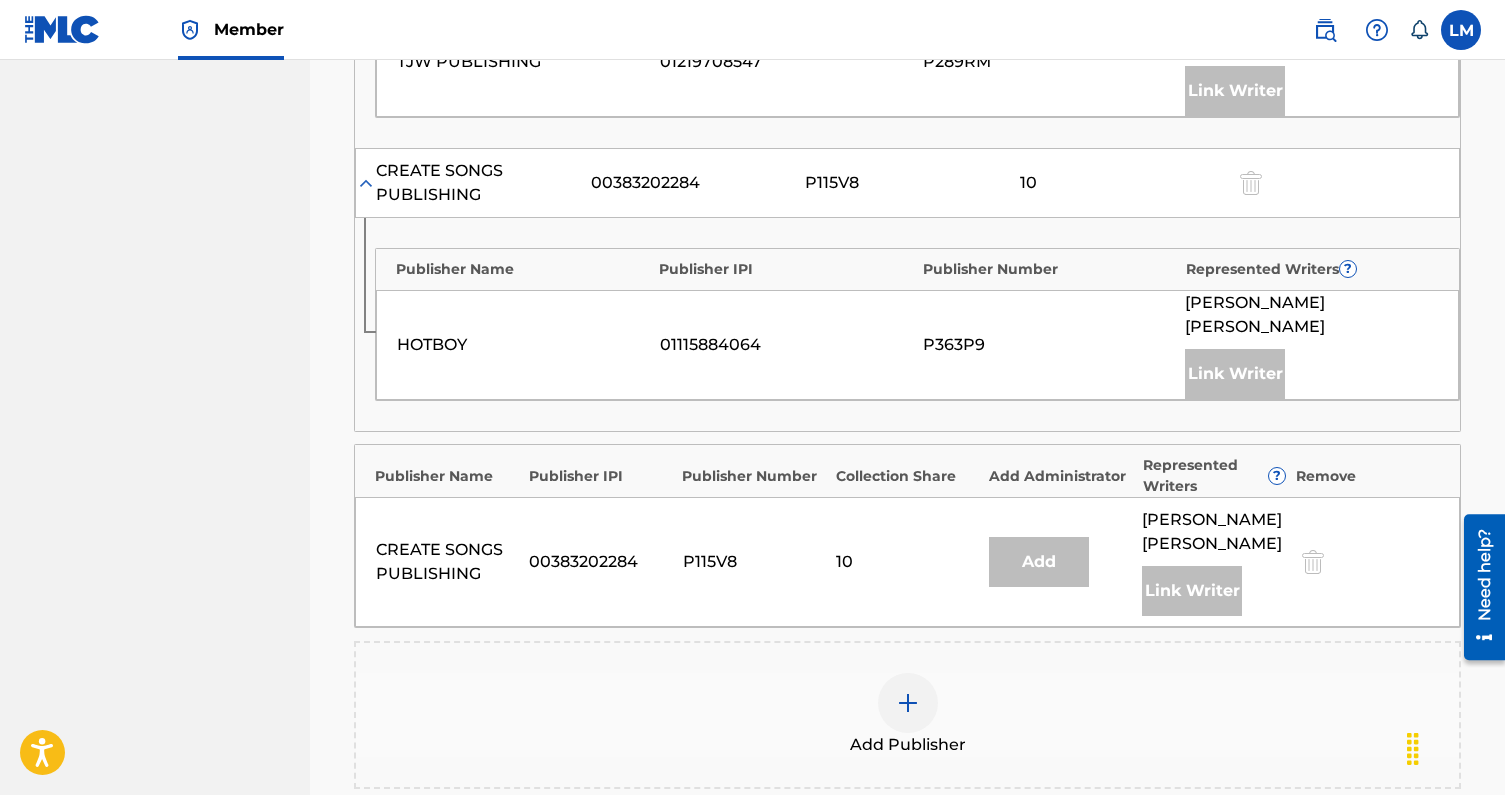 scroll, scrollTop: 1595, scrollLeft: 0, axis: vertical 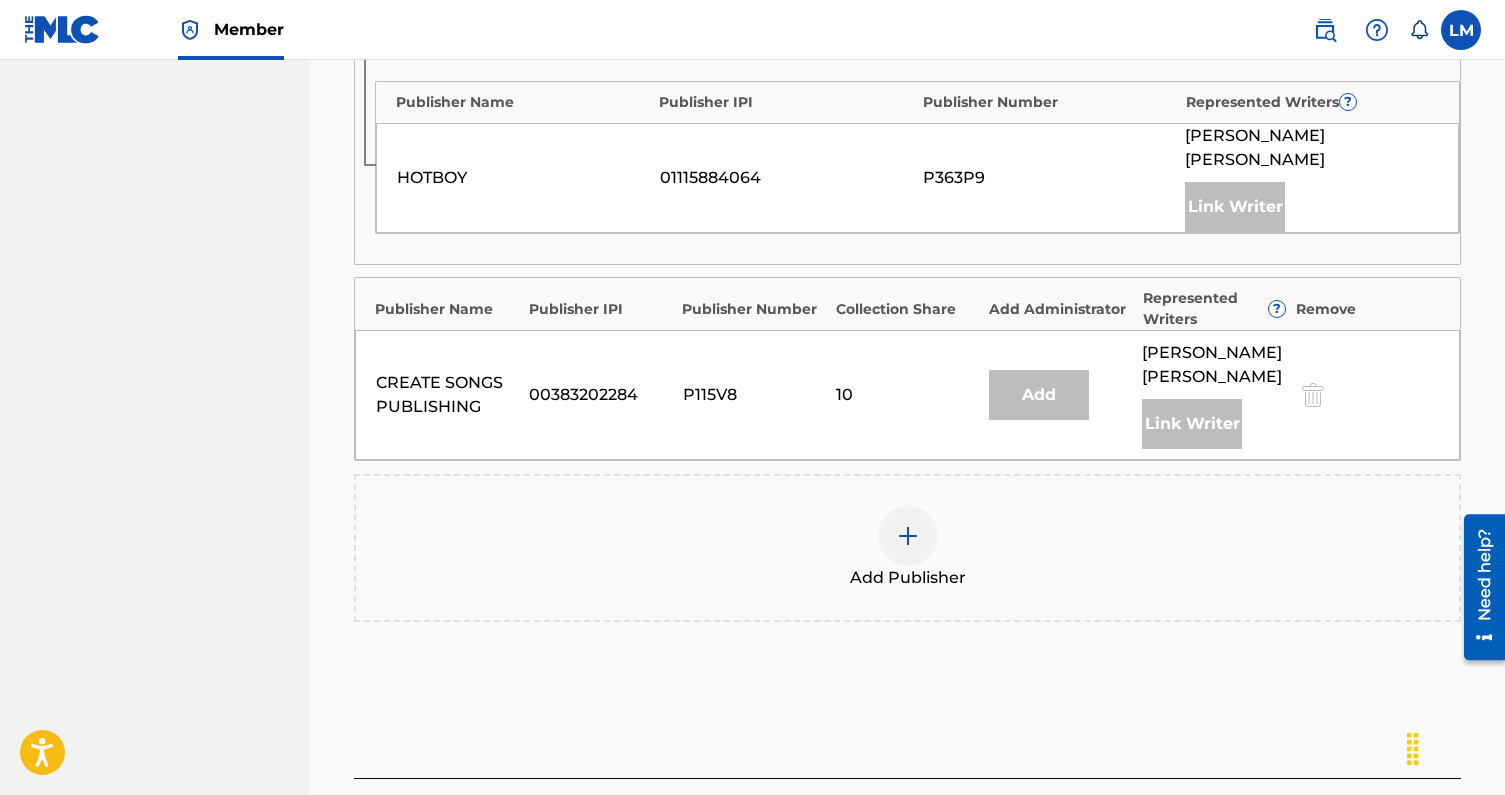 click at bounding box center (908, 536) 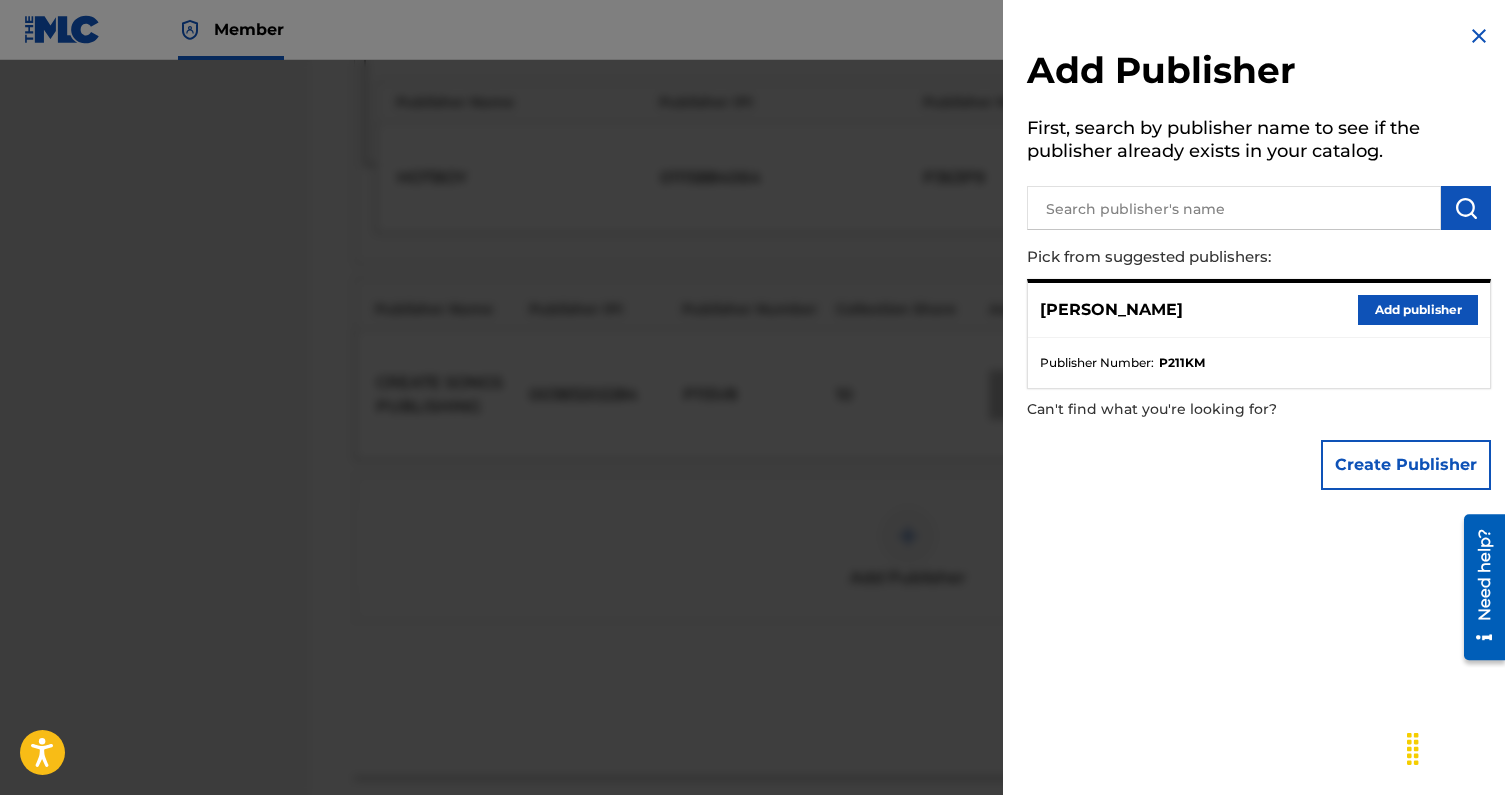 click on "Add publisher" at bounding box center (1418, 310) 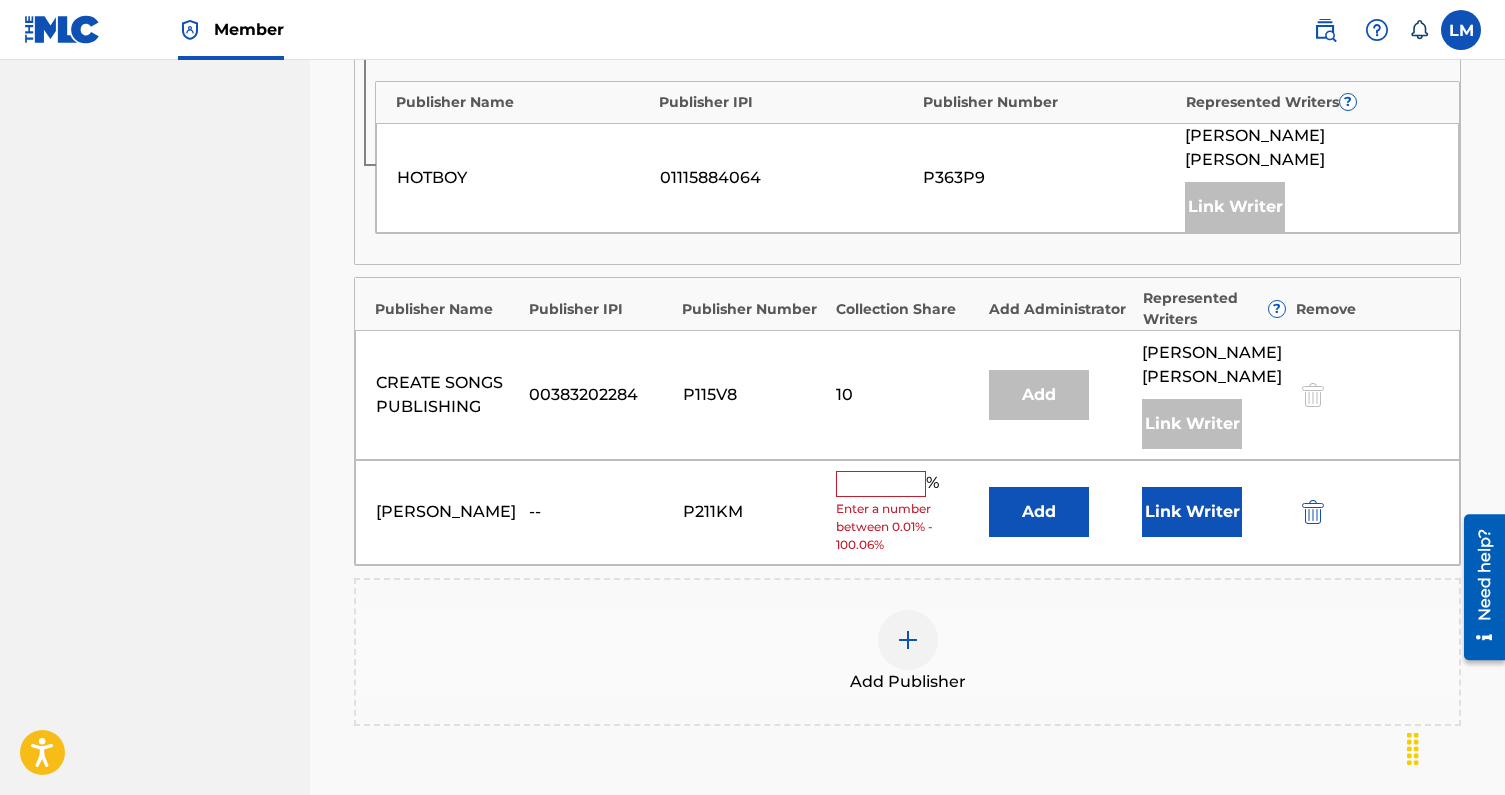 click at bounding box center (881, 484) 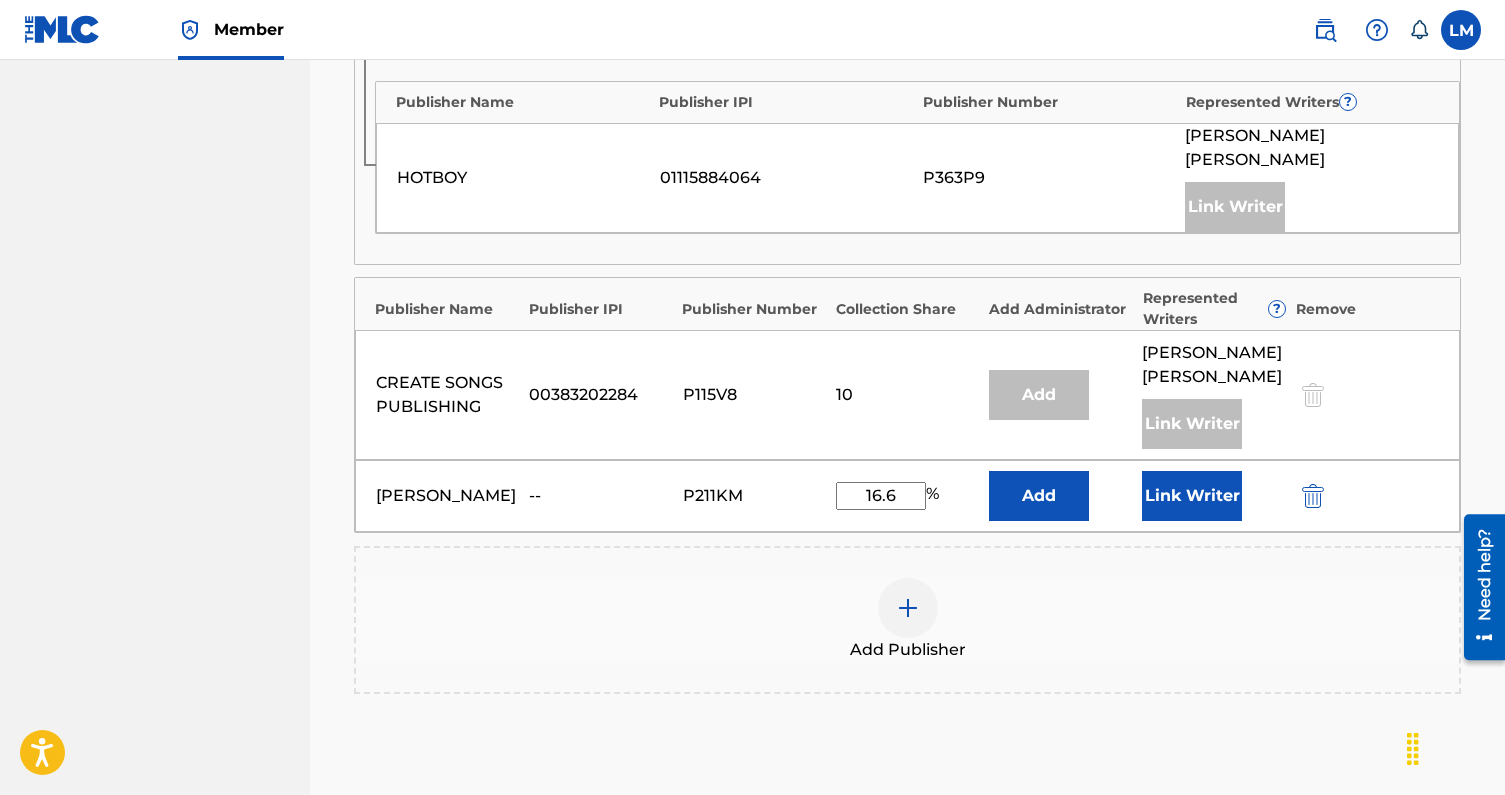 type on "16.6" 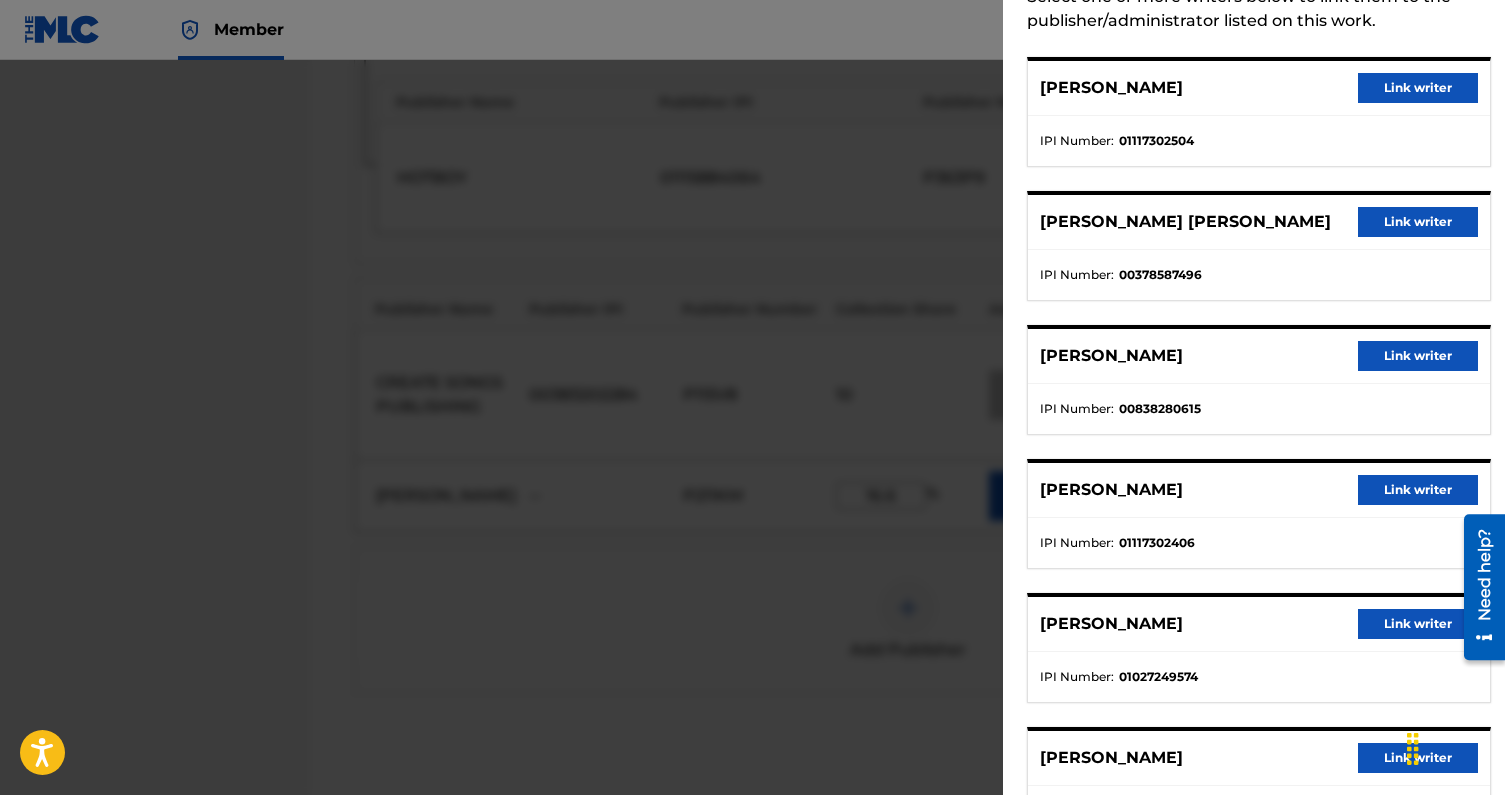scroll, scrollTop: 216, scrollLeft: 0, axis: vertical 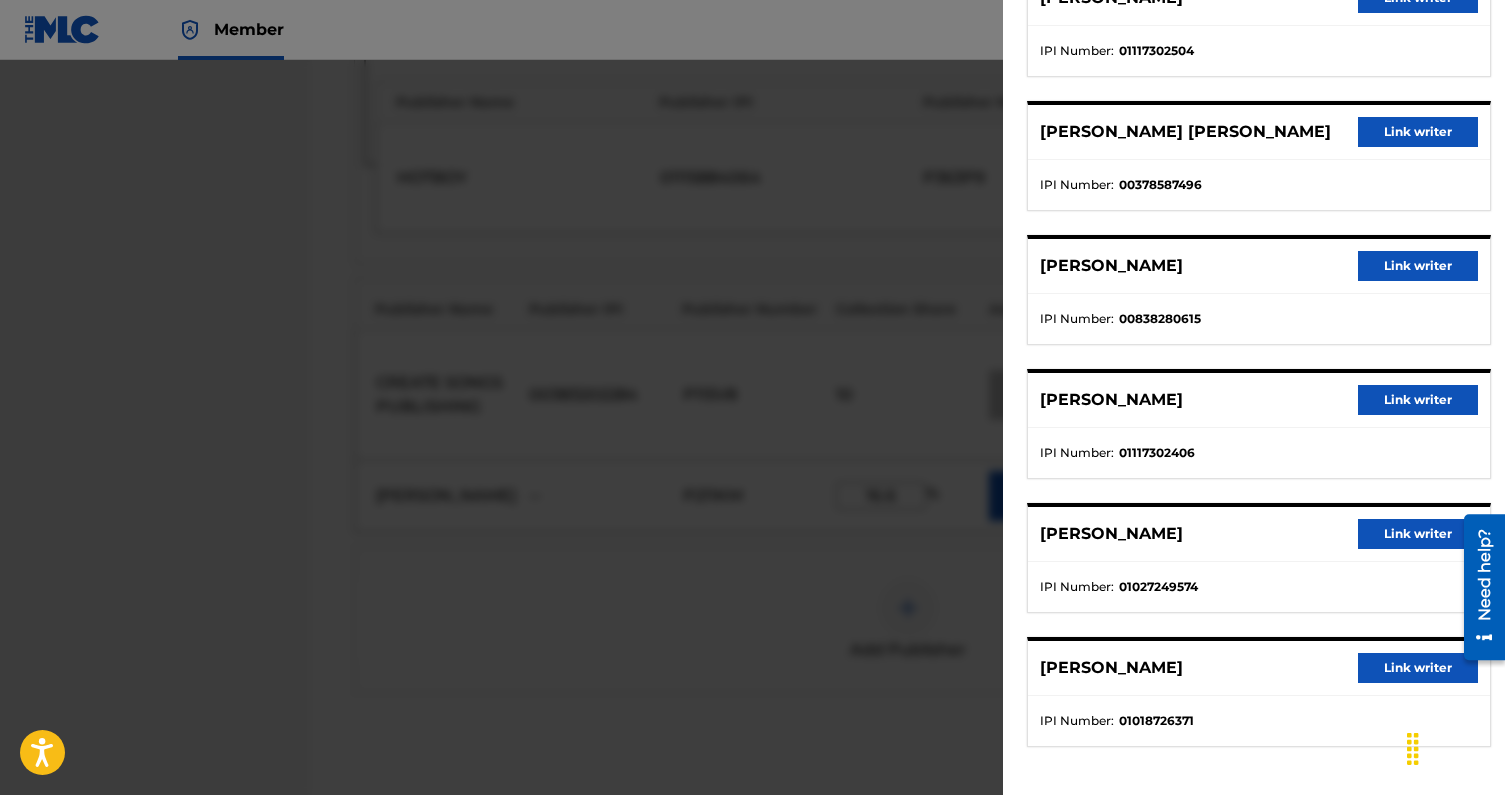 click on "Link writer" at bounding box center [1418, 400] 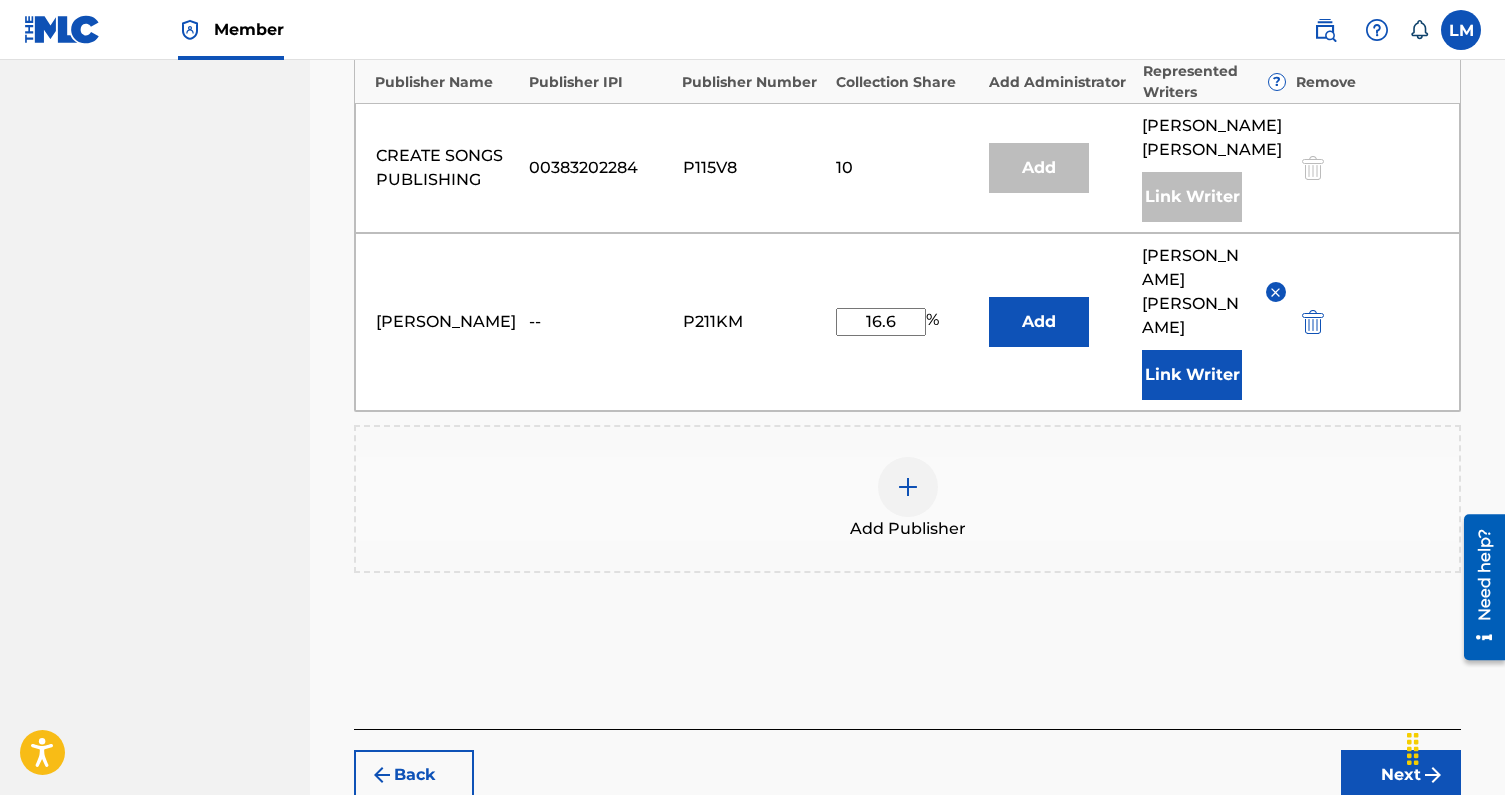 click on "Next" at bounding box center (1401, 775) 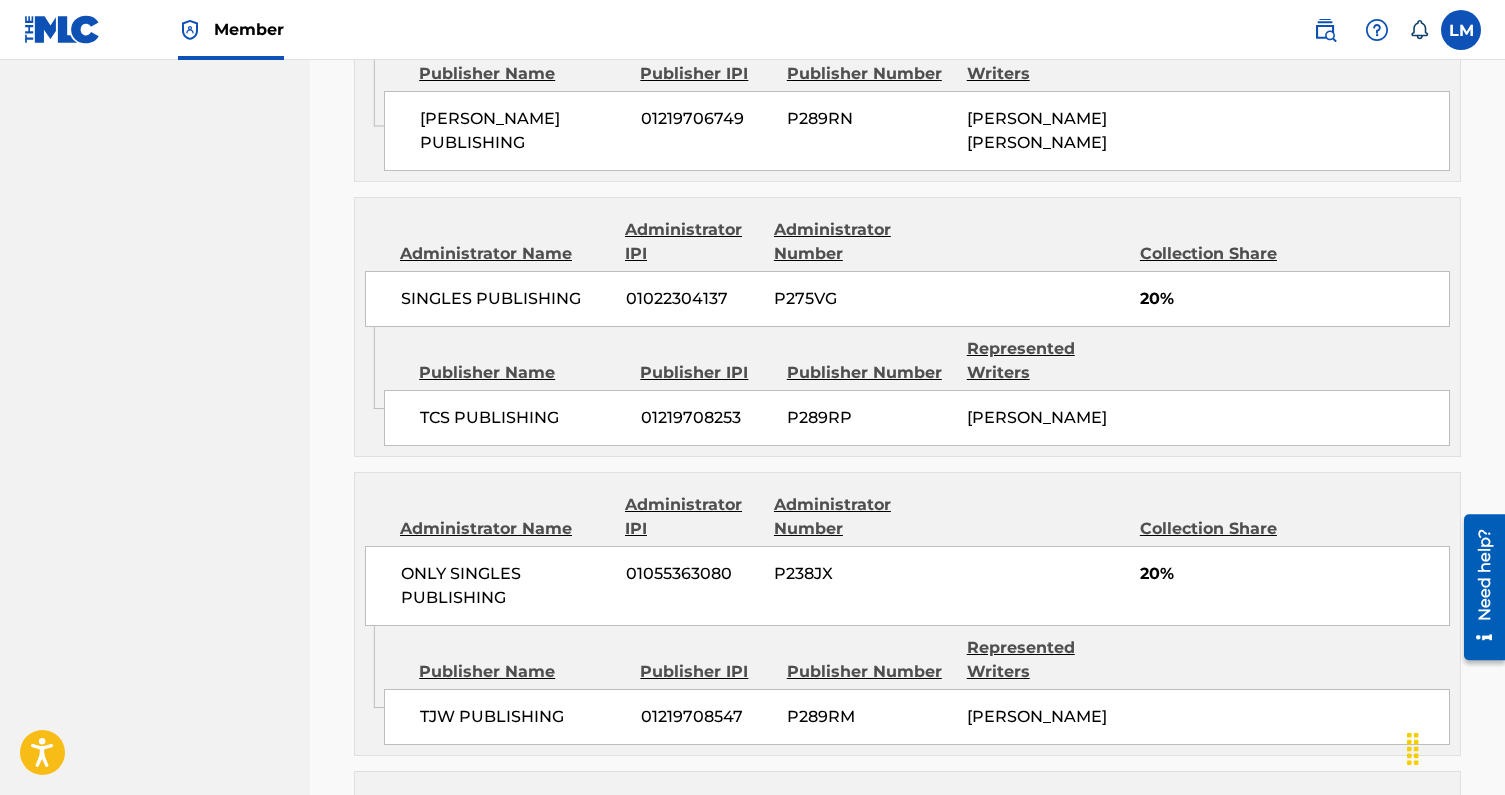 scroll, scrollTop: 2056, scrollLeft: 0, axis: vertical 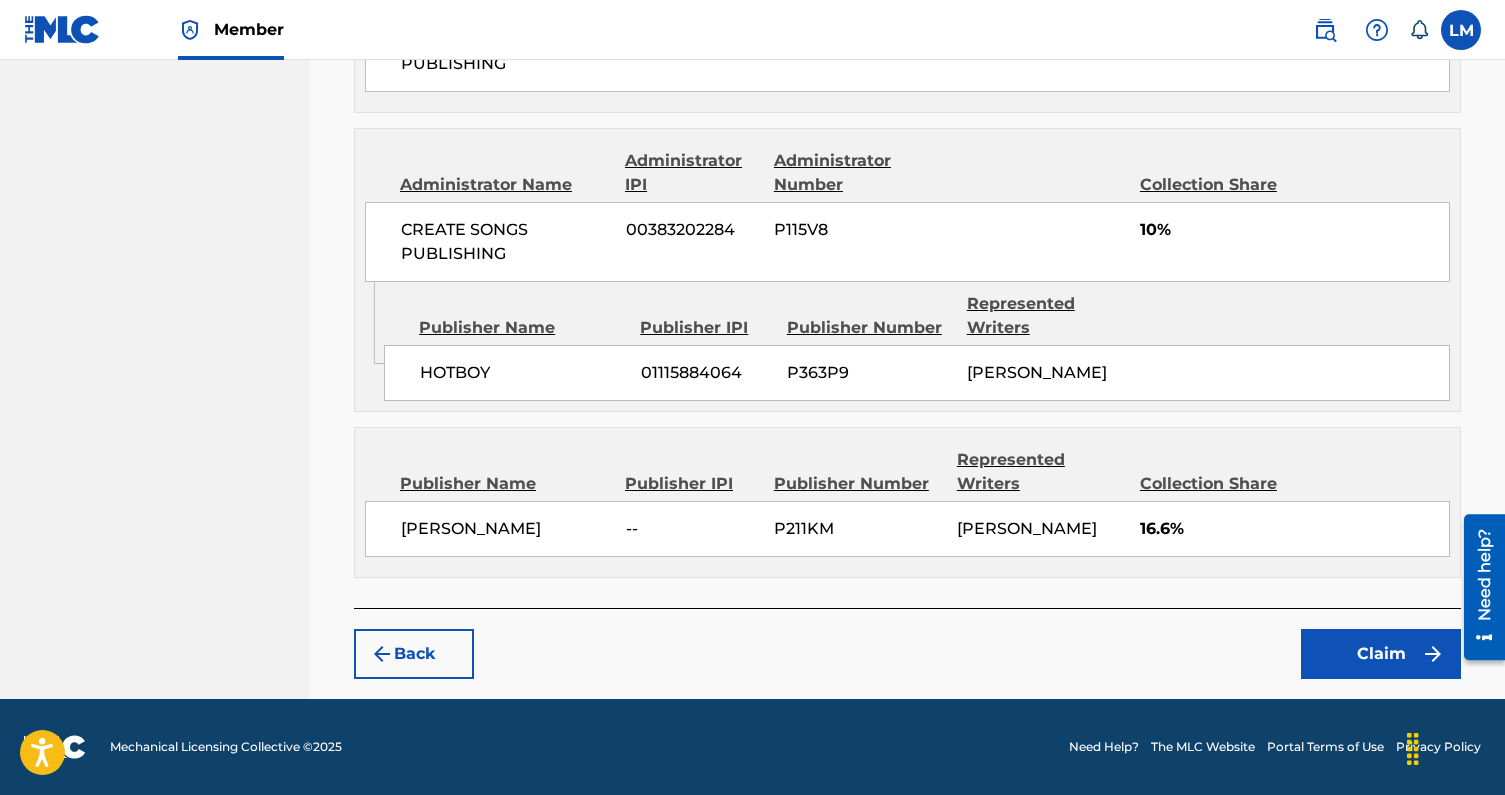 click on "Claim" at bounding box center [1381, 654] 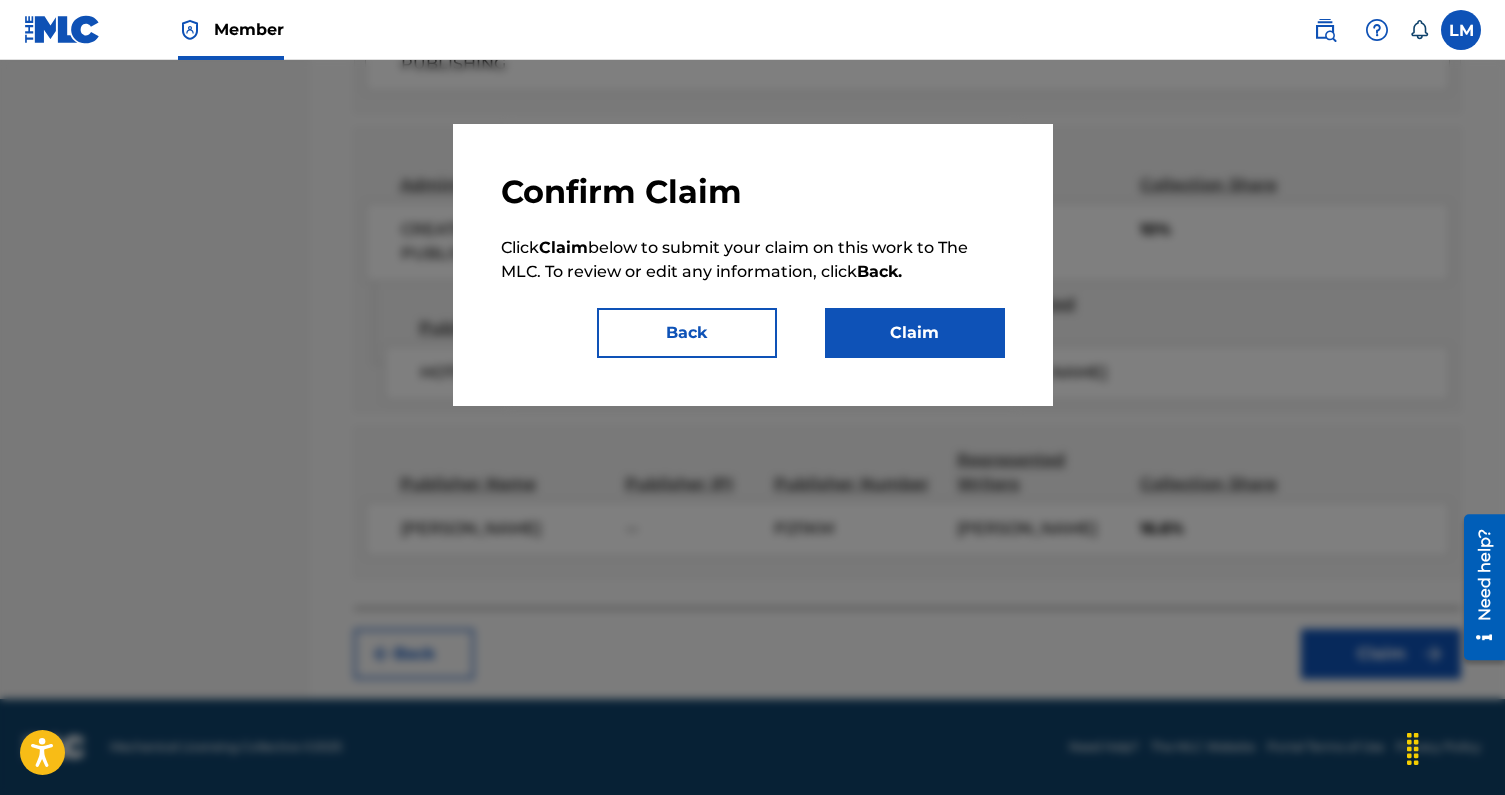 click on "Claim" at bounding box center (915, 333) 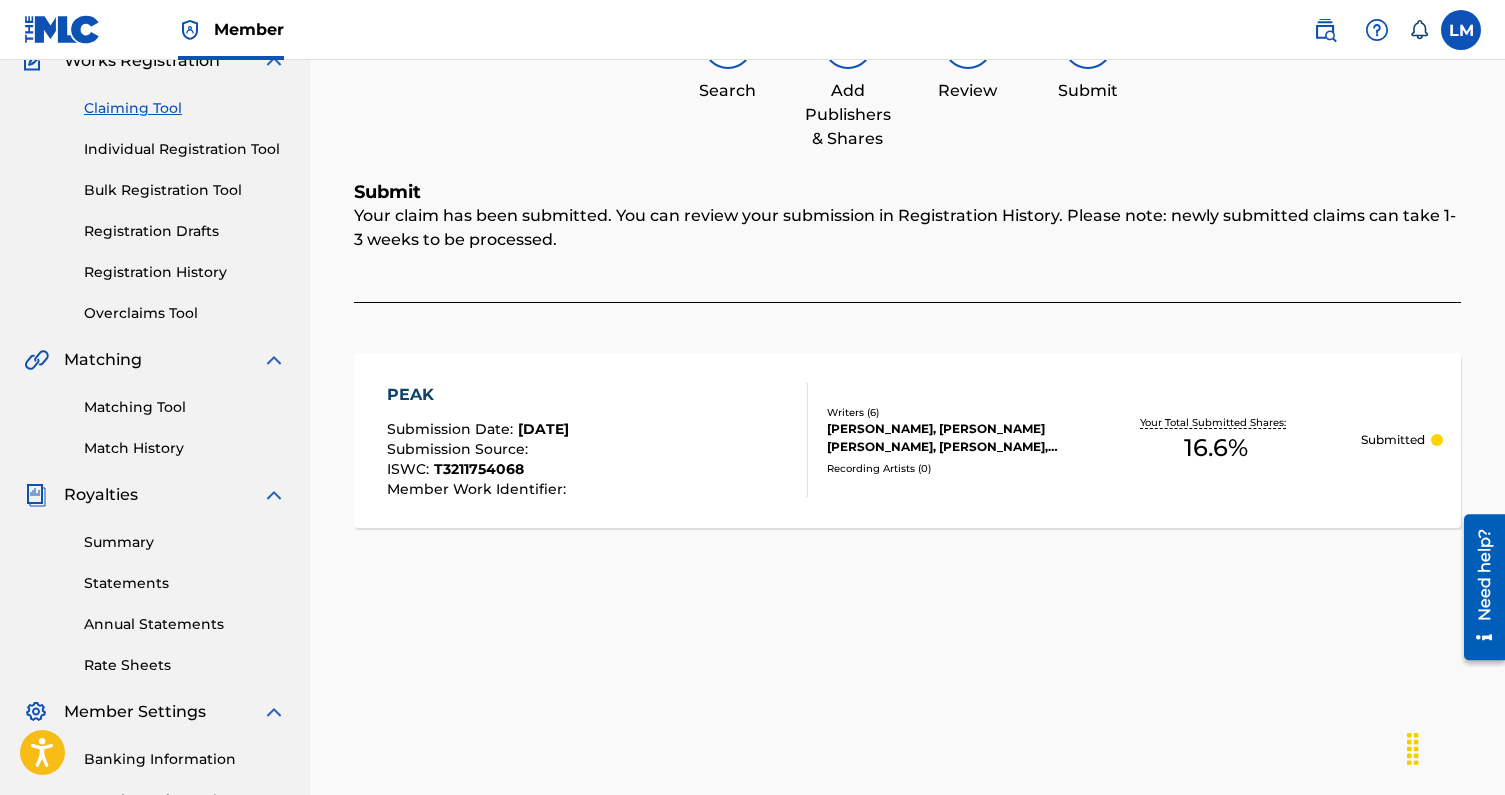scroll, scrollTop: 144, scrollLeft: 0, axis: vertical 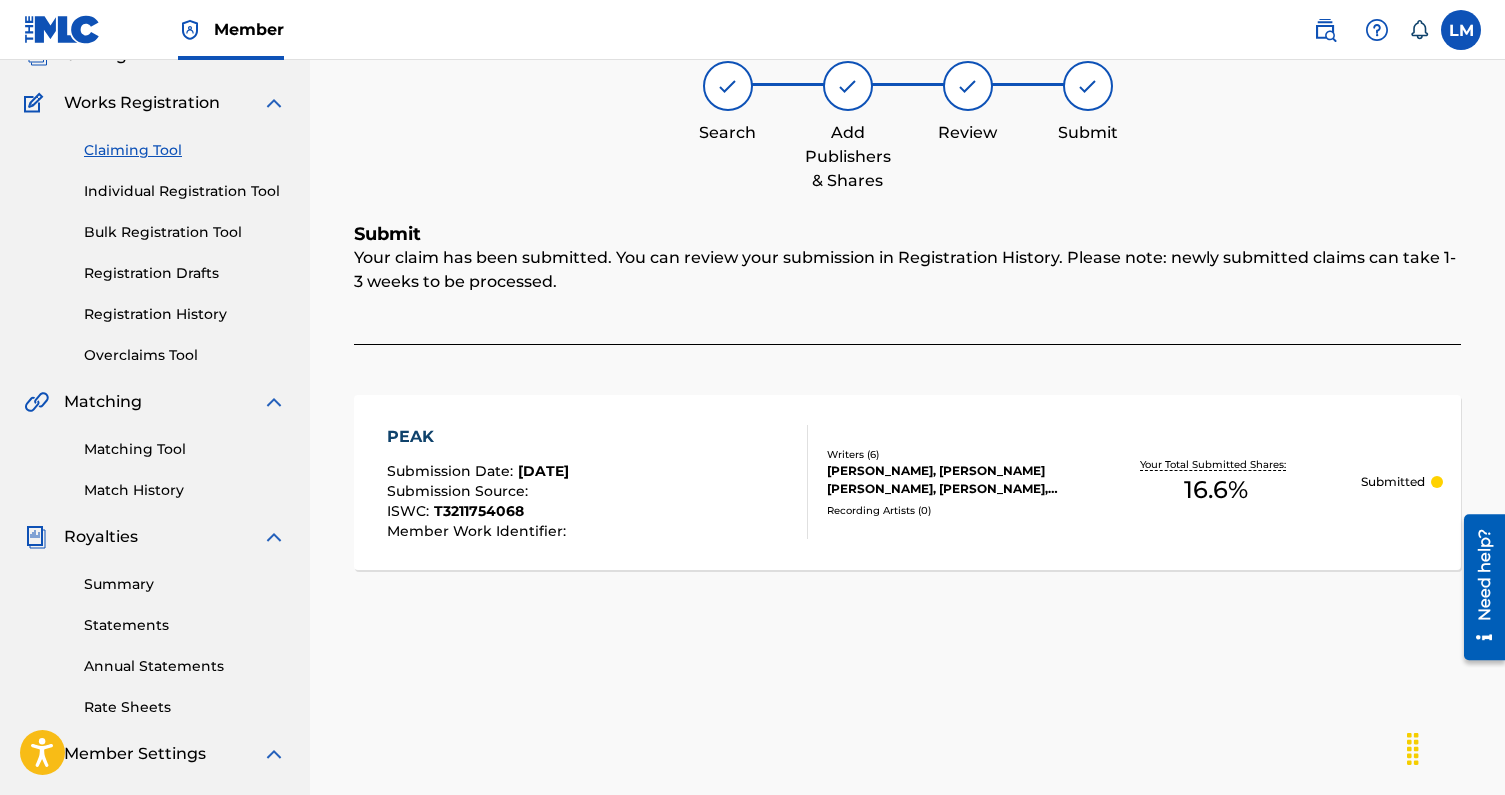 click on "Claiming Tool" at bounding box center (185, 150) 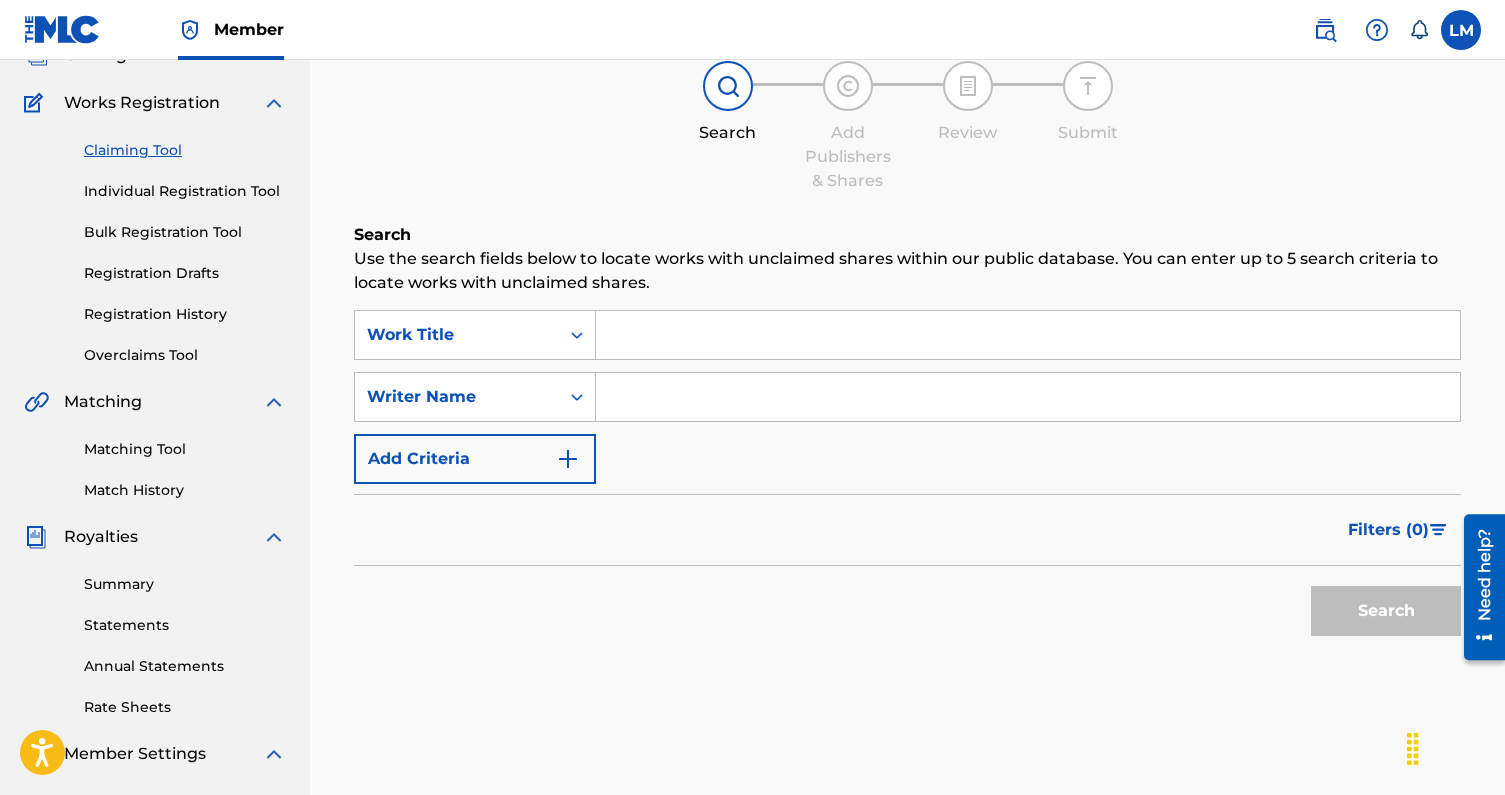 scroll, scrollTop: 0, scrollLeft: 0, axis: both 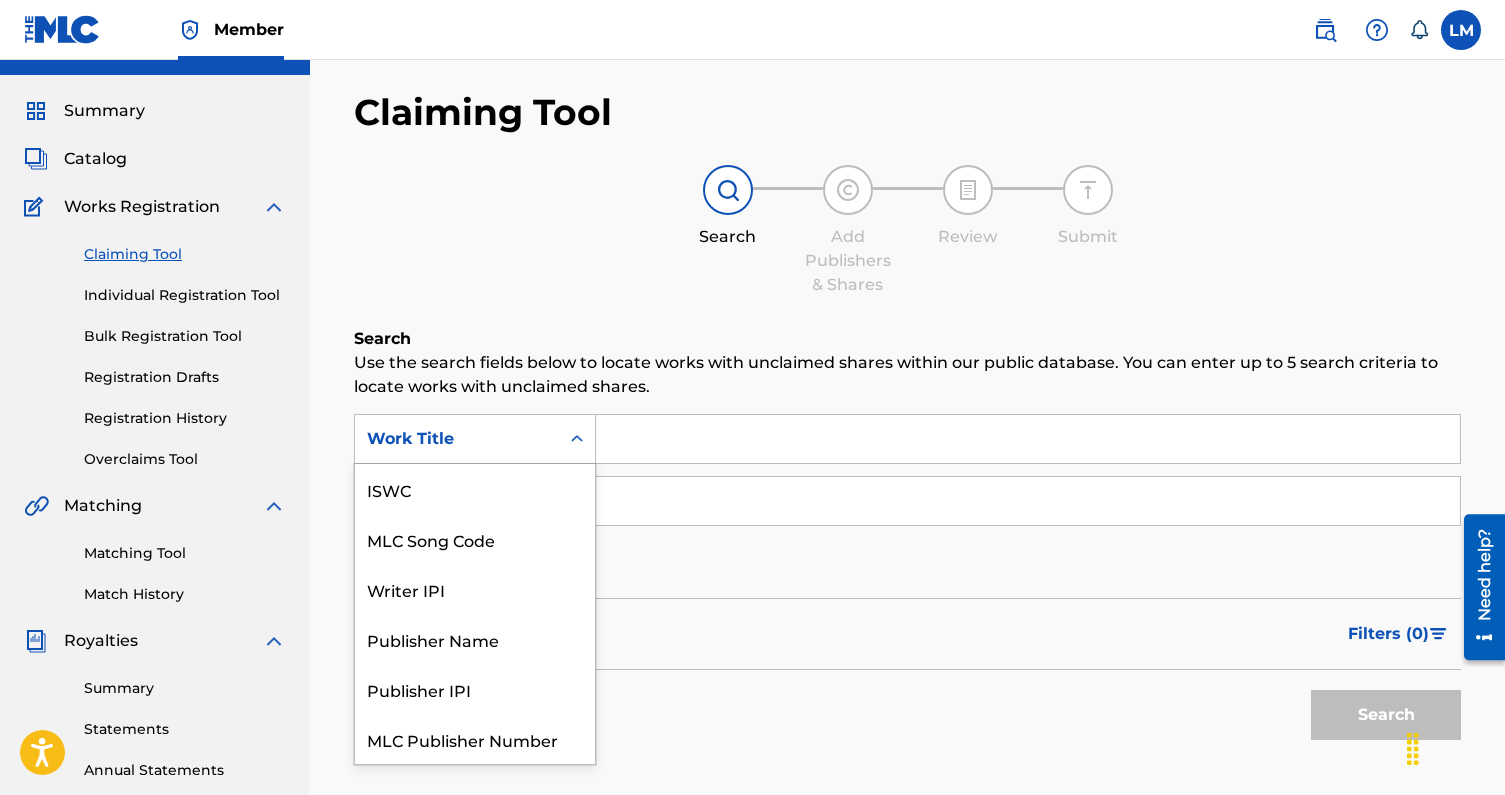 click on "Work Title" at bounding box center [457, 439] 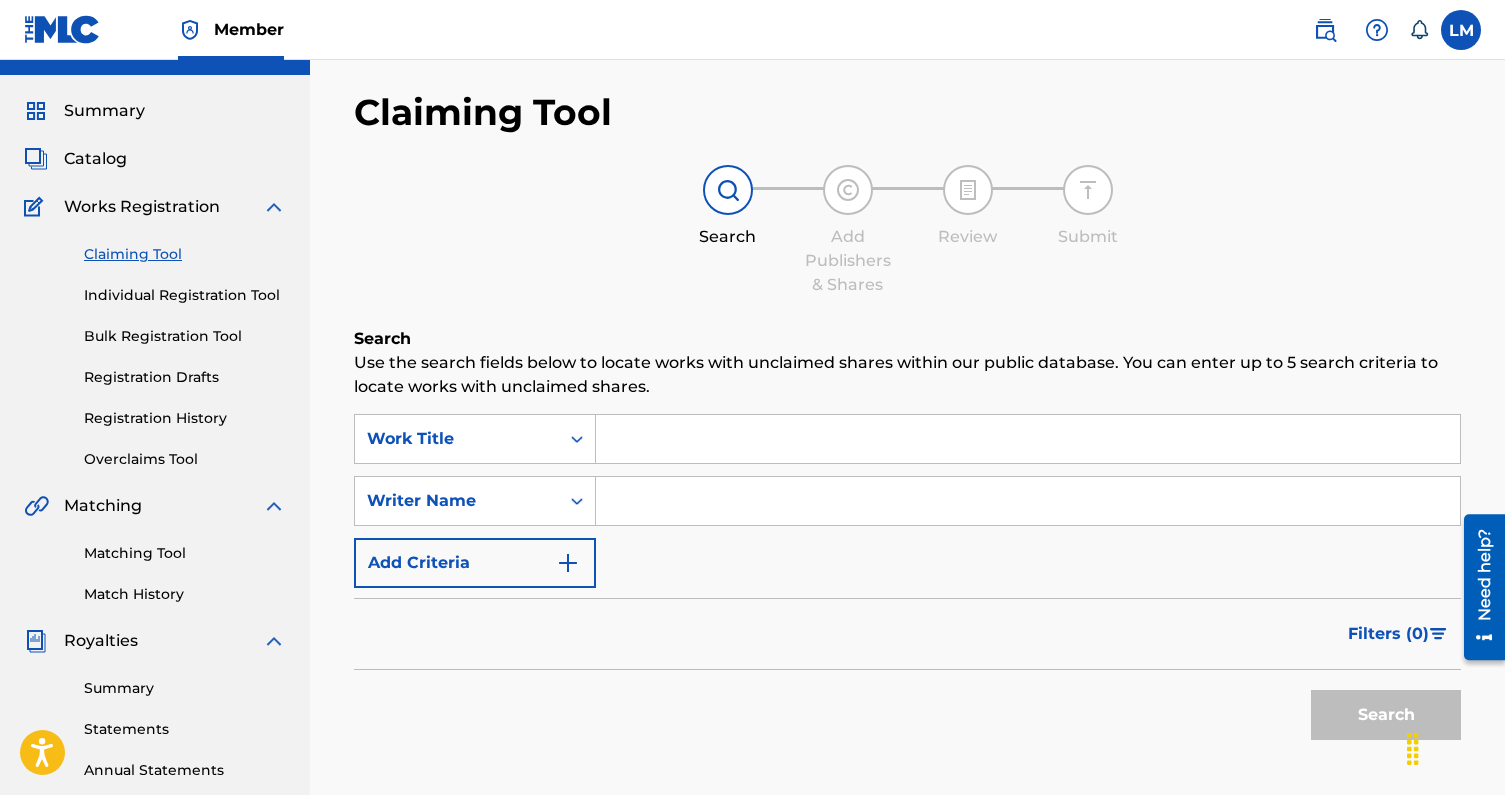 click on "Work Title" at bounding box center (457, 439) 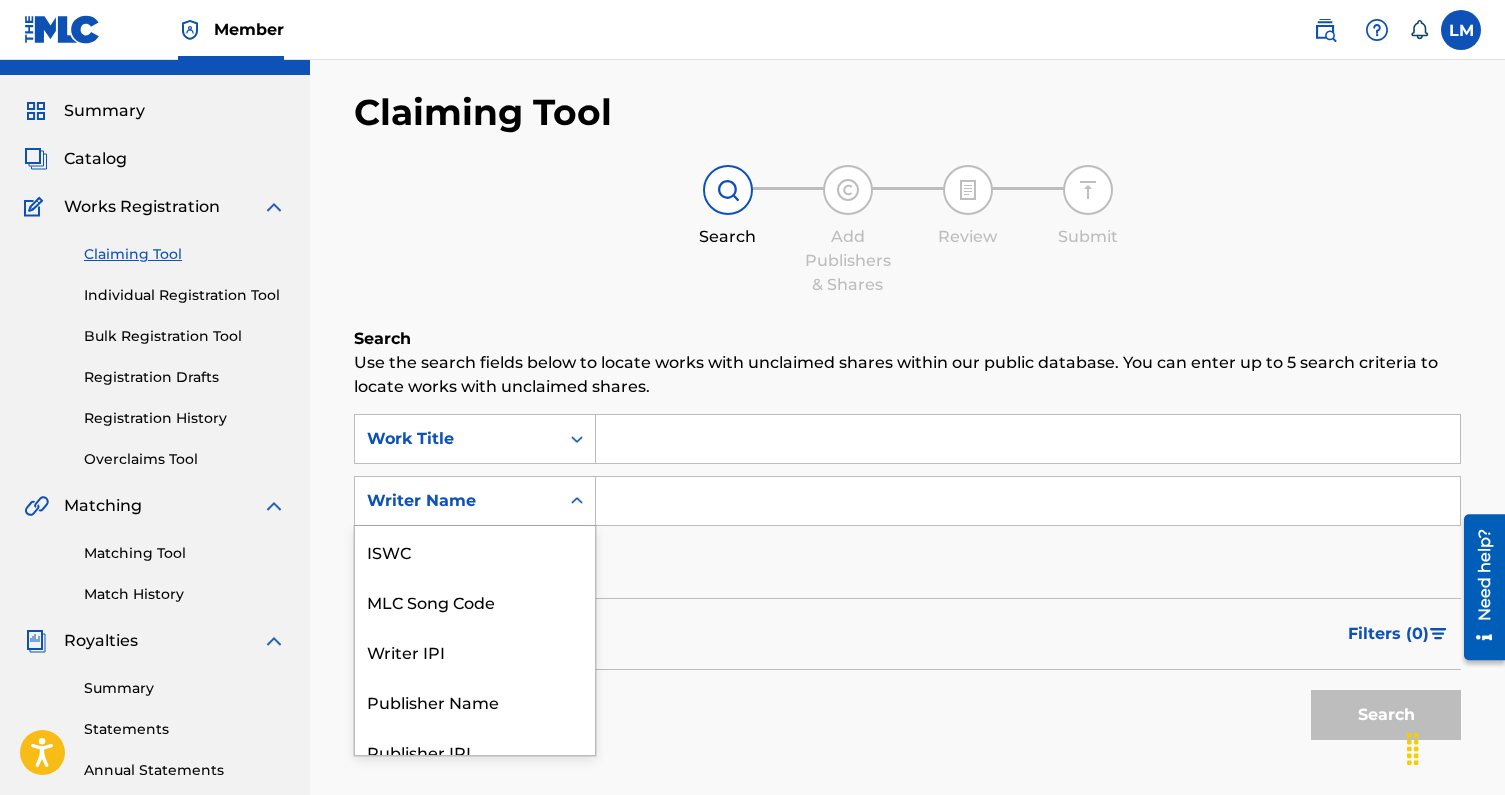 scroll, scrollTop: 72, scrollLeft: 0, axis: vertical 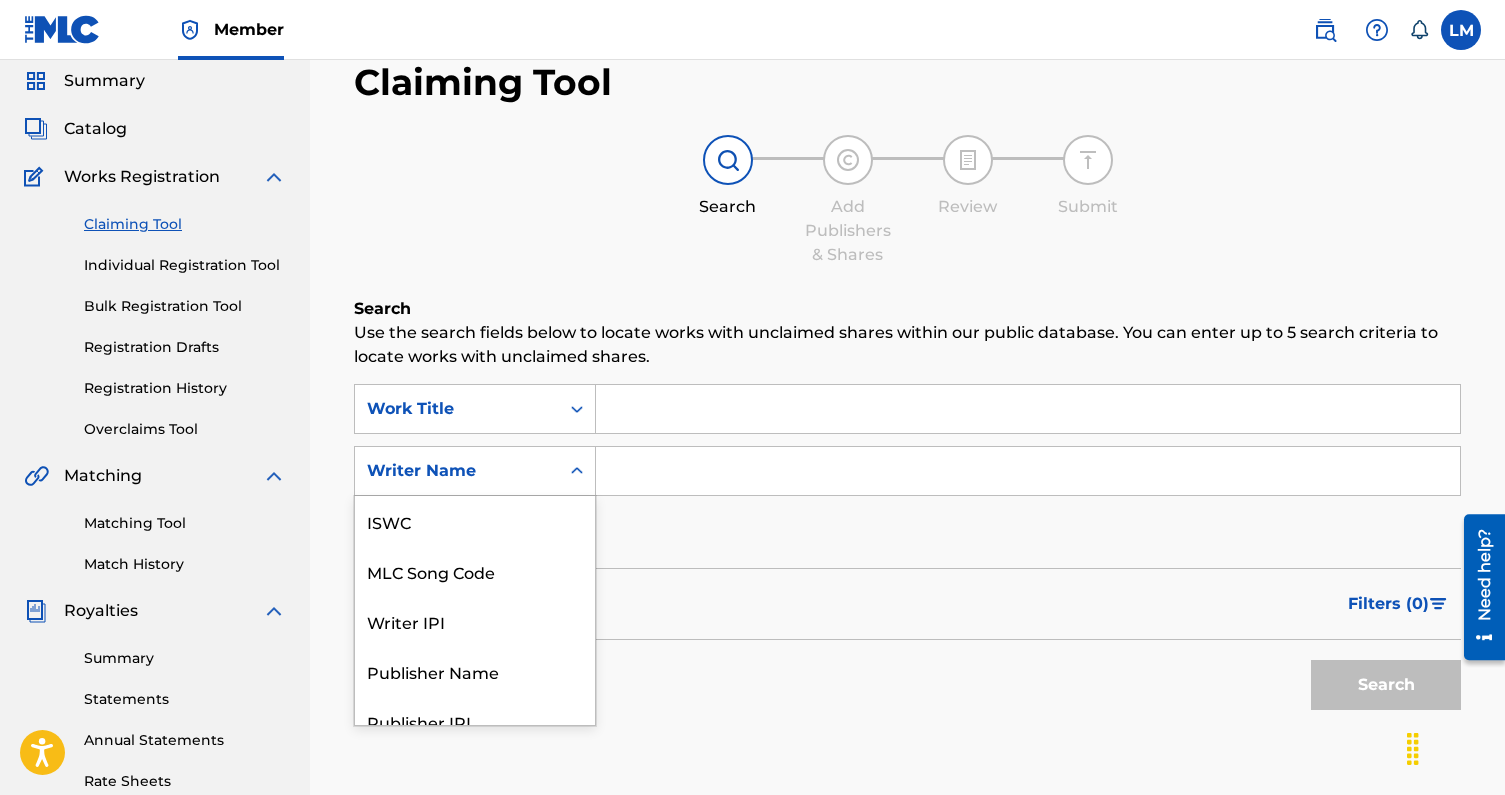click on "Writer Name" at bounding box center [457, 471] 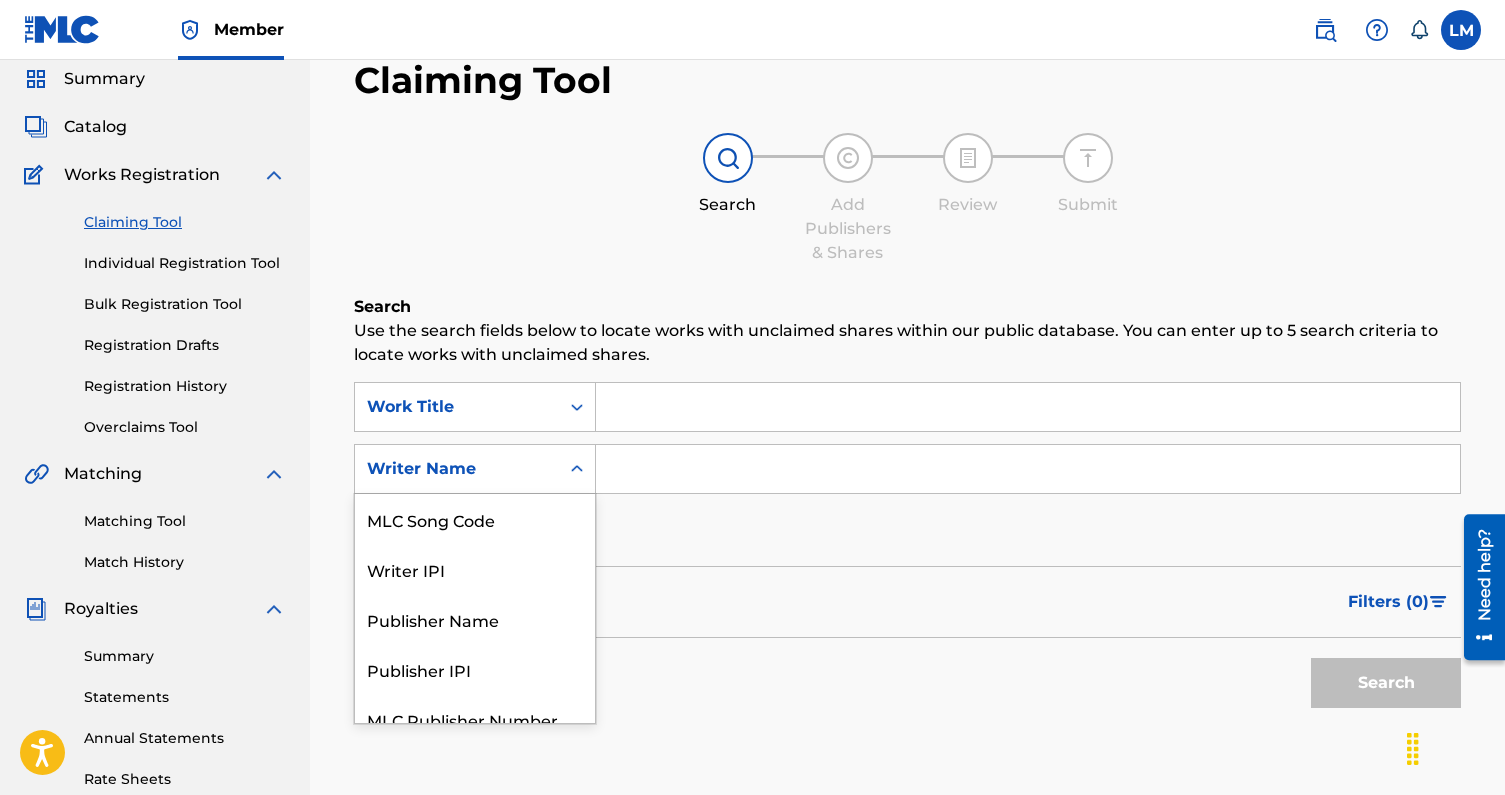 click on "Writer Name" at bounding box center (457, 469) 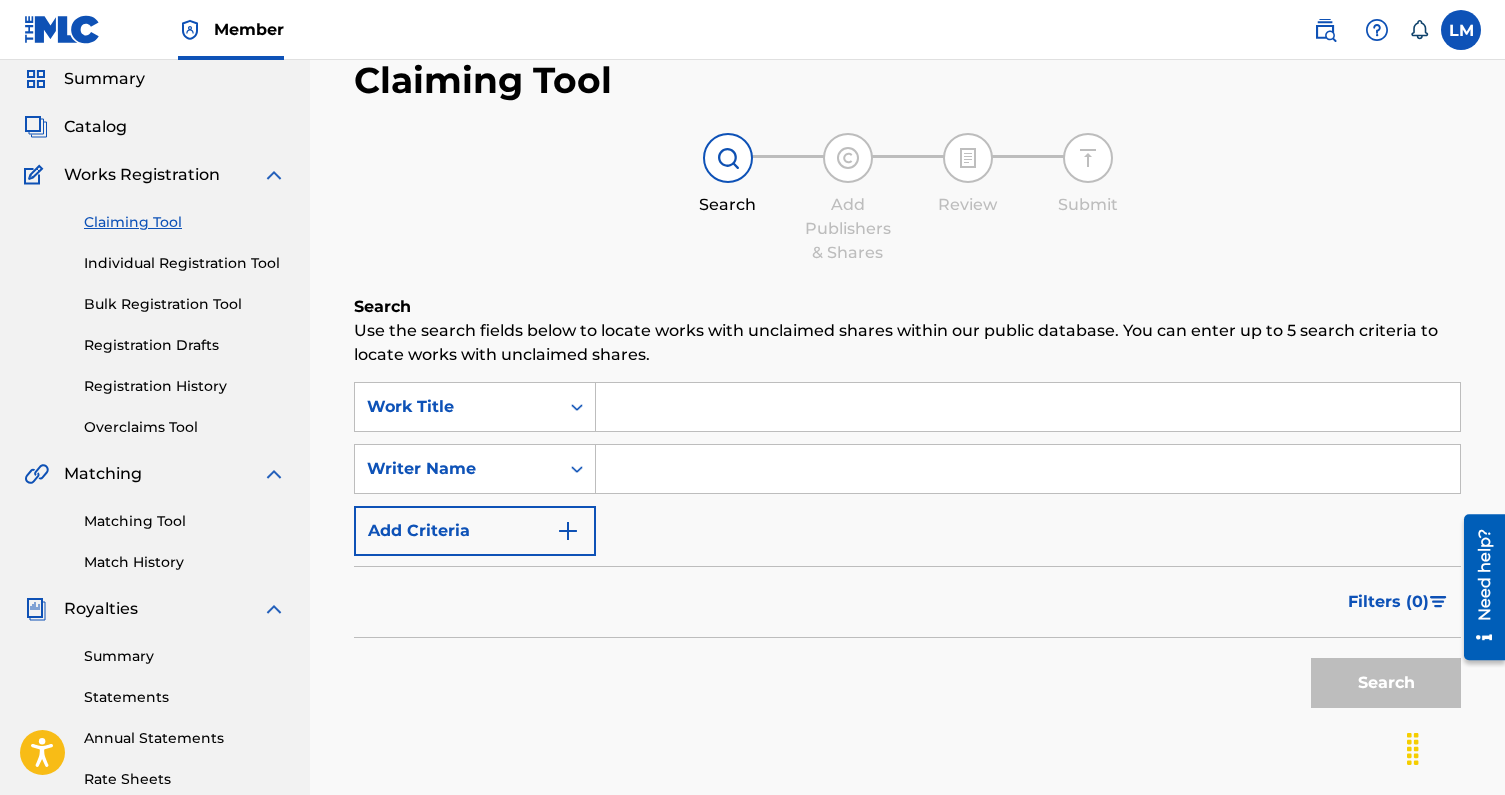 click on "Individual Registration Tool" at bounding box center (185, 263) 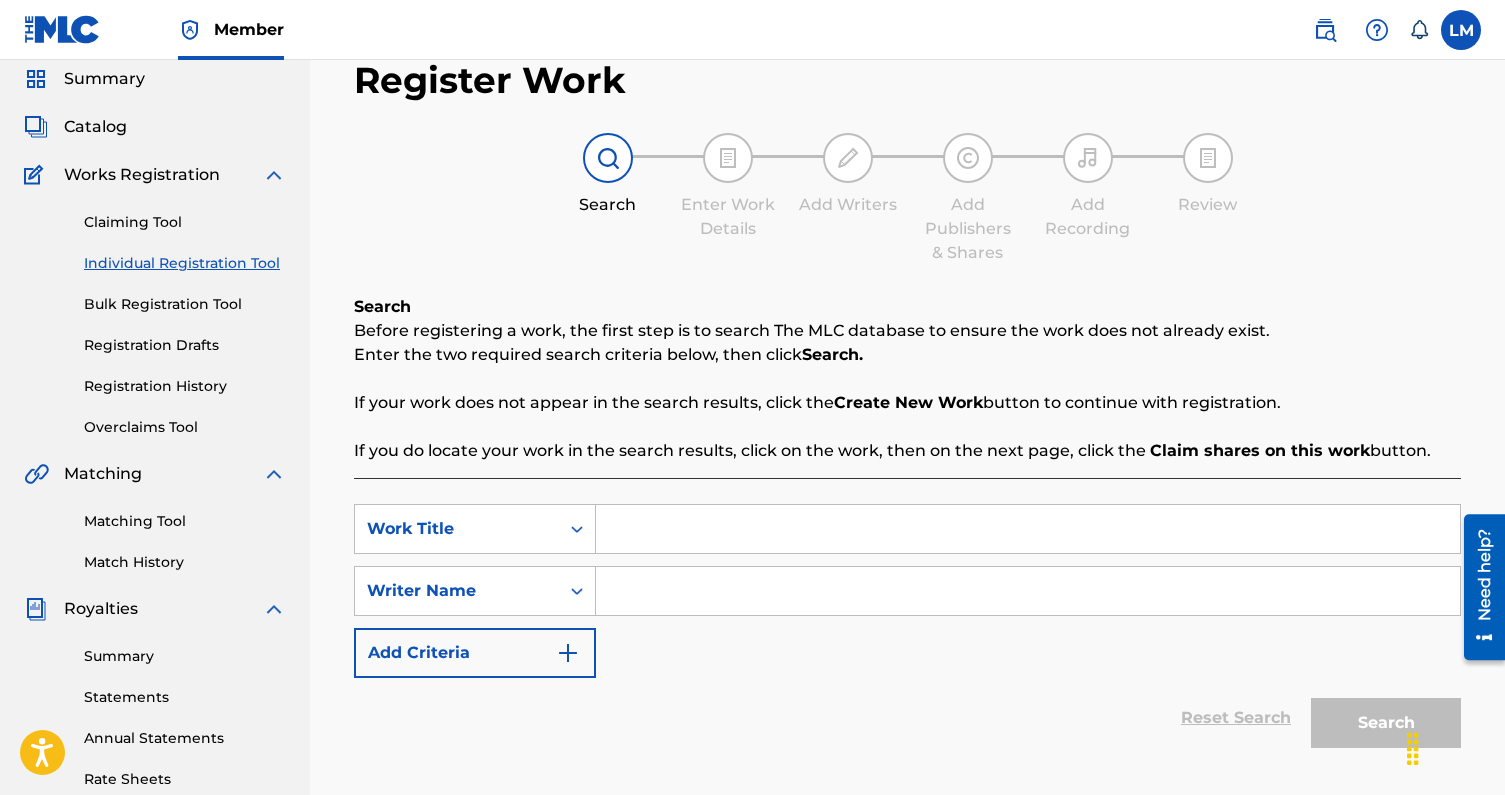scroll, scrollTop: 0, scrollLeft: 0, axis: both 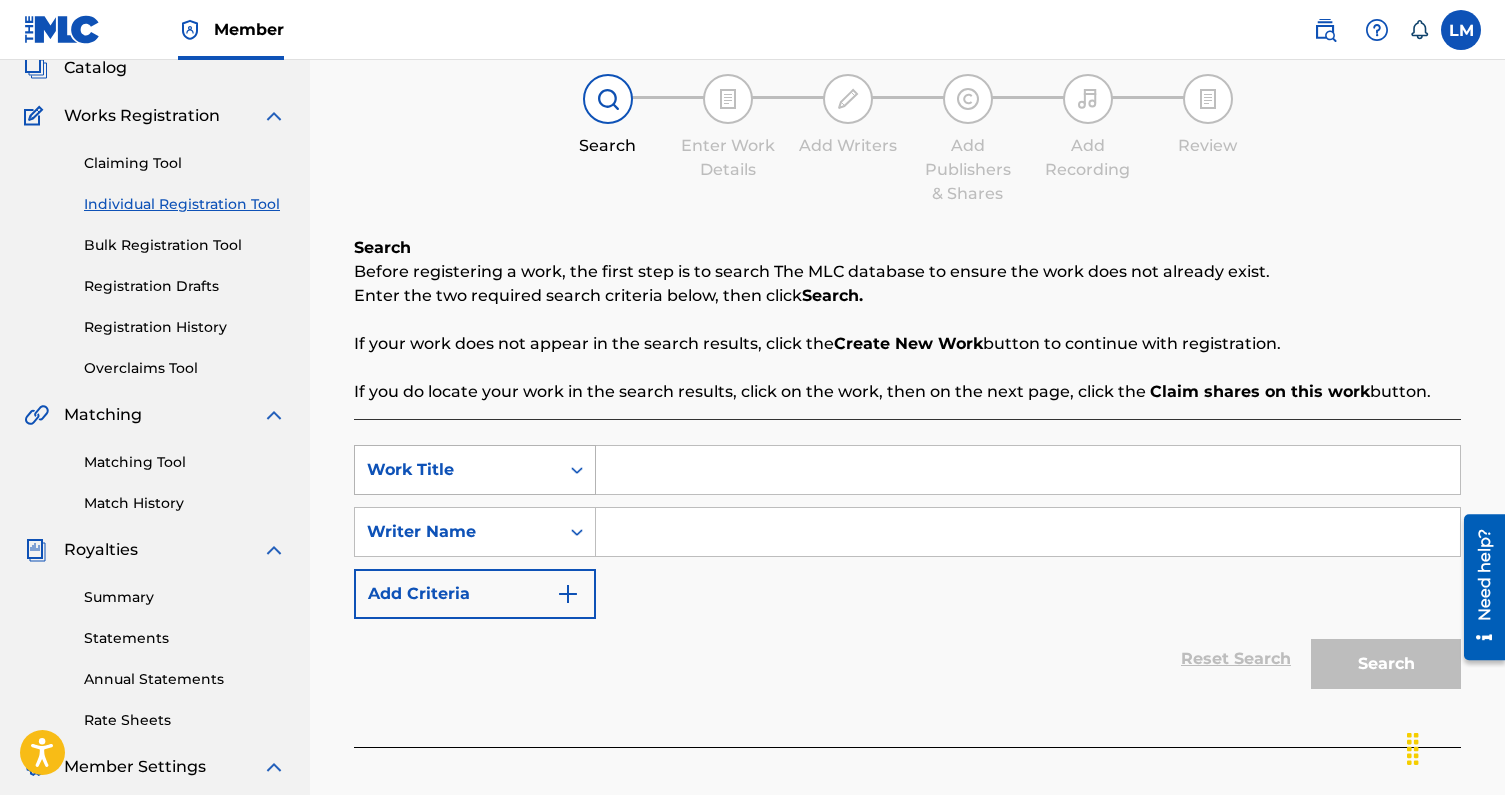 click on "Work Title" at bounding box center [475, 470] 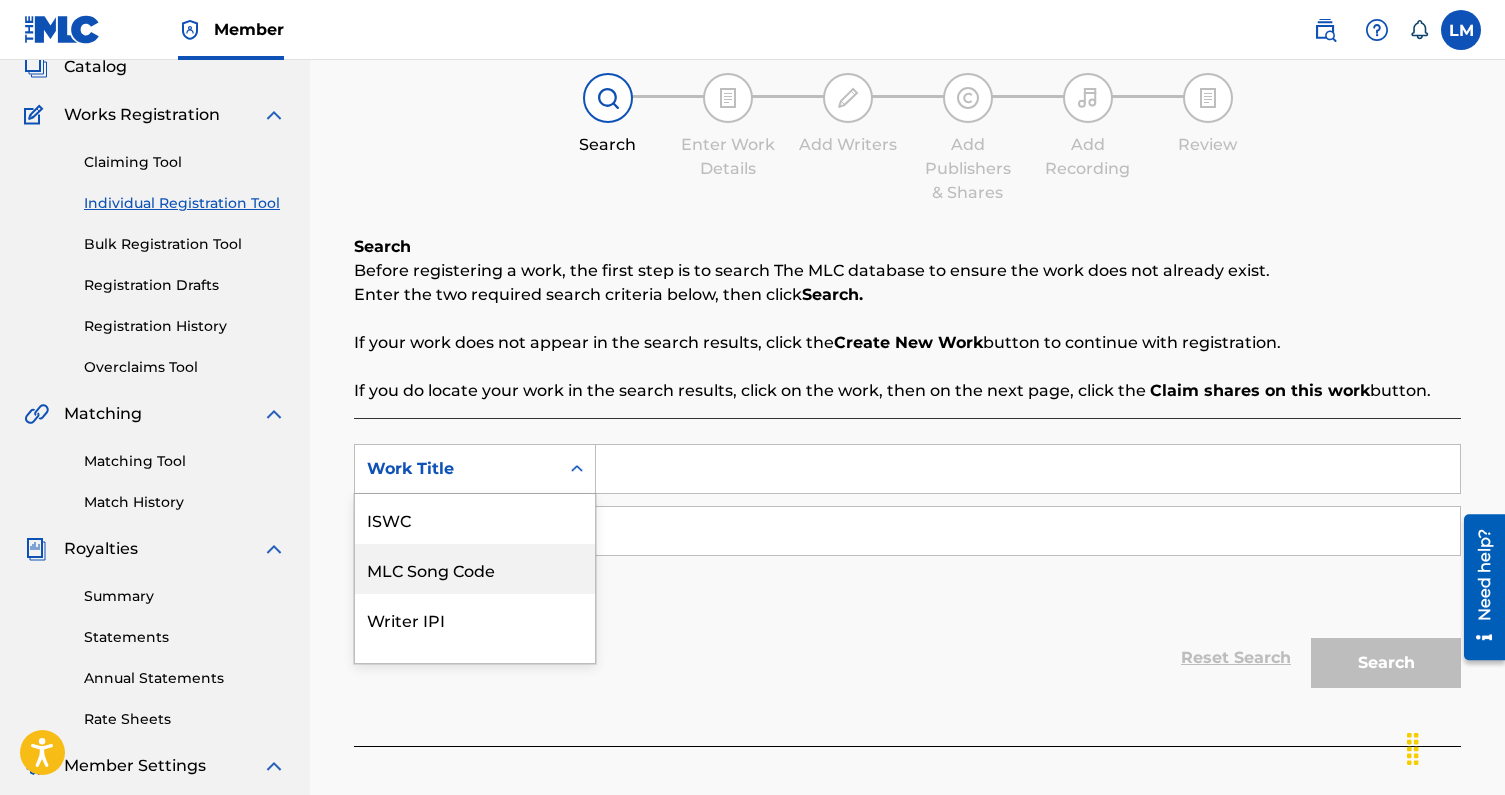 scroll, scrollTop: 50, scrollLeft: 0, axis: vertical 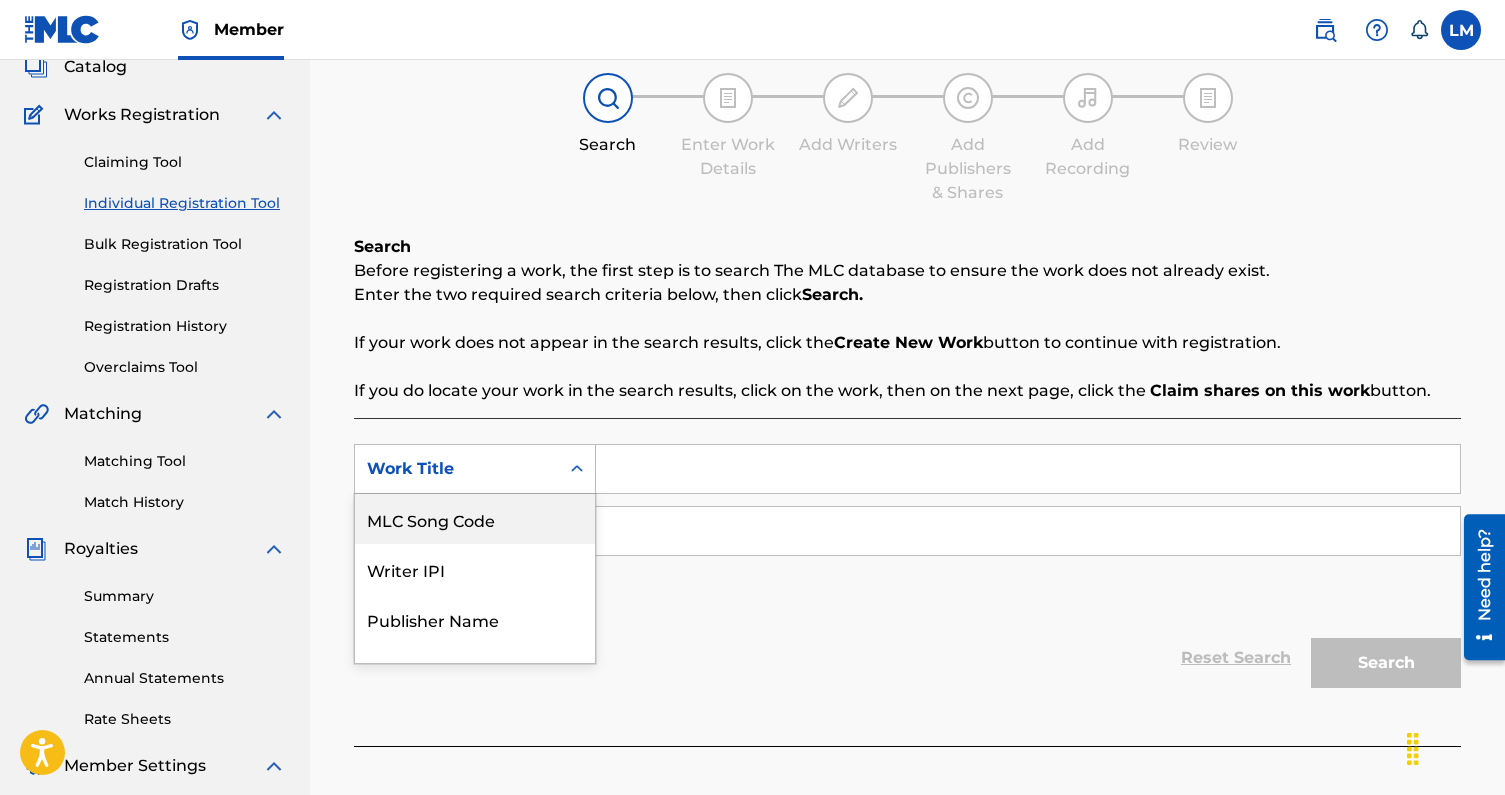 click on "MLC Song Code" at bounding box center [475, 519] 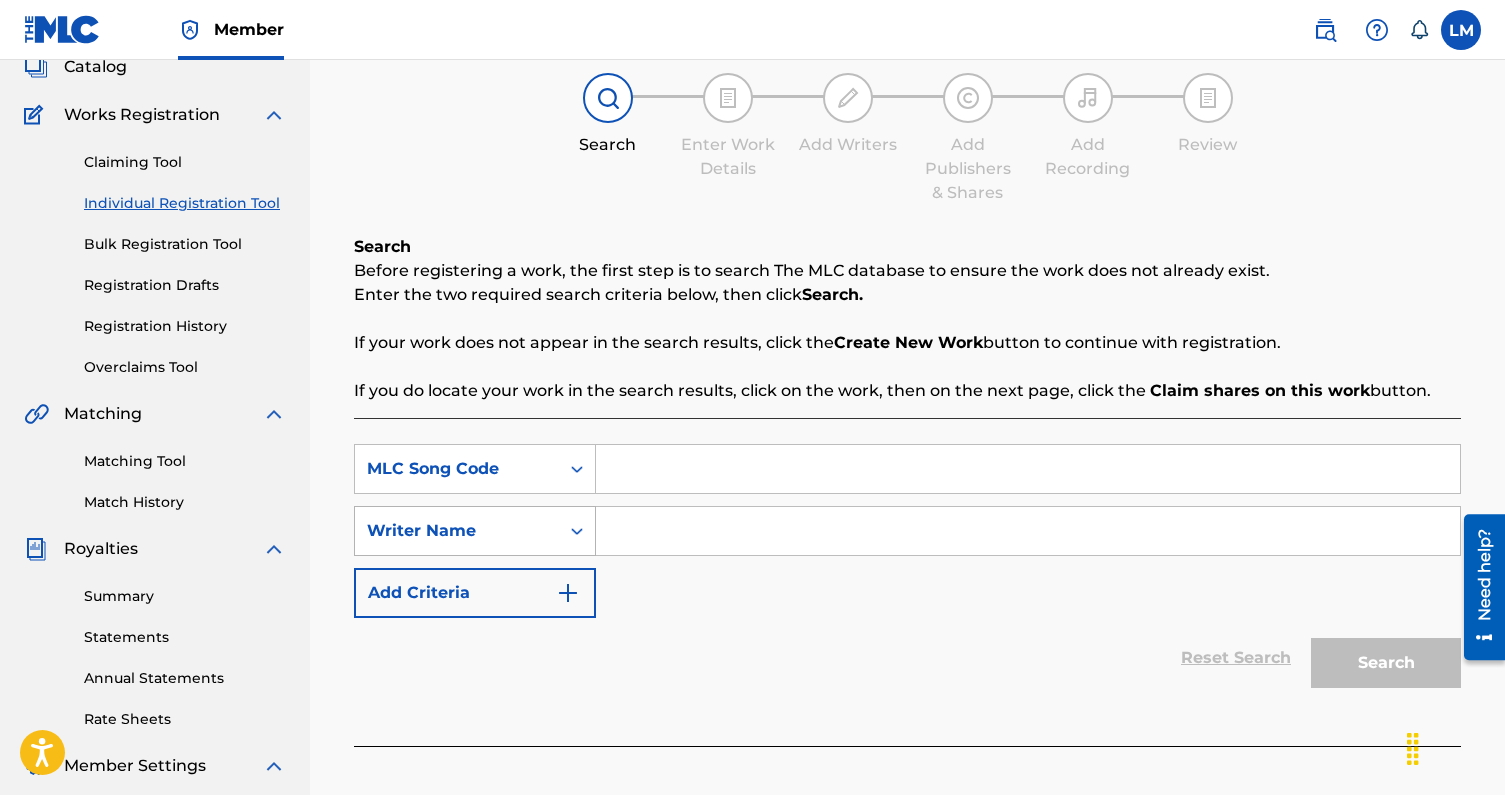 click on "Writer Name" at bounding box center (457, 531) 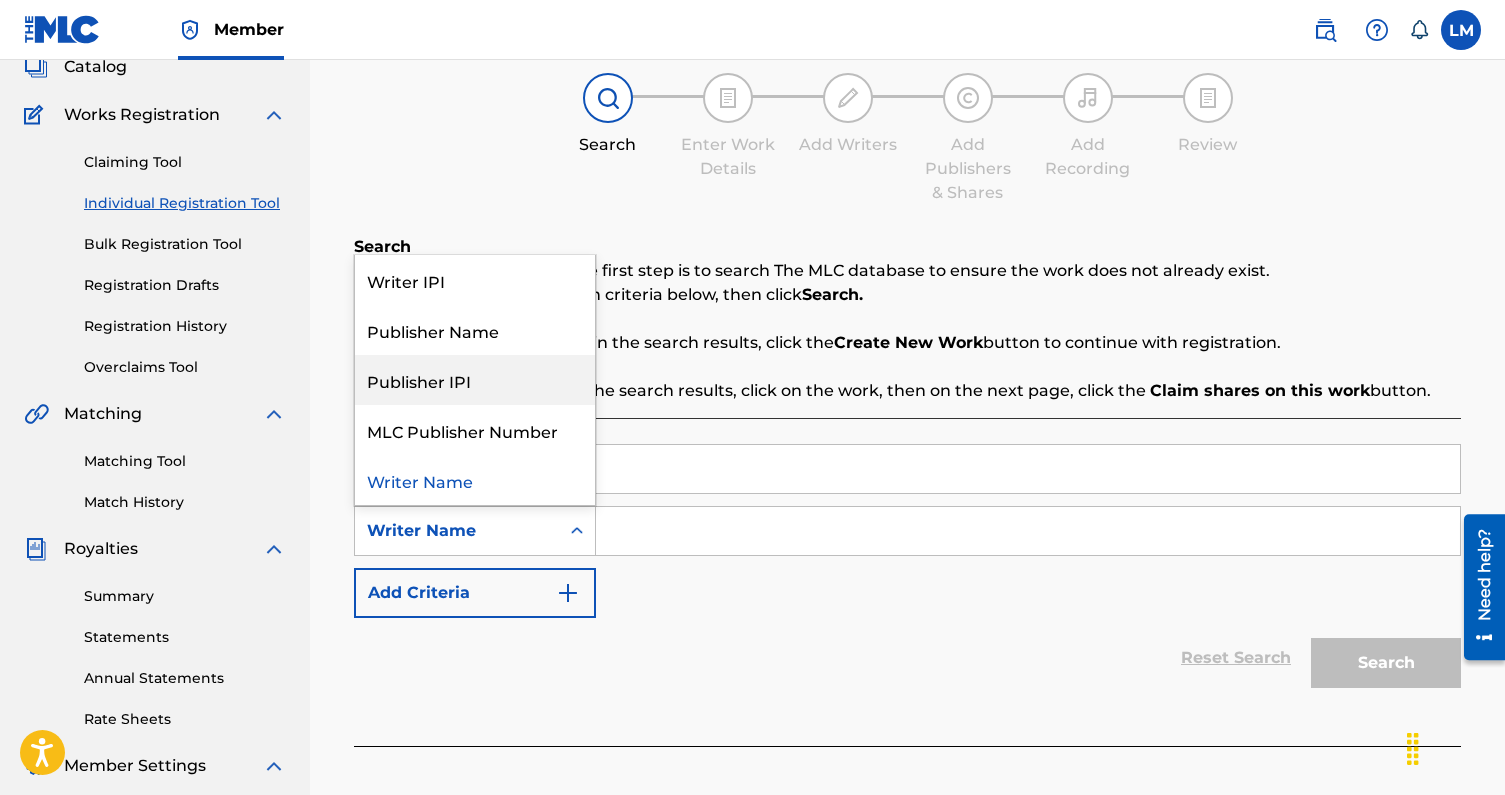click on "If your work does not appear in the search results, click the  Create New Work   button to continue with registration." at bounding box center [907, 343] 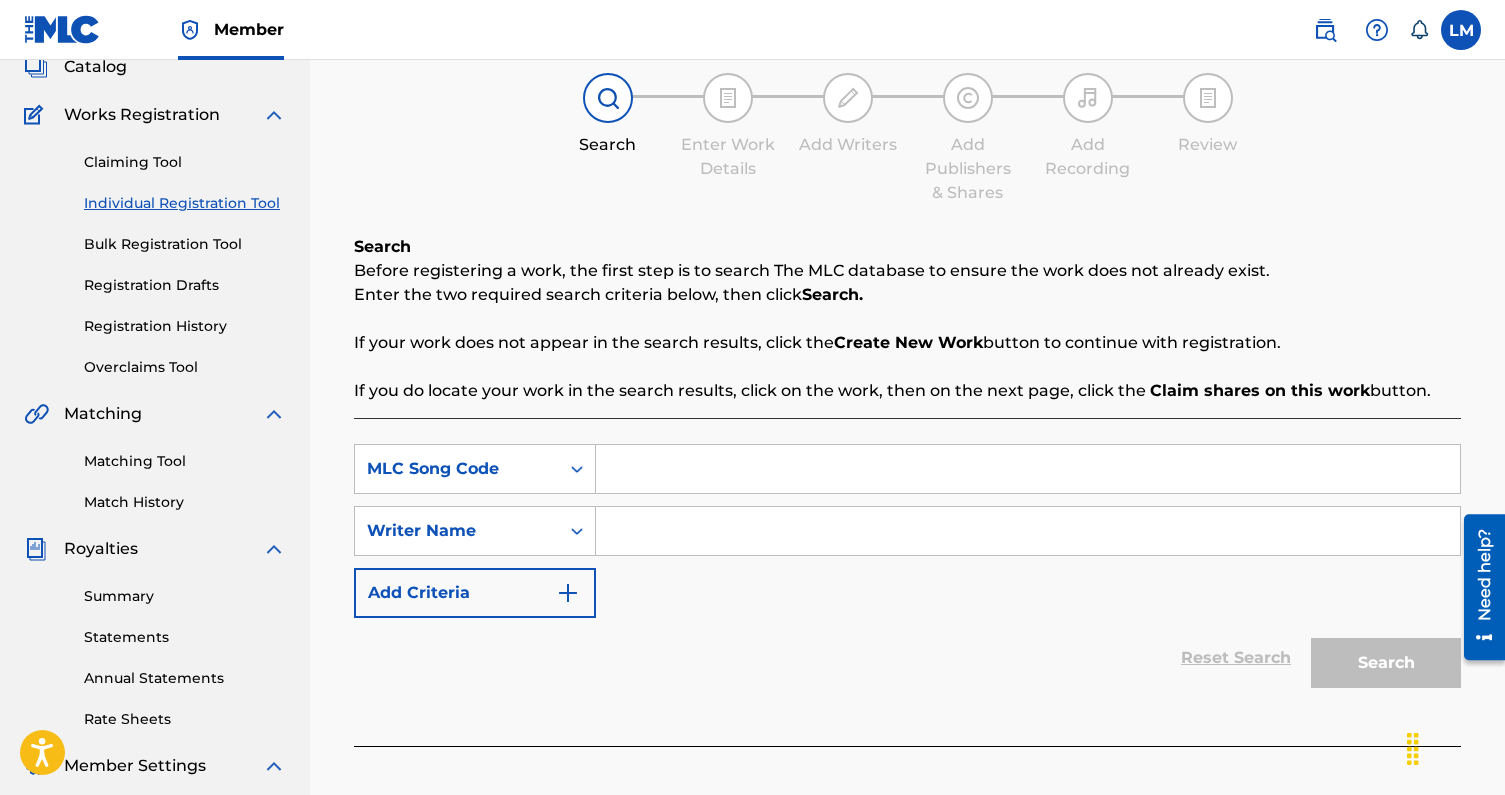click at bounding box center (1028, 531) 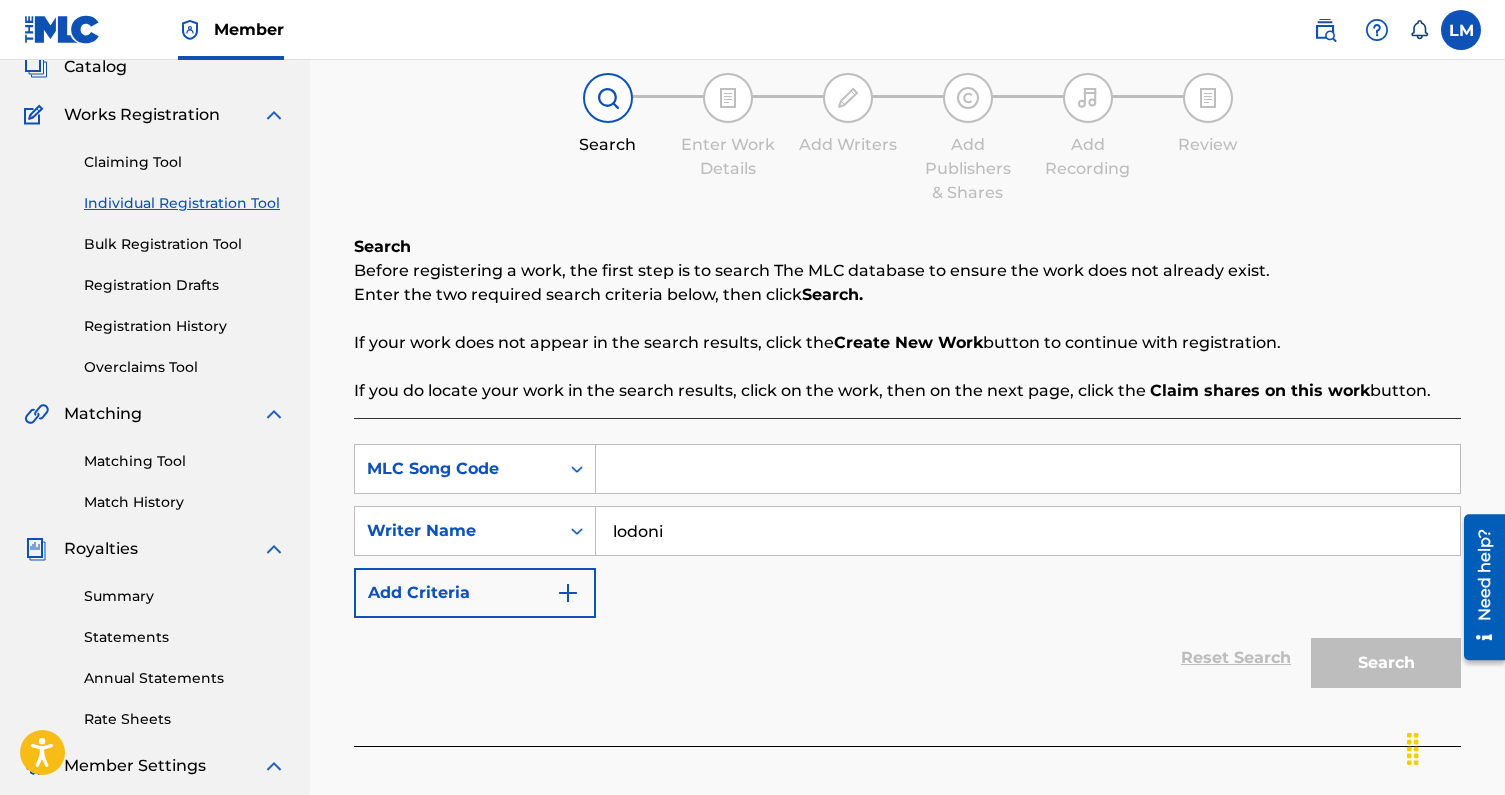 type on "lodoni" 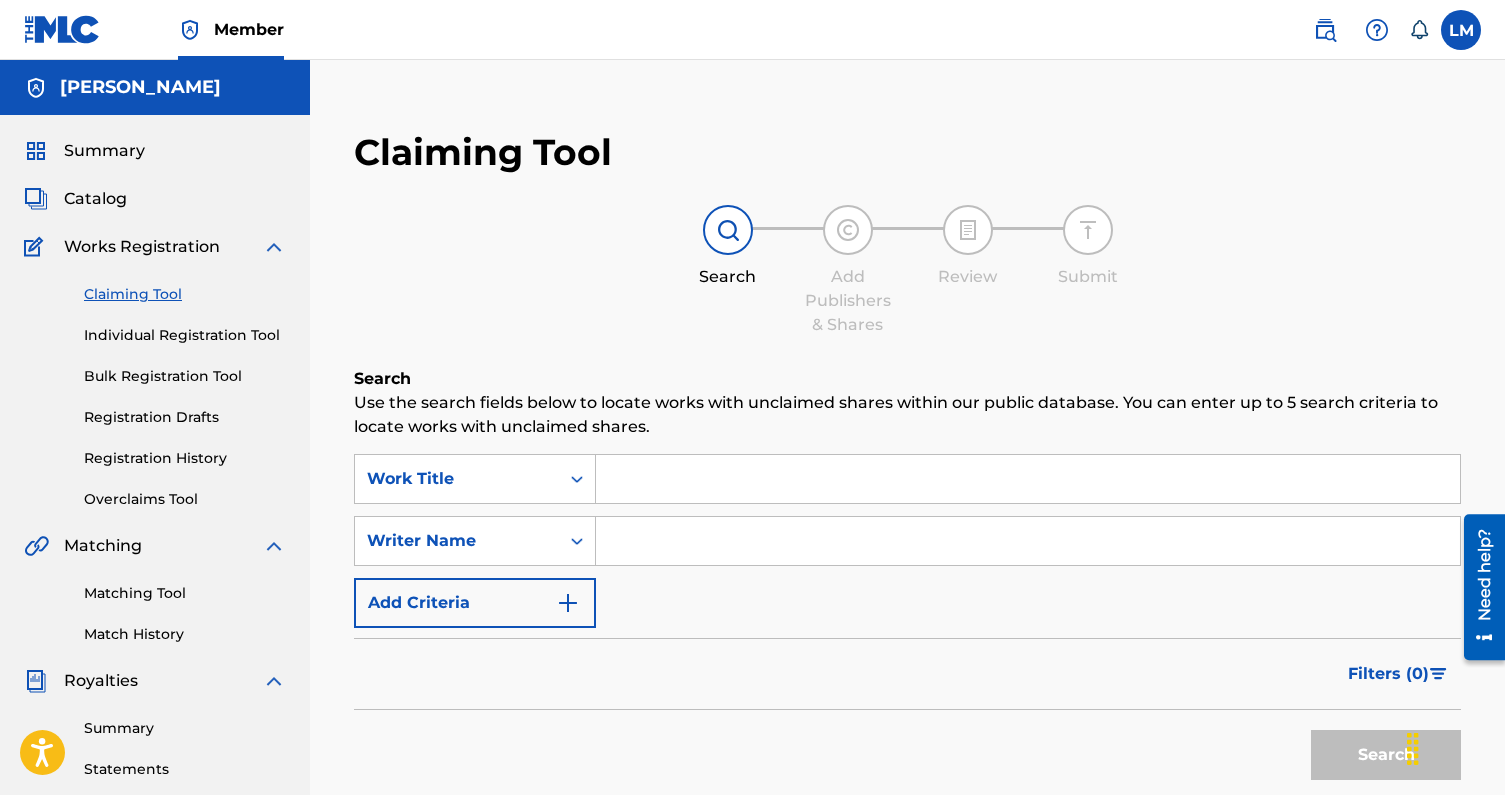 click at bounding box center [1028, 541] 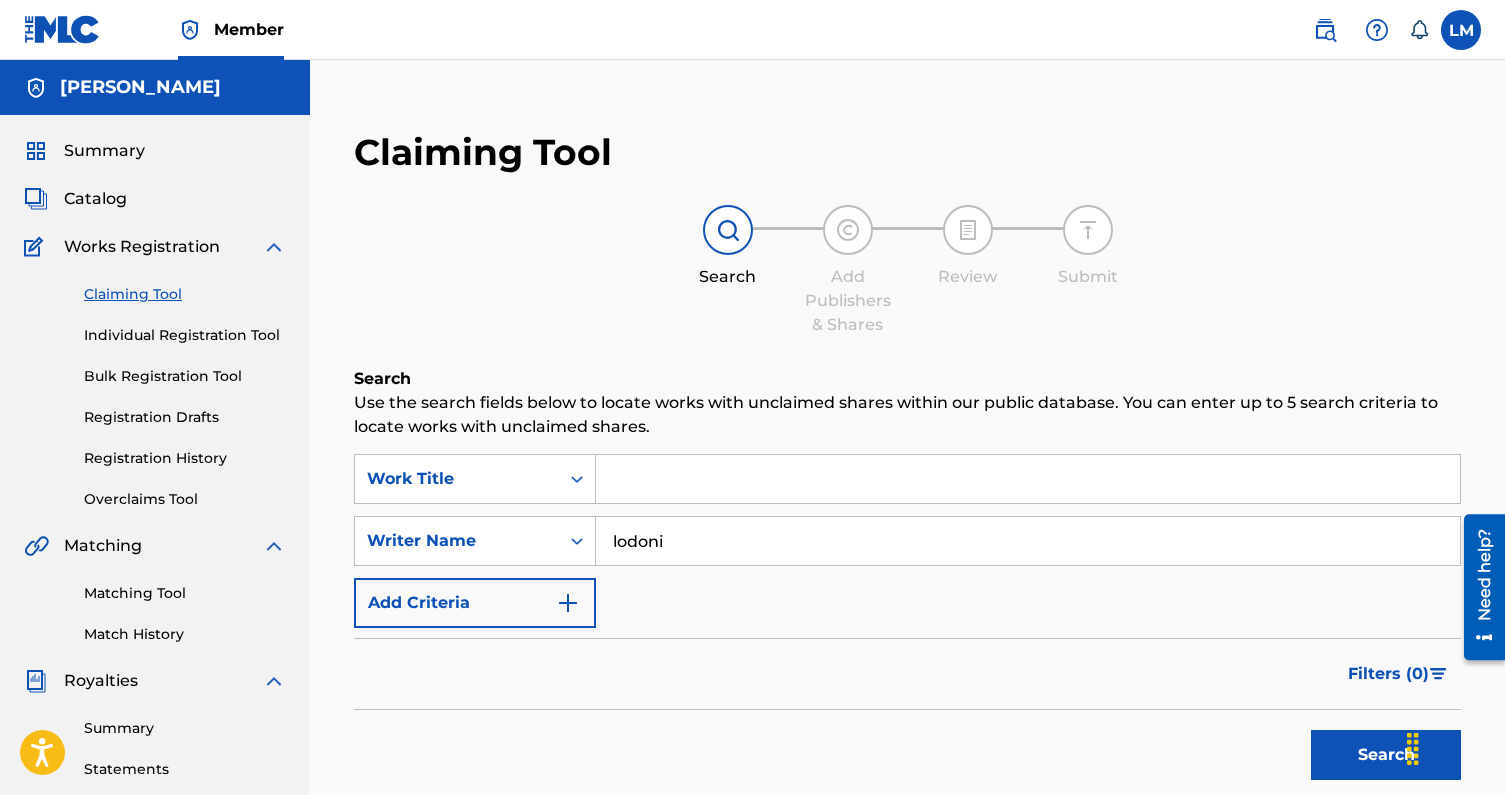 type on "lodoni" 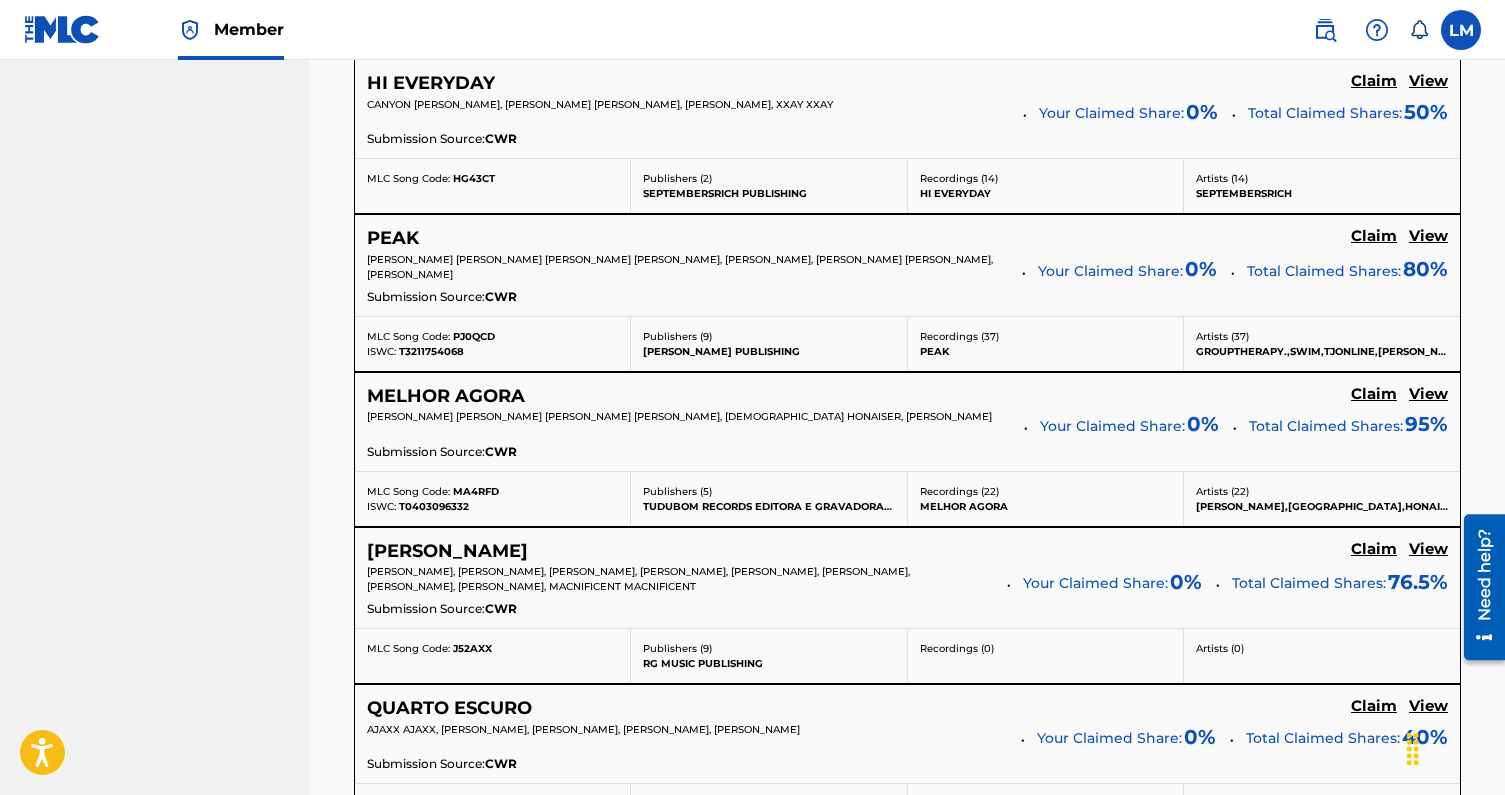 scroll, scrollTop: 1072, scrollLeft: 0, axis: vertical 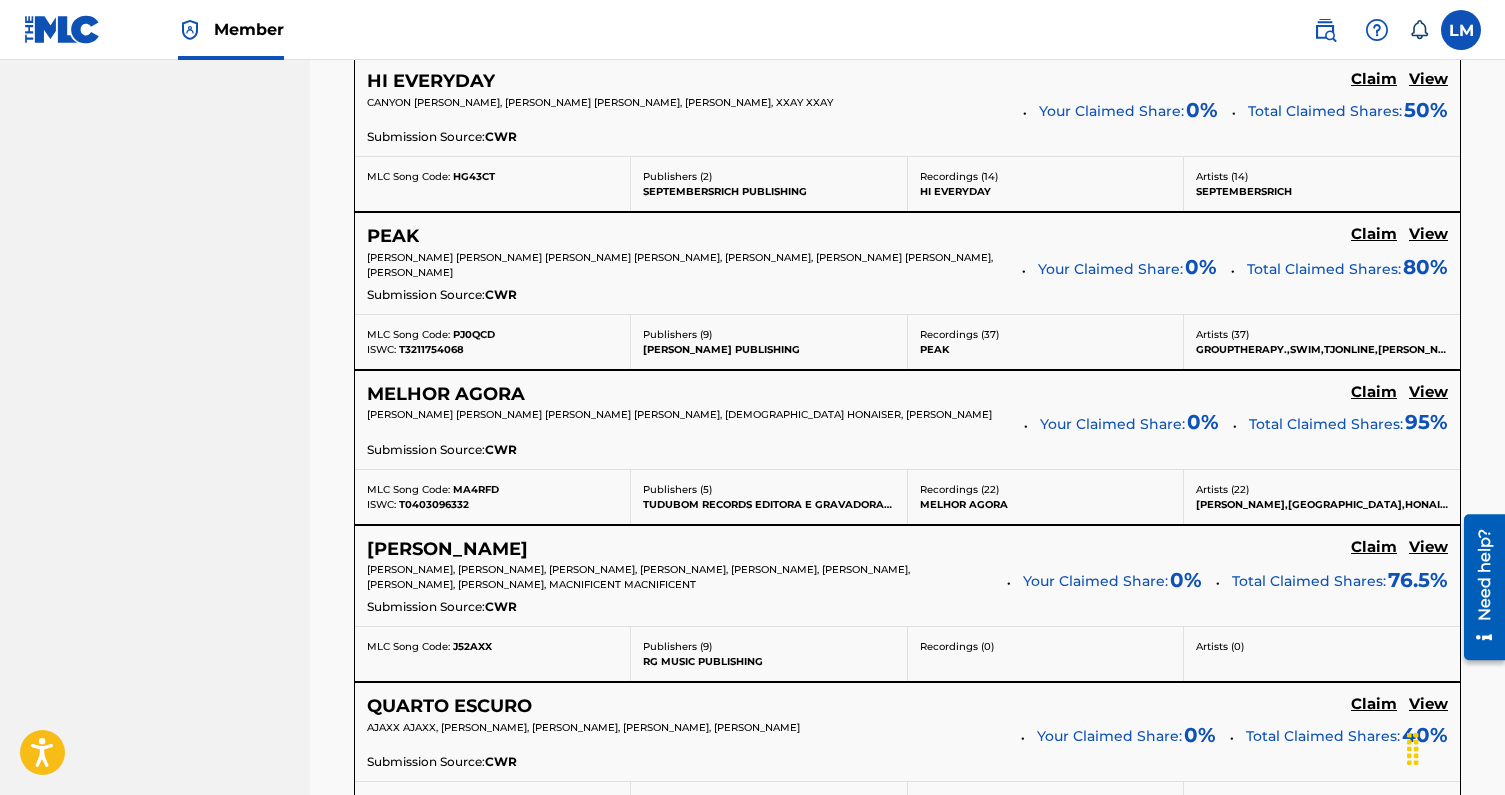 click on "Claim" at bounding box center [1374, -231] 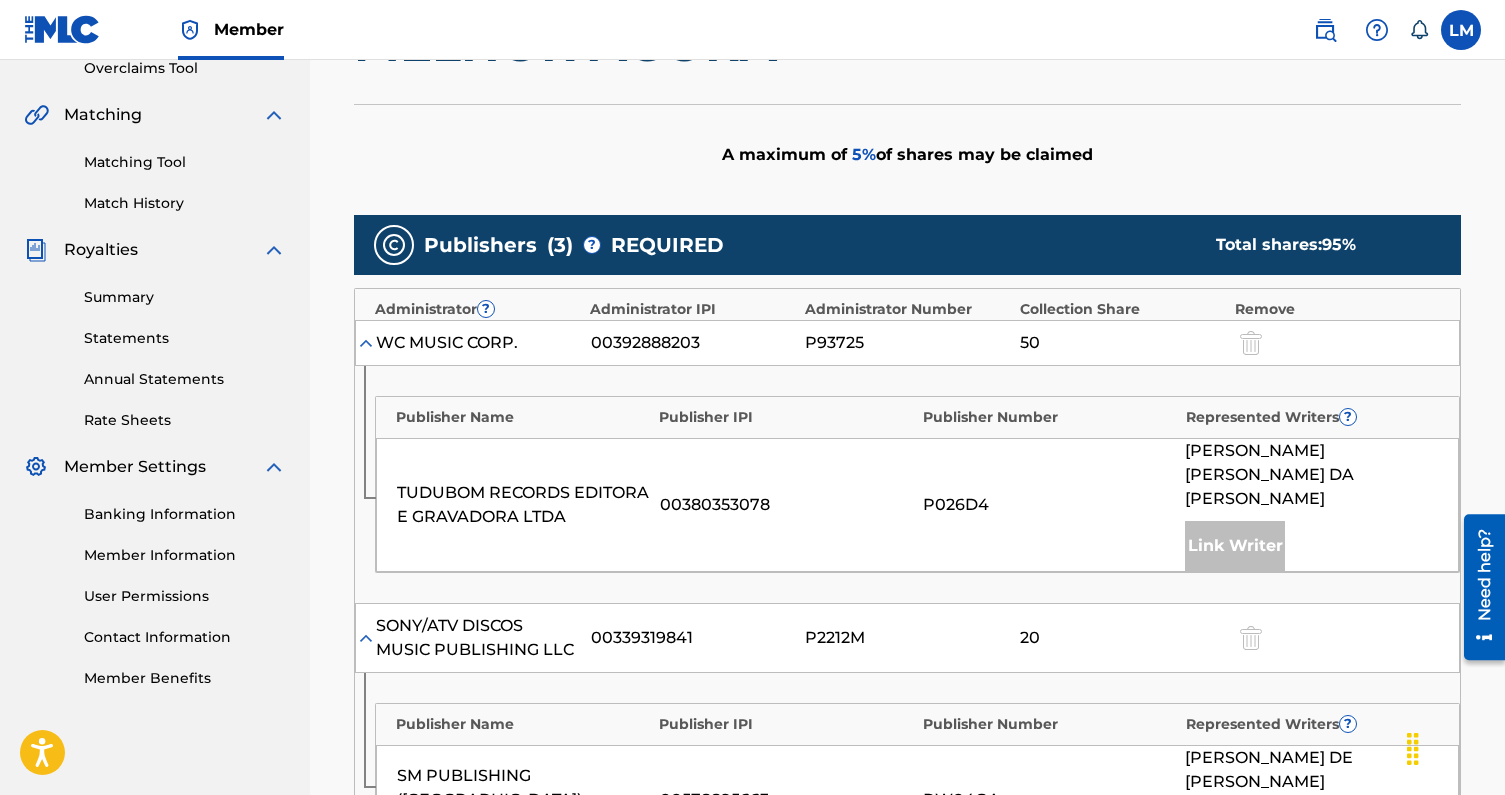 scroll, scrollTop: 112, scrollLeft: 0, axis: vertical 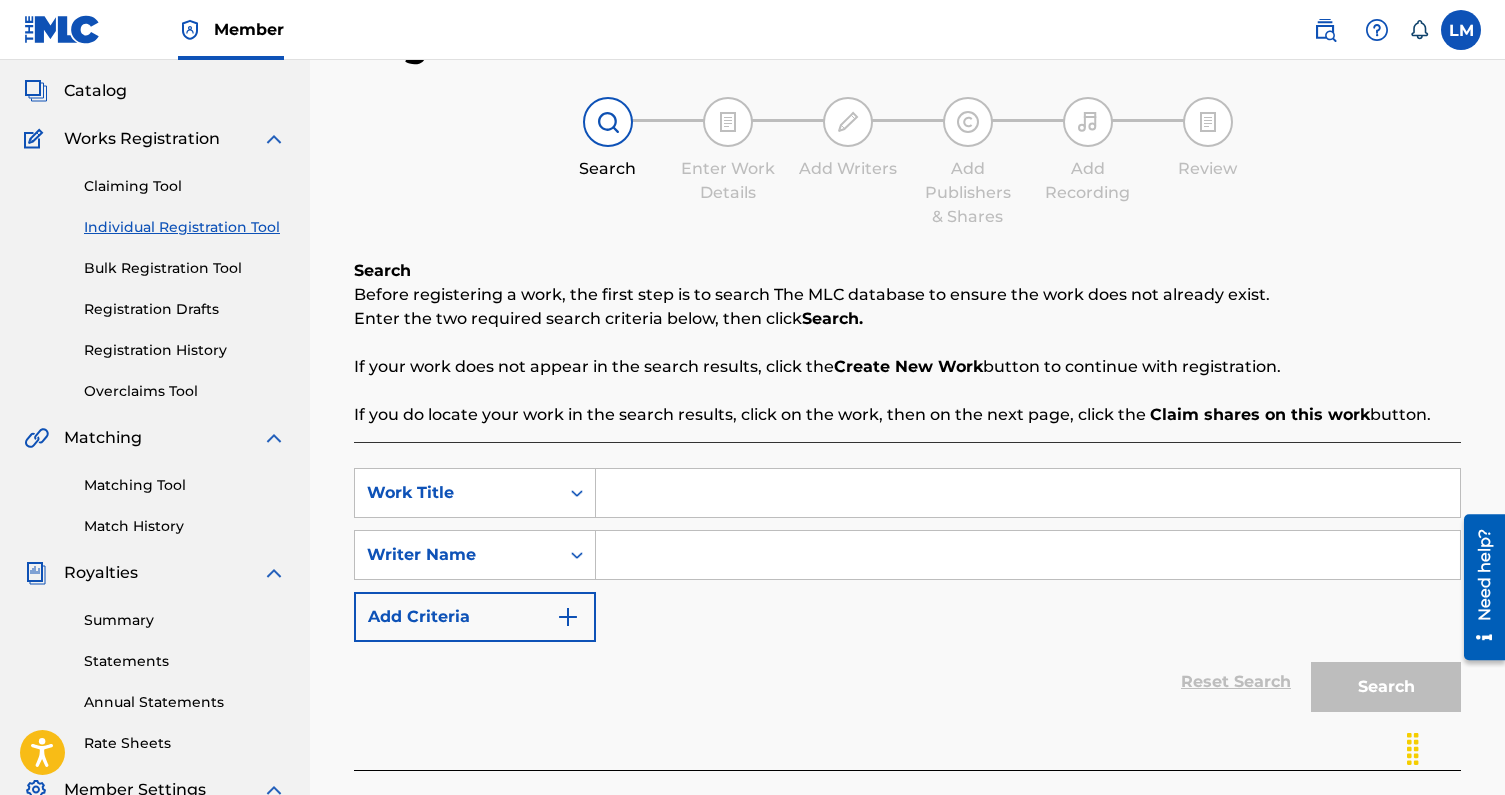 click at bounding box center (1028, 555) 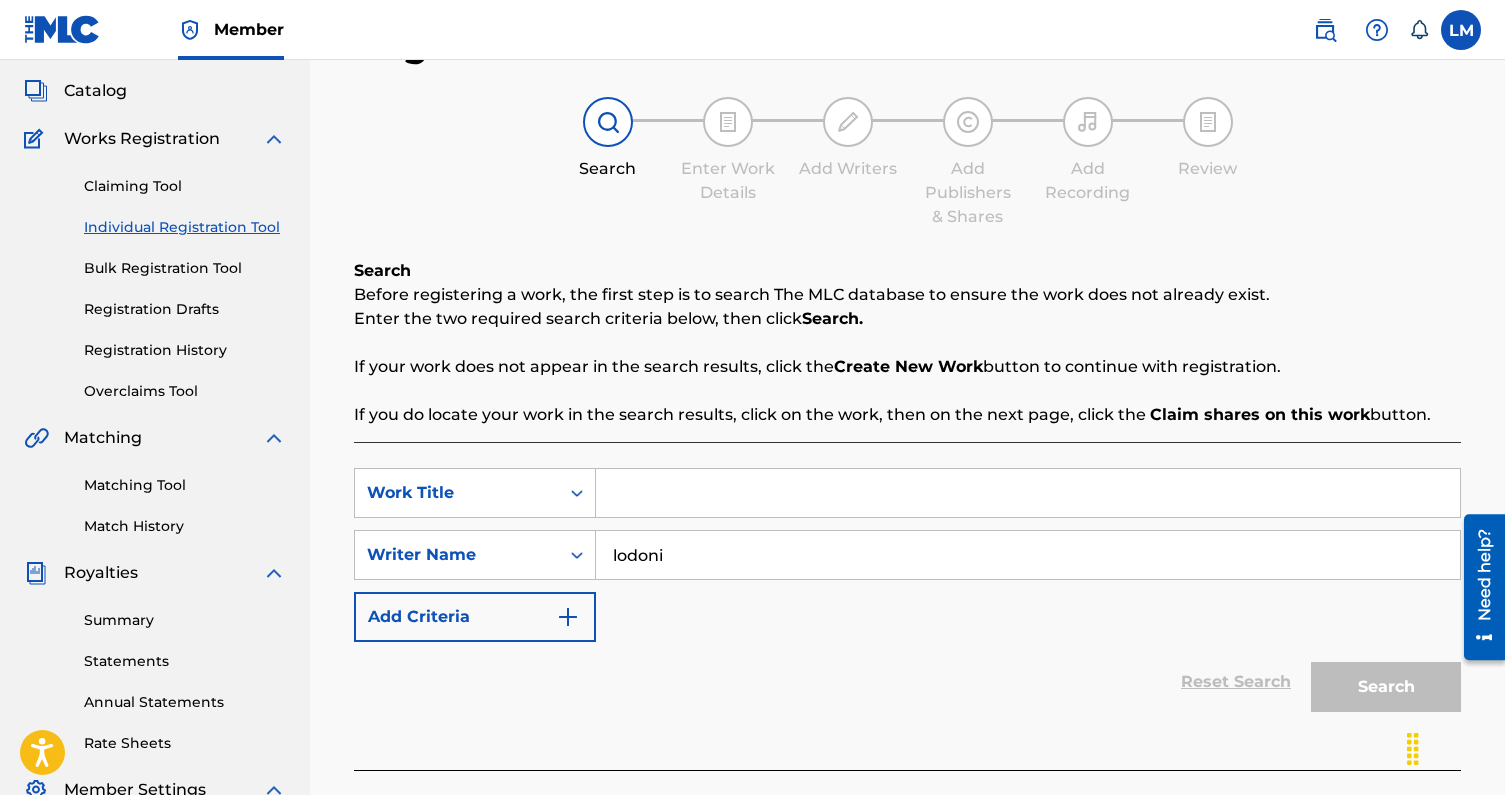 type on "lodoni" 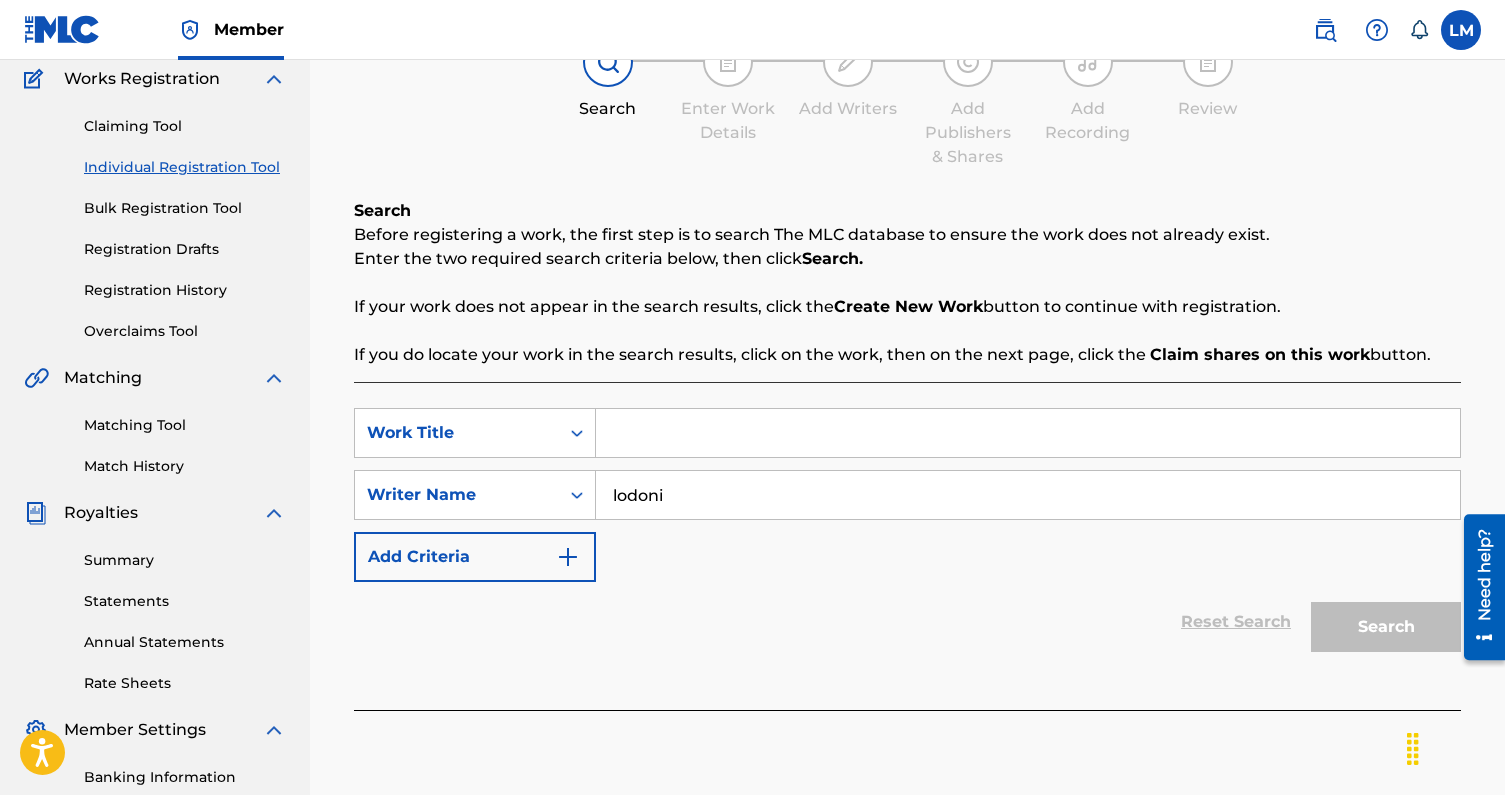 scroll, scrollTop: 71, scrollLeft: 0, axis: vertical 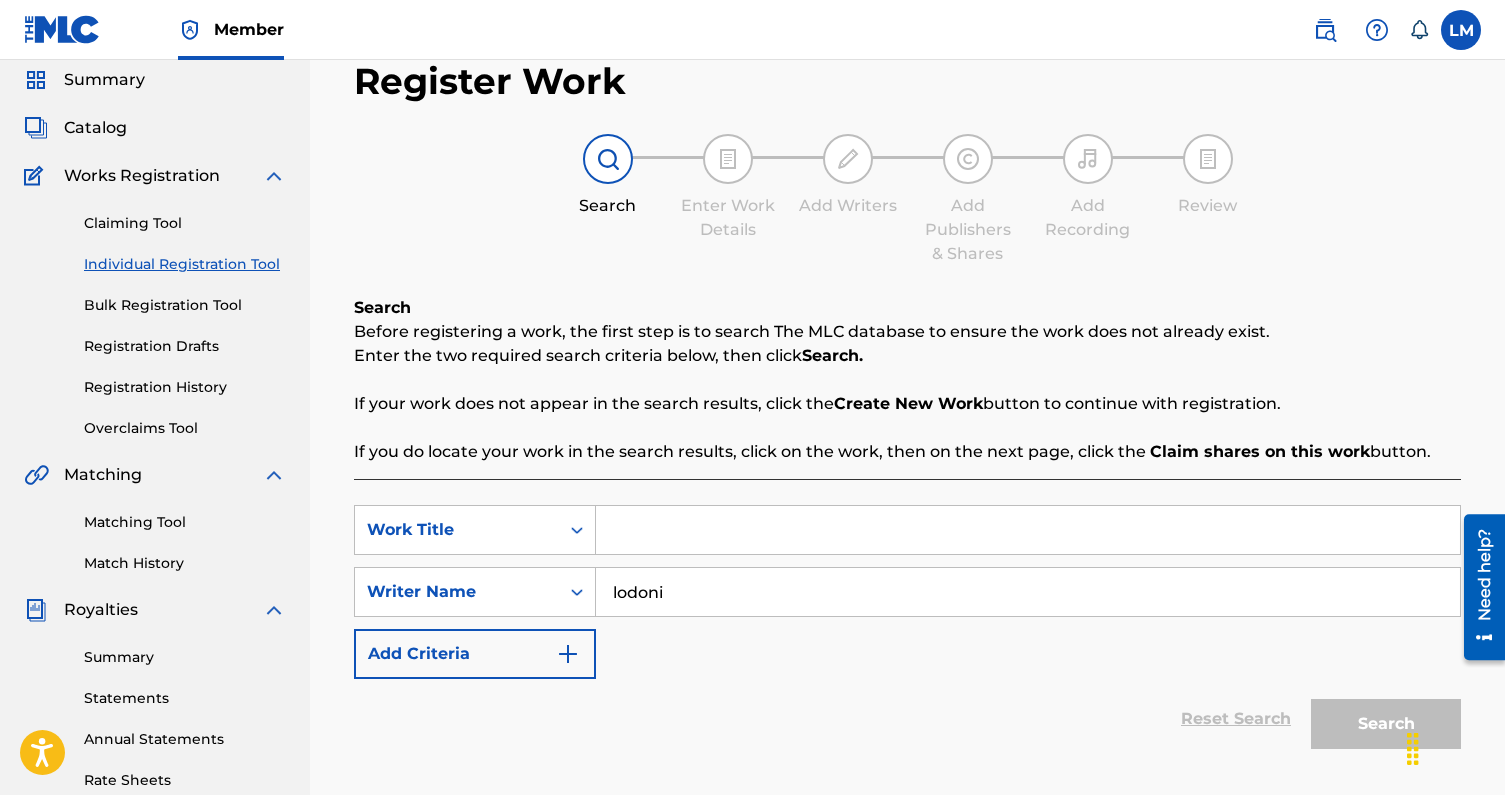 click on "Claiming Tool" at bounding box center [185, 223] 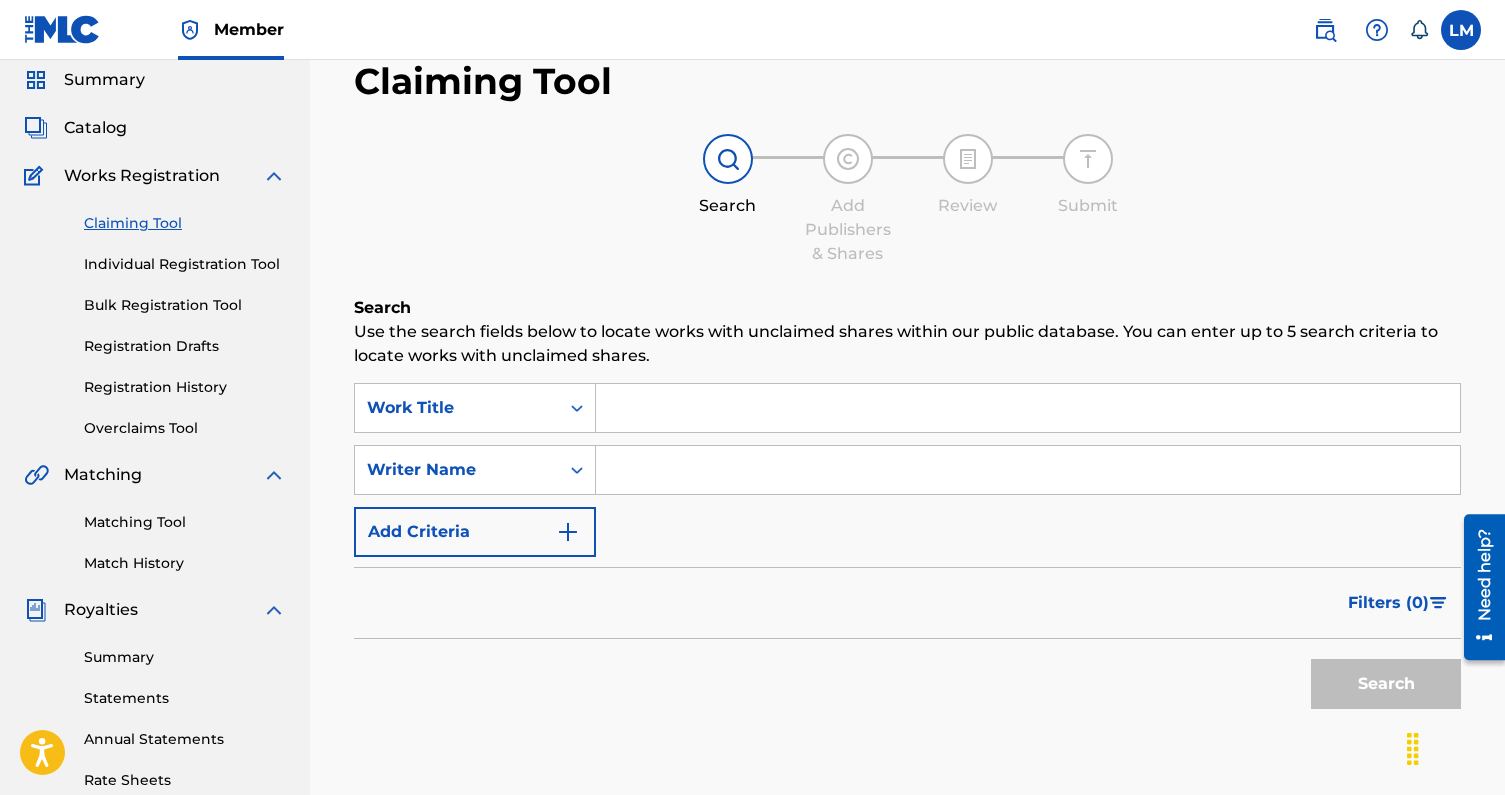 scroll, scrollTop: 0, scrollLeft: 0, axis: both 